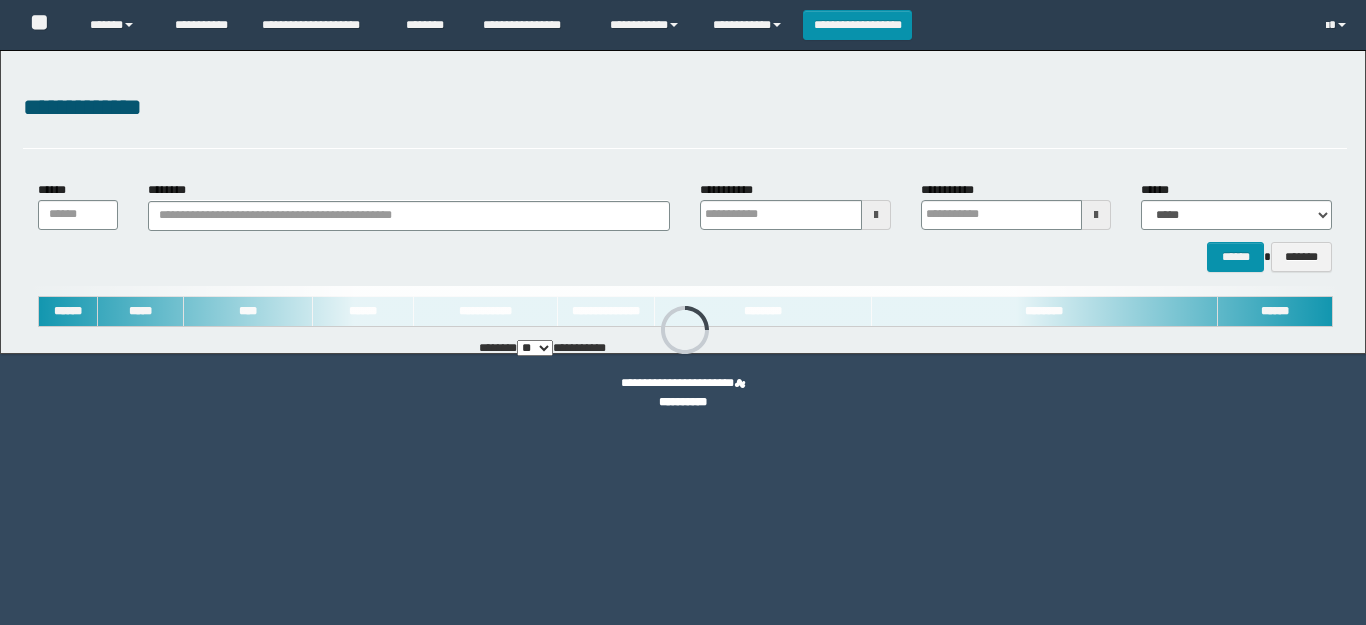 type on "**********" 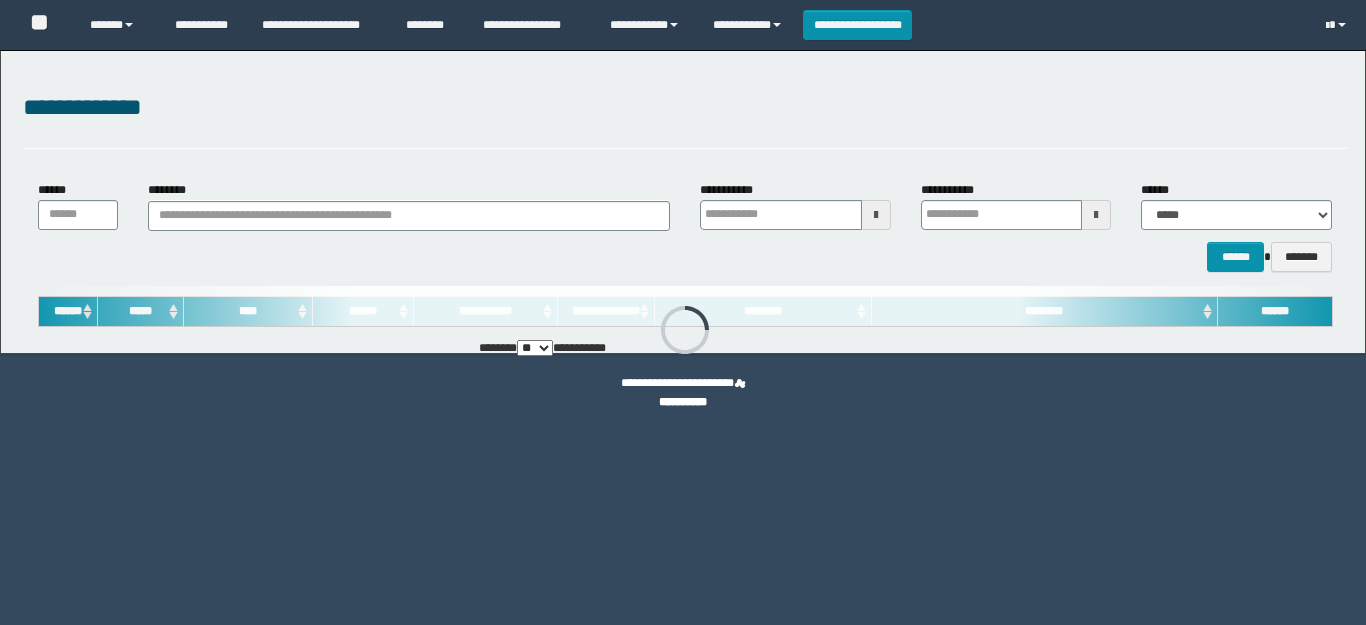type on "**********" 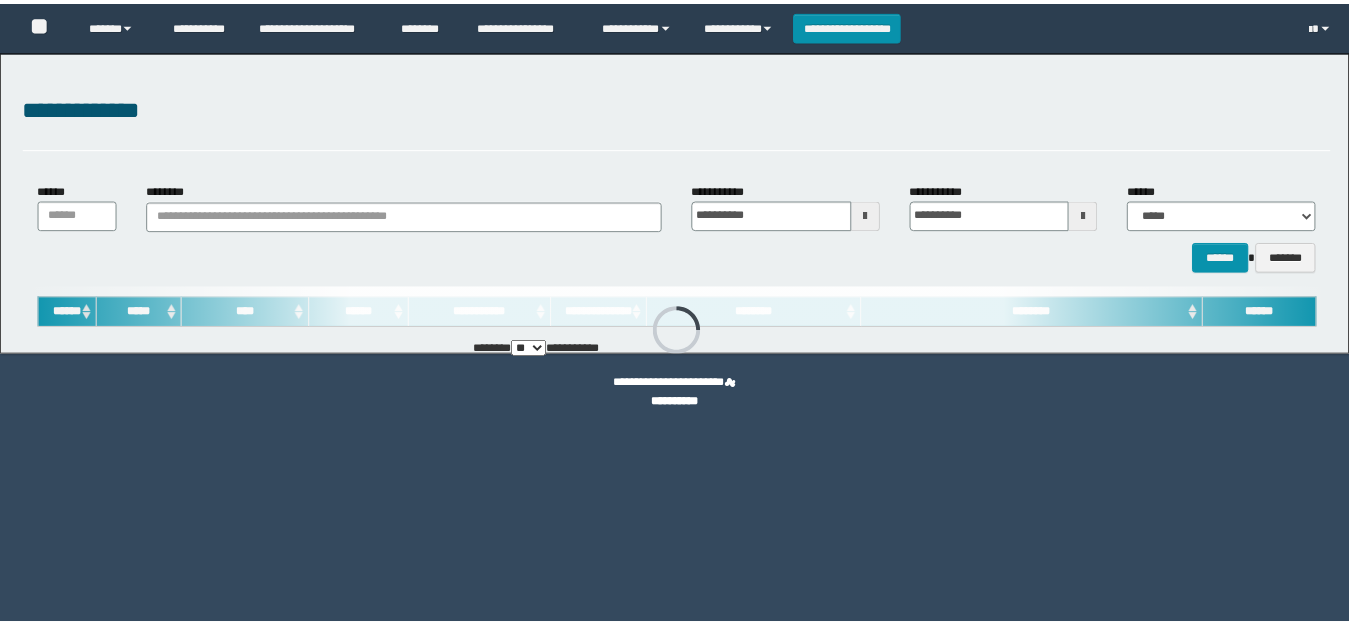 scroll, scrollTop: 0, scrollLeft: 0, axis: both 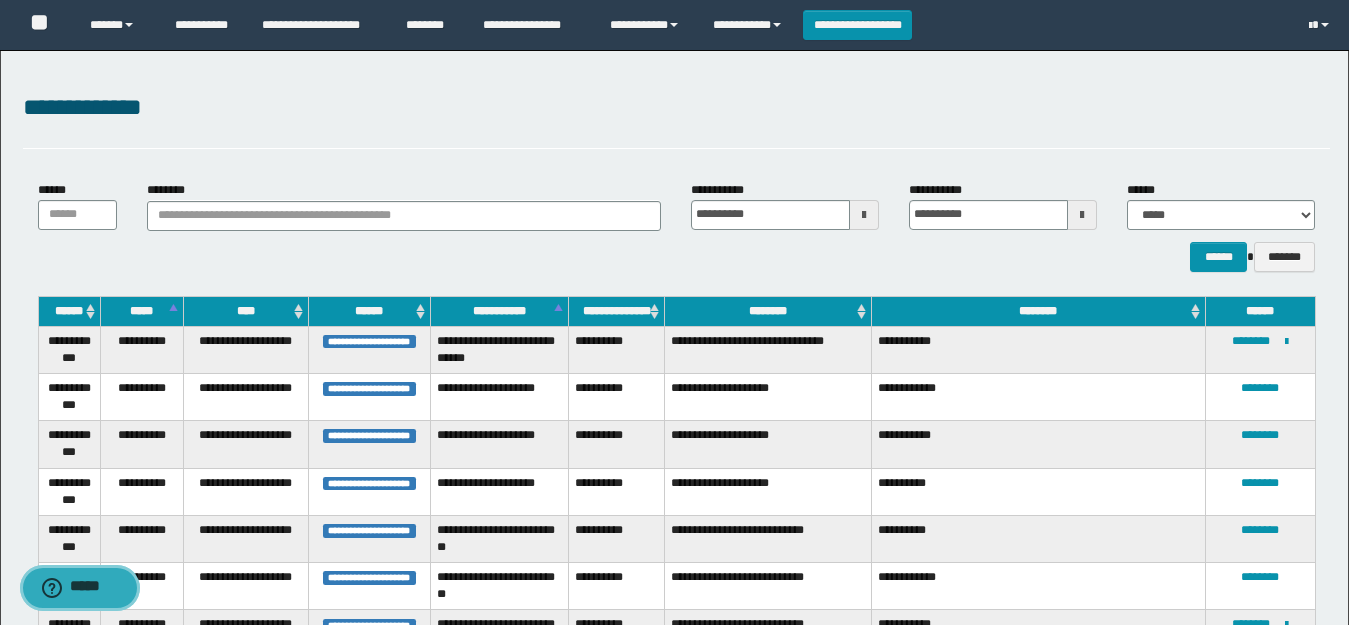 click on "*****" at bounding box center [80, 588] 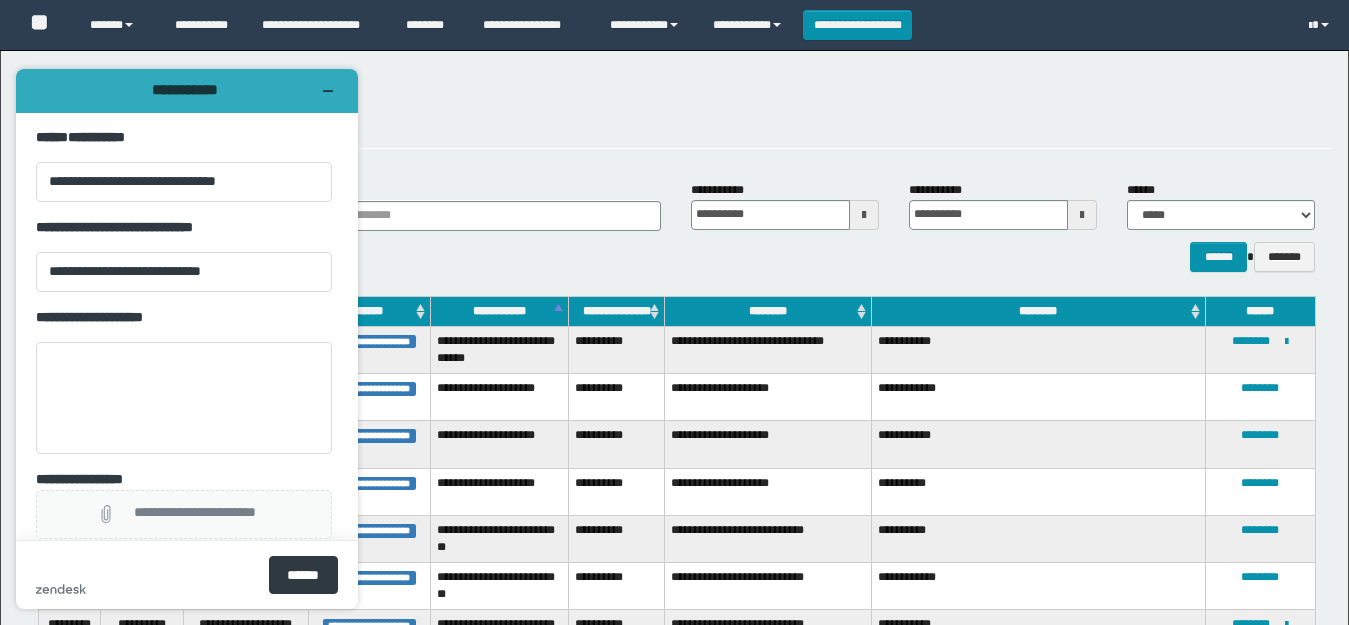 scroll, scrollTop: 0, scrollLeft: 0, axis: both 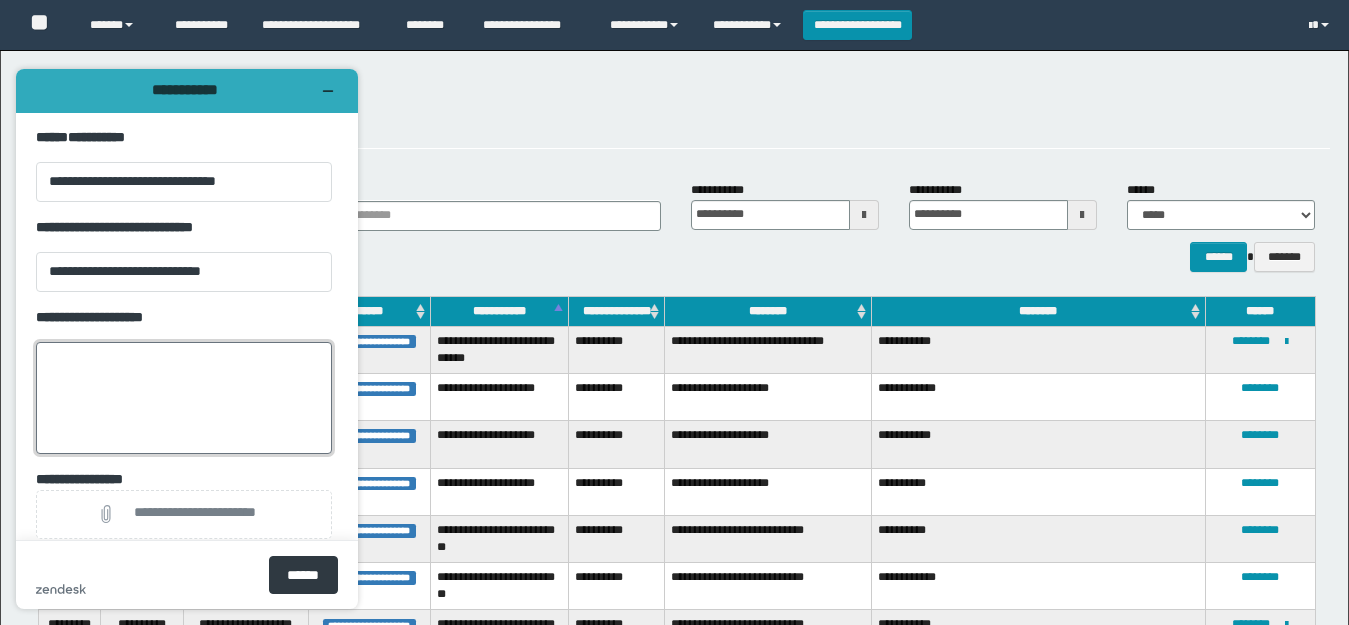 click on "**********" at bounding box center (184, 398) 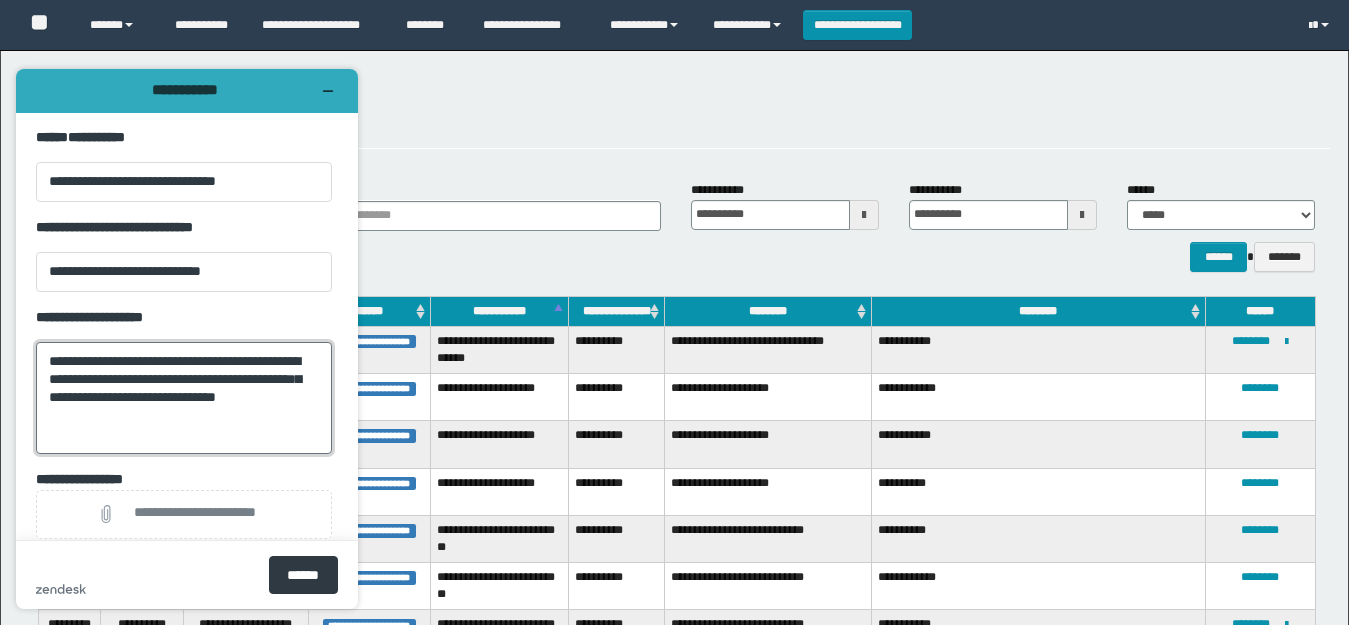 click on "**********" at bounding box center (184, 398) 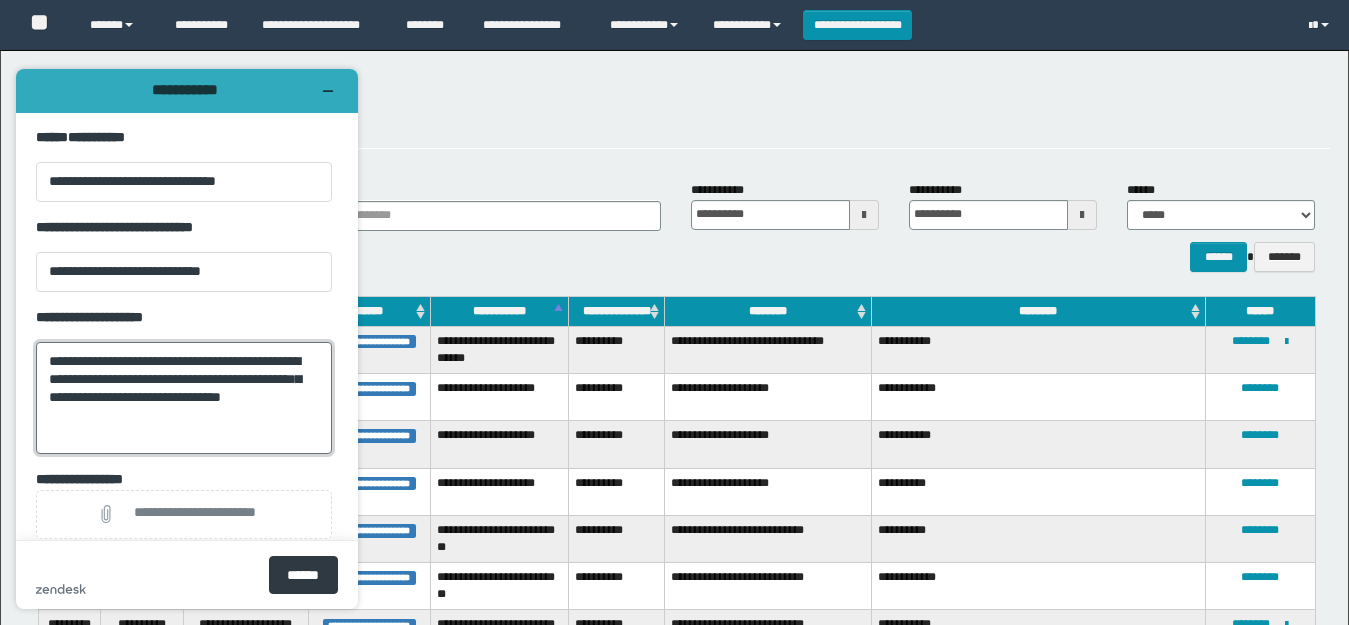 click on "**********" at bounding box center (184, 398) 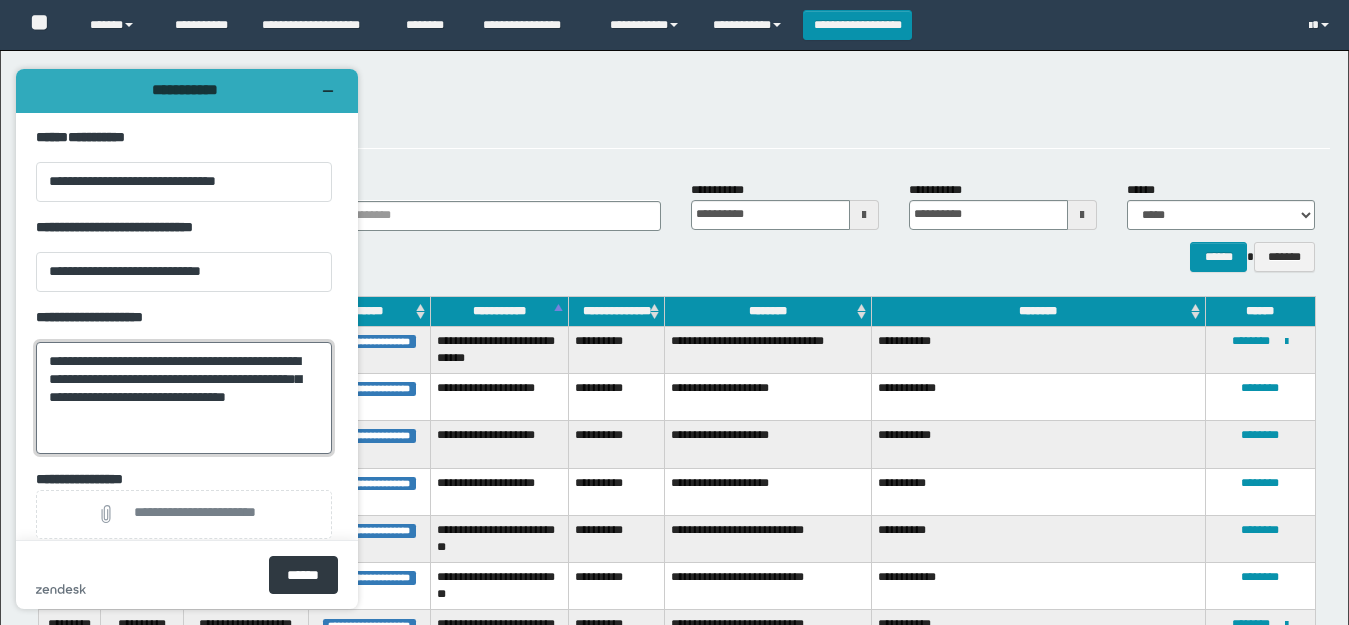 click on "**********" at bounding box center [184, 398] 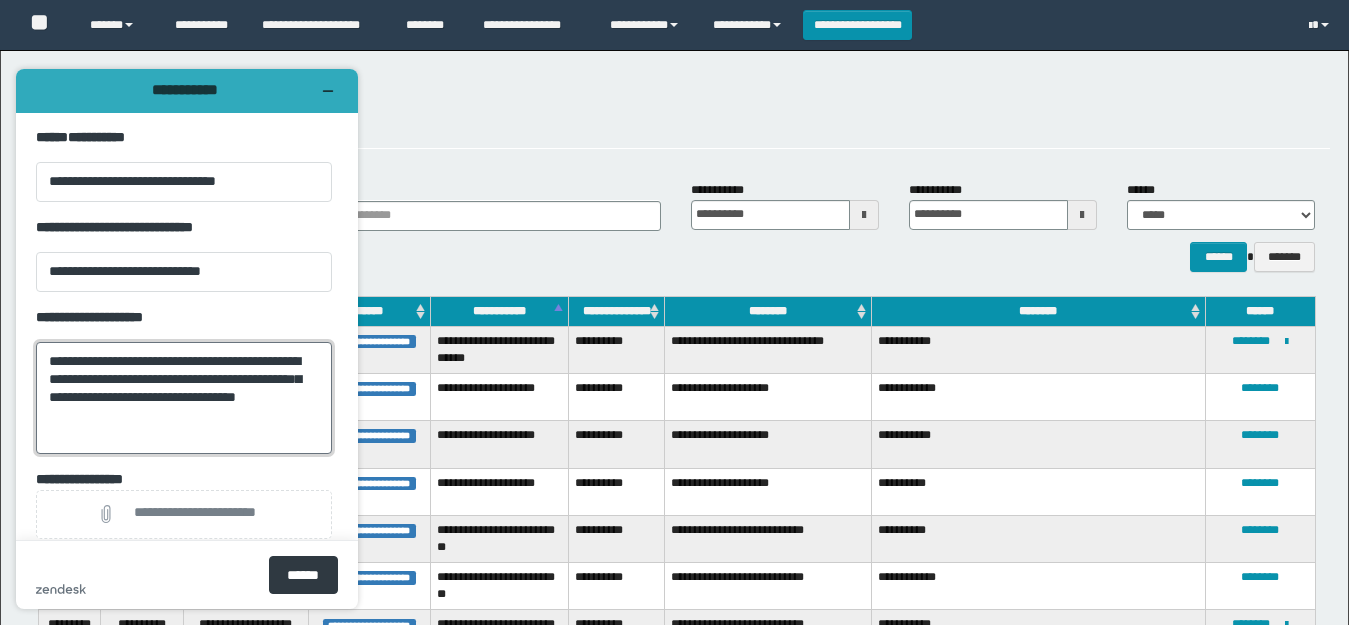 click on "**********" at bounding box center (184, 398) 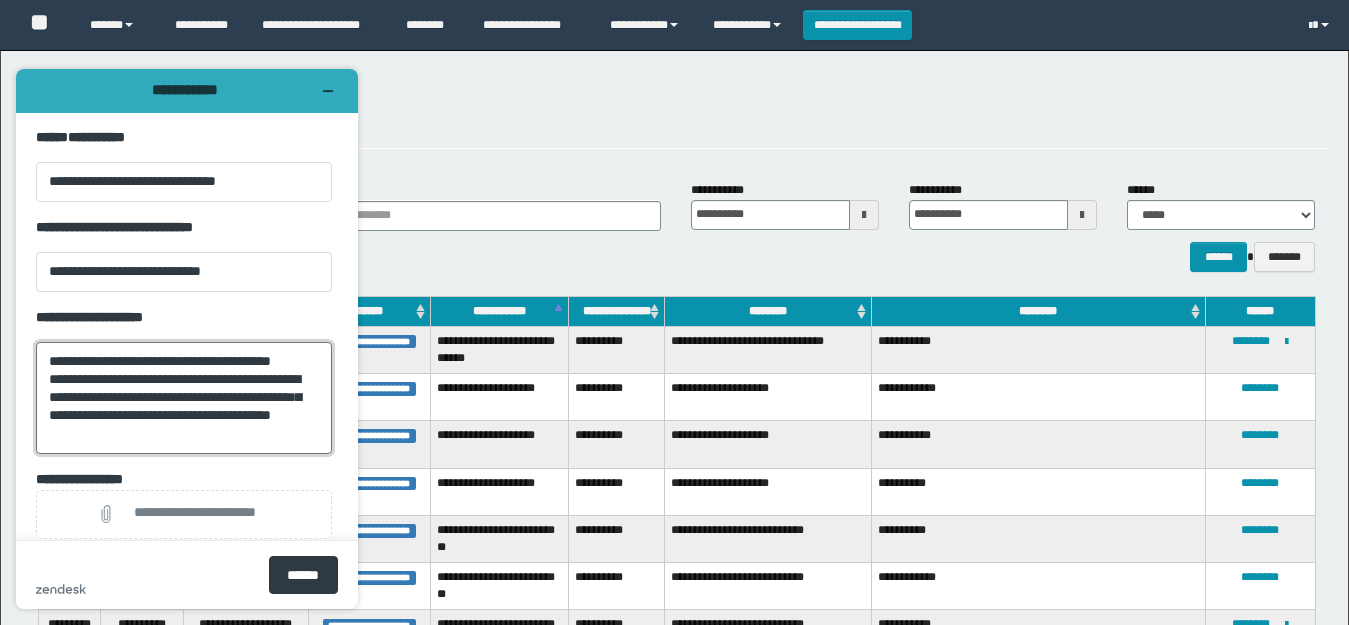 click on "**********" at bounding box center [184, 398] 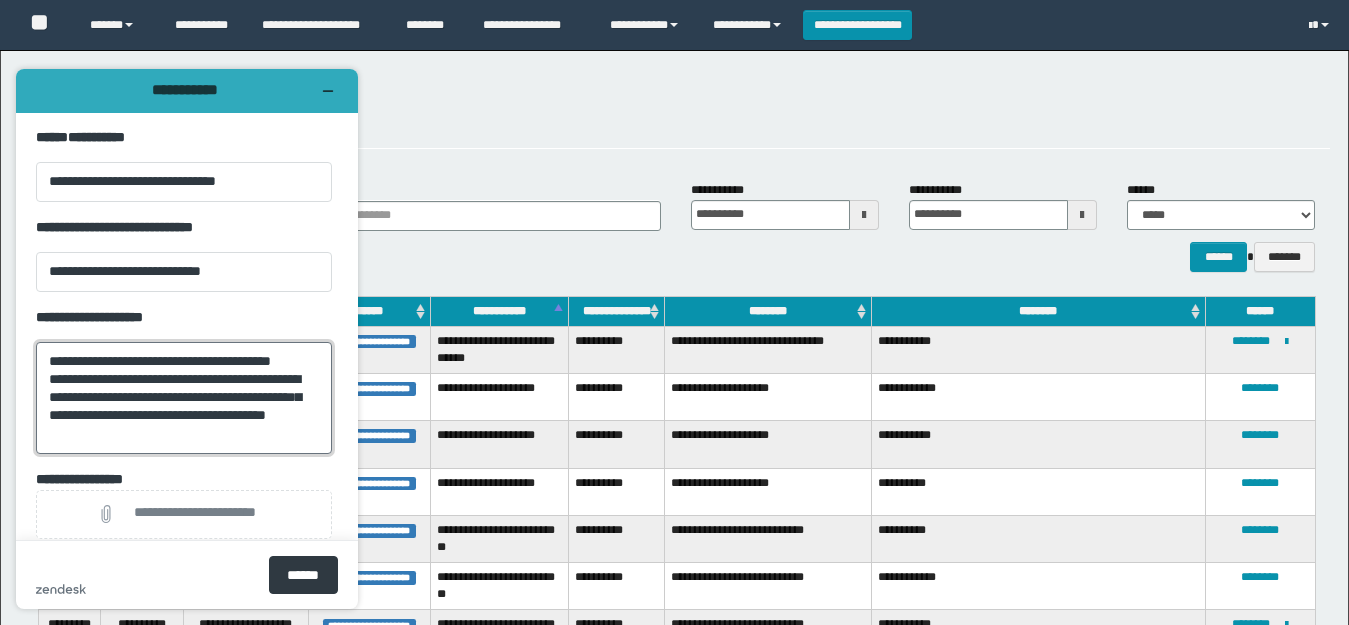 click on "**********" at bounding box center [184, 398] 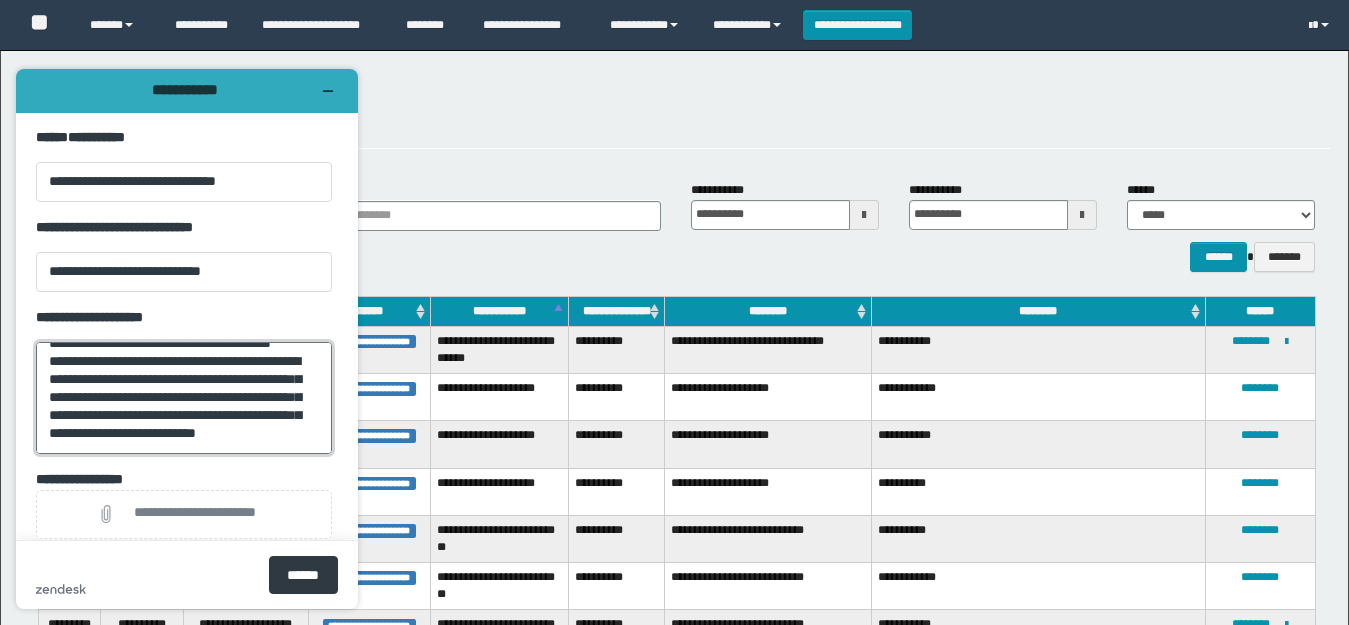 scroll, scrollTop: 80, scrollLeft: 0, axis: vertical 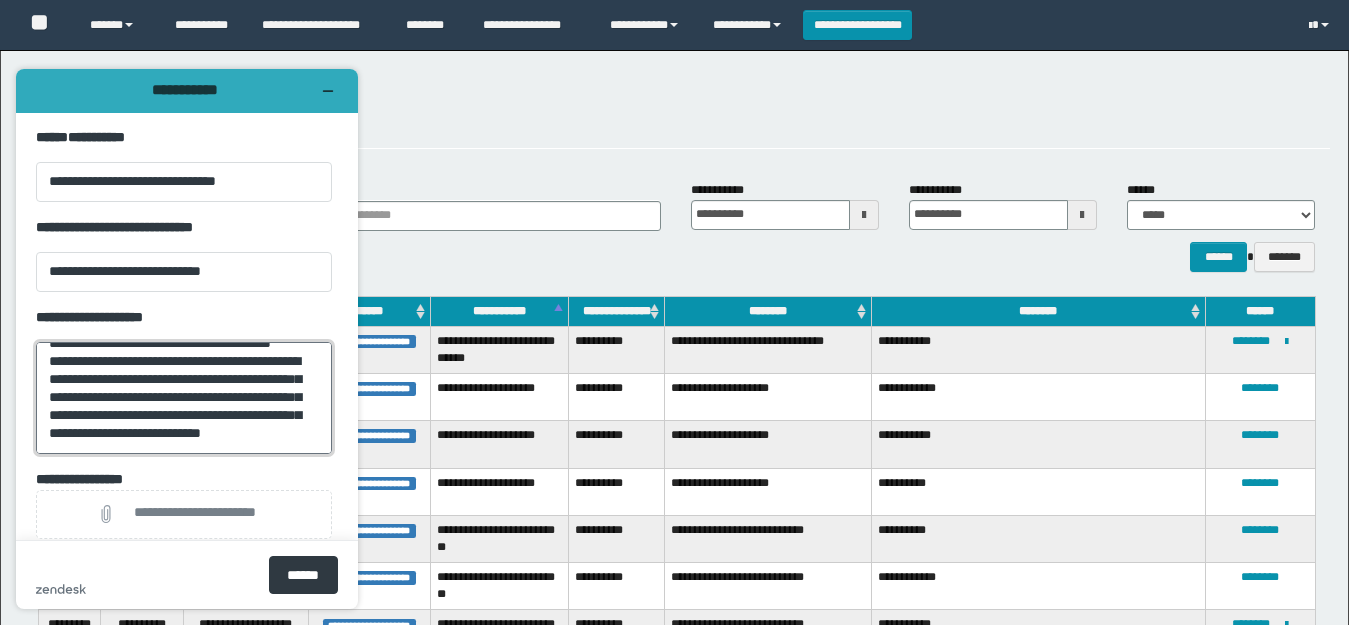 paste on "**********" 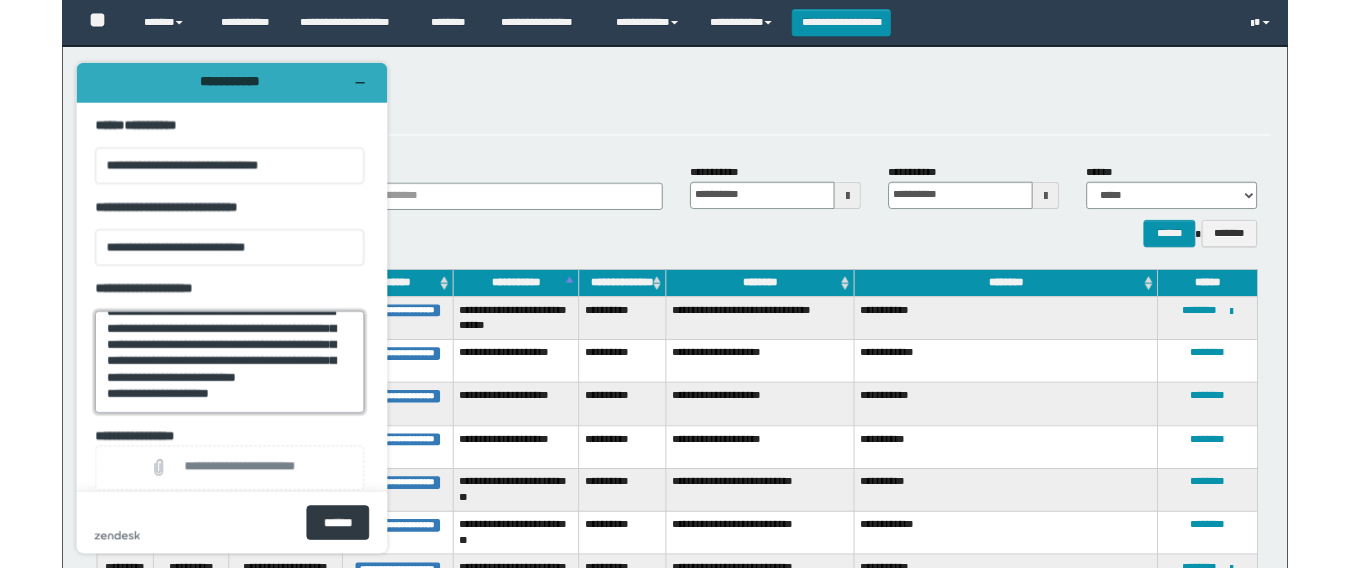 scroll, scrollTop: 90, scrollLeft: 0, axis: vertical 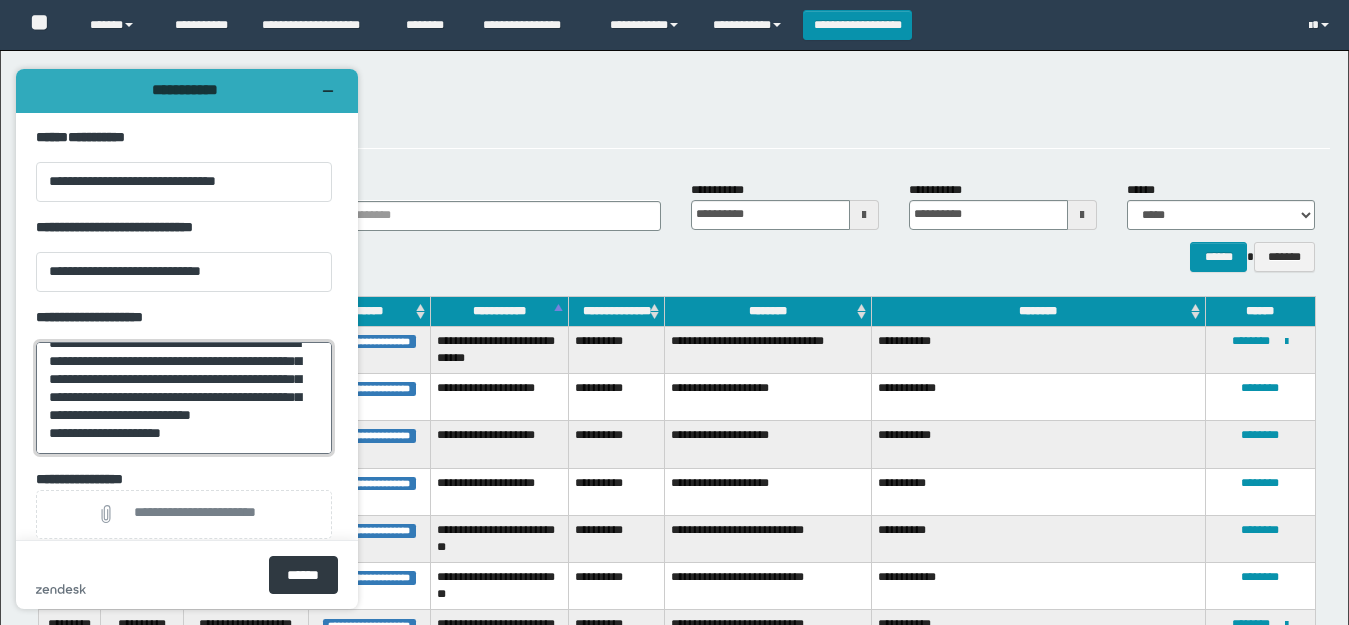 drag, startPoint x: 153, startPoint y: 441, endPoint x: 46, endPoint y: 441, distance: 107 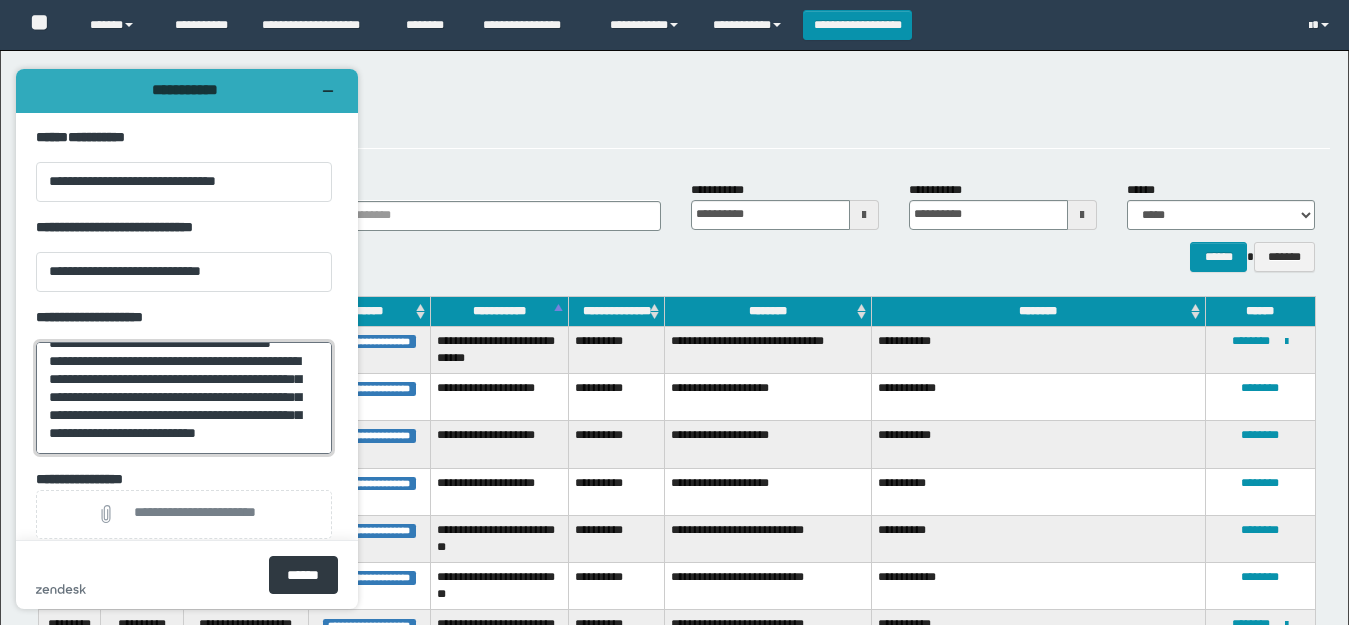 type on "**********" 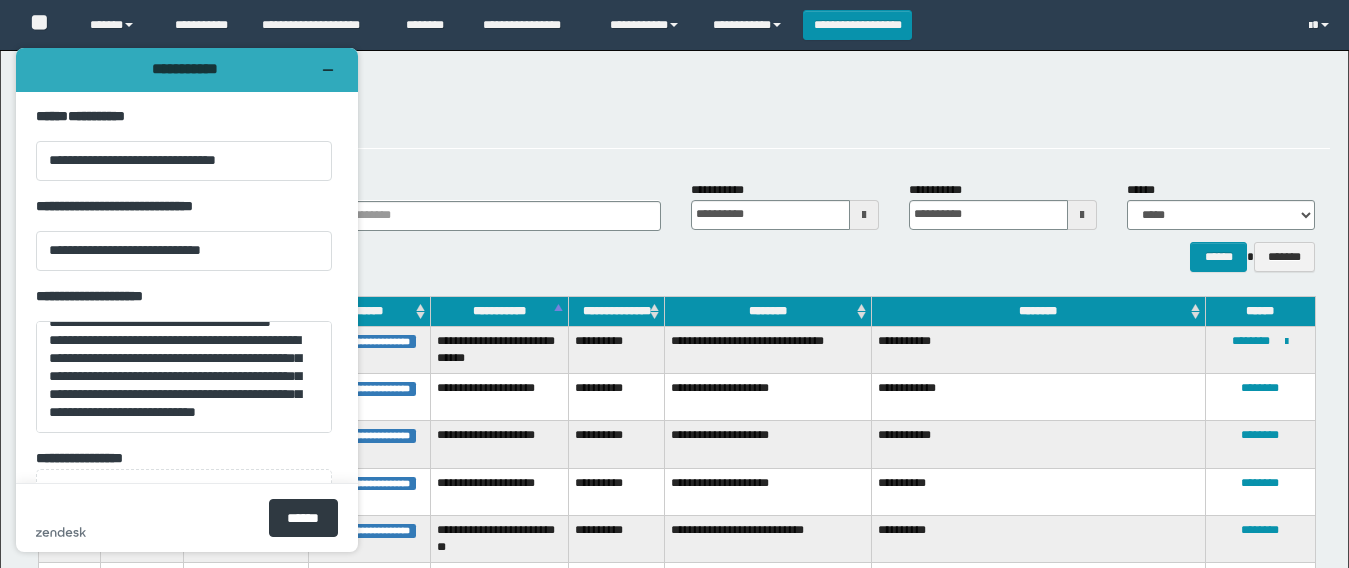 click on "**********" at bounding box center [184, 459] 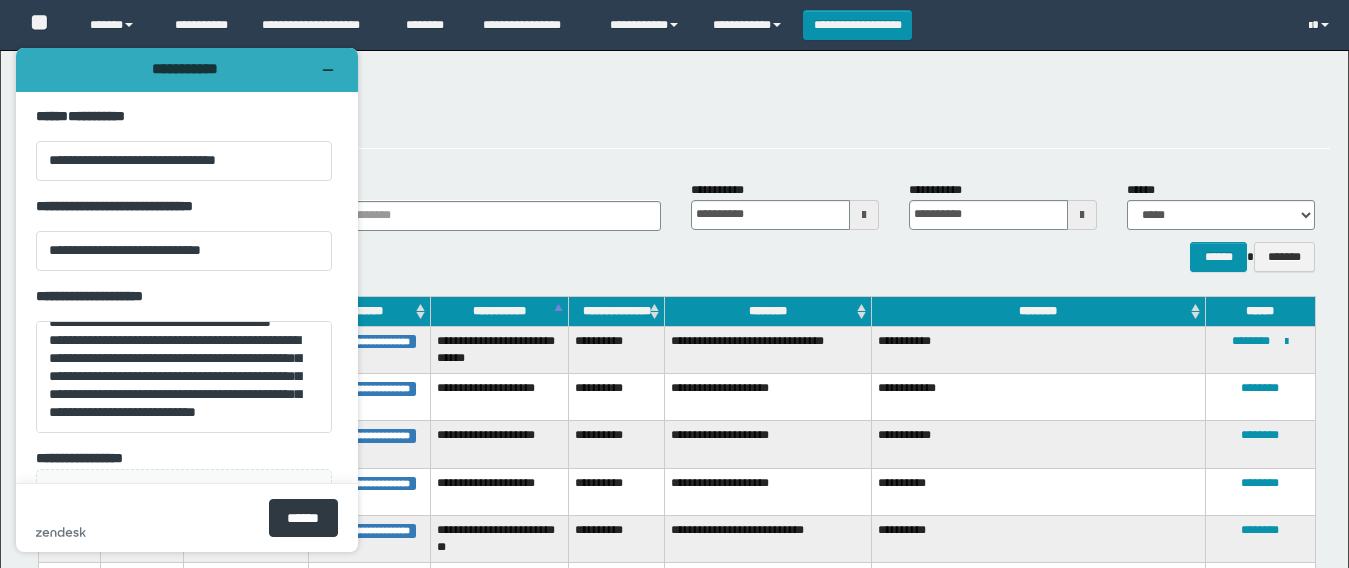 scroll, scrollTop: 37, scrollLeft: 0, axis: vertical 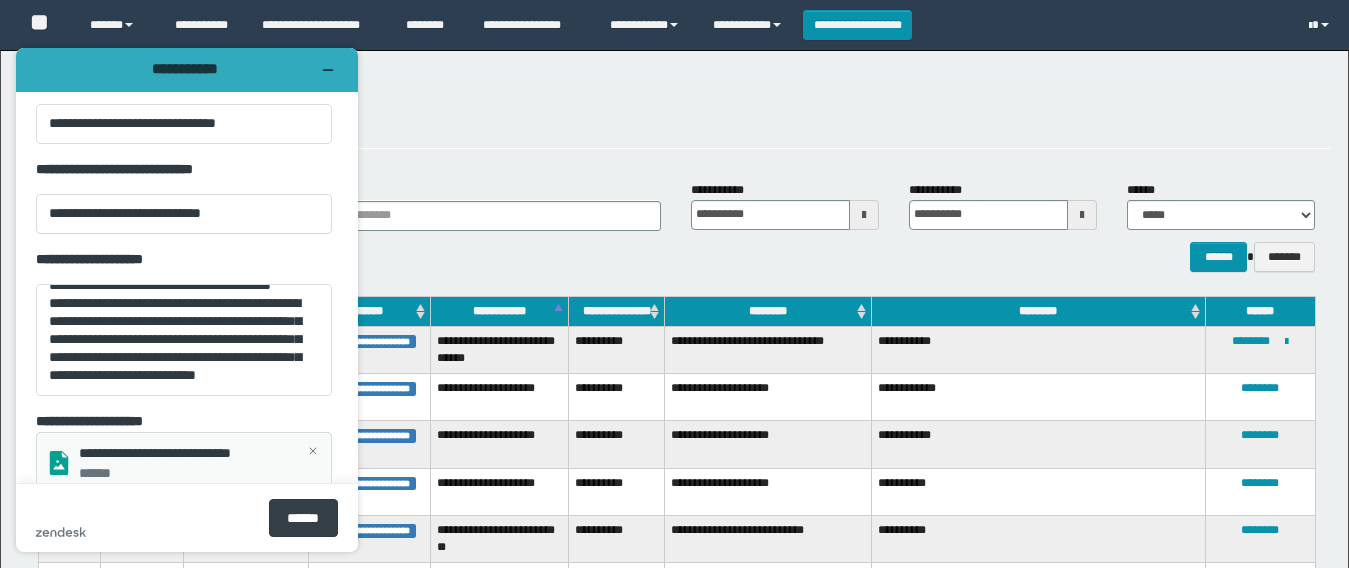 click on "******" at bounding box center [303, 518] 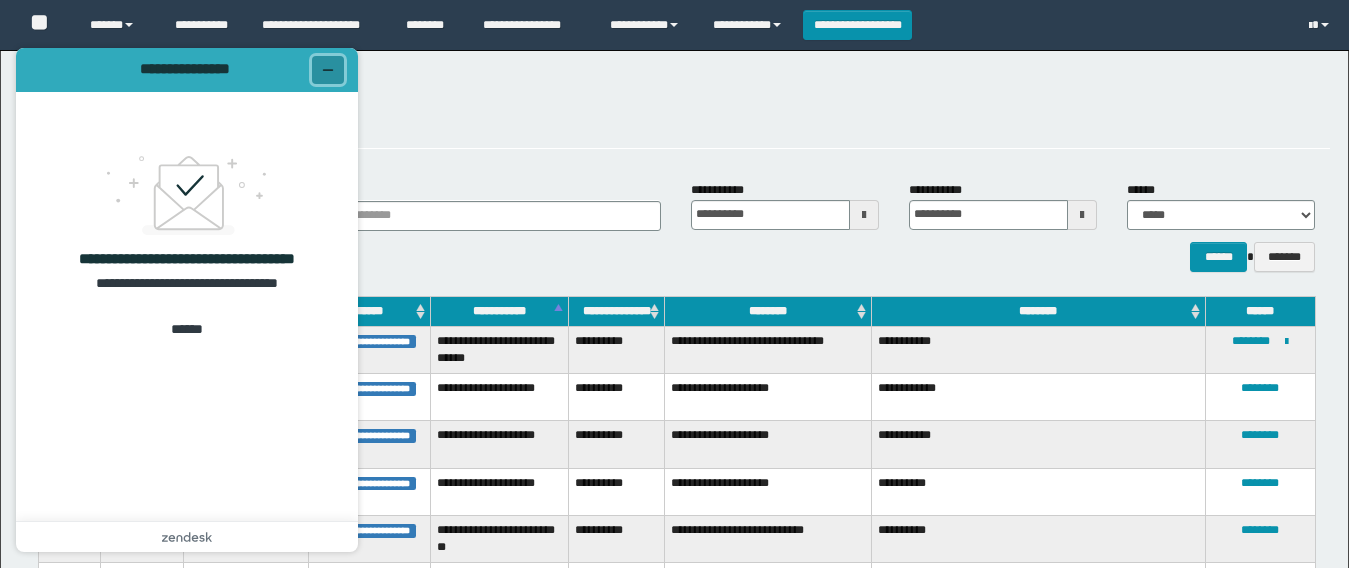 click 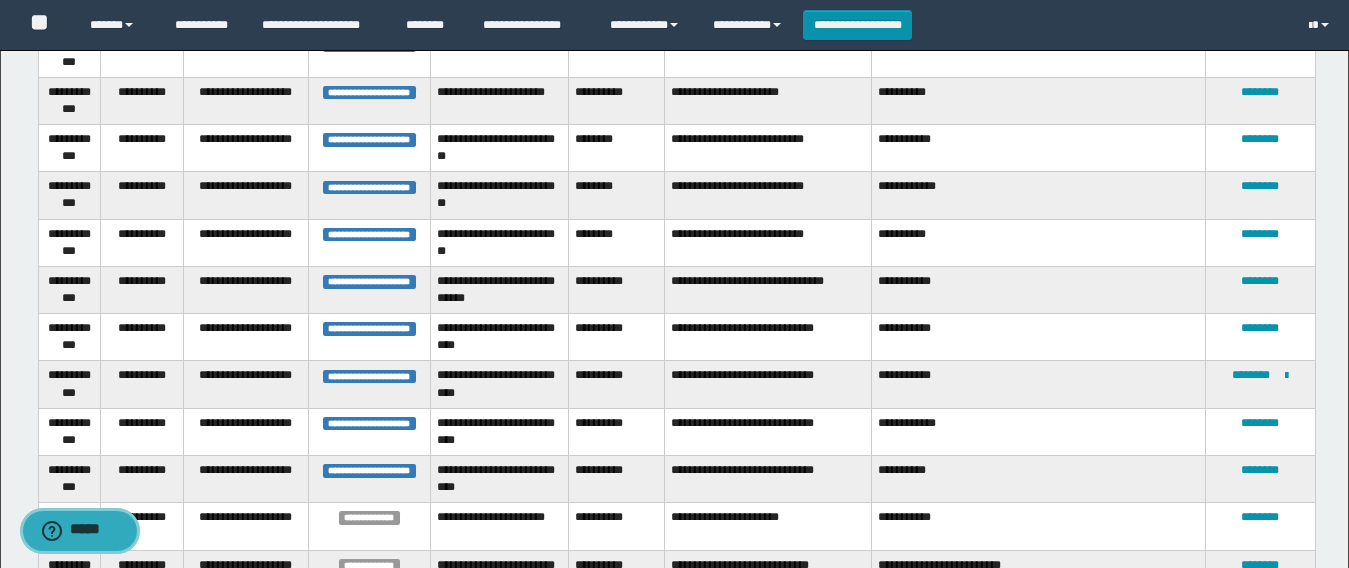 scroll, scrollTop: 1500, scrollLeft: 0, axis: vertical 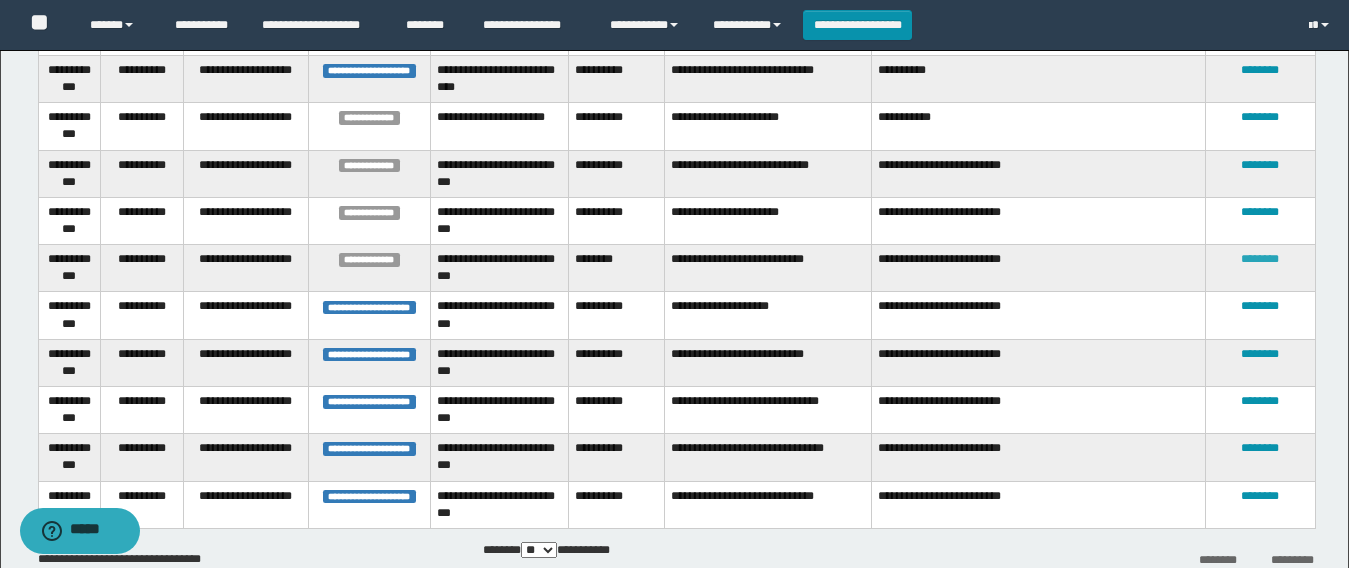 click on "********" at bounding box center (1260, 259) 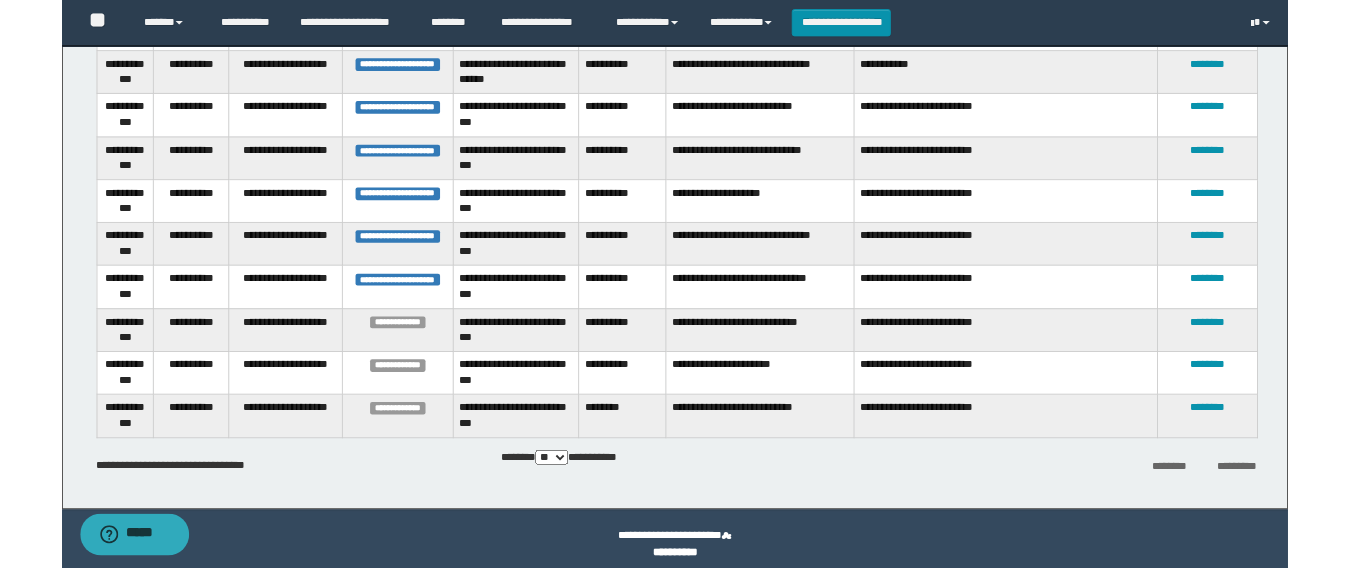 scroll, scrollTop: 1513, scrollLeft: 0, axis: vertical 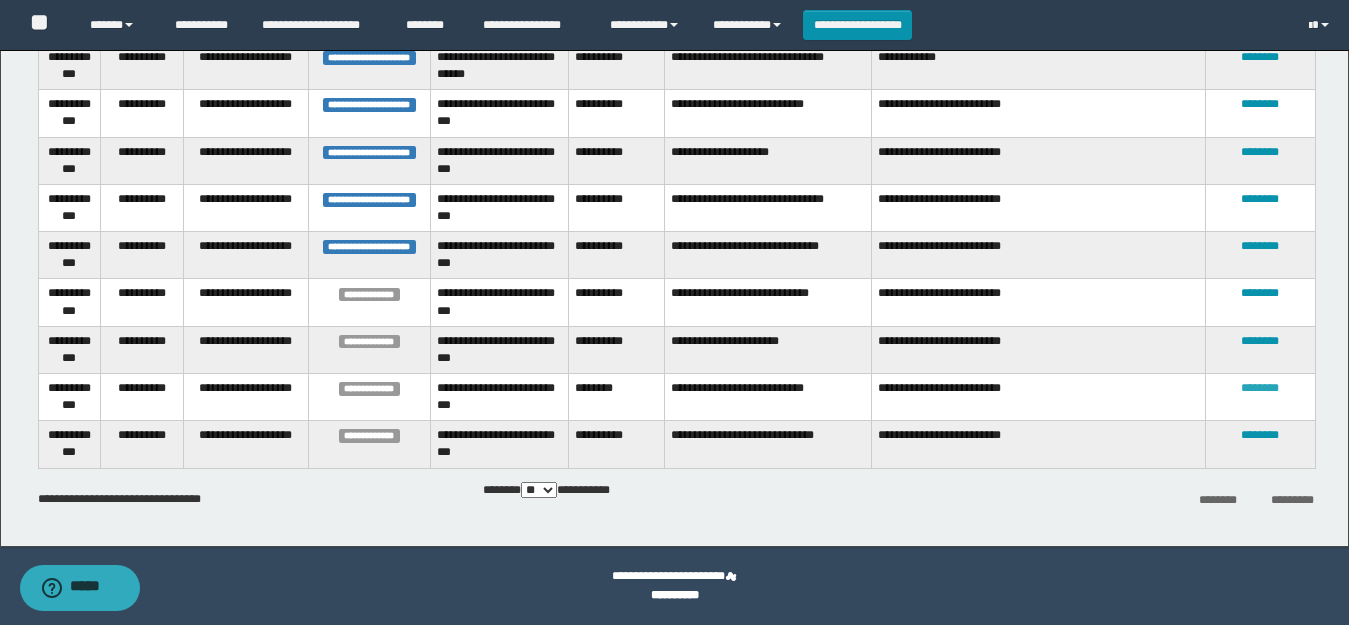 click on "********" at bounding box center (1260, 388) 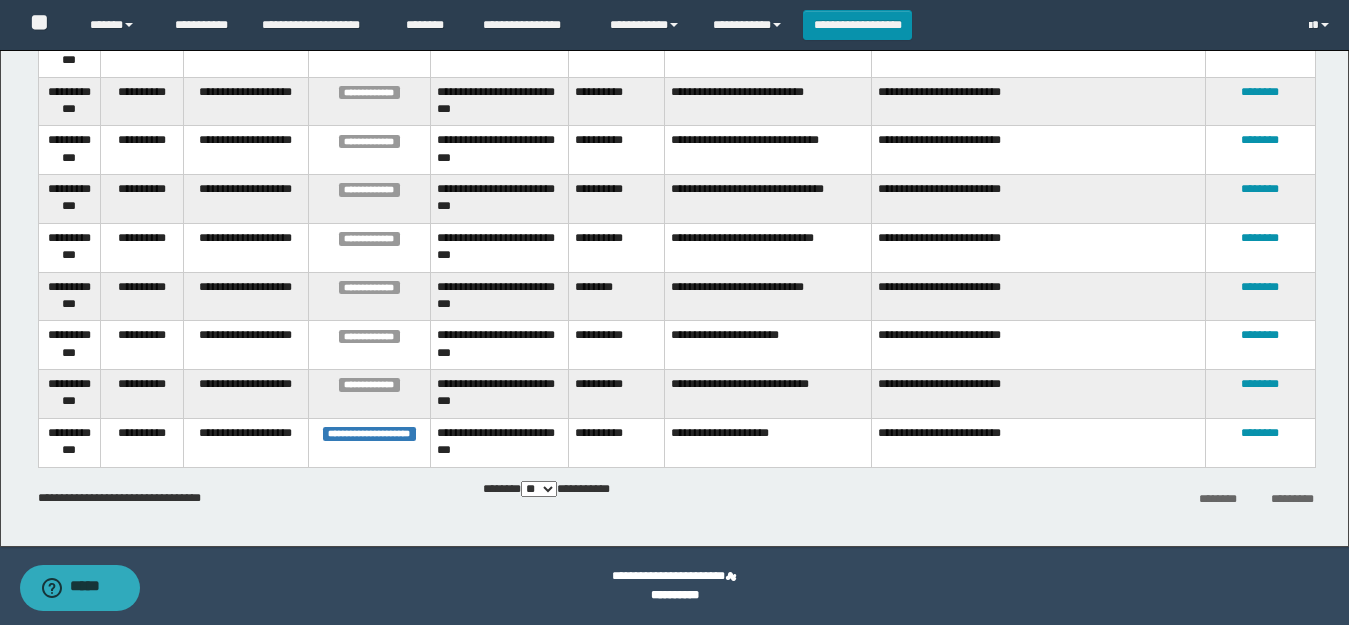 scroll, scrollTop: 1371, scrollLeft: 0, axis: vertical 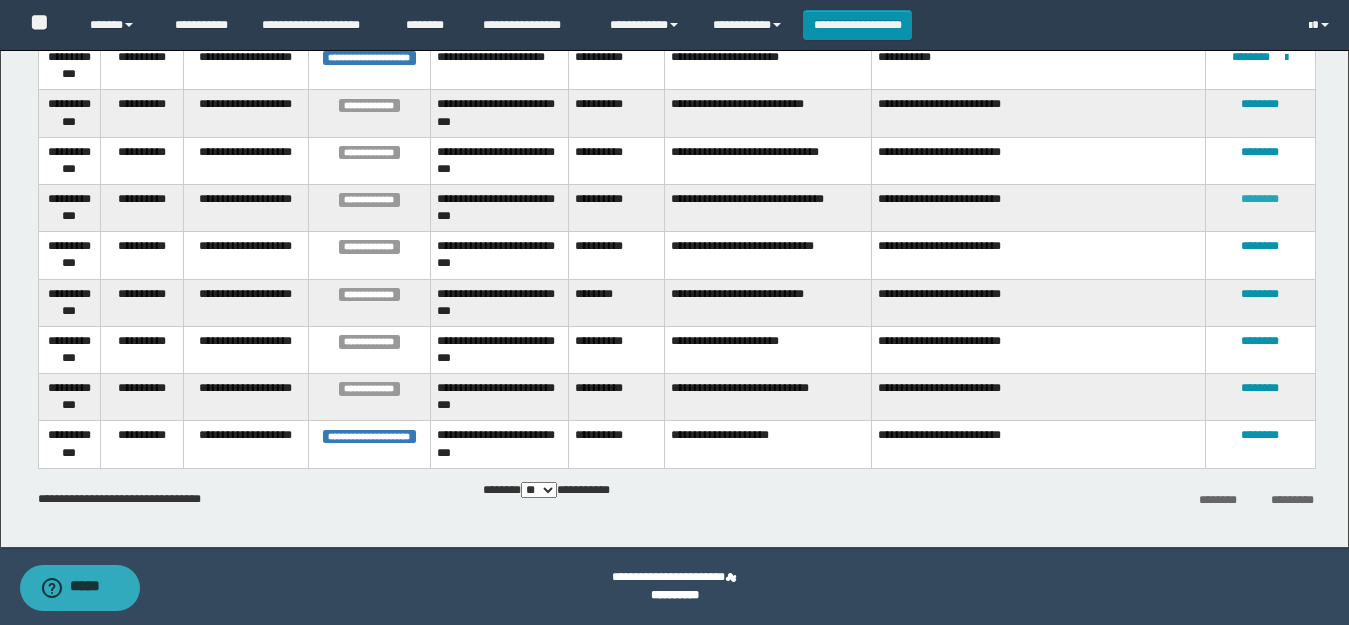 click on "********" at bounding box center (1260, 199) 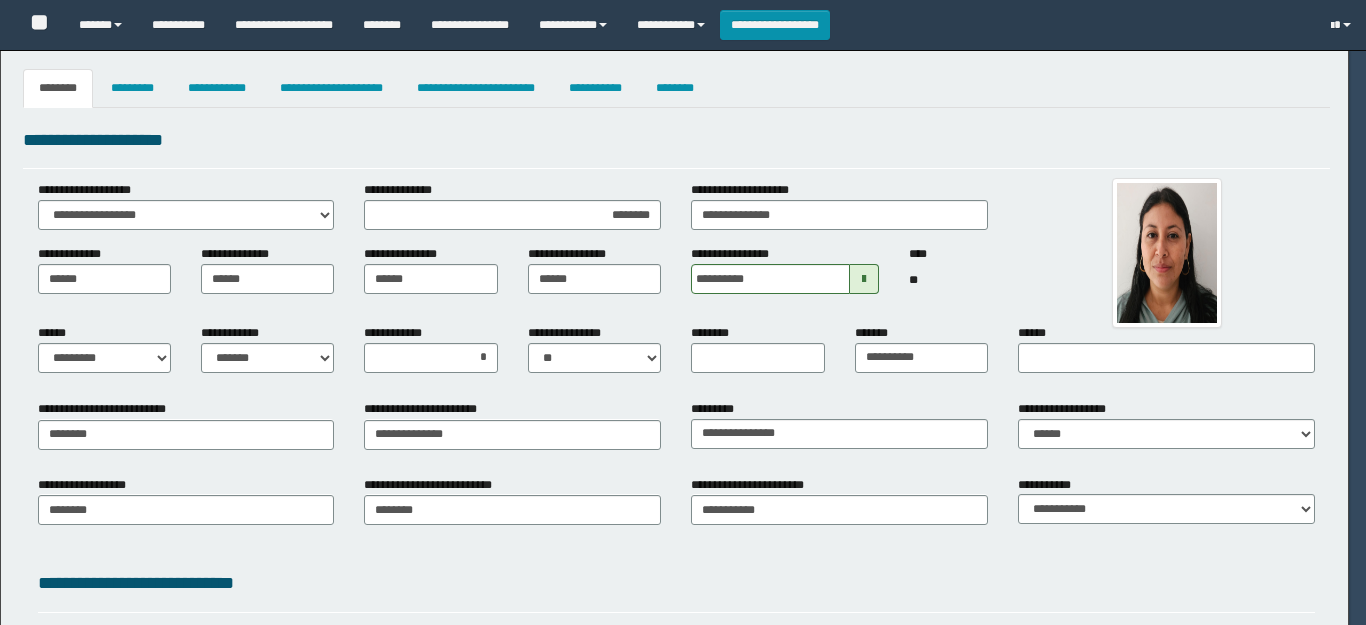 select on "*" 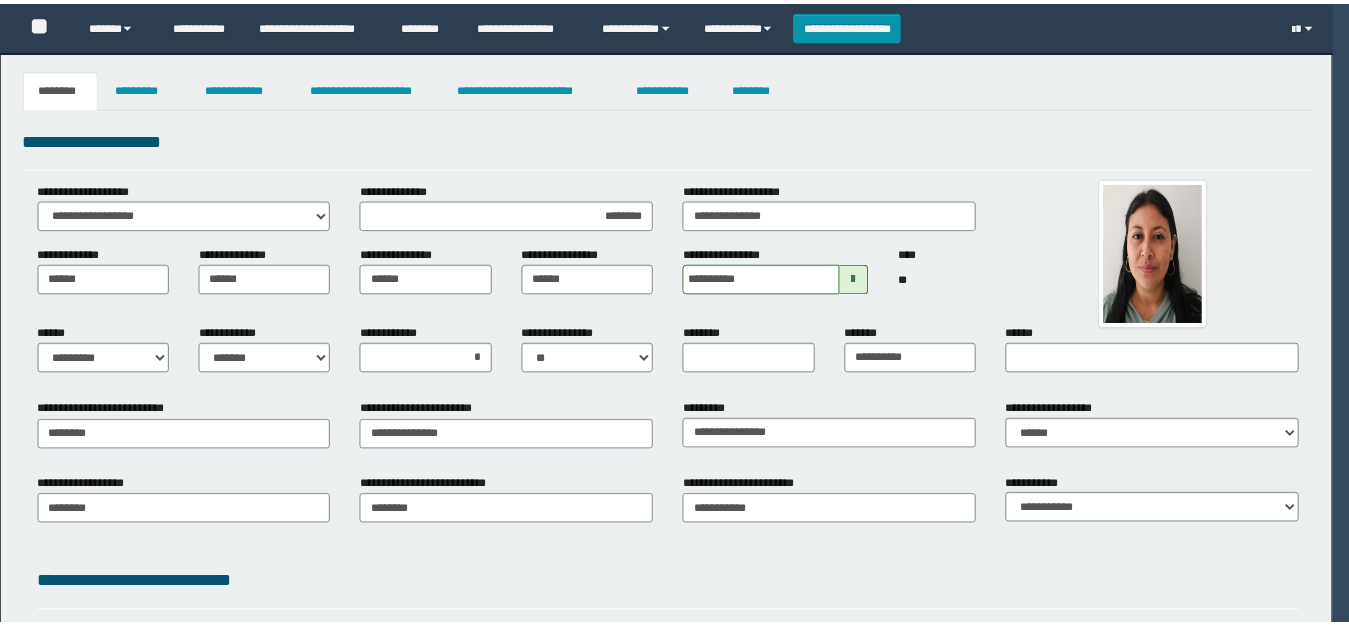 scroll, scrollTop: 0, scrollLeft: 0, axis: both 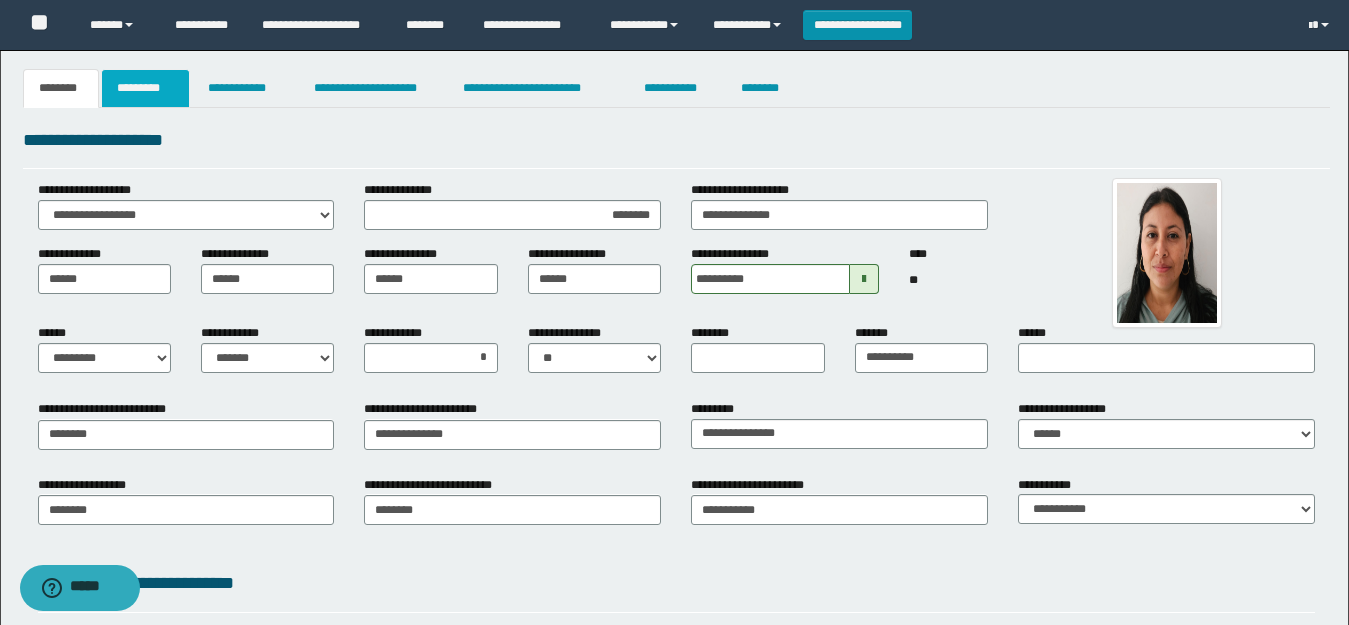 click on "*********" at bounding box center [145, 88] 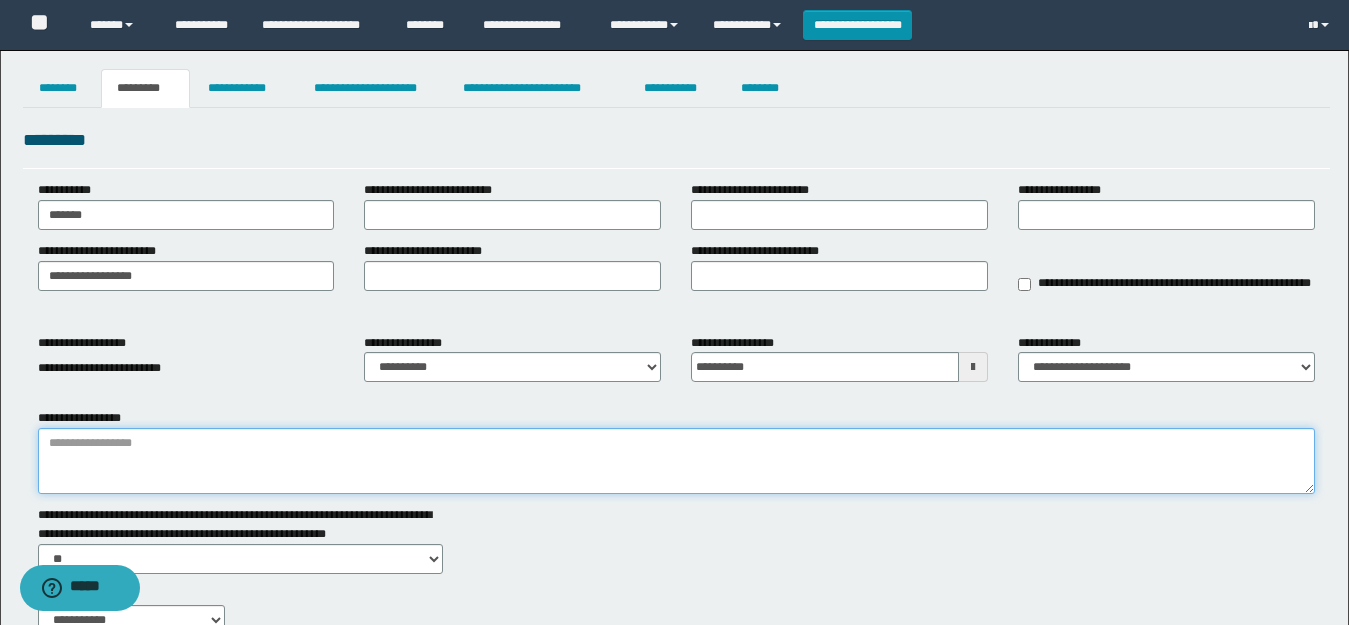 click on "**********" at bounding box center (676, 461) 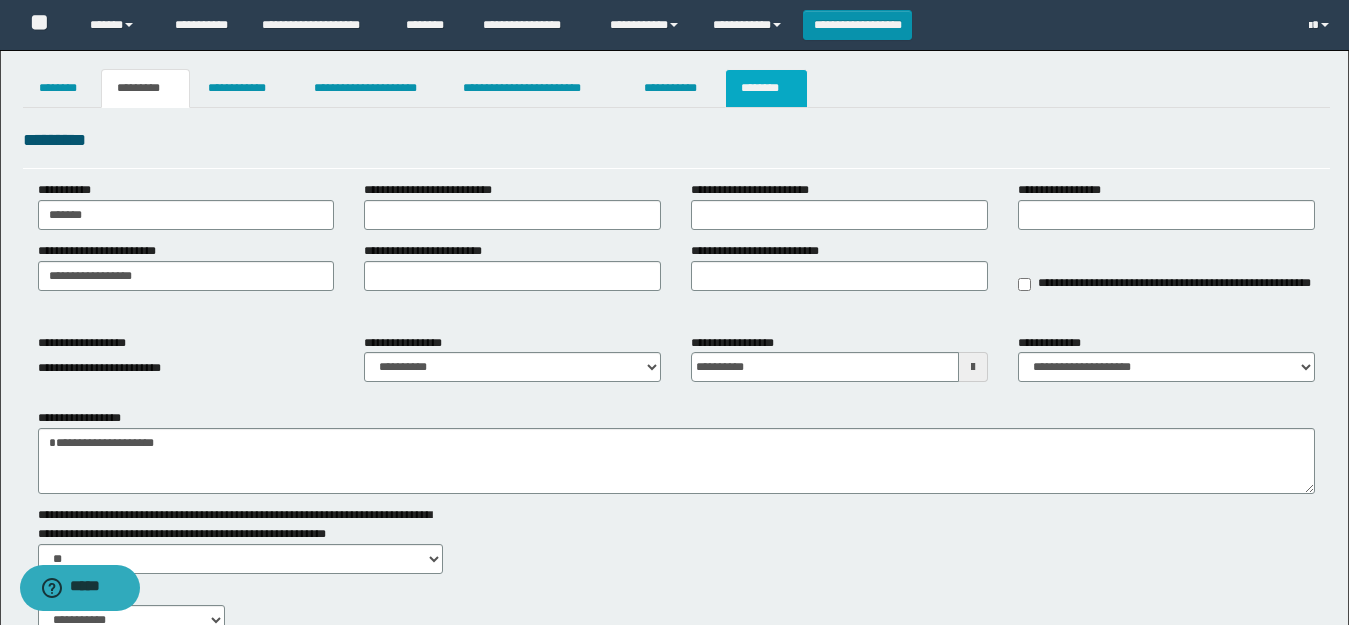 click on "********" at bounding box center [766, 88] 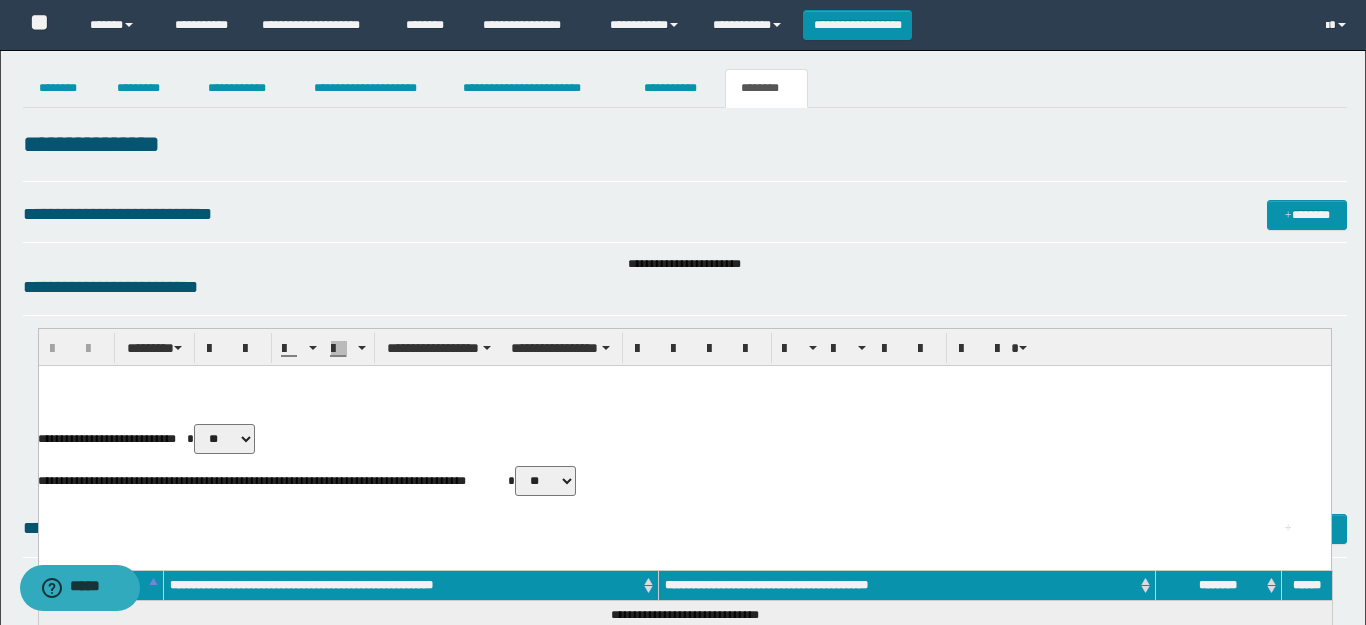 drag, startPoint x: 1200, startPoint y: 457, endPoint x: 1192, endPoint y: 464, distance: 10.630146 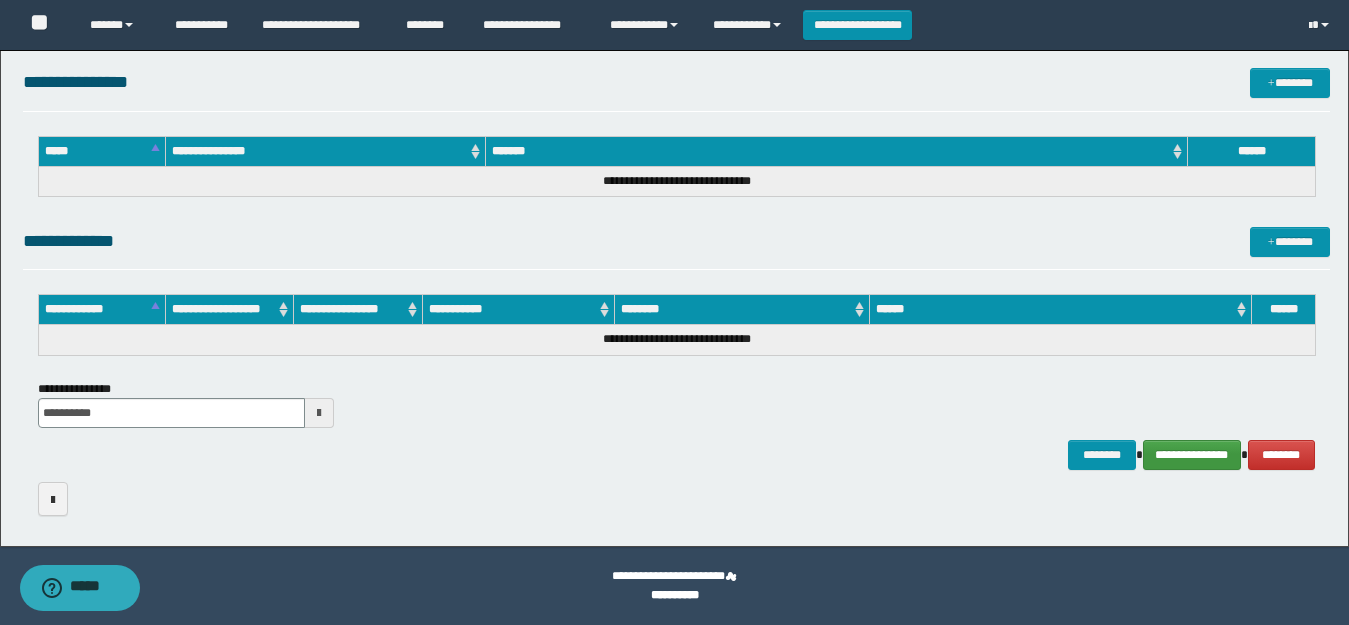 scroll, scrollTop: 0, scrollLeft: 0, axis: both 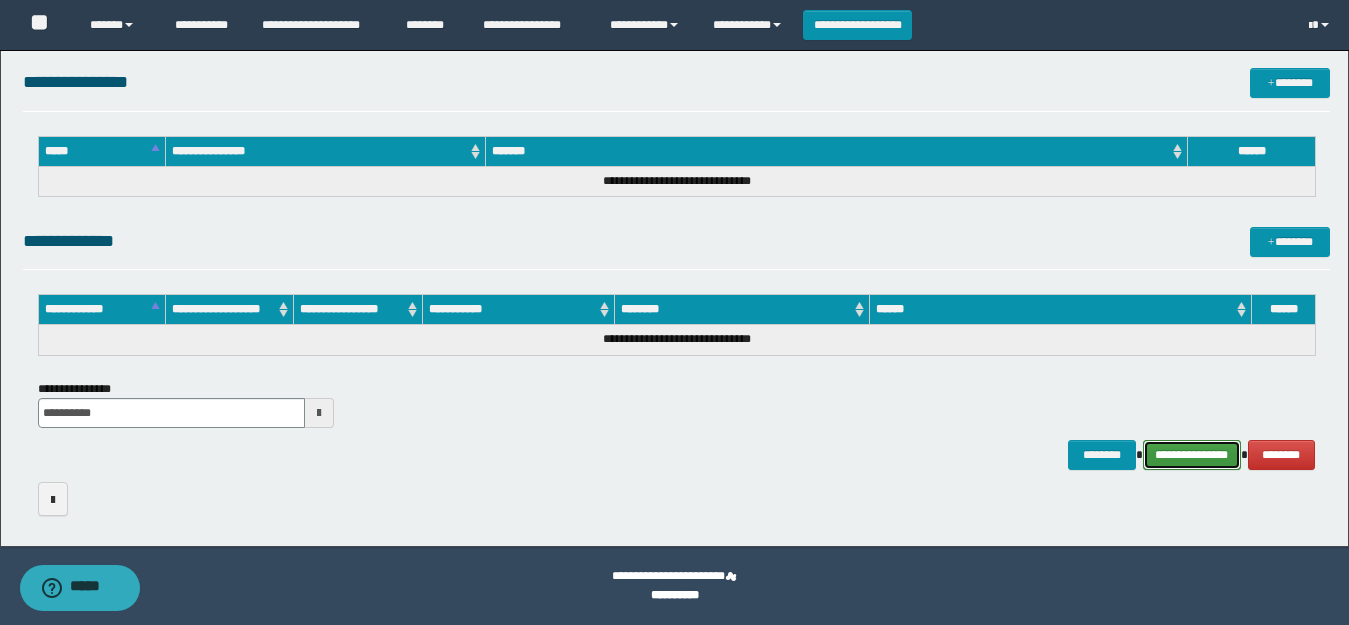 click on "**********" at bounding box center [1192, 455] 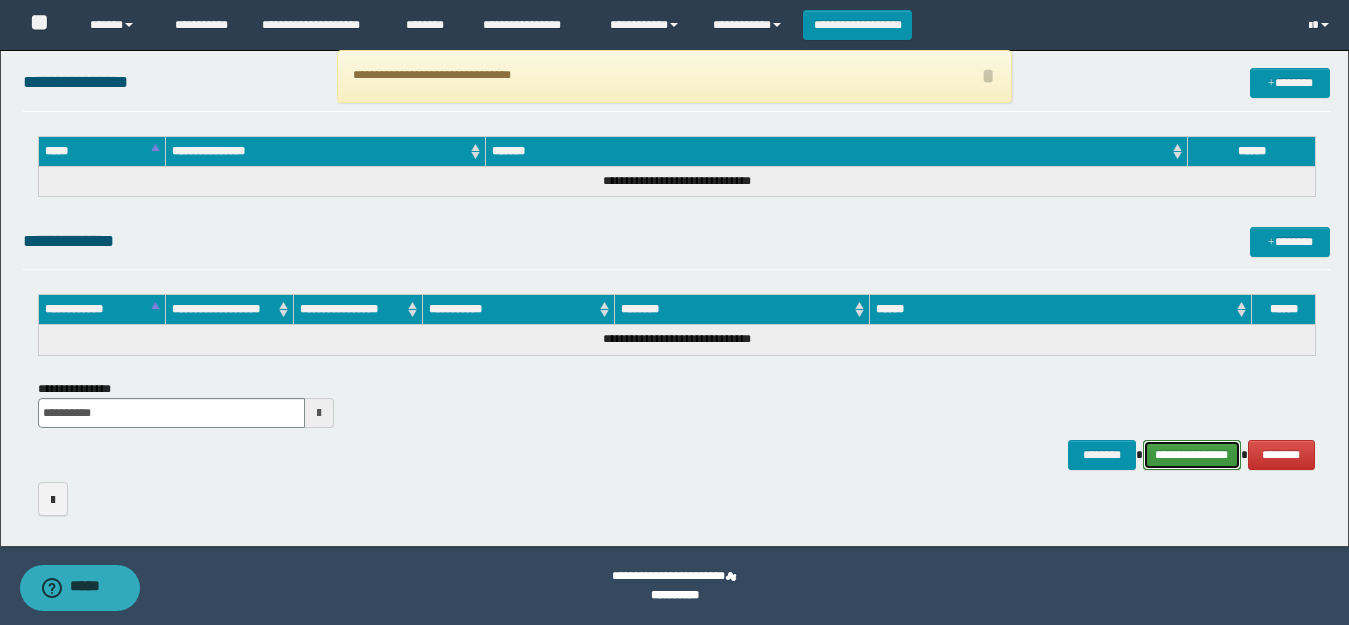 click on "**********" at bounding box center [1192, 455] 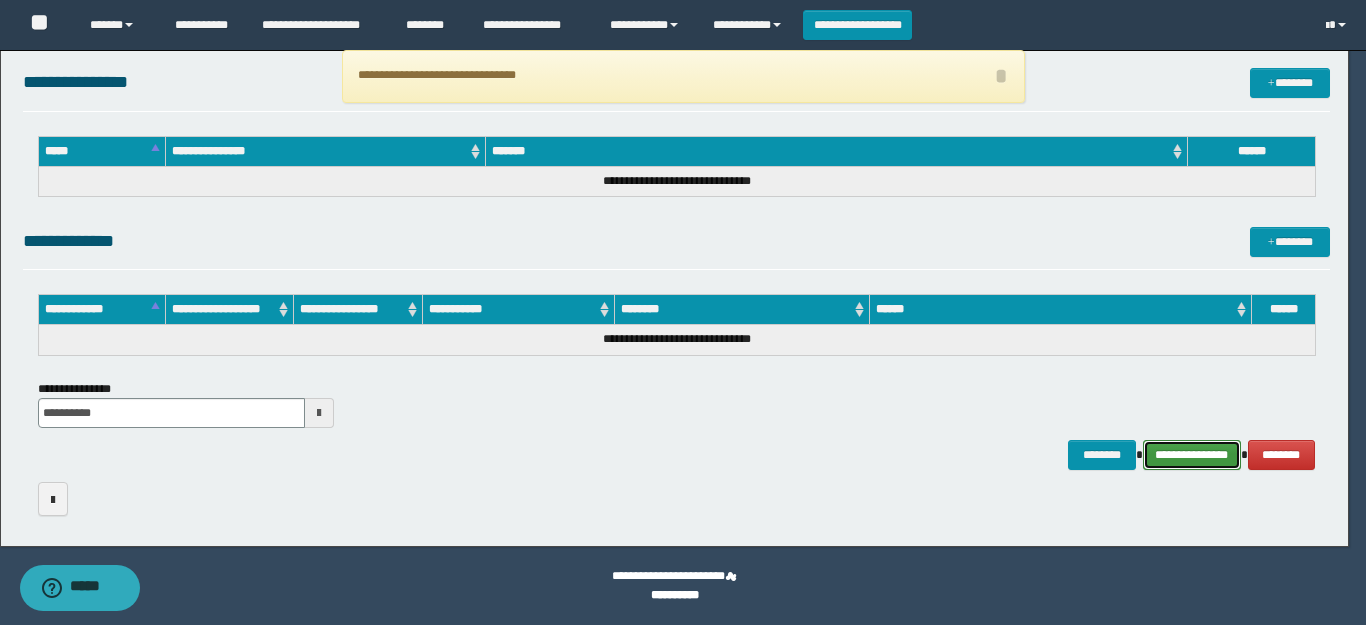 click on "**********" at bounding box center (674, -652) 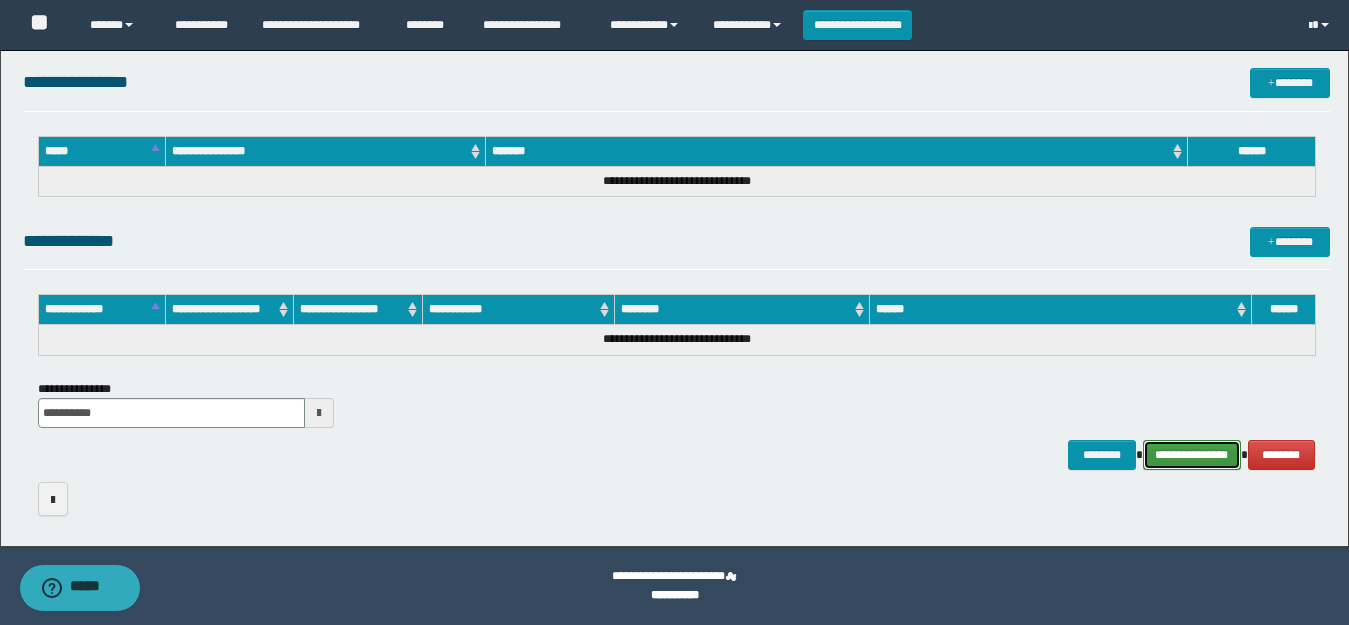 click on "**********" at bounding box center [1192, 455] 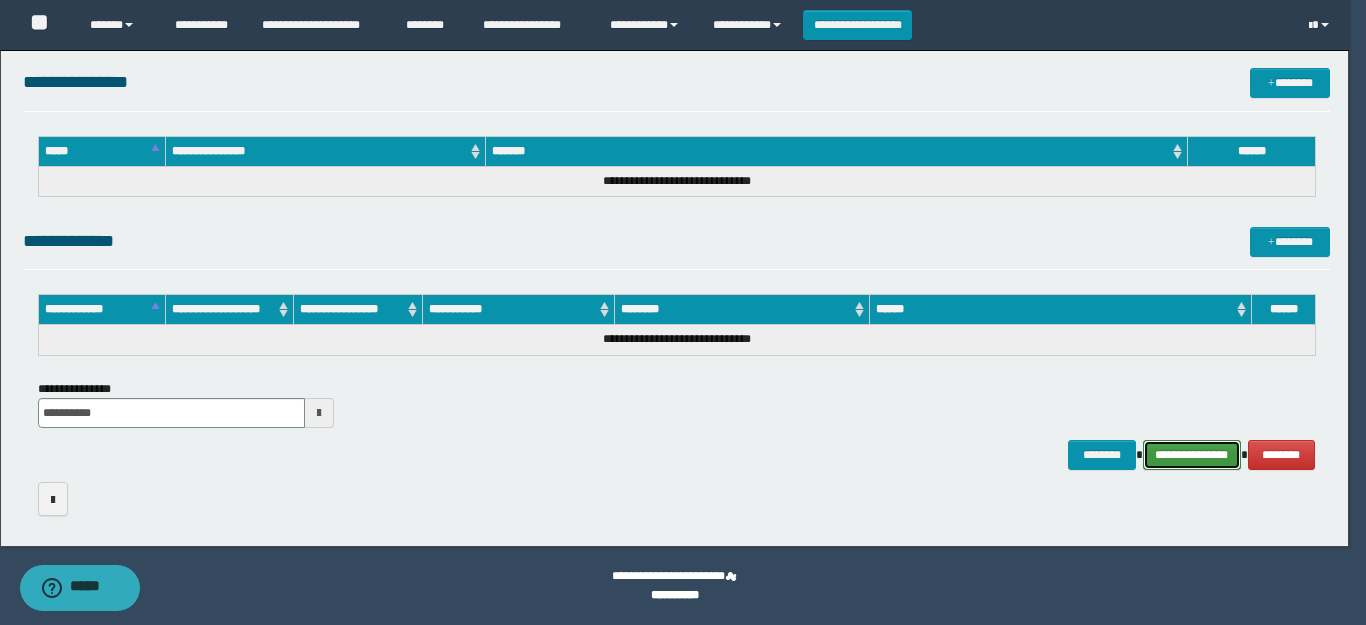 click on "**********" at bounding box center (674, -652) 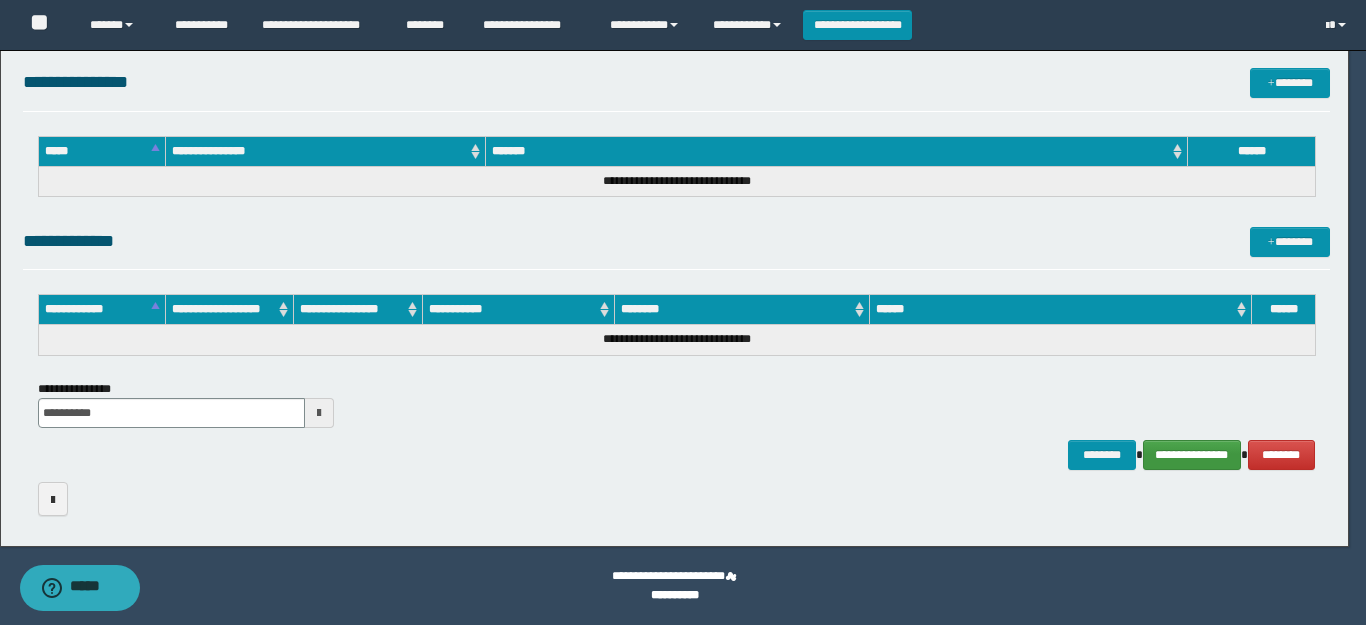 click at bounding box center (683, 312) 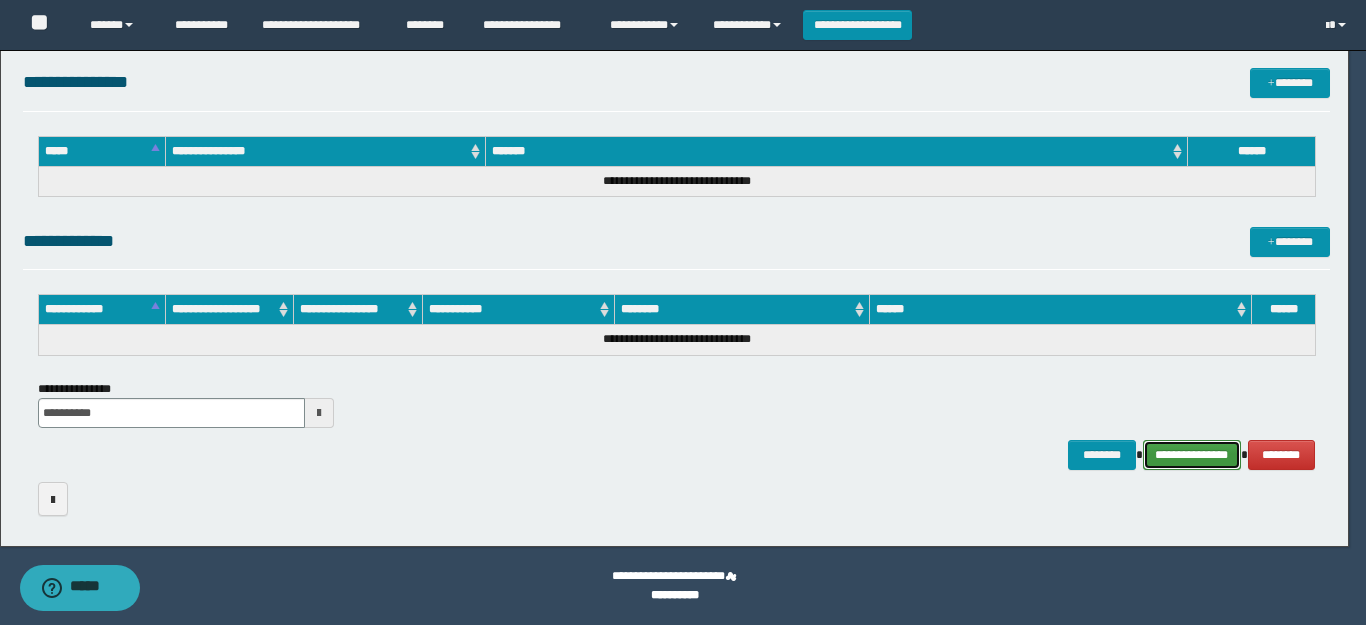 click on "**********" at bounding box center (1192, 455) 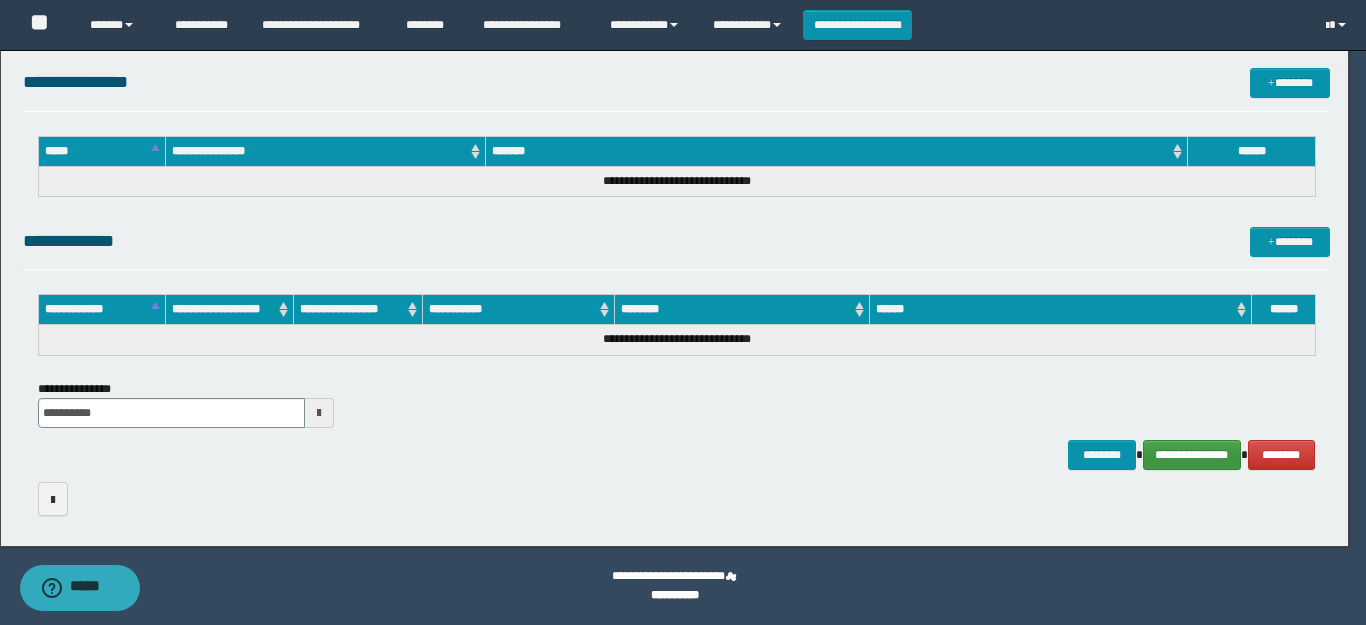 click at bounding box center [683, 312] 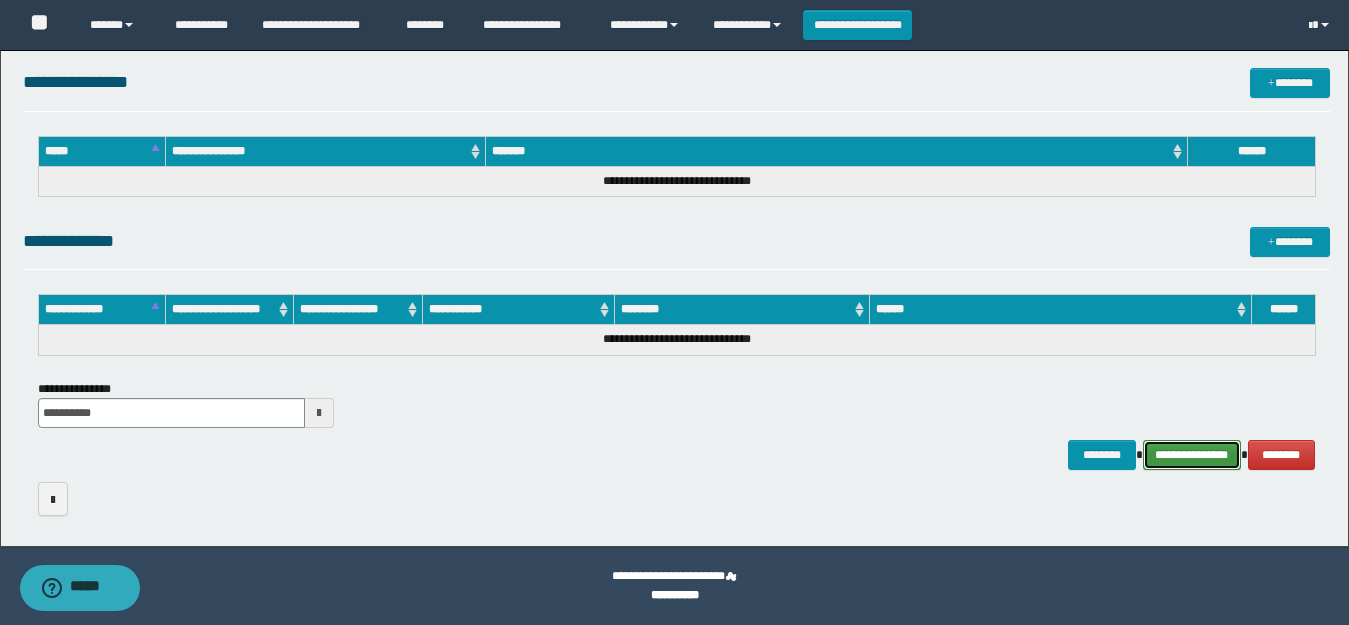 click on "**********" at bounding box center (1192, 455) 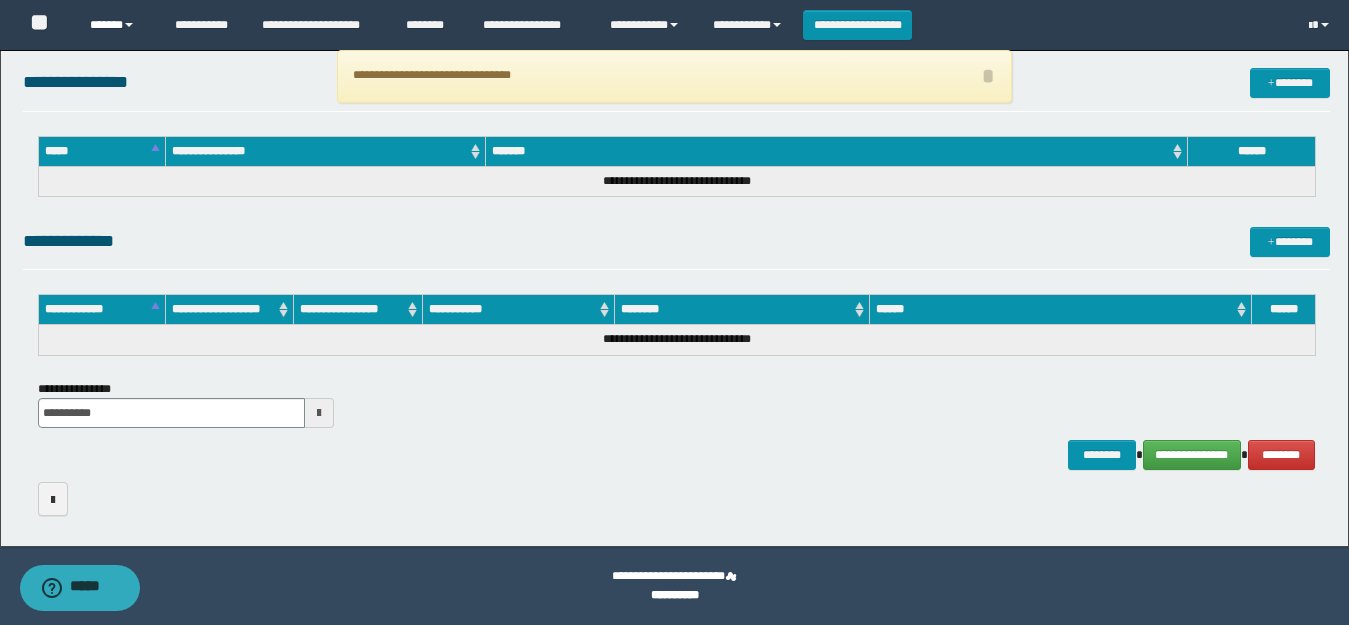 click on "******" at bounding box center (117, 25) 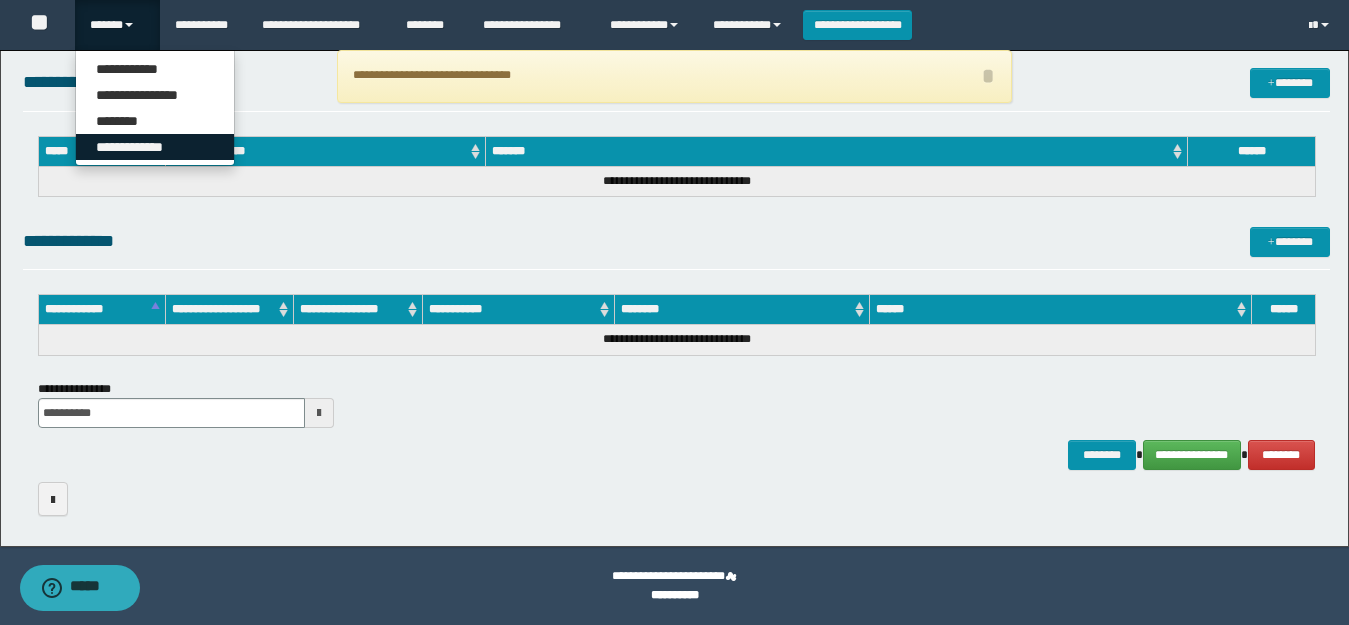 click on "**********" at bounding box center (155, 147) 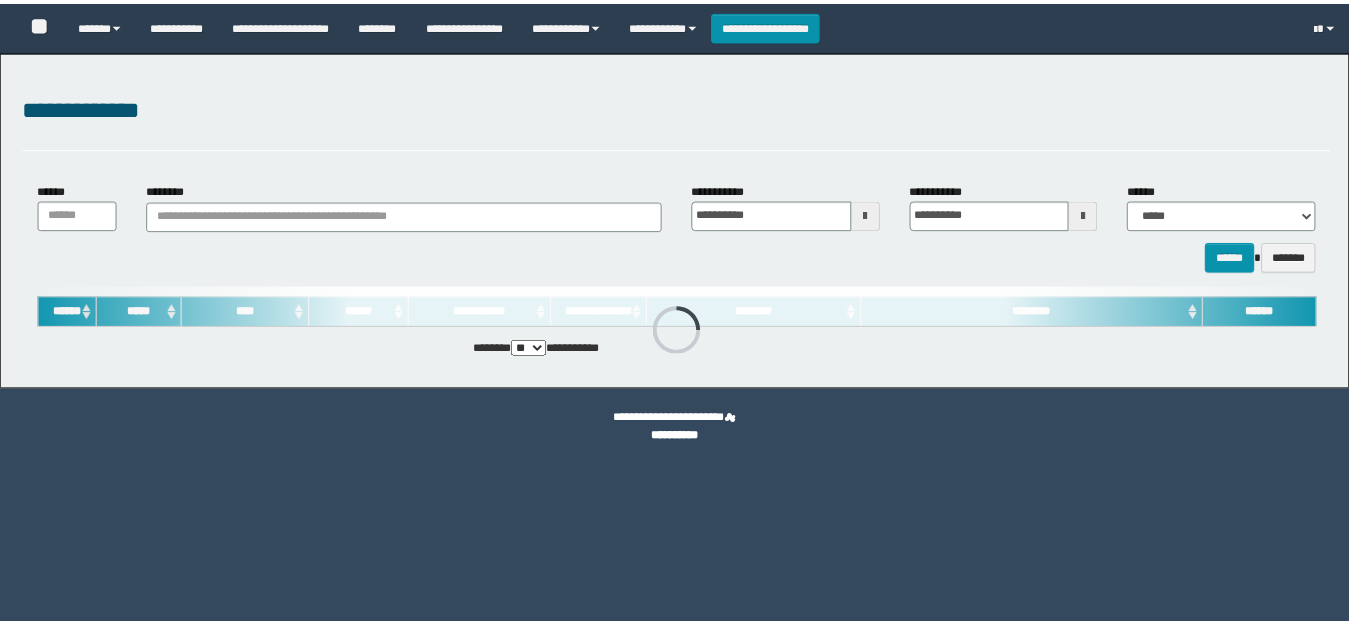 scroll, scrollTop: 0, scrollLeft: 0, axis: both 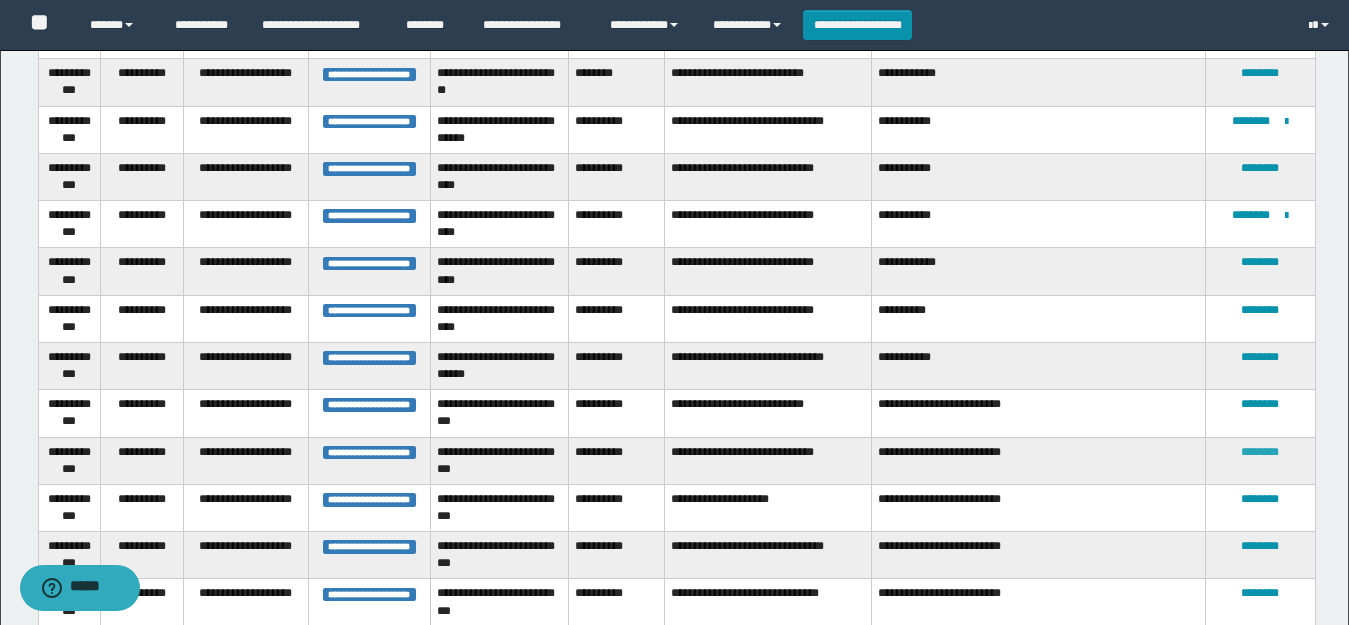 click on "********" at bounding box center (1260, 452) 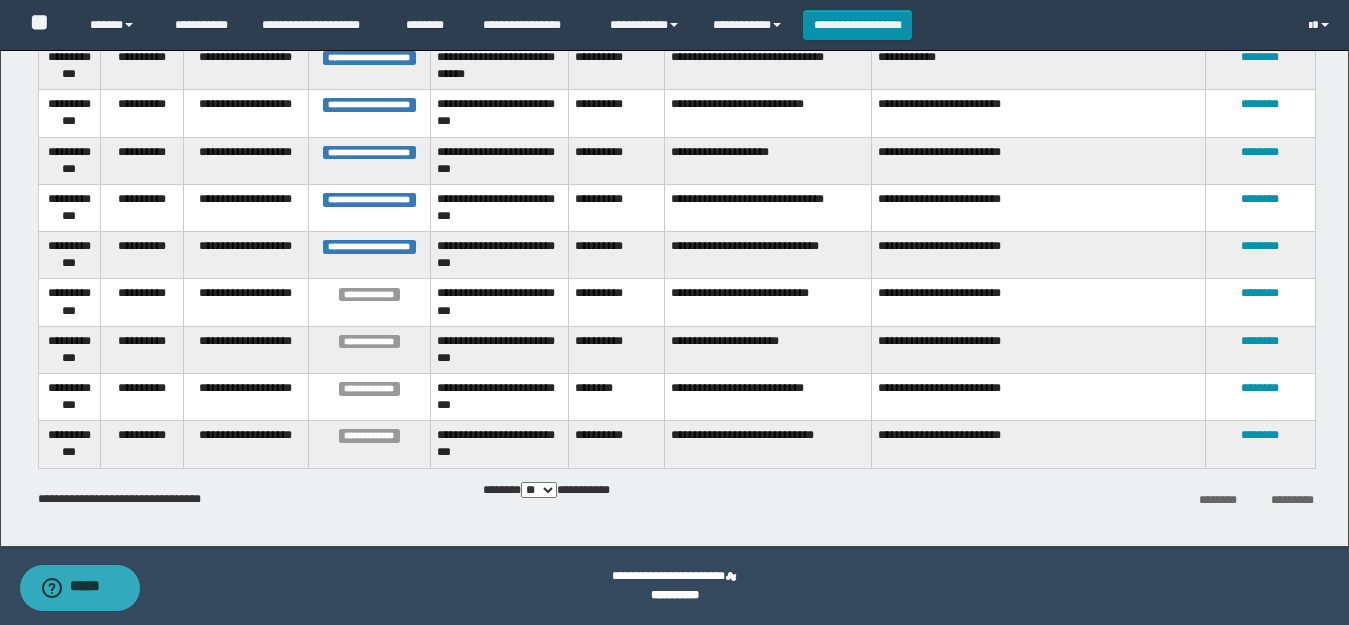 scroll, scrollTop: 1413, scrollLeft: 0, axis: vertical 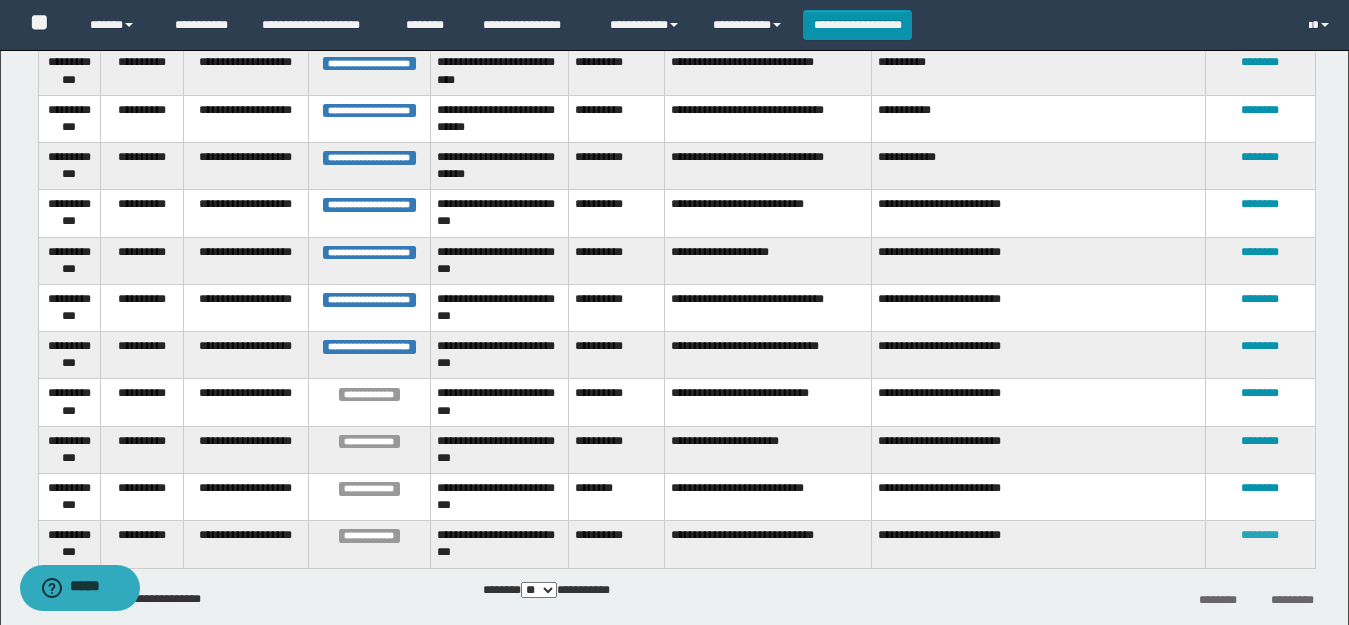 click on "********" at bounding box center [1260, 535] 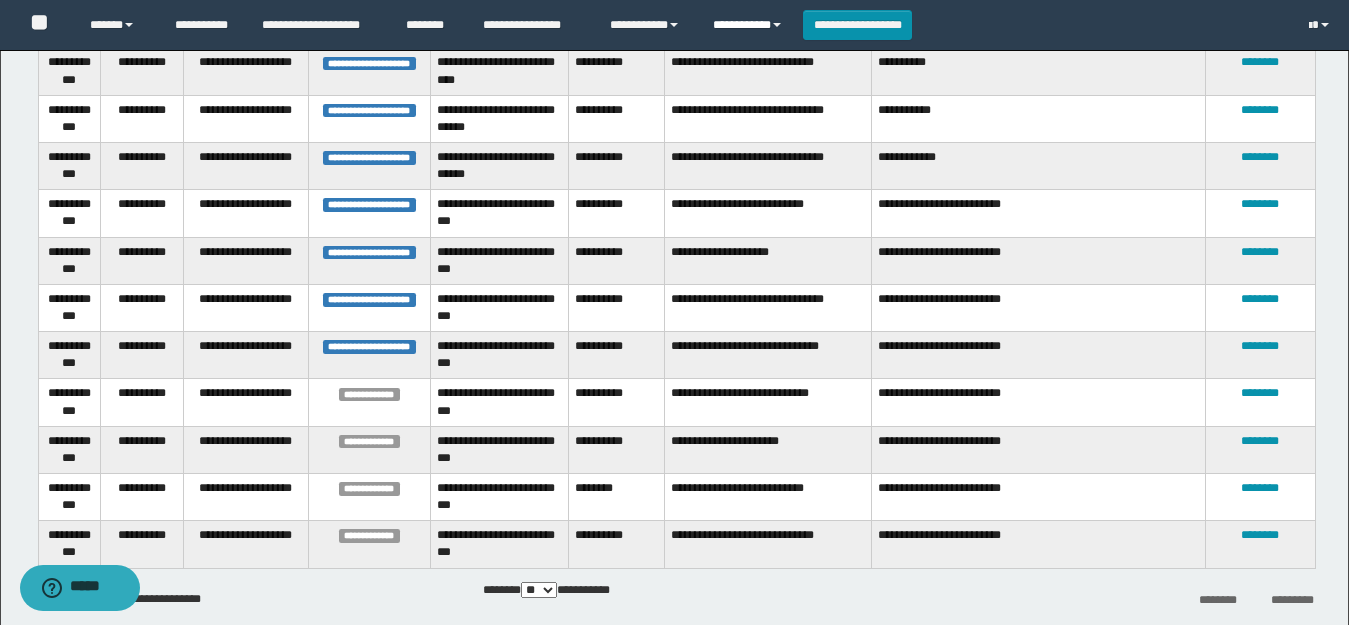 click on "**********" at bounding box center [750, 25] 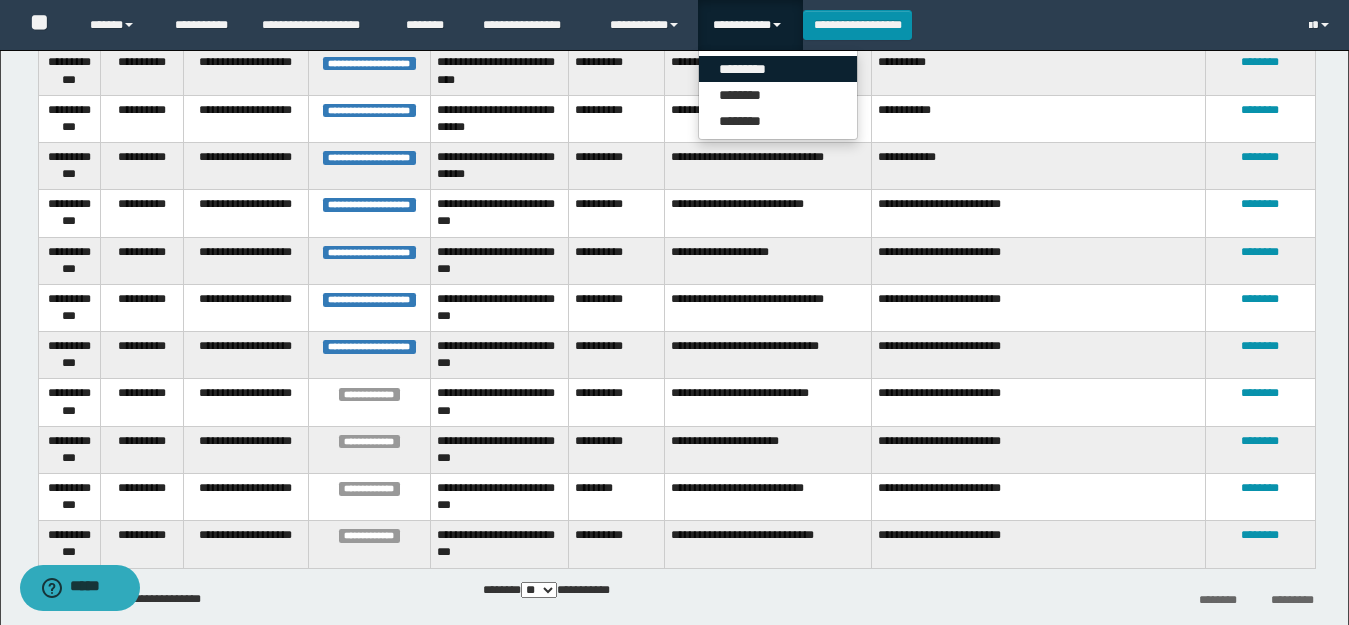click on "*********" at bounding box center (778, 69) 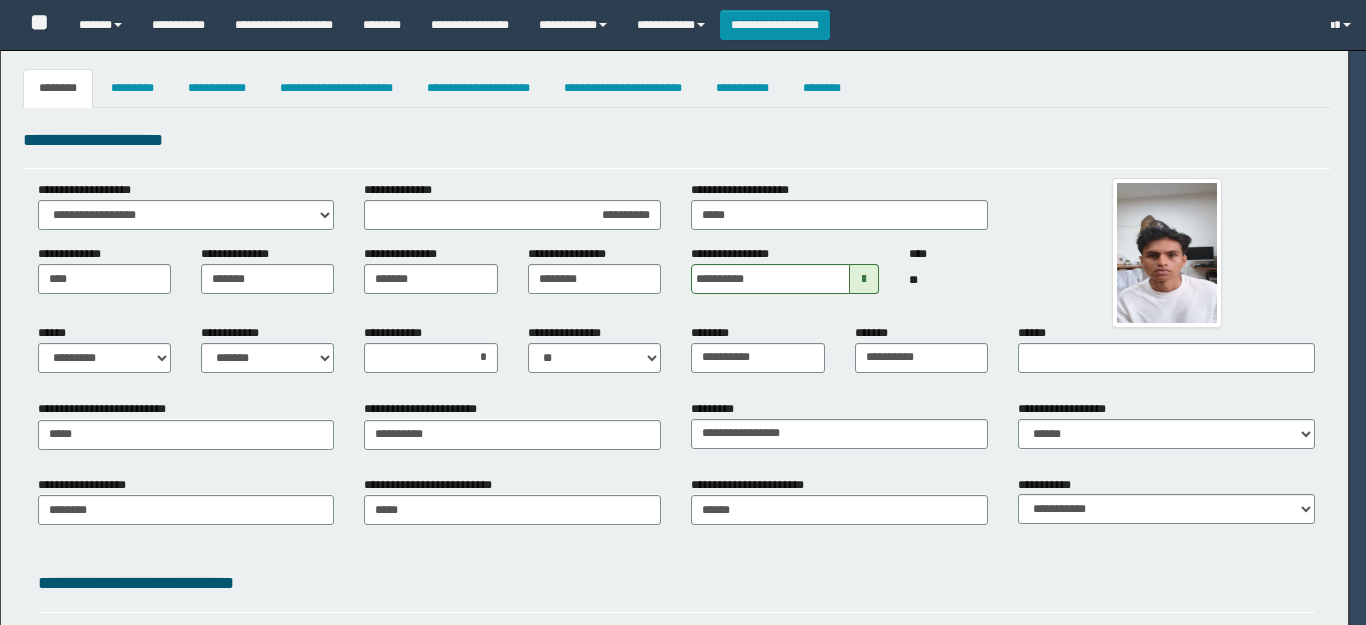 select on "*" 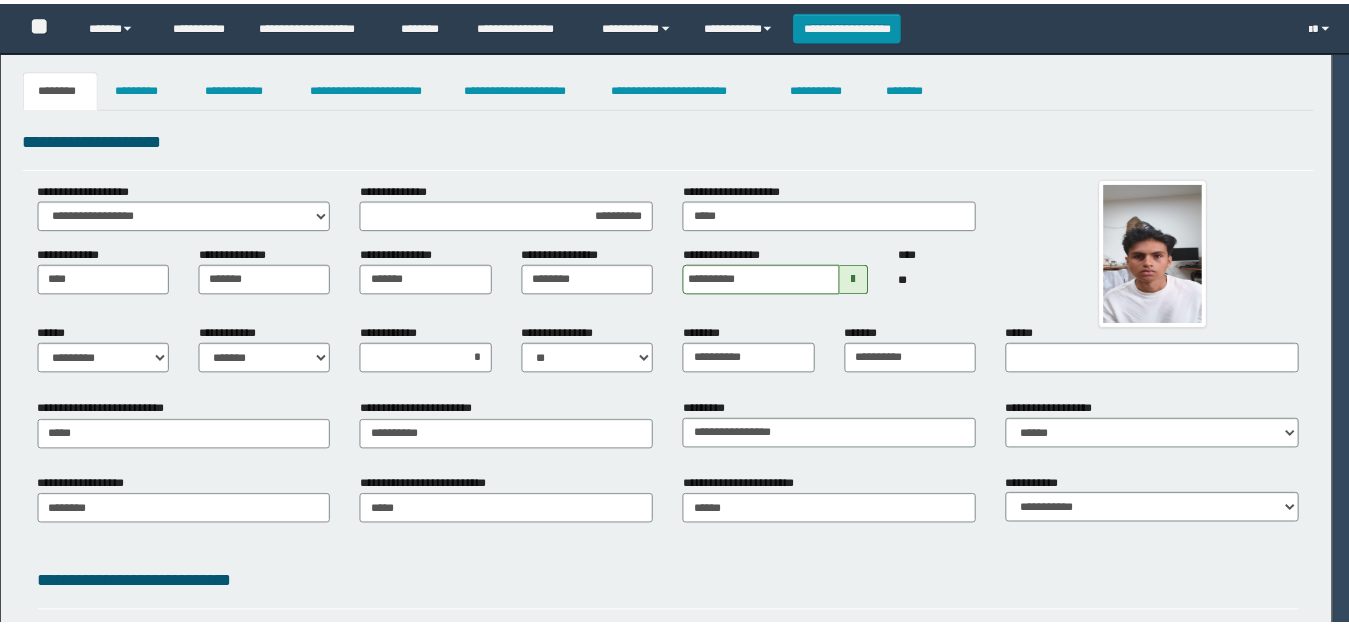 scroll, scrollTop: 0, scrollLeft: 0, axis: both 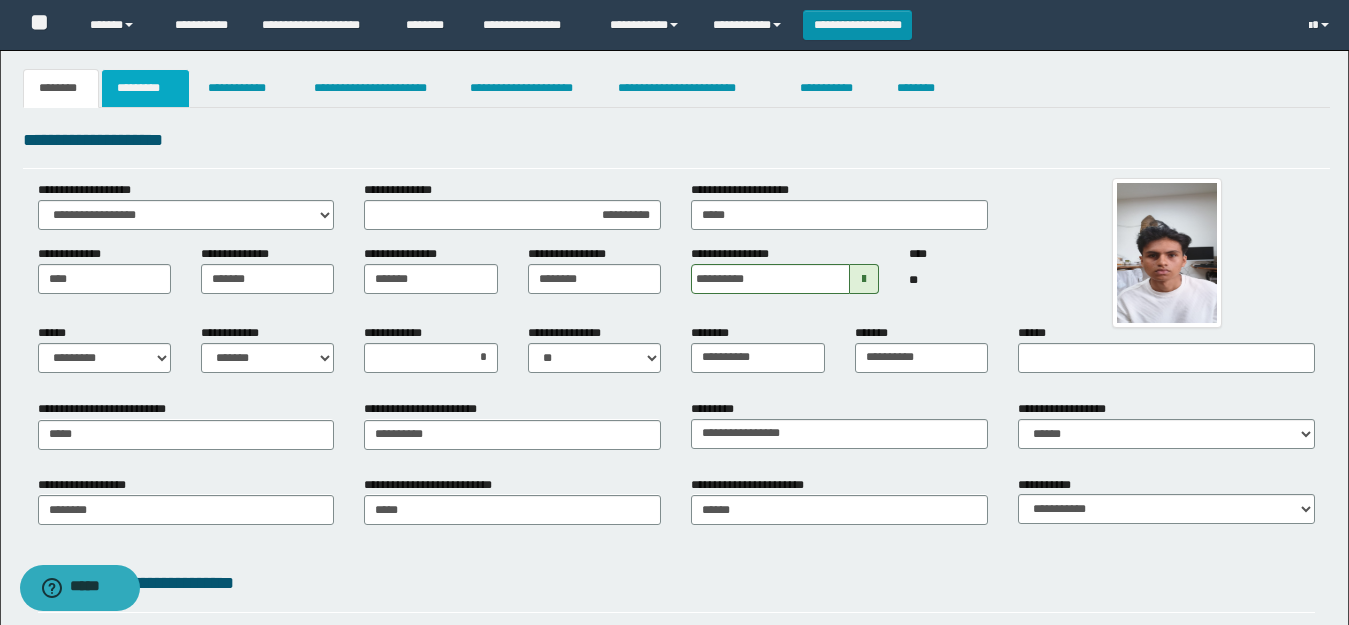 click on "*********" at bounding box center (145, 88) 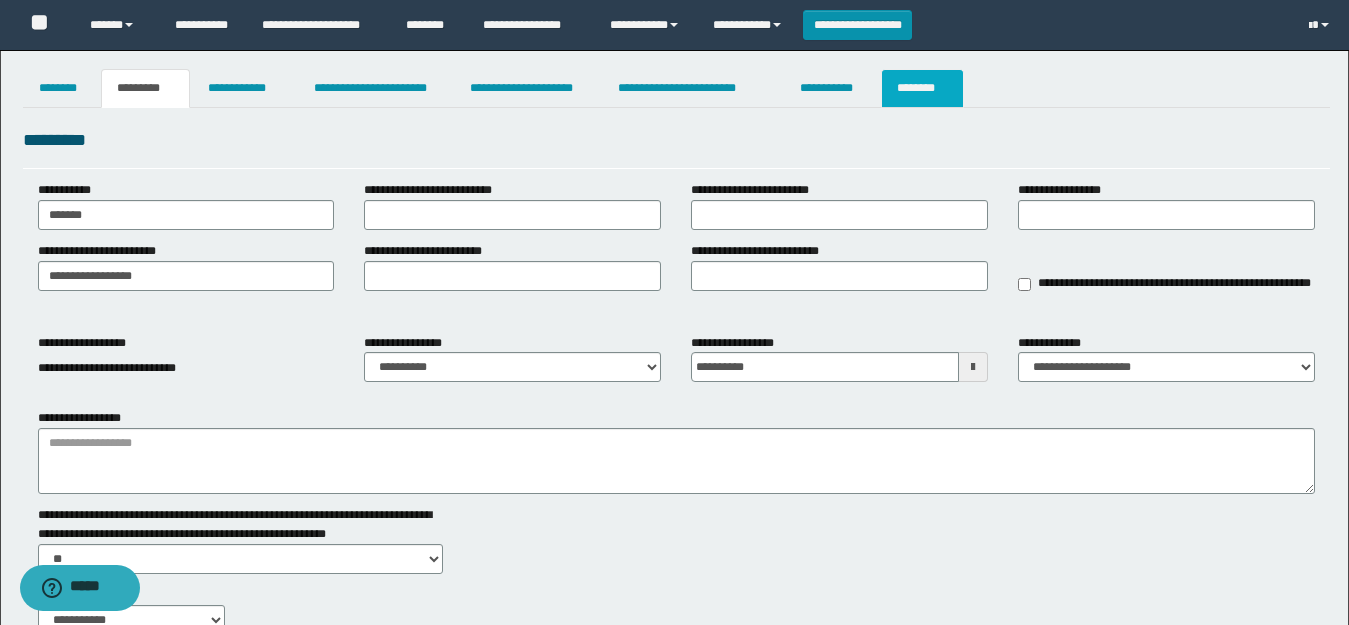 click on "********" at bounding box center [922, 88] 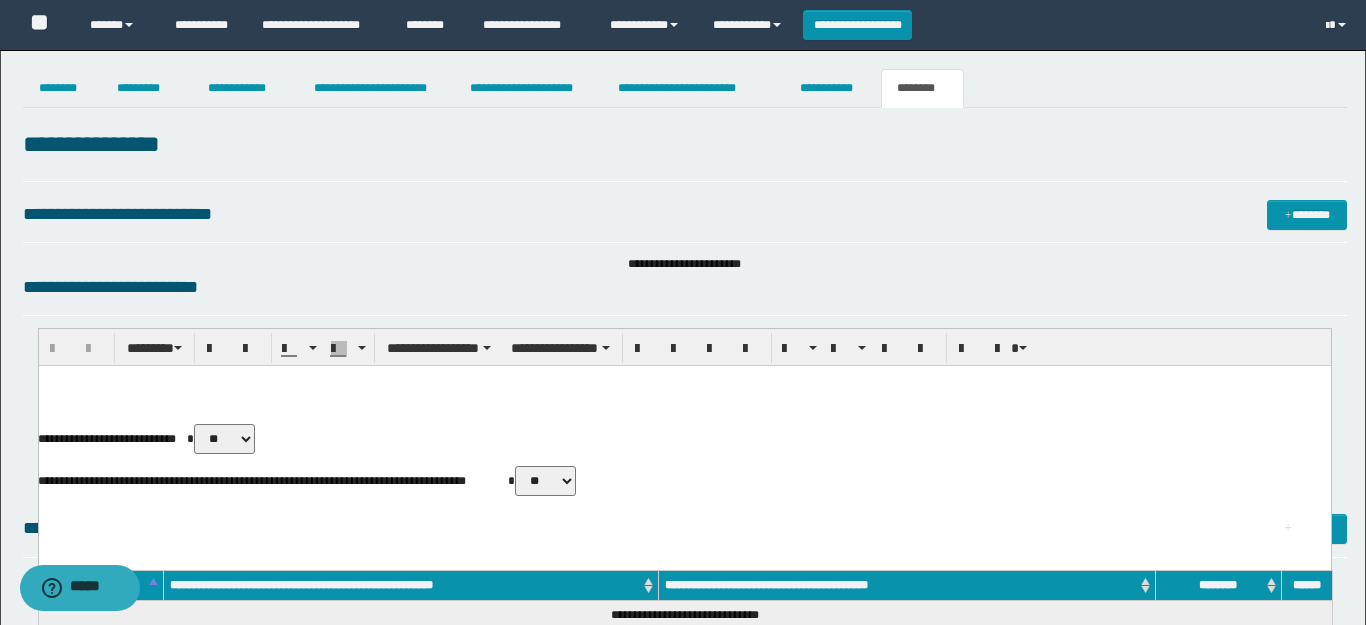 click on "**********" at bounding box center (685, 370) 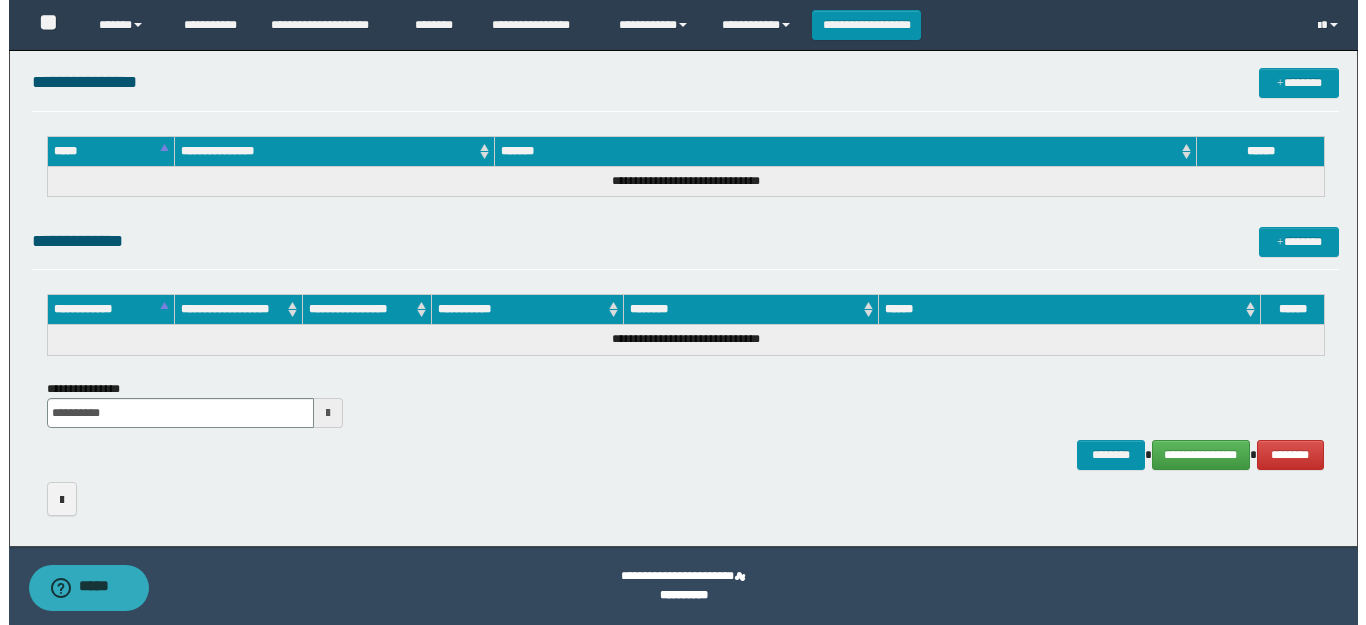 scroll, scrollTop: 0, scrollLeft: 0, axis: both 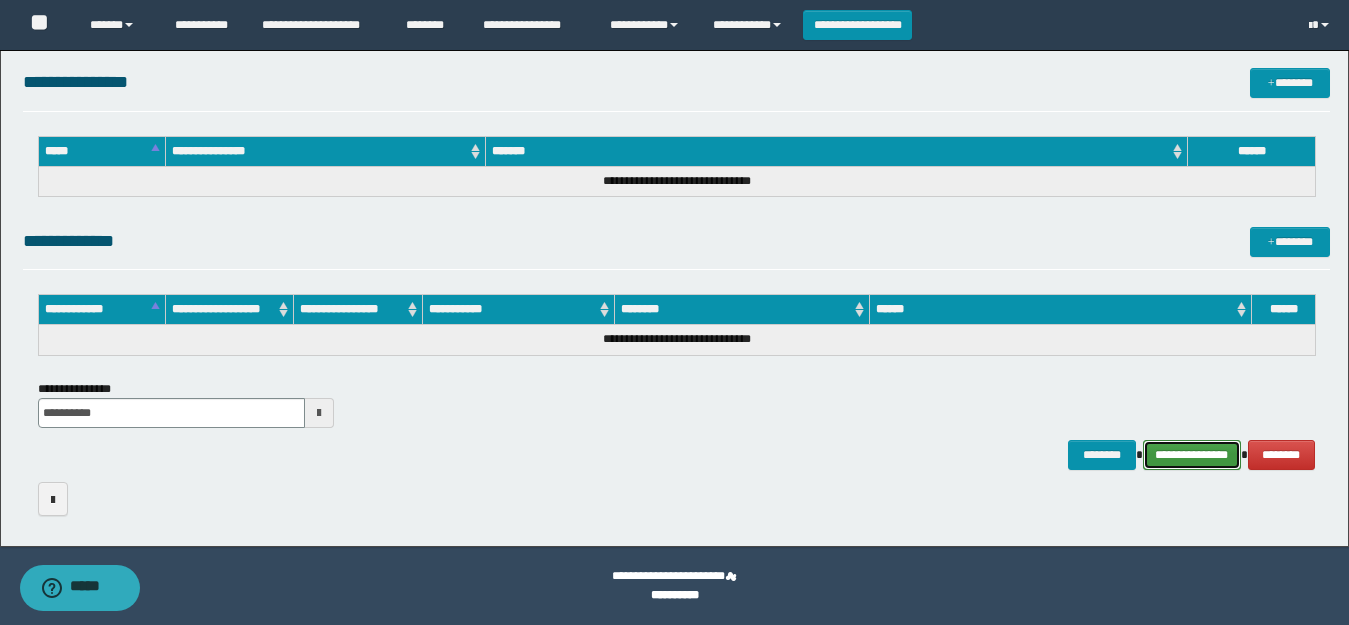 click on "**********" at bounding box center (1192, 455) 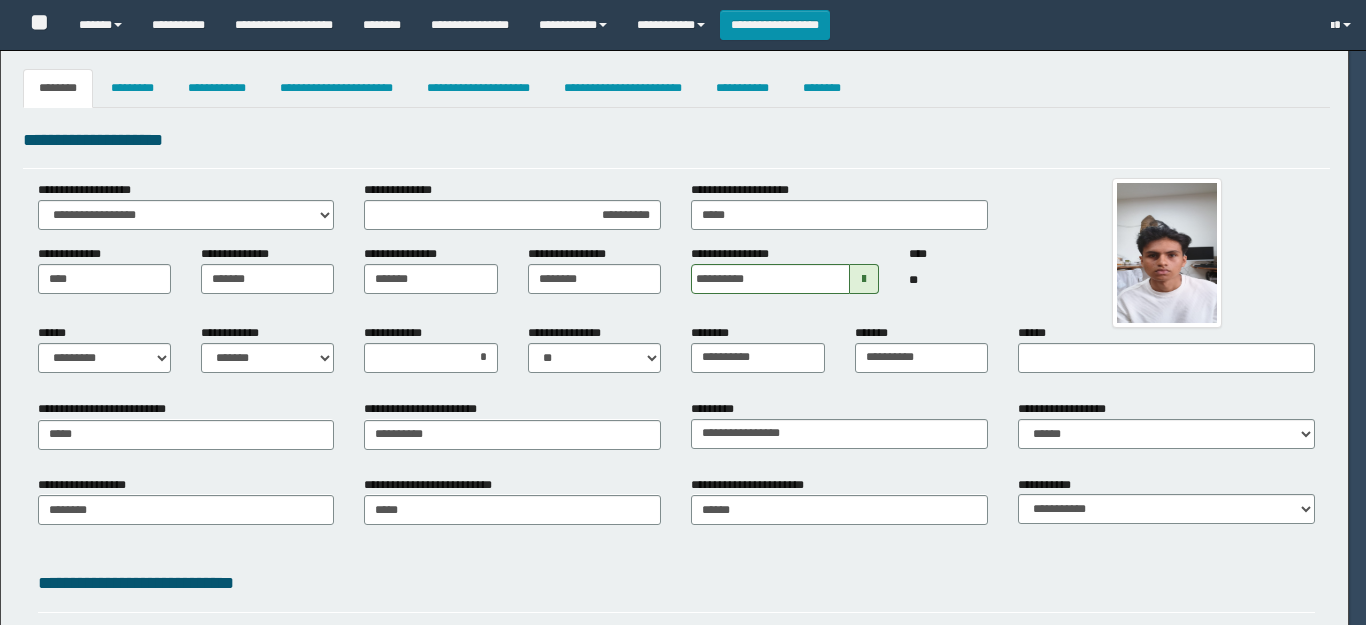 select on "*" 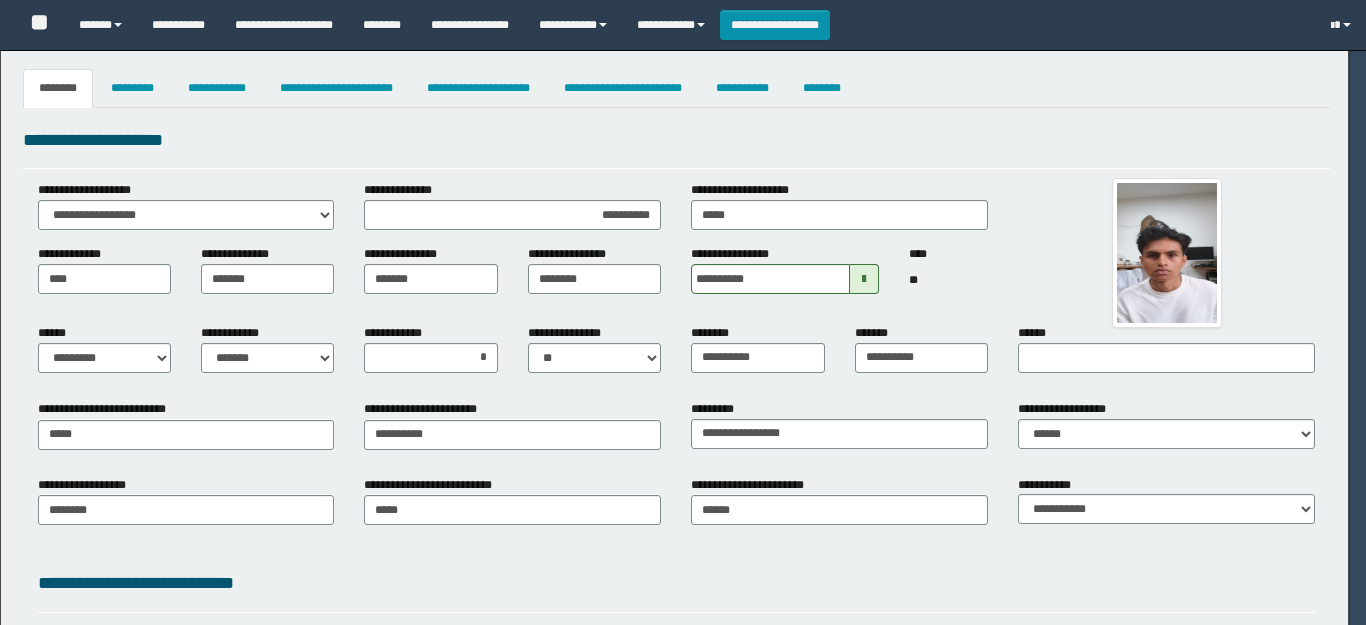 click on "**********" at bounding box center (683, 312) 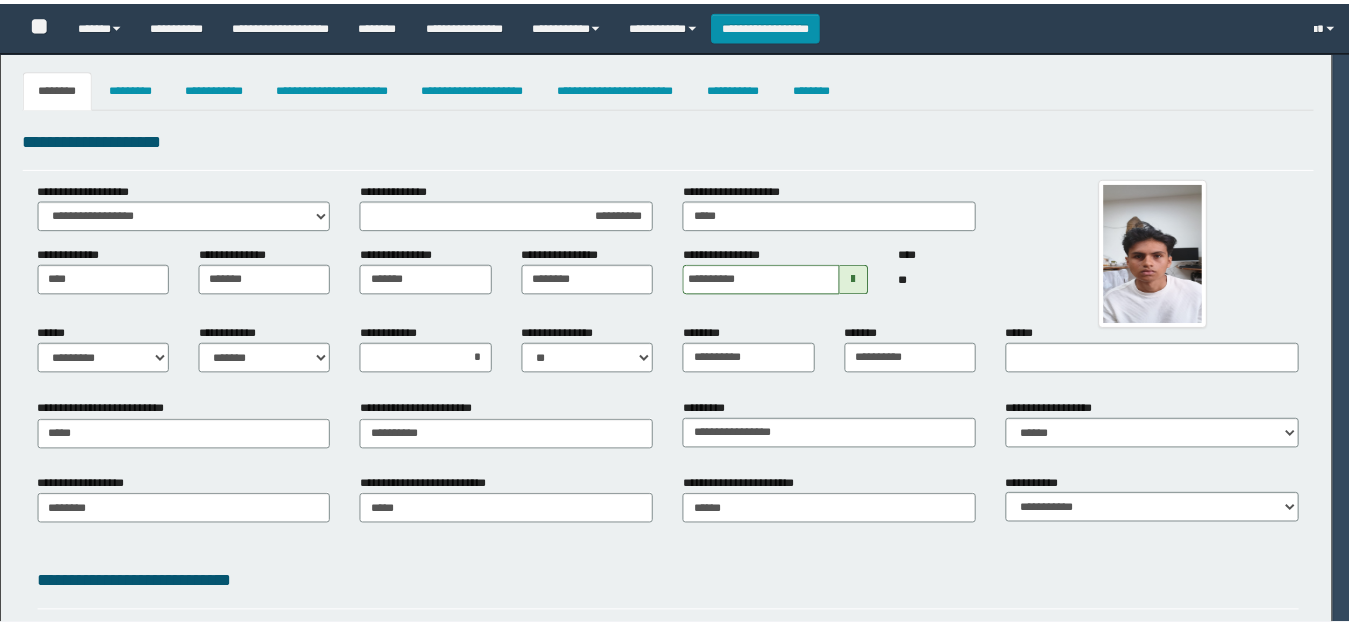scroll, scrollTop: 0, scrollLeft: 0, axis: both 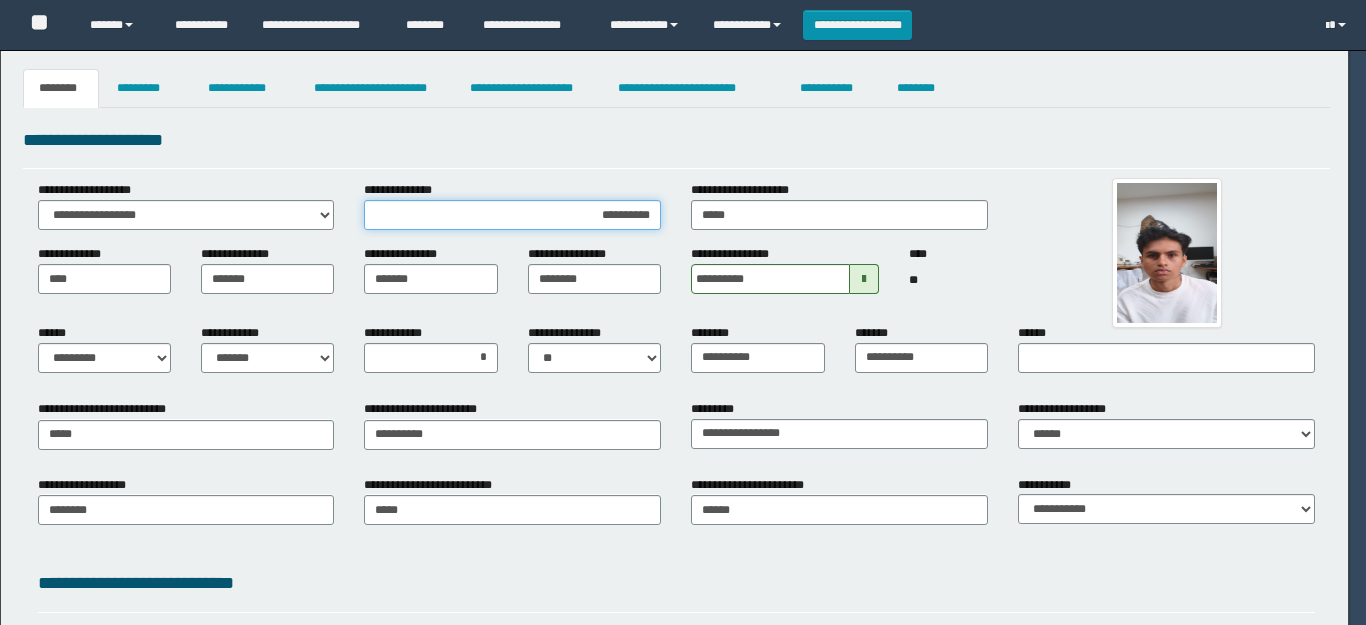click on "**********" at bounding box center (512, 215) 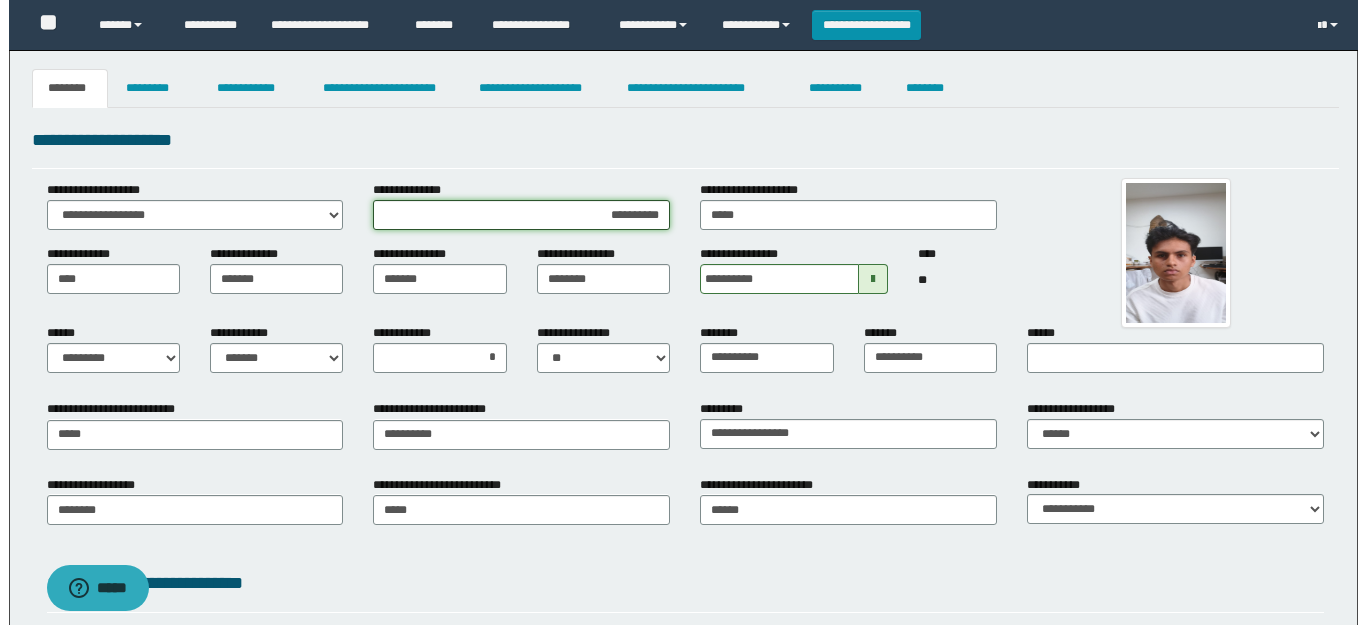 scroll, scrollTop: 0, scrollLeft: 0, axis: both 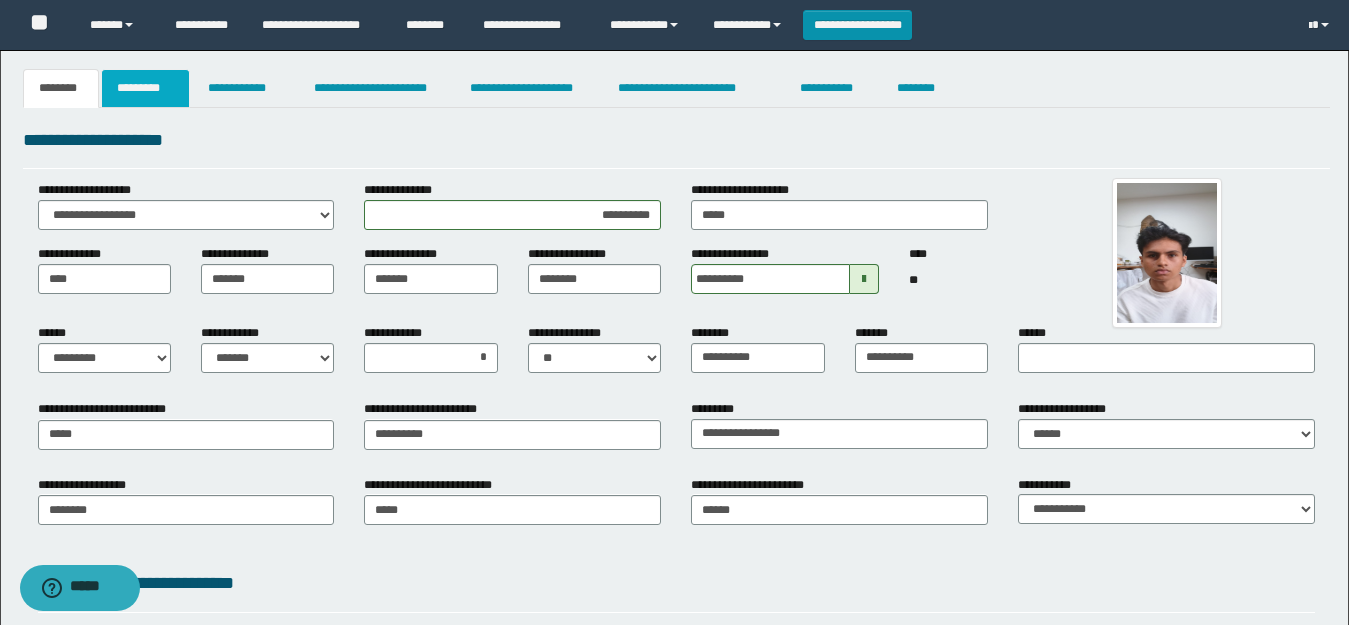click on "*********" at bounding box center (145, 88) 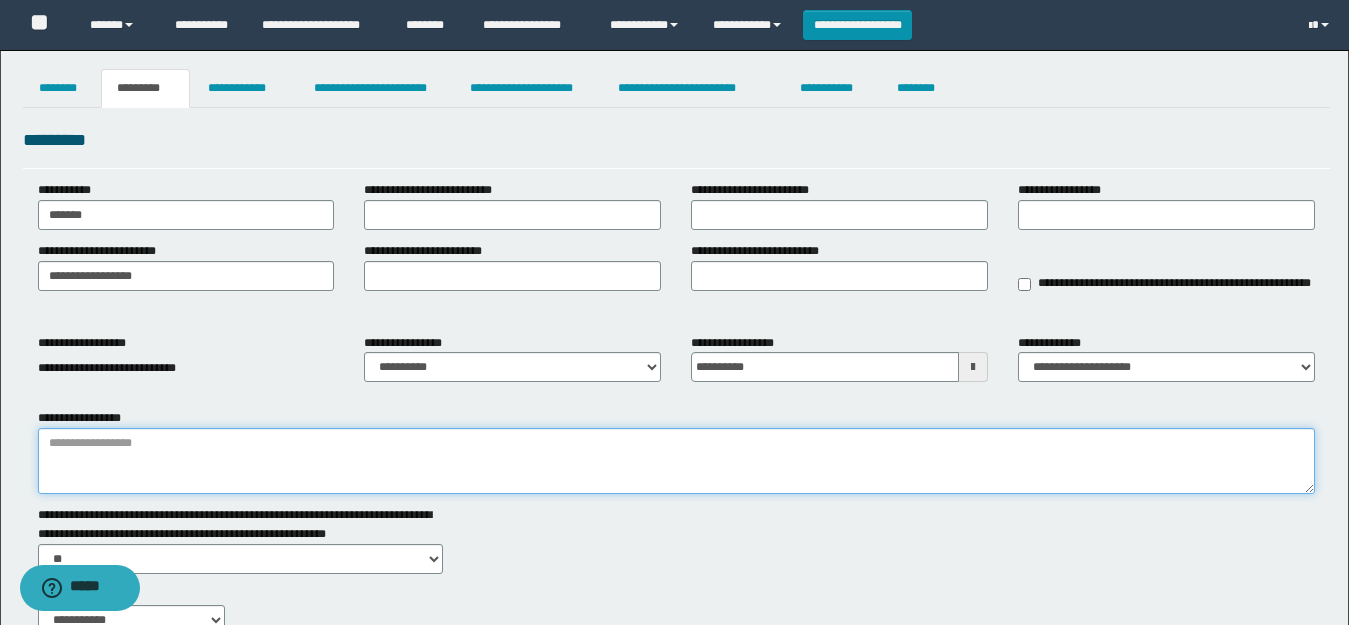 click on "**********" at bounding box center [676, 461] 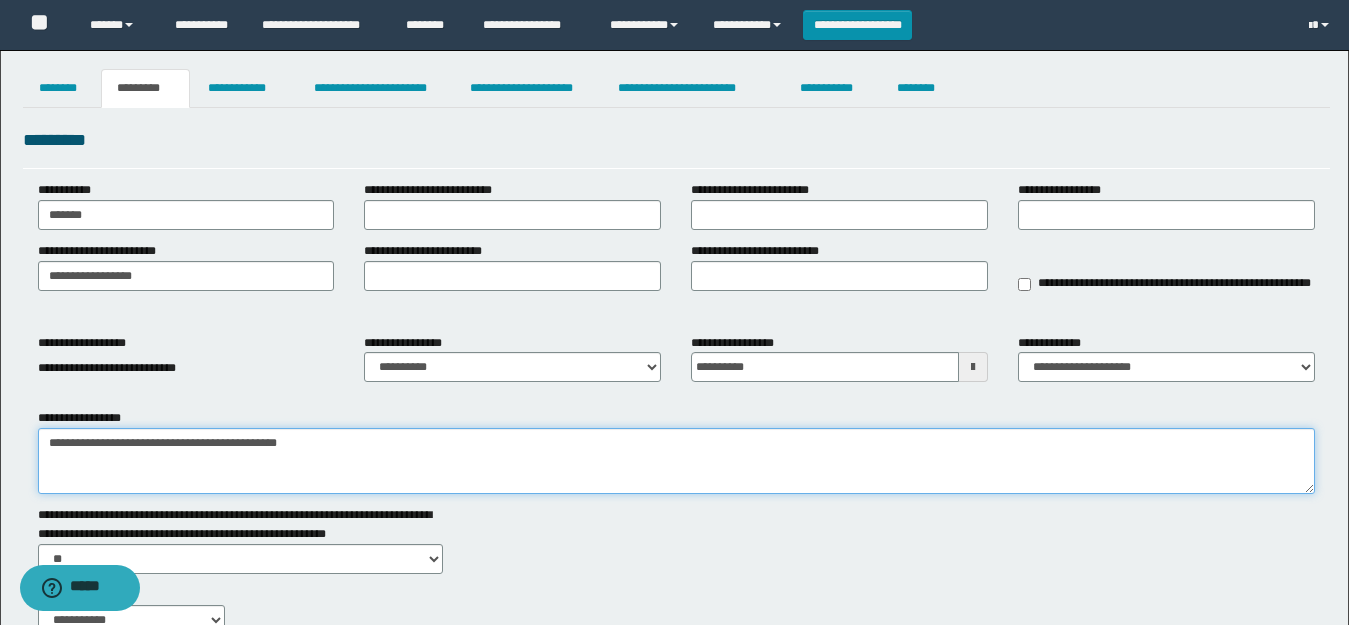 paste on "**********" 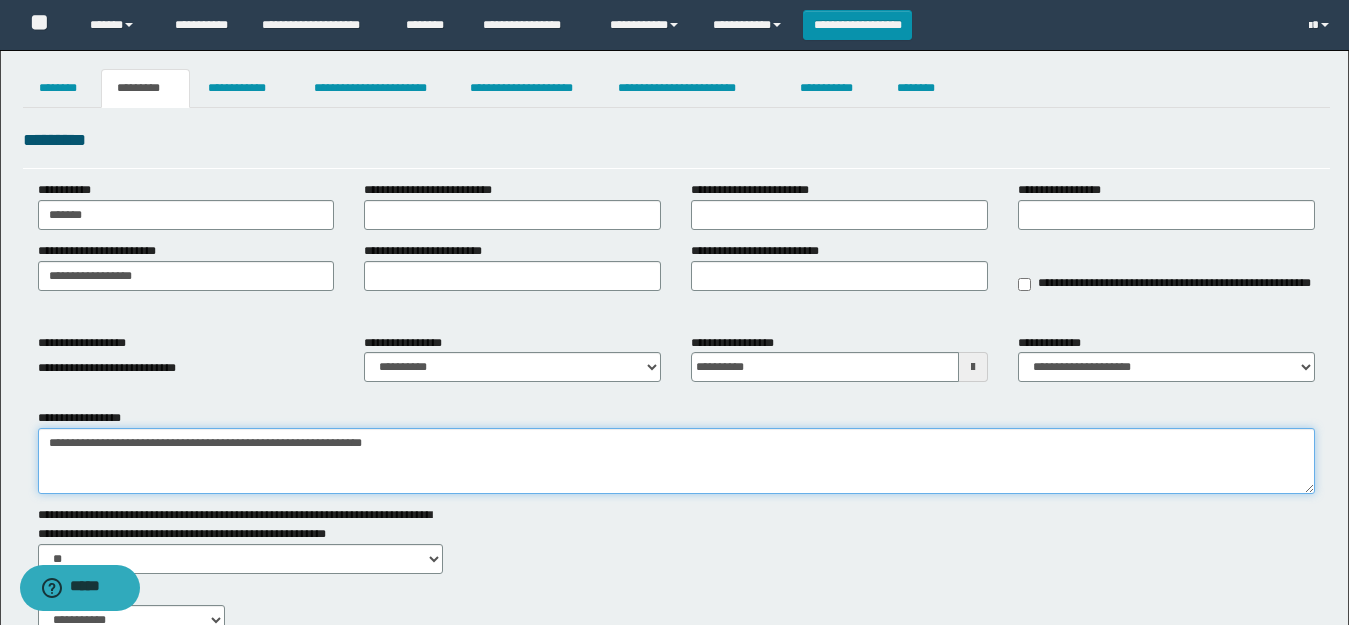 type on "**********" 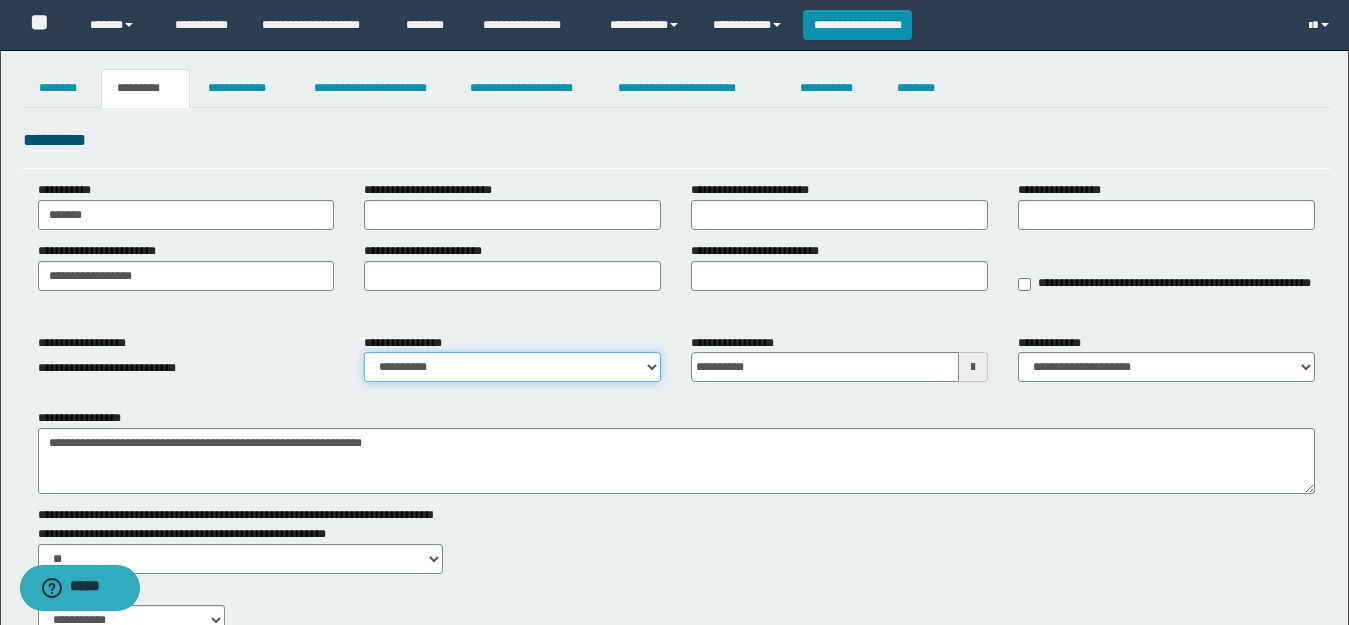 click on "**********" at bounding box center (512, 367) 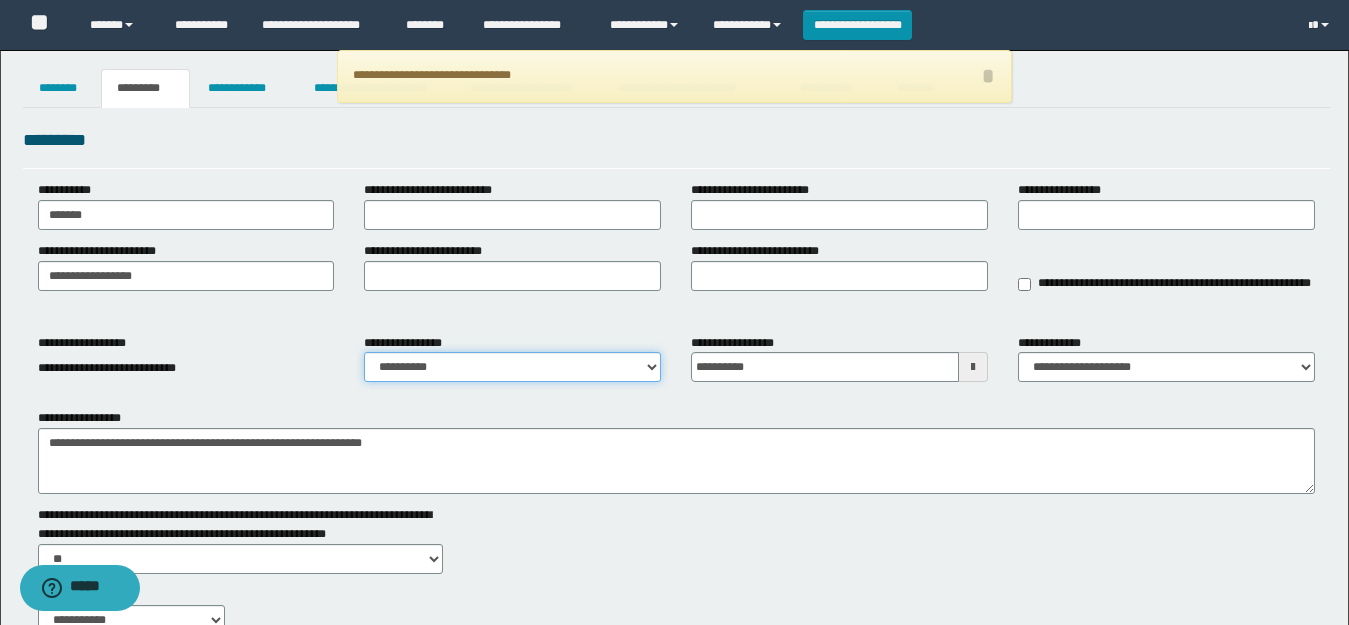 select on "****" 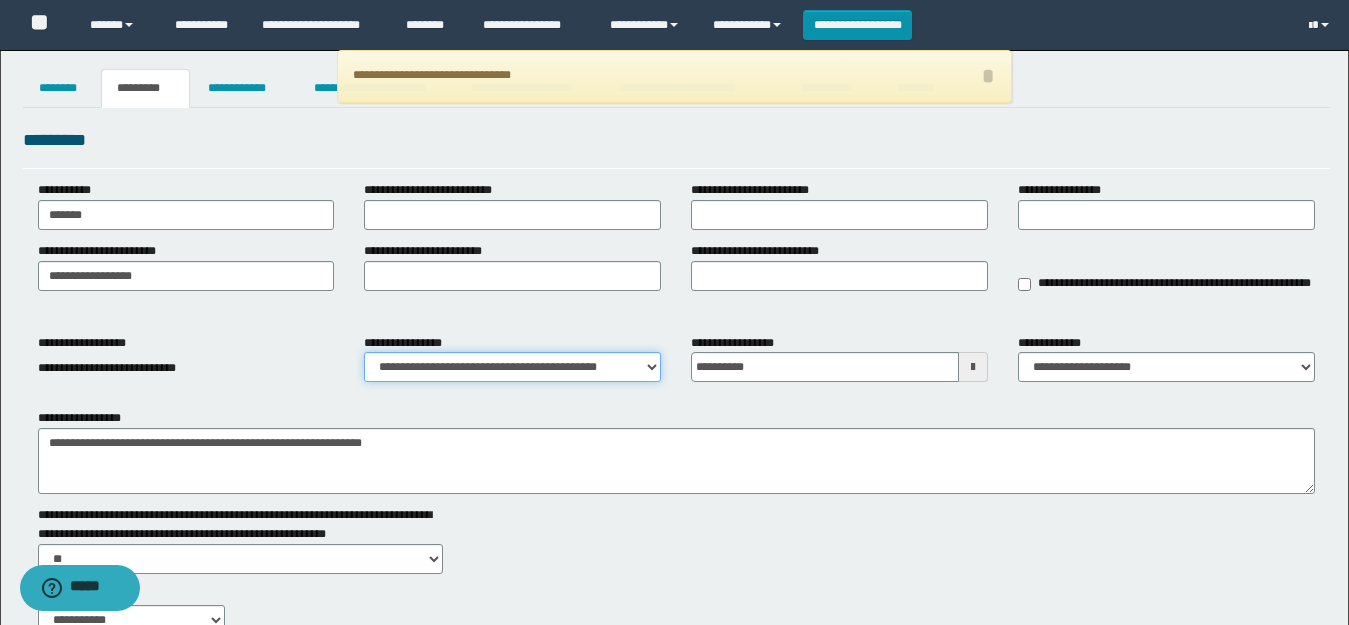 click on "**********" at bounding box center (512, 367) 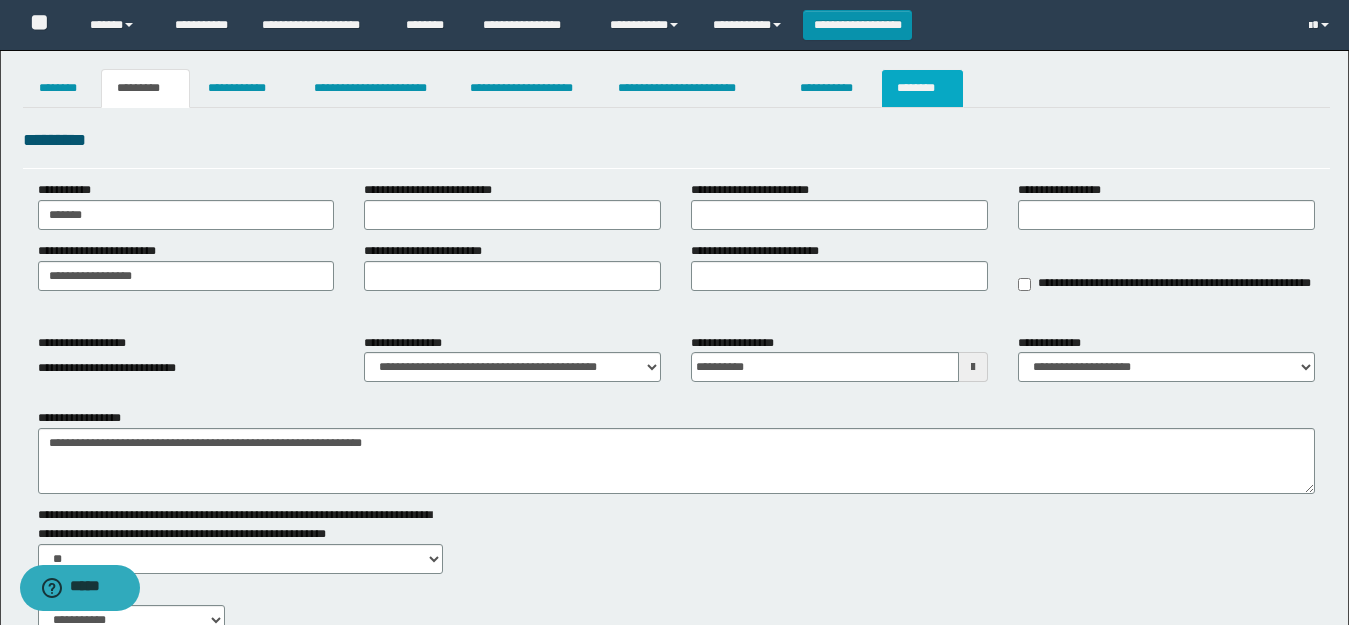 click on "********" at bounding box center (922, 88) 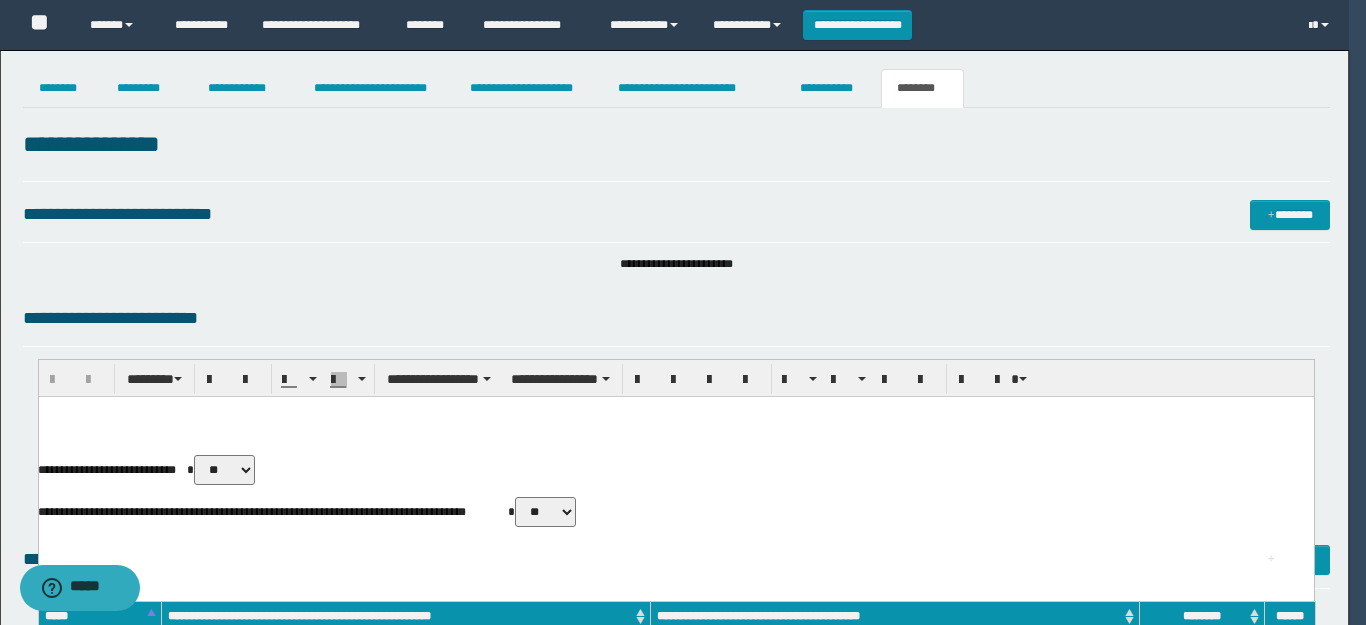 click on "**********" at bounding box center (676, 951) 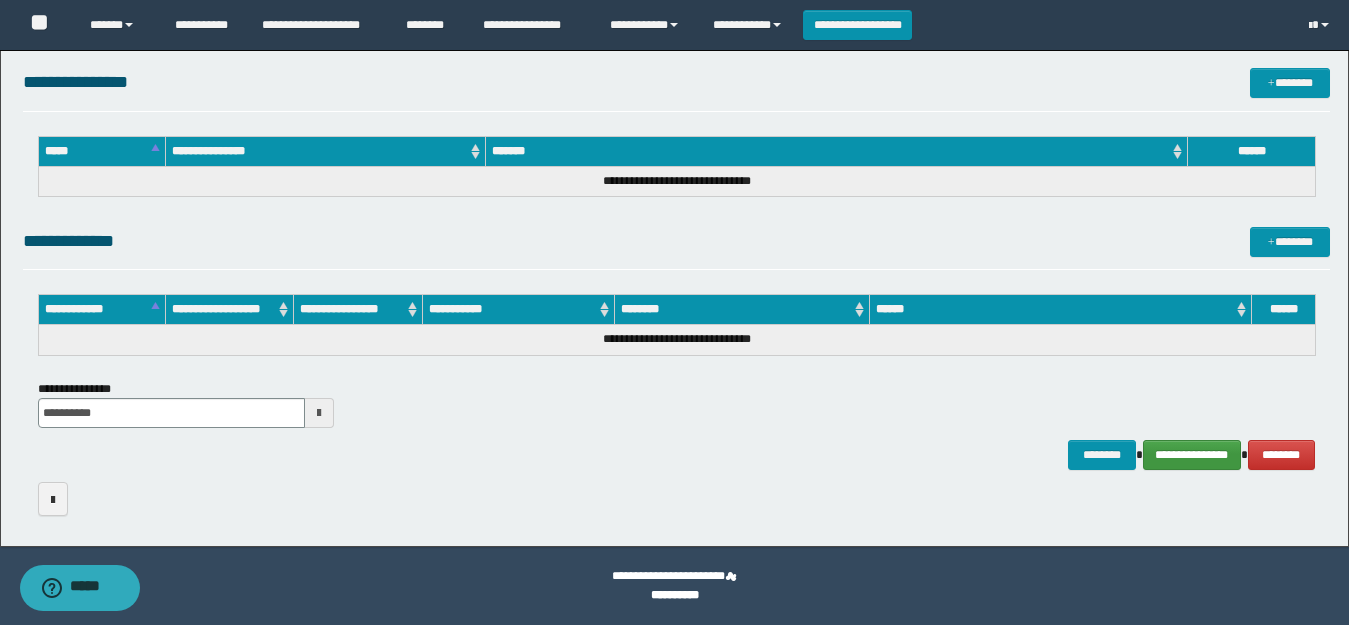 scroll, scrollTop: 964, scrollLeft: 0, axis: vertical 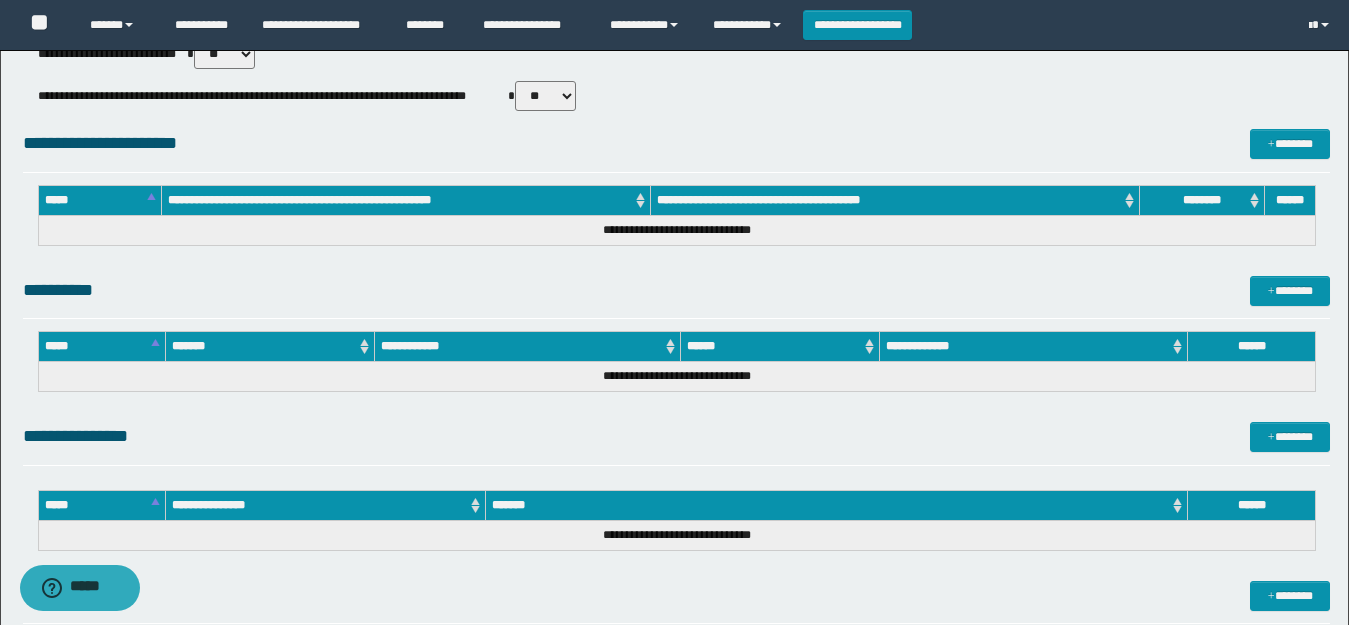 click on "**********" at bounding box center (1192, 809) 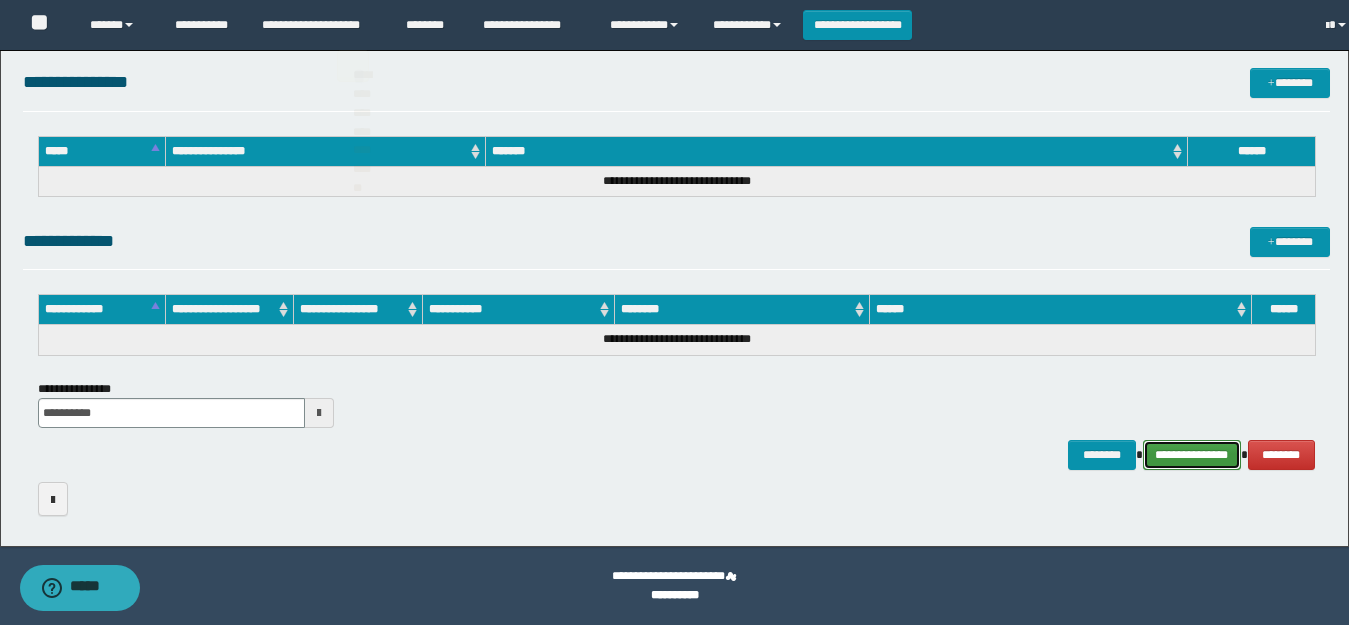 scroll, scrollTop: 0, scrollLeft: 0, axis: both 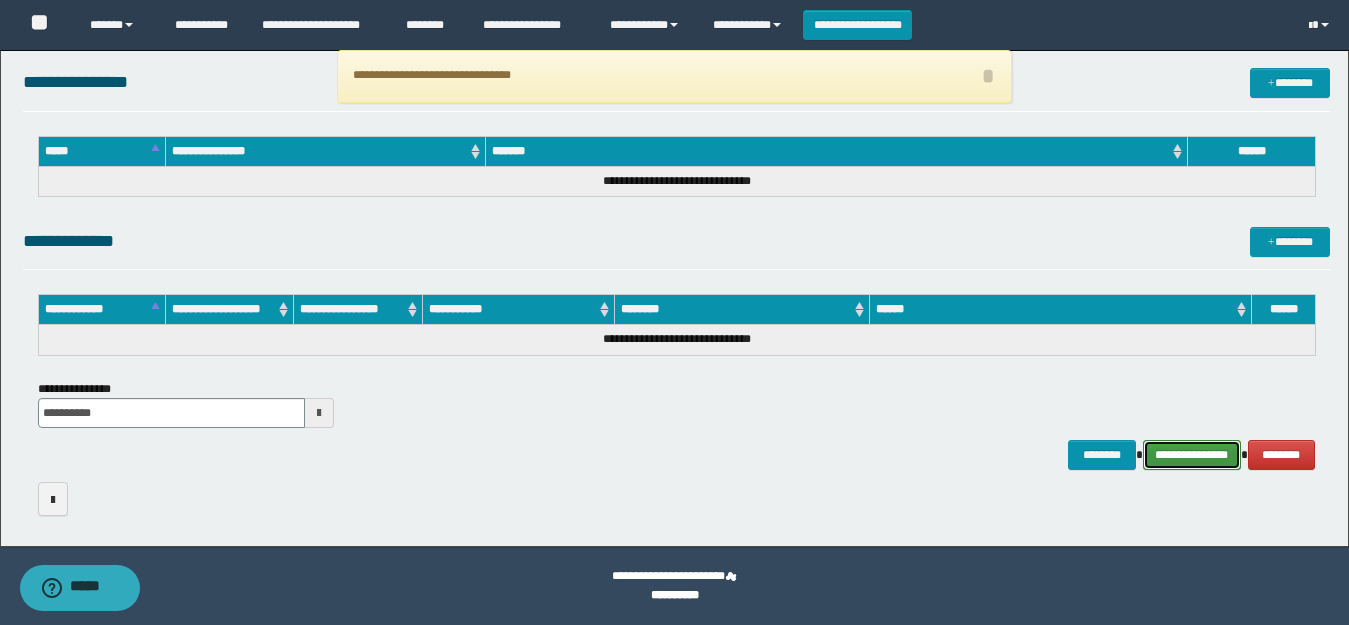 click on "**********" at bounding box center [1192, 455] 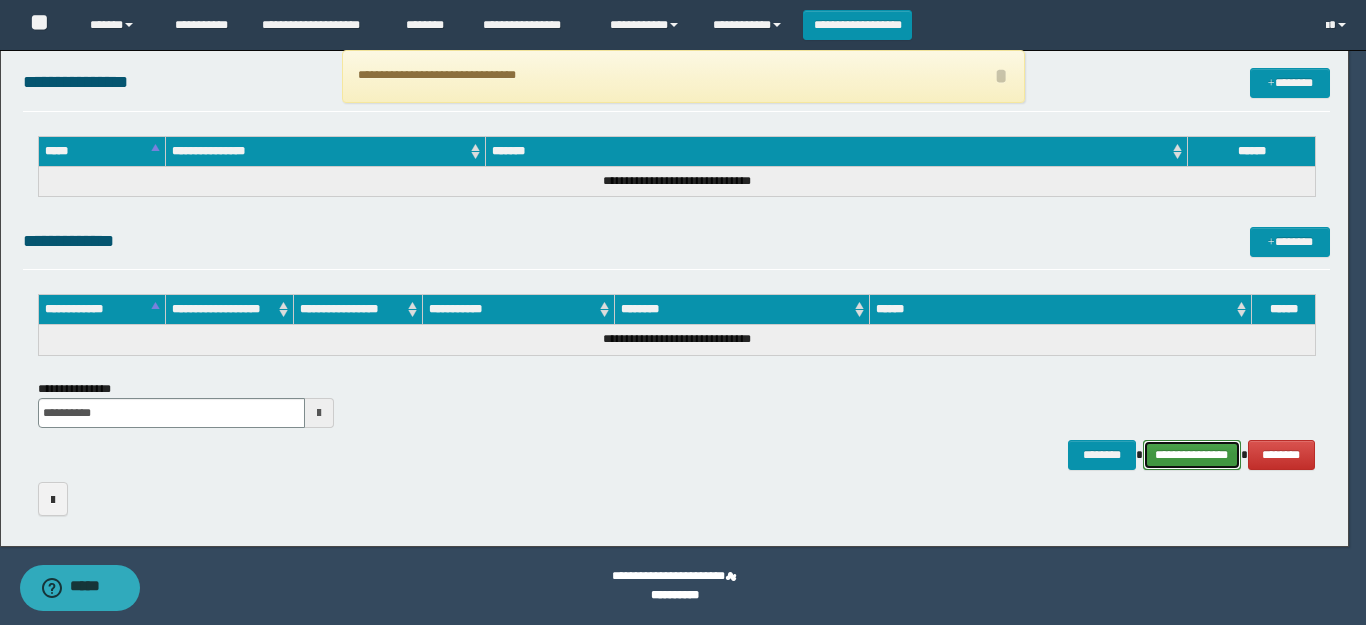click on "**********" at bounding box center [674, -652] 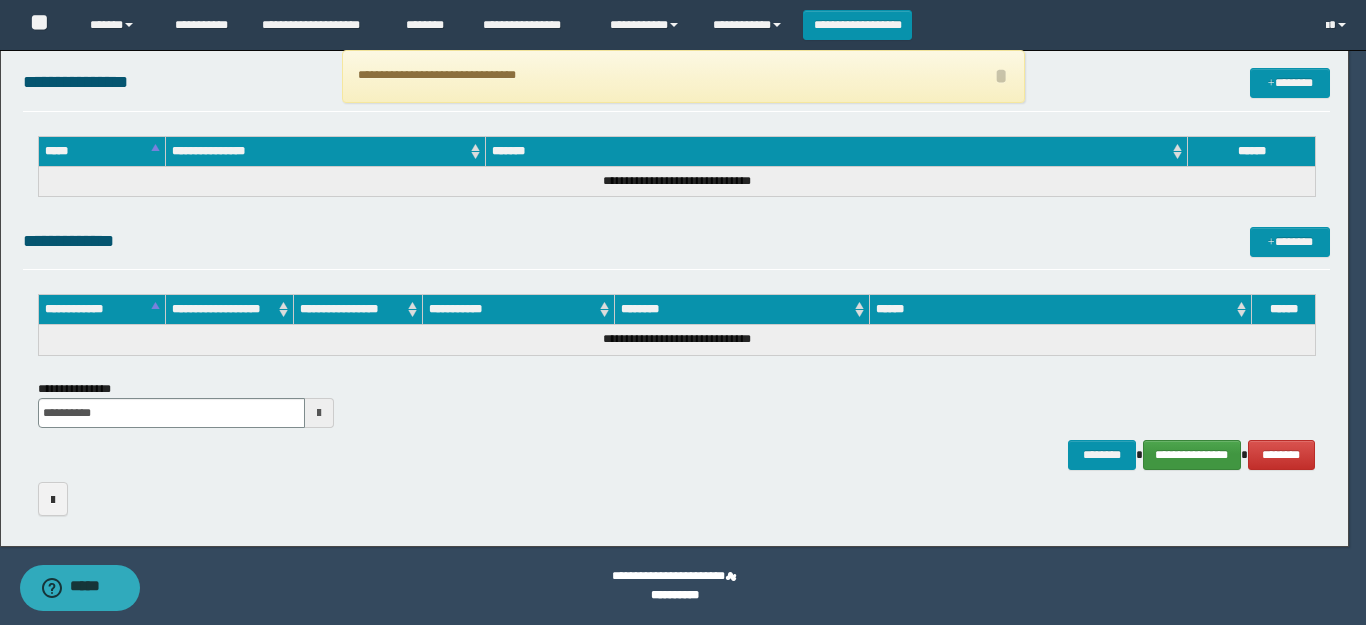 click at bounding box center (0, 0) 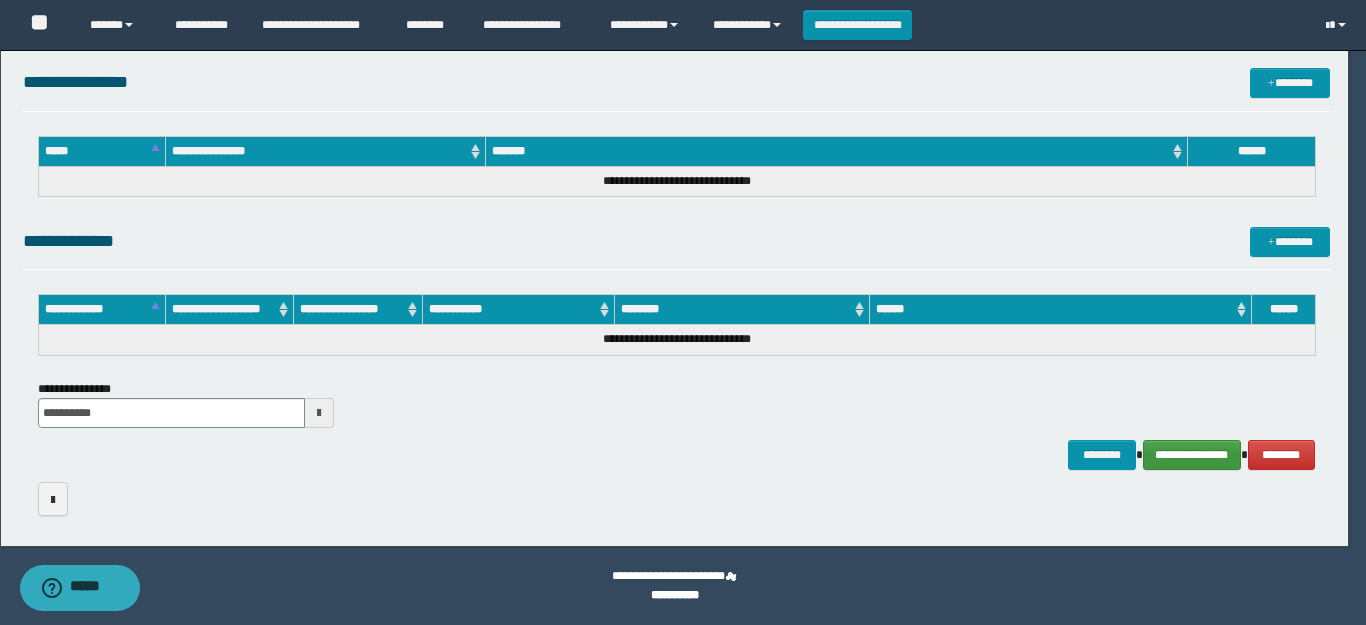 click on "**********" at bounding box center [674, -652] 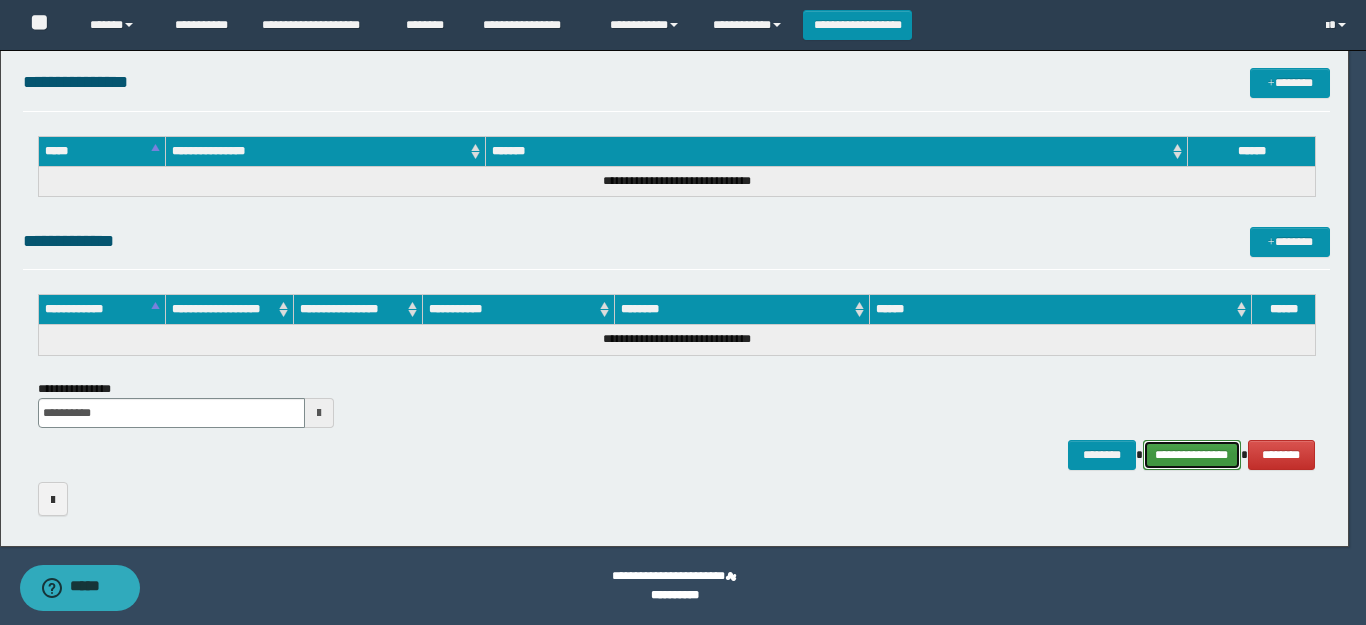 click on "**********" at bounding box center (1192, 455) 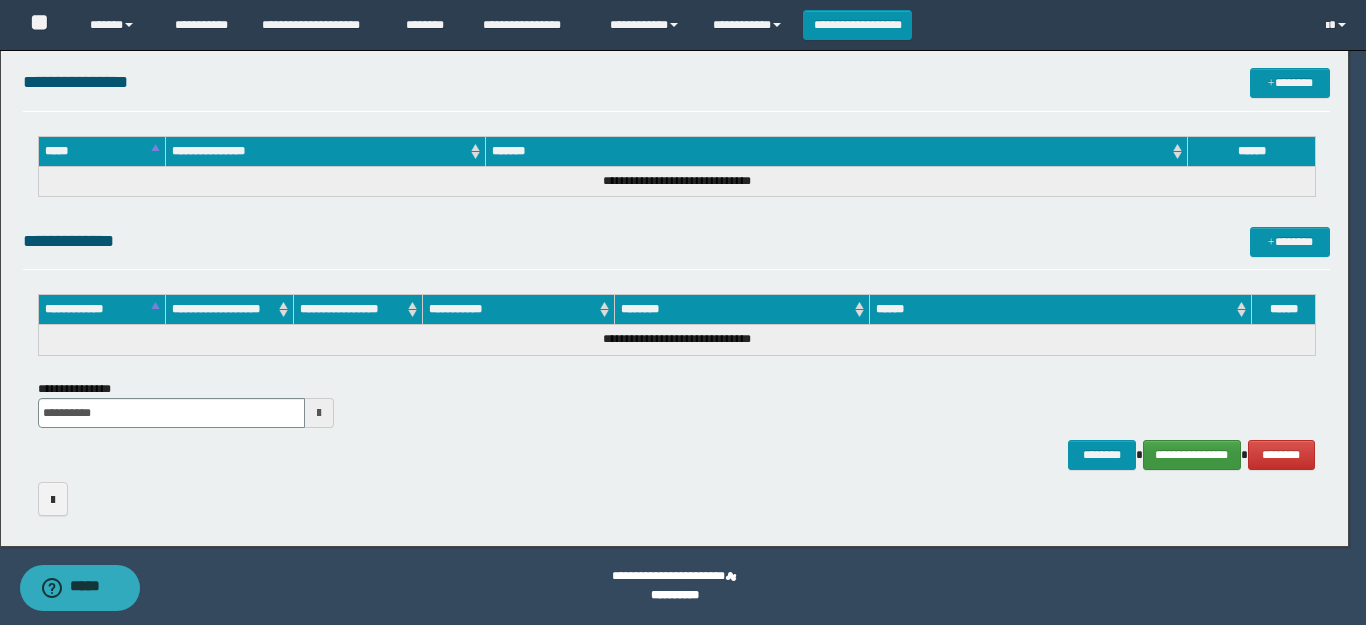 click at bounding box center (0, 0) 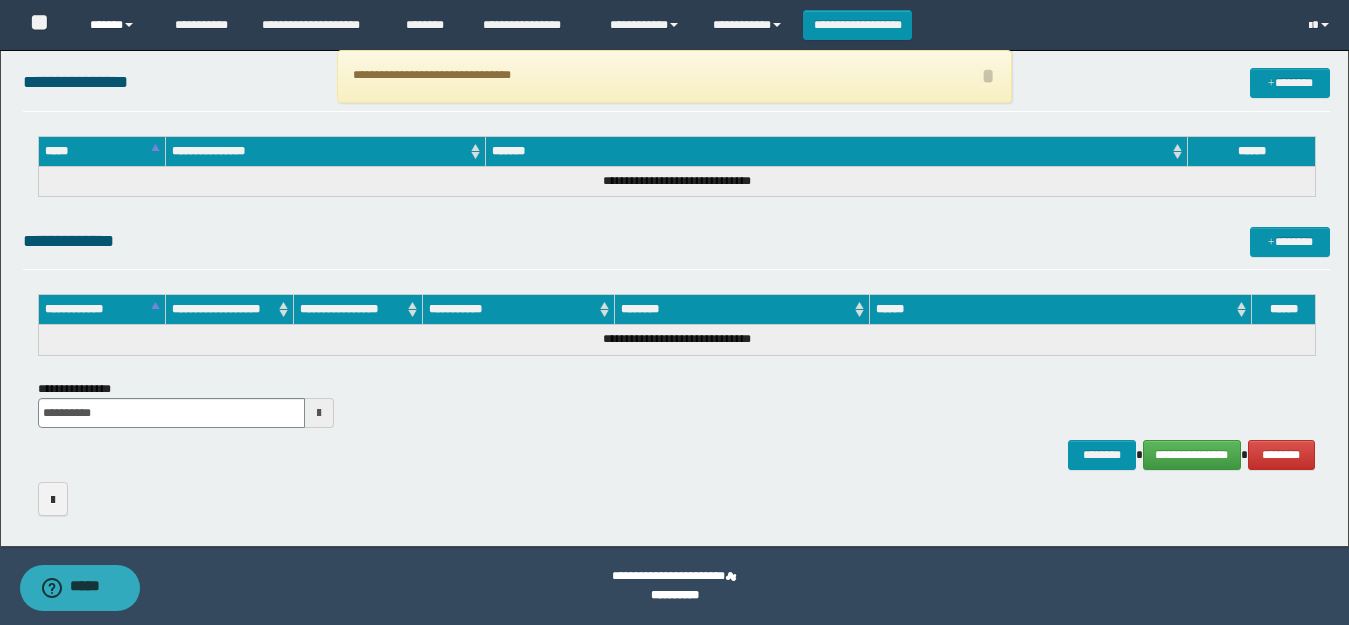 click on "******" at bounding box center [117, 25] 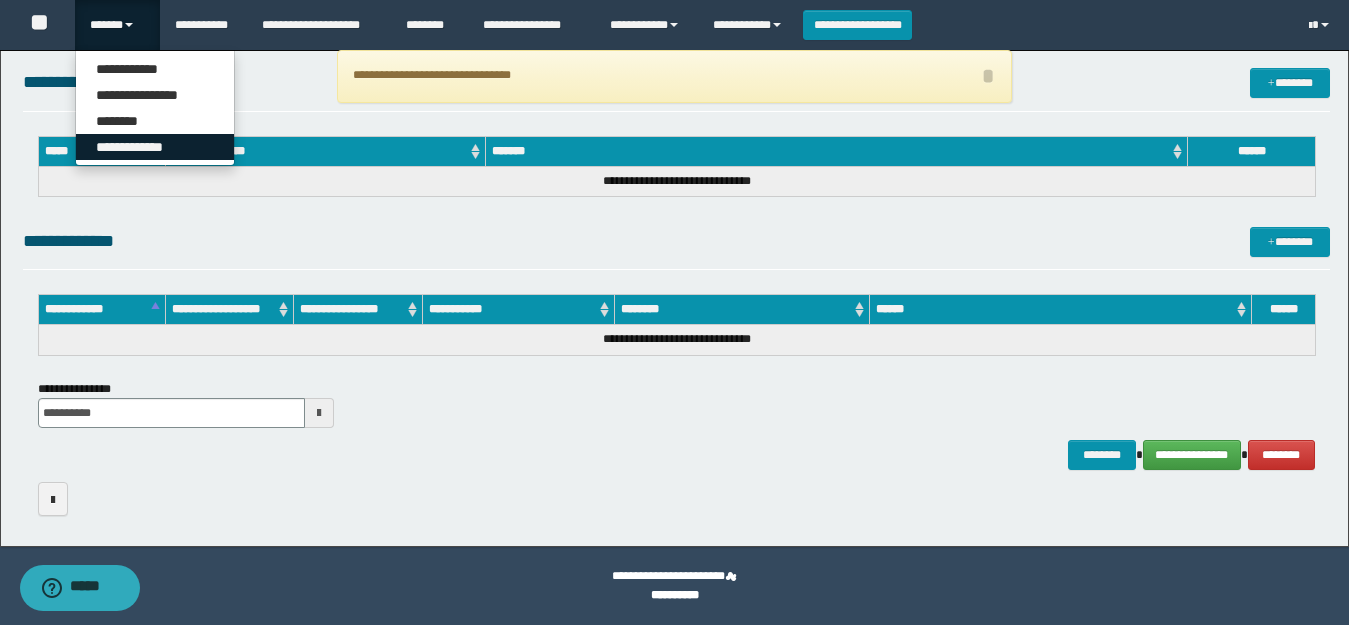 click on "**********" at bounding box center (155, 147) 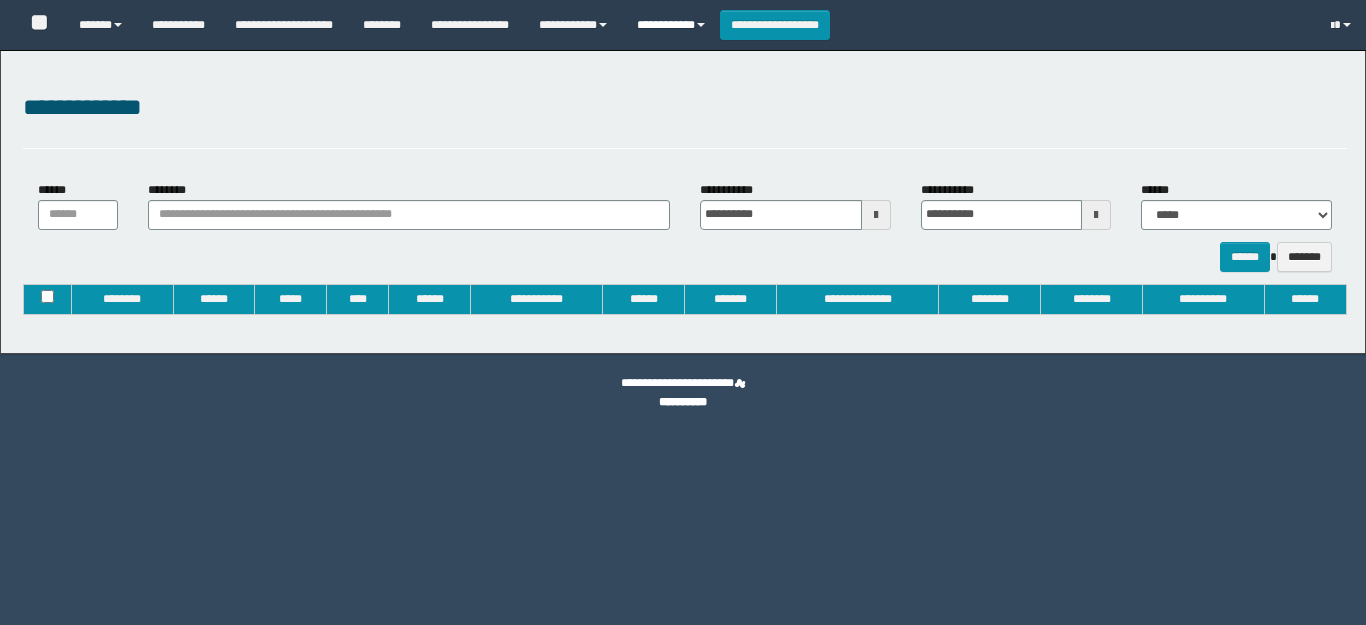 click on "**********" at bounding box center (671, 25) 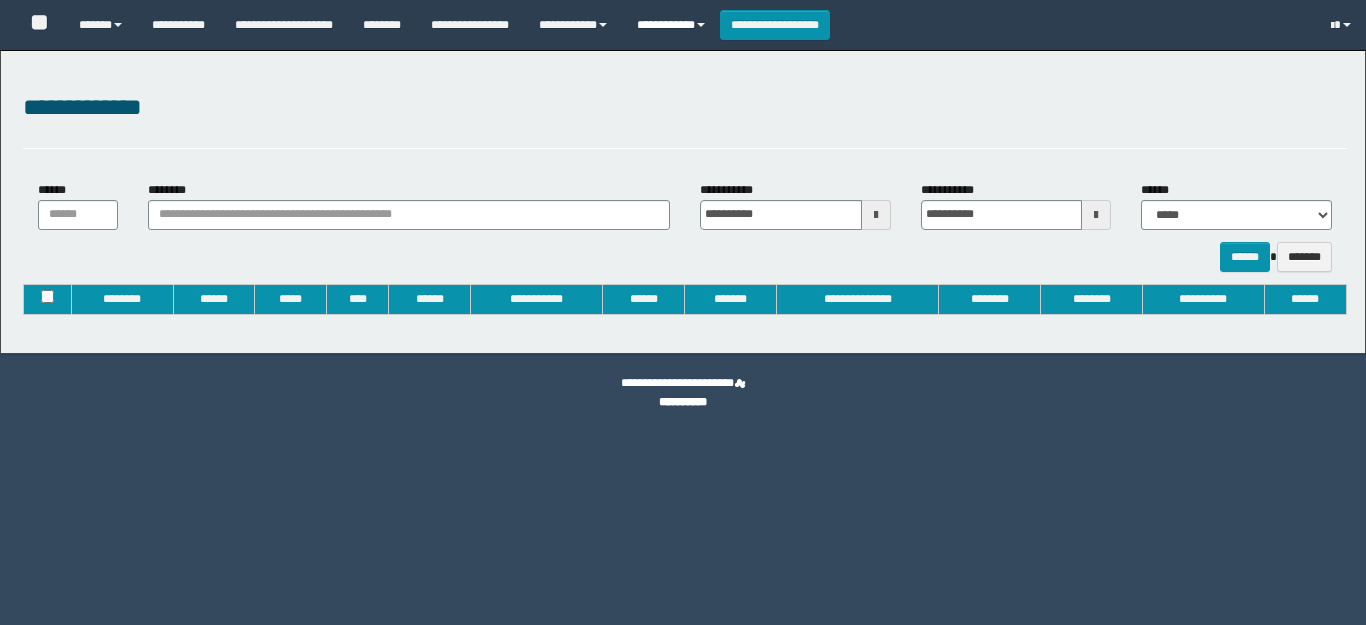 type on "**********" 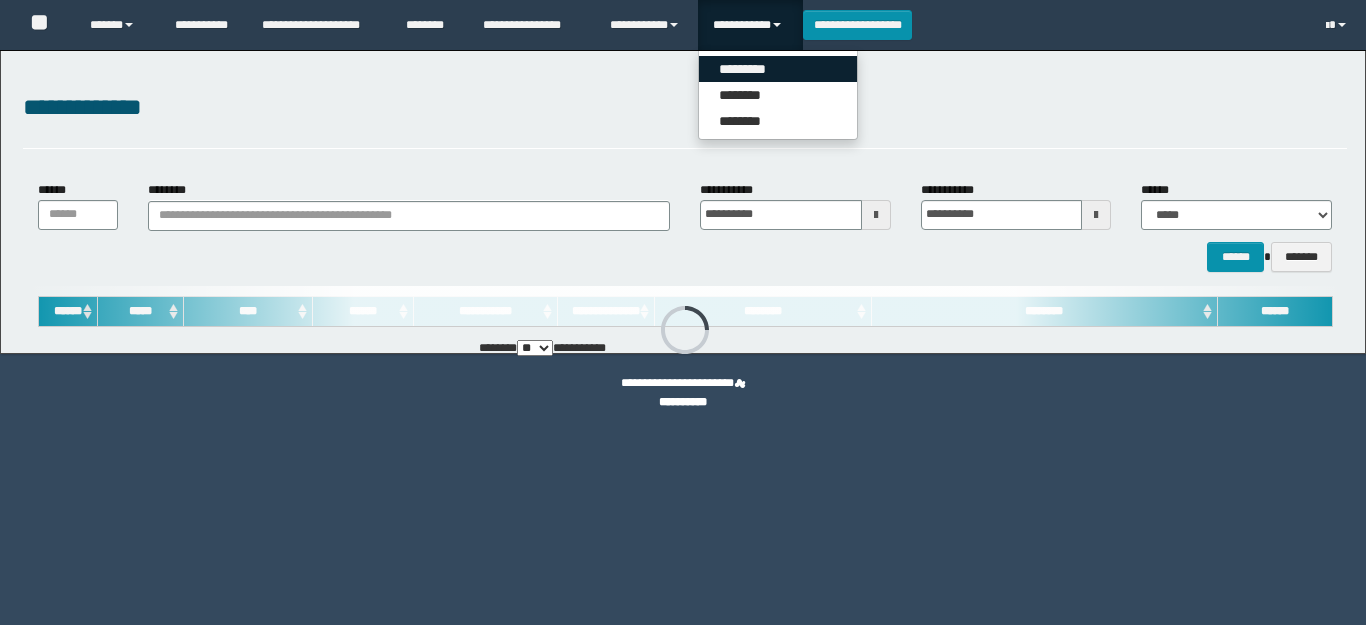 type on "**********" 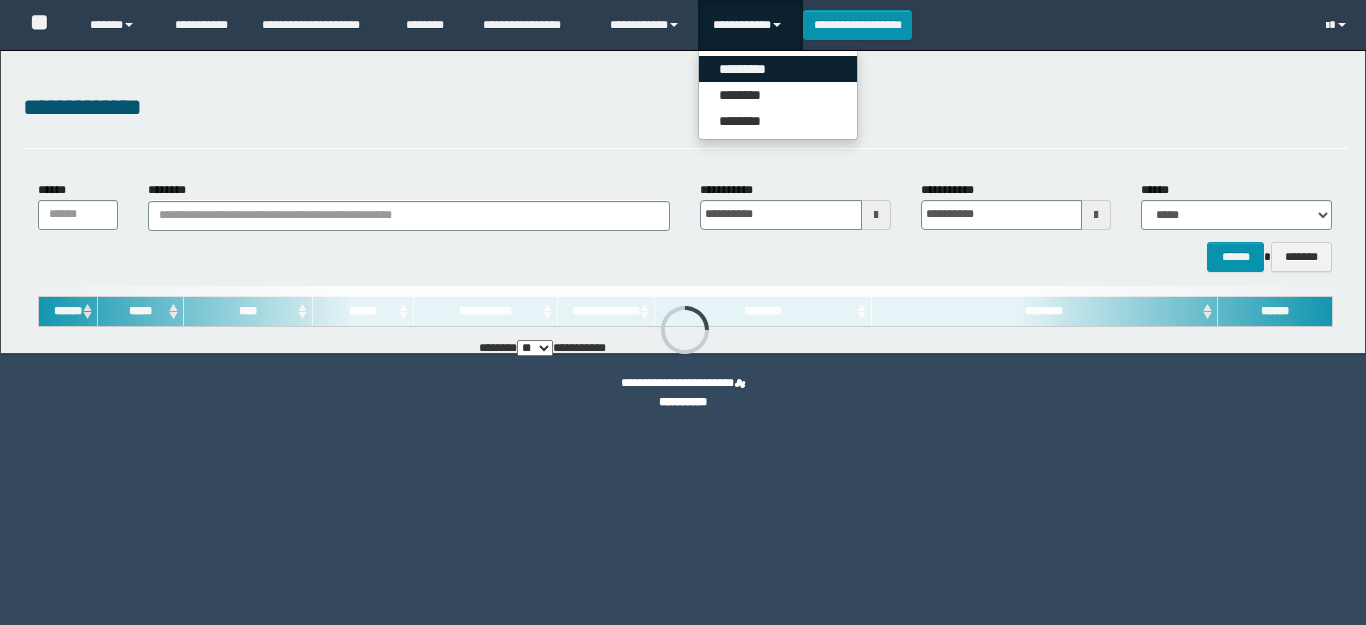 type on "**********" 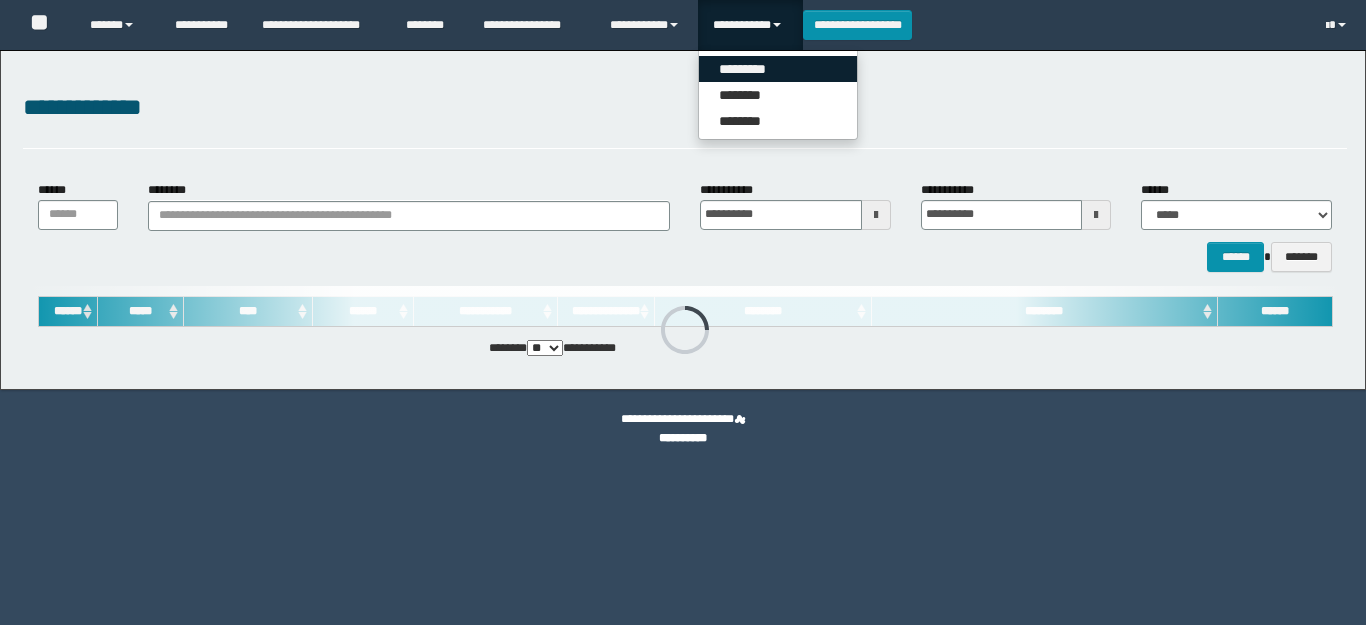click on "*********" at bounding box center [778, 69] 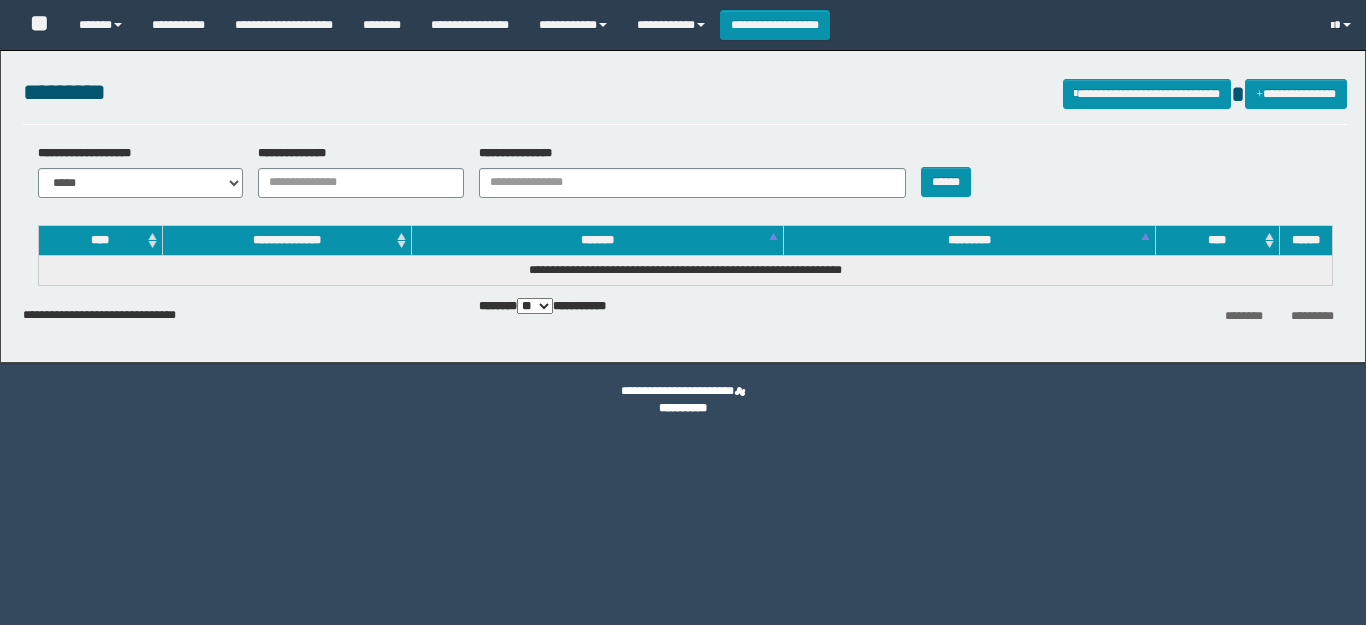 scroll, scrollTop: 0, scrollLeft: 0, axis: both 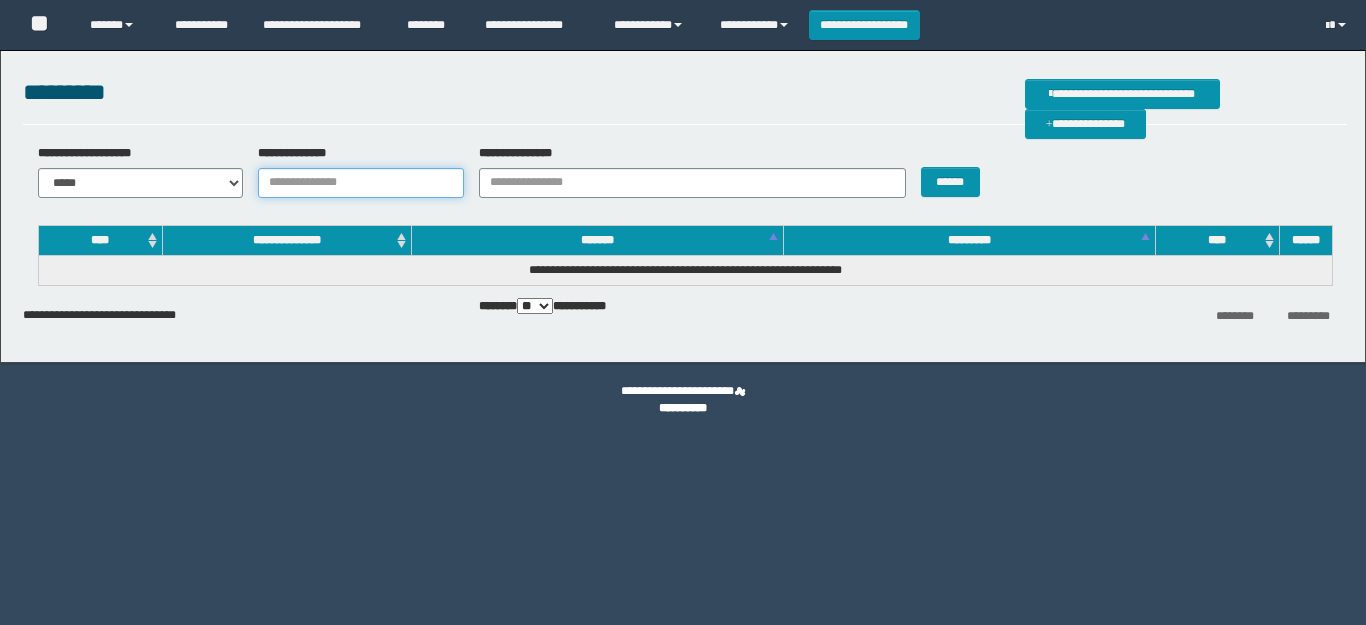 click on "**********" at bounding box center [361, 183] 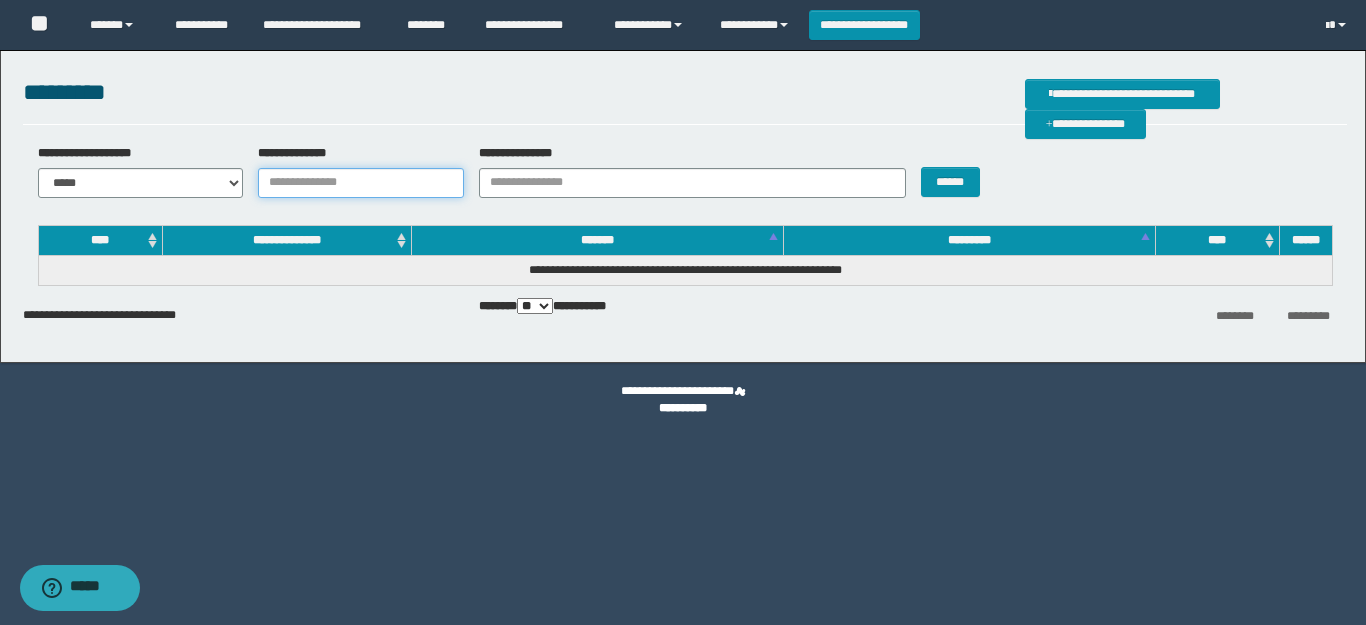 scroll, scrollTop: 0, scrollLeft: 0, axis: both 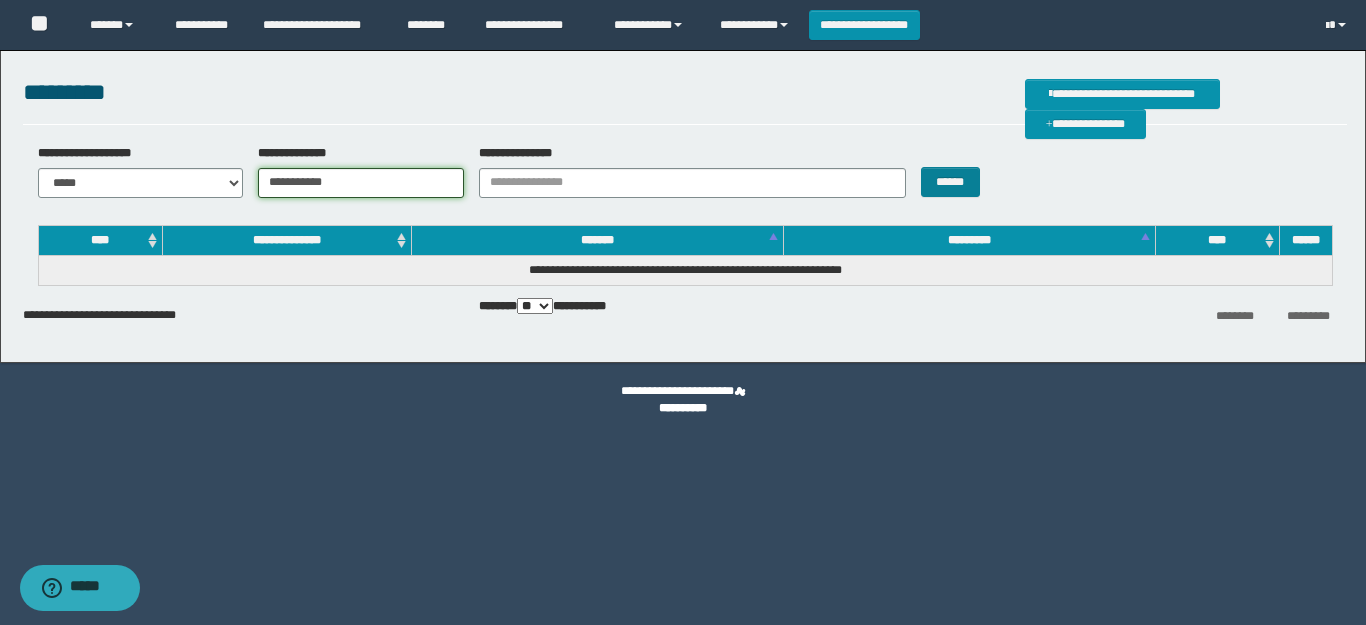 type on "**********" 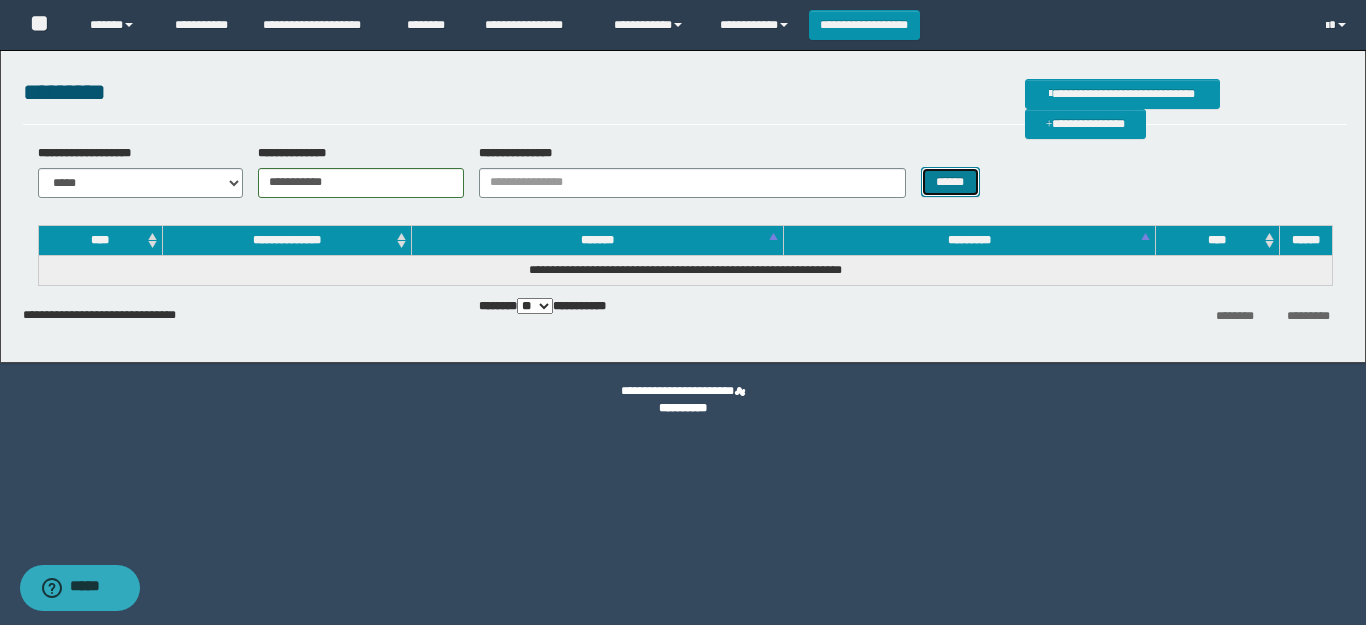 click on "******" at bounding box center (950, 182) 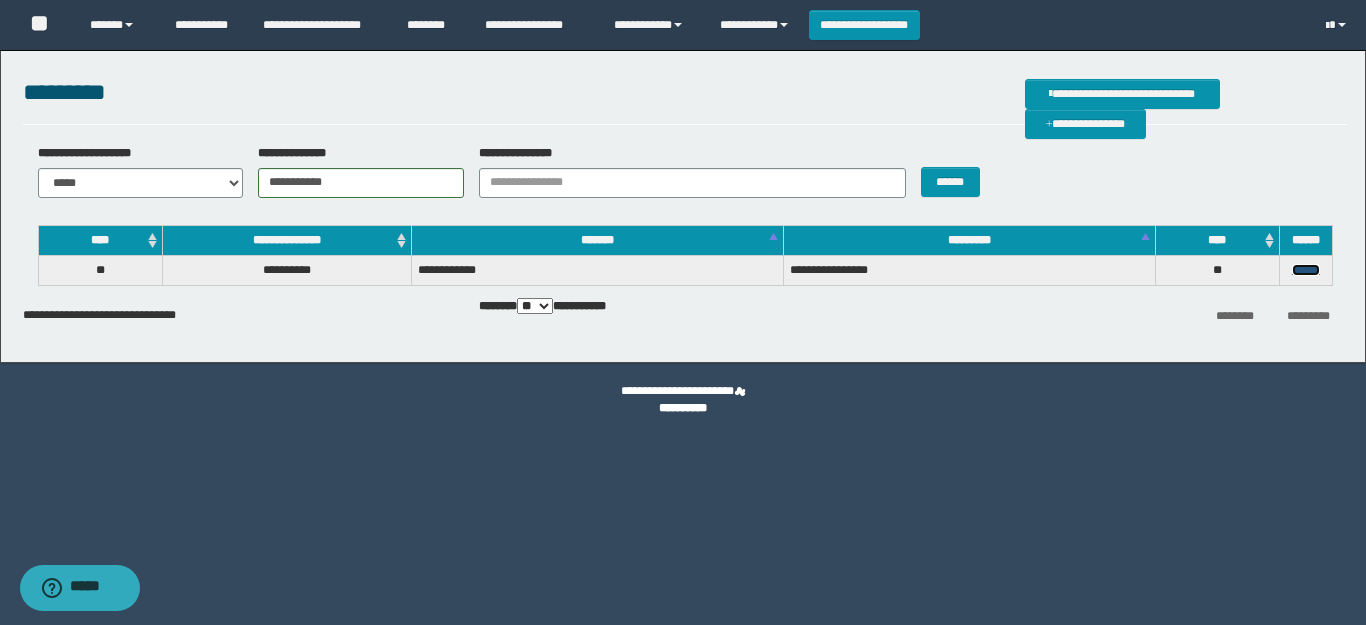 click on "******" at bounding box center (1306, 270) 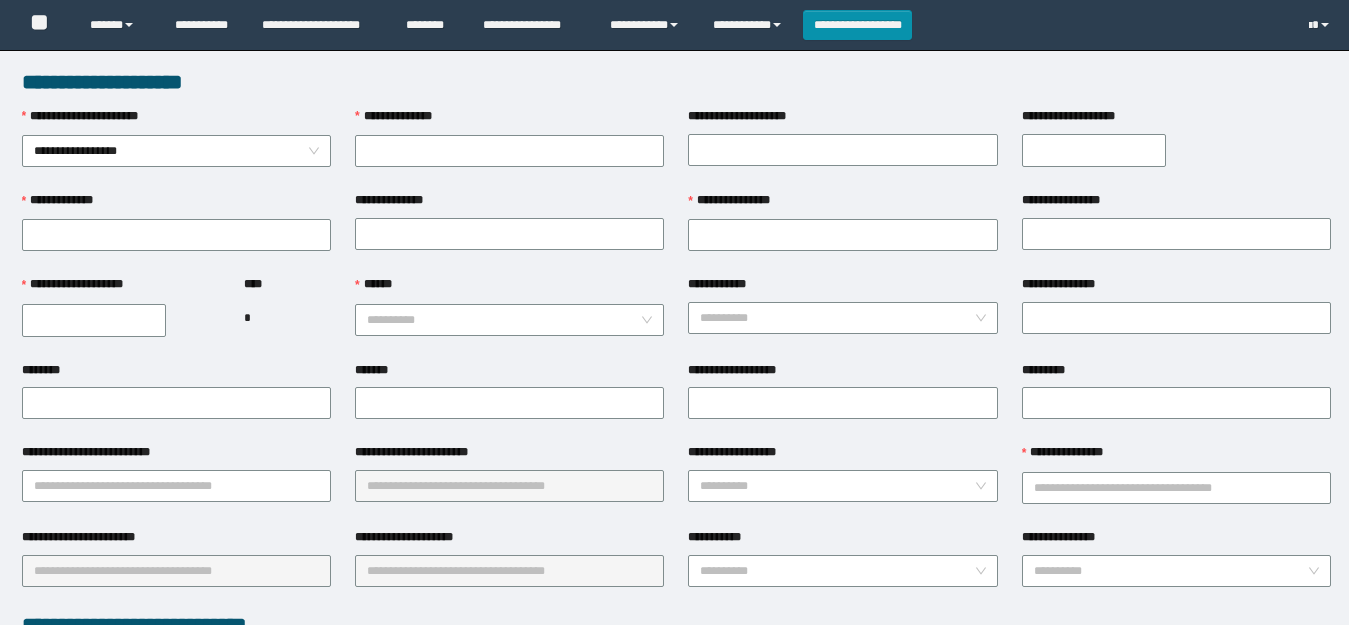 scroll, scrollTop: 0, scrollLeft: 0, axis: both 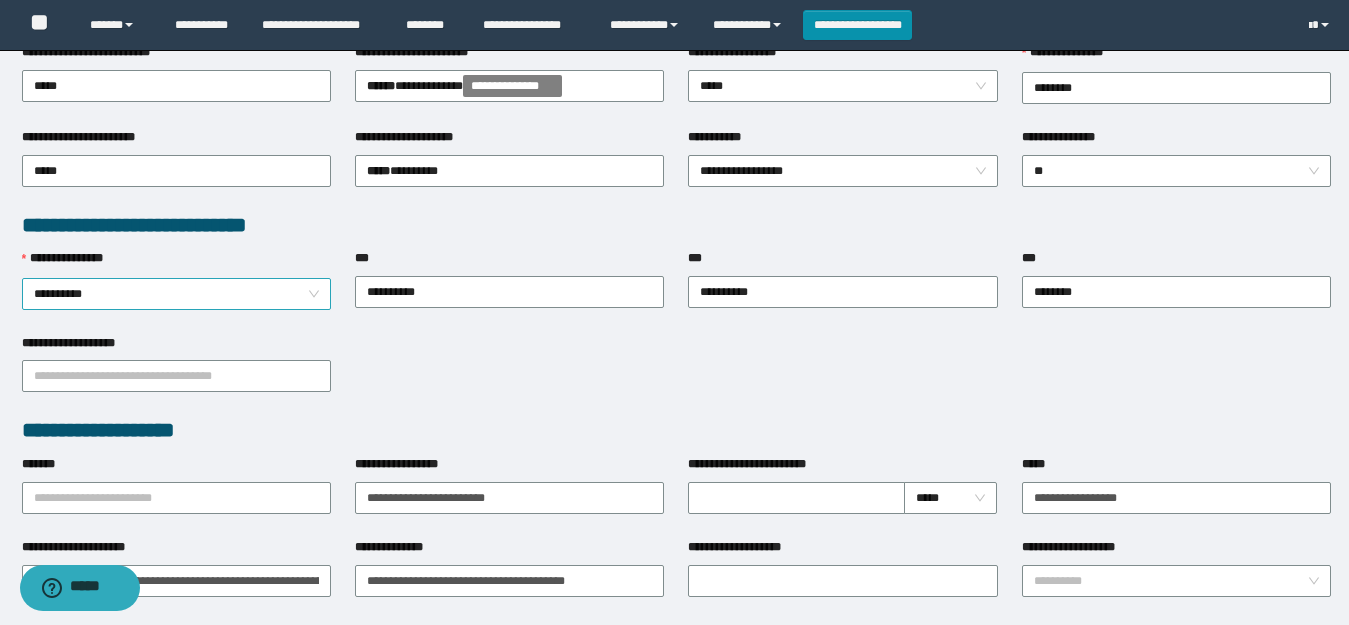 click on "**********" at bounding box center (176, 294) 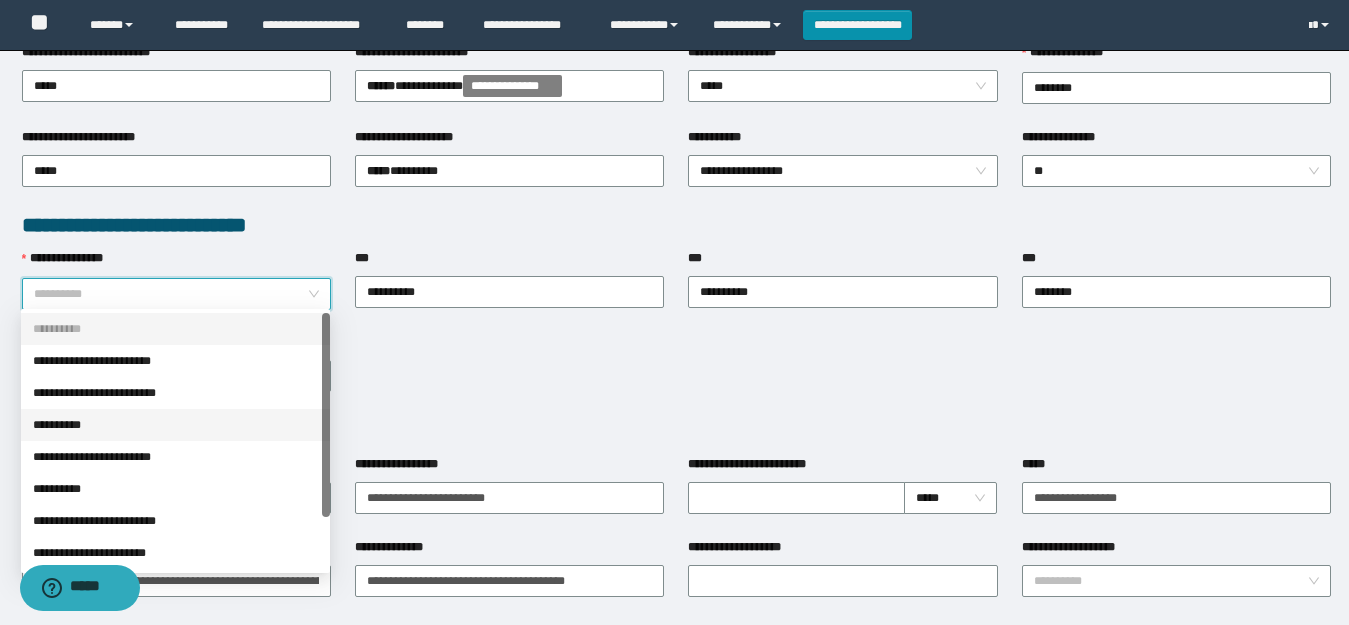 click on "**********" at bounding box center [175, 425] 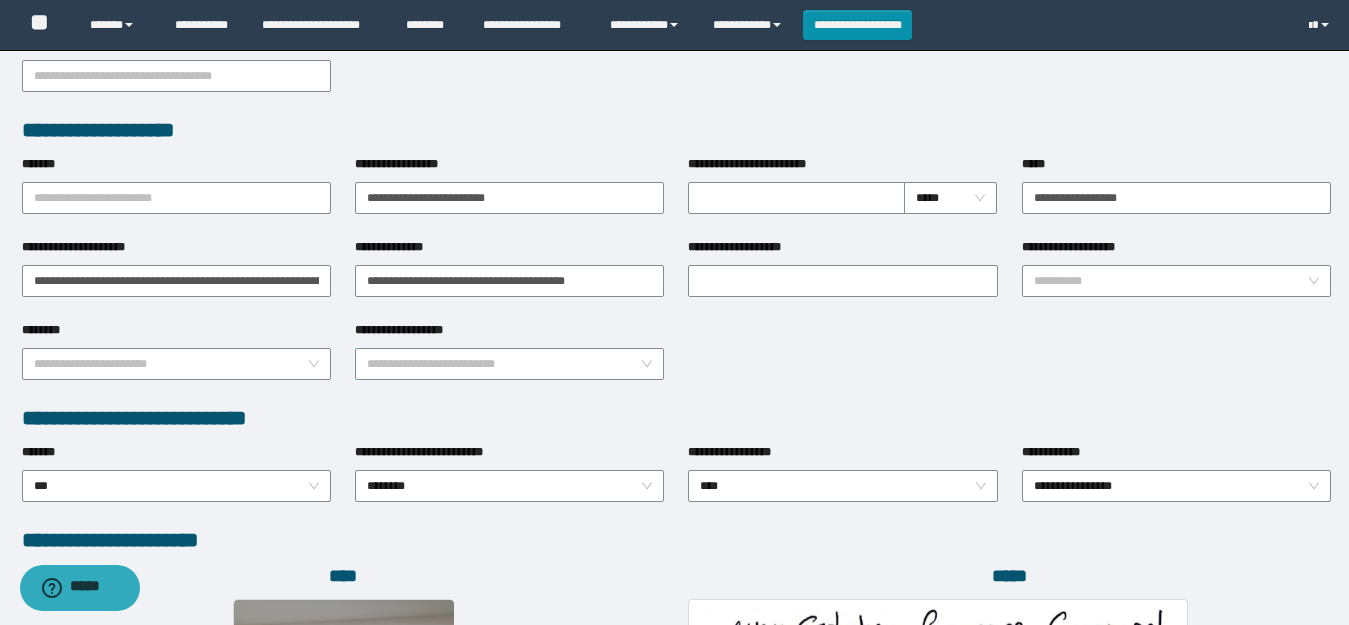 scroll, scrollTop: 1000, scrollLeft: 0, axis: vertical 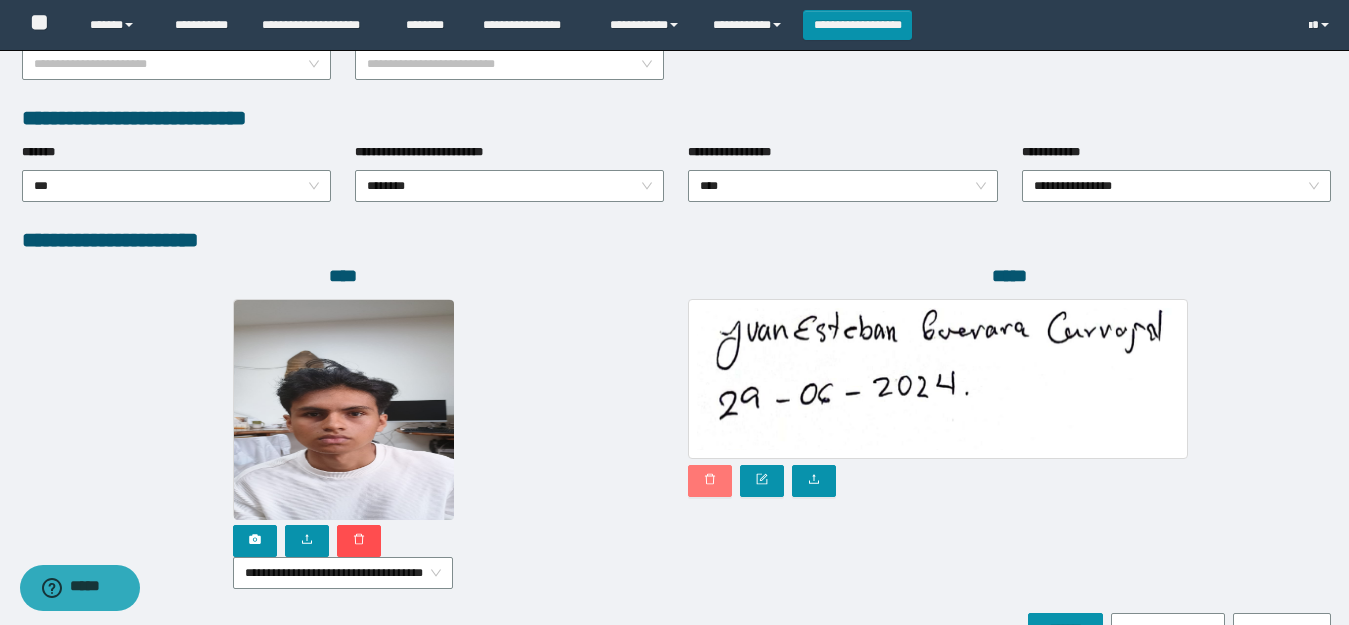 click at bounding box center [710, 481] 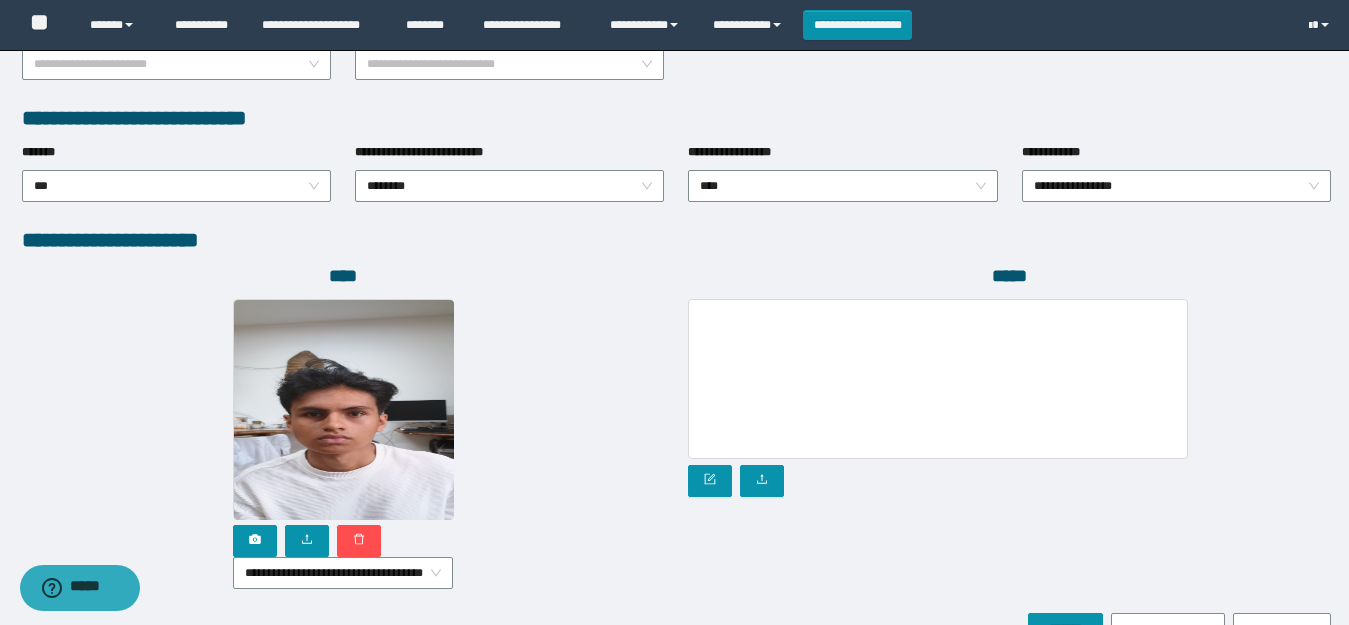 scroll, scrollTop: 1112, scrollLeft: 0, axis: vertical 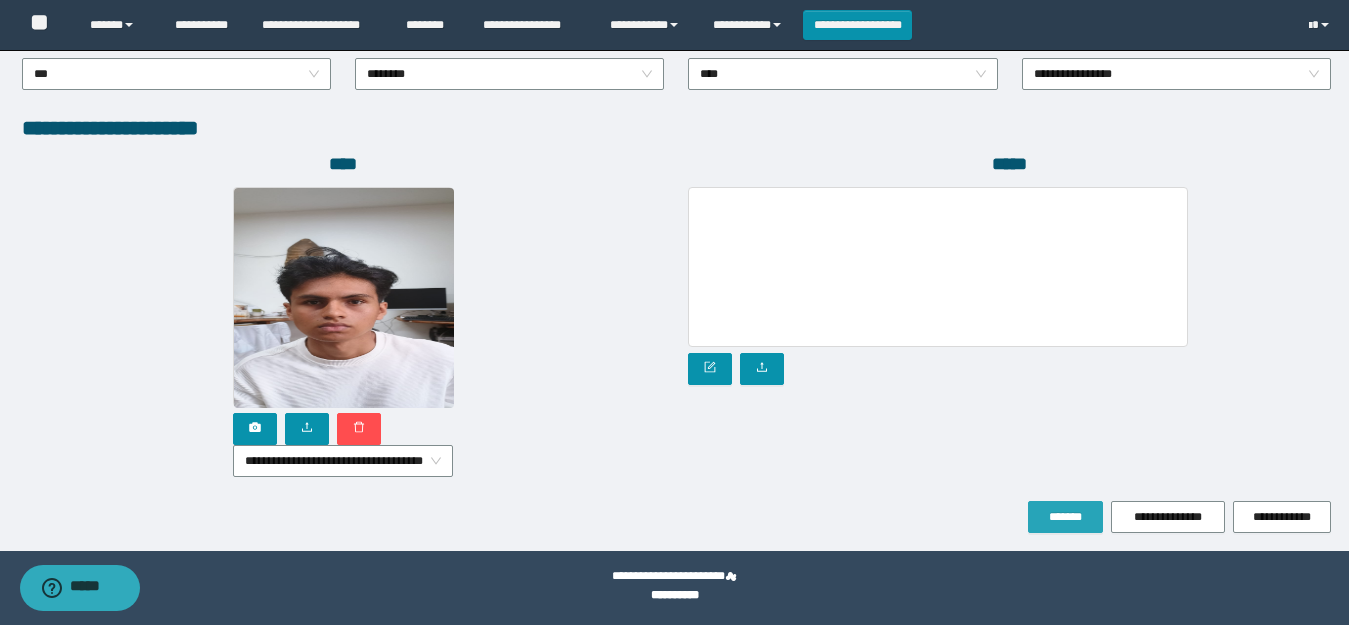 click on "*******" at bounding box center [1065, 517] 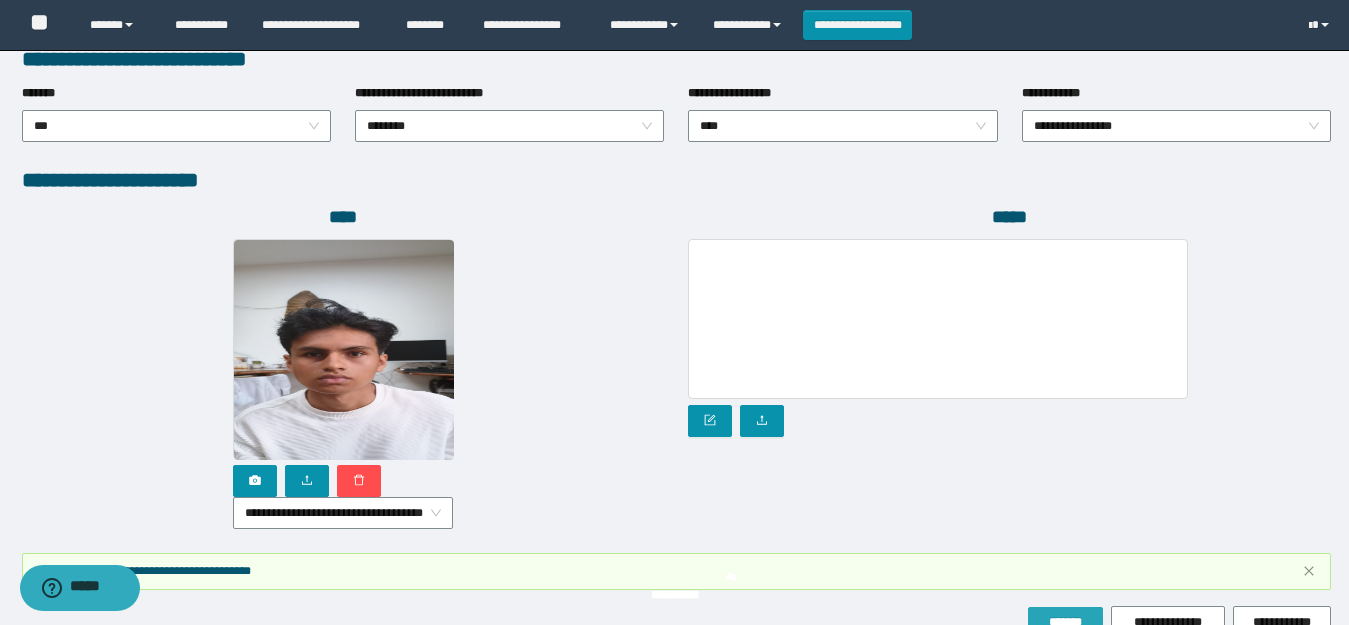 scroll, scrollTop: 1165, scrollLeft: 0, axis: vertical 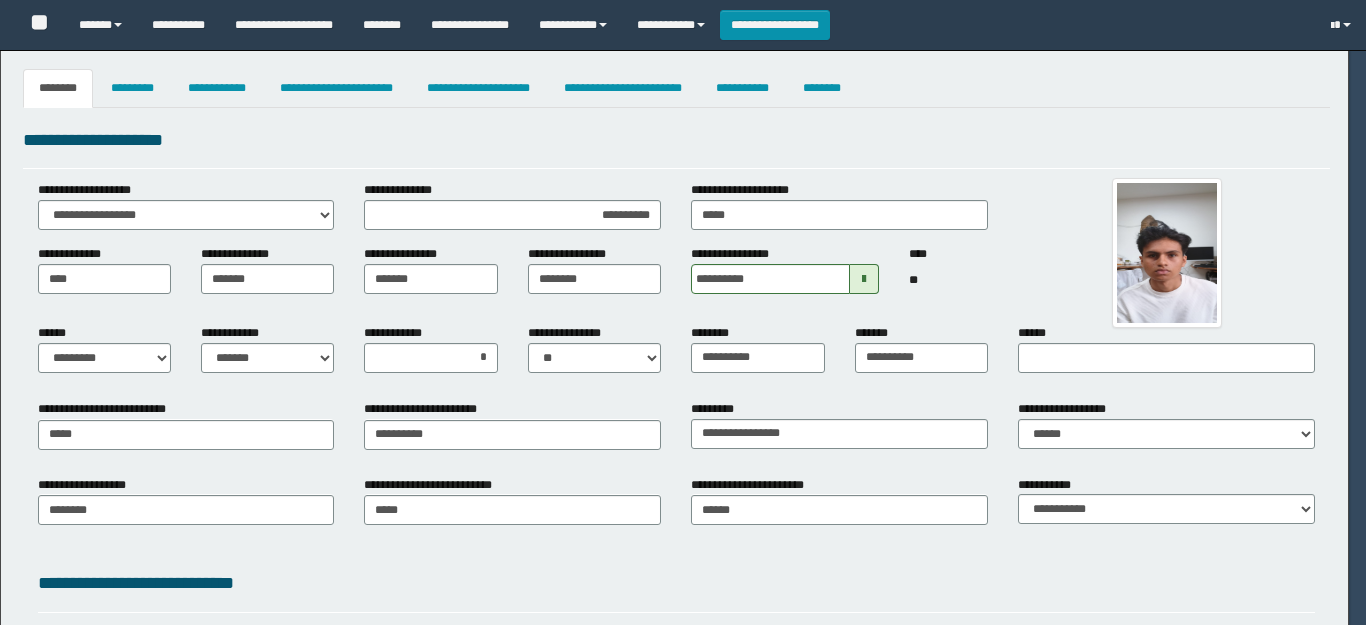 select on "**" 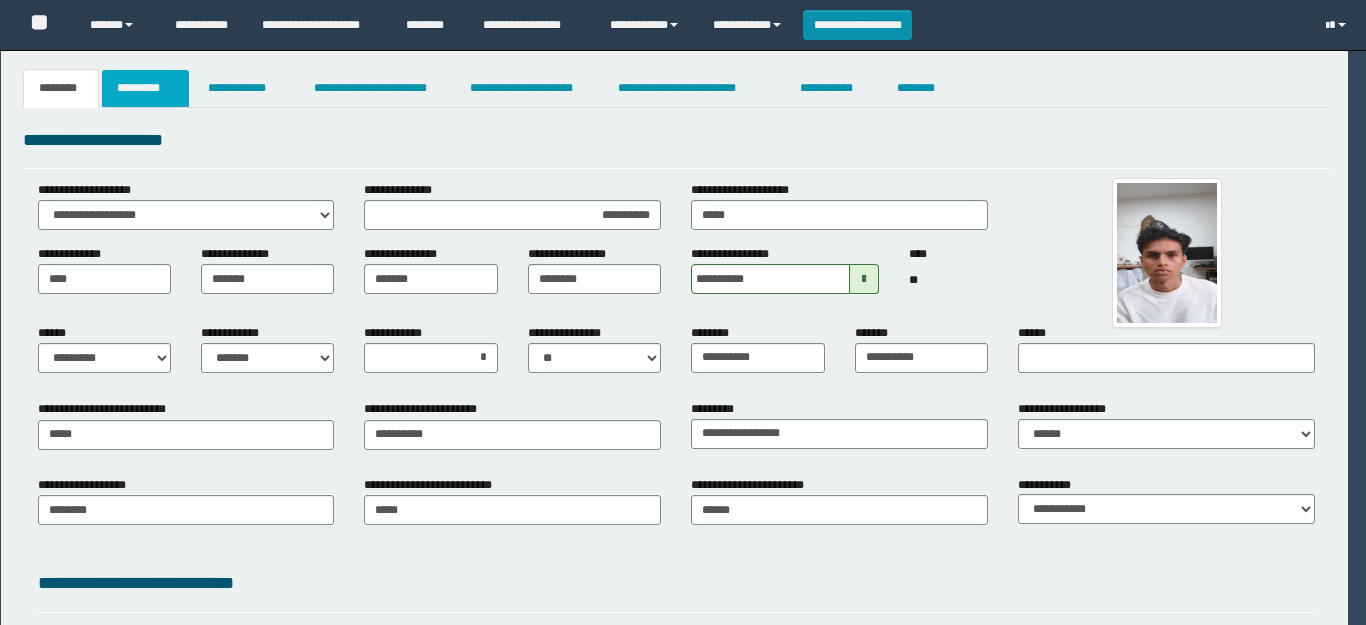 click on "*********" at bounding box center (145, 88) 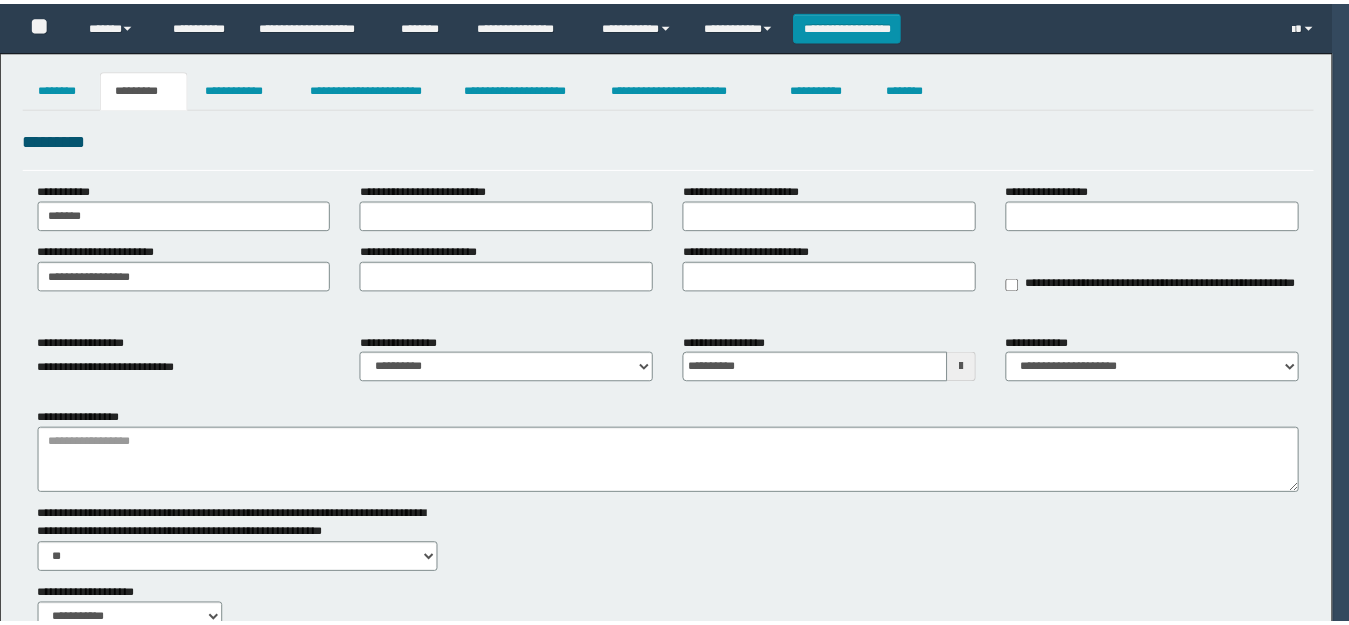 scroll, scrollTop: 0, scrollLeft: 0, axis: both 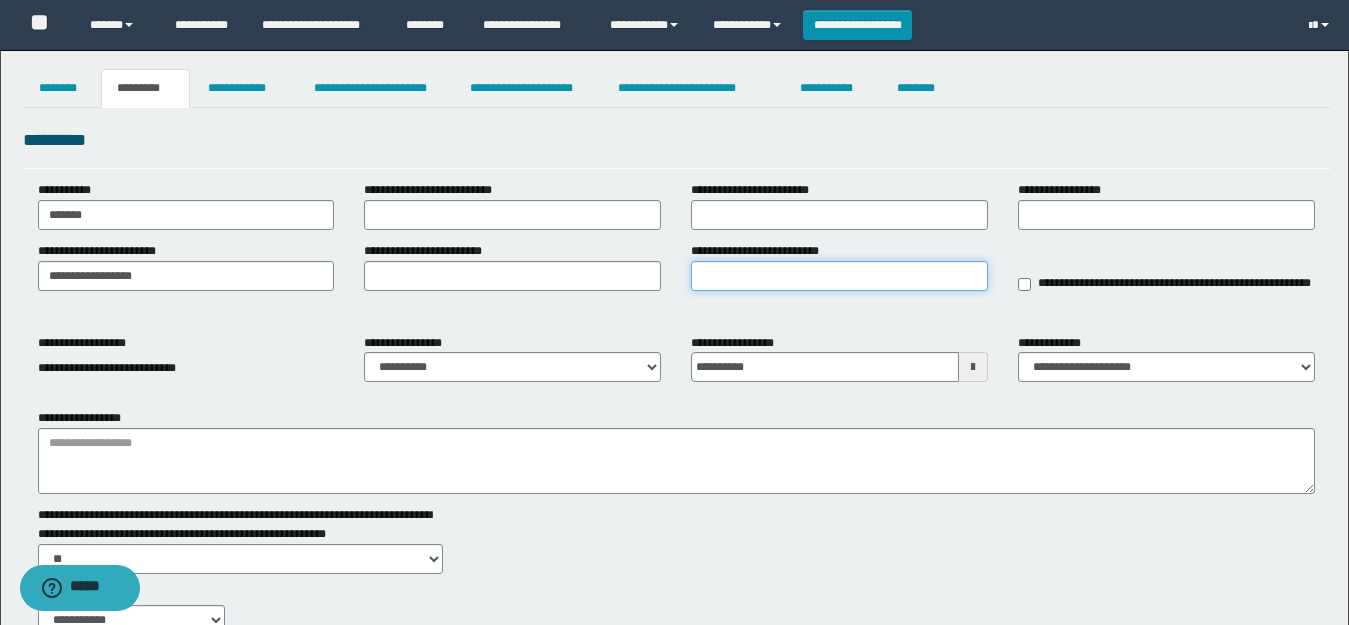 drag, startPoint x: 699, startPoint y: 290, endPoint x: 711, endPoint y: 279, distance: 16.27882 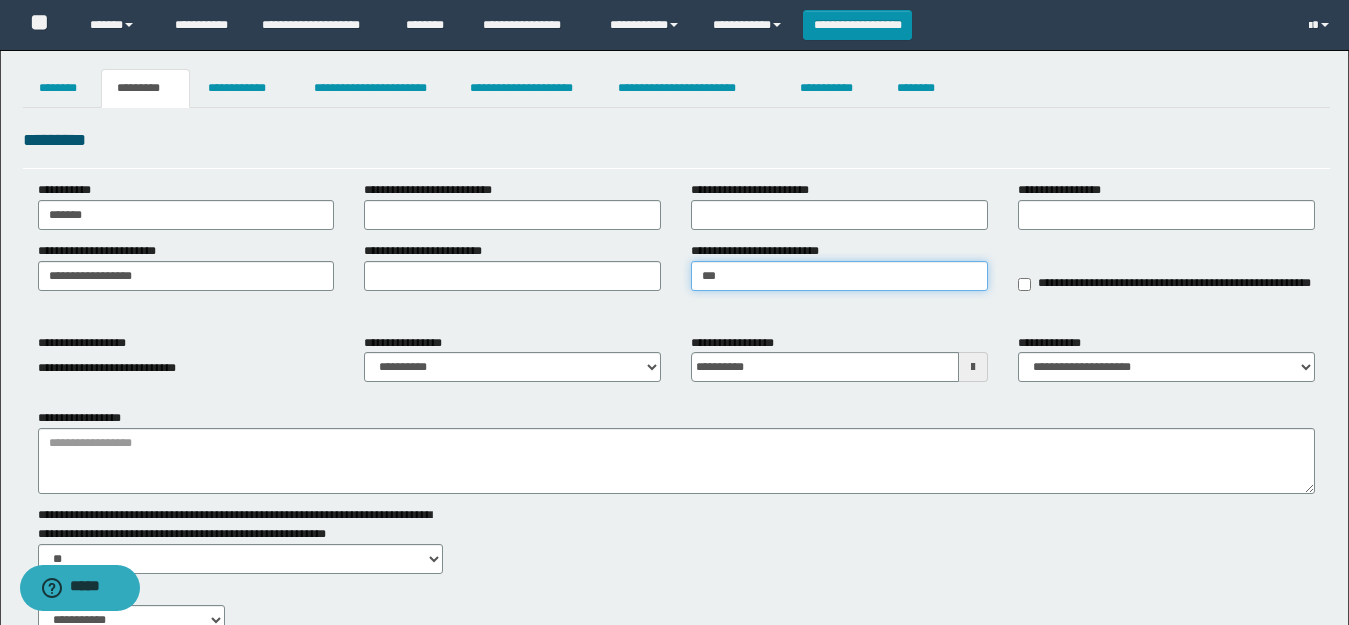 click on "***" at bounding box center [839, 276] 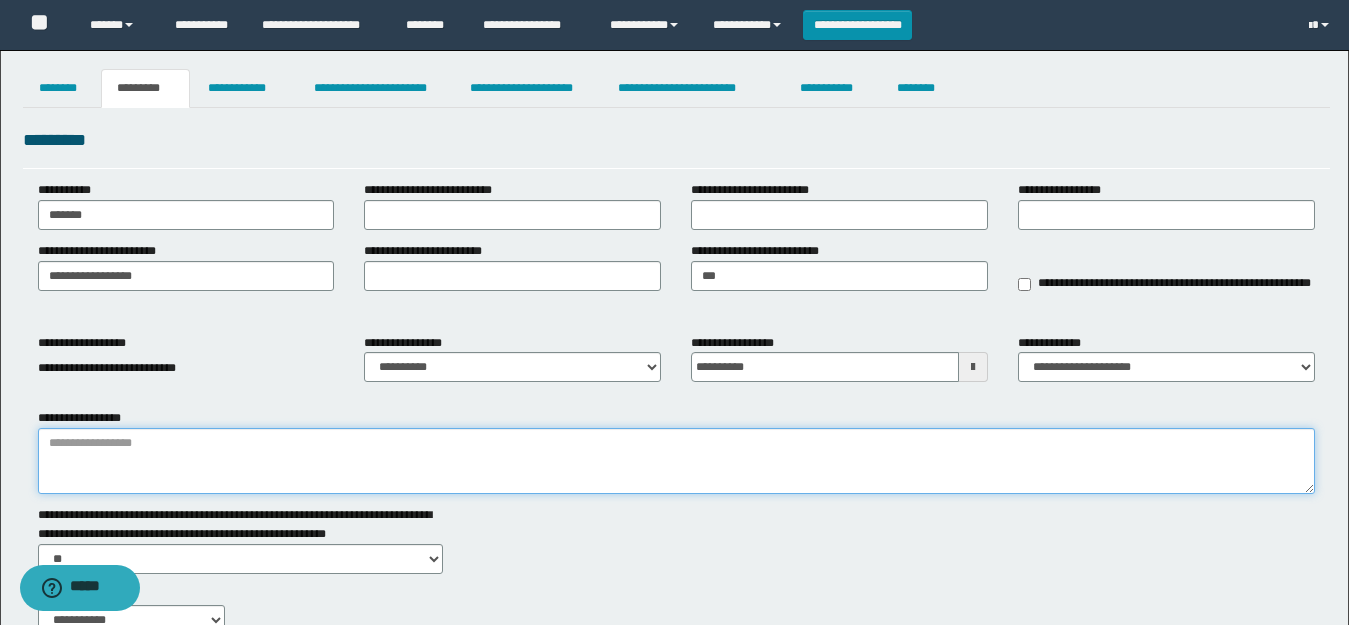 click on "**********" at bounding box center [676, 461] 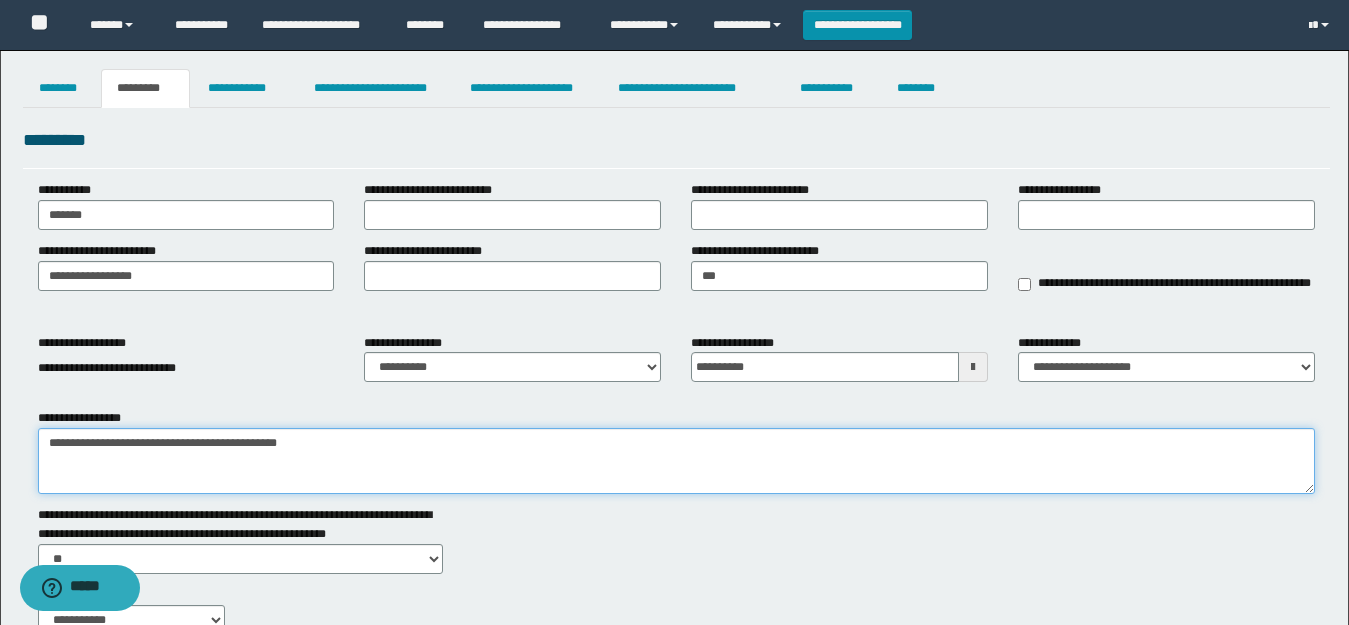 paste on "**********" 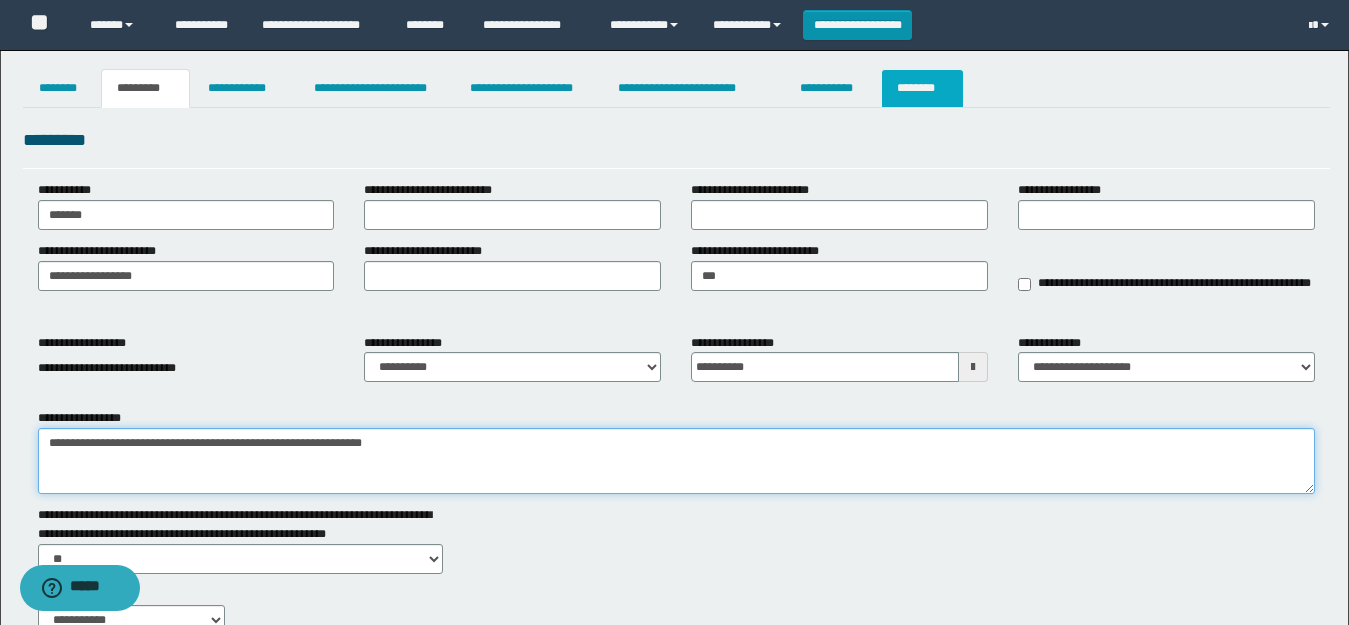 type on "**********" 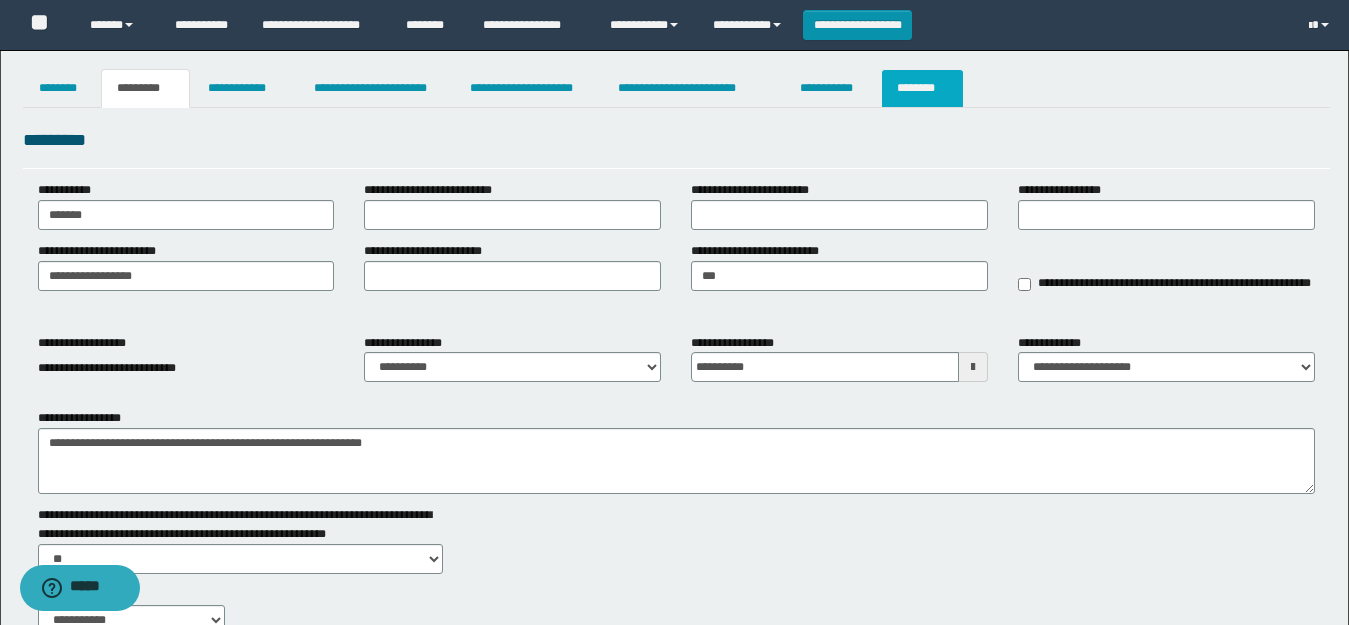 click on "********" at bounding box center (922, 88) 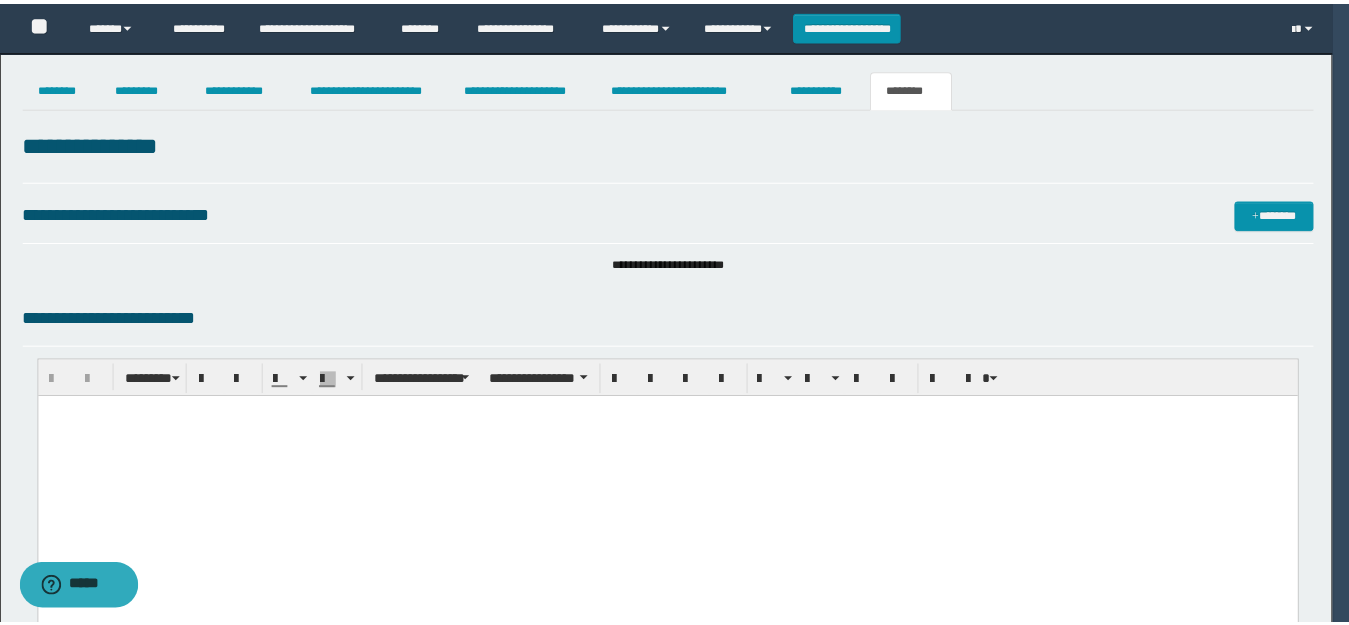 scroll, scrollTop: 964, scrollLeft: 0, axis: vertical 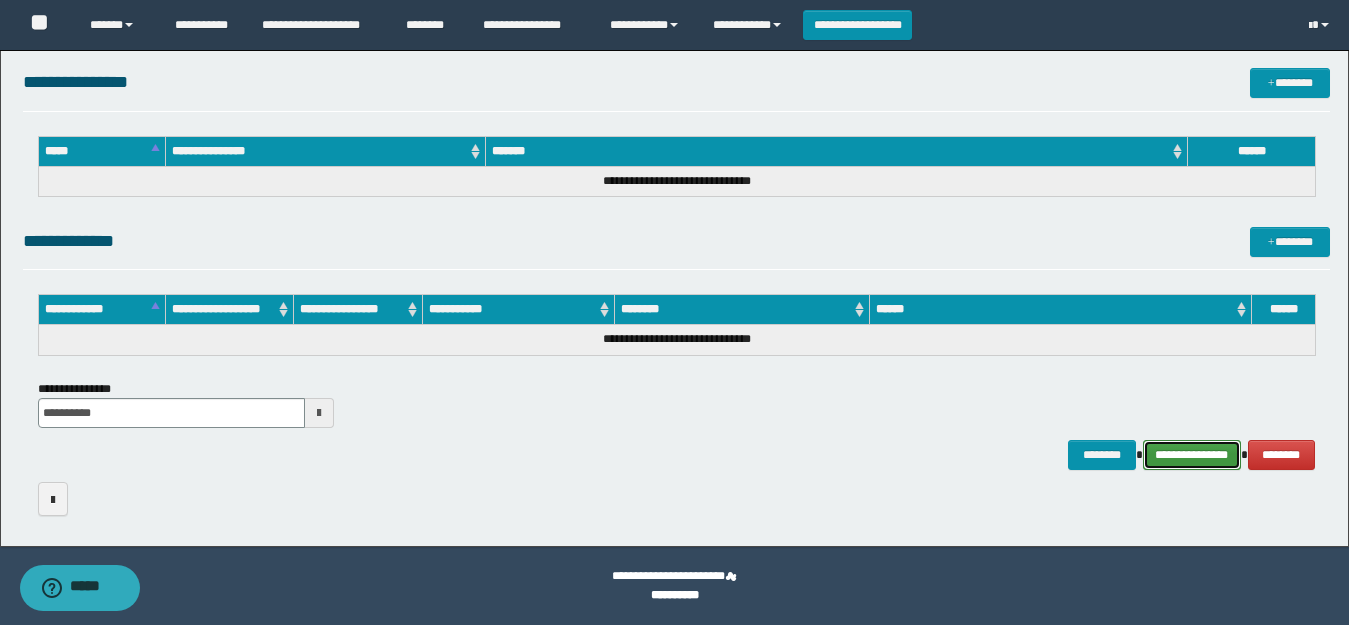 click on "**********" at bounding box center [1192, 455] 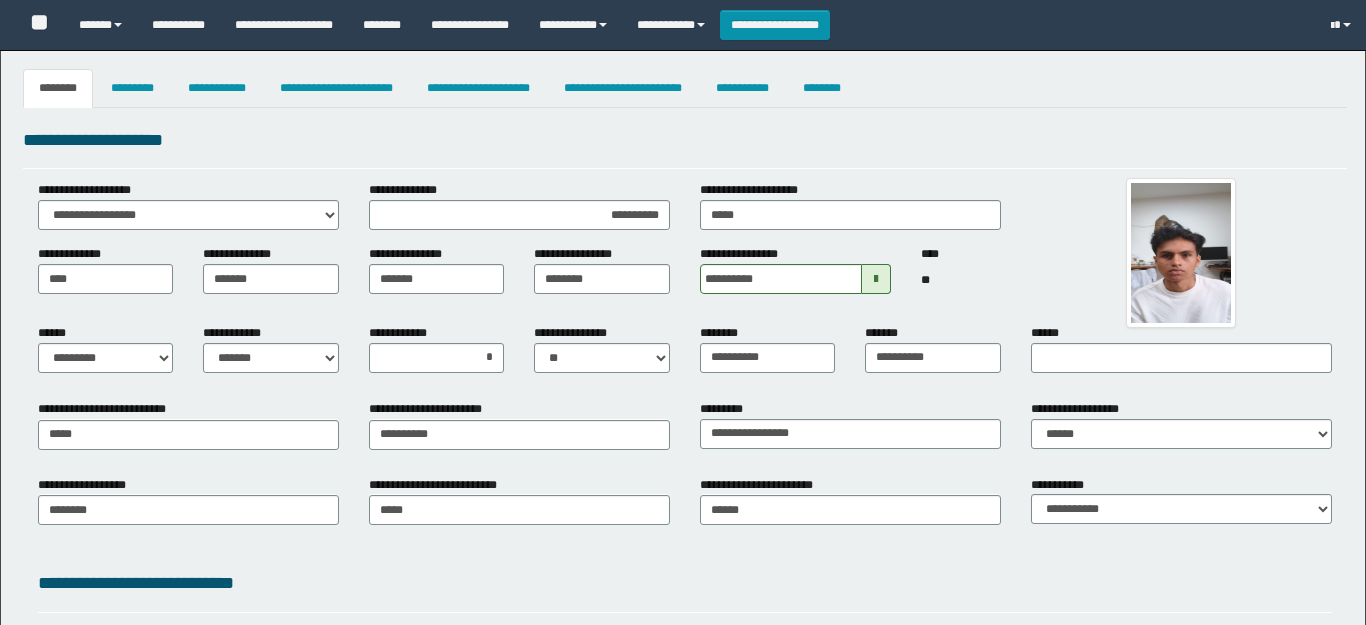 select on "**" 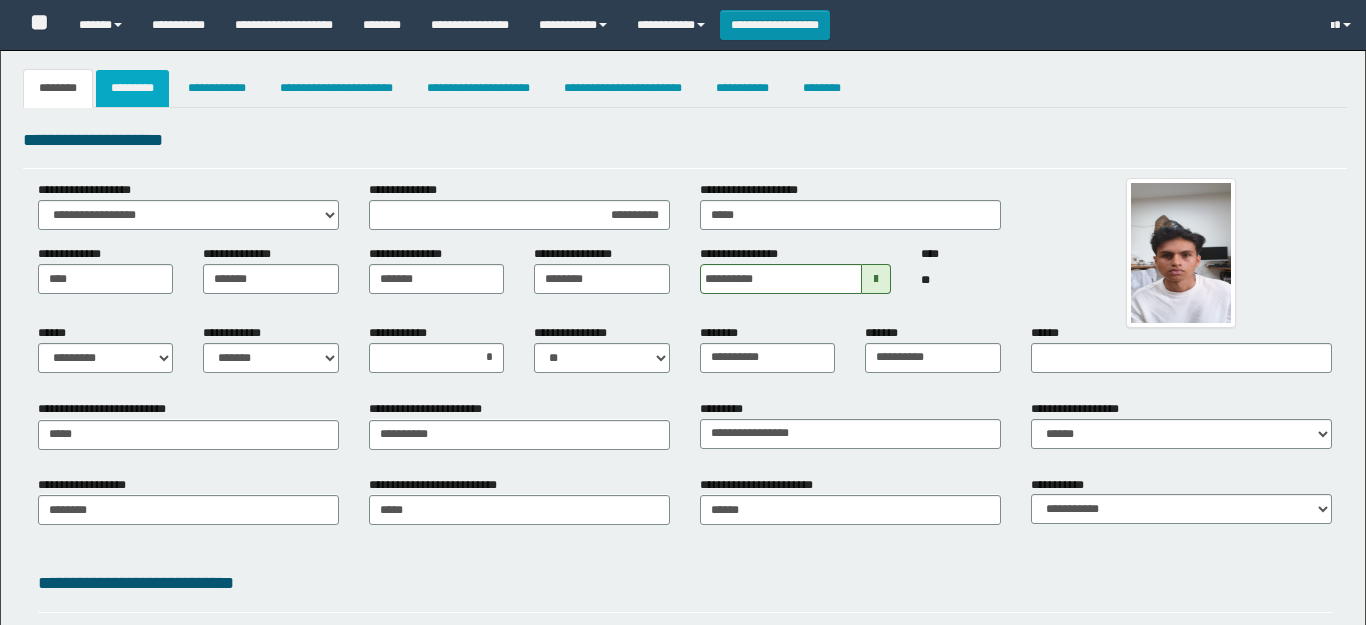 click on "*********" at bounding box center [132, 88] 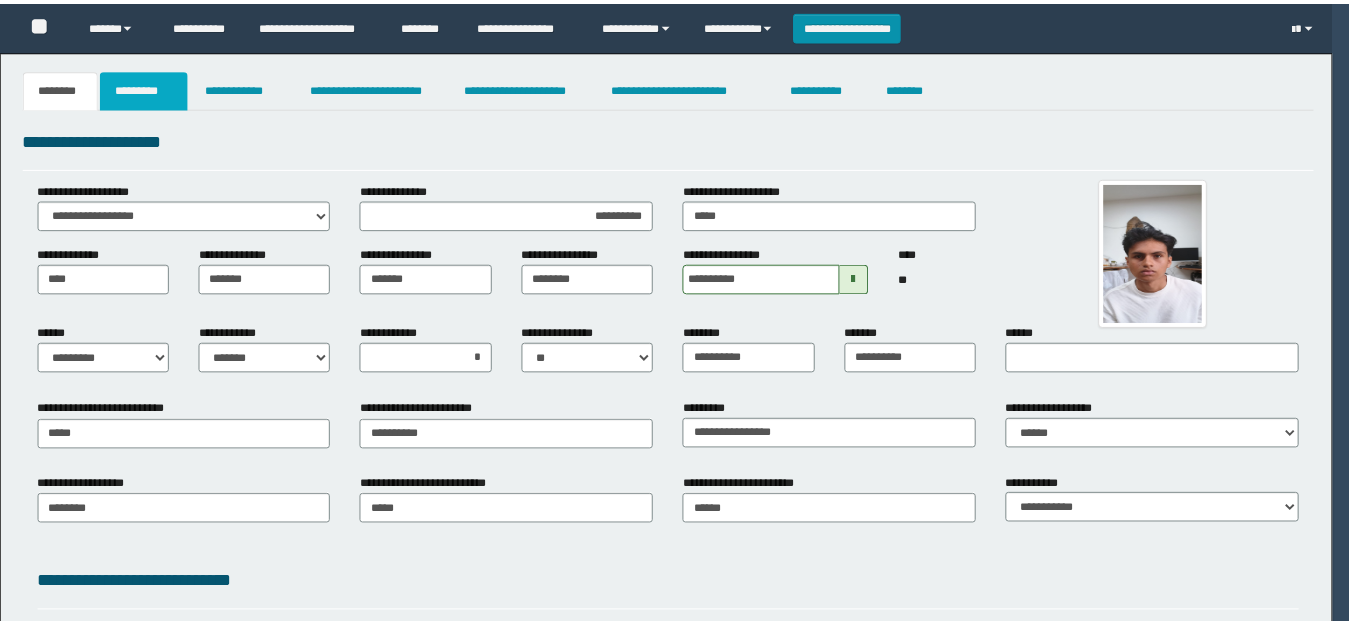 scroll, scrollTop: 0, scrollLeft: 0, axis: both 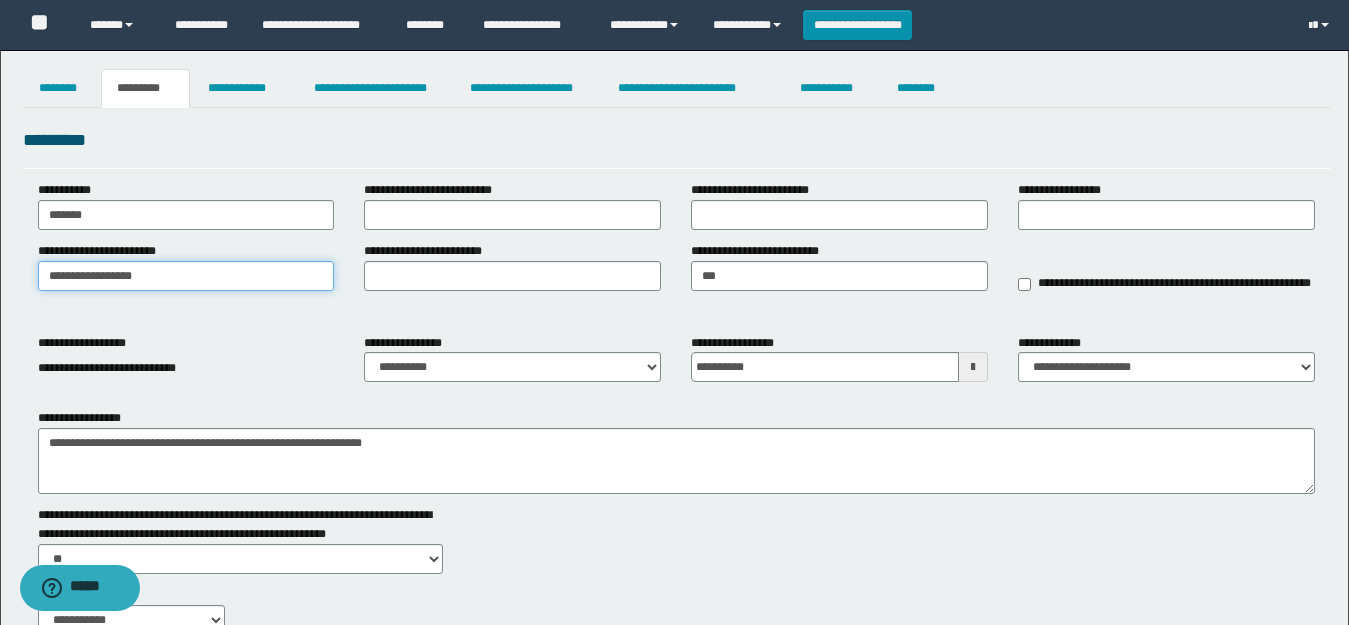 drag, startPoint x: 268, startPoint y: 286, endPoint x: 0, endPoint y: 287, distance: 268.00186 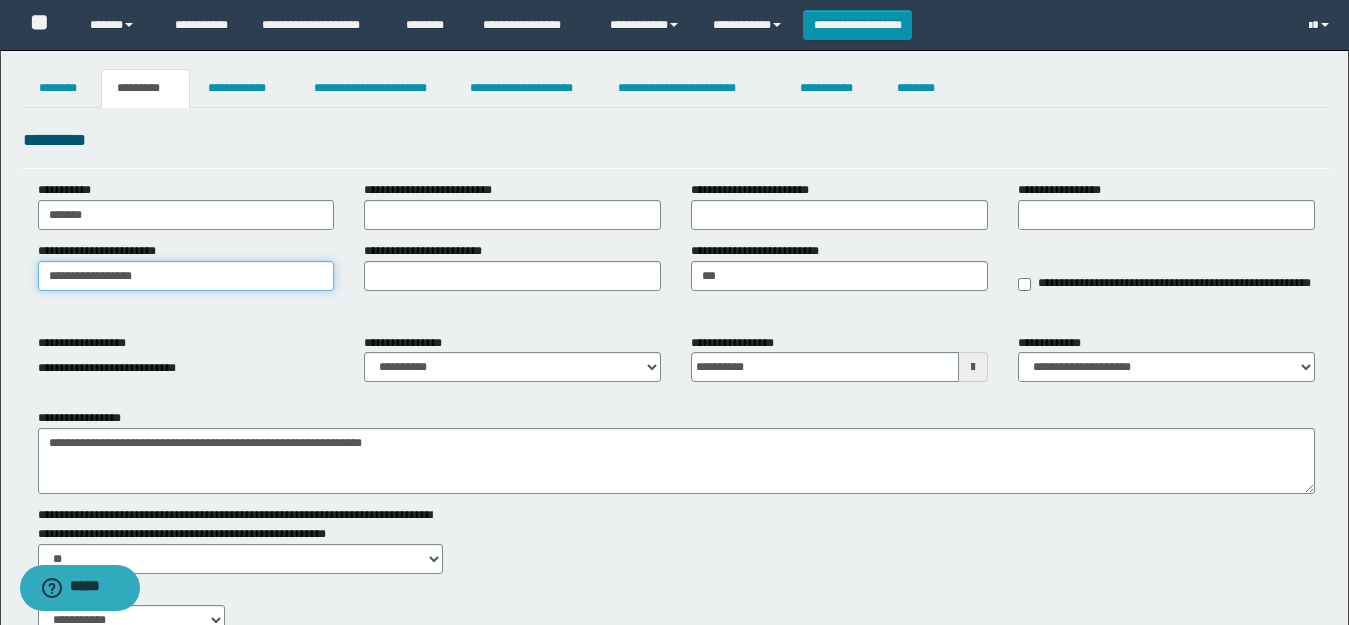paste on "*****" 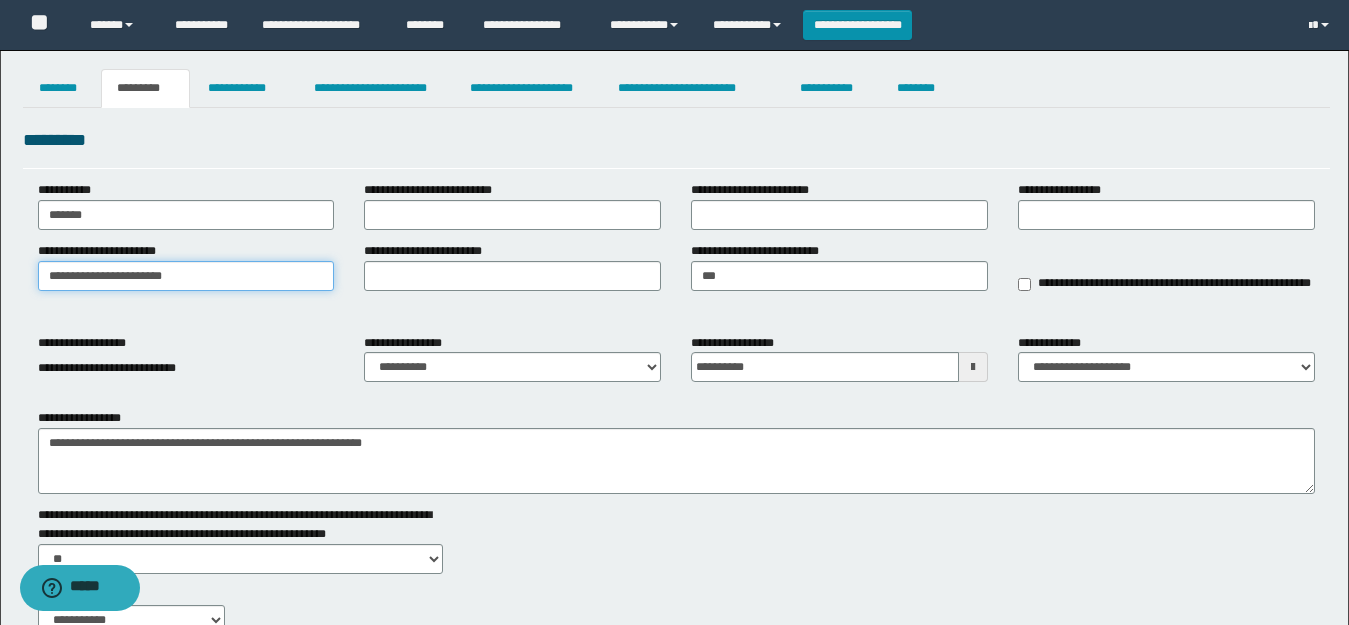type on "**********" 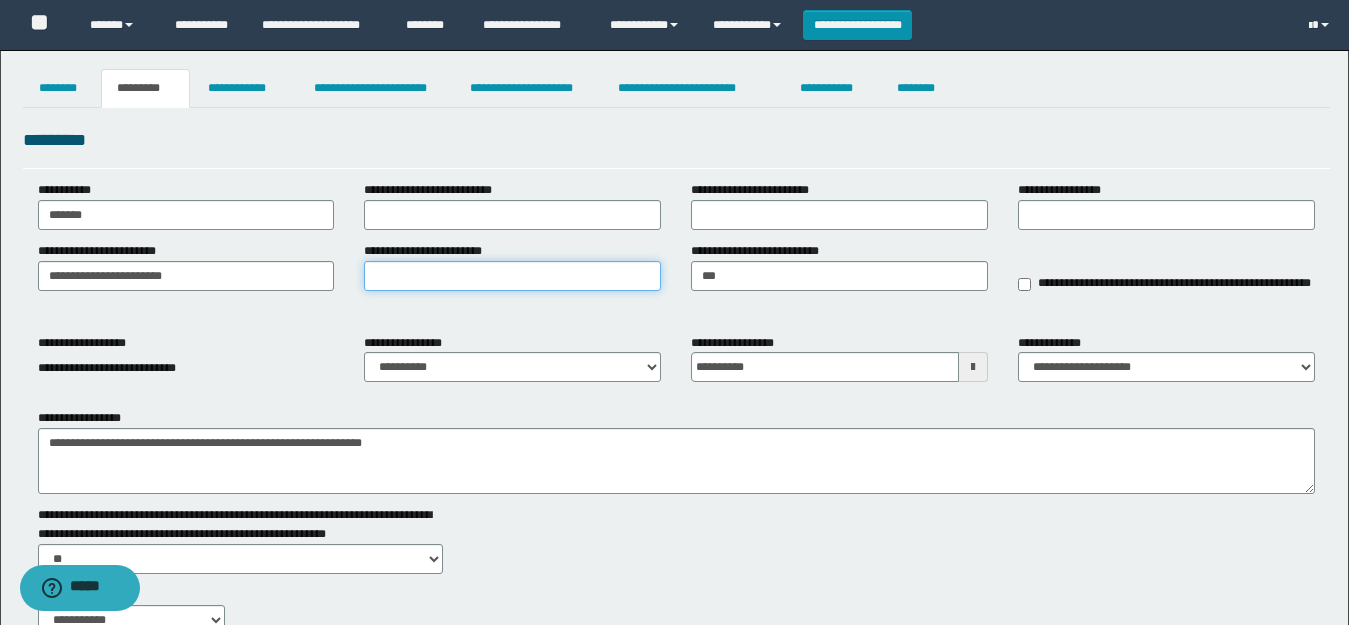 click on "**********" at bounding box center (512, 276) 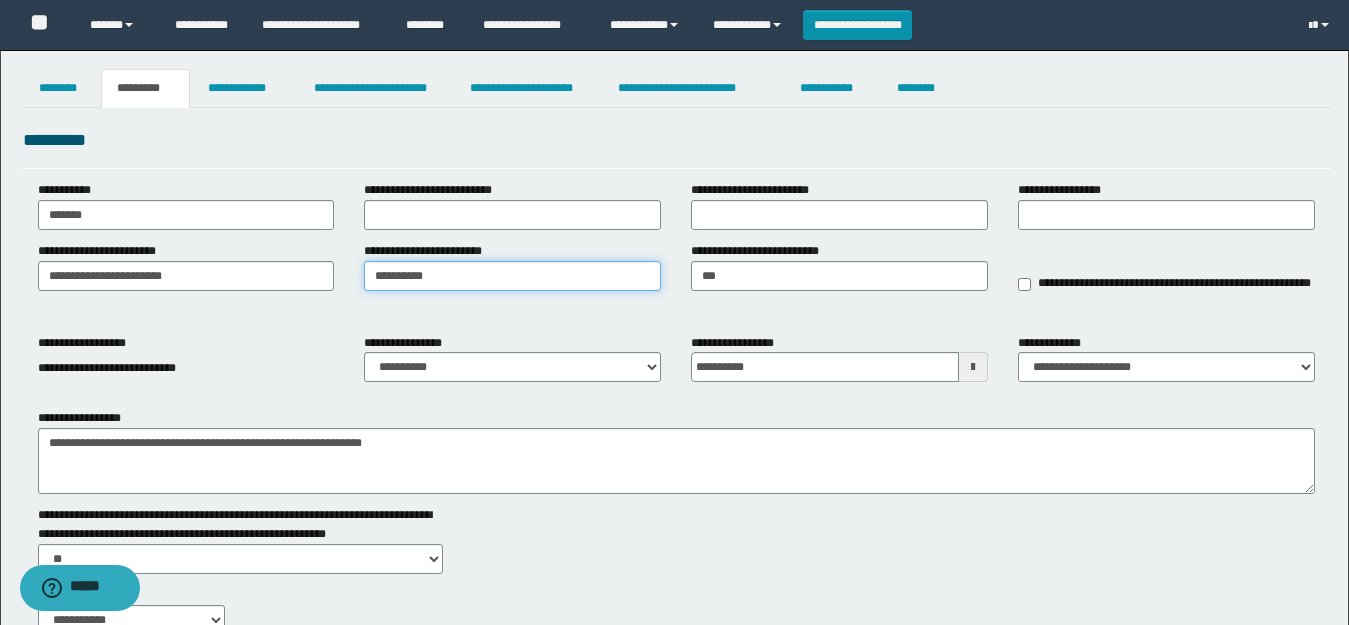 type on "**********" 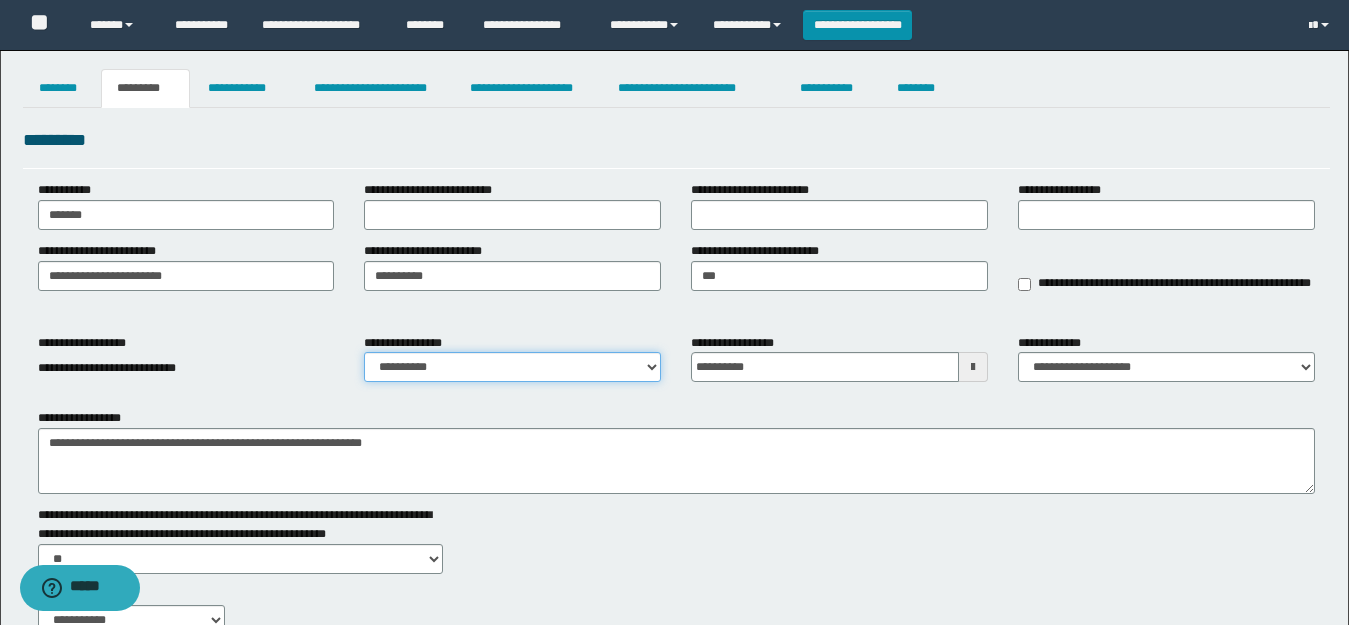 click on "**********" at bounding box center [512, 367] 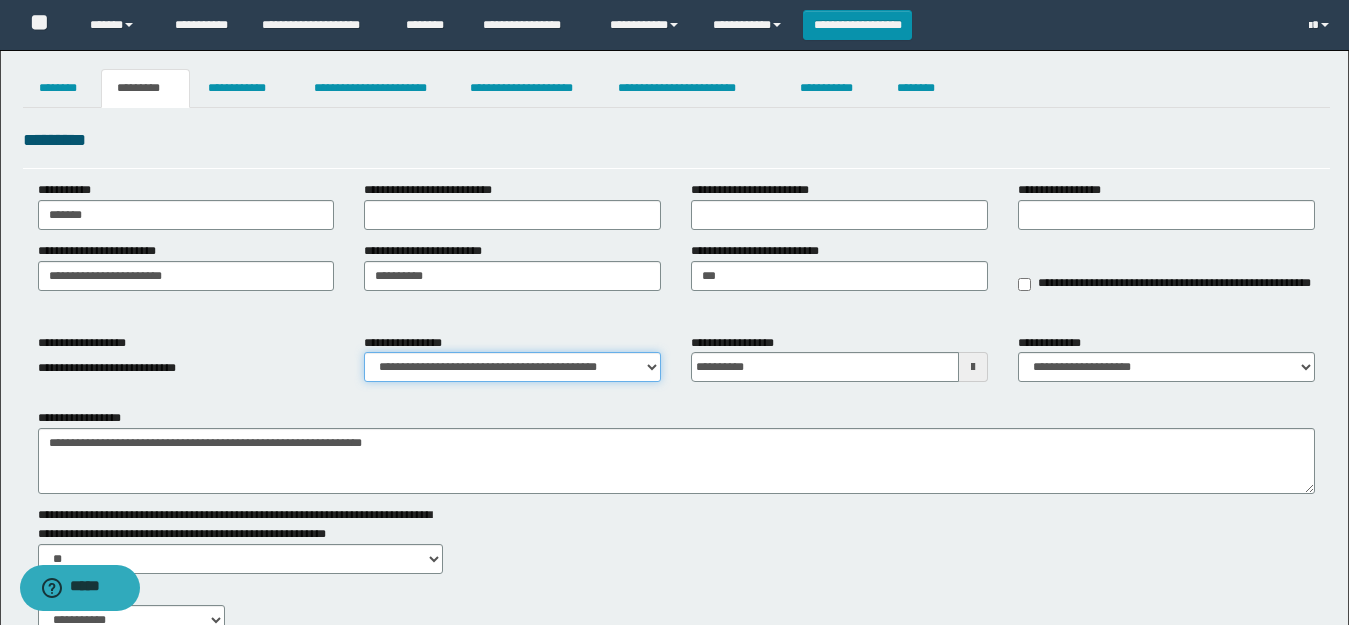 click on "**********" at bounding box center (512, 367) 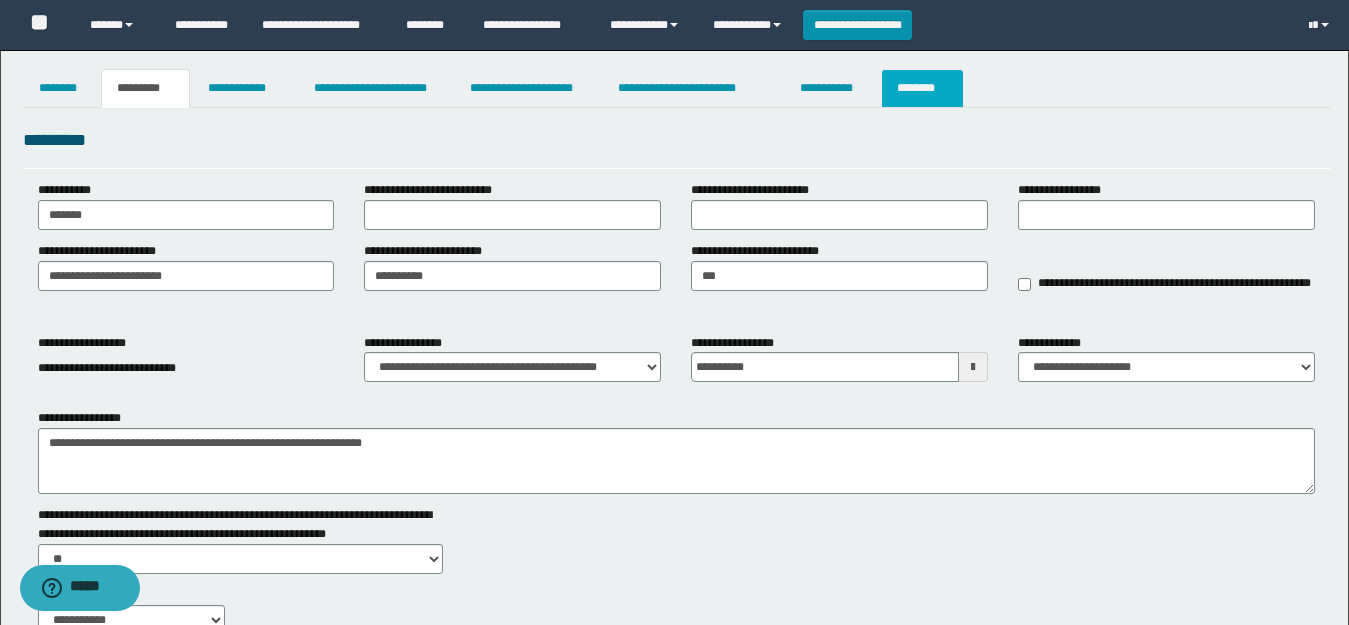 click on "********" at bounding box center [922, 88] 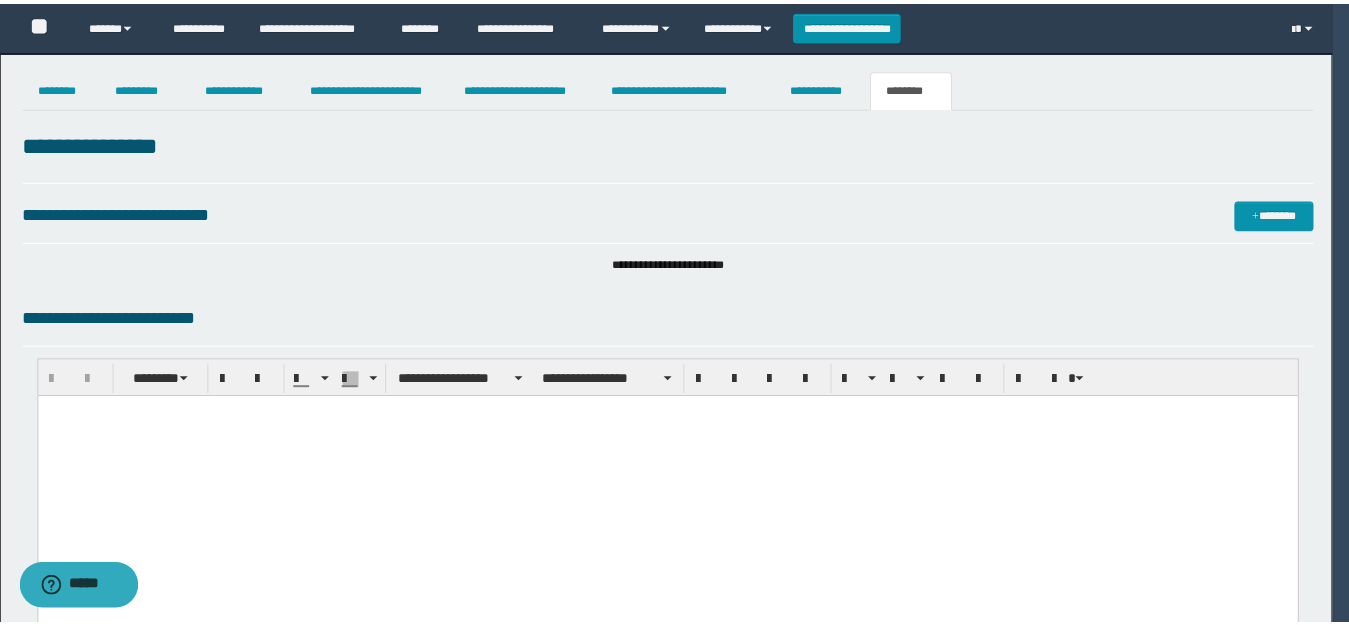 scroll, scrollTop: 964, scrollLeft: 0, axis: vertical 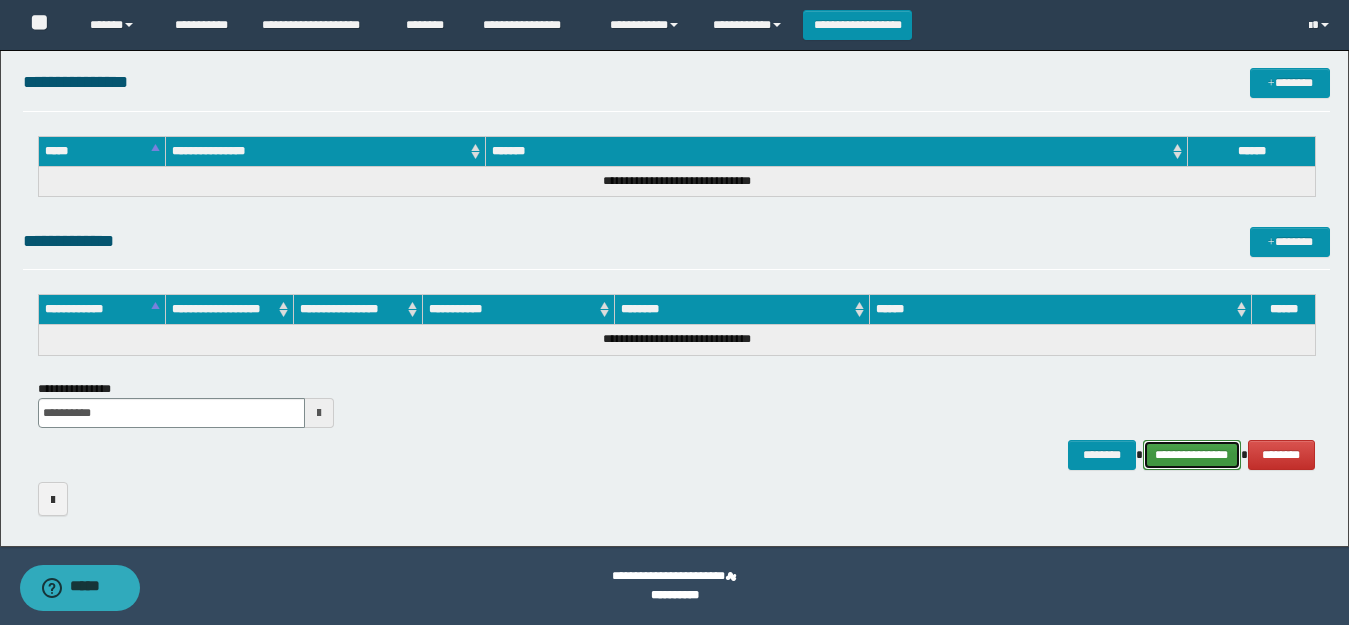 click on "**********" at bounding box center [1192, 455] 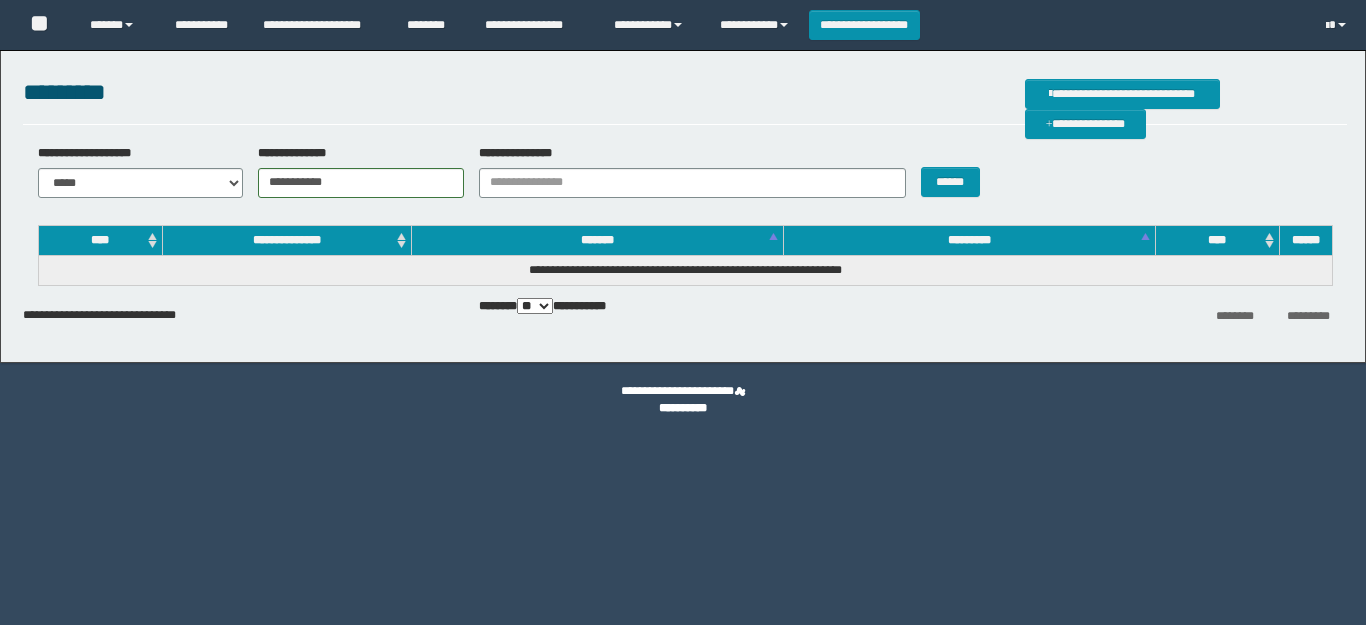 scroll, scrollTop: 0, scrollLeft: 0, axis: both 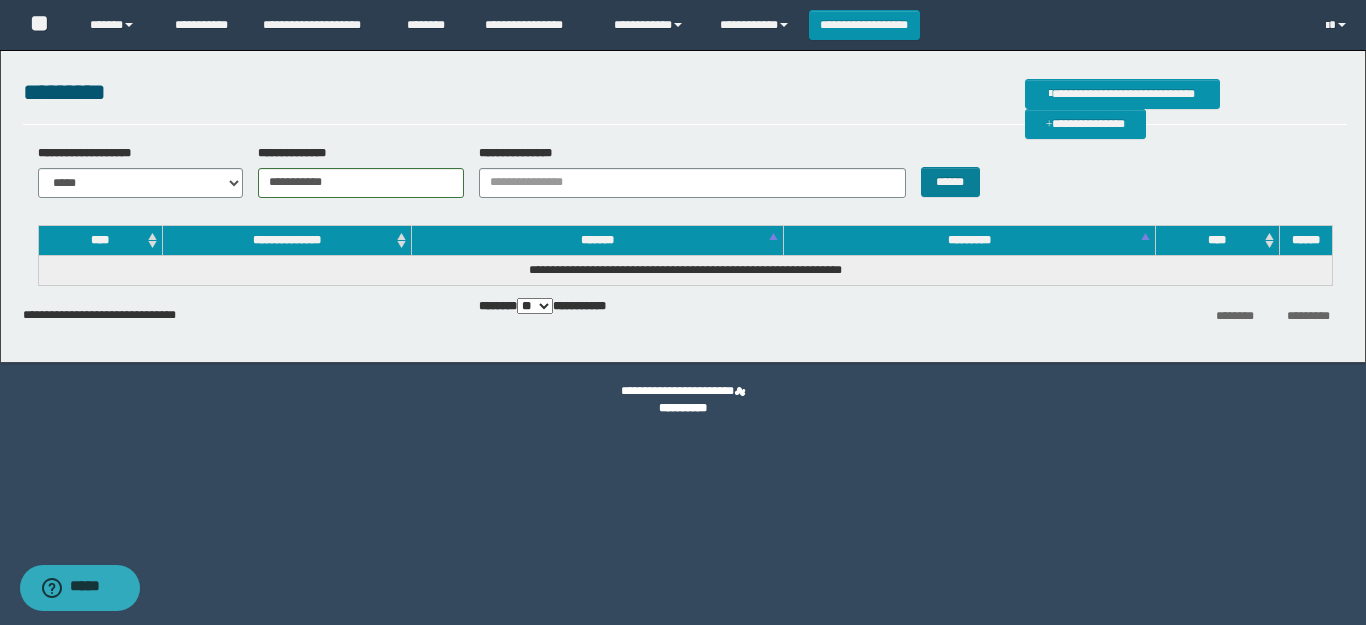 type on "**********" 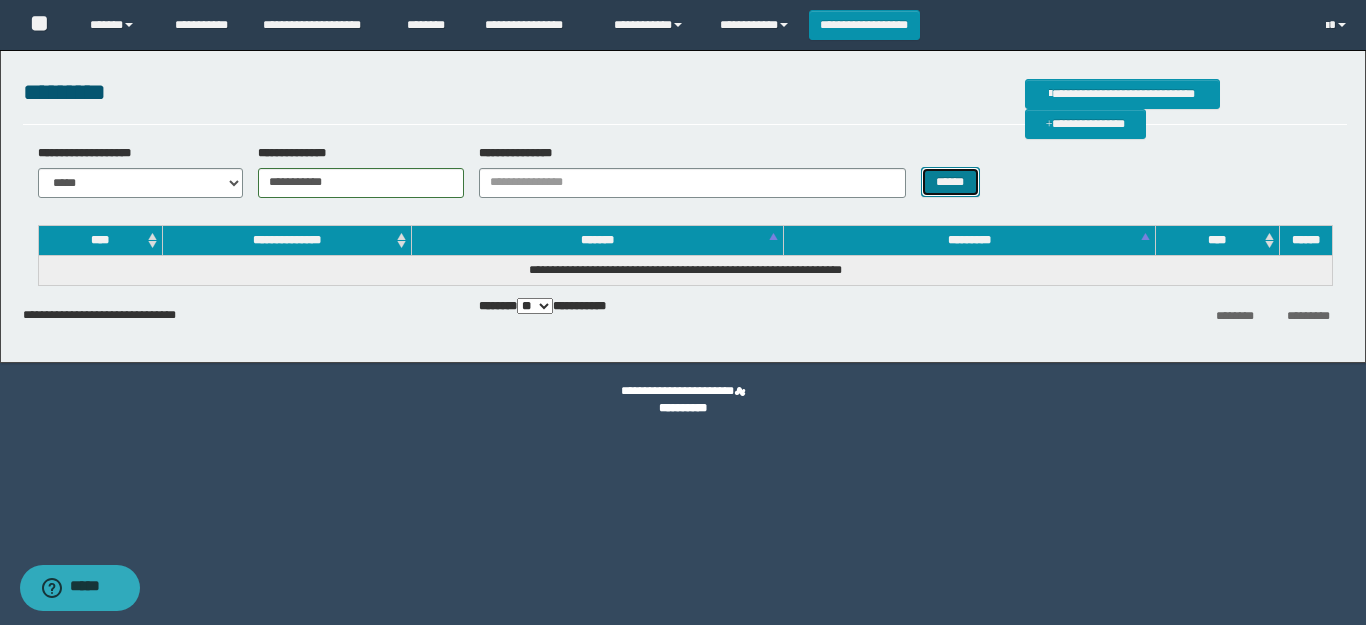 click on "******" at bounding box center [950, 182] 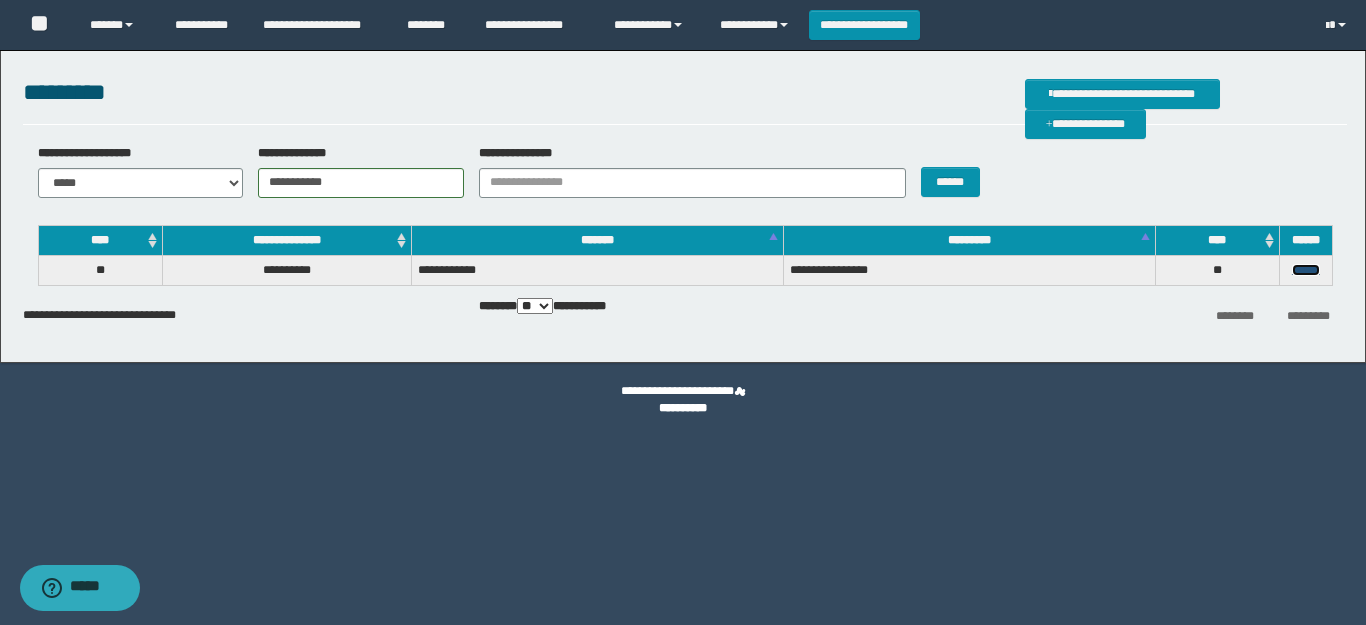 click on "******" at bounding box center (1306, 270) 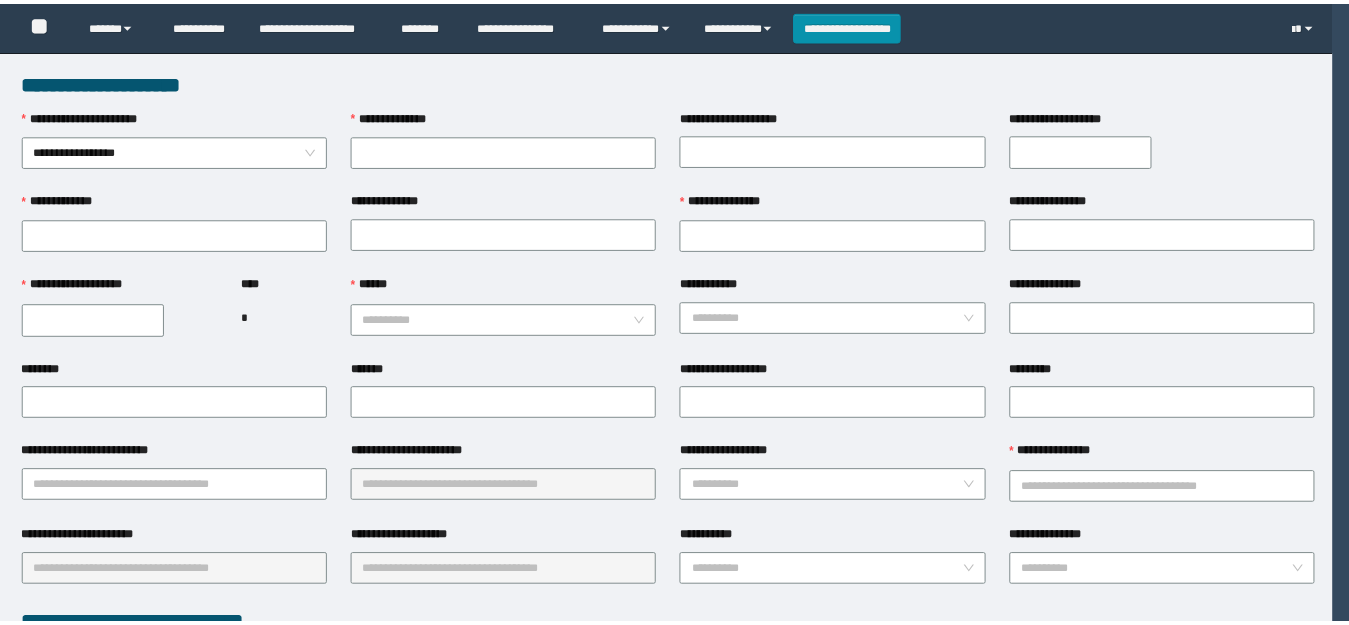scroll, scrollTop: 0, scrollLeft: 0, axis: both 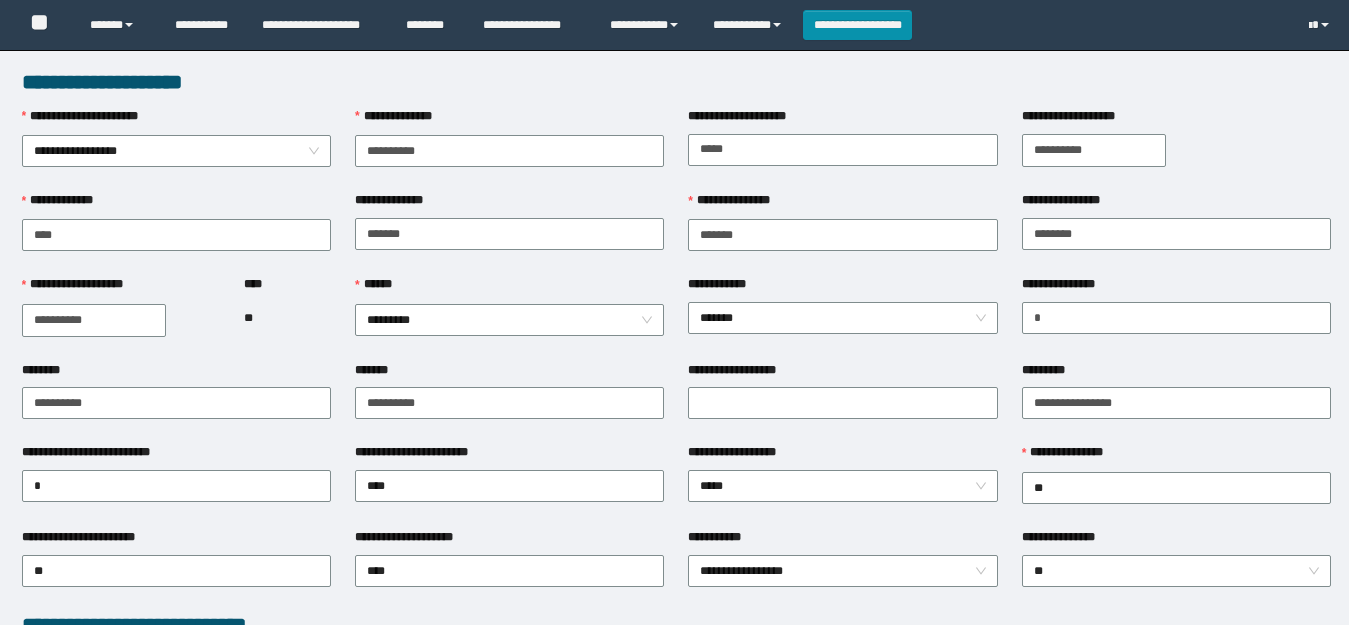 type on "**********" 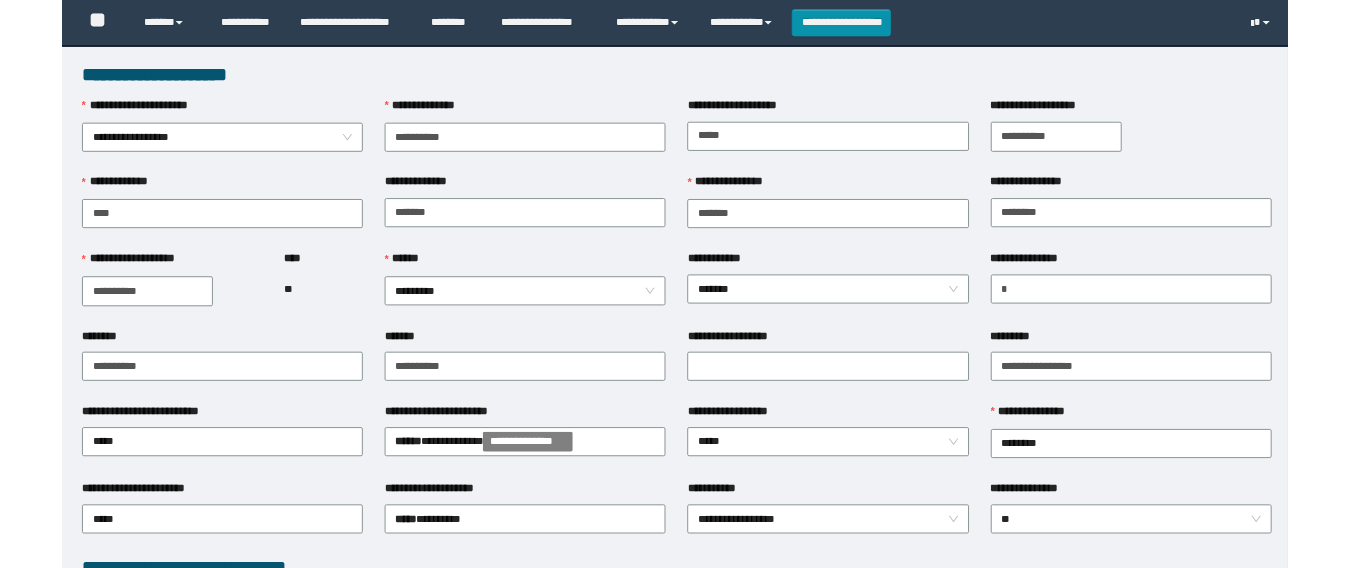 scroll, scrollTop: 0, scrollLeft: 0, axis: both 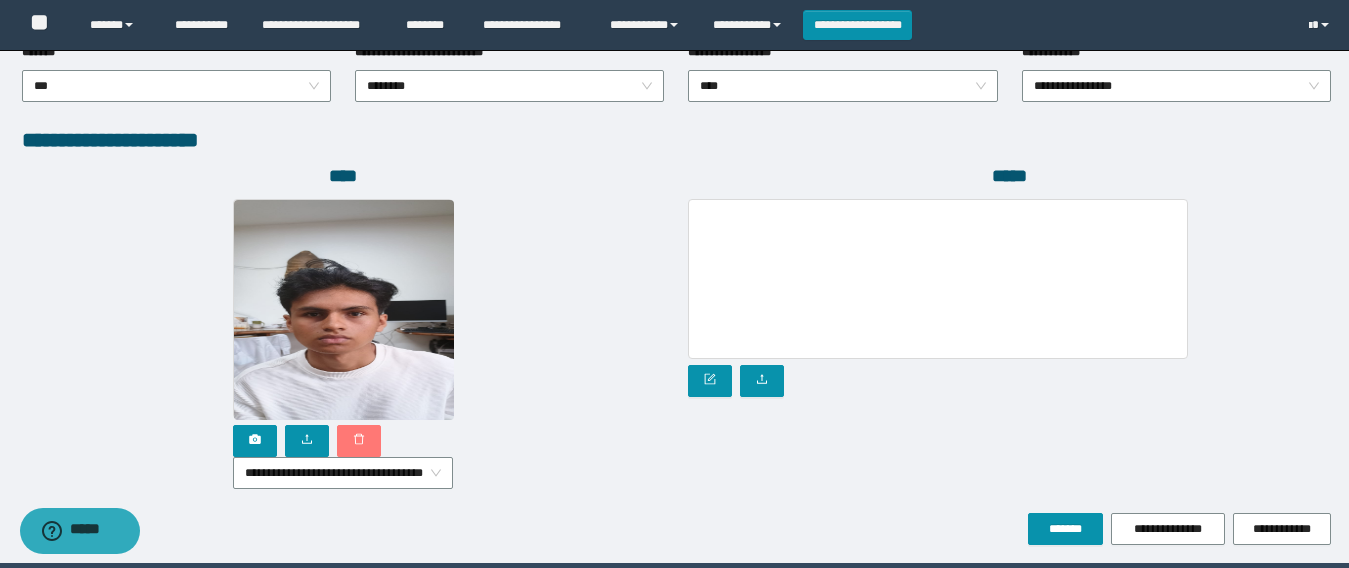 click at bounding box center (359, 441) 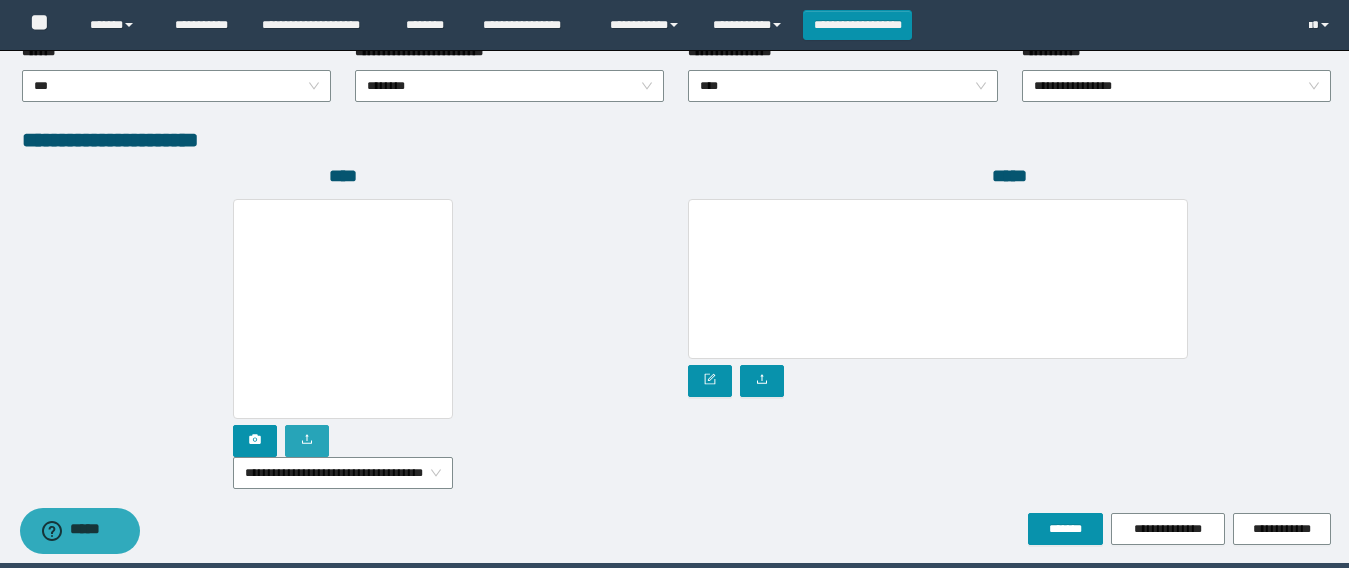 click at bounding box center (307, 441) 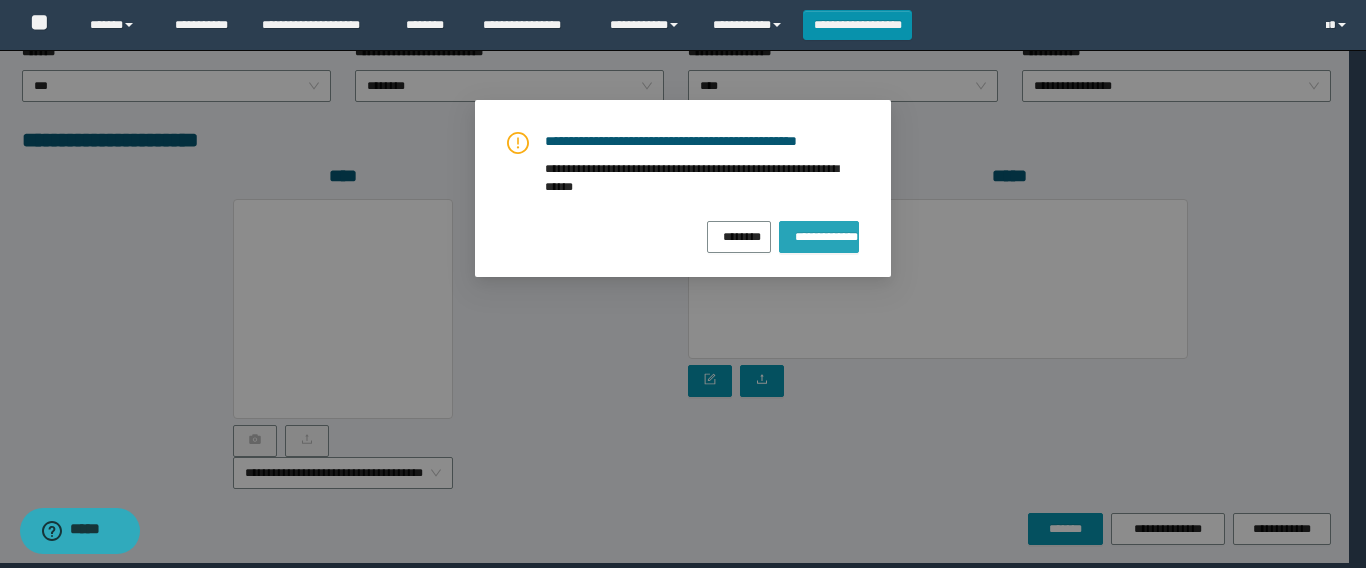 click on "**********" at bounding box center (819, 234) 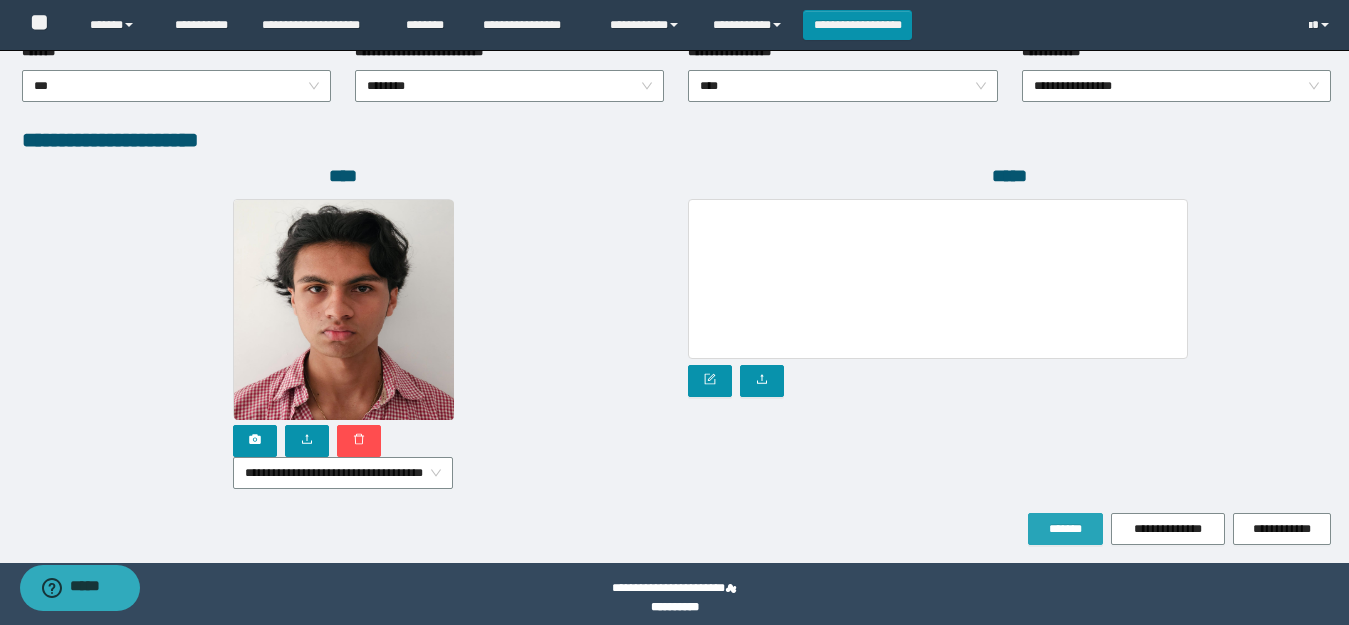 drag, startPoint x: 1032, startPoint y: 520, endPoint x: 1051, endPoint y: 524, distance: 19.416489 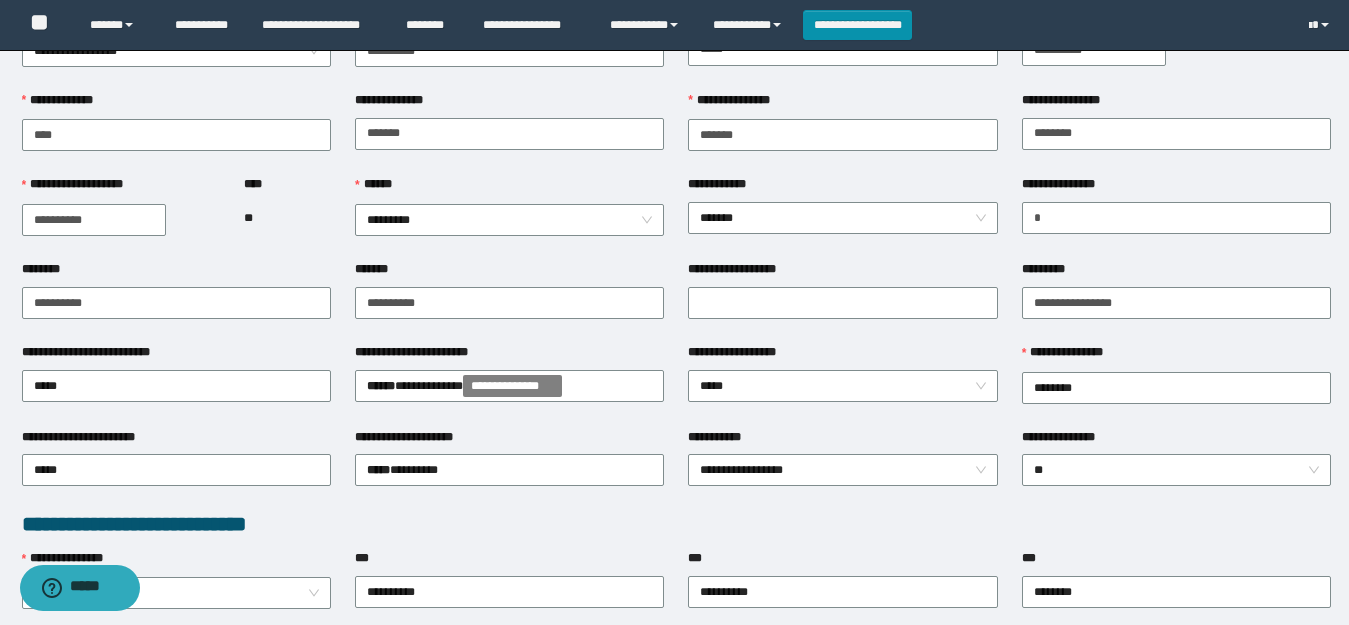 scroll, scrollTop: 0, scrollLeft: 0, axis: both 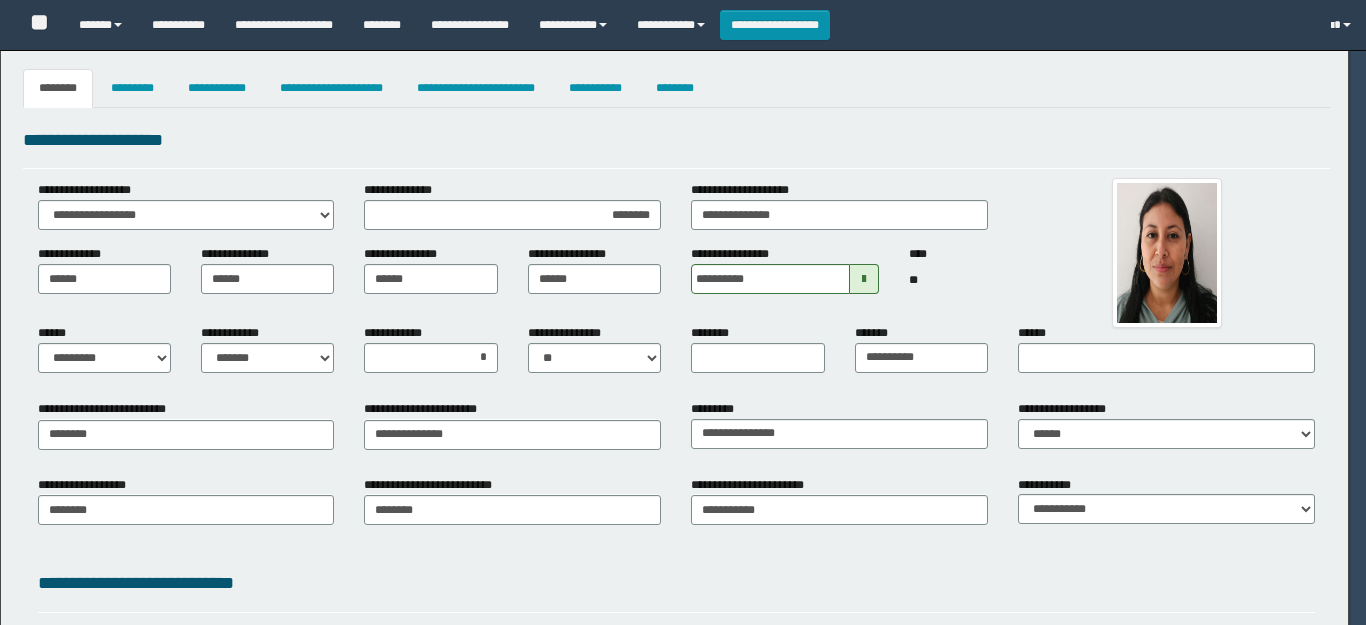 select on "**" 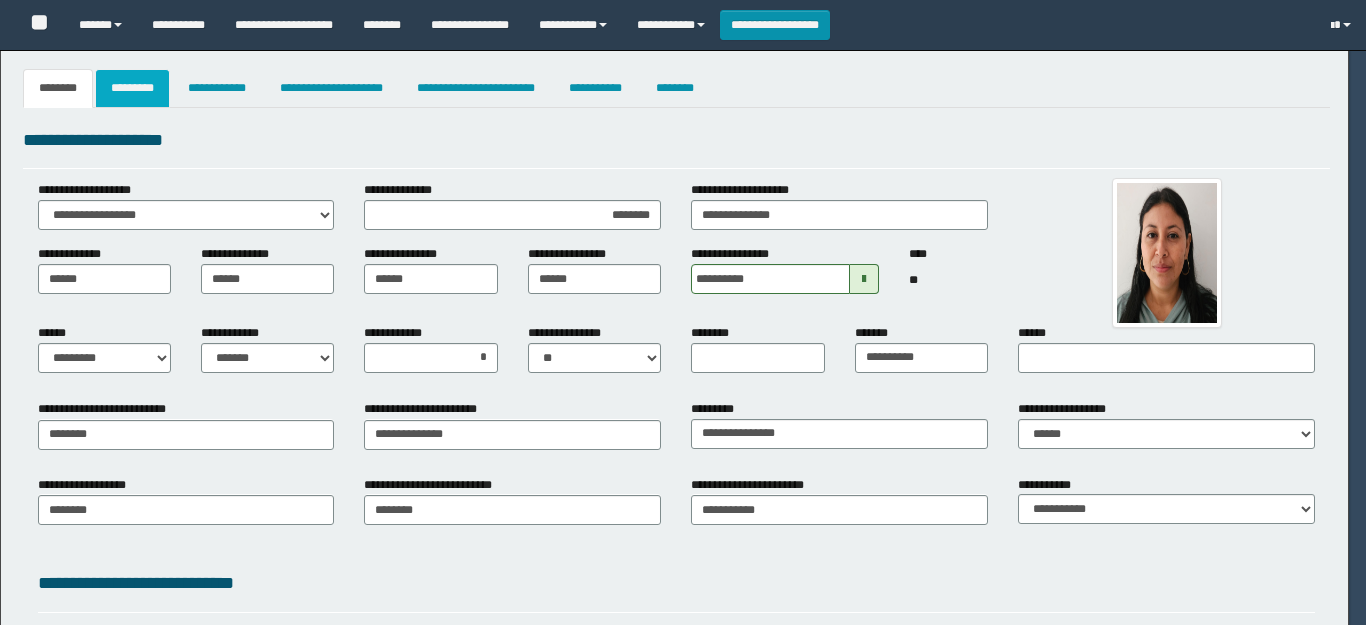 click on "*********" at bounding box center [132, 88] 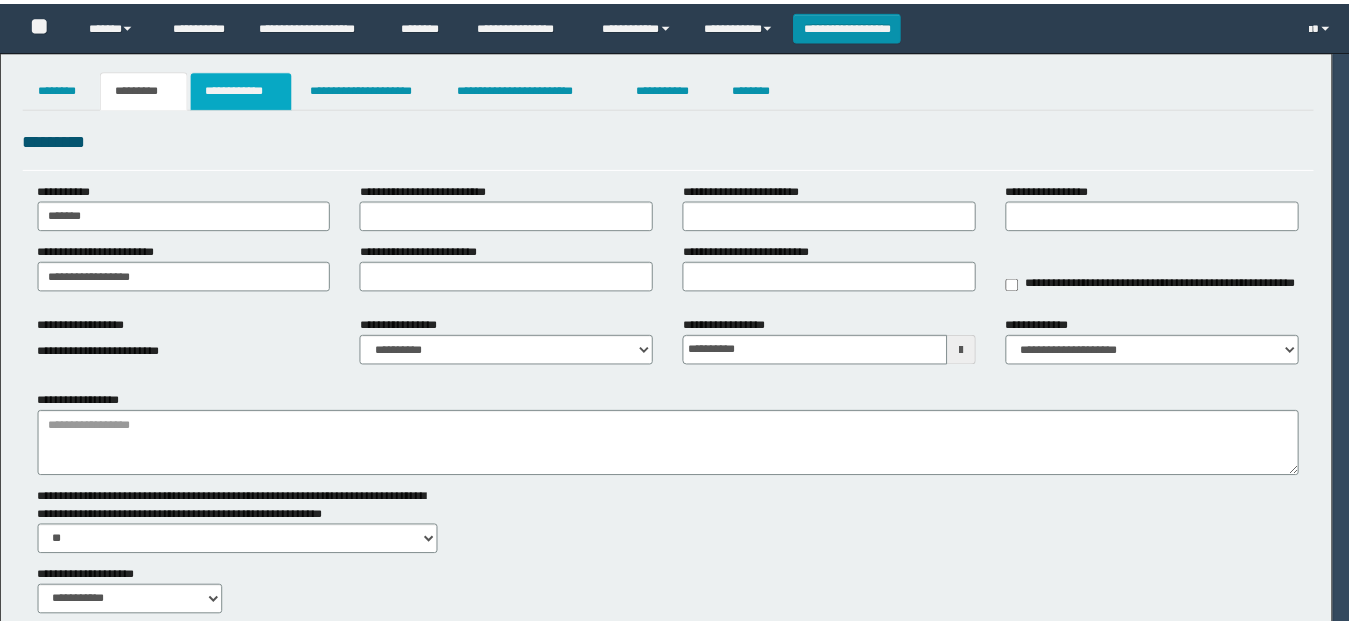 scroll, scrollTop: 0, scrollLeft: 0, axis: both 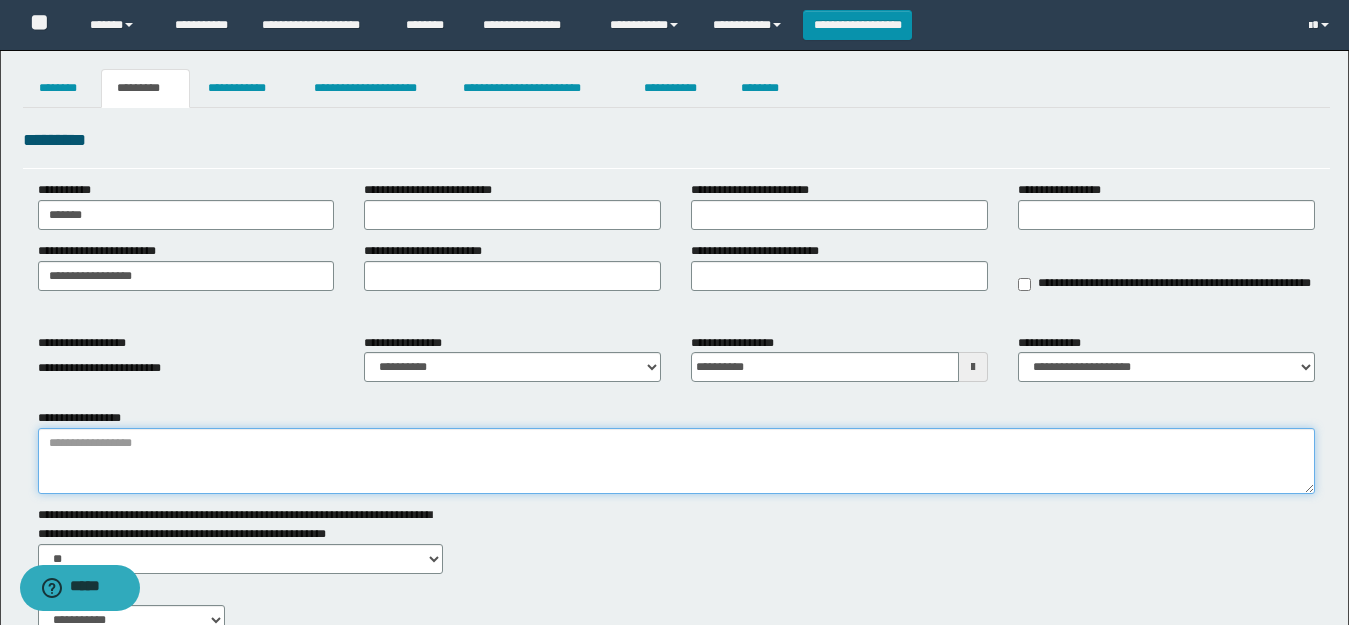 click on "**********" at bounding box center [676, 461] 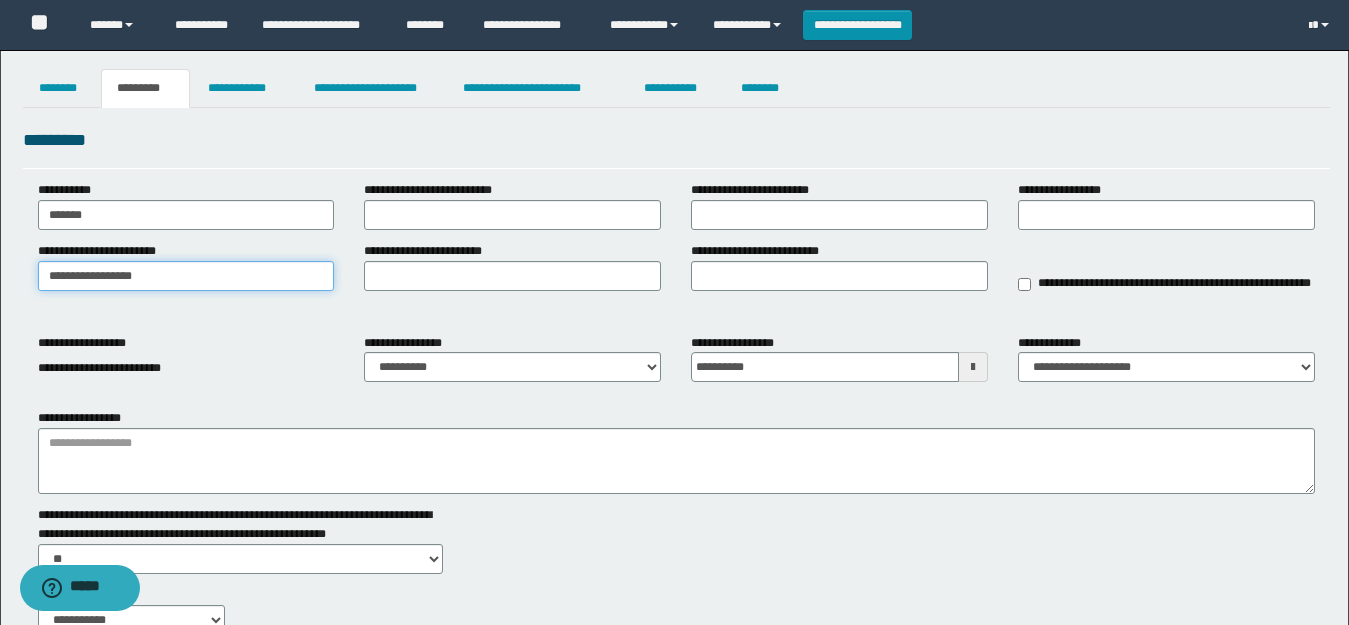 click on "**********" at bounding box center [186, 276] 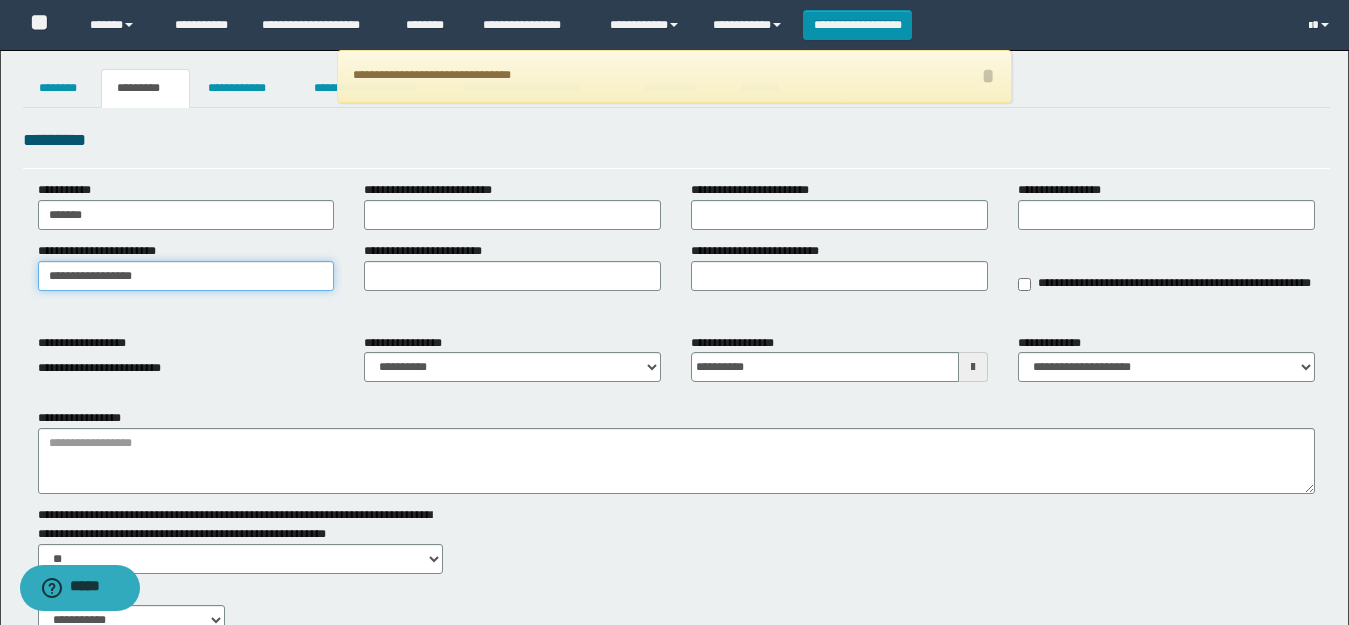 drag, startPoint x: 158, startPoint y: 272, endPoint x: 0, endPoint y: 271, distance: 158.00316 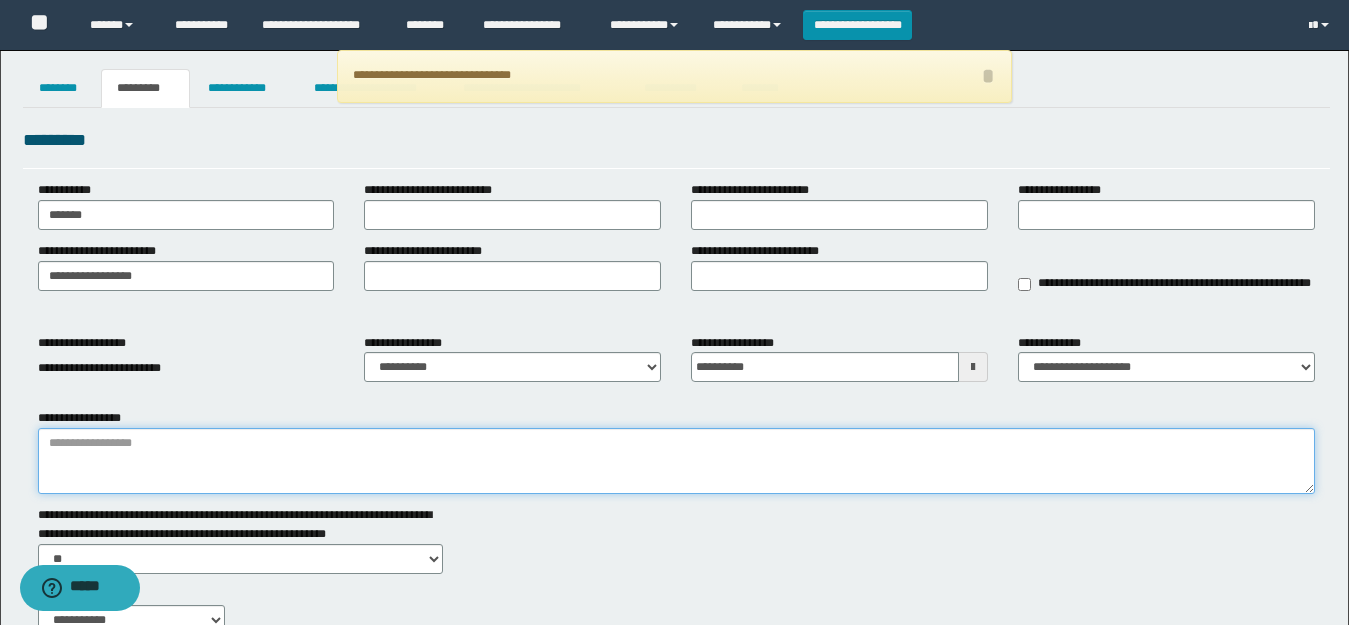 click on "**********" at bounding box center [676, 461] 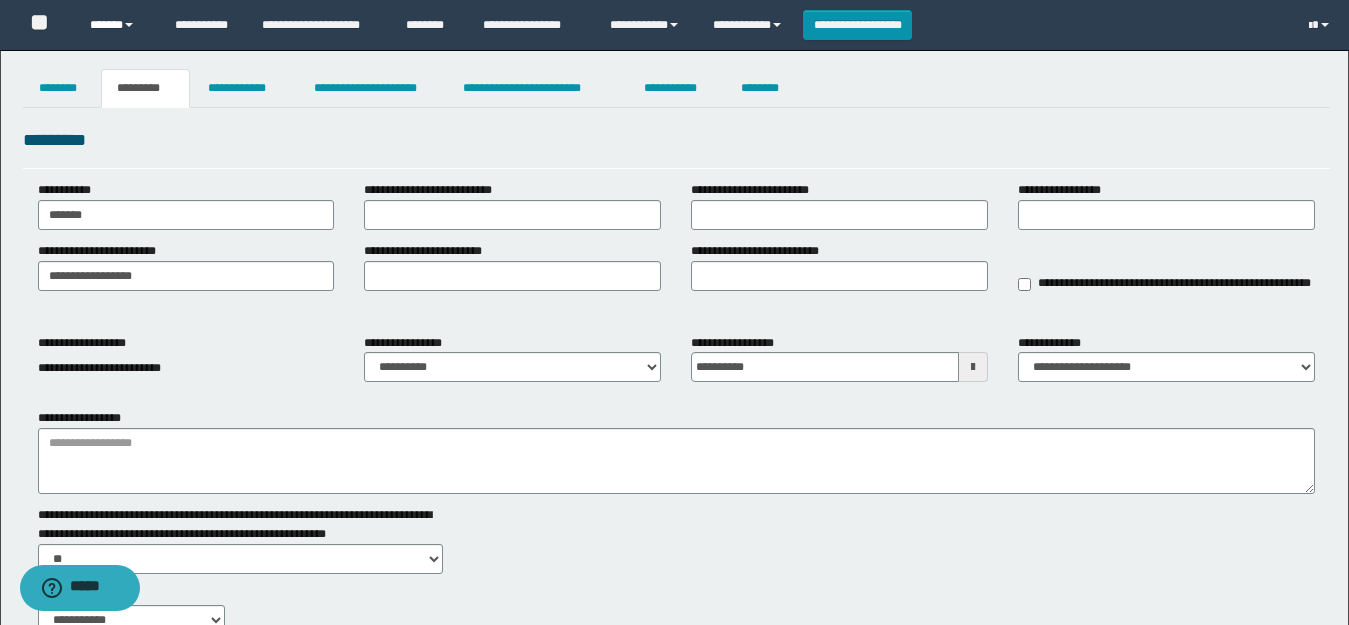 click on "******" at bounding box center [117, 25] 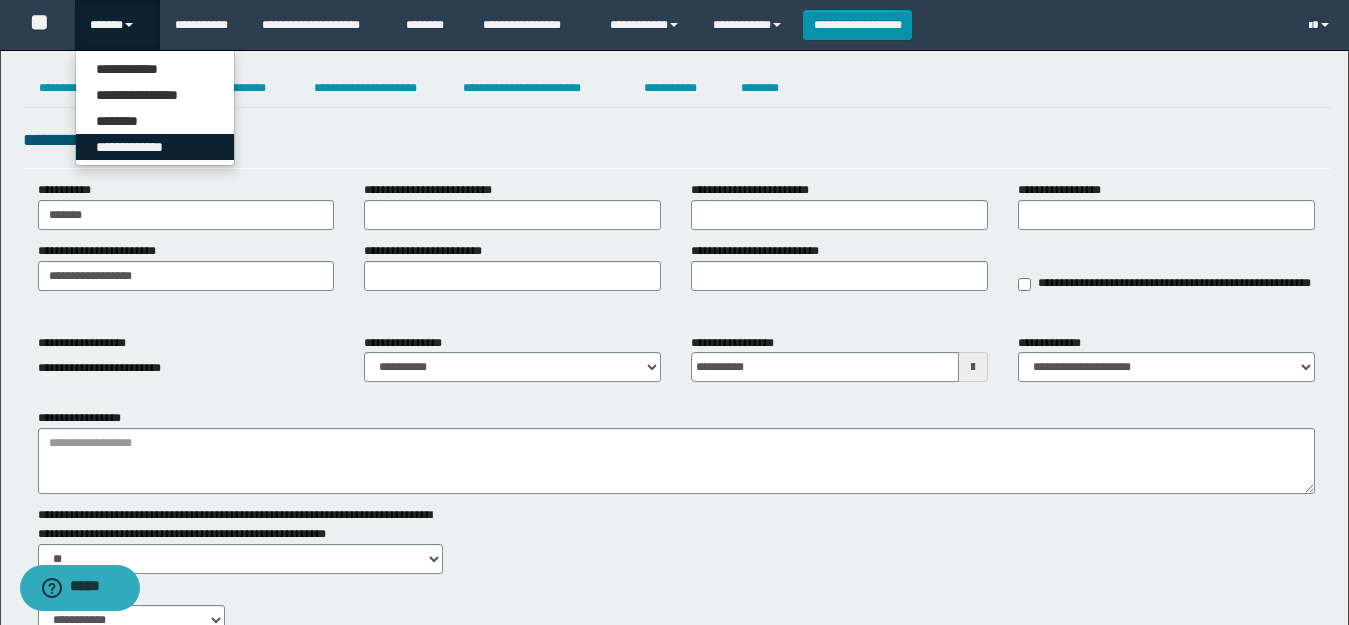 click on "**********" at bounding box center (155, 147) 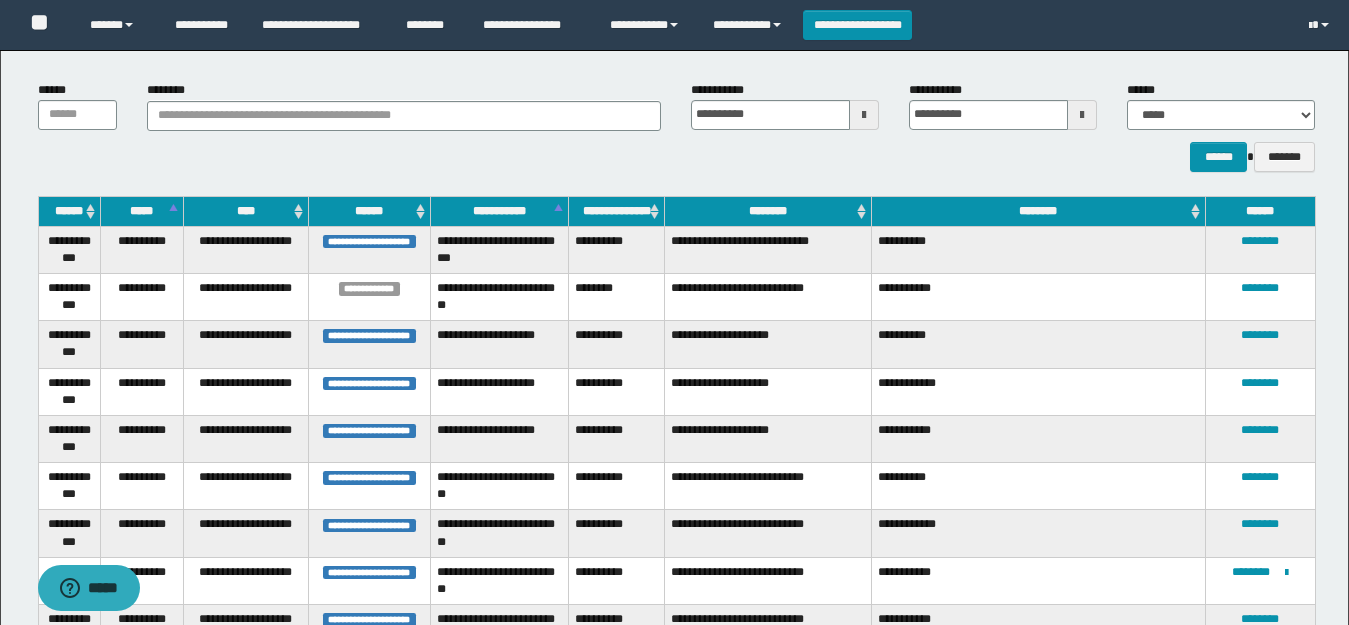 scroll, scrollTop: 400, scrollLeft: 0, axis: vertical 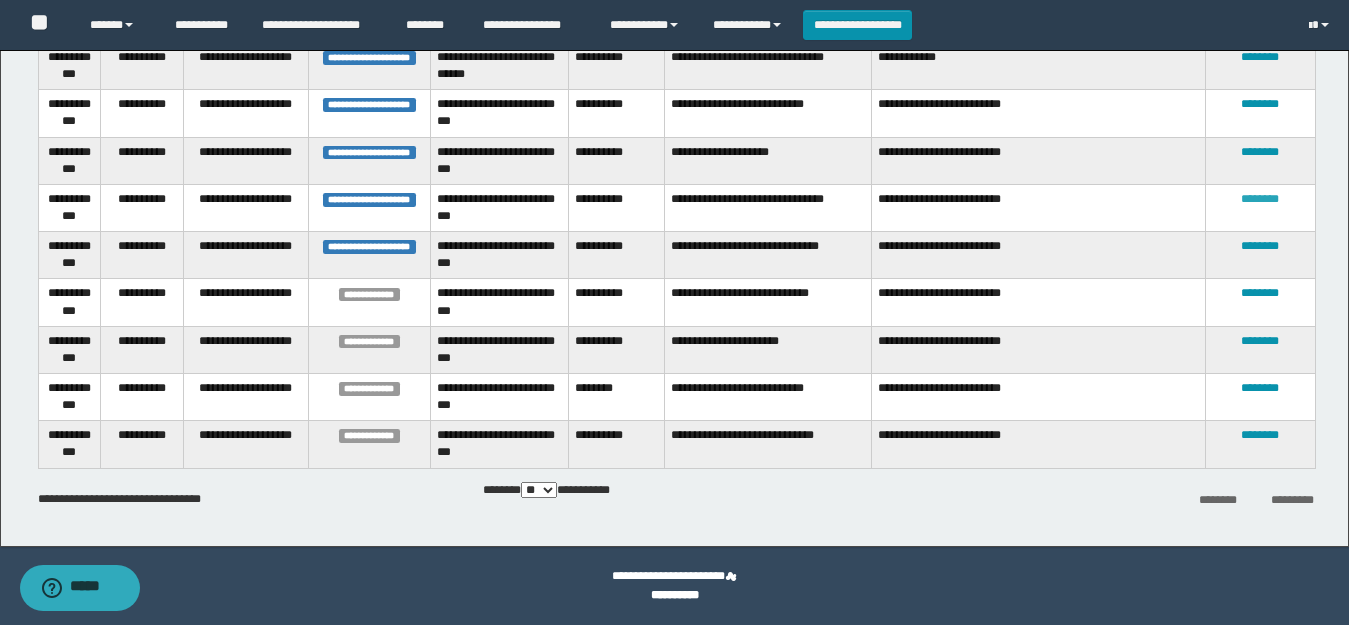 click on "********" at bounding box center [1260, 199] 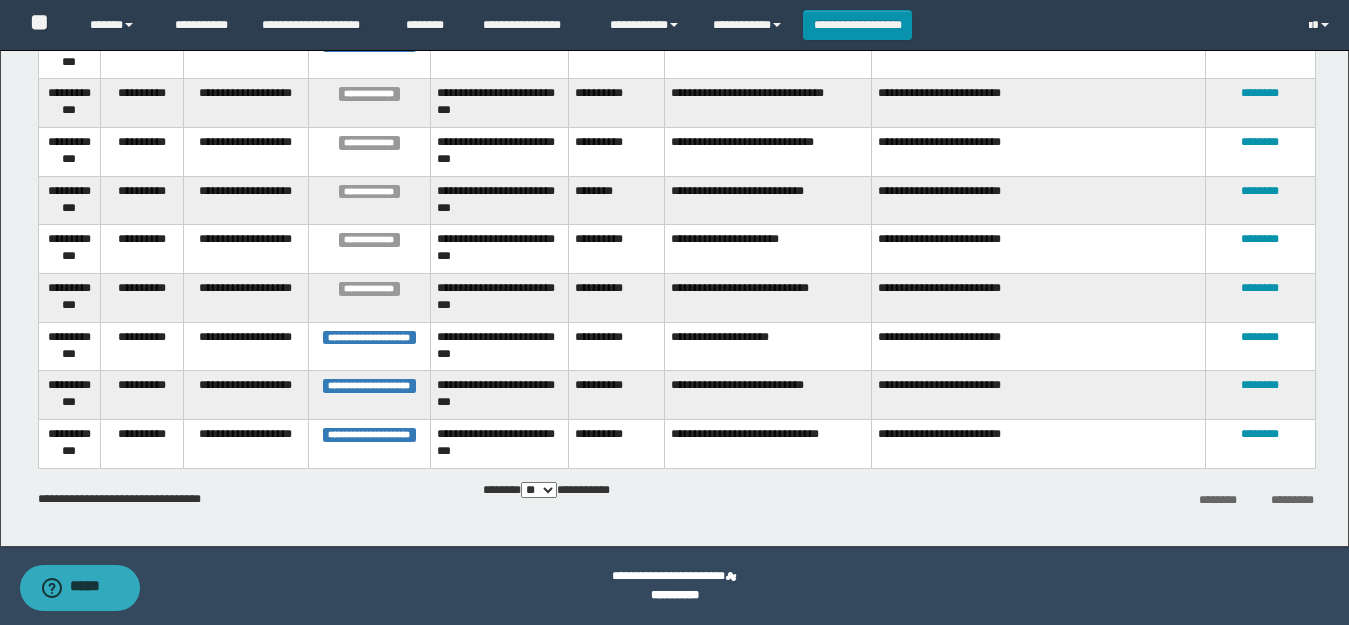 scroll, scrollTop: 1466, scrollLeft: 0, axis: vertical 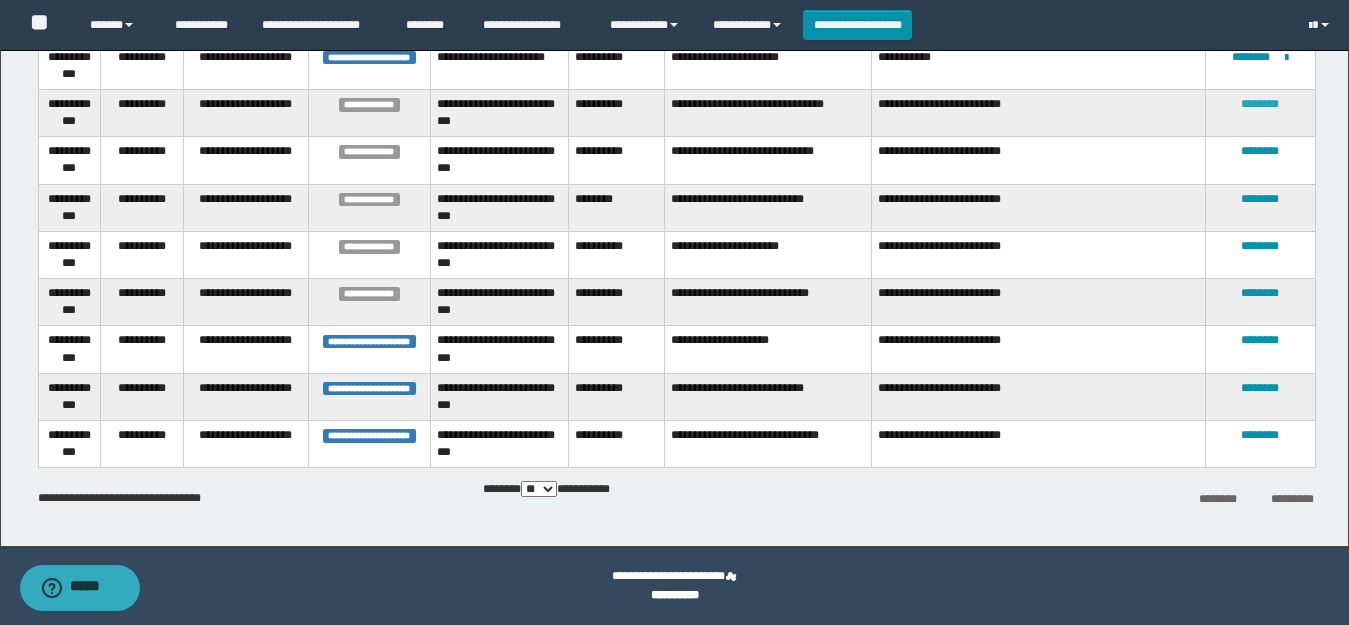 click on "********" at bounding box center [1260, 104] 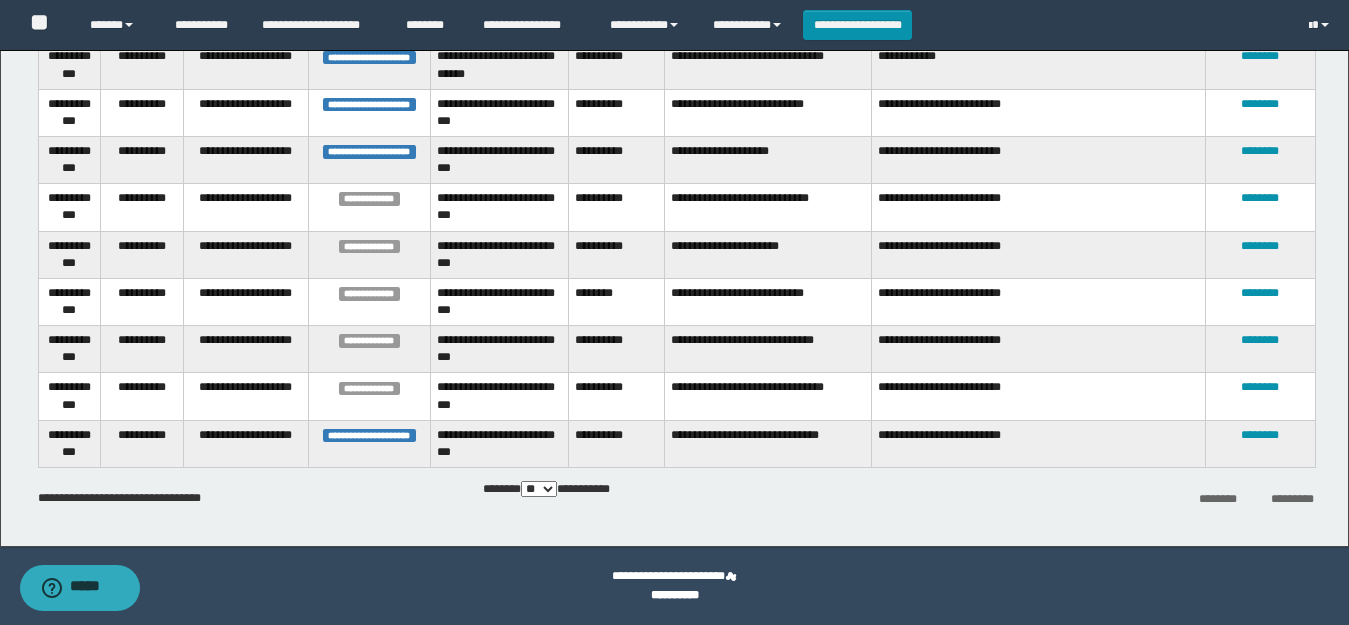 scroll, scrollTop: 1419, scrollLeft: 0, axis: vertical 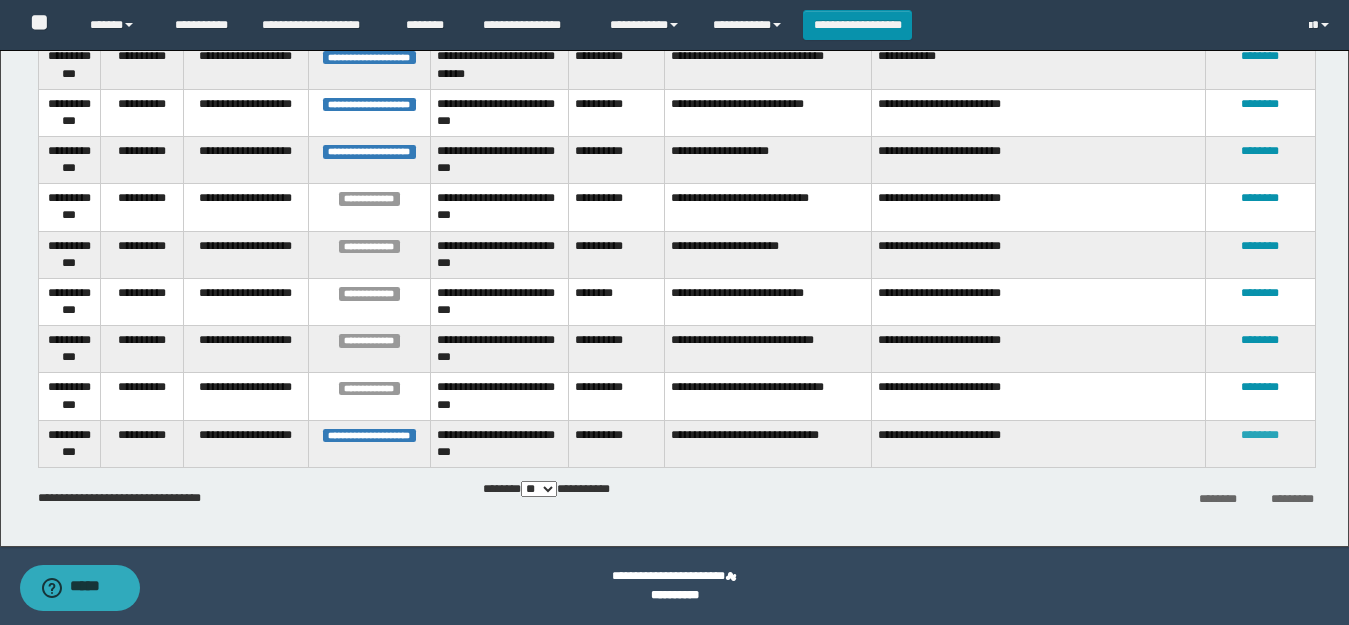 click on "********" at bounding box center [1260, 435] 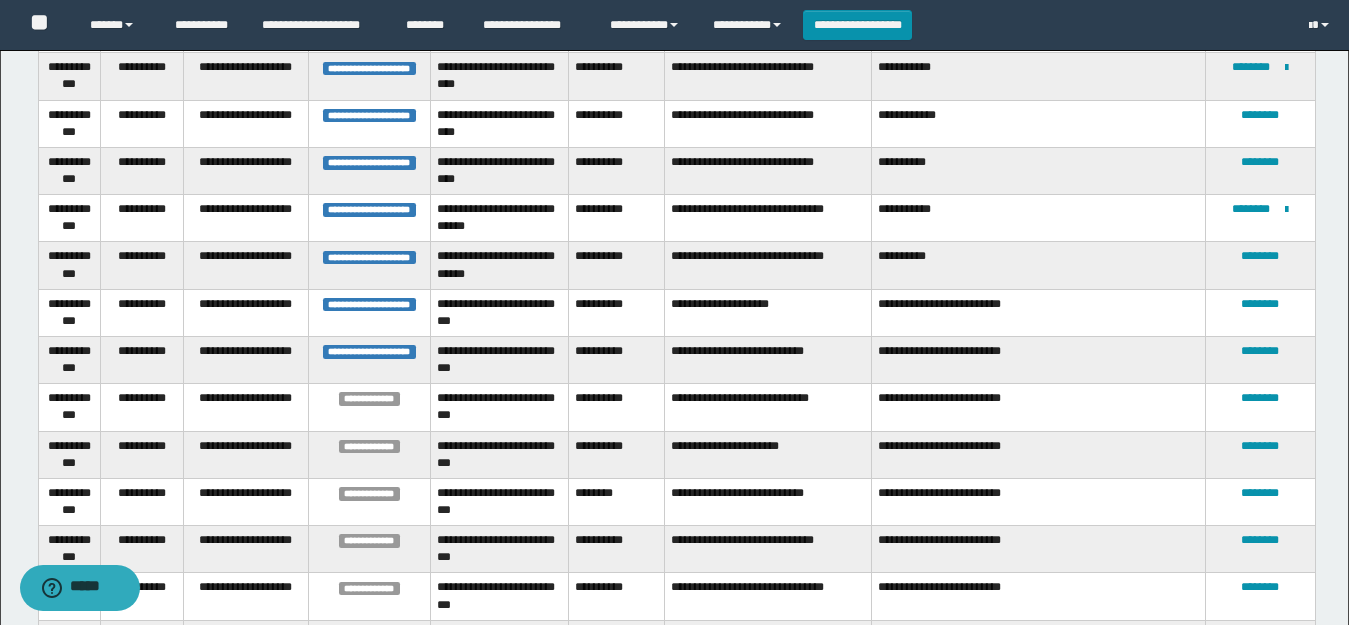 scroll, scrollTop: 1419, scrollLeft: 0, axis: vertical 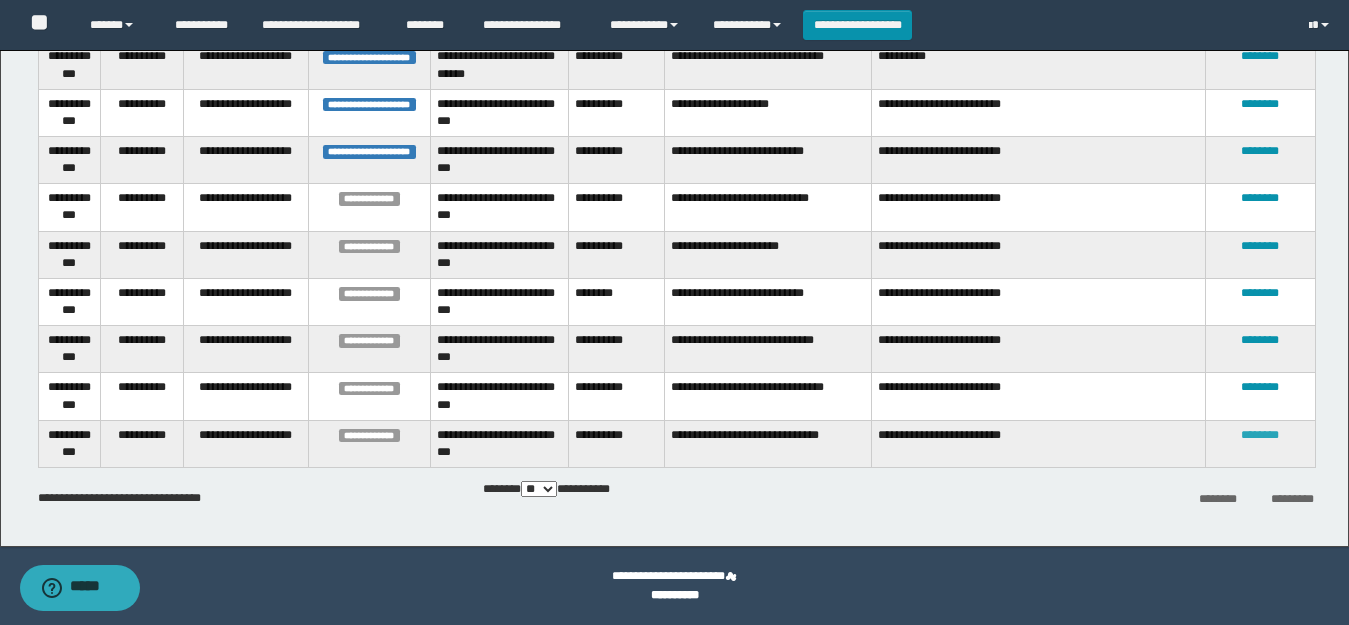 click on "********" at bounding box center [1260, 435] 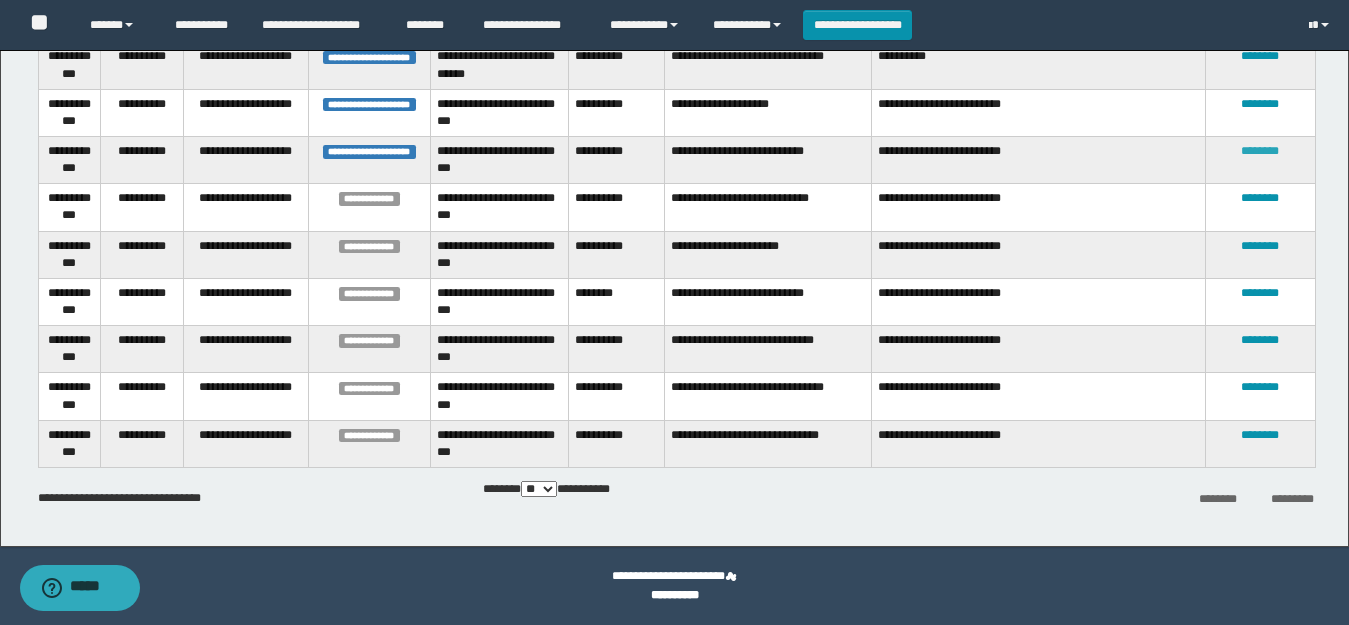 click on "********" at bounding box center (1260, 151) 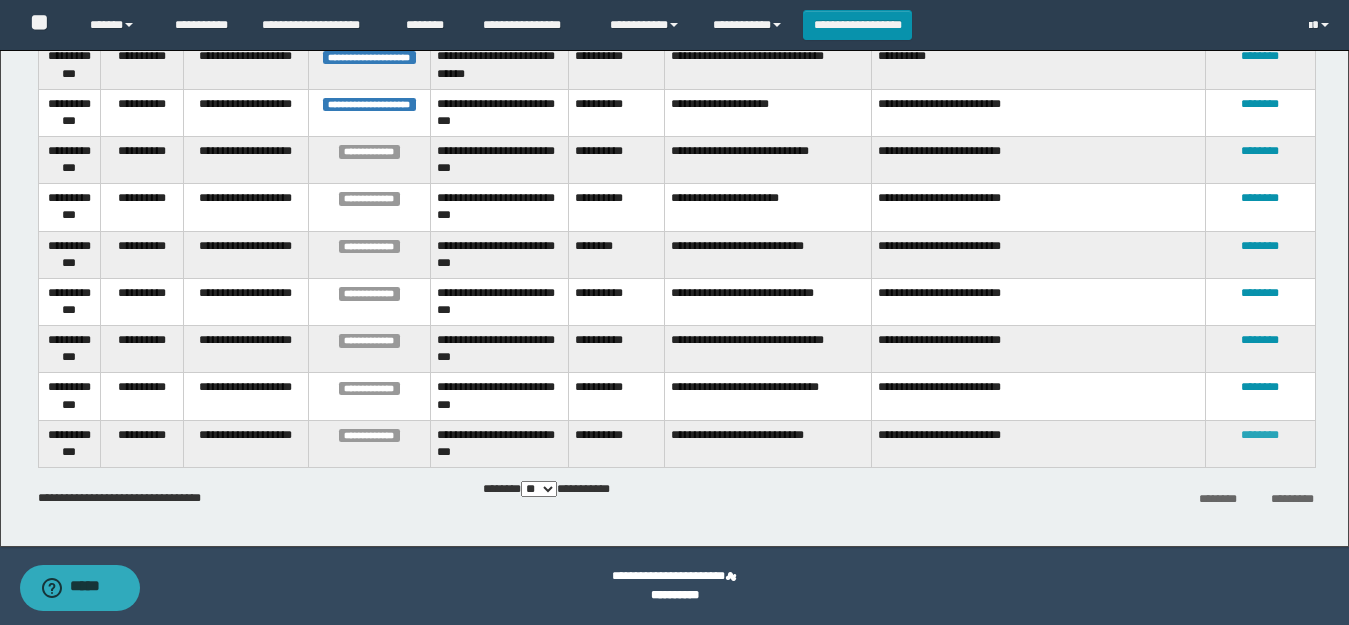 click on "********" at bounding box center [1260, 435] 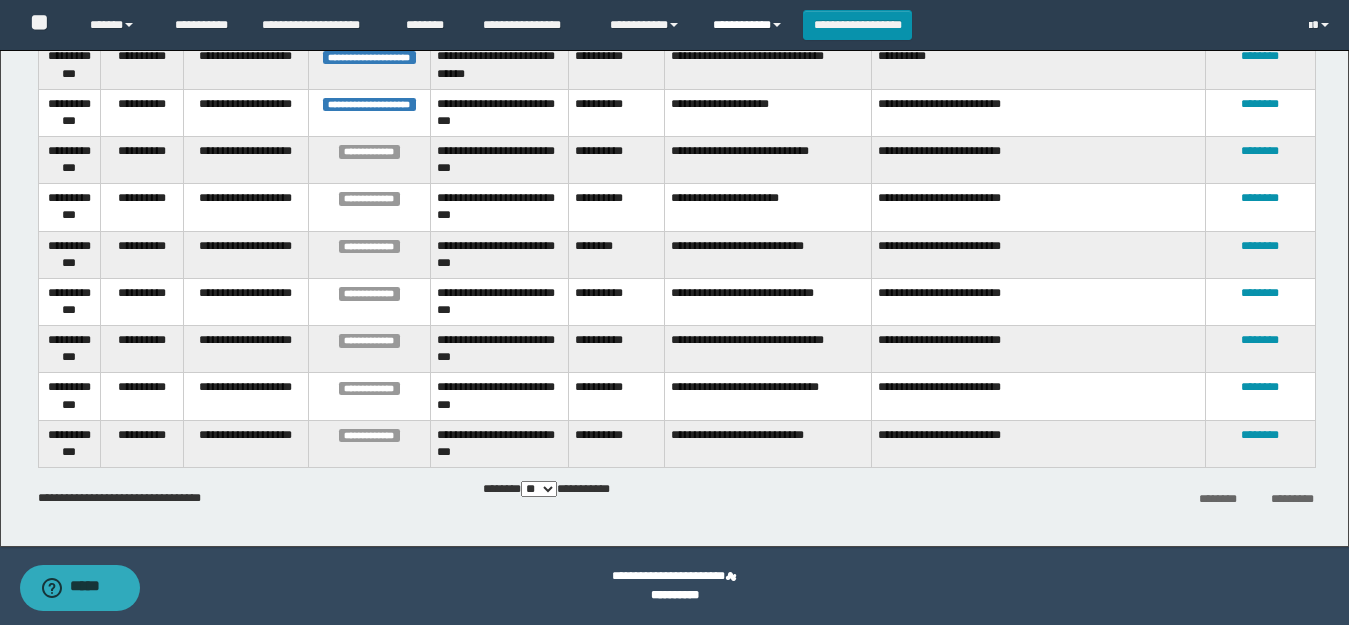 click on "**********" at bounding box center [750, 25] 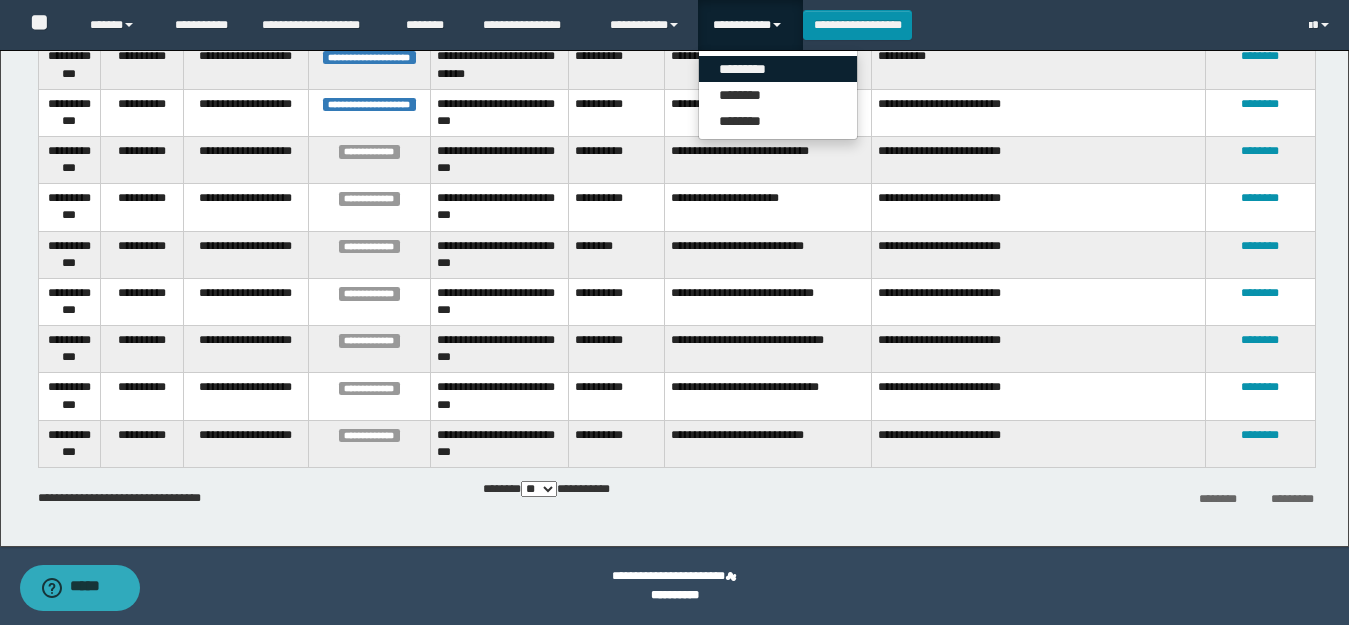 click on "*********" at bounding box center (778, 69) 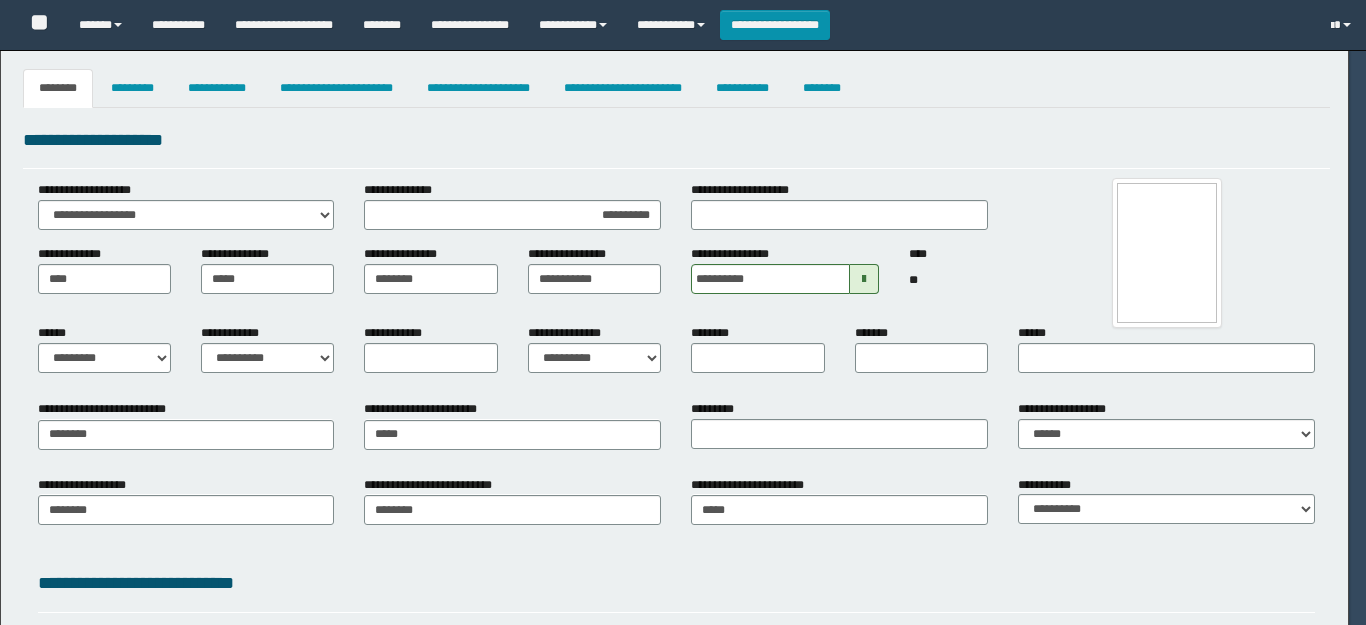 select on "*" 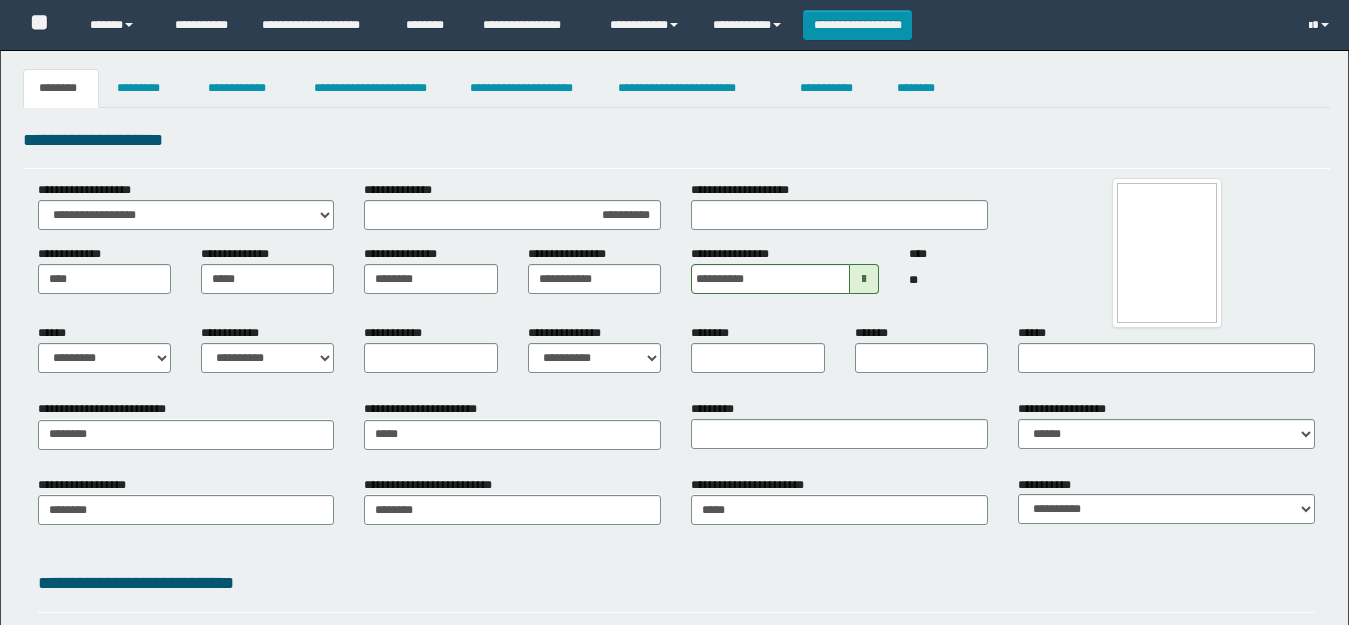 scroll, scrollTop: 391, scrollLeft: 0, axis: vertical 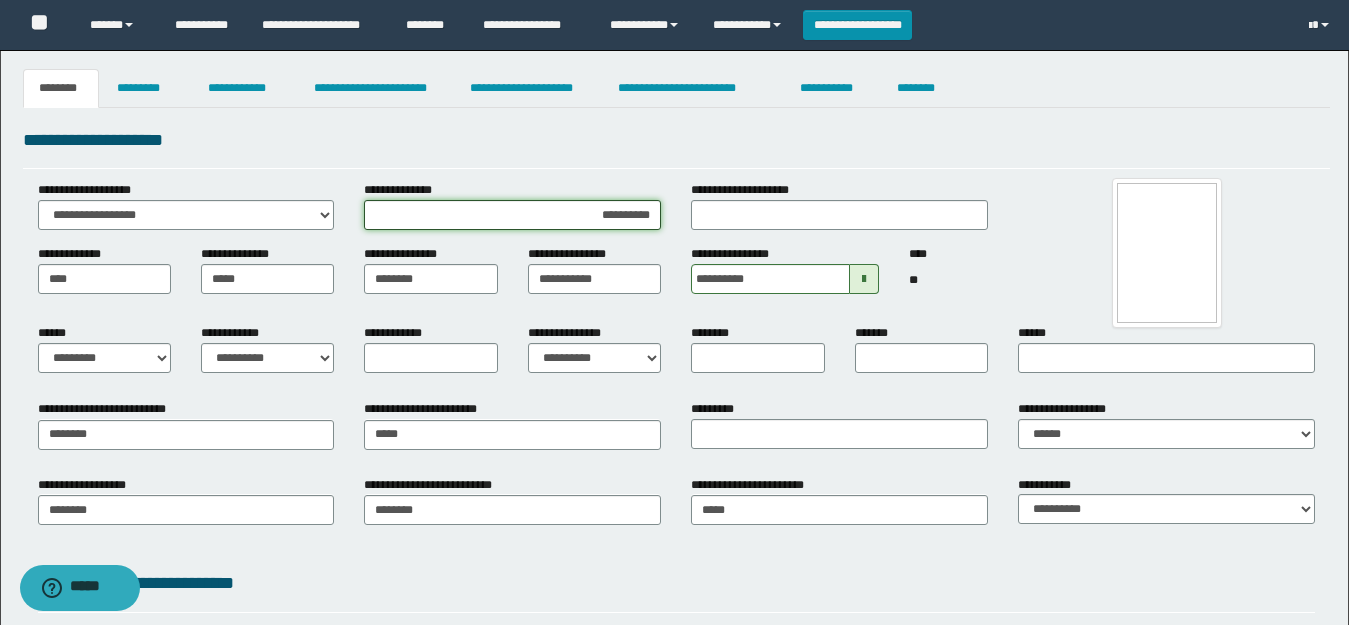 drag, startPoint x: 651, startPoint y: 213, endPoint x: 506, endPoint y: 213, distance: 145 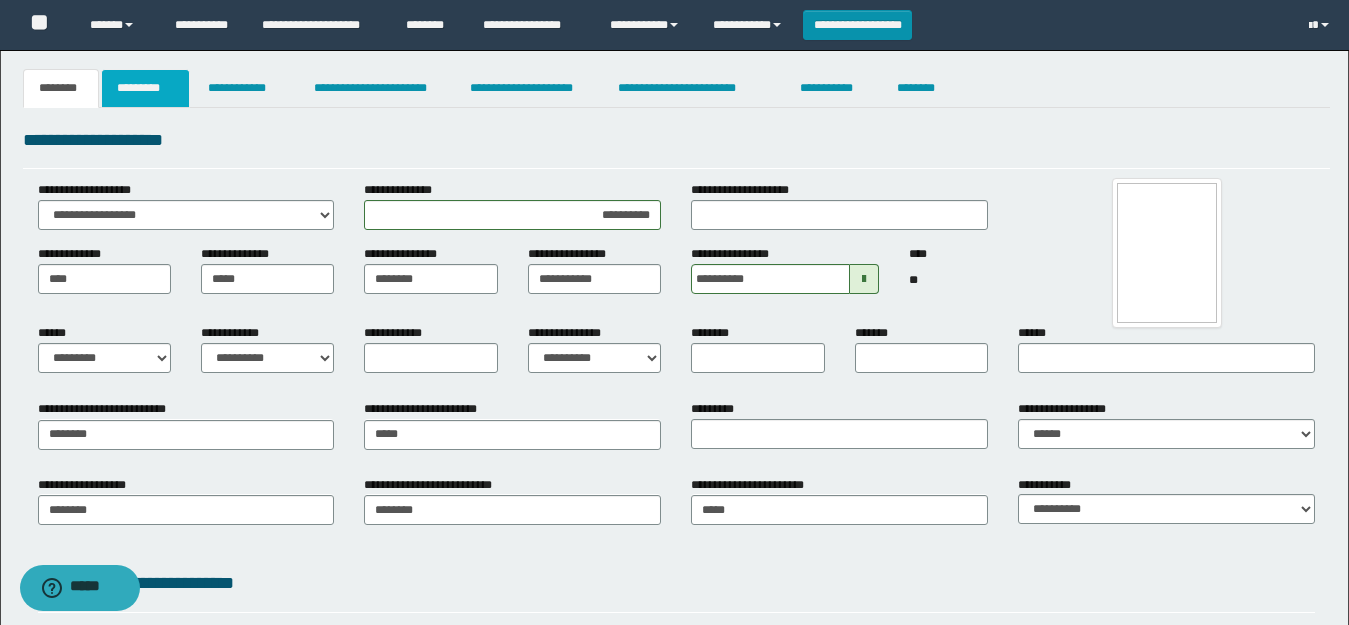 click on "*********" at bounding box center [145, 88] 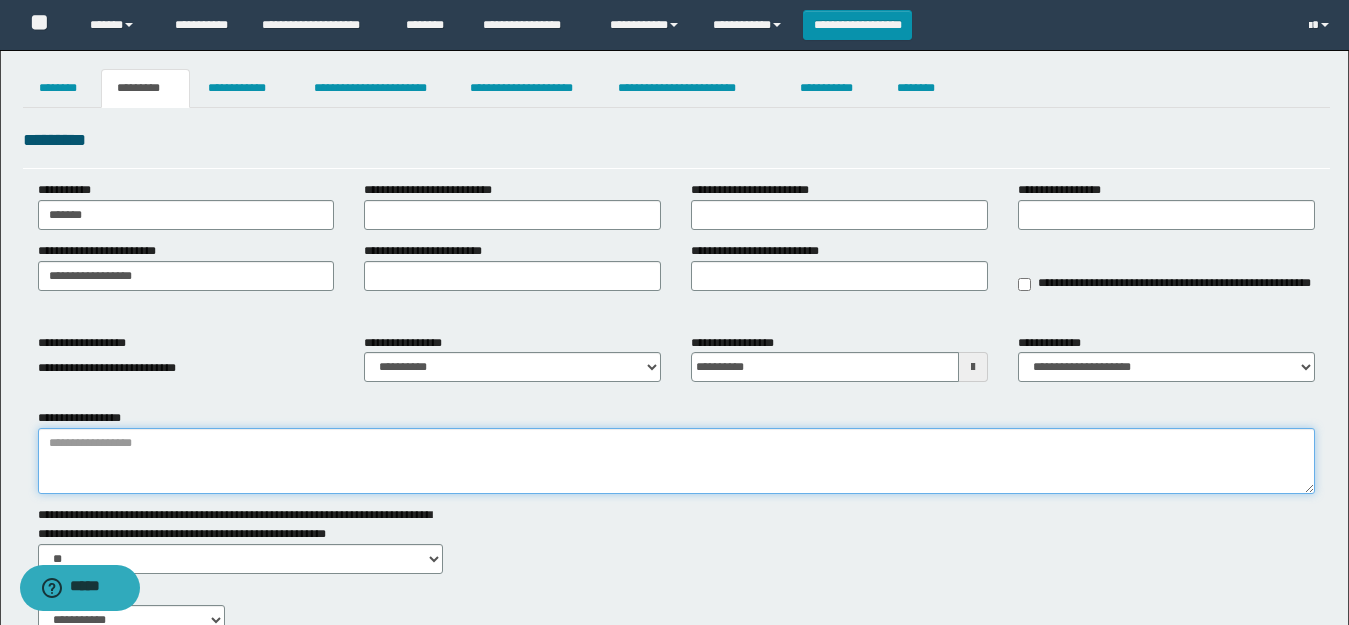 click on "**********" at bounding box center [676, 461] 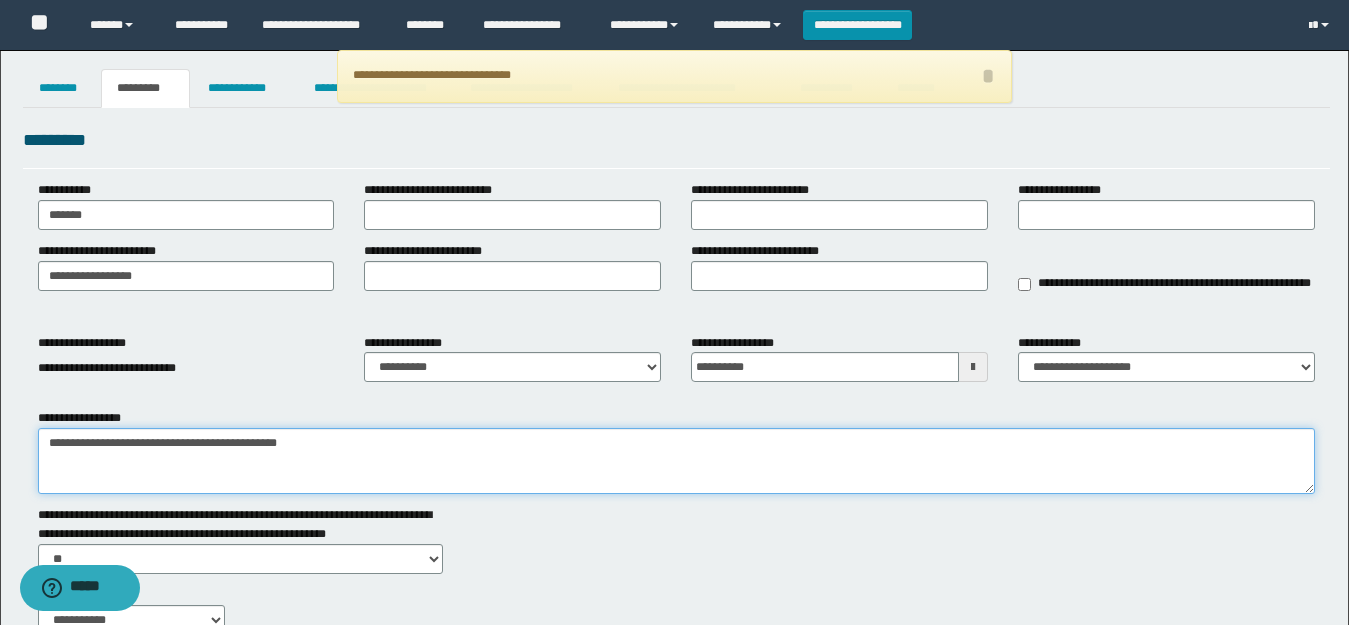 paste on "**********" 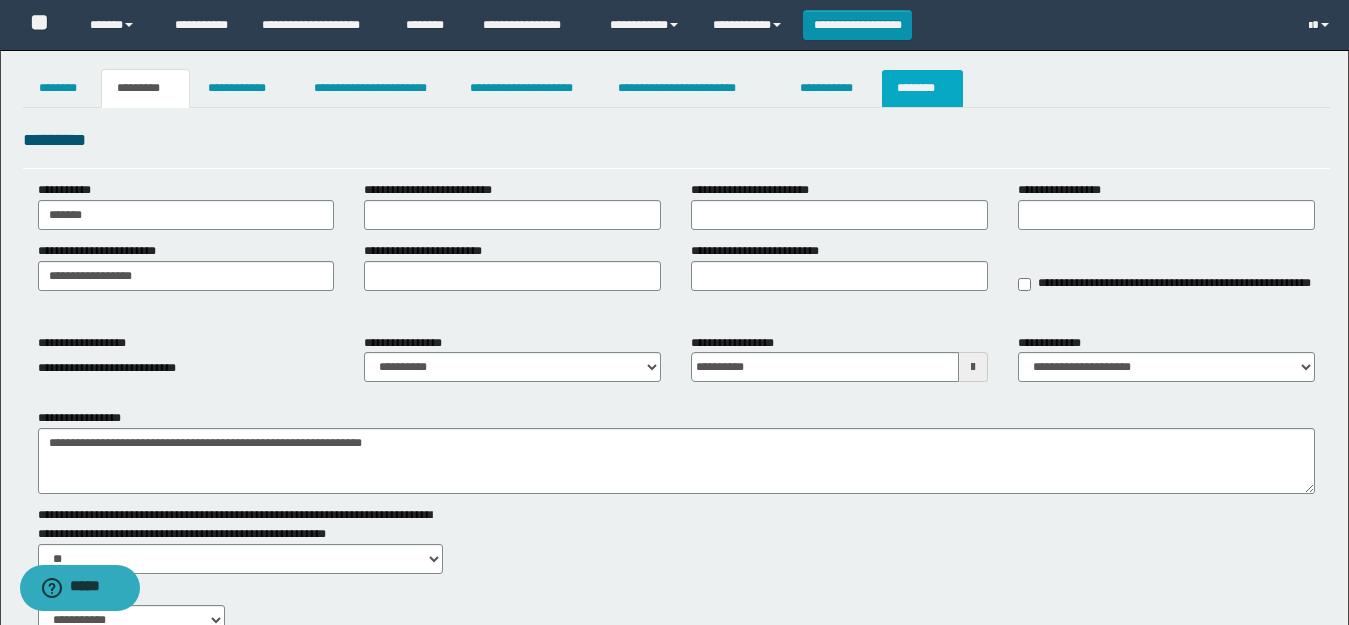 click on "********" at bounding box center (922, 88) 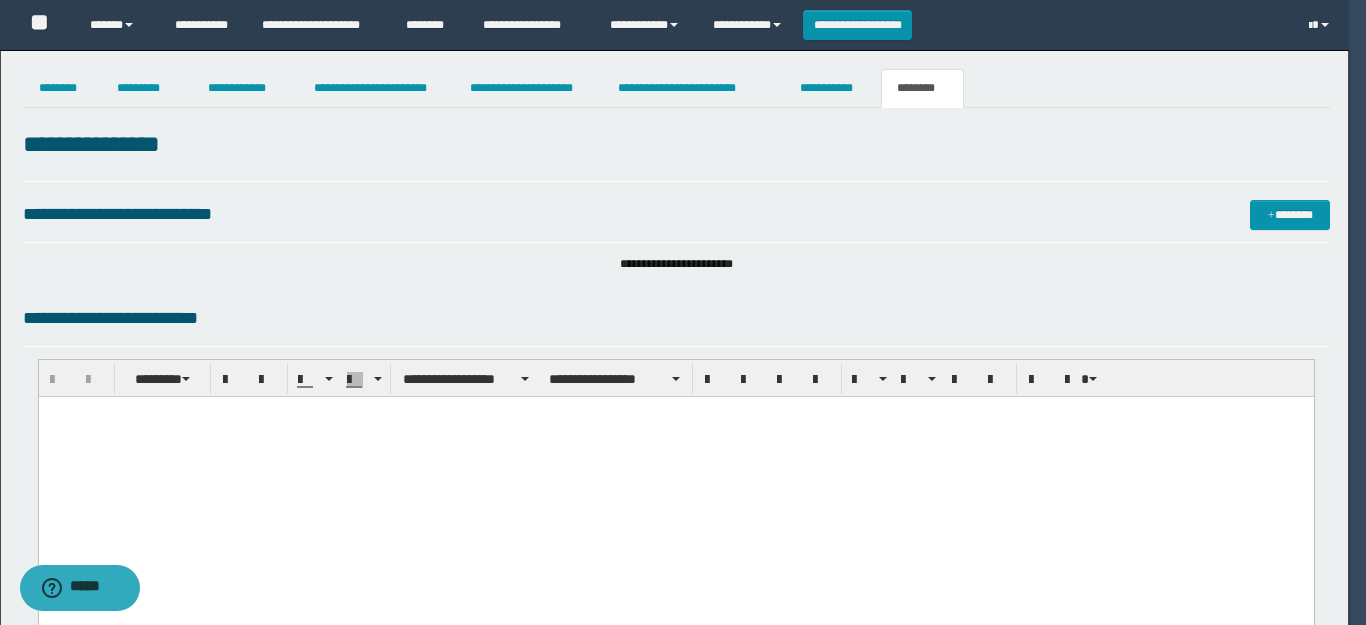 click on "**********" at bounding box center (1192, 1436) 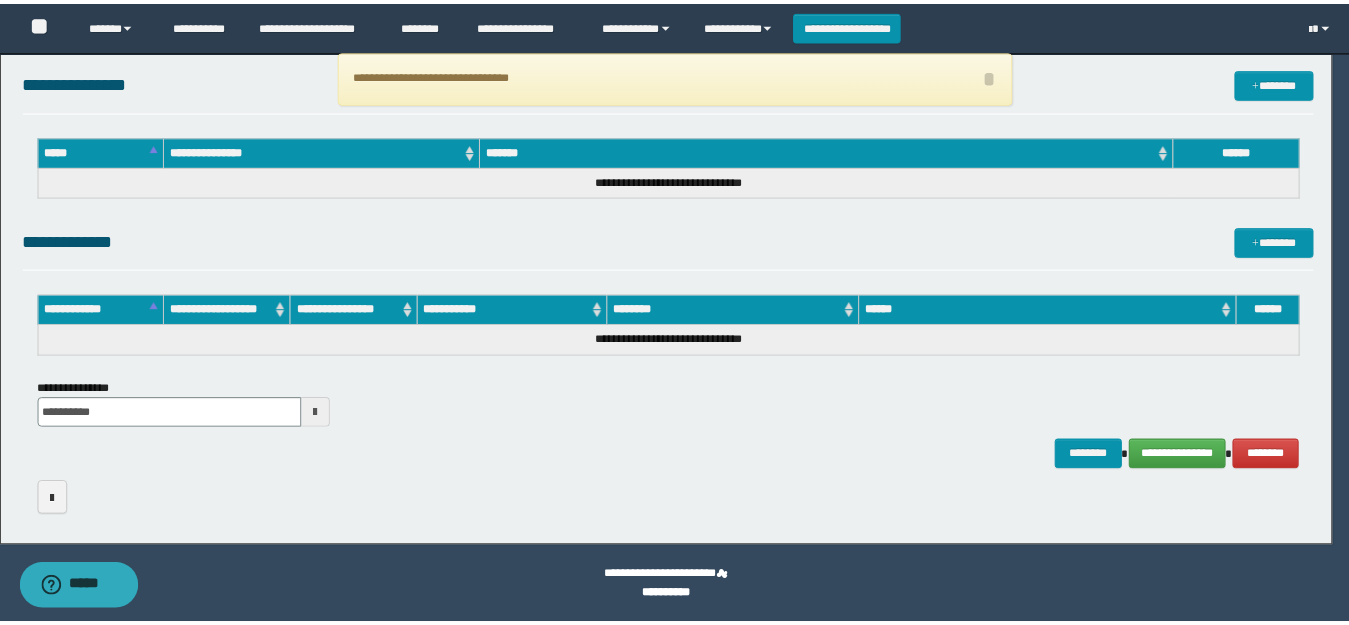 scroll, scrollTop: 0, scrollLeft: 0, axis: both 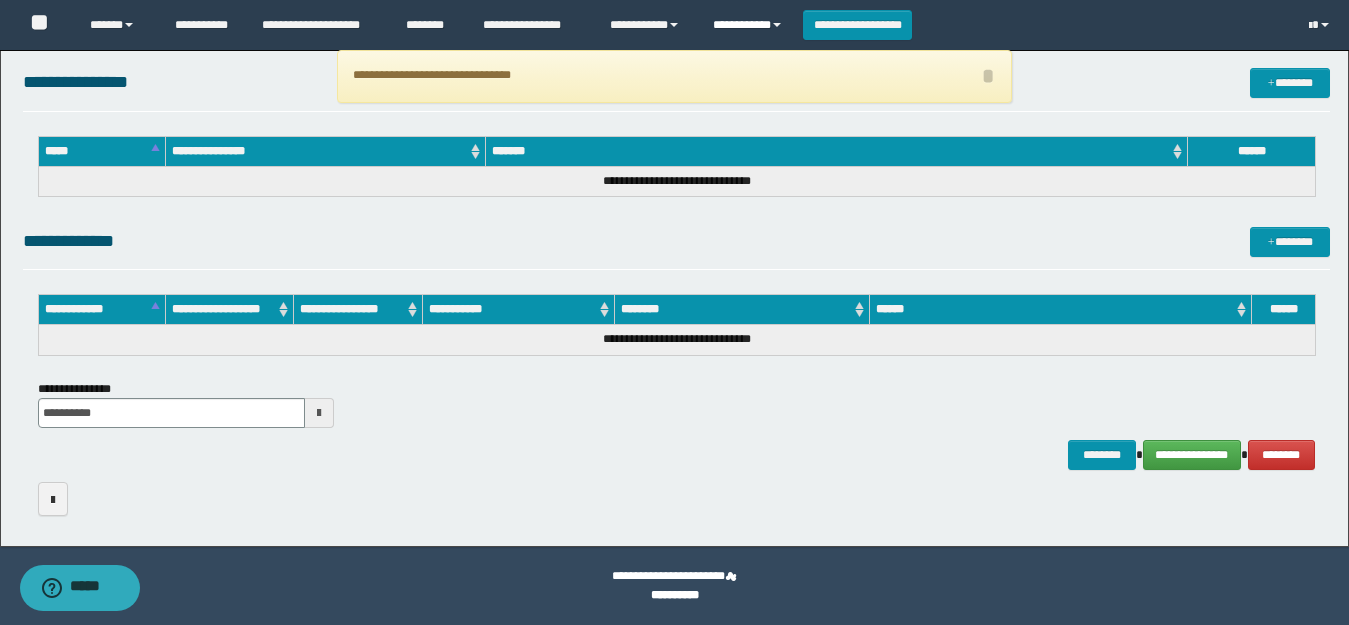 click on "**********" at bounding box center [750, 25] 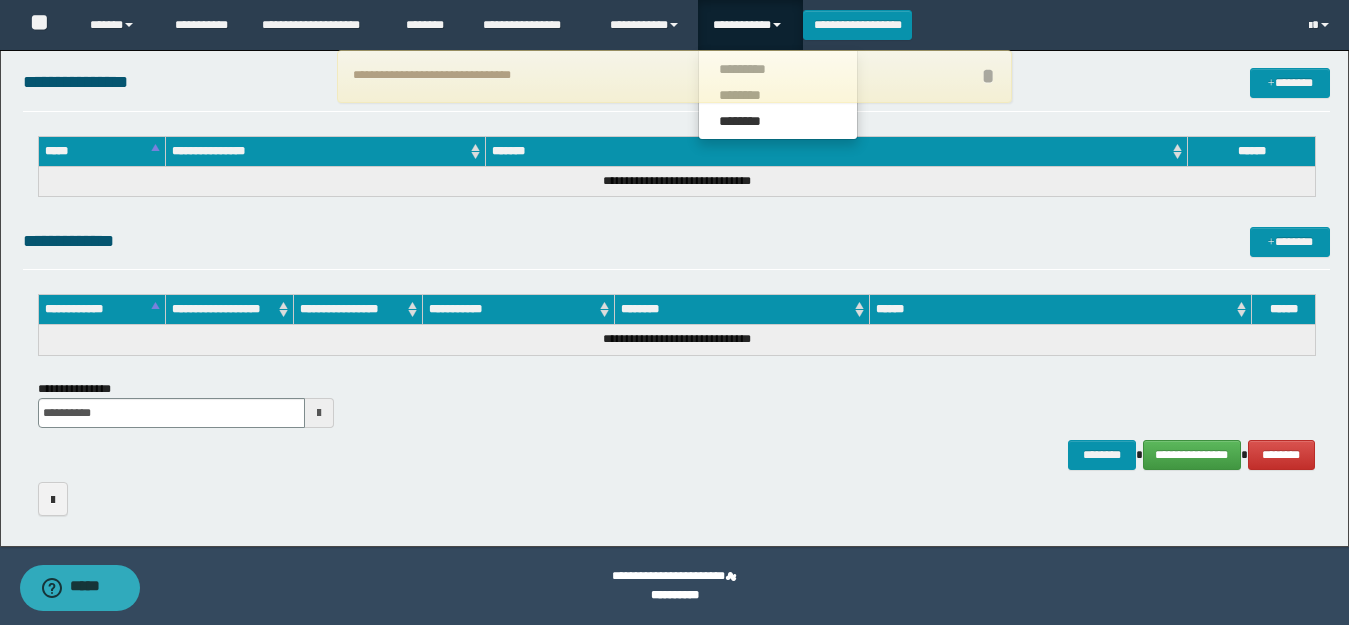 click on "*" at bounding box center [988, 76] 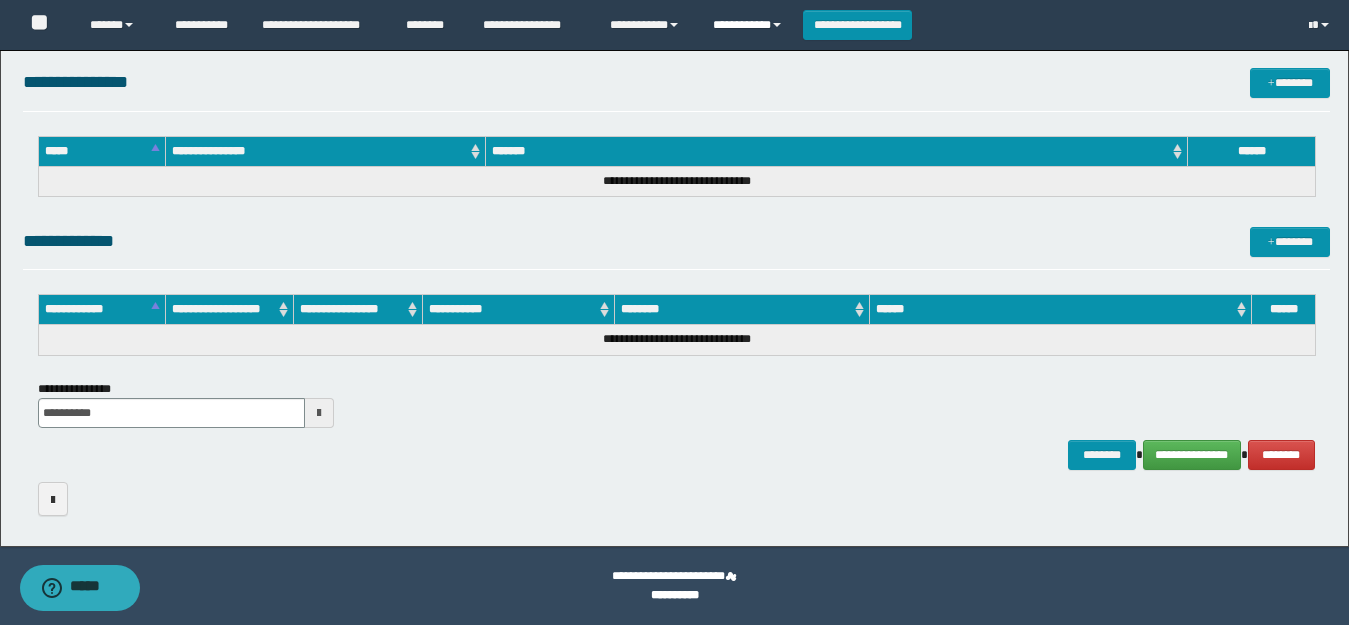 click on "**********" at bounding box center (750, 25) 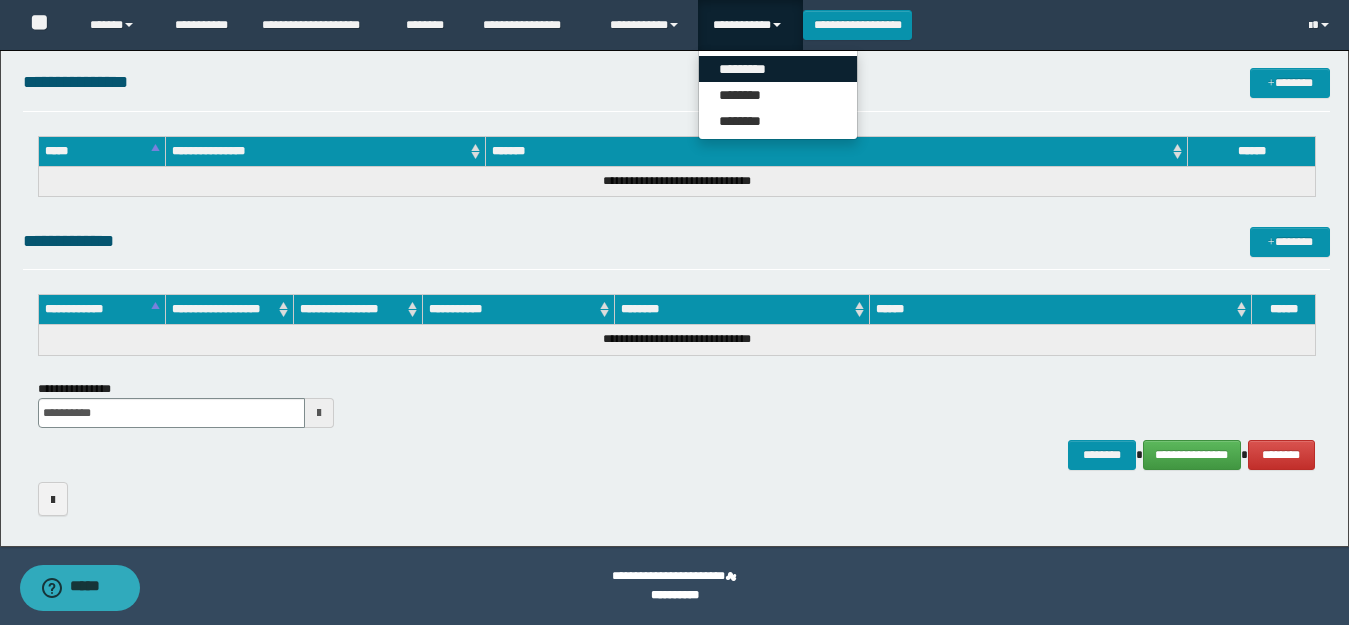 click on "*********" at bounding box center [778, 69] 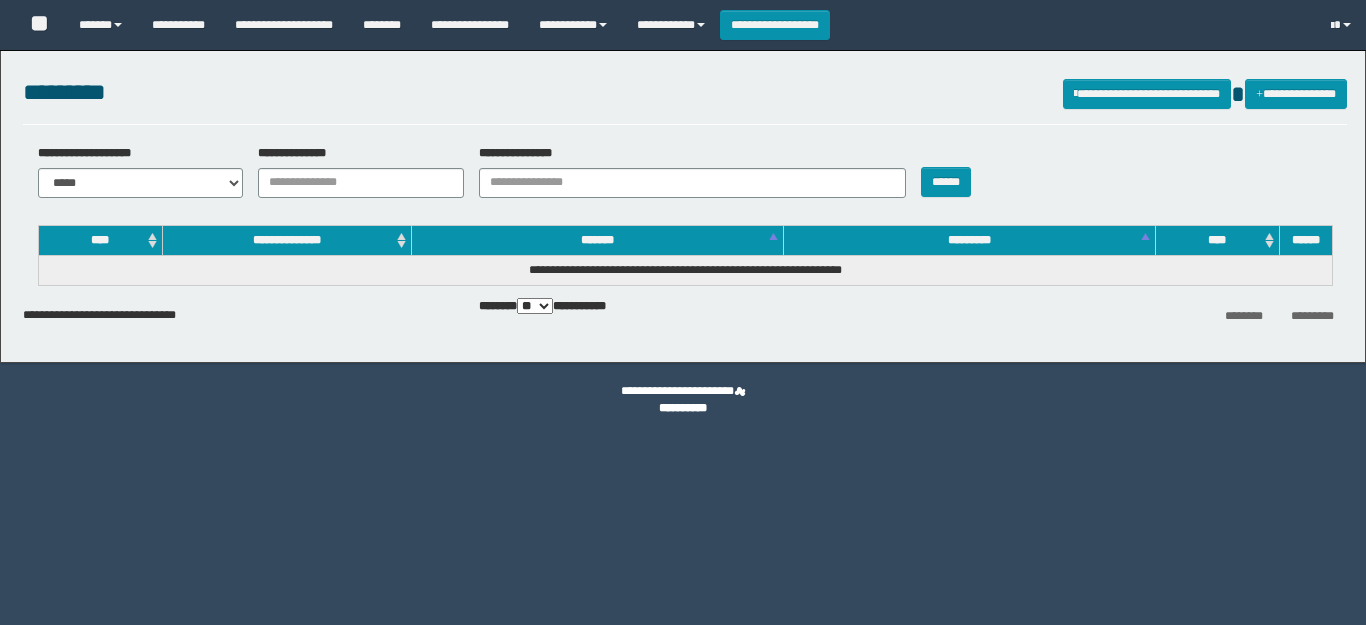 scroll, scrollTop: 0, scrollLeft: 0, axis: both 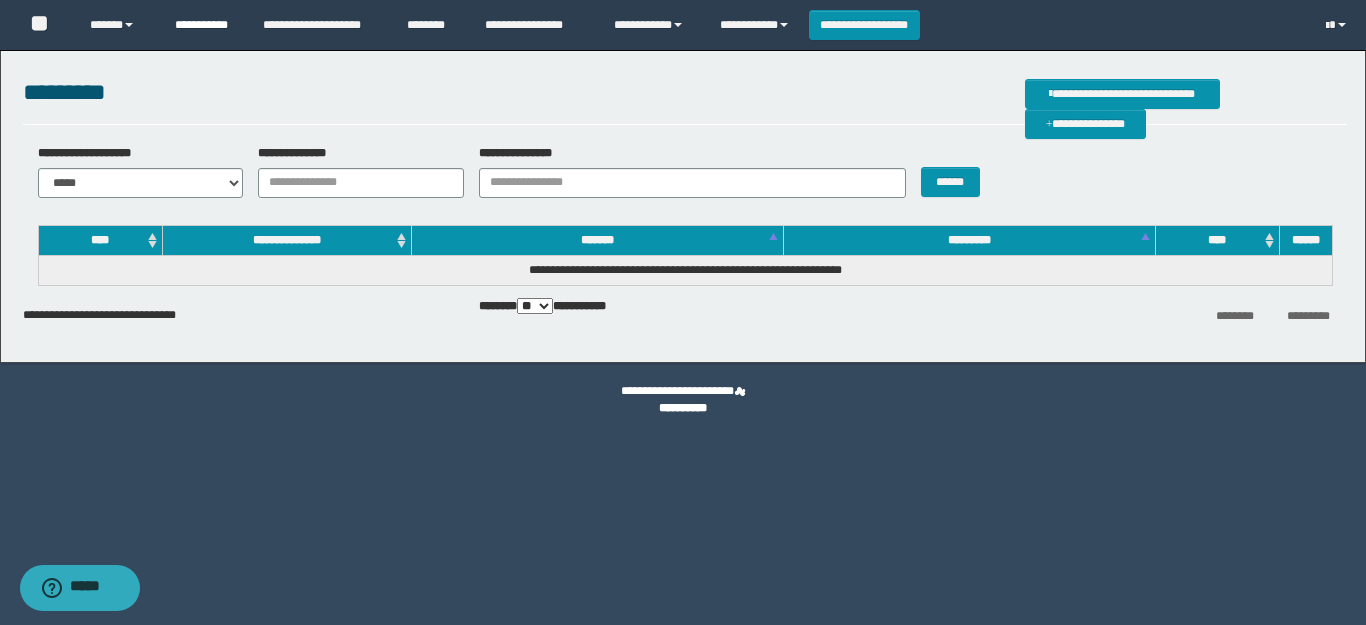 drag, startPoint x: 301, startPoint y: 140, endPoint x: 176, endPoint y: 0, distance: 187.68324 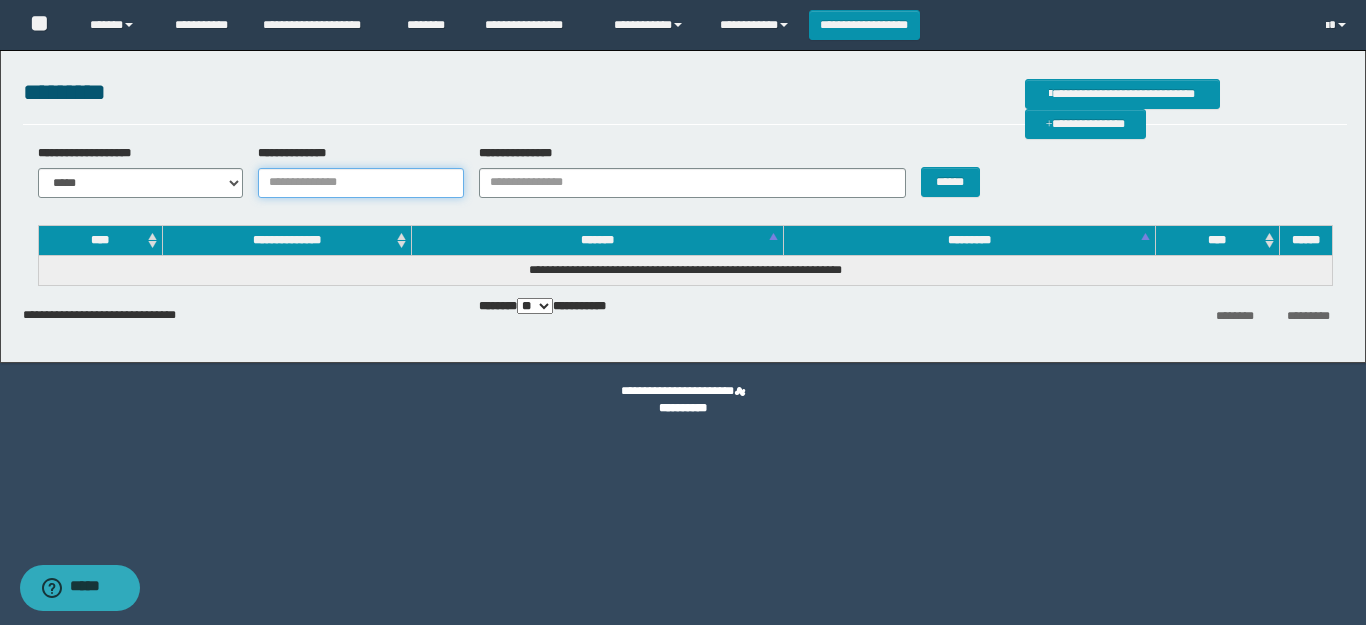 click on "**********" at bounding box center (361, 183) 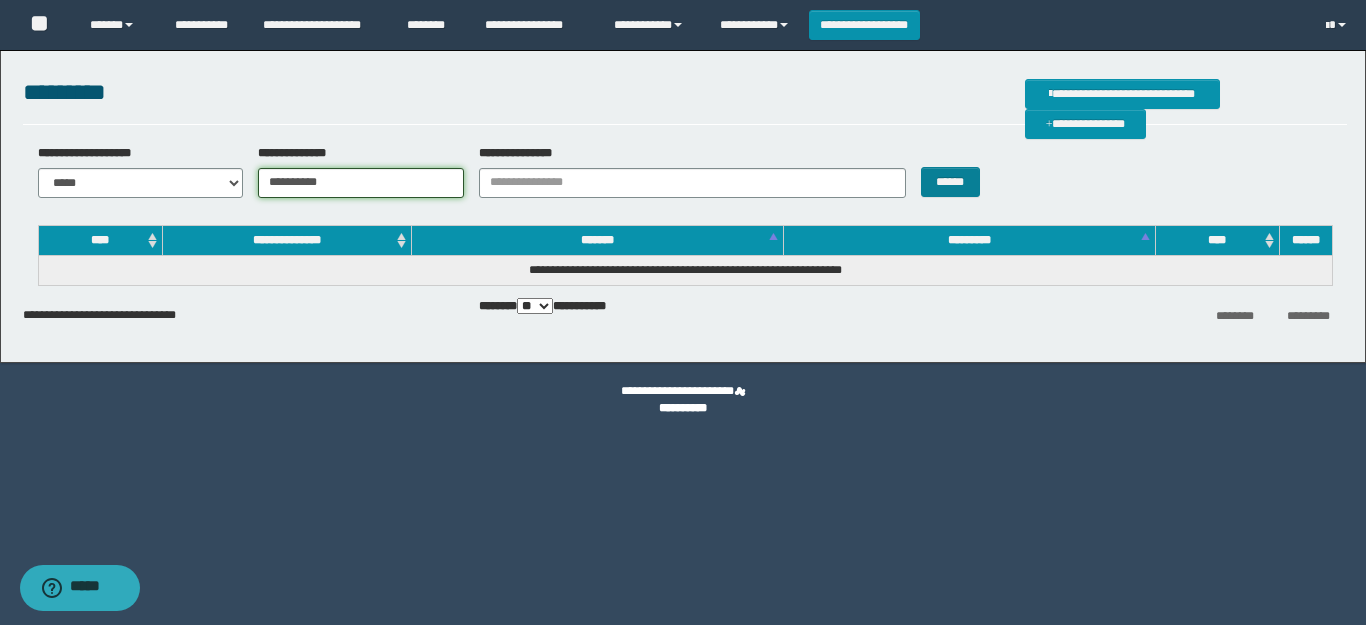 type on "**********" 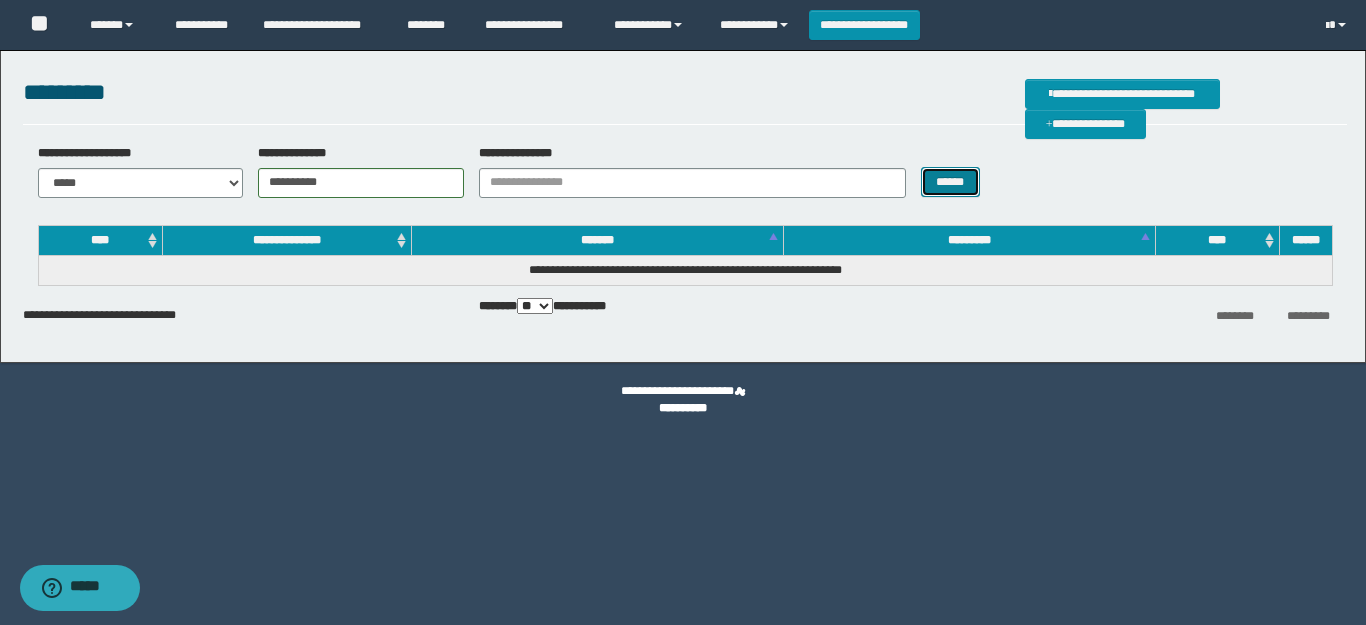 click on "******" at bounding box center [950, 182] 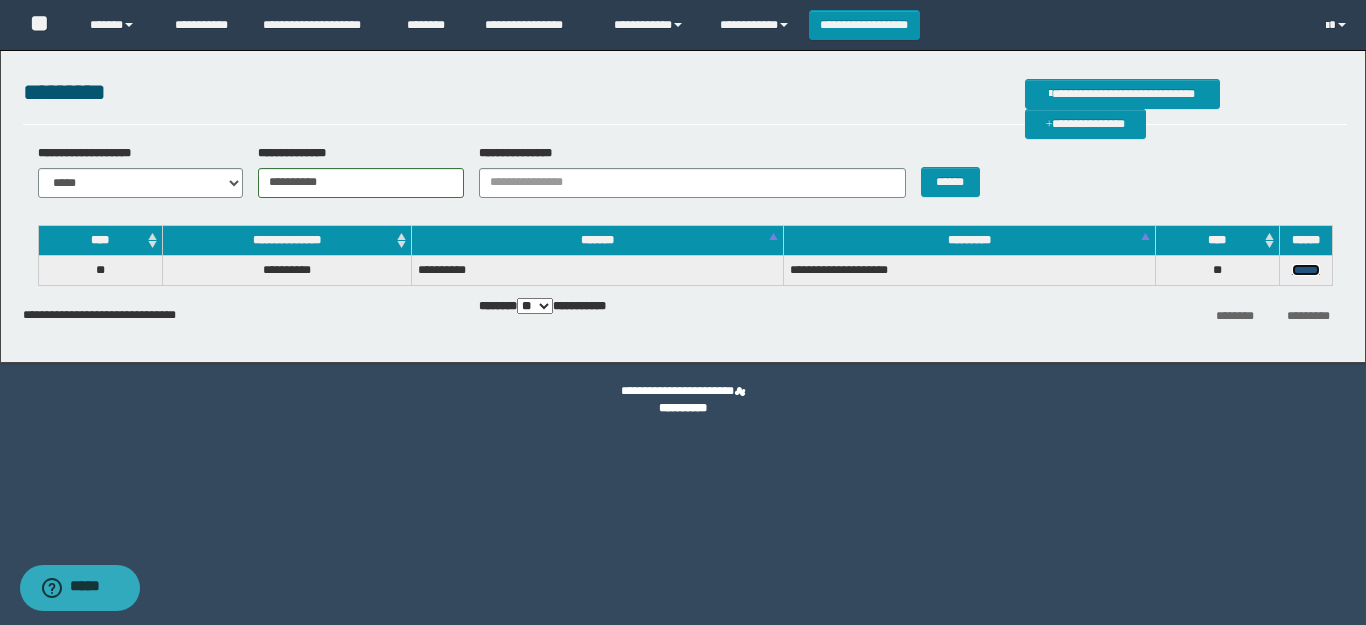 click on "******" at bounding box center [1306, 270] 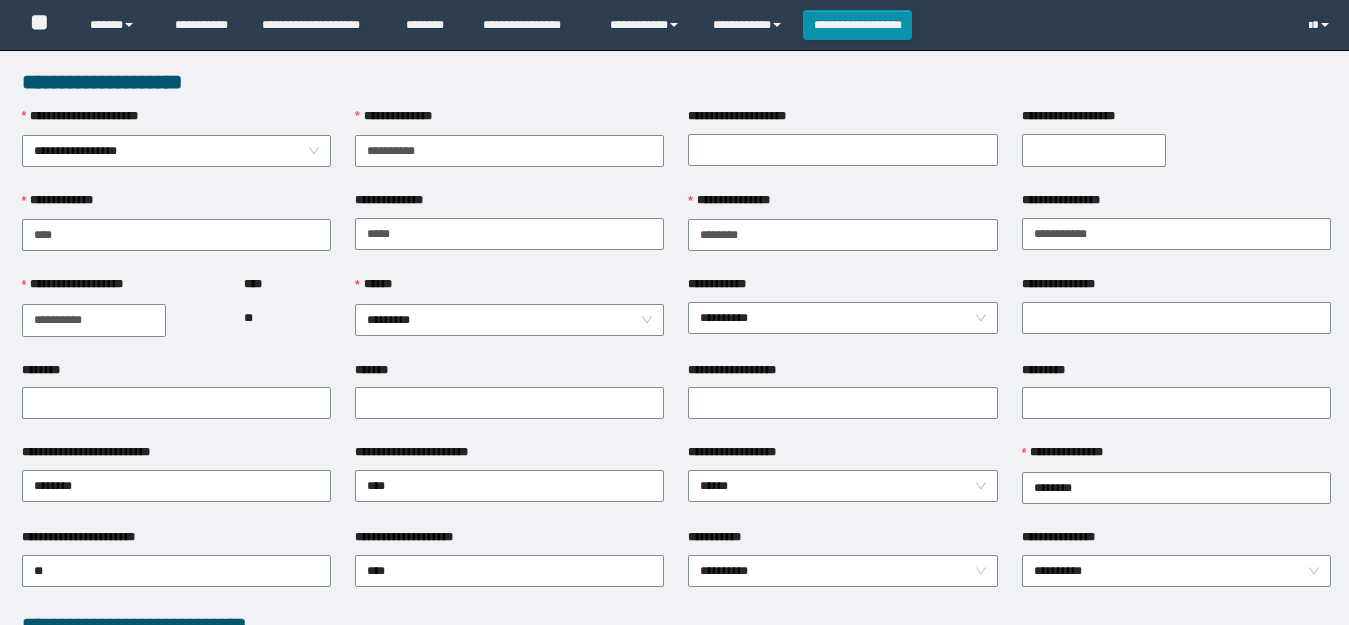scroll, scrollTop: 0, scrollLeft: 0, axis: both 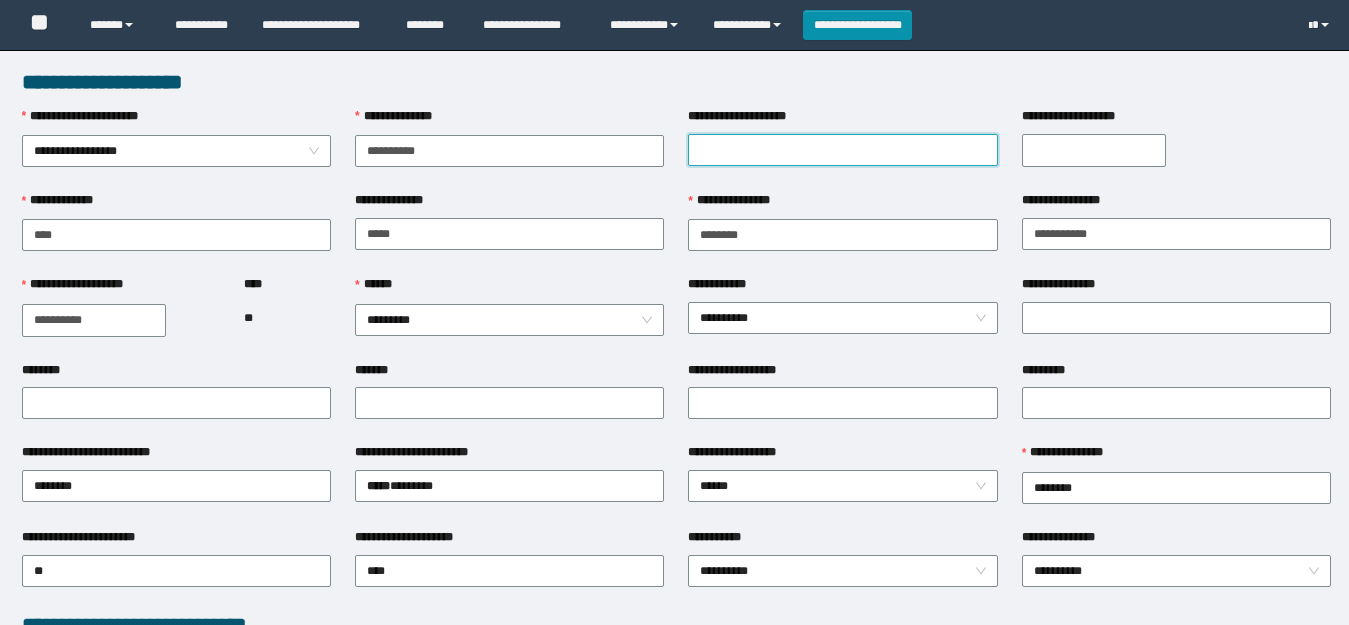 click on "**********" at bounding box center [842, 150] 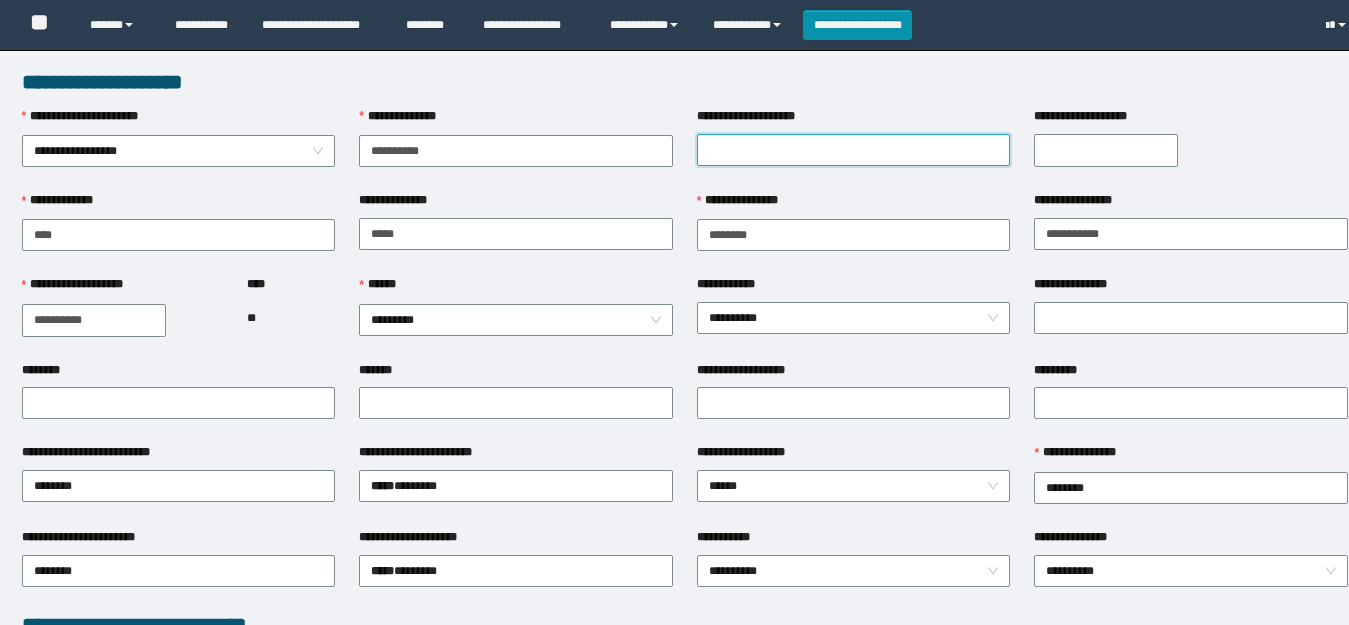 click on "**********" at bounding box center [854, 150] 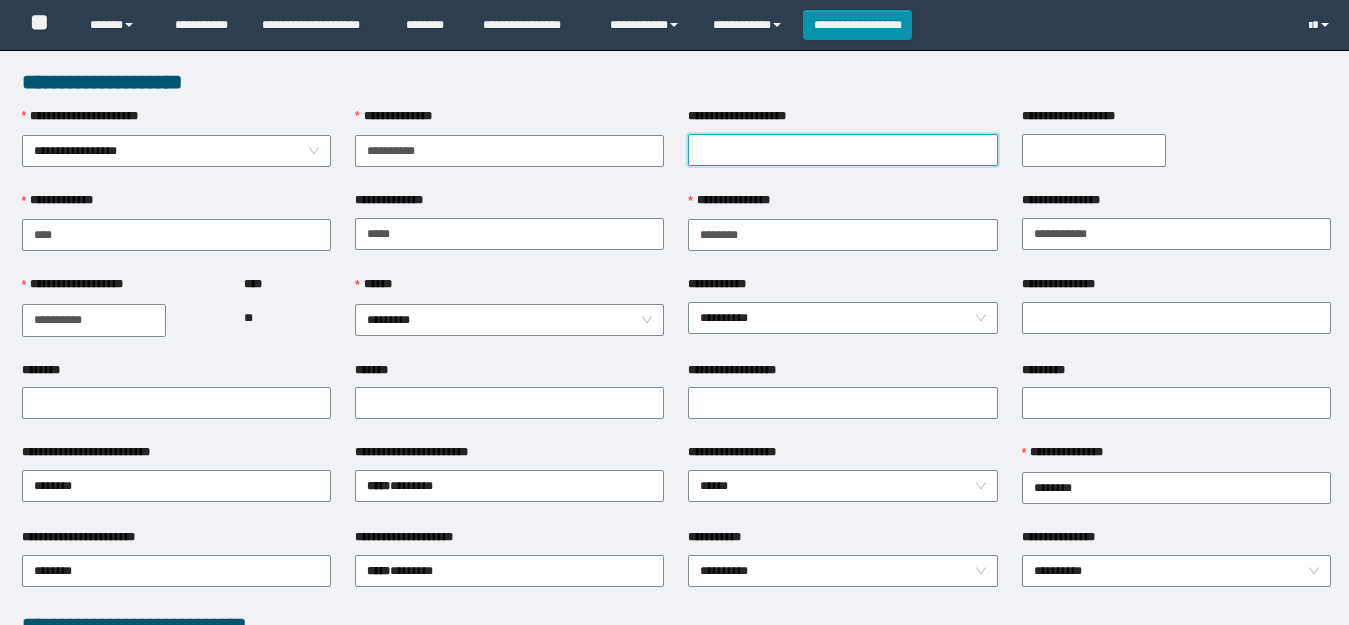scroll, scrollTop: 0, scrollLeft: 0, axis: both 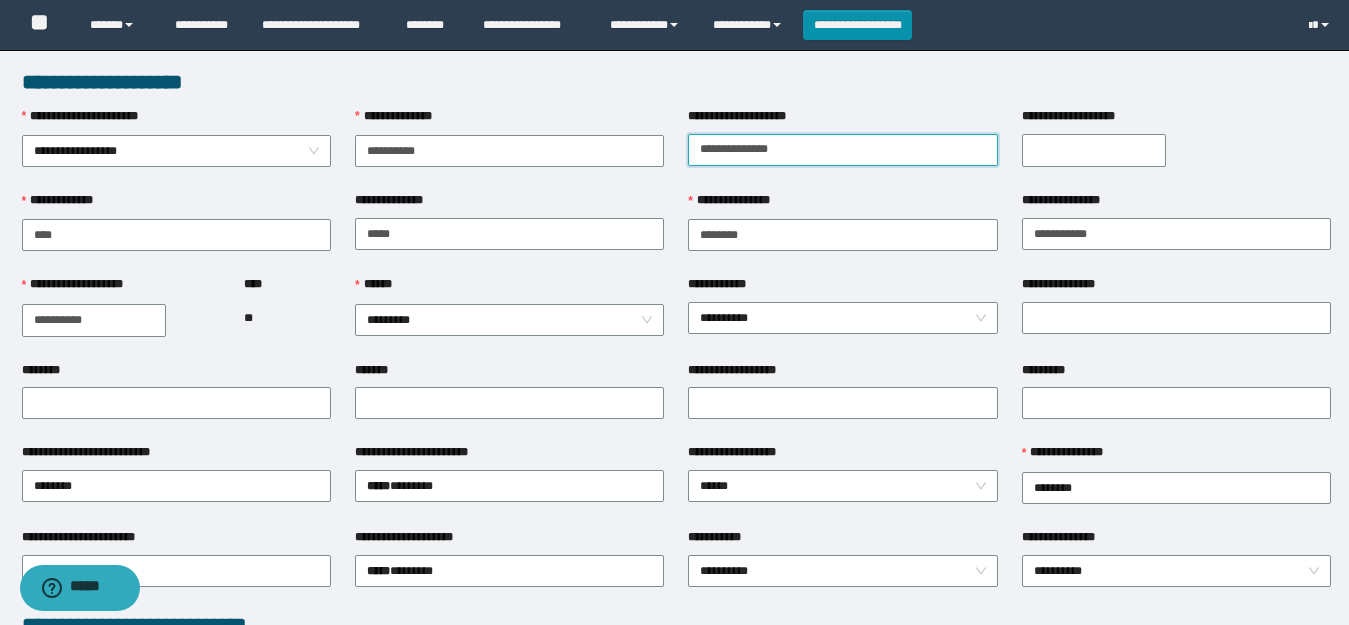 type on "**********" 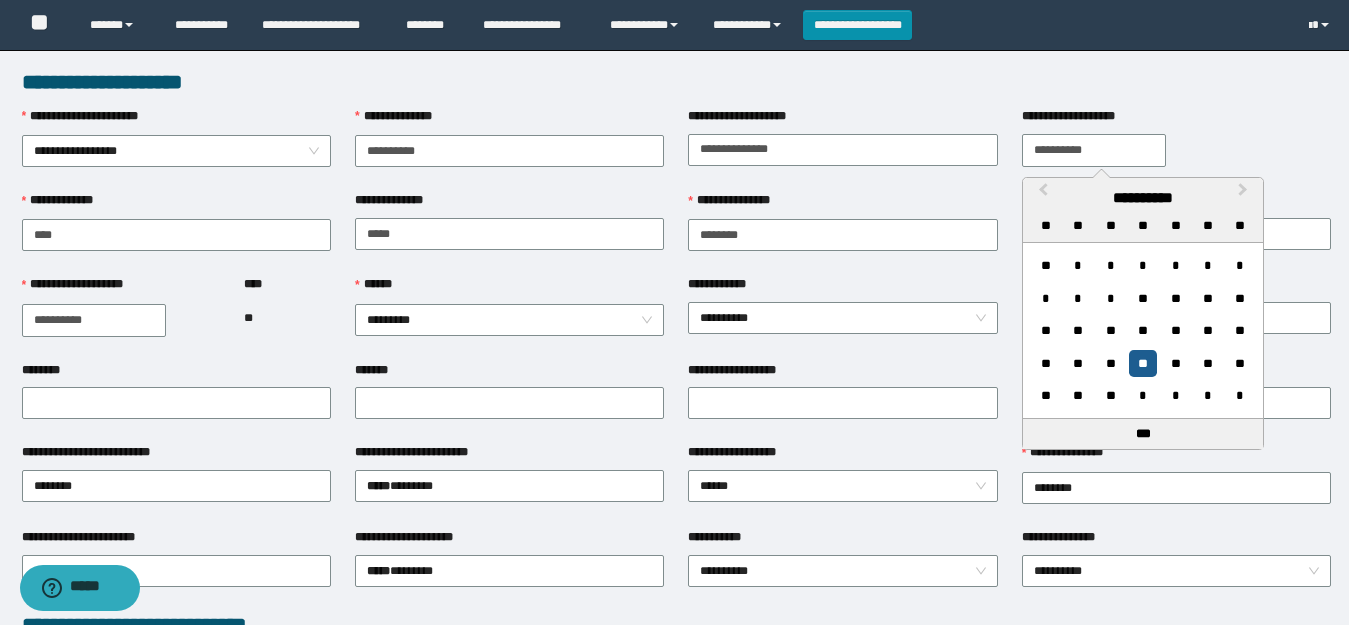 type on "**********" 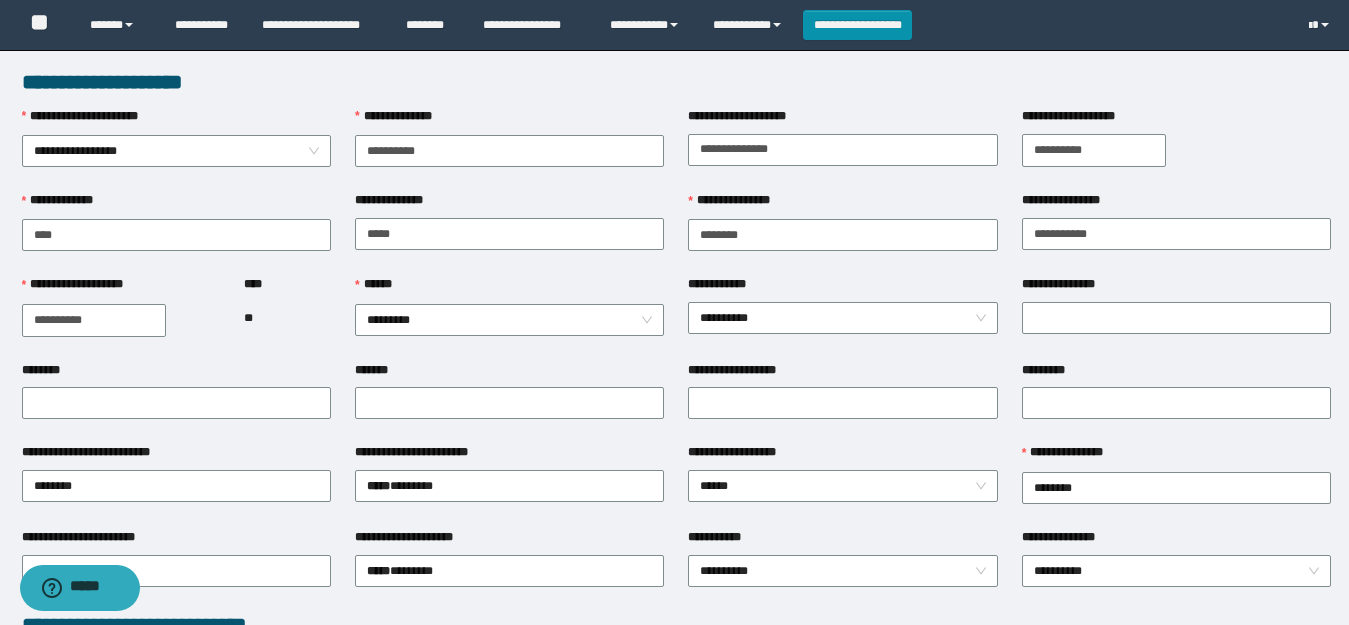 drag, startPoint x: 45, startPoint y: 318, endPoint x: 58, endPoint y: 318, distance: 13 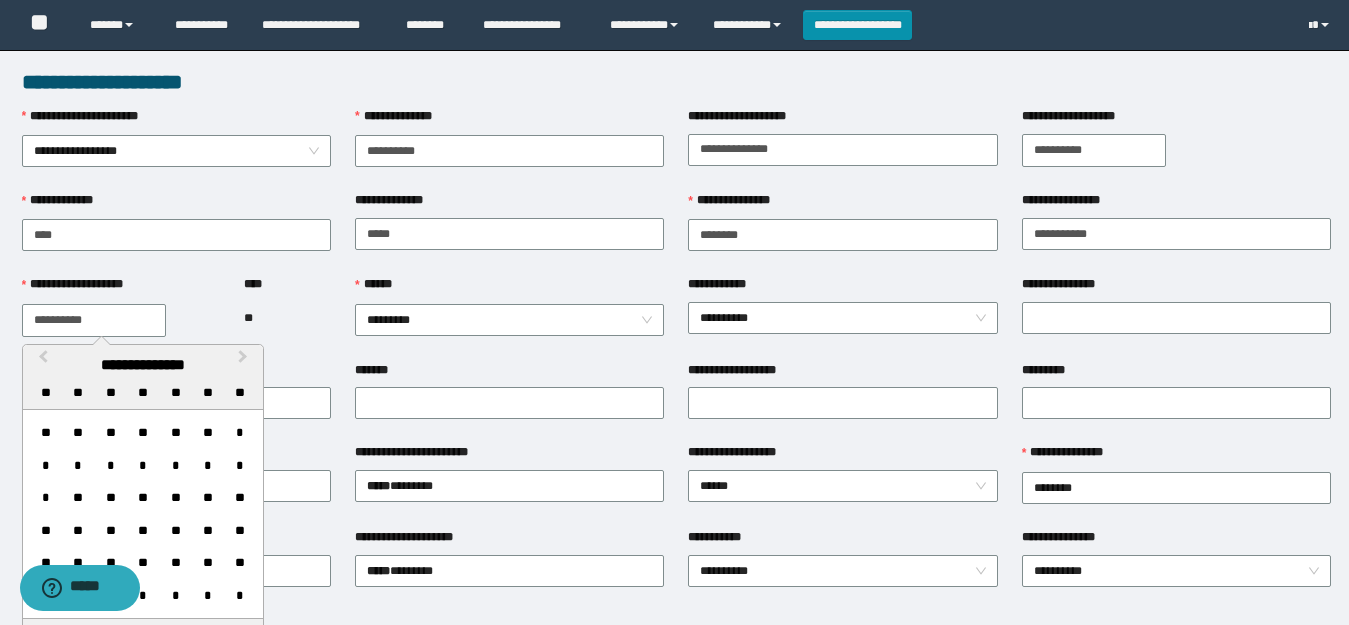 click on "**********" at bounding box center [94, 320] 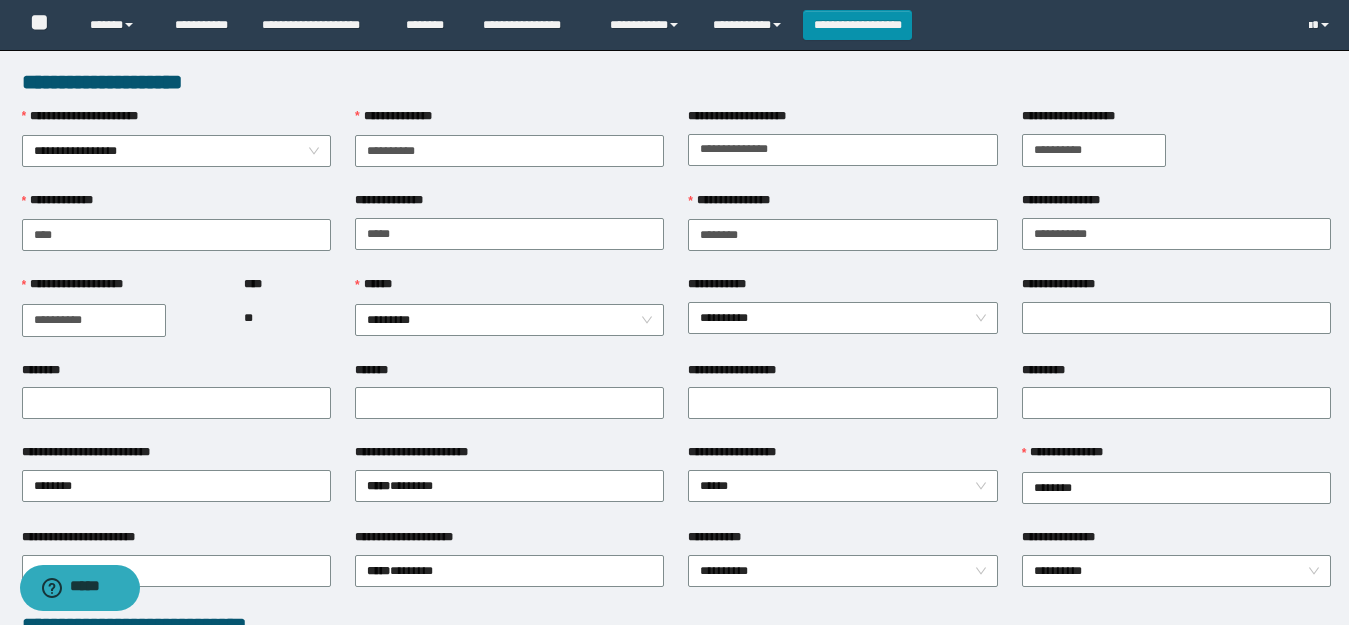 click on "**" at bounding box center [287, 318] 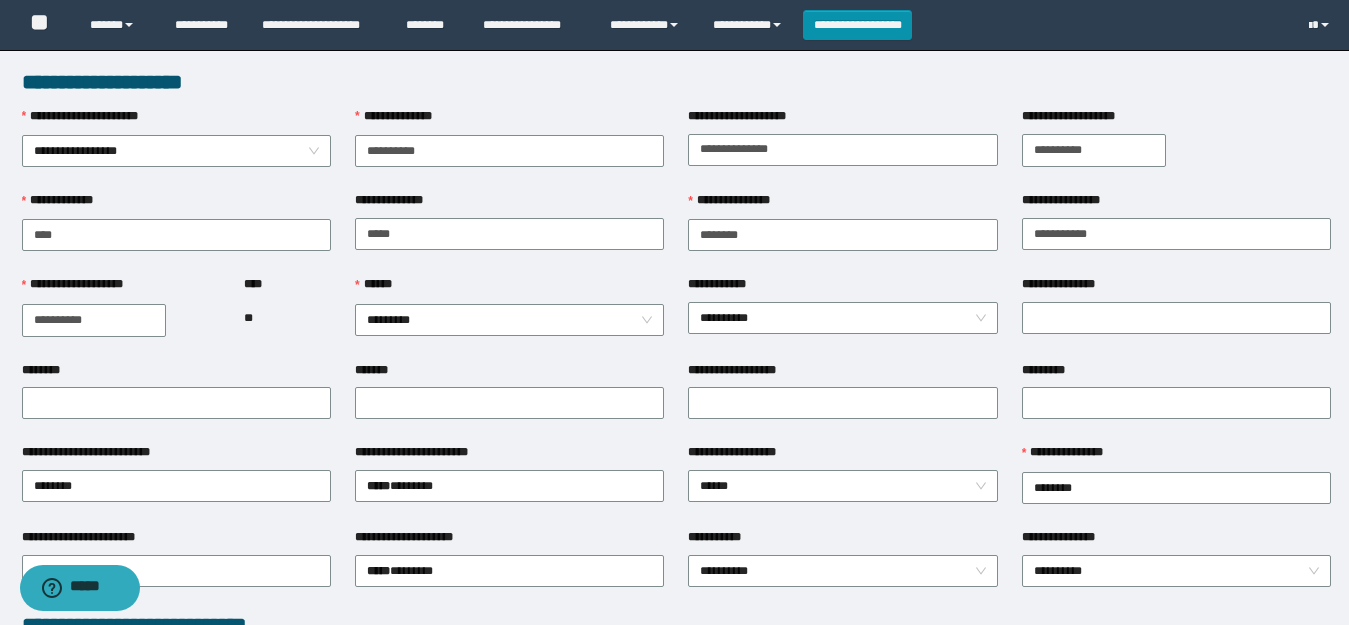 click on "**********" at bounding box center [94, 320] 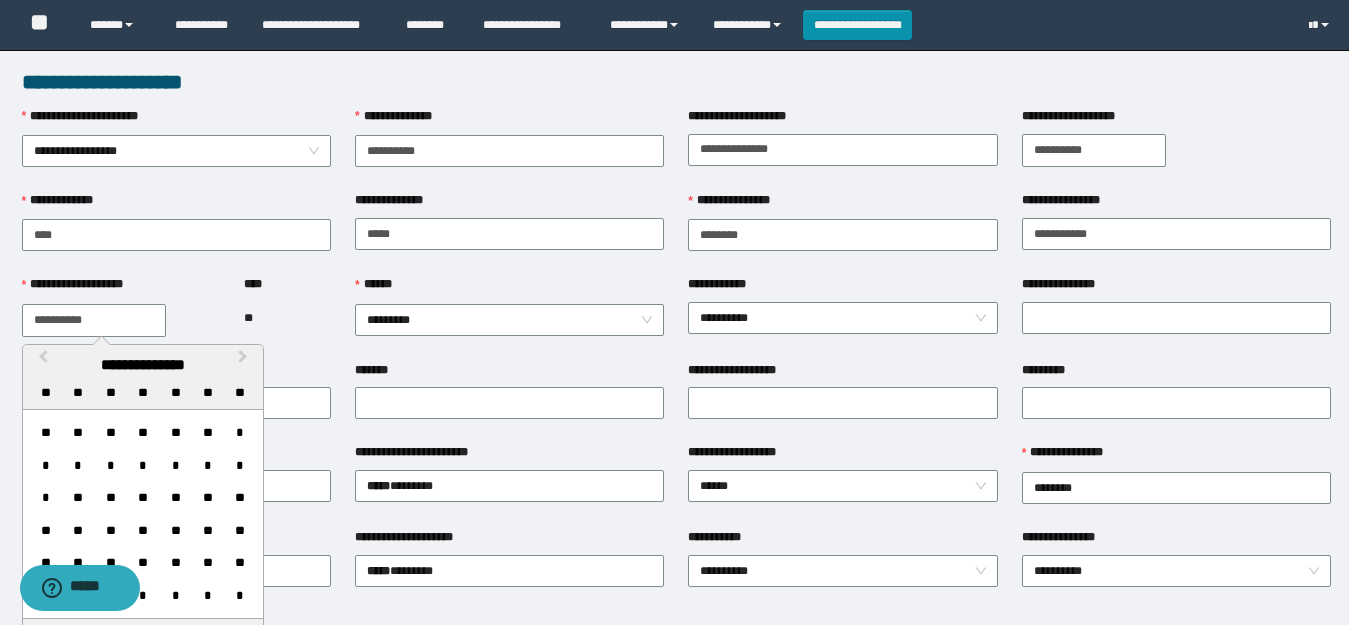 click on "**********" at bounding box center [94, 320] 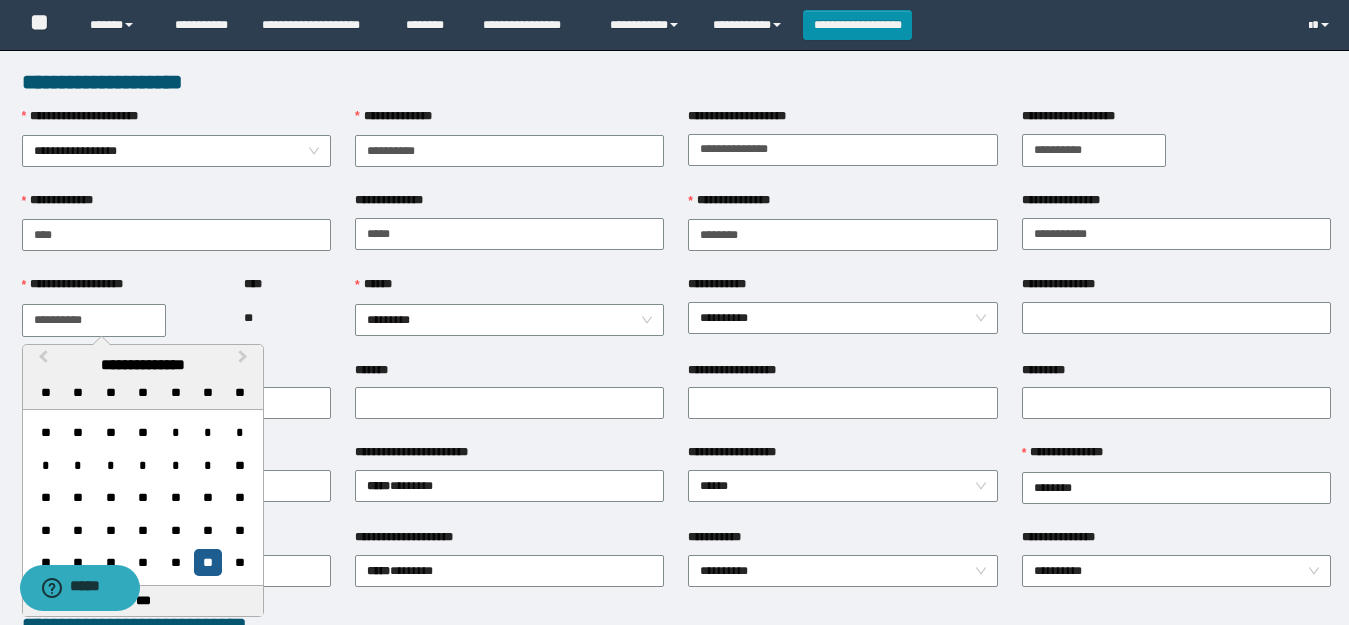 type on "**********" 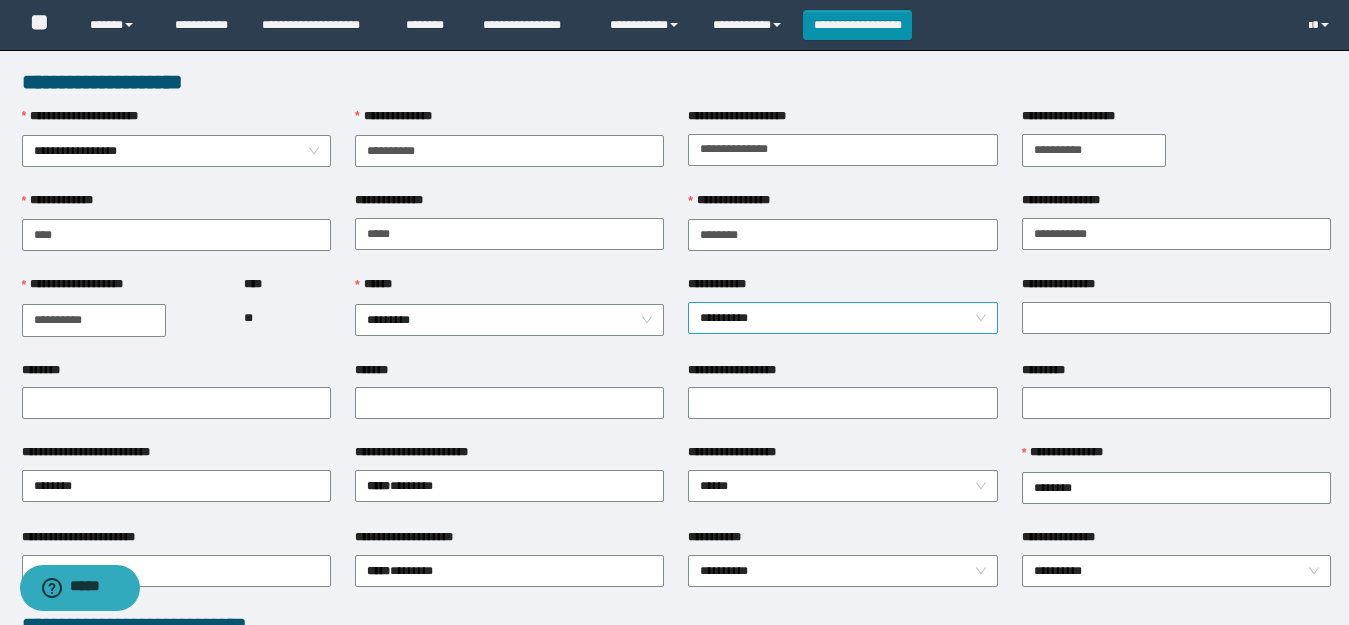 click on "**********" at bounding box center (842, 318) 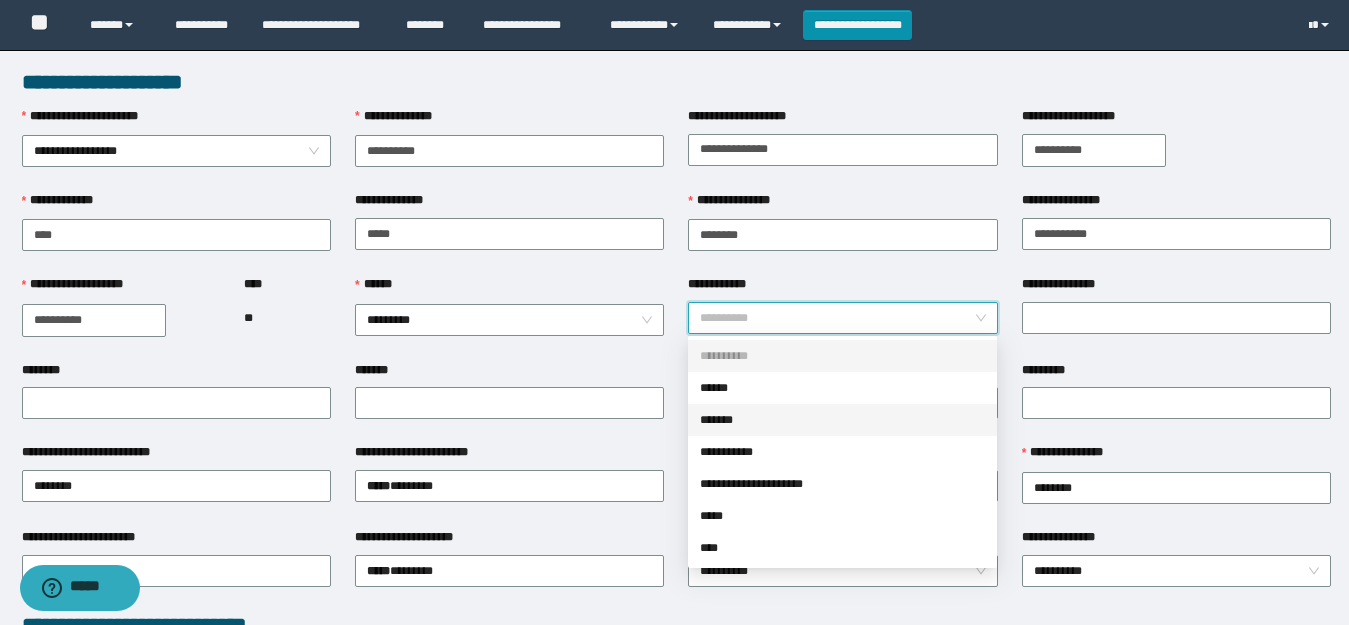 click on "*******" at bounding box center [842, 420] 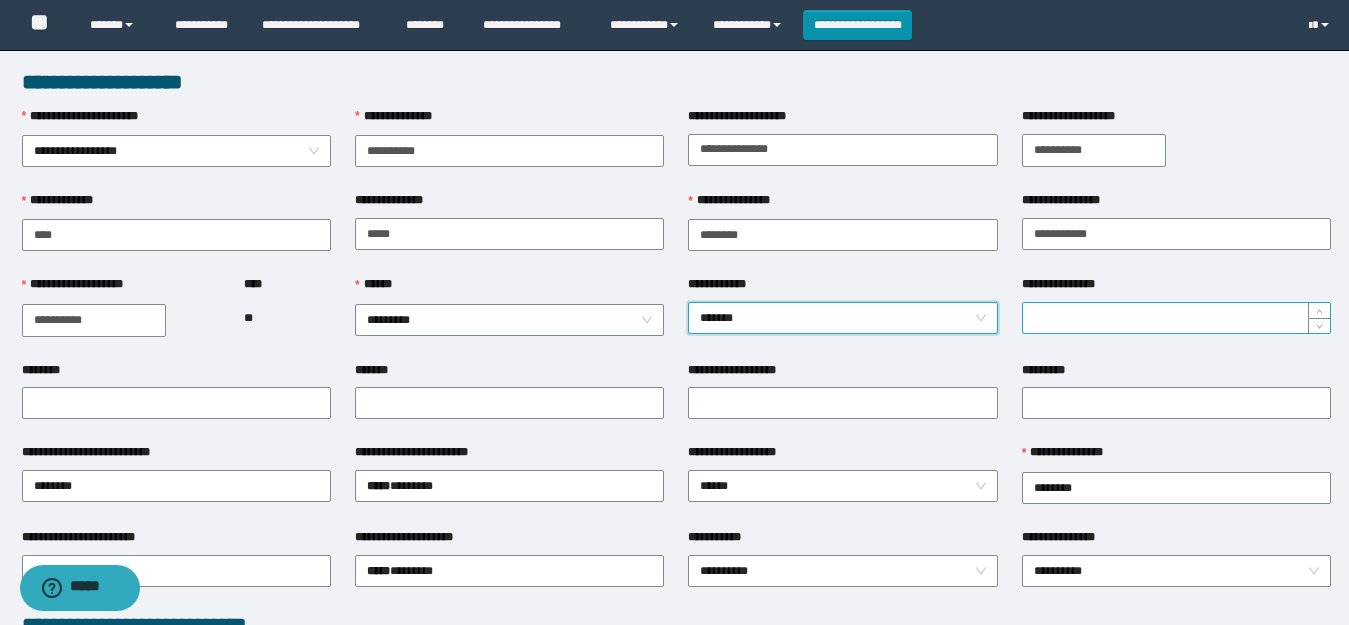 click on "**********" at bounding box center [1176, 318] 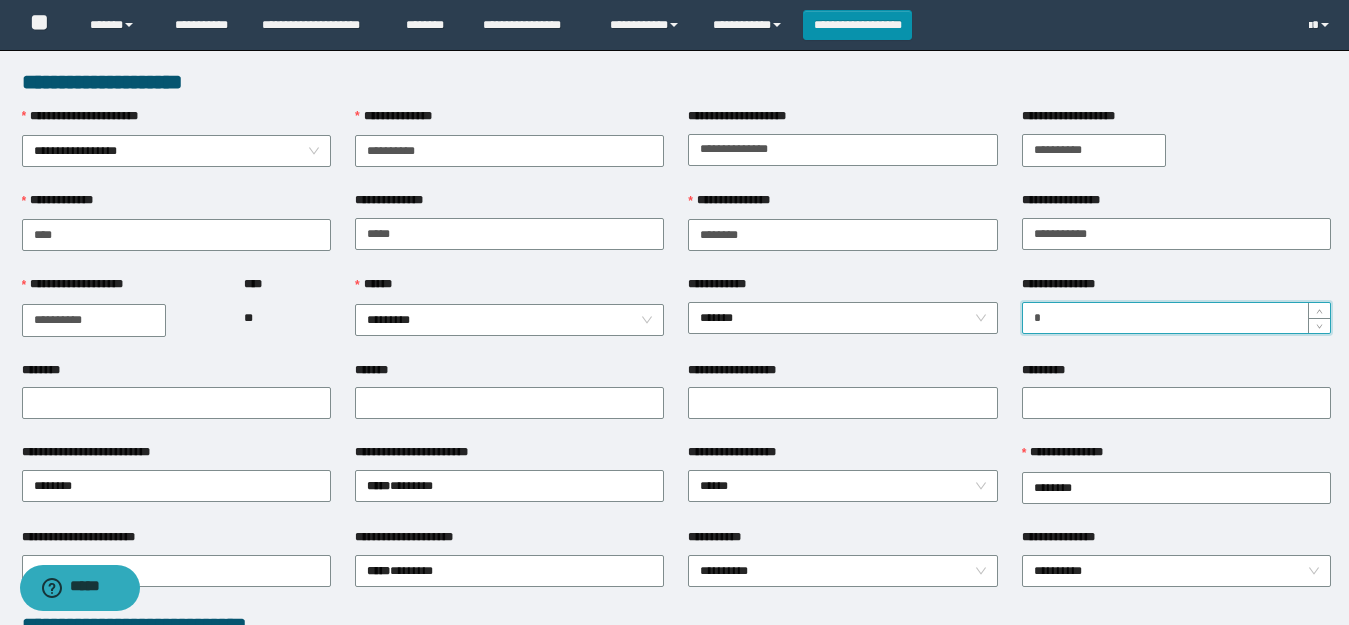 type on "*" 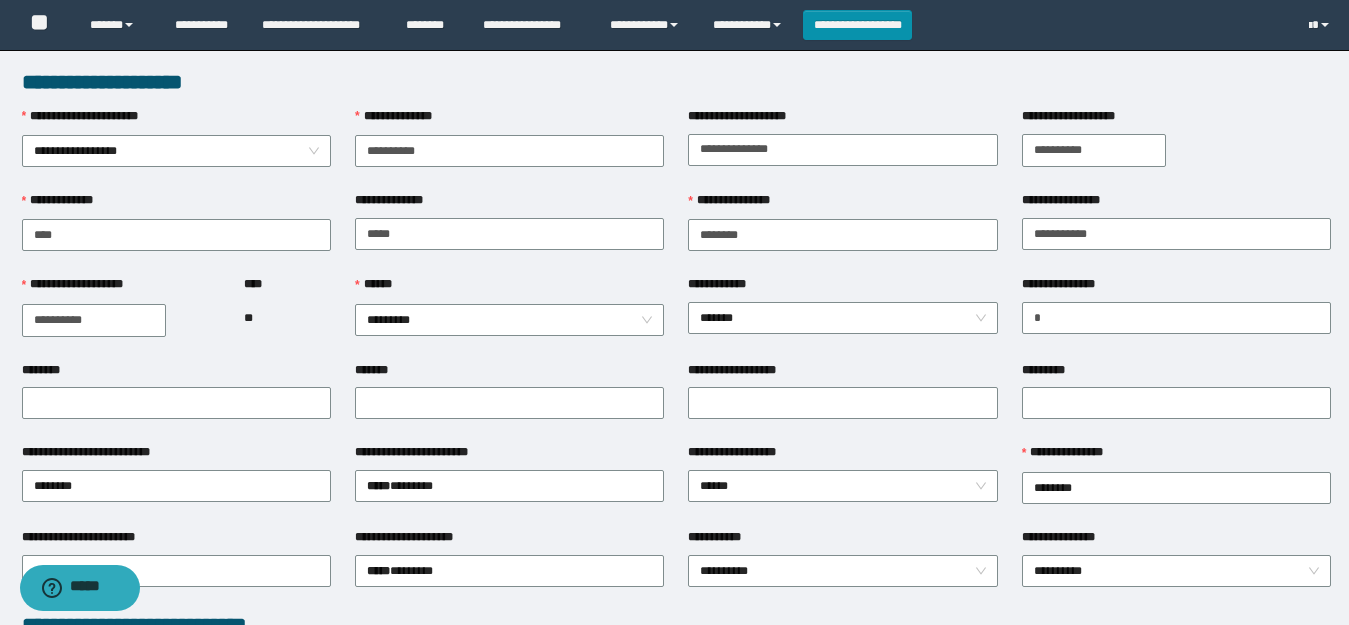 click on "*******" at bounding box center (509, 402) 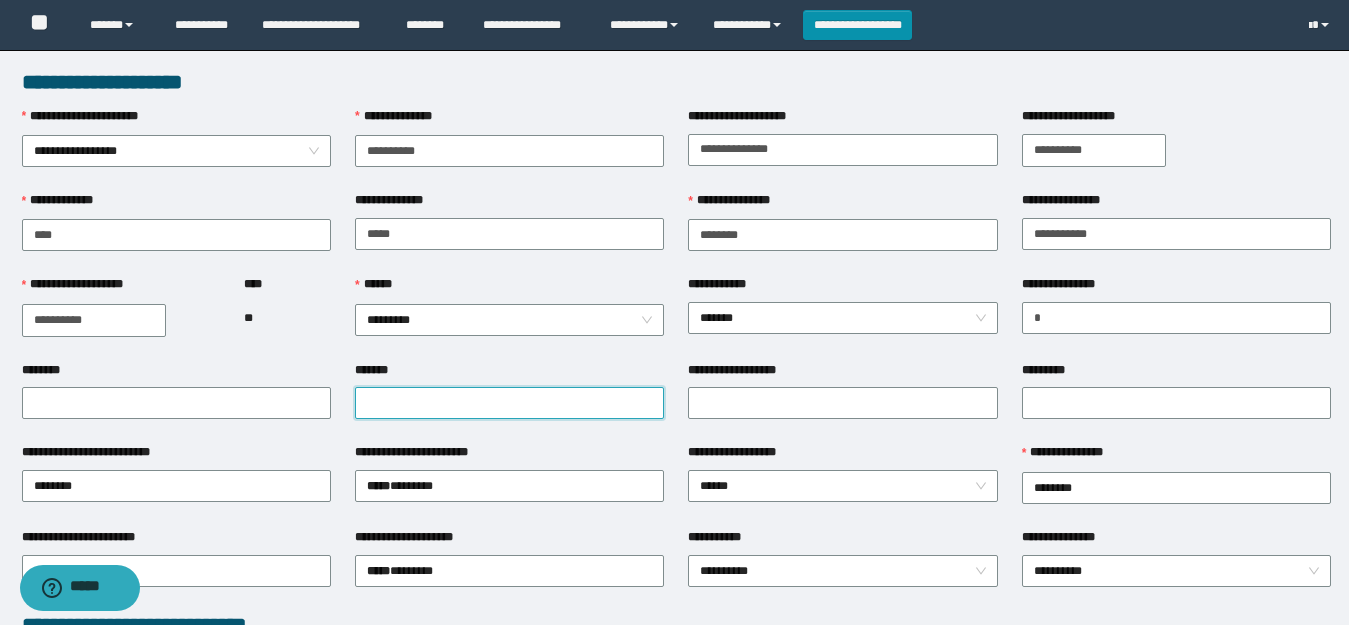 click on "*******" at bounding box center (509, 403) 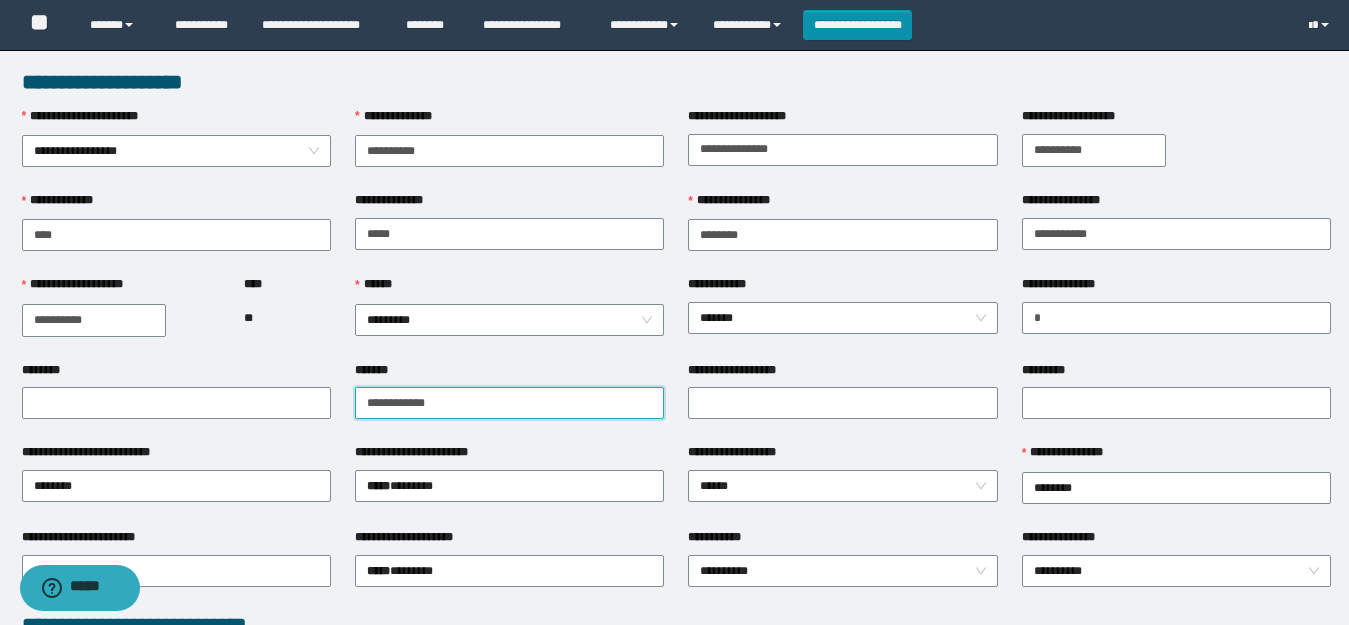click on "**********" at bounding box center [509, 403] 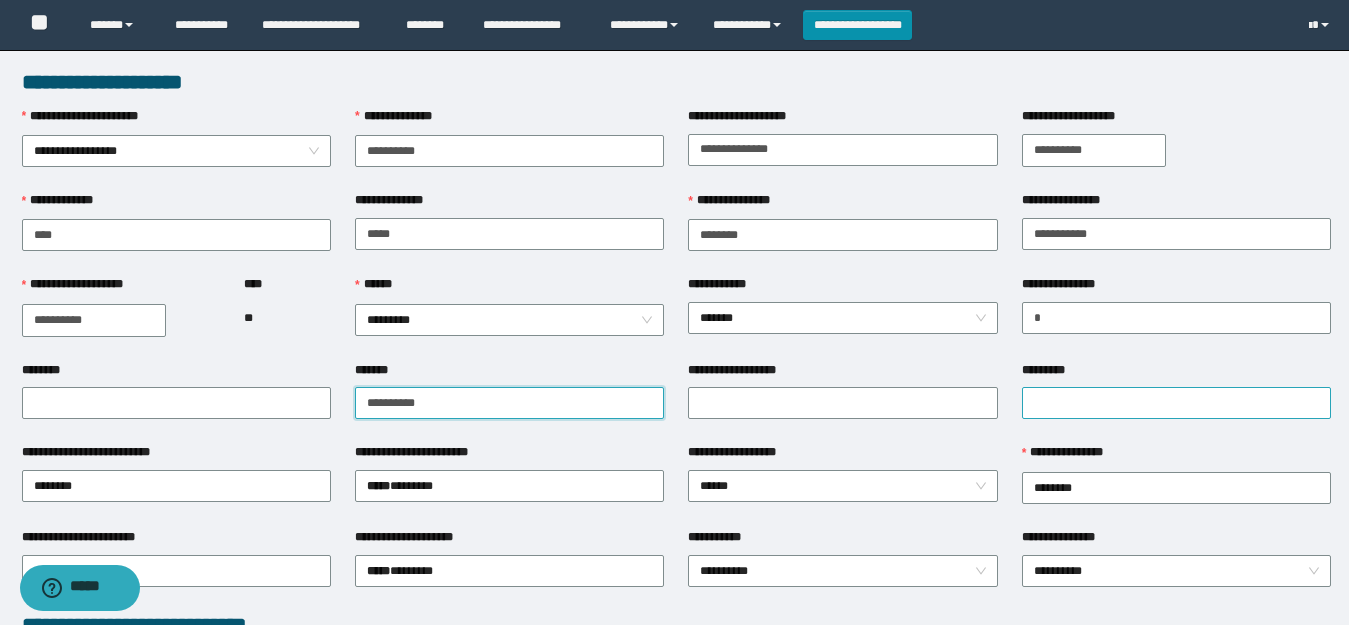 type on "**********" 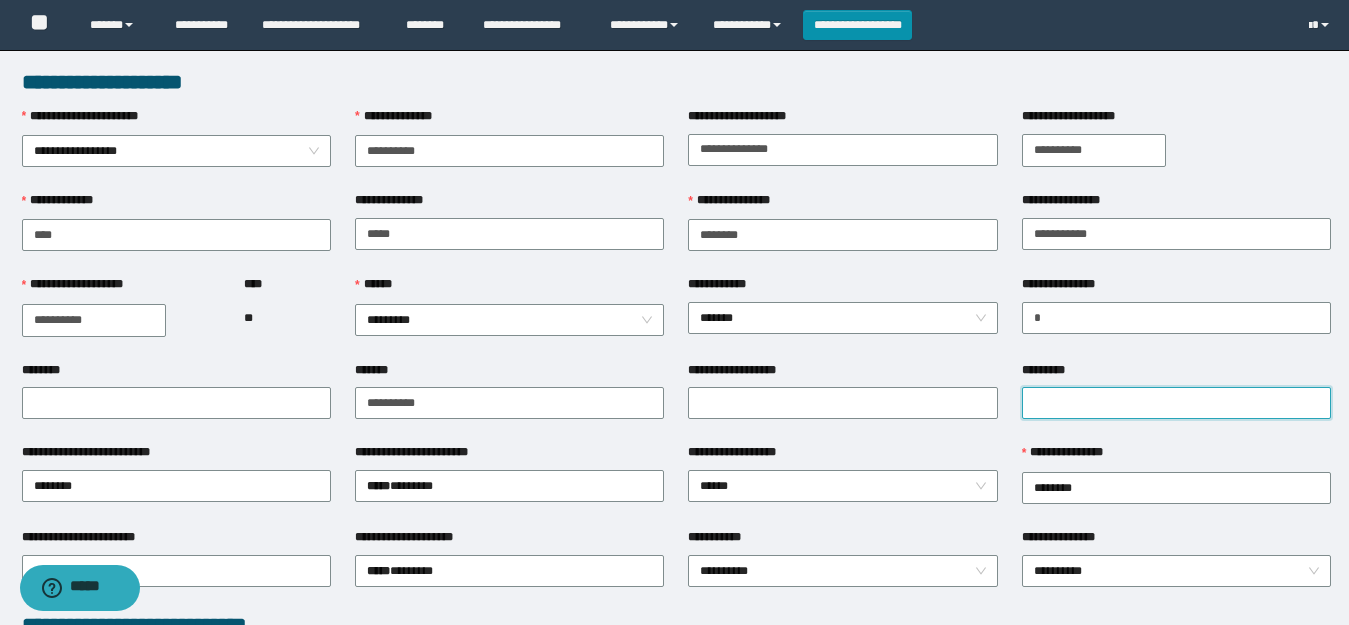 click on "*********" at bounding box center [1176, 403] 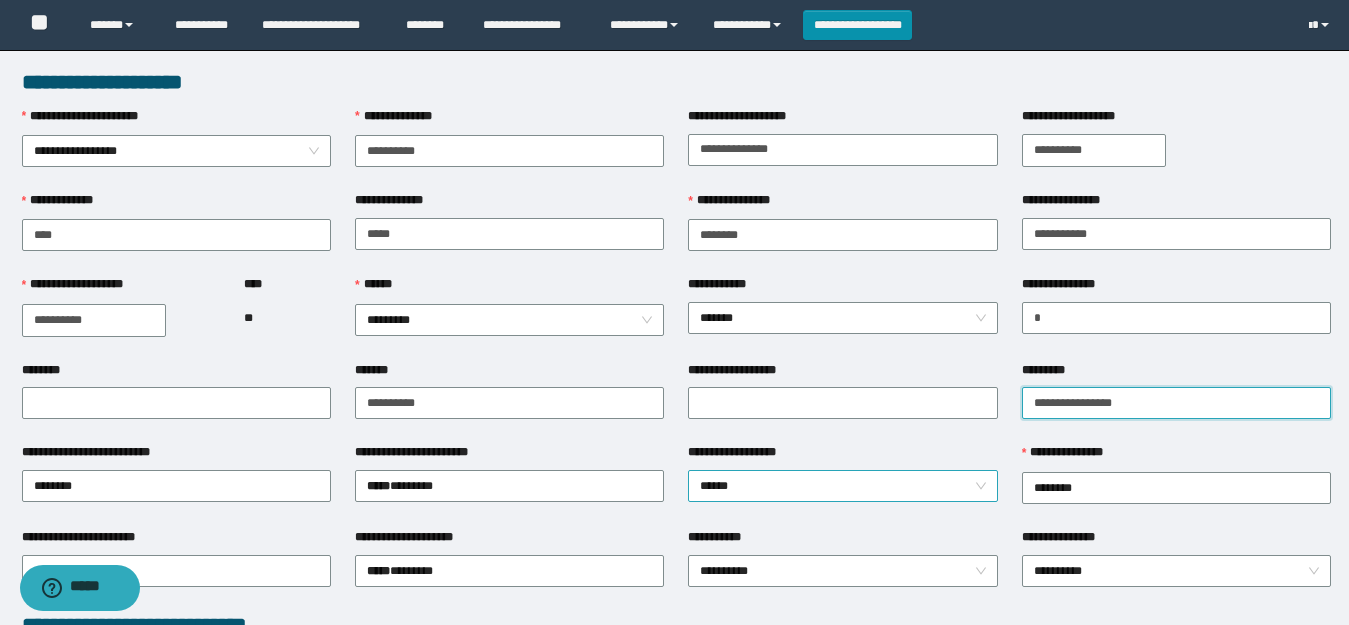 scroll, scrollTop: 100, scrollLeft: 0, axis: vertical 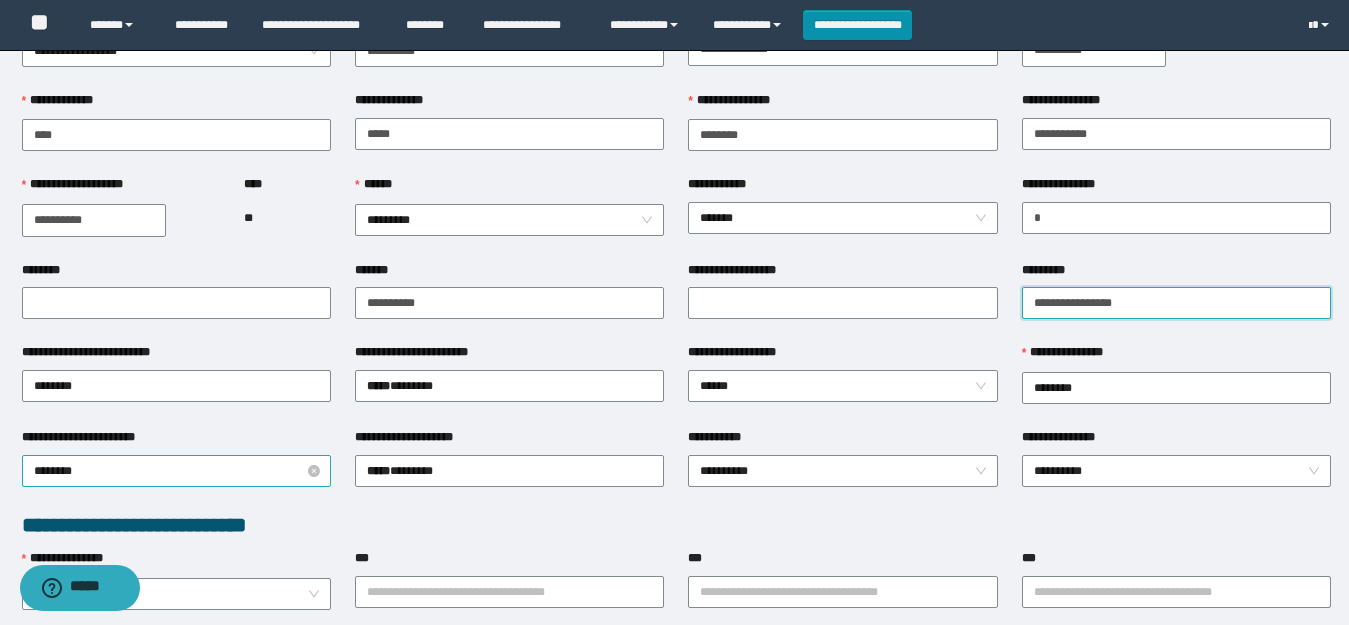 click on "********" at bounding box center [176, 471] 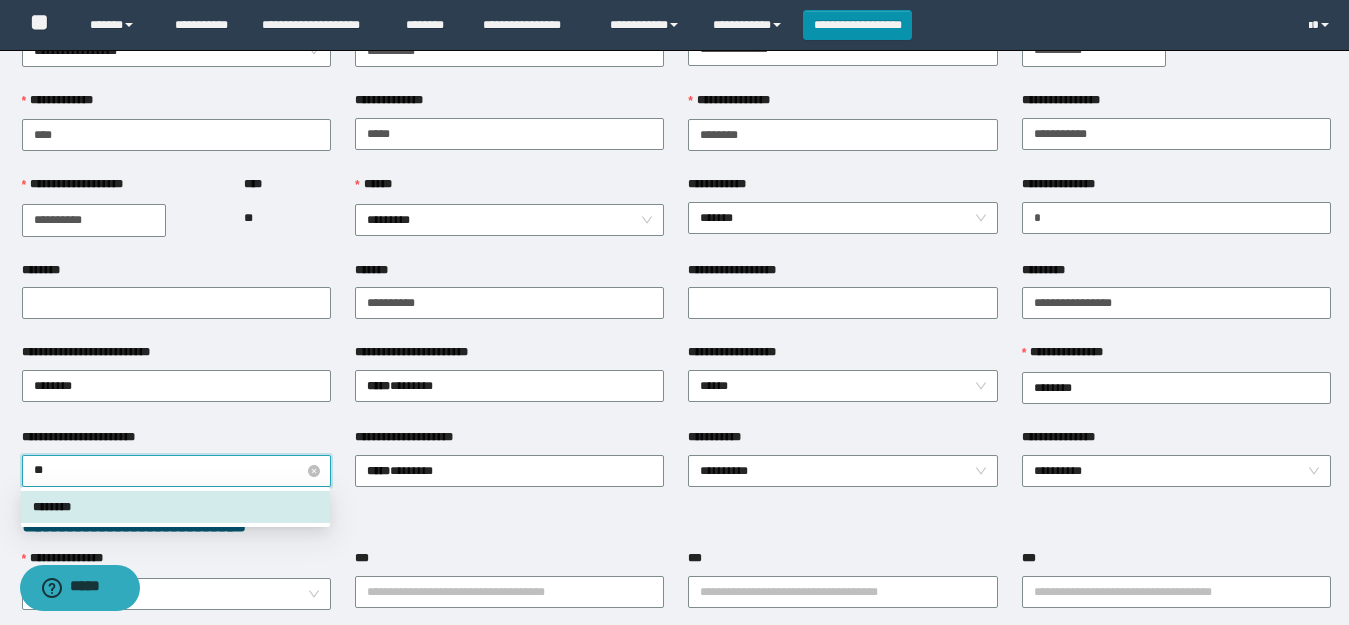 type on "***" 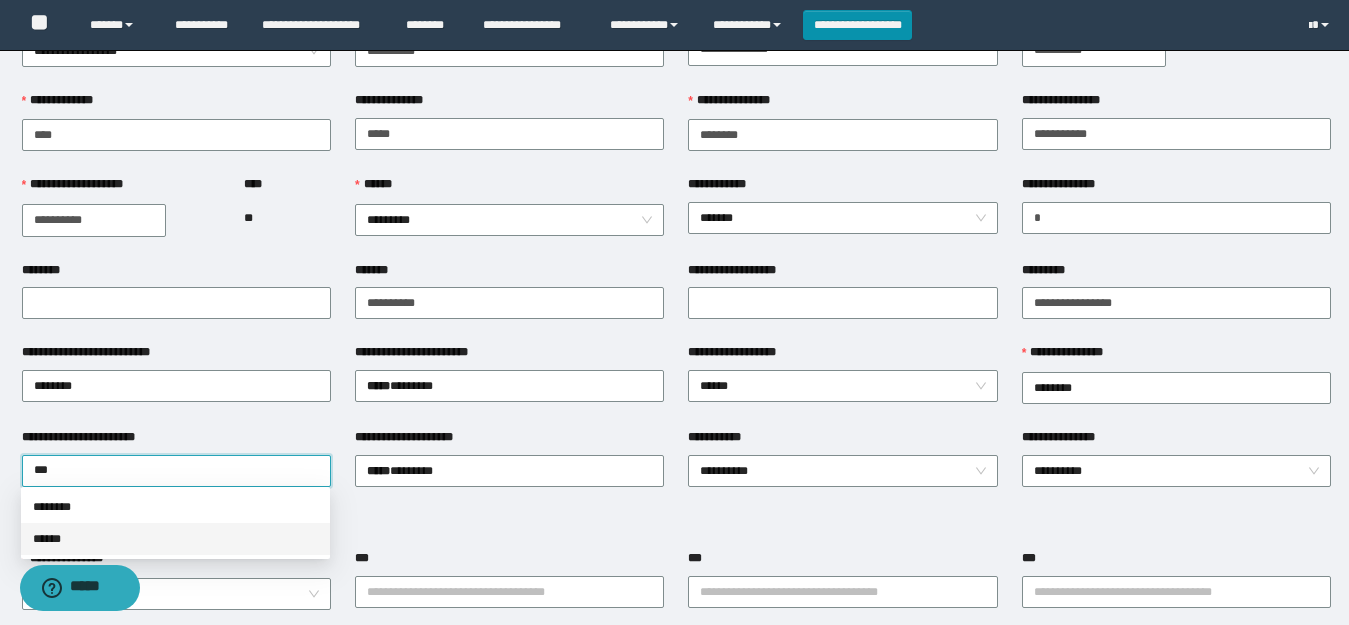 click on "******" at bounding box center (175, 539) 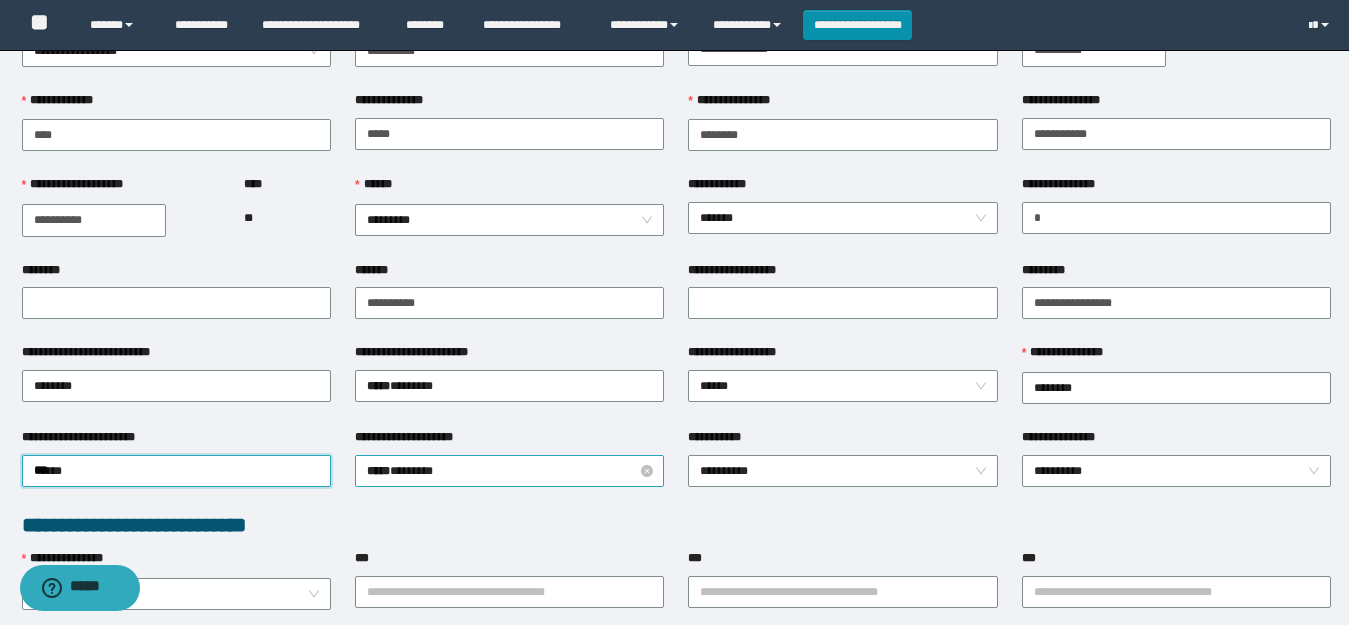 click on "***** * *****" at bounding box center (509, 471) 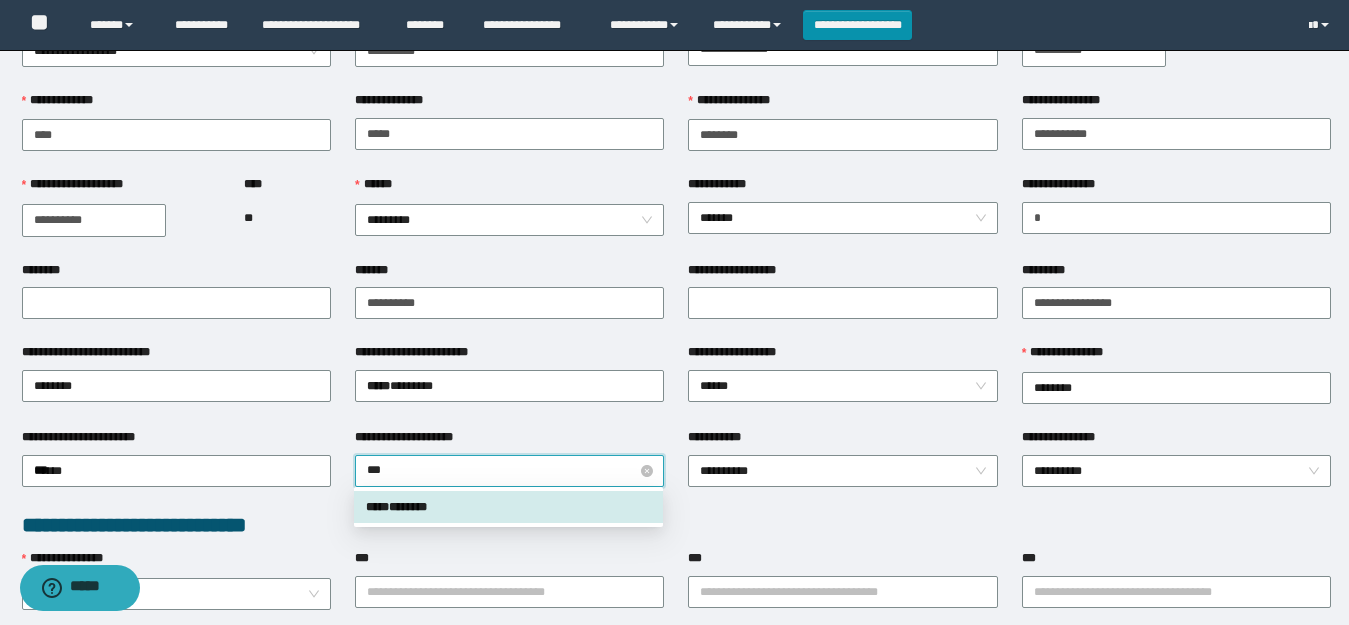 type on "****" 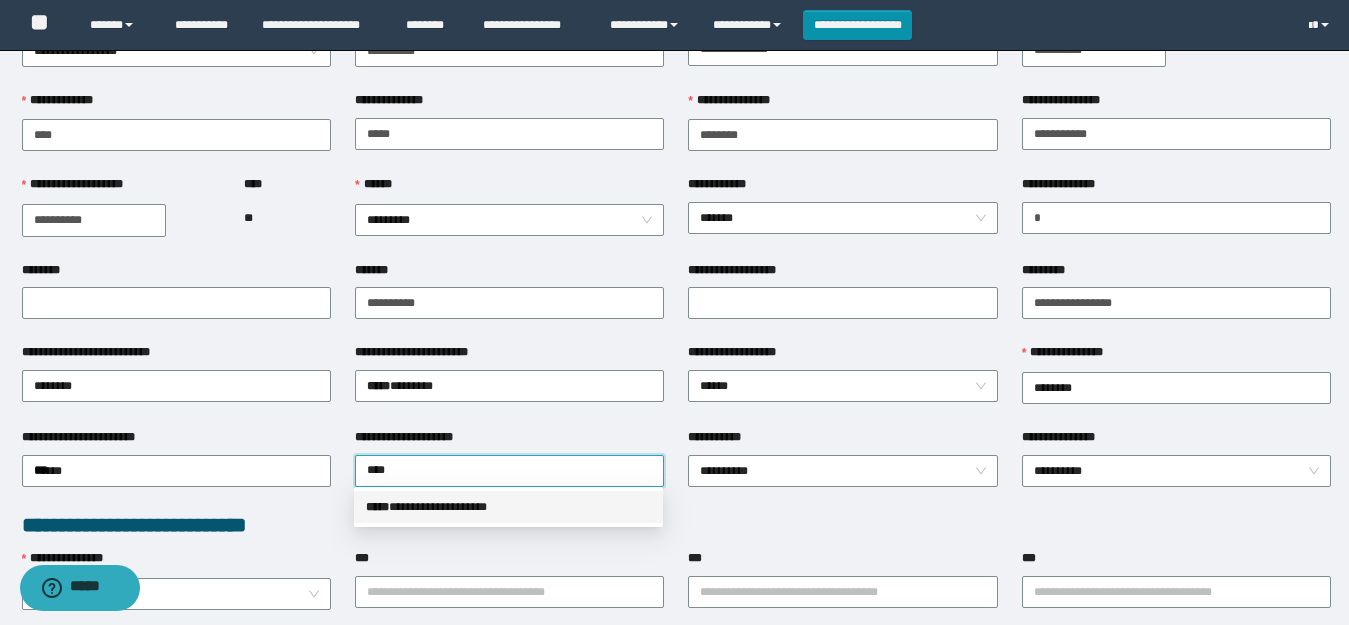 click on "**********" at bounding box center (508, 507) 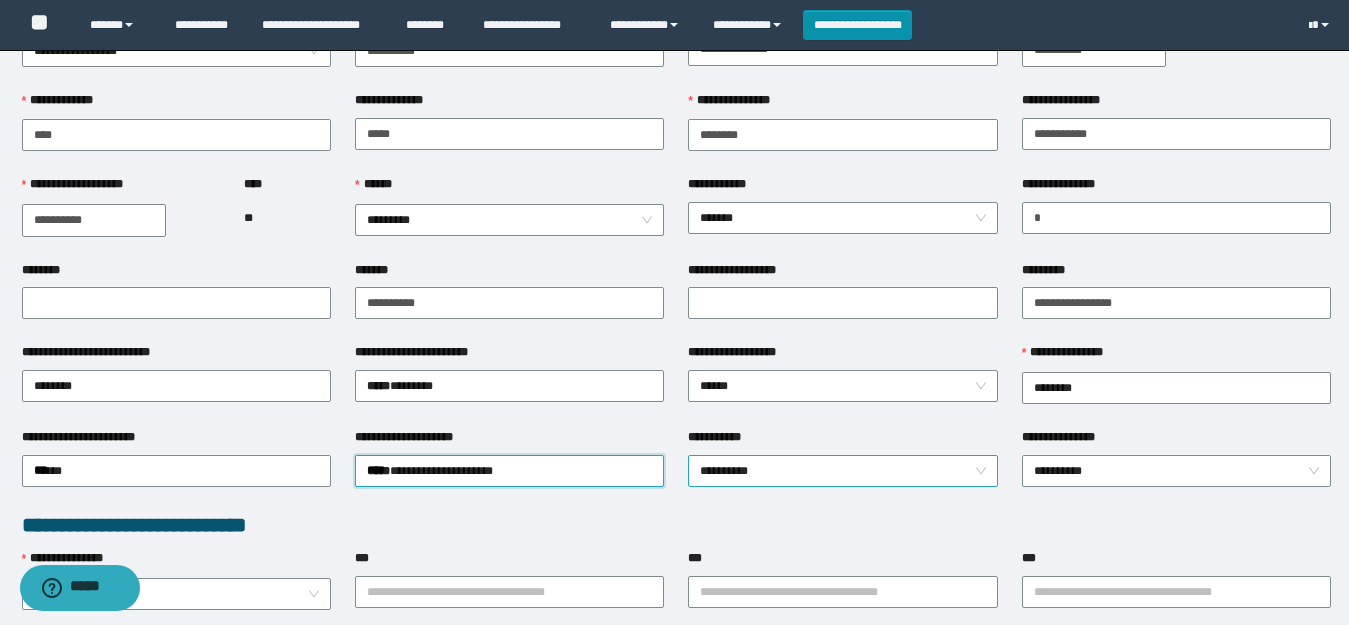 click on "**********" at bounding box center [842, 471] 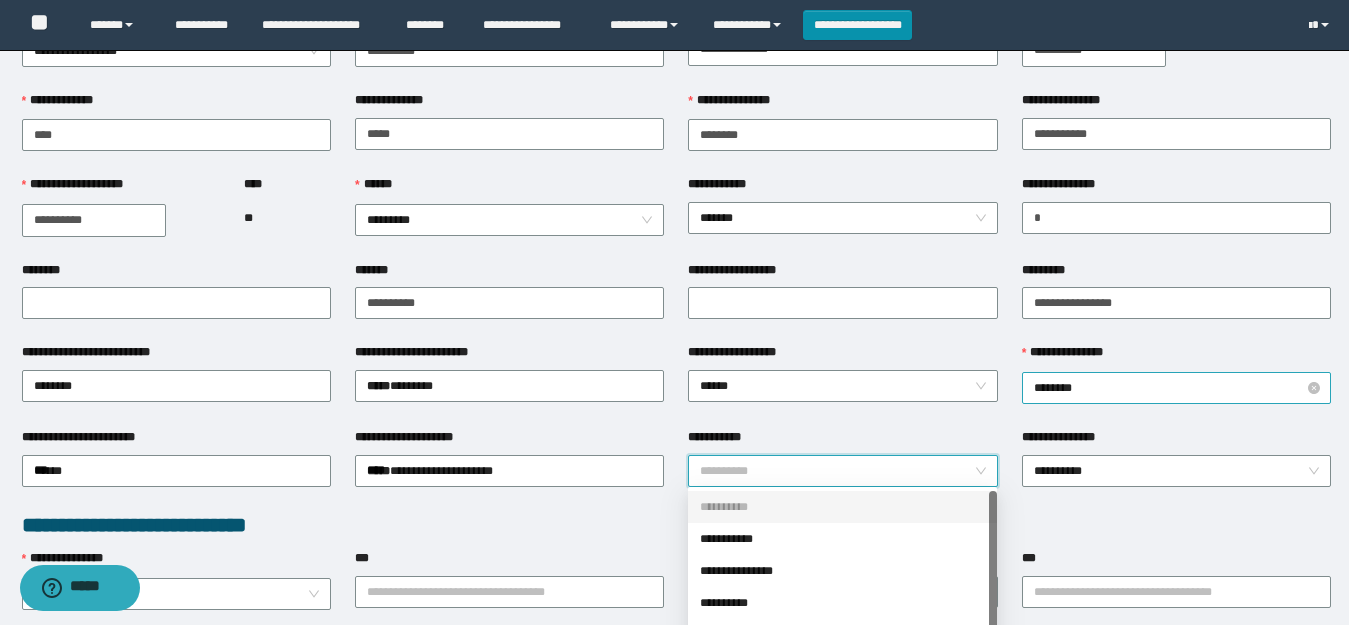 scroll, scrollTop: 300, scrollLeft: 0, axis: vertical 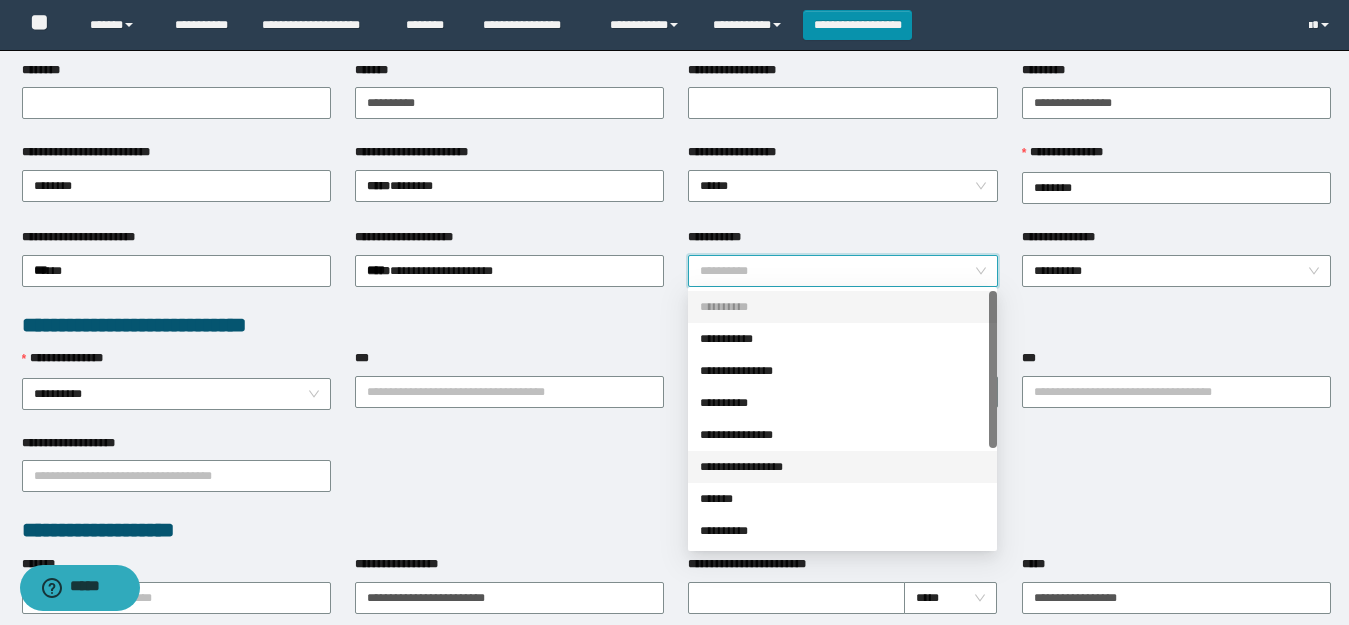 click on "**********" at bounding box center (842, 467) 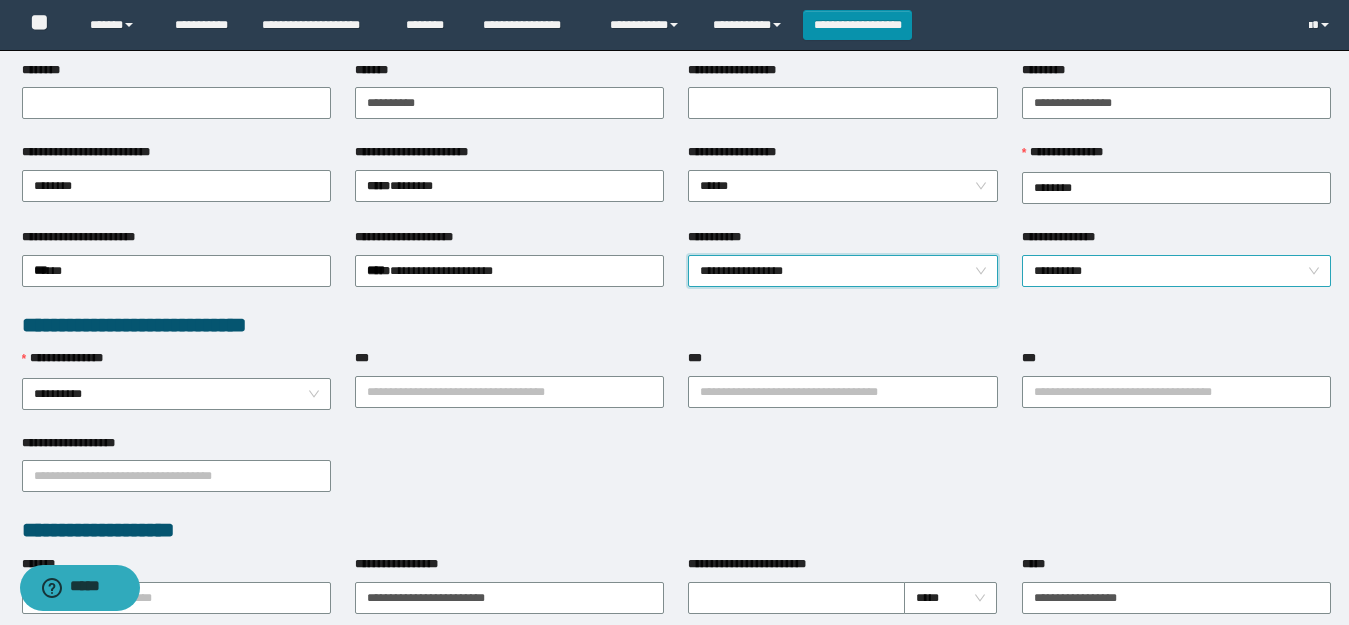 click on "**********" at bounding box center (1176, 271) 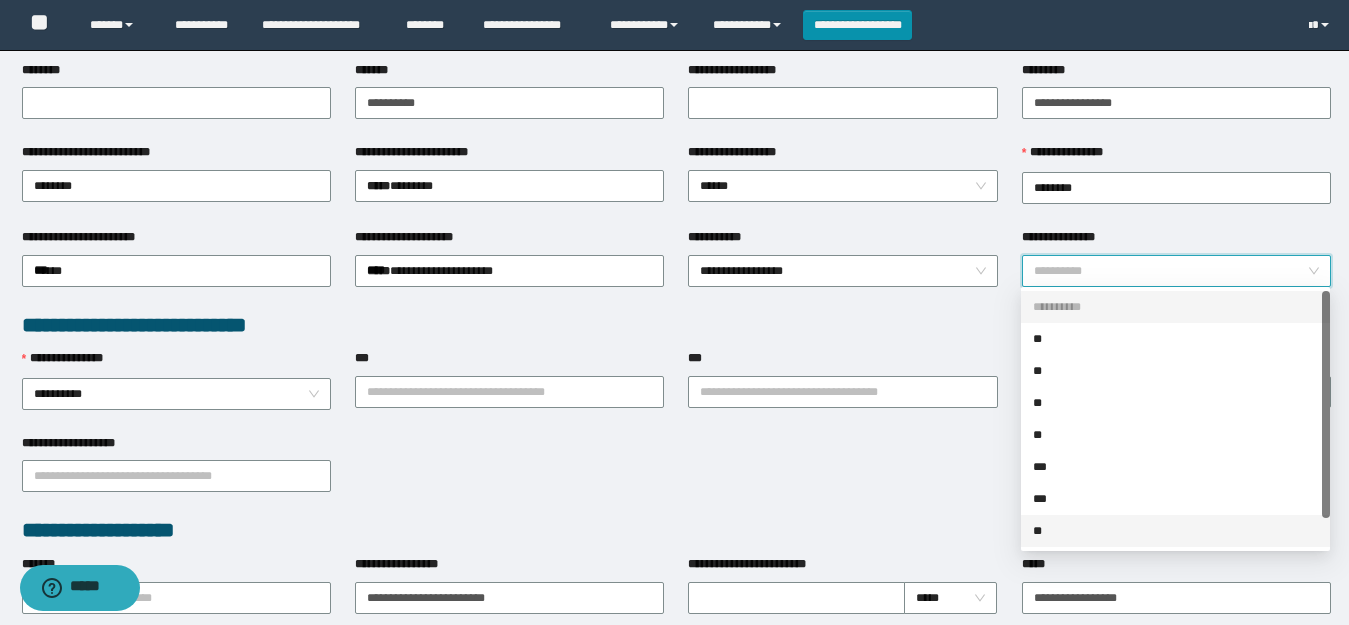 click on "**" at bounding box center (1175, 531) 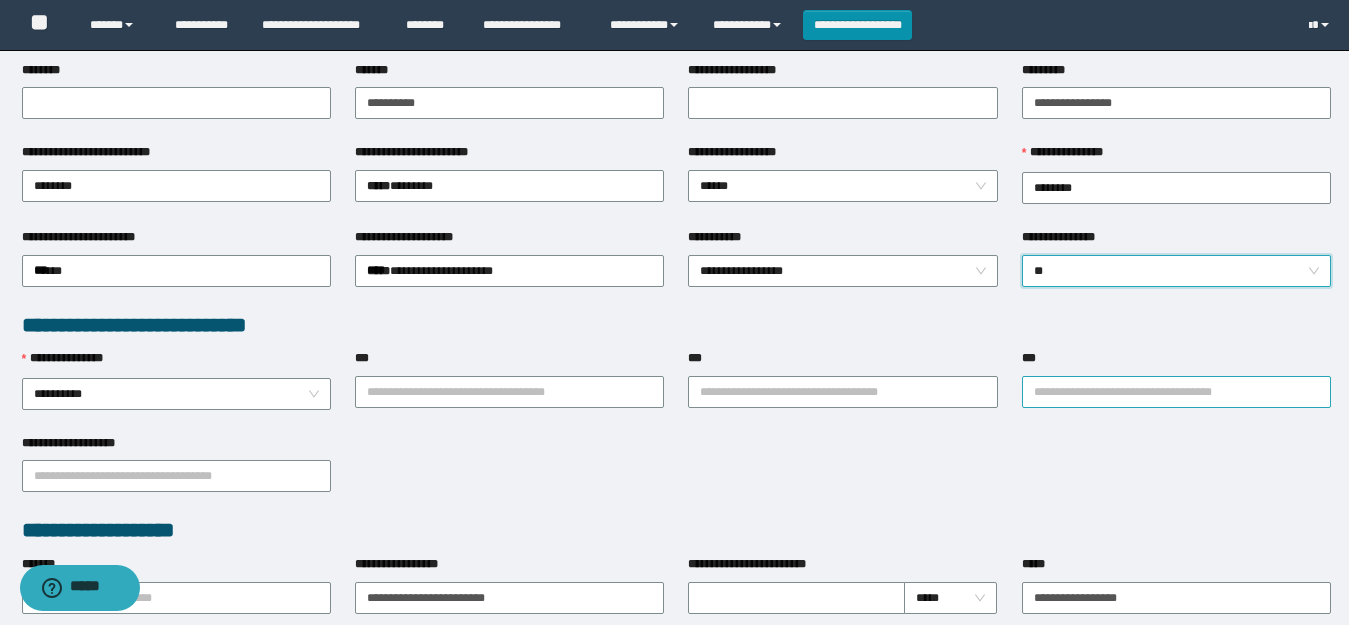 click on "***" at bounding box center (1176, 392) 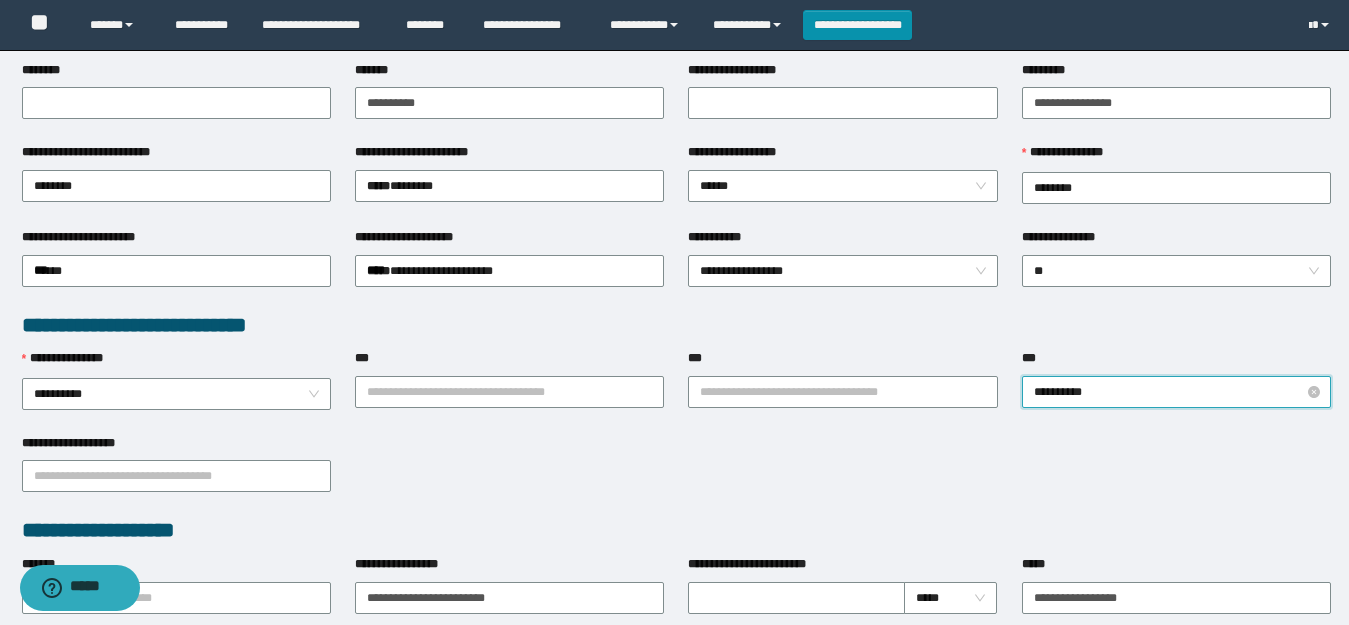 click on "*********" at bounding box center [1176, 392] 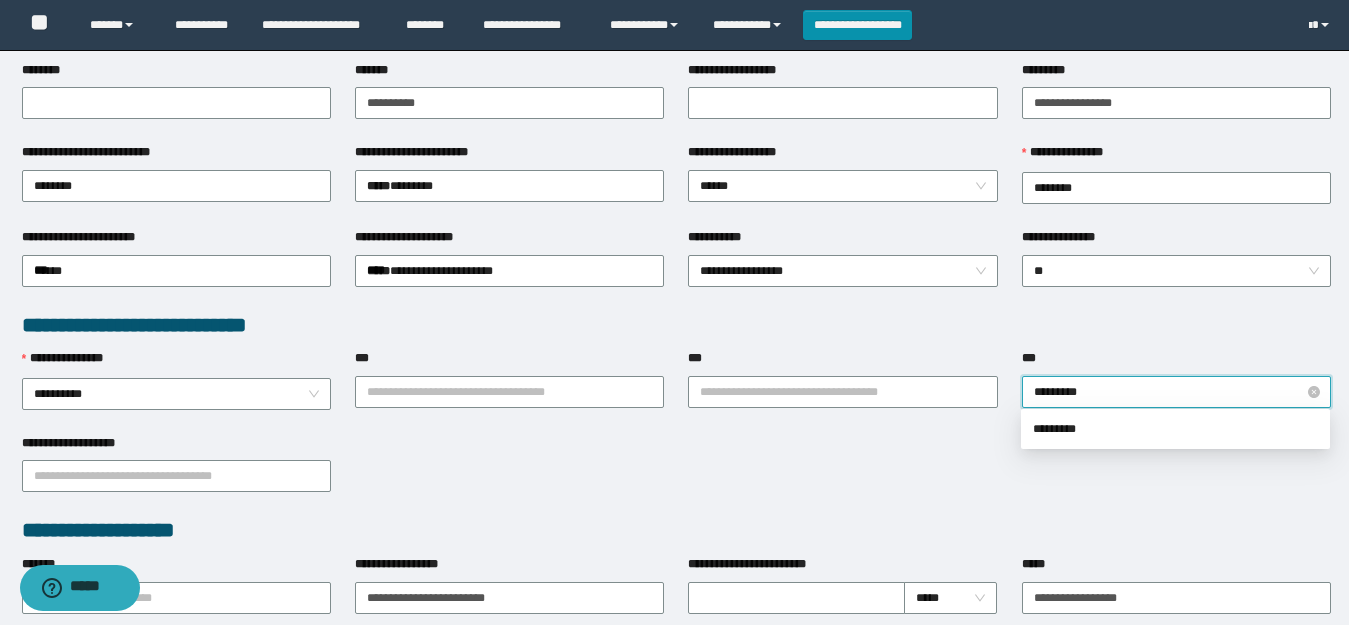 type on "********" 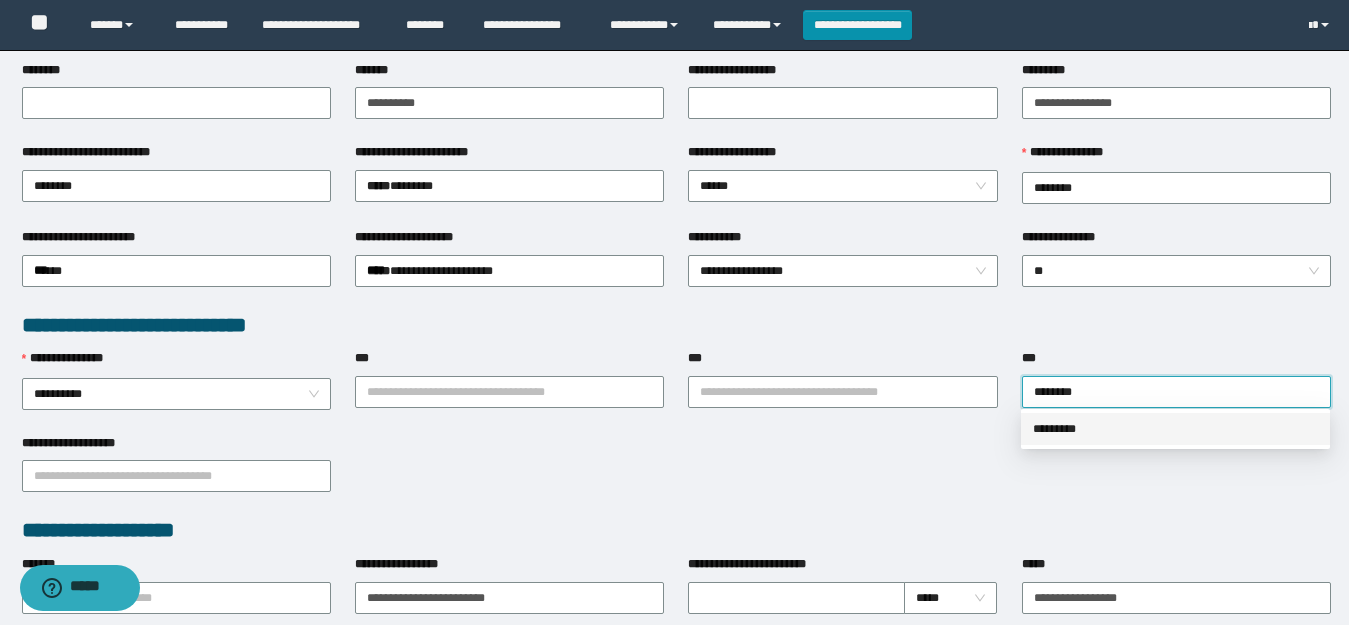 click on "*********" at bounding box center (1175, 429) 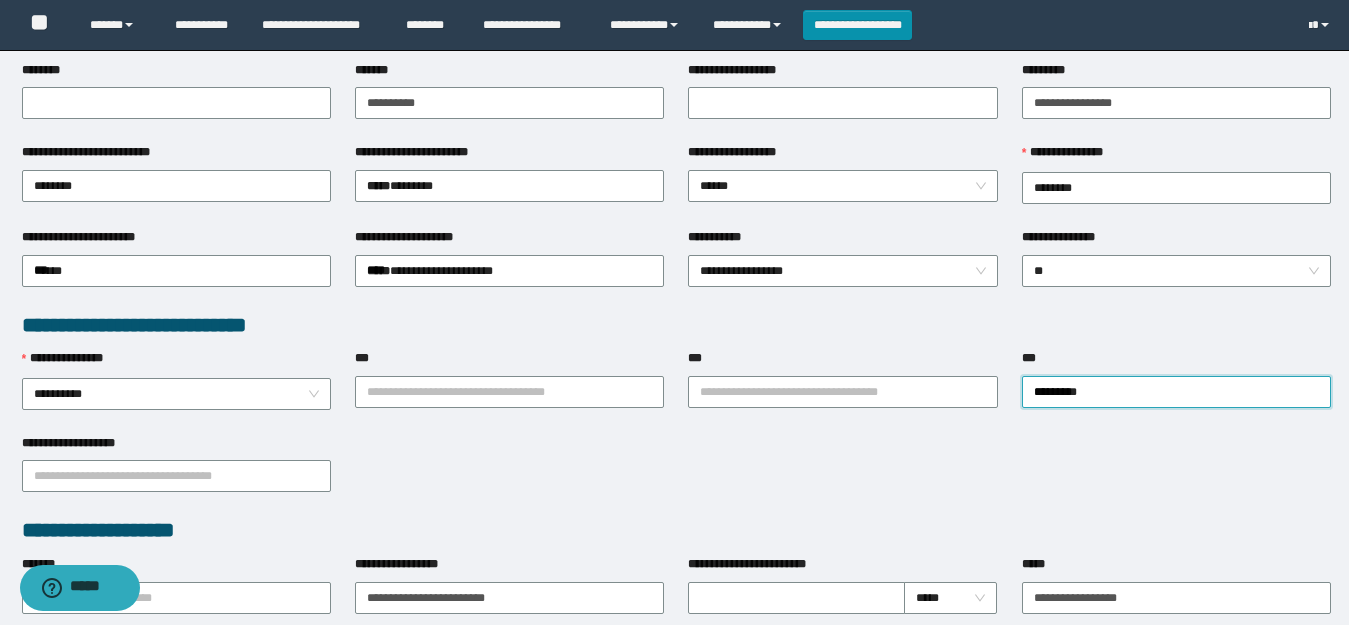click on "**********" at bounding box center (842, 391) 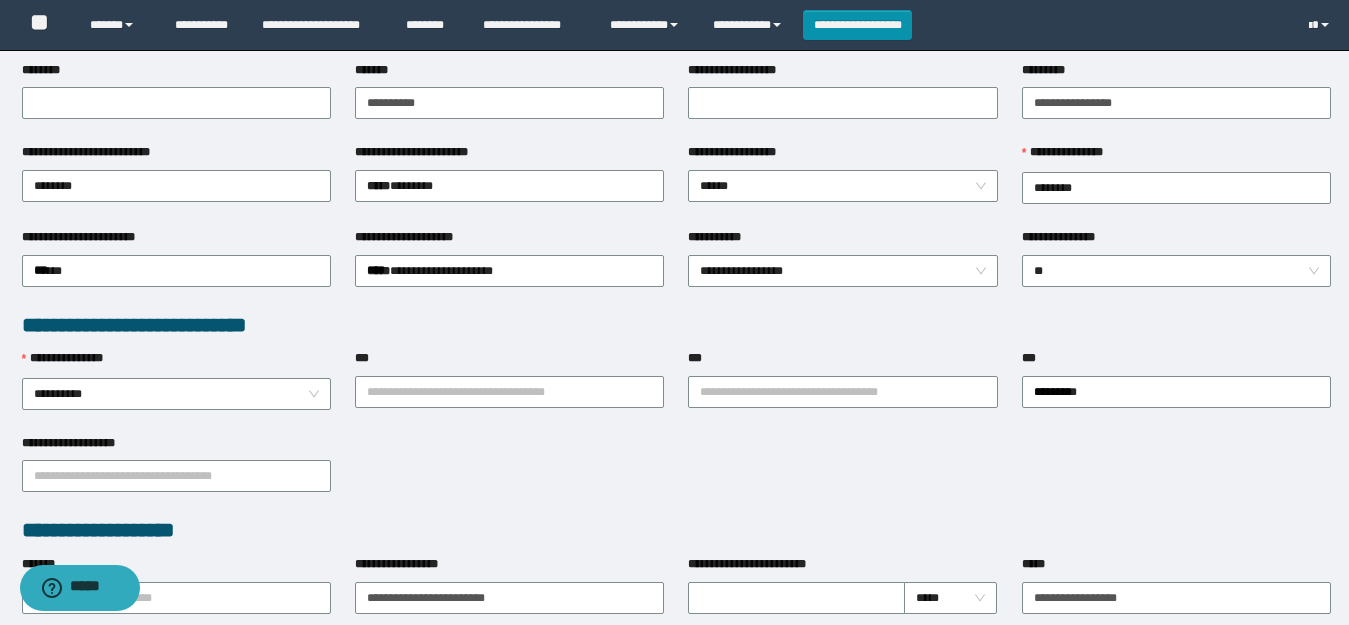click on "**********" at bounding box center (842, 391) 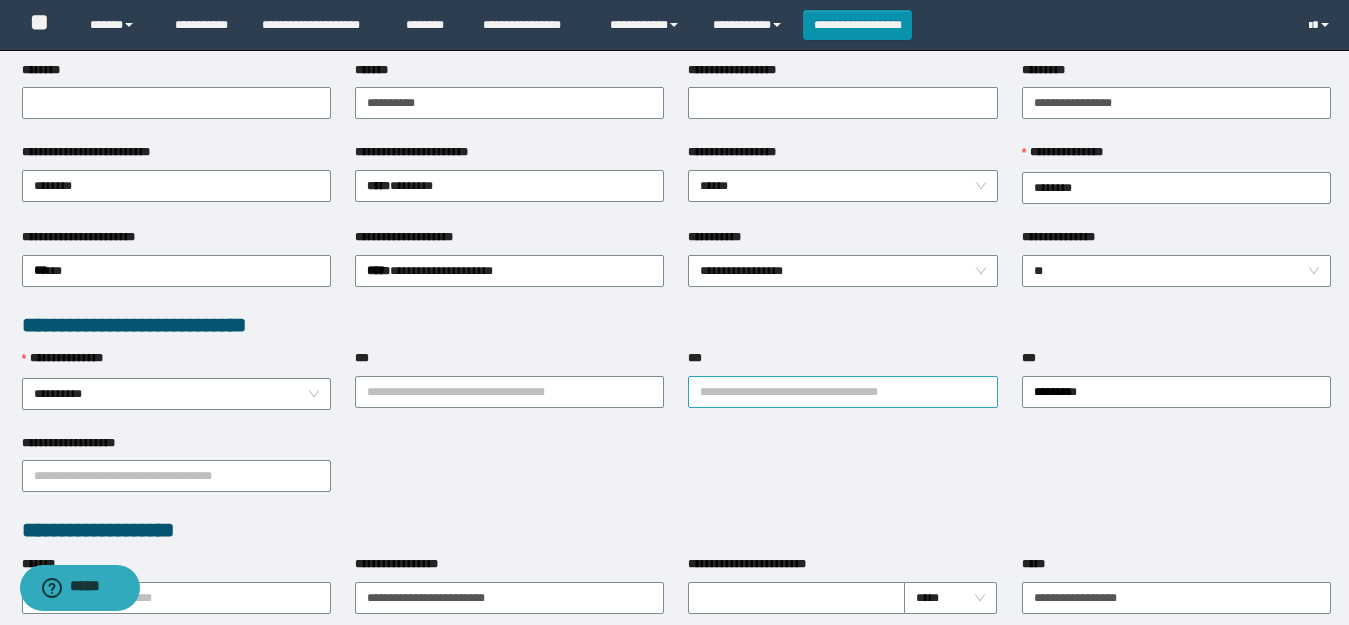 click on "**********" at bounding box center [842, 391] 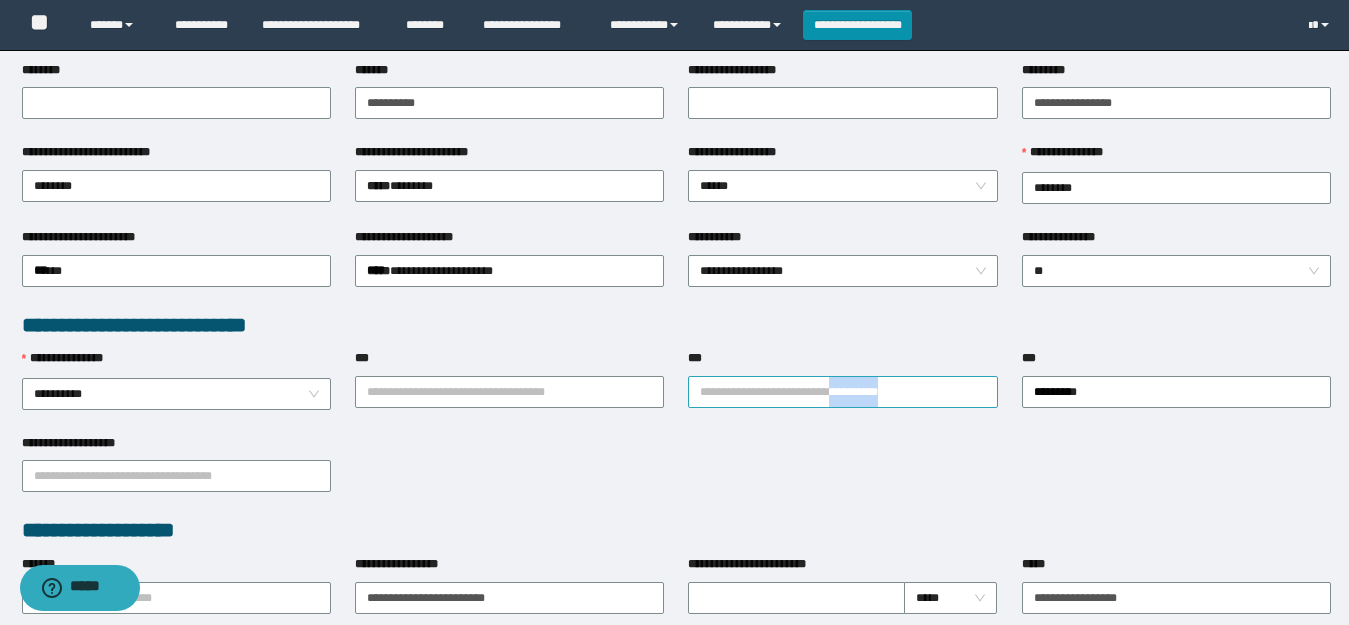 click on "***" at bounding box center [842, 392] 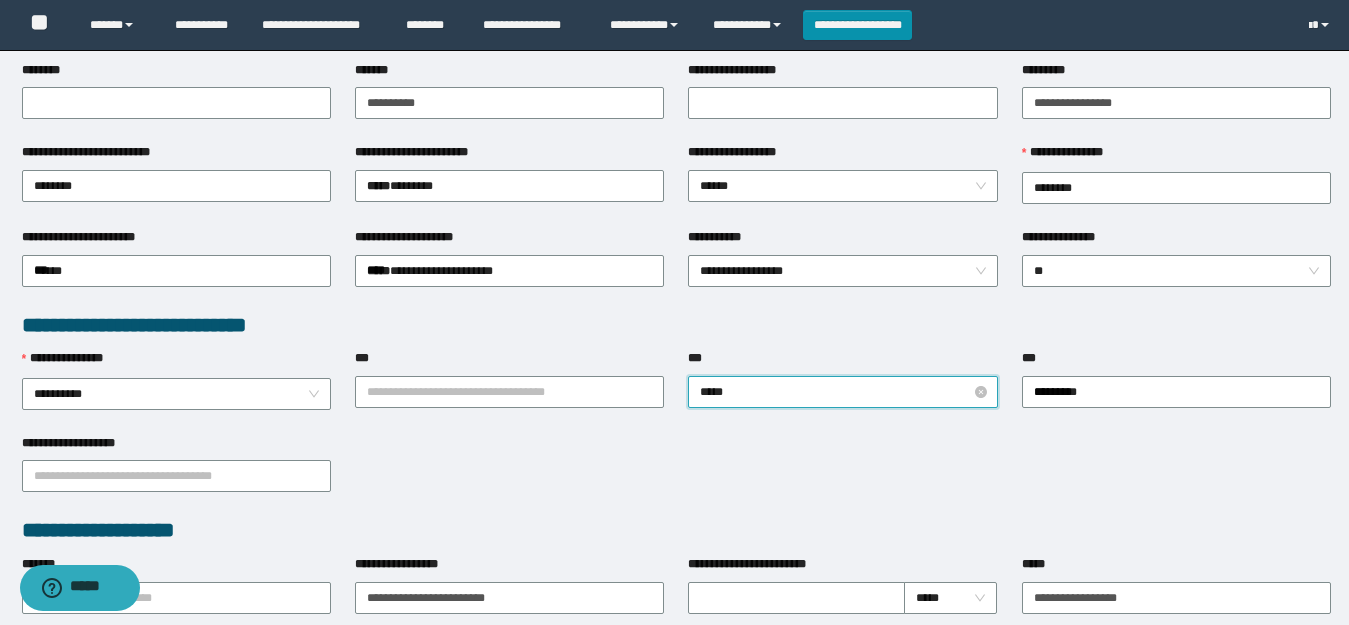 type on "******" 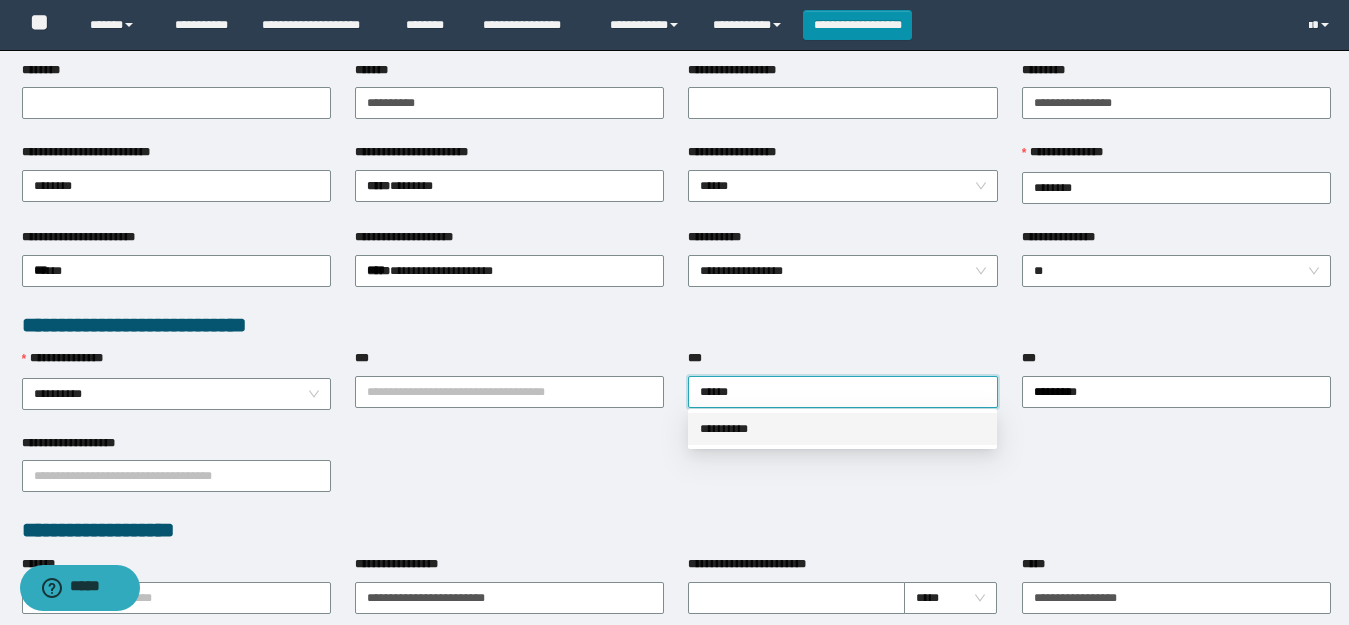 click on "**********" at bounding box center (842, 429) 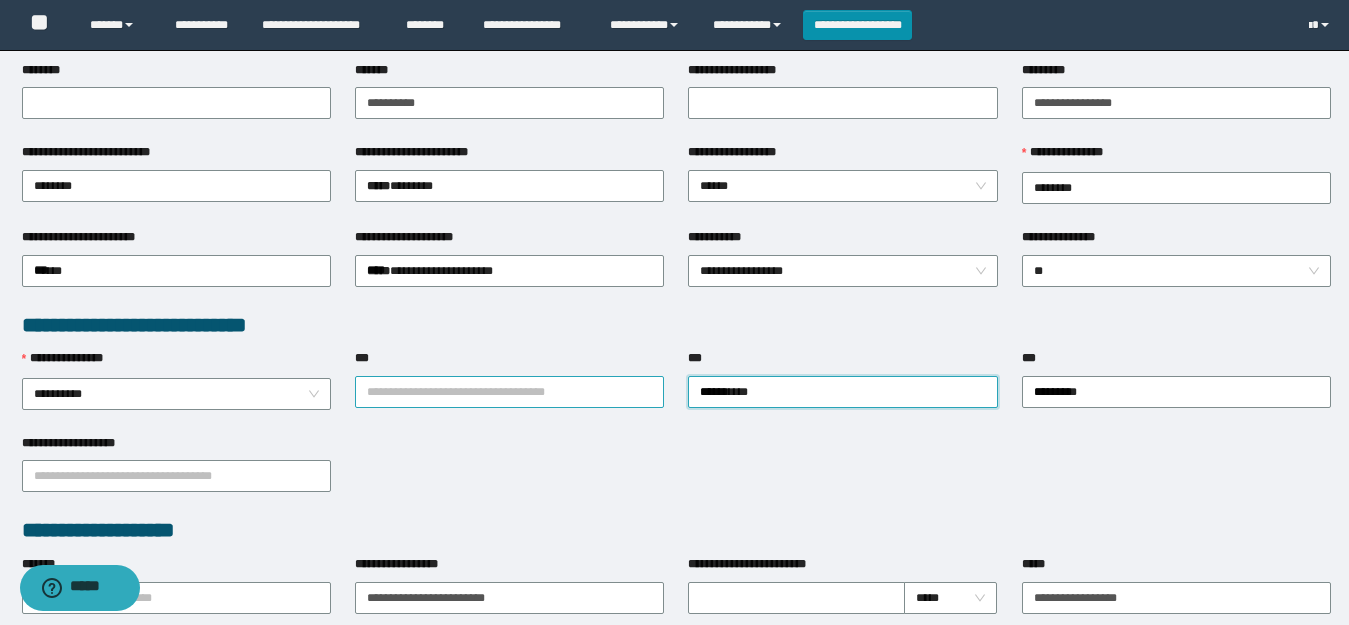 click on "***" at bounding box center [509, 392] 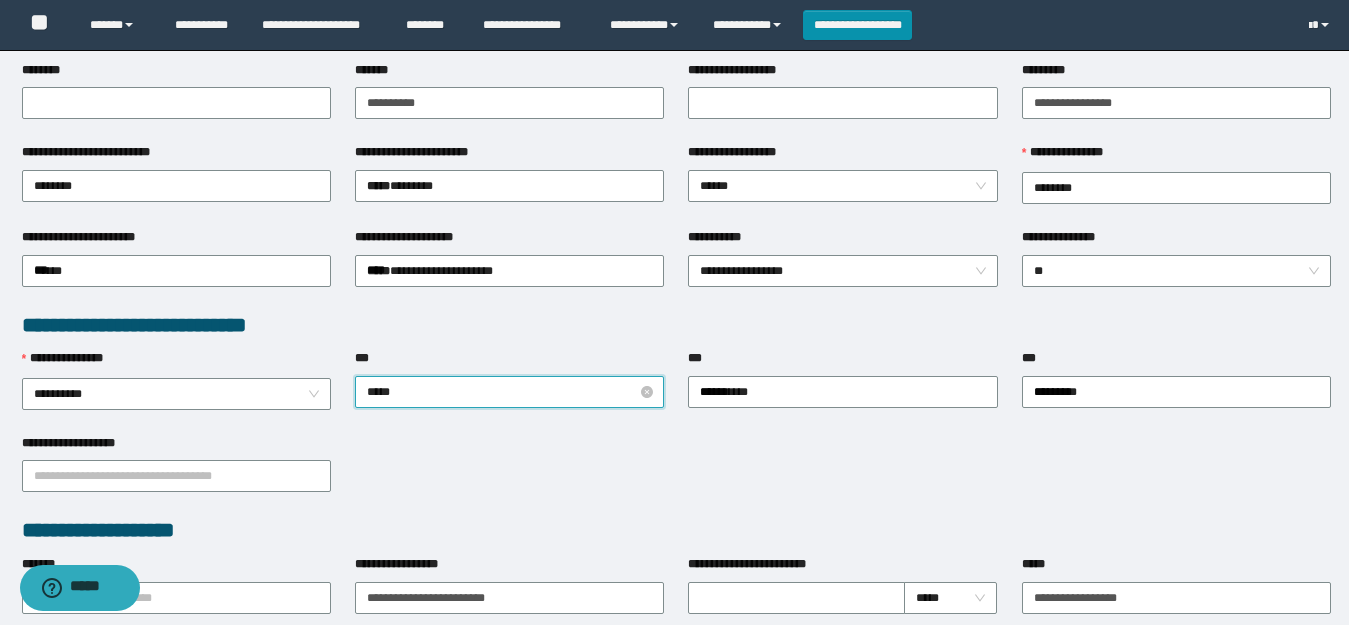 type on "******" 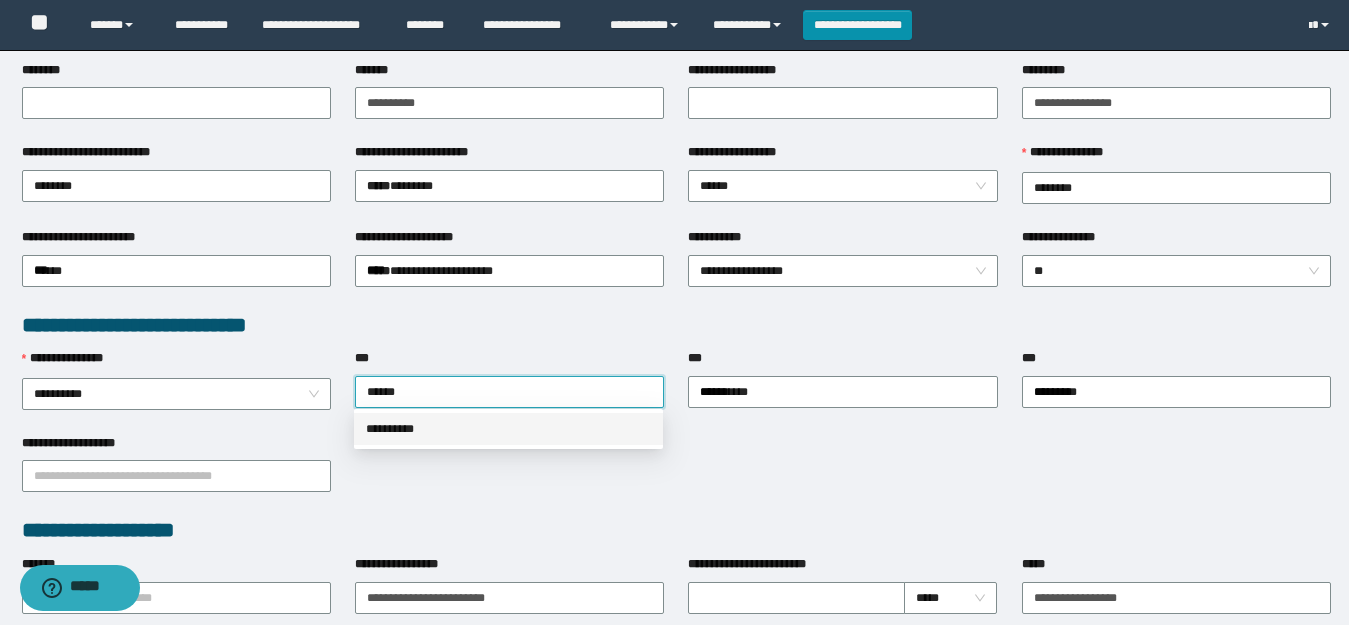 click on "**********" at bounding box center (508, 429) 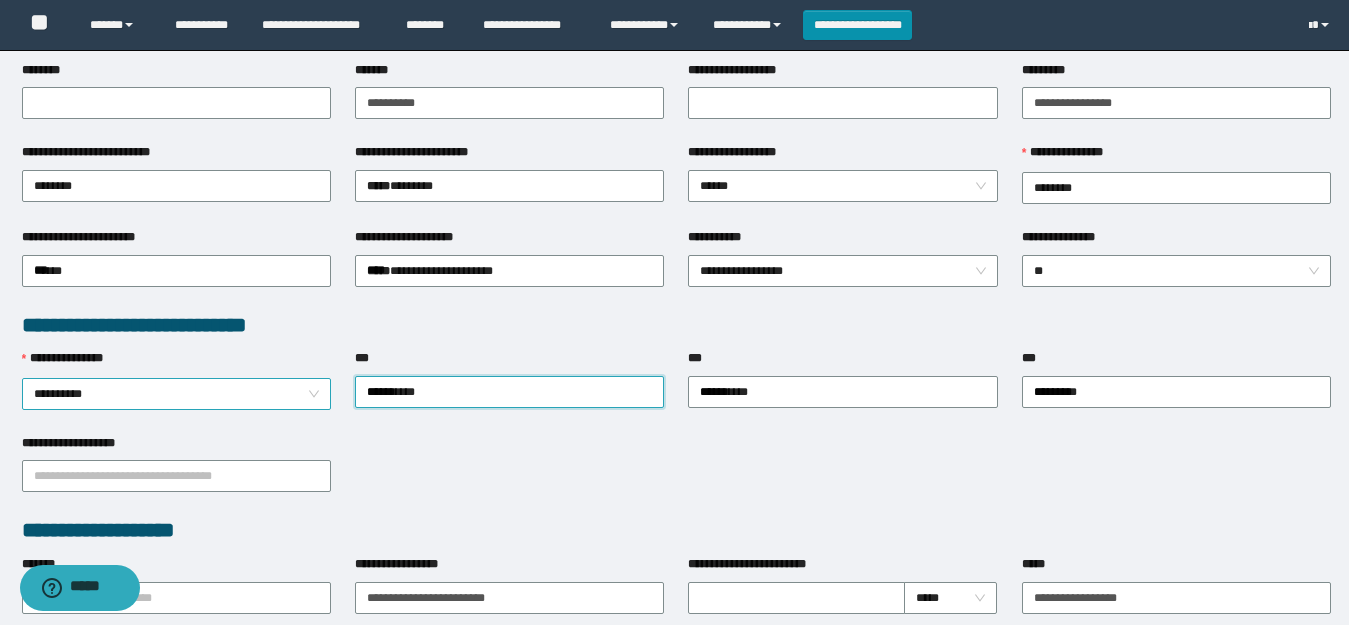 click on "**********" at bounding box center [176, 394] 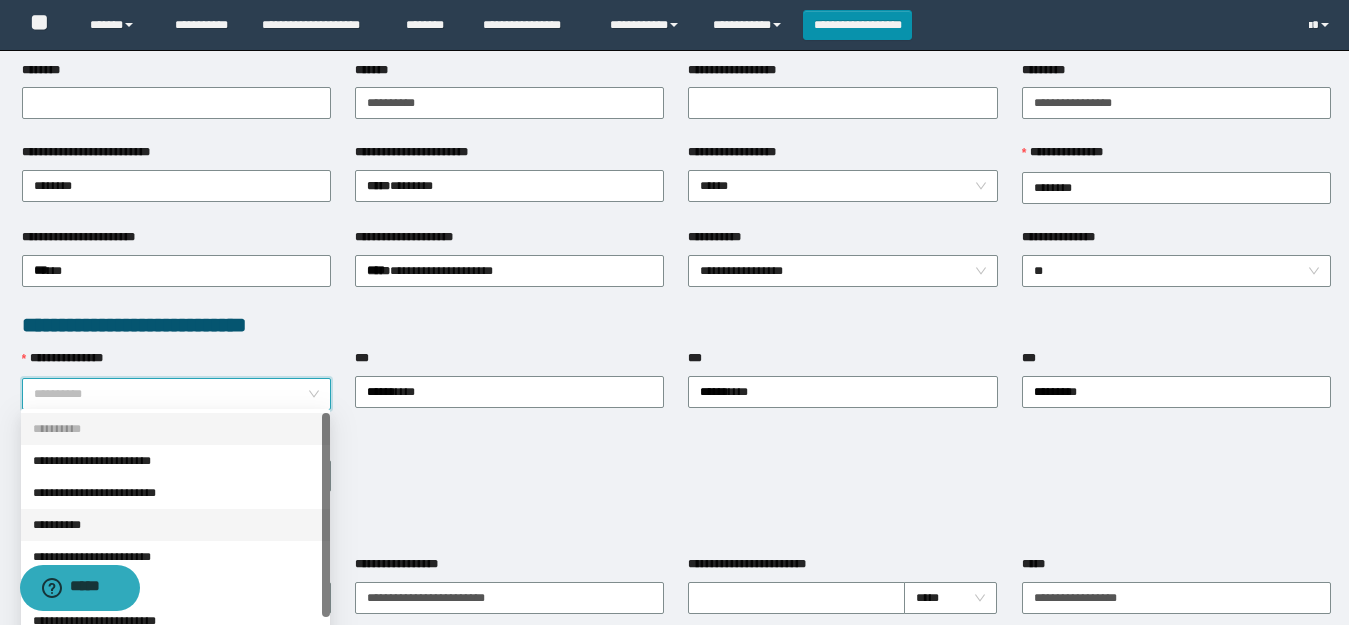 click on "**********" at bounding box center (175, 525) 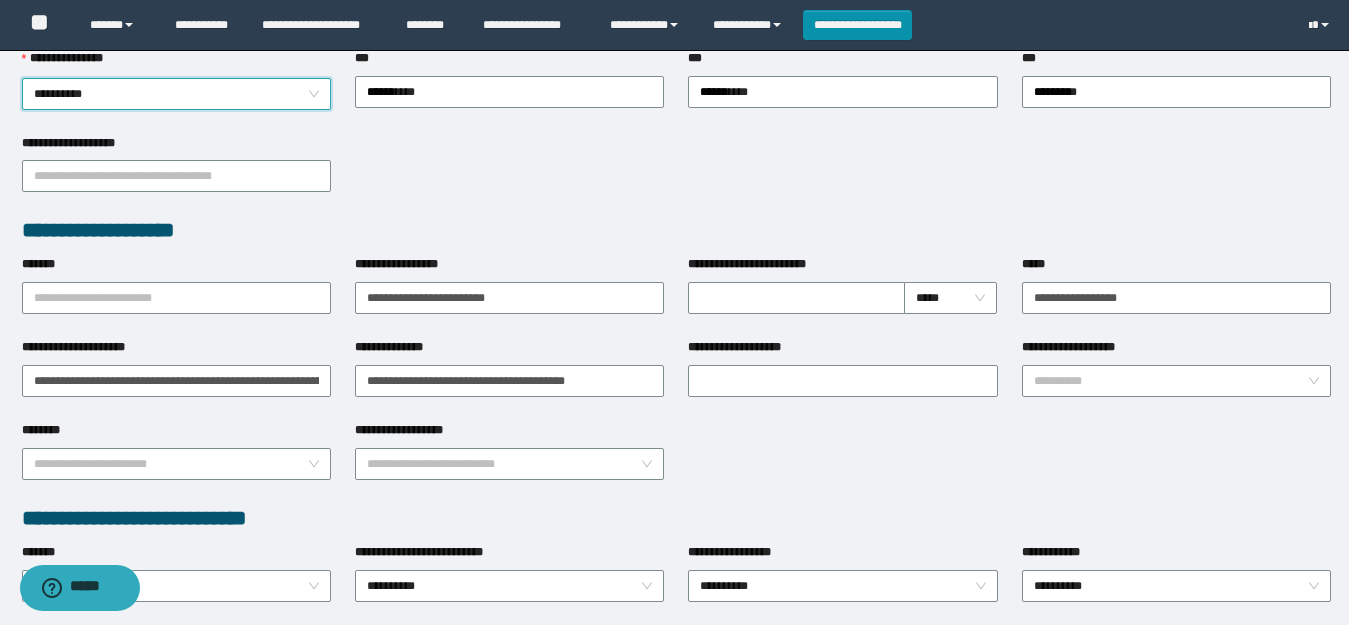 scroll, scrollTop: 900, scrollLeft: 0, axis: vertical 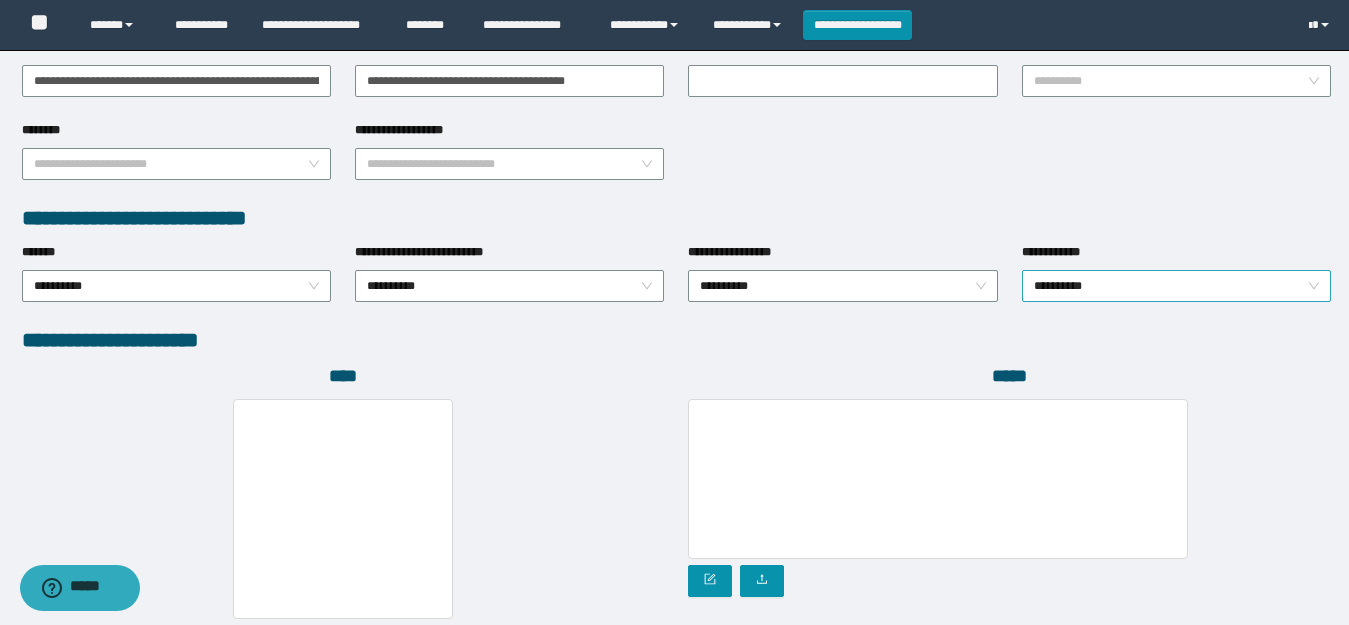 click on "**********" at bounding box center [1176, 286] 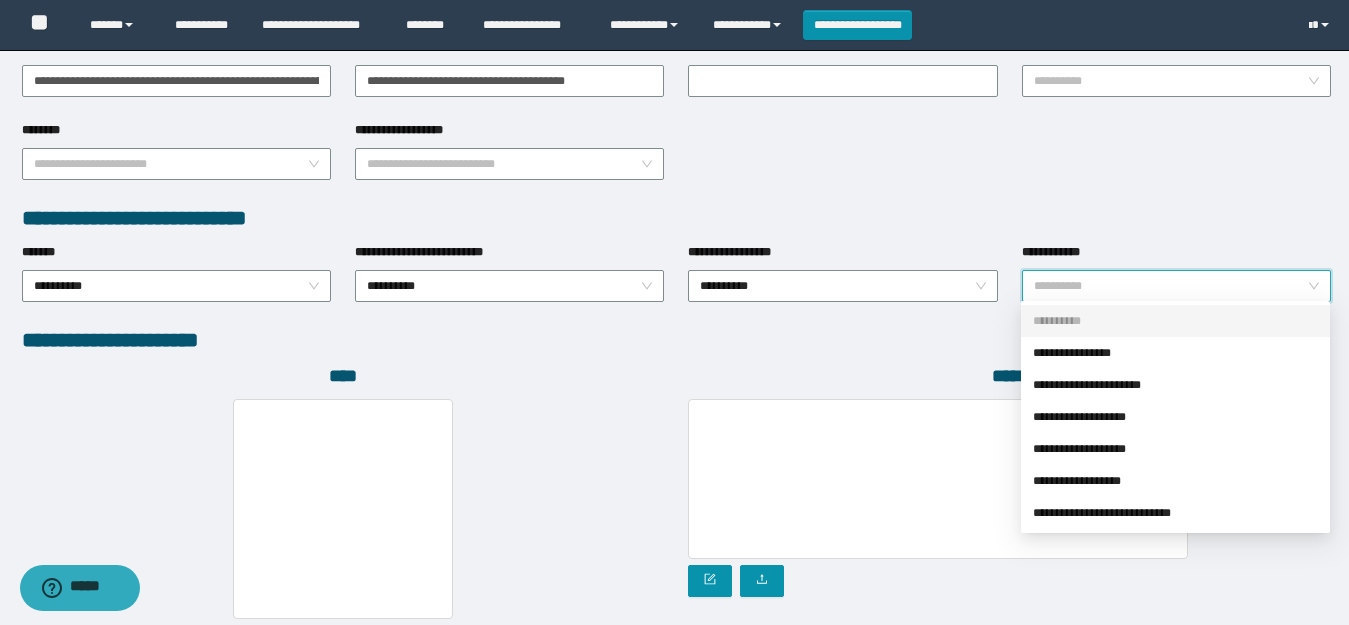 click on "**********" at bounding box center (1175, 321) 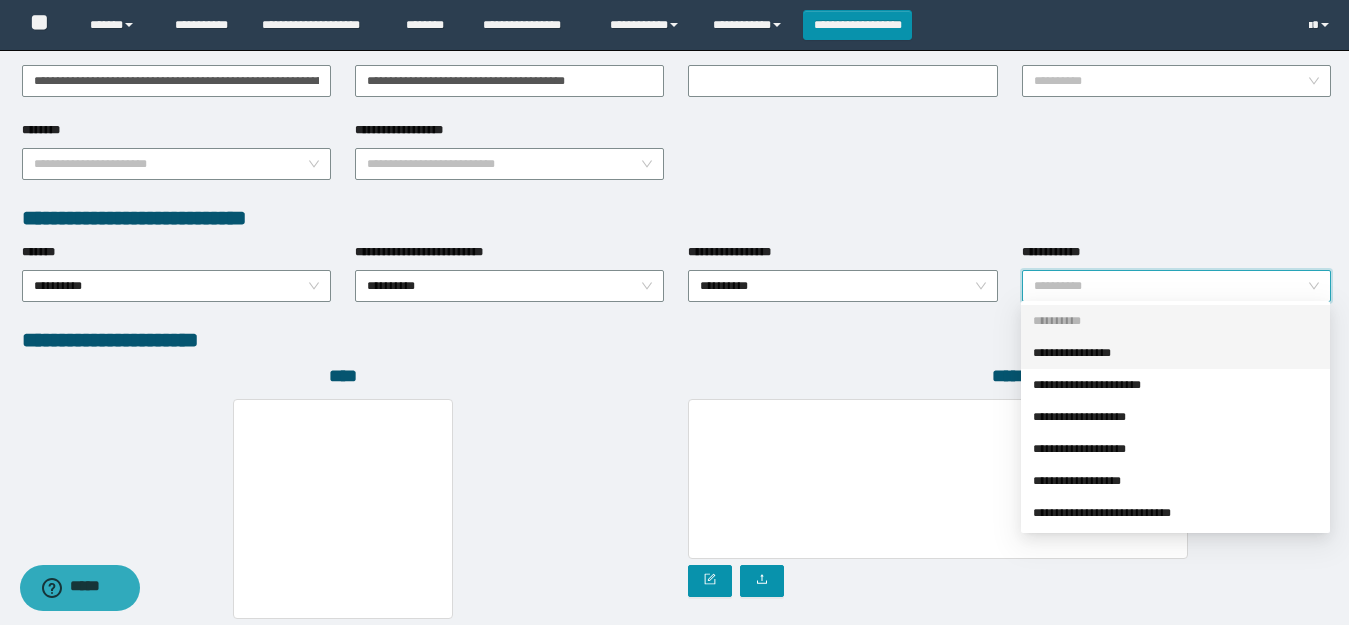 click on "**********" at bounding box center [1175, 353] 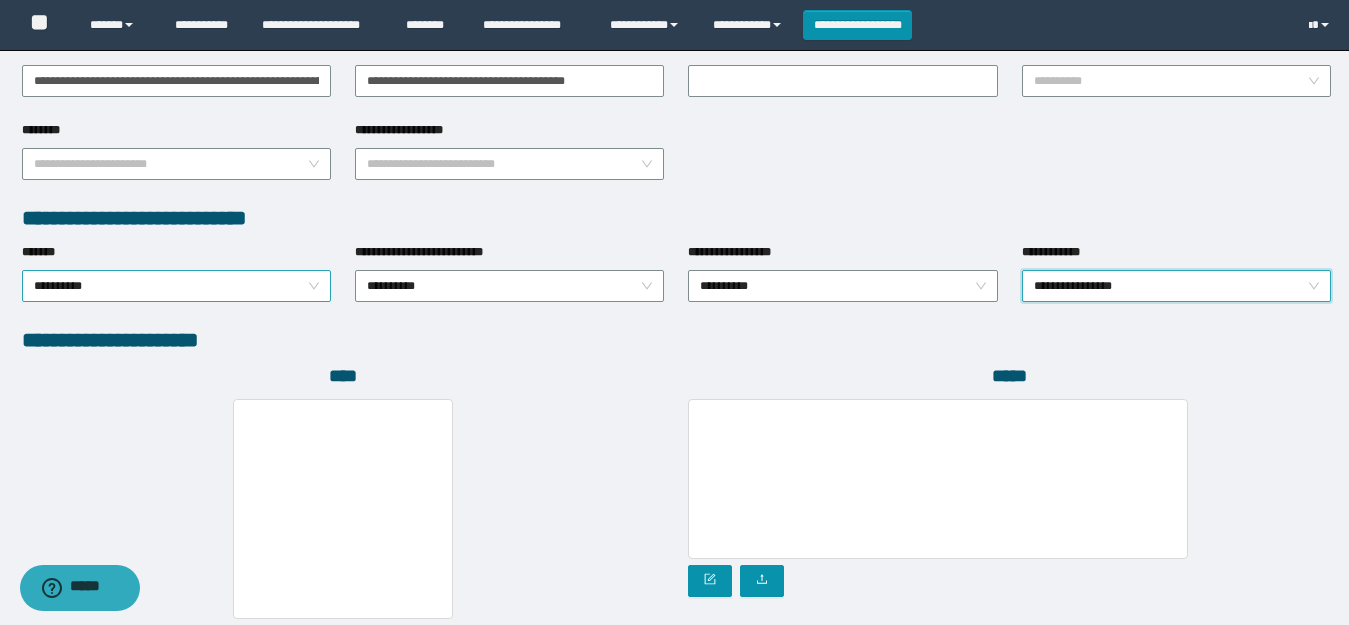 click on "**********" at bounding box center [176, 286] 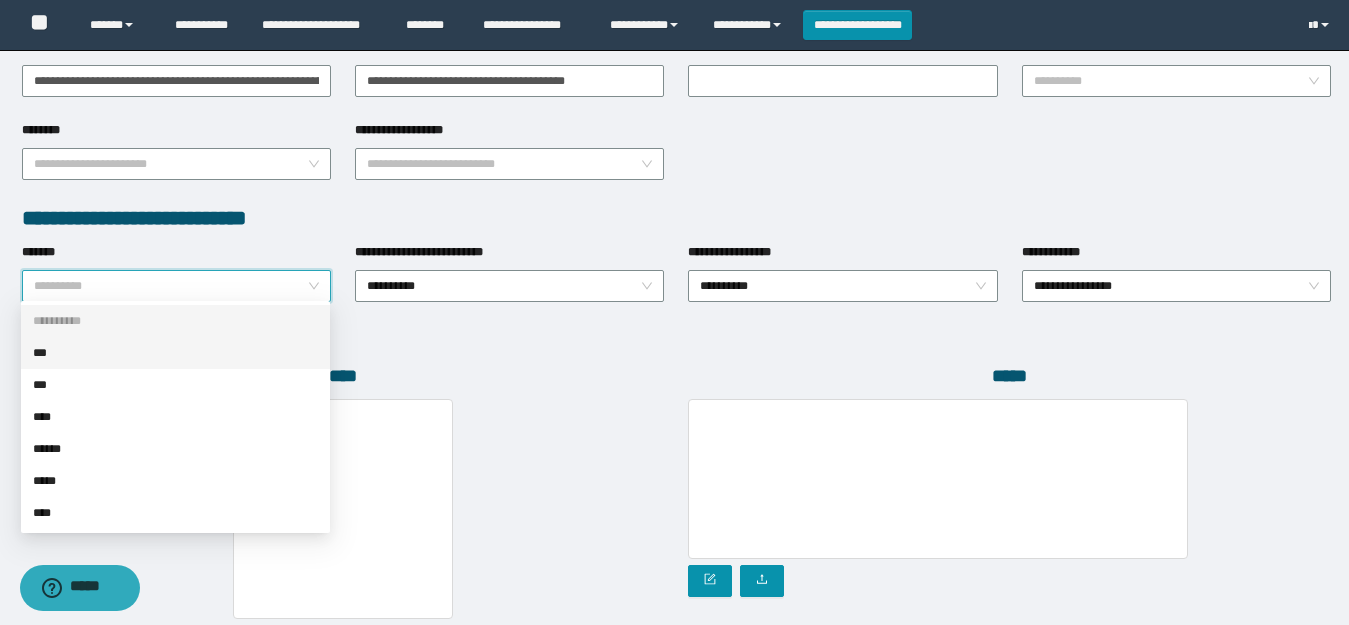 click on "***" at bounding box center [175, 353] 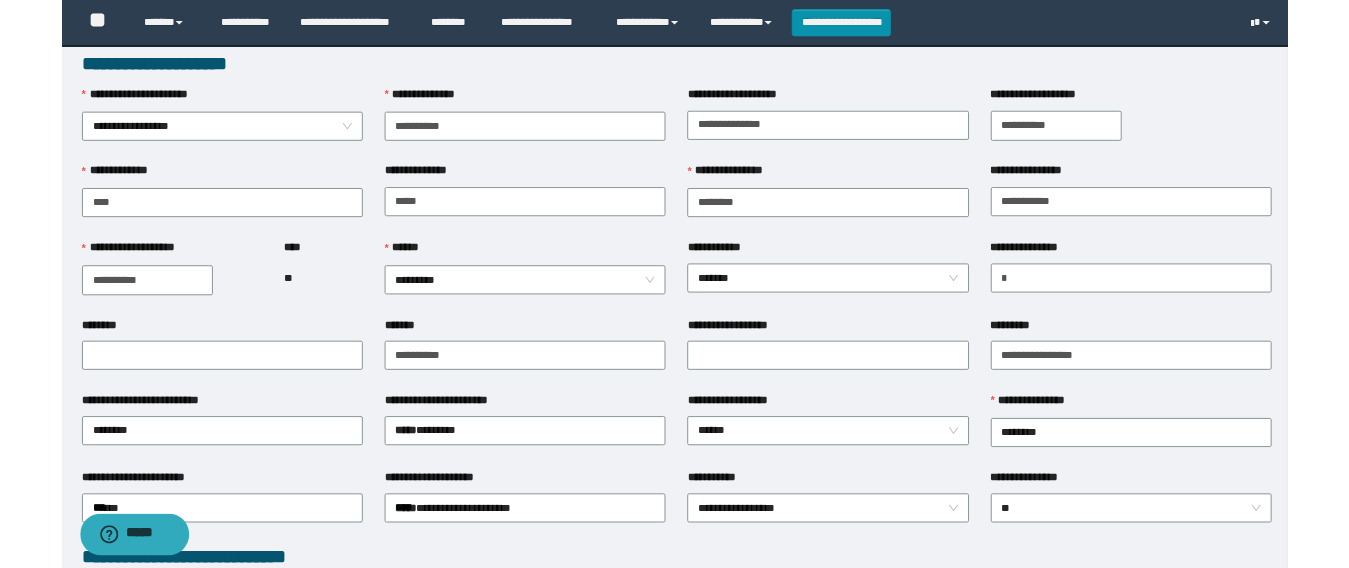scroll, scrollTop: 0, scrollLeft: 0, axis: both 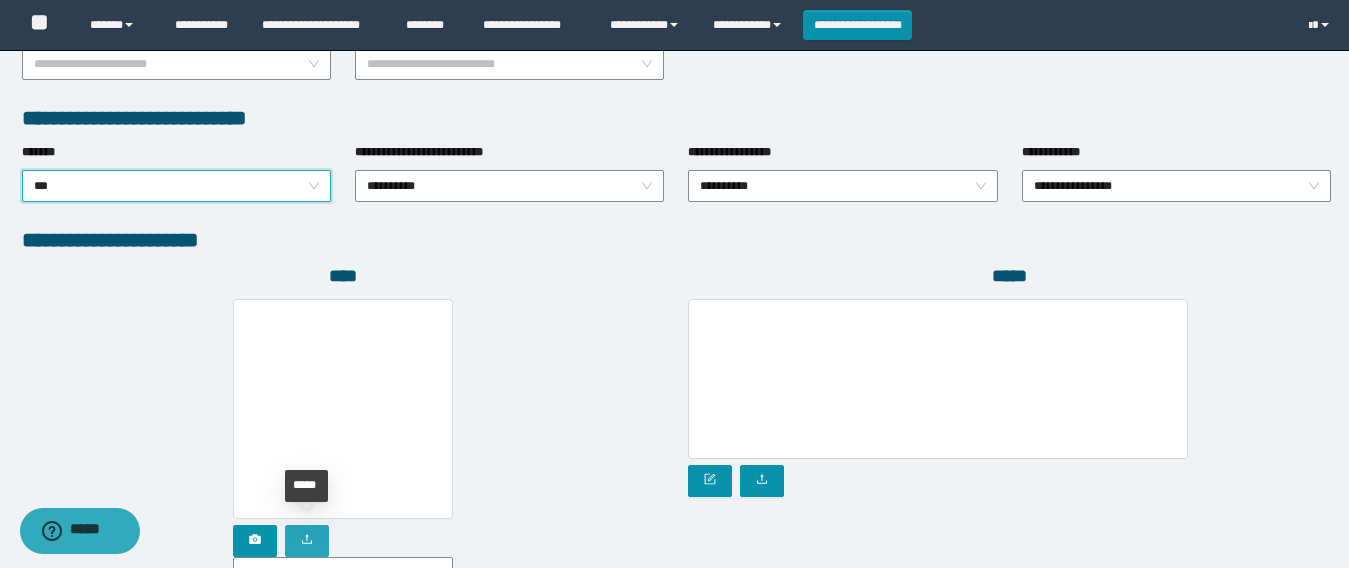 click 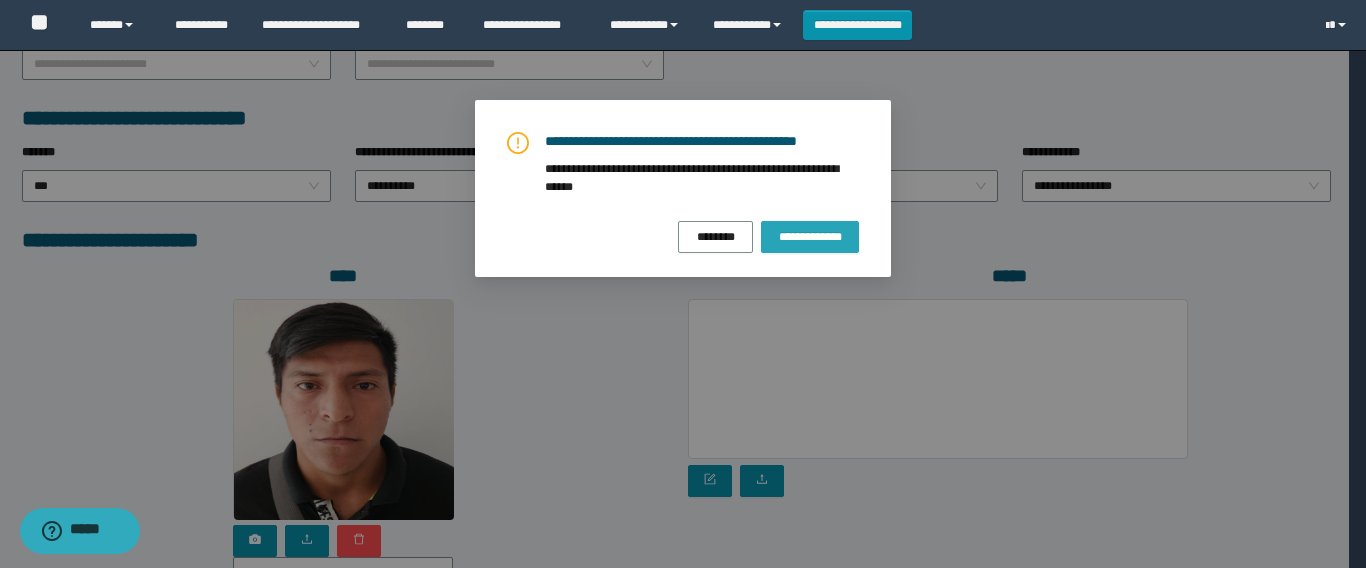 click on "**********" at bounding box center (810, 237) 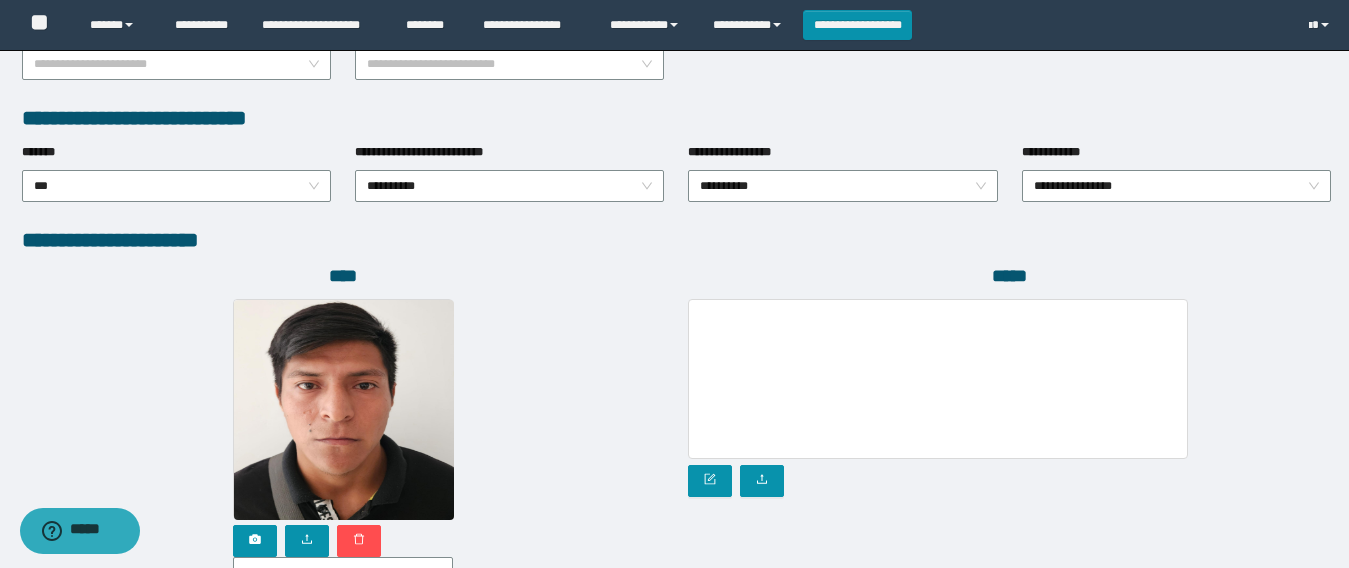 scroll, scrollTop: 1169, scrollLeft: 0, axis: vertical 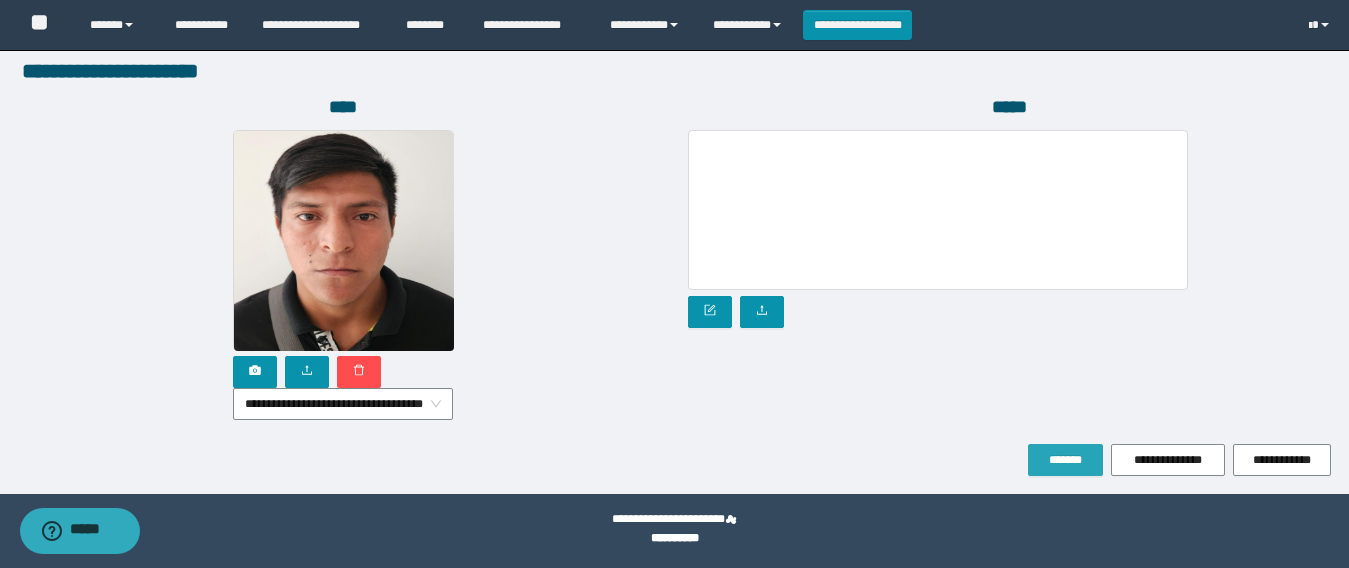 click on "*******" at bounding box center [1065, 460] 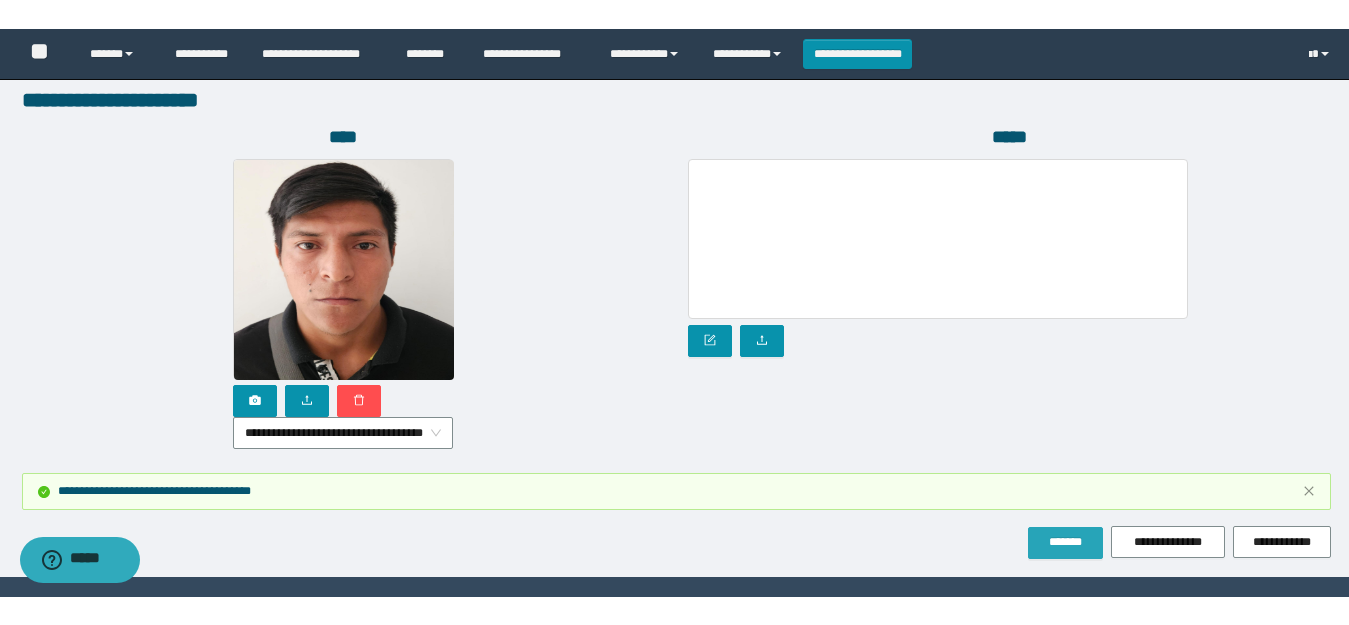 scroll, scrollTop: 1217, scrollLeft: 0, axis: vertical 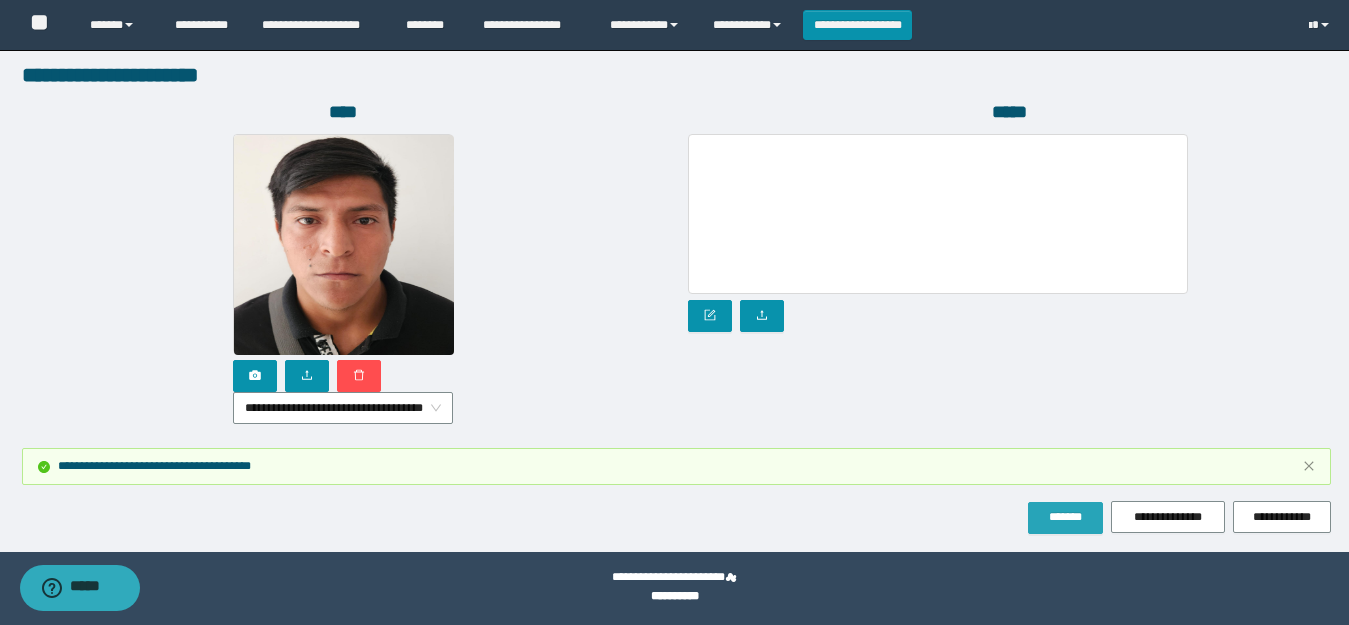 click on "*******" at bounding box center (1065, 517) 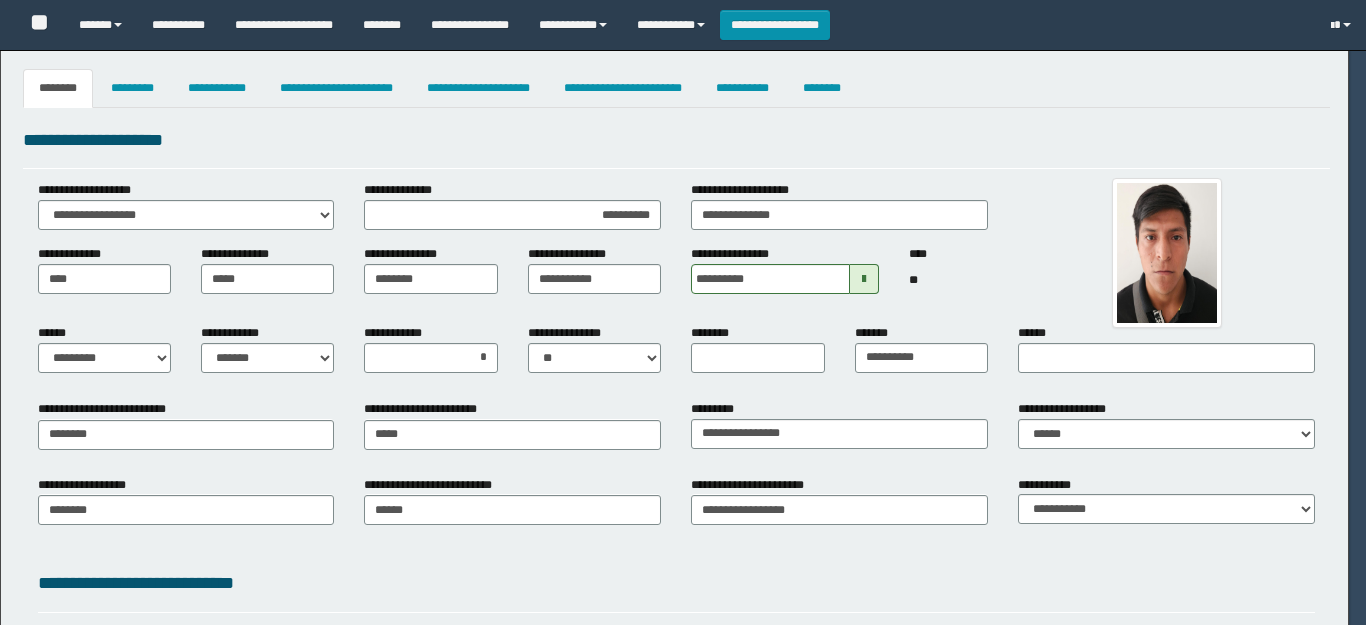 select on "*" 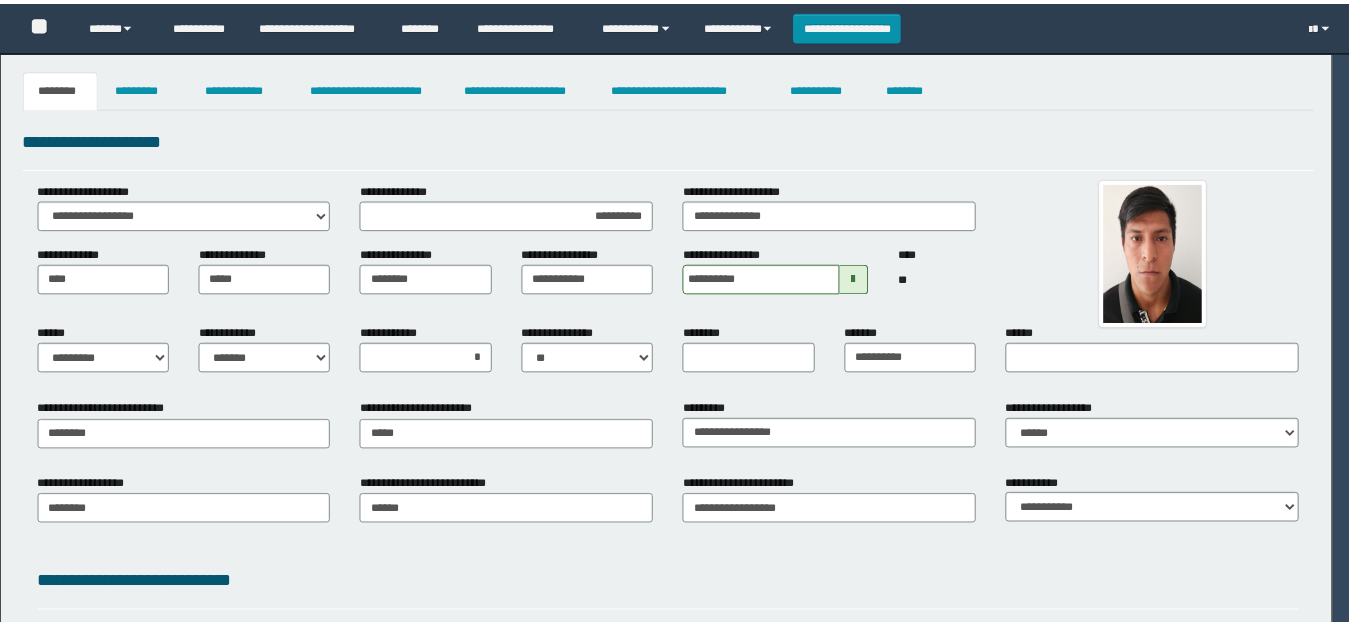 scroll, scrollTop: 0, scrollLeft: 0, axis: both 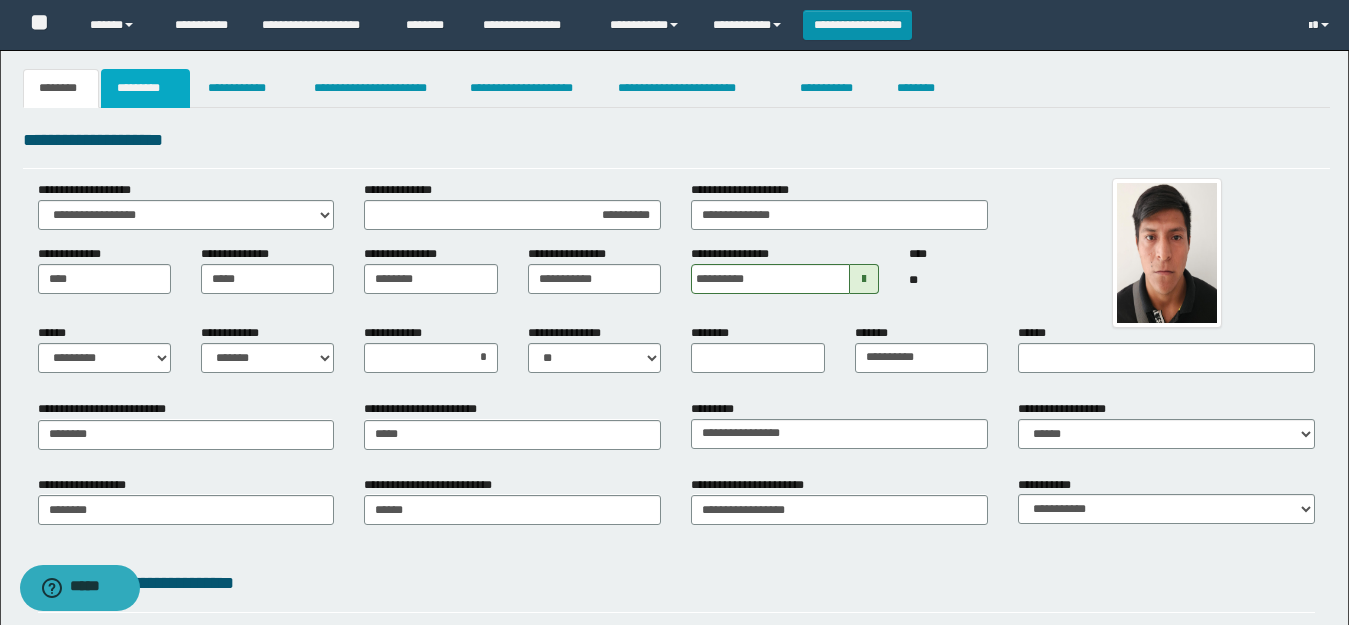 click on "*********" at bounding box center (145, 88) 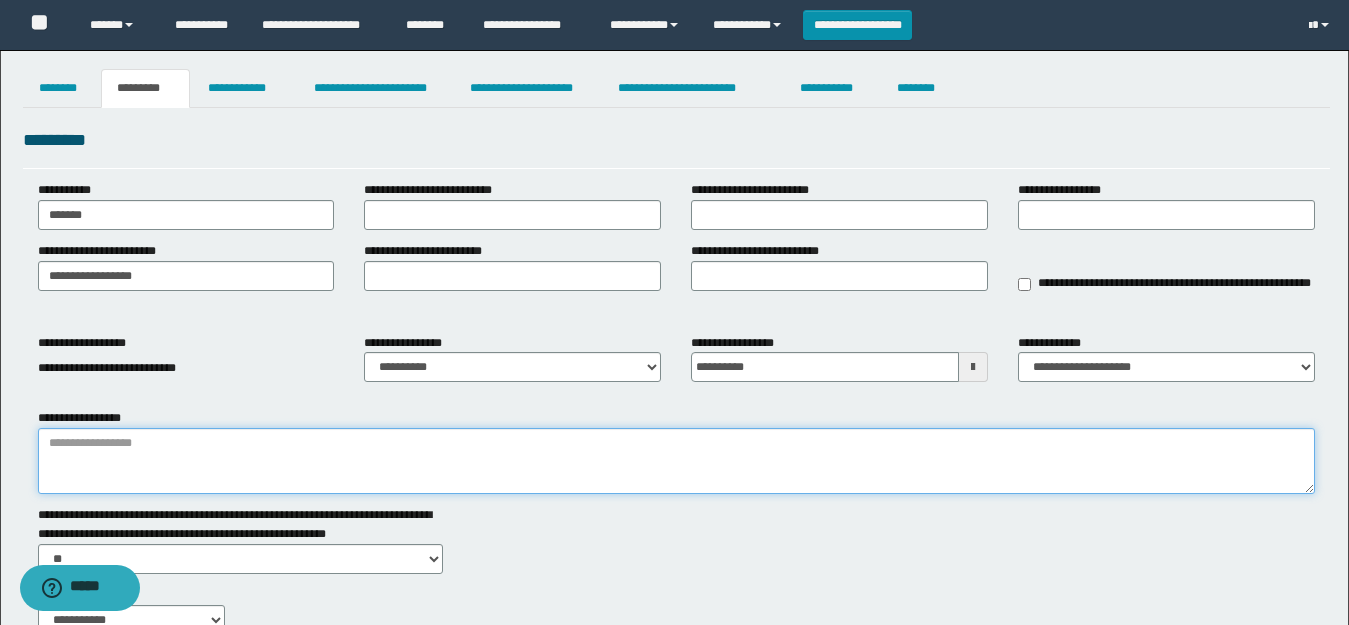 click on "**********" at bounding box center [676, 461] 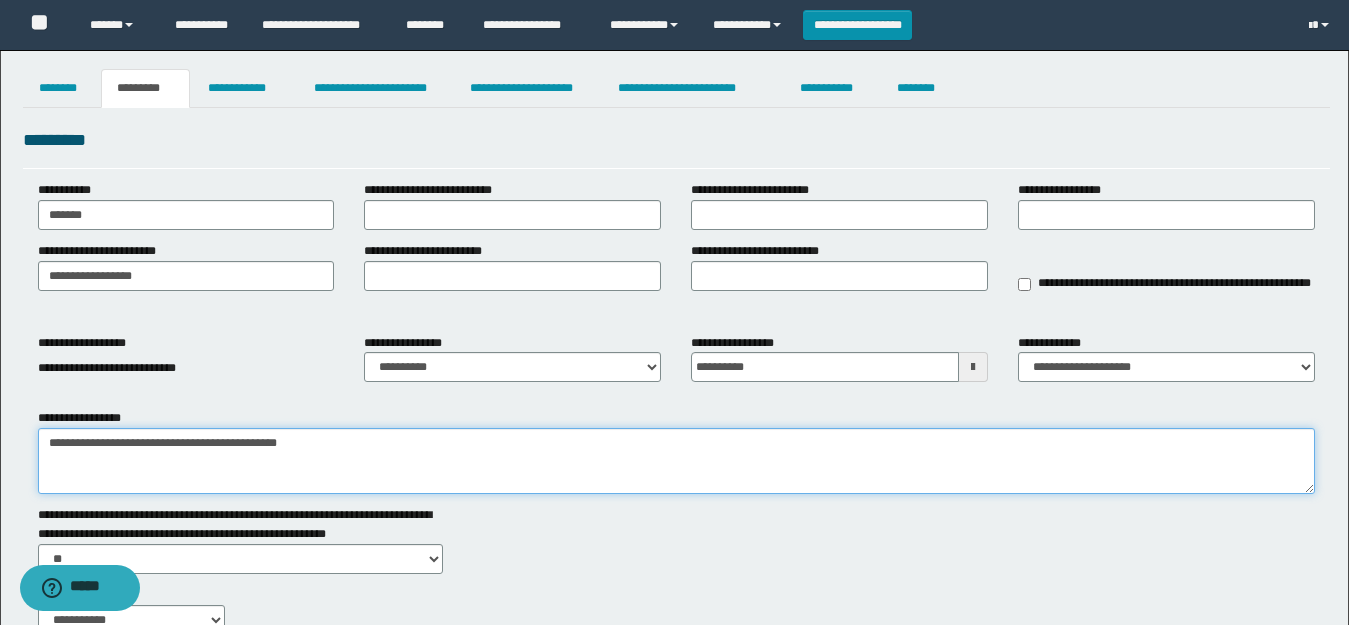 paste on "**********" 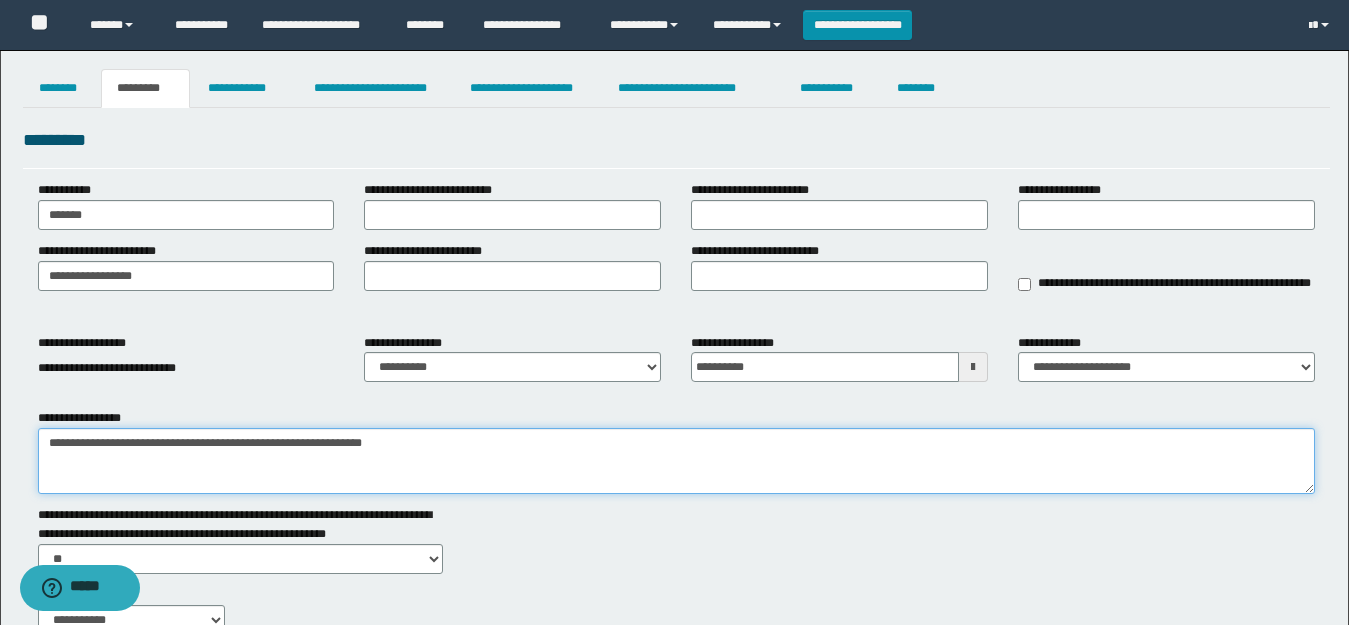 type on "**********" 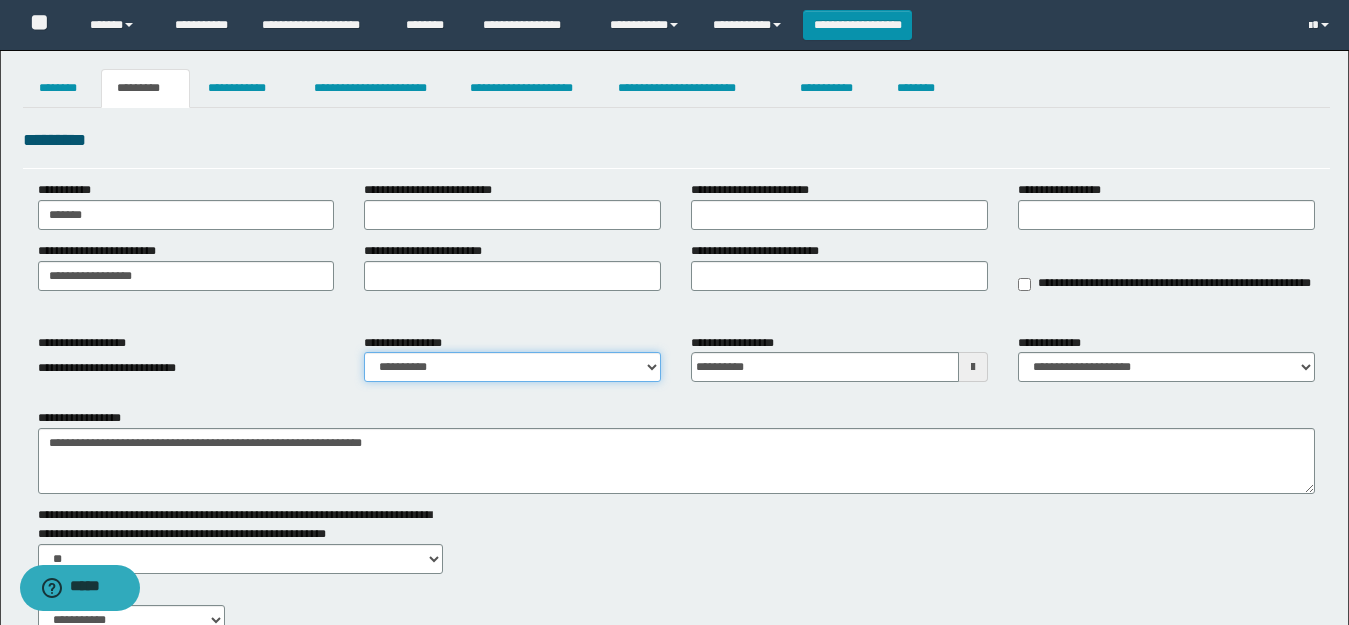 click on "**********" at bounding box center (512, 367) 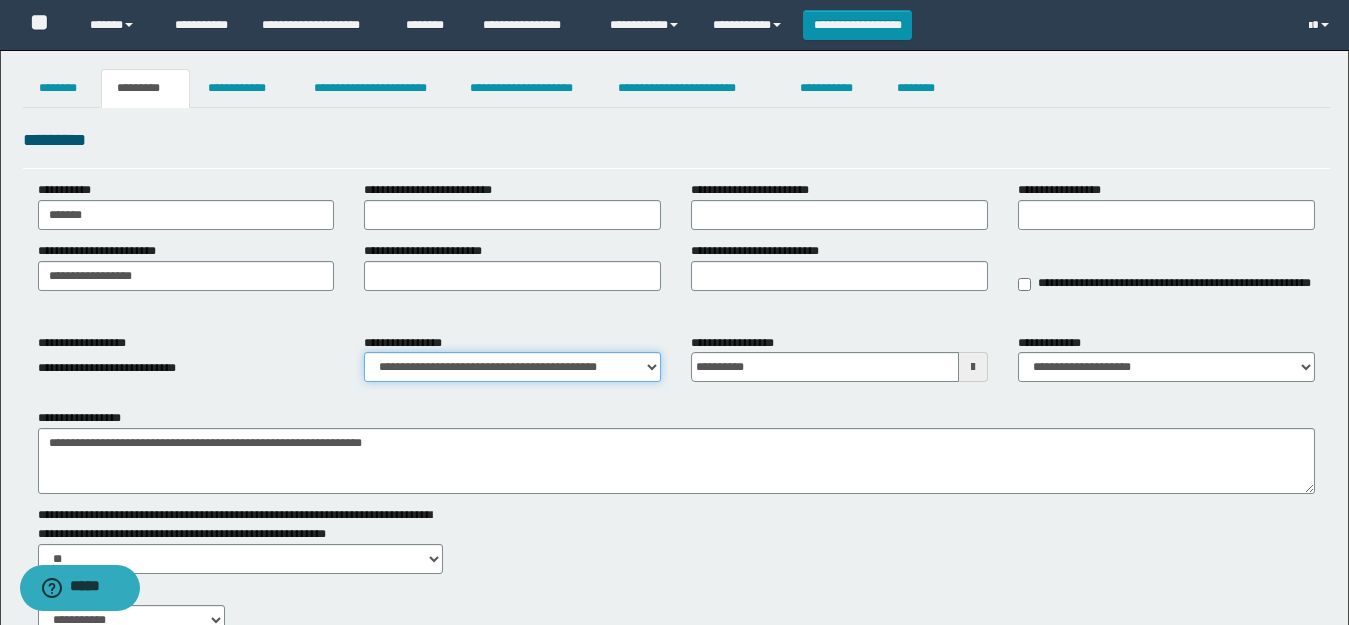 click on "**********" at bounding box center (512, 367) 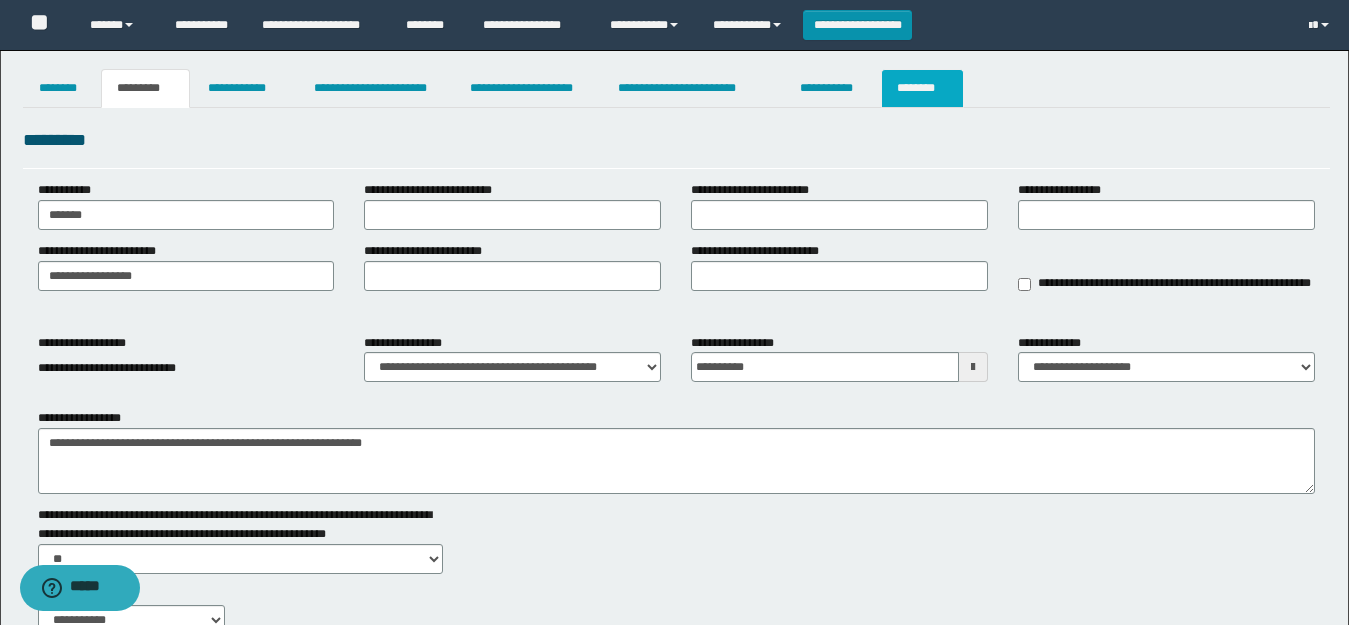 click on "********" at bounding box center (922, 88) 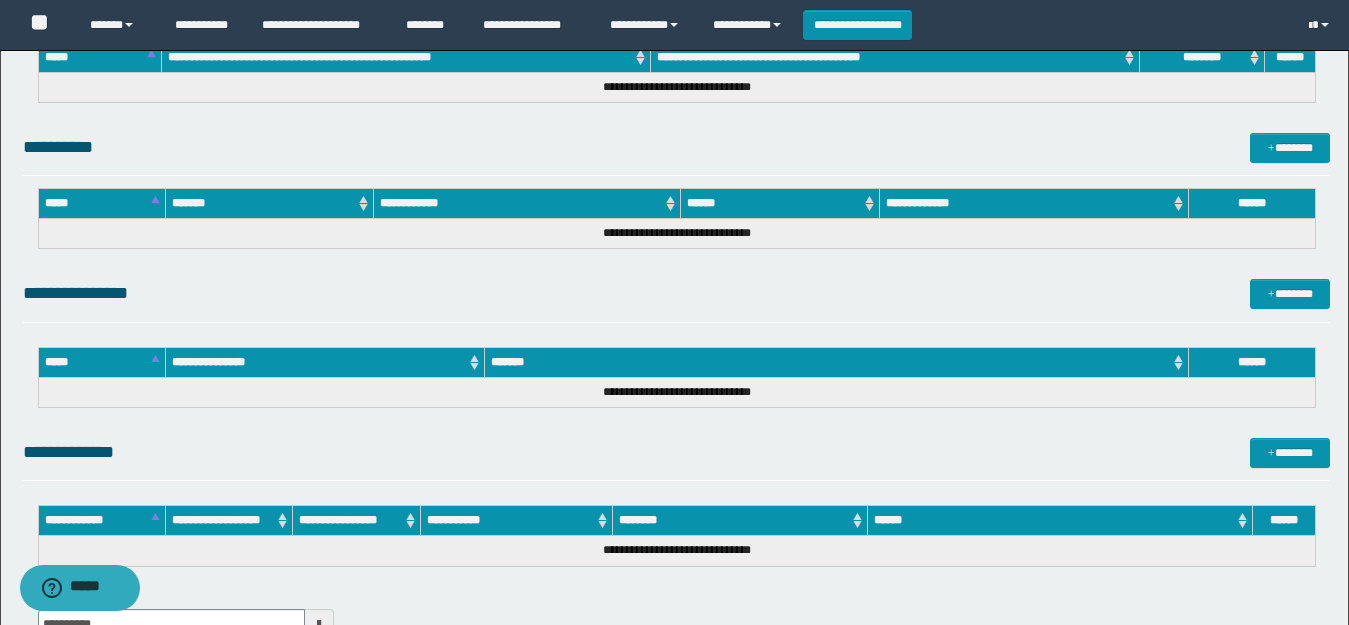 scroll, scrollTop: 964, scrollLeft: 0, axis: vertical 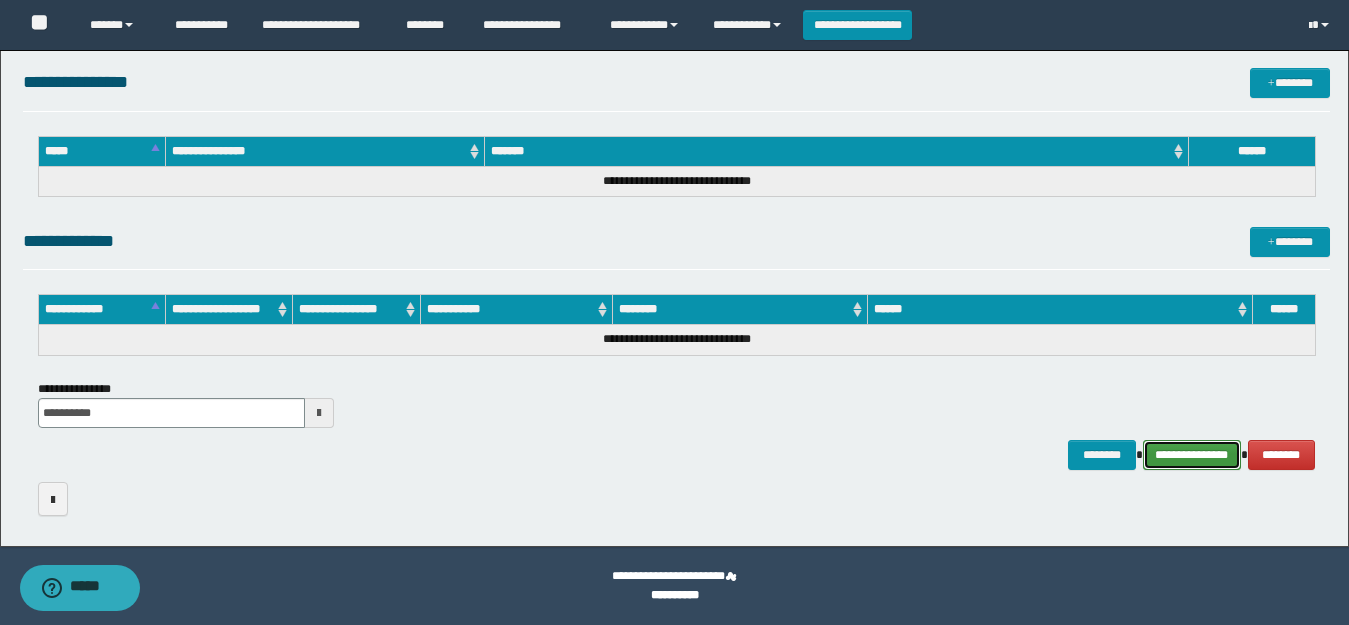 click on "**********" at bounding box center (1192, 455) 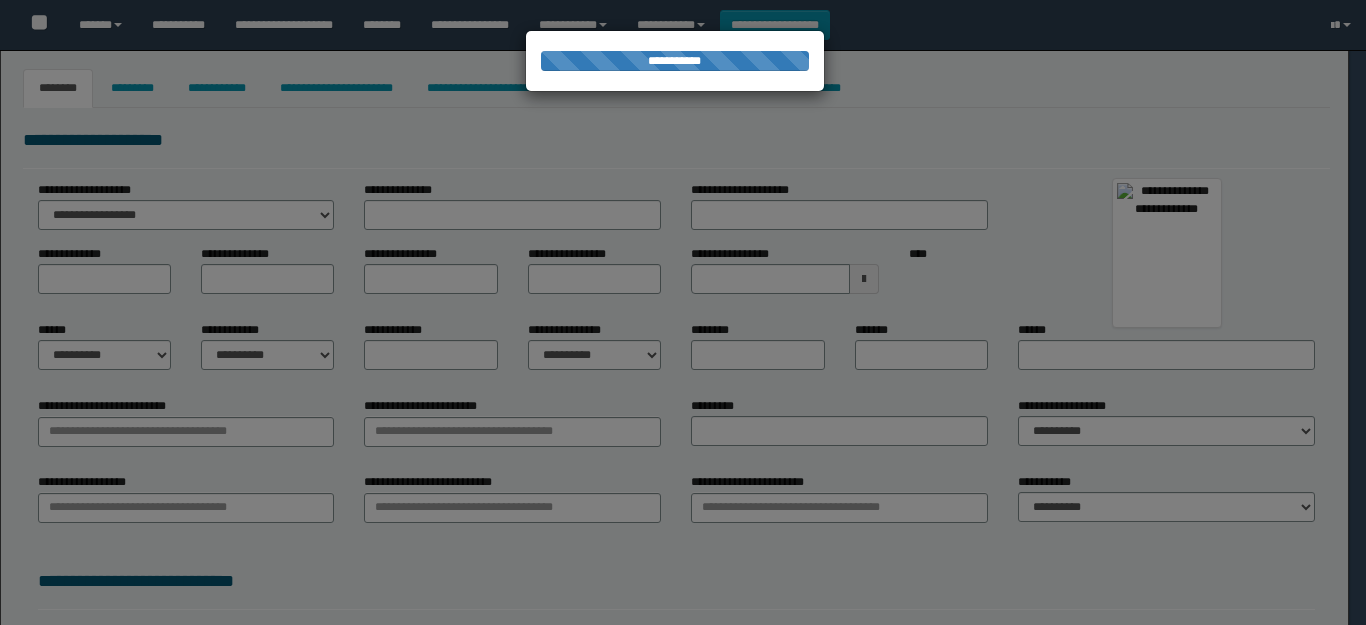 type on "*****" 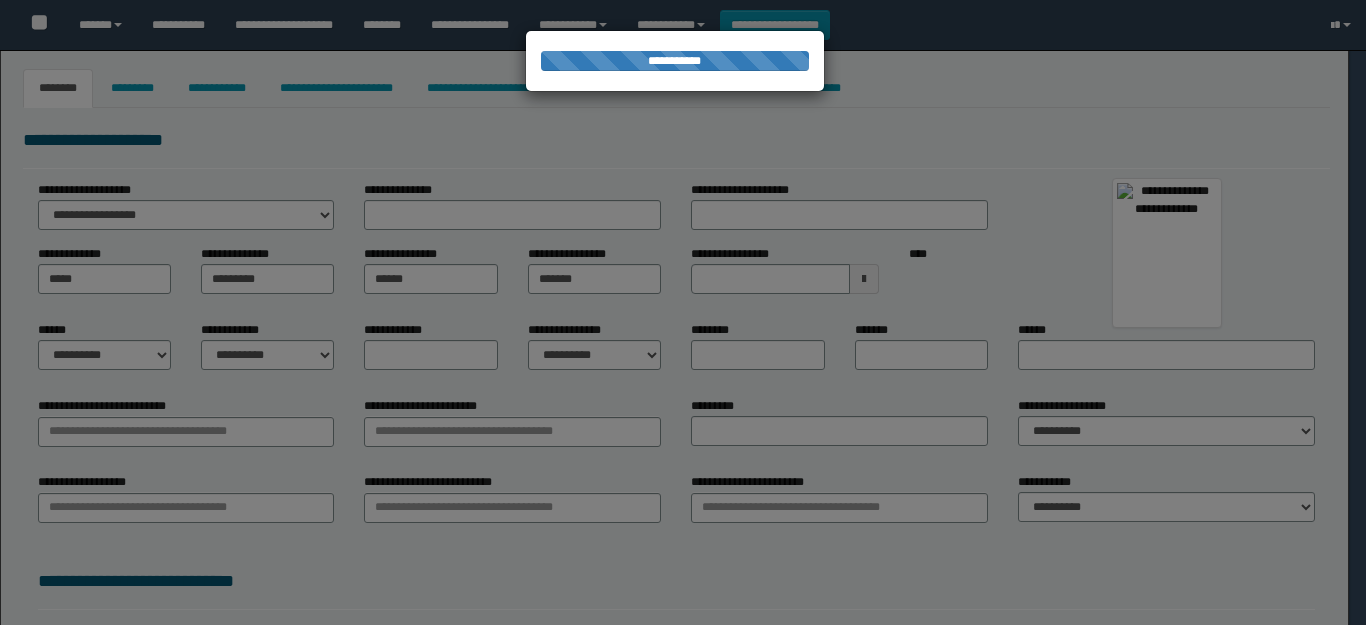 select on "*" 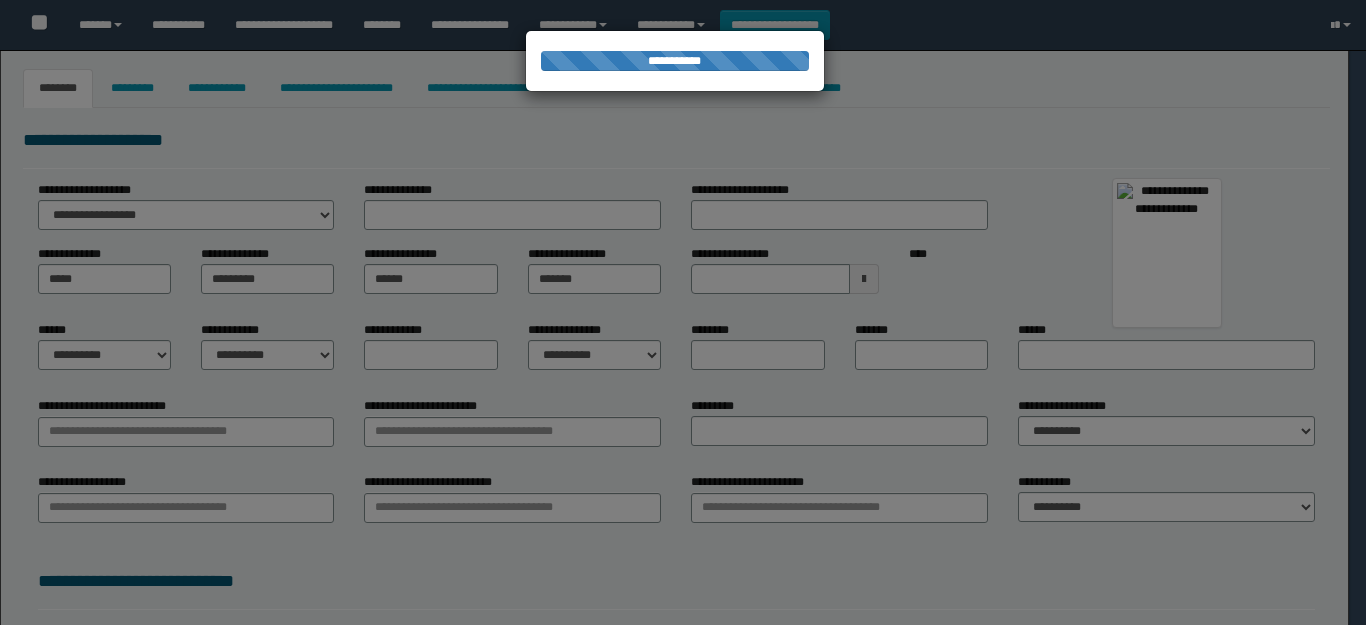 type on "********" 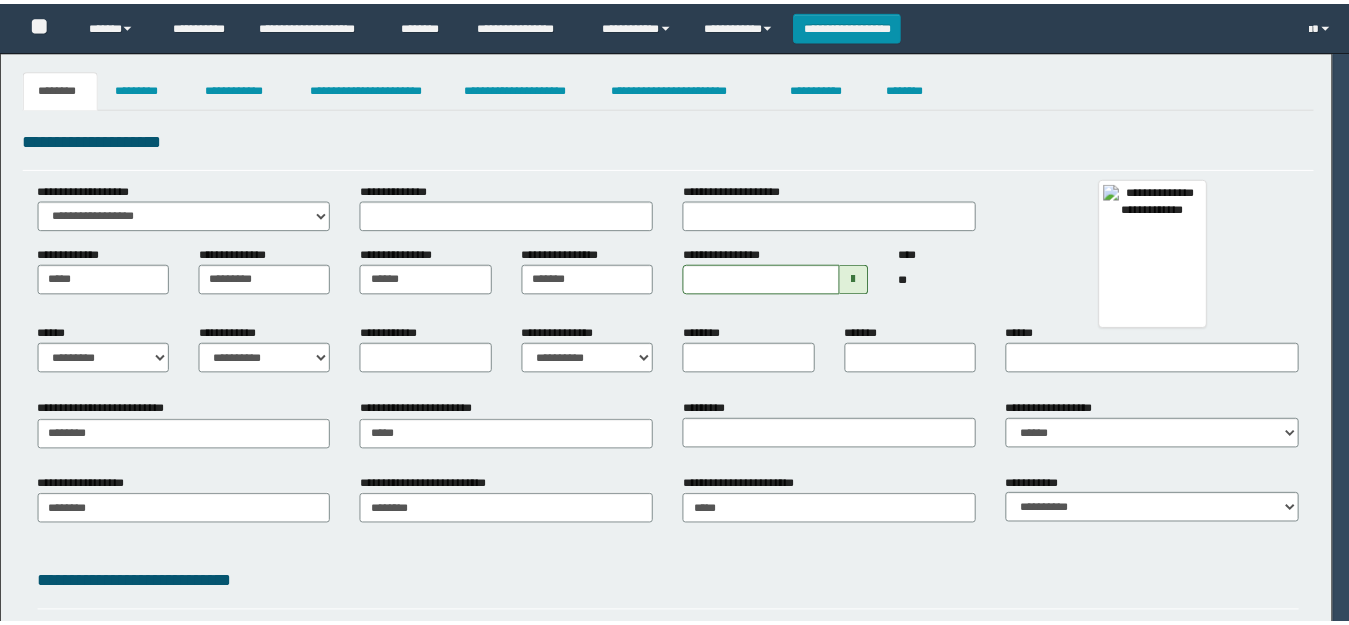 scroll, scrollTop: 0, scrollLeft: 0, axis: both 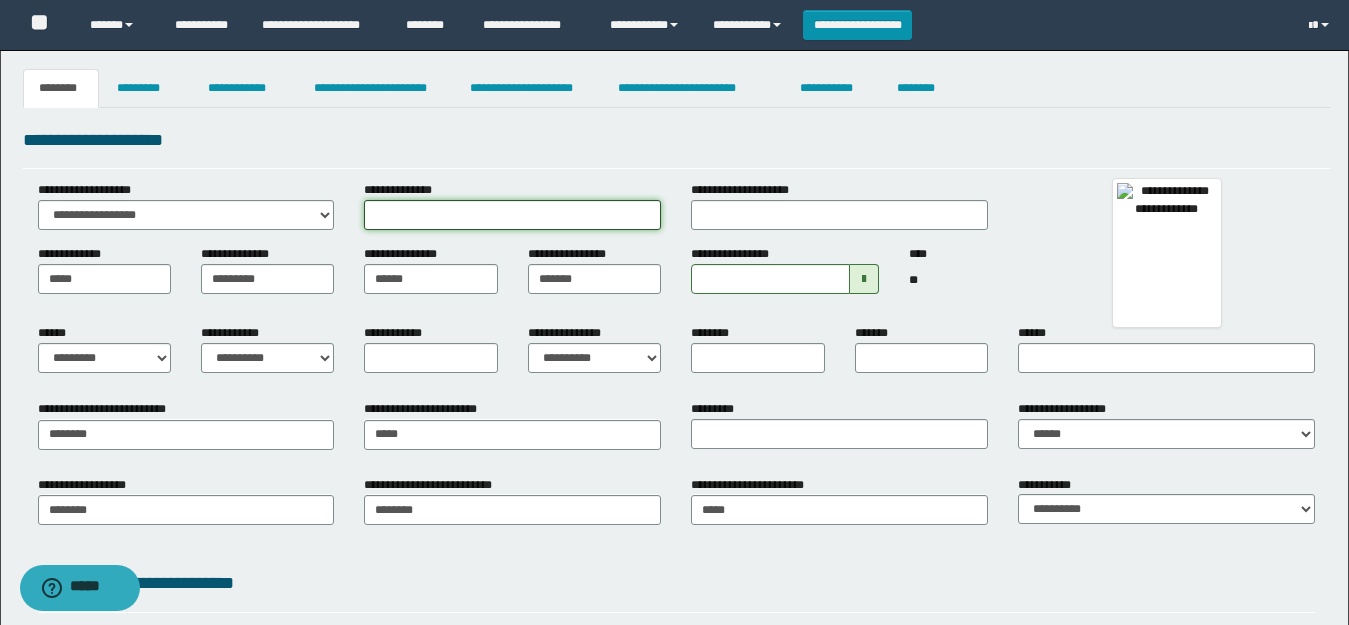 drag, startPoint x: 649, startPoint y: 218, endPoint x: 506, endPoint y: 220, distance: 143.01399 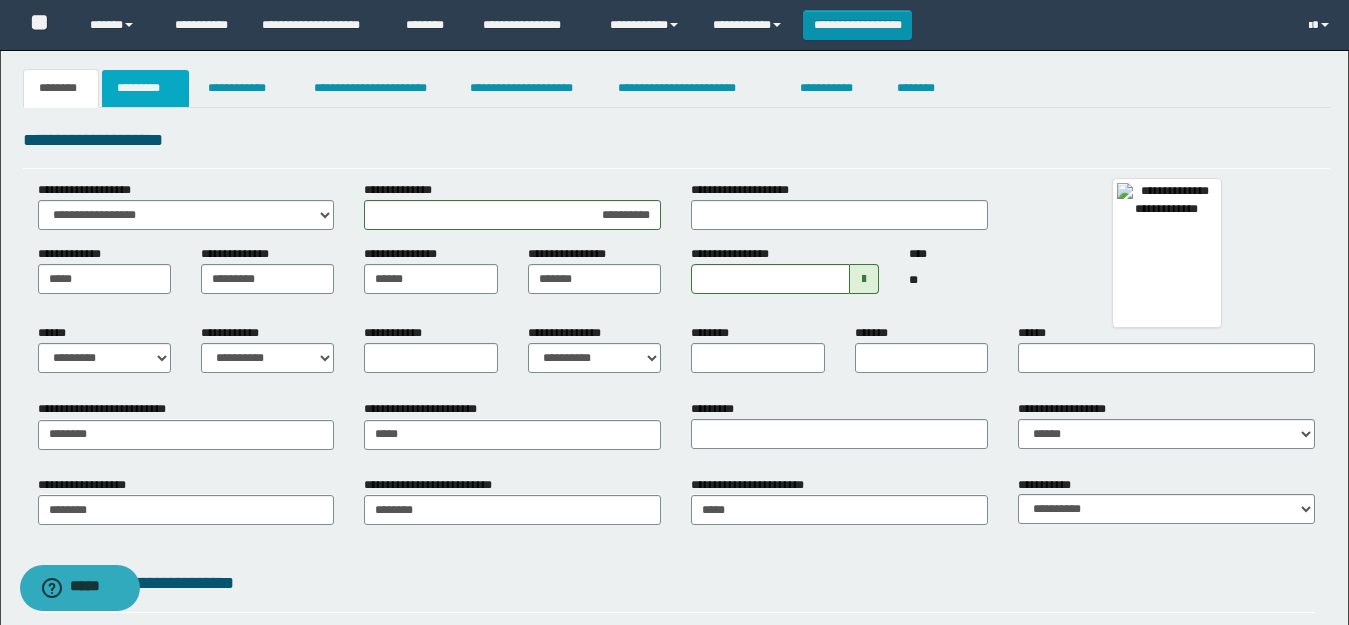 click on "*********" at bounding box center (145, 88) 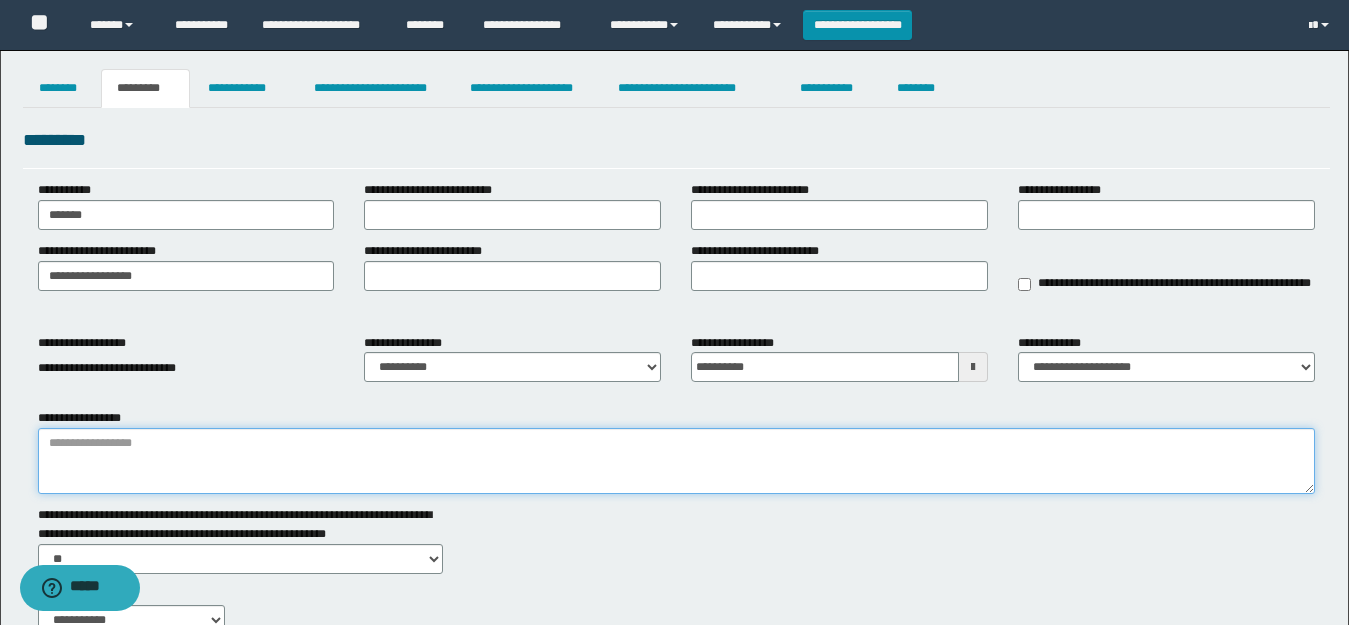 click on "**********" at bounding box center [676, 461] 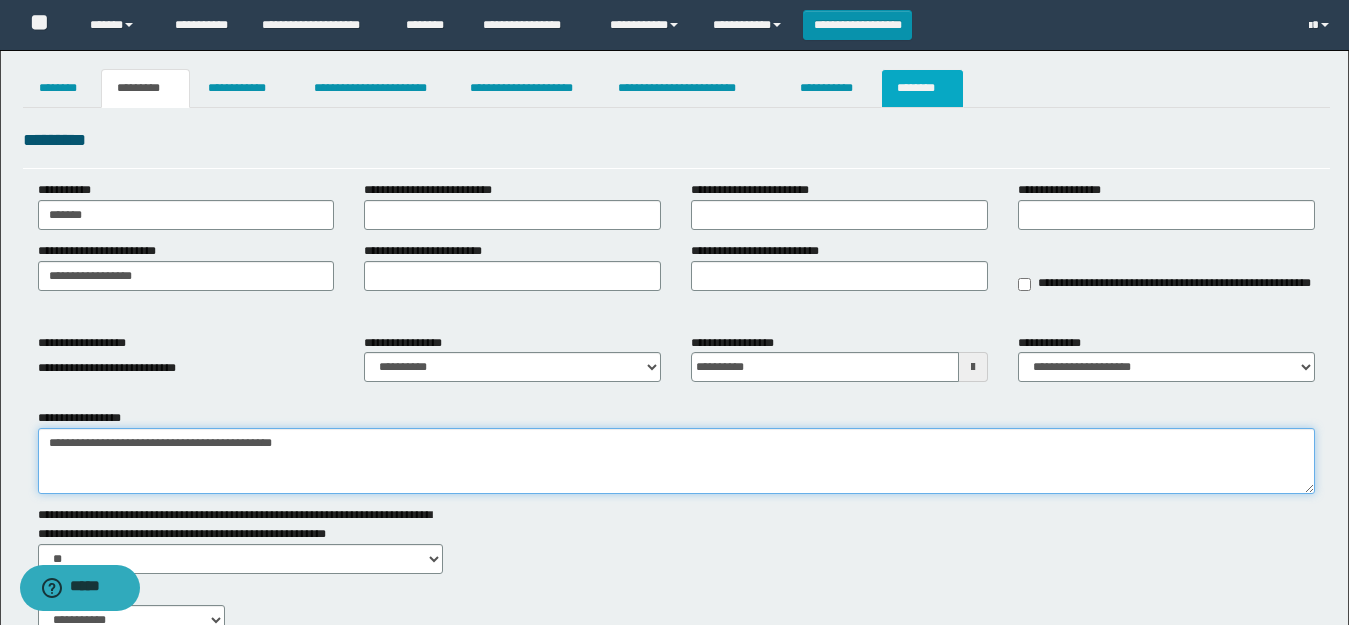 type on "**********" 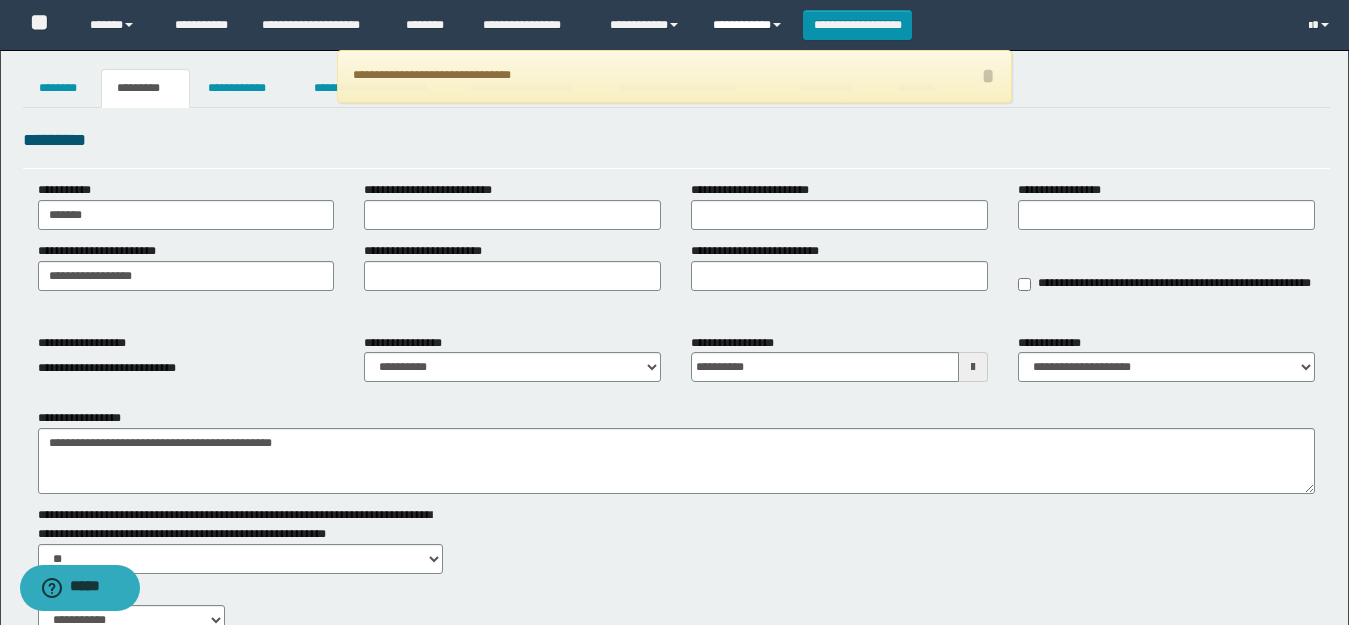 click on "**********" at bounding box center [750, 25] 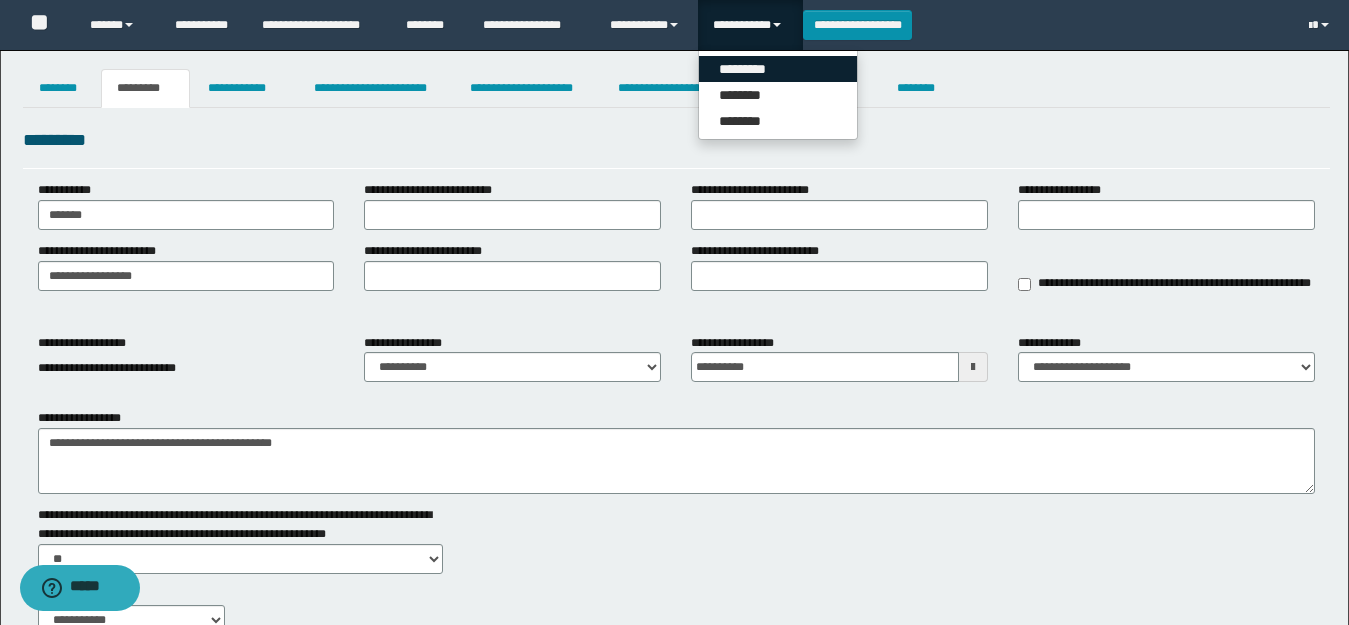 click on "*********" at bounding box center [778, 69] 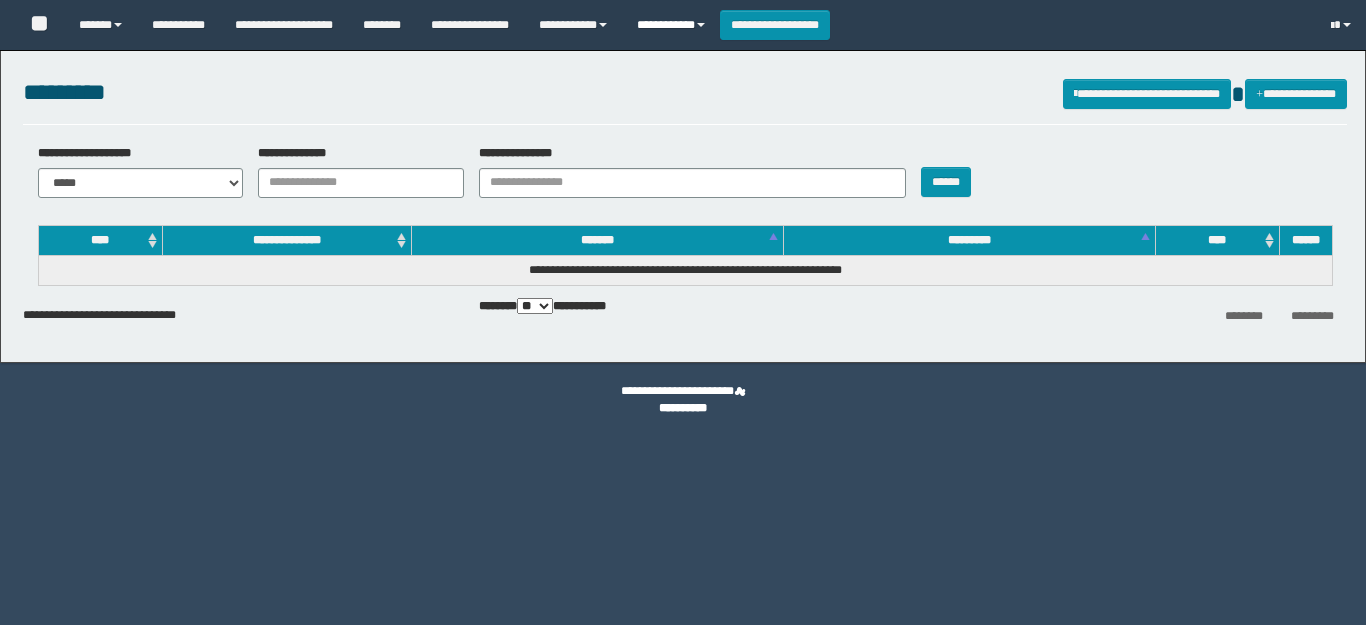 click on "**********" at bounding box center (671, 25) 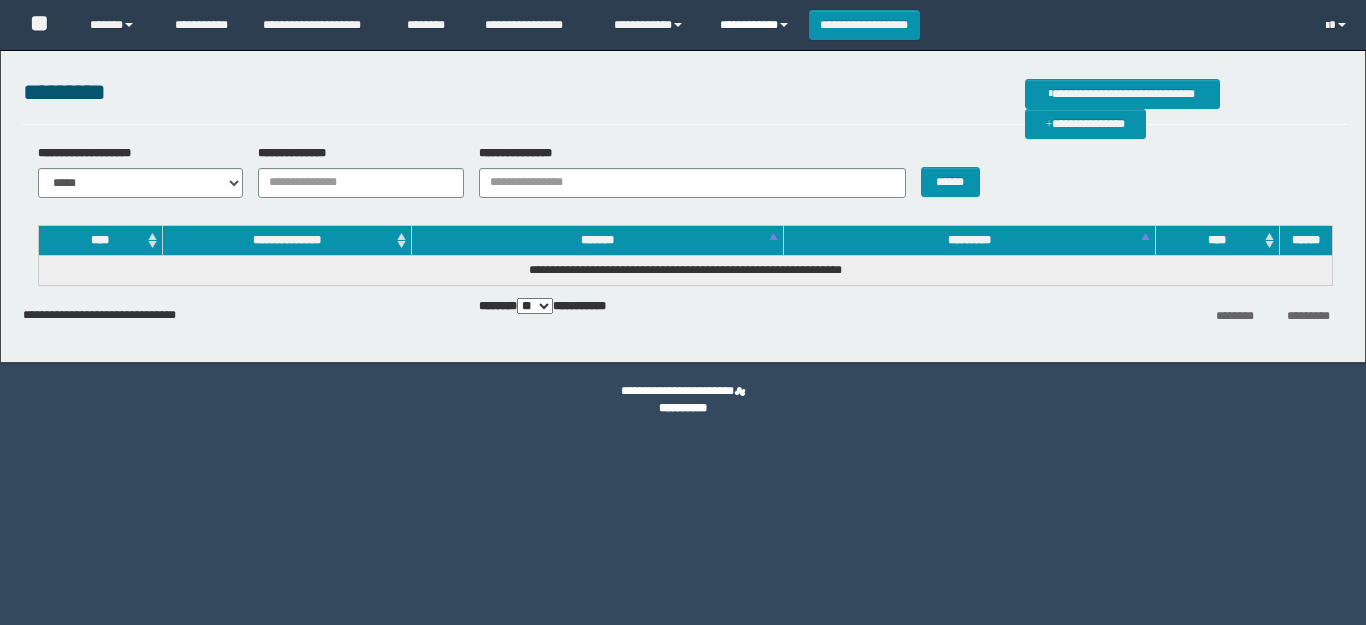 scroll, scrollTop: 0, scrollLeft: 0, axis: both 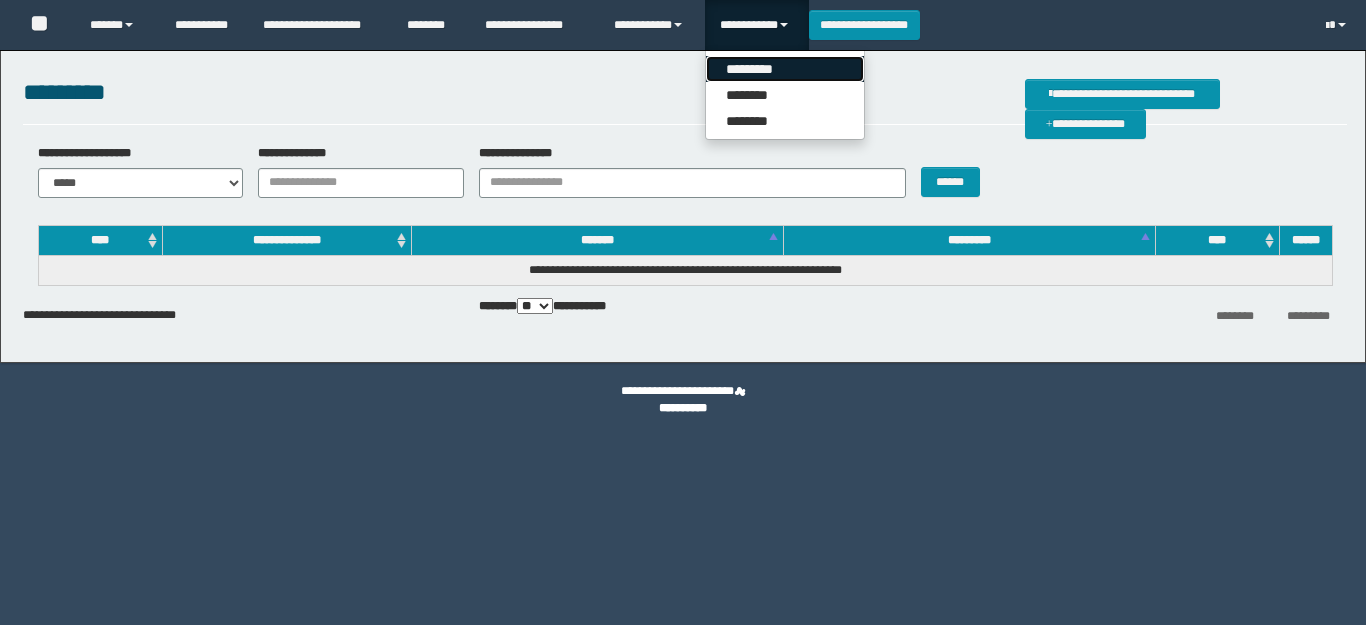click on "*********" at bounding box center (785, 69) 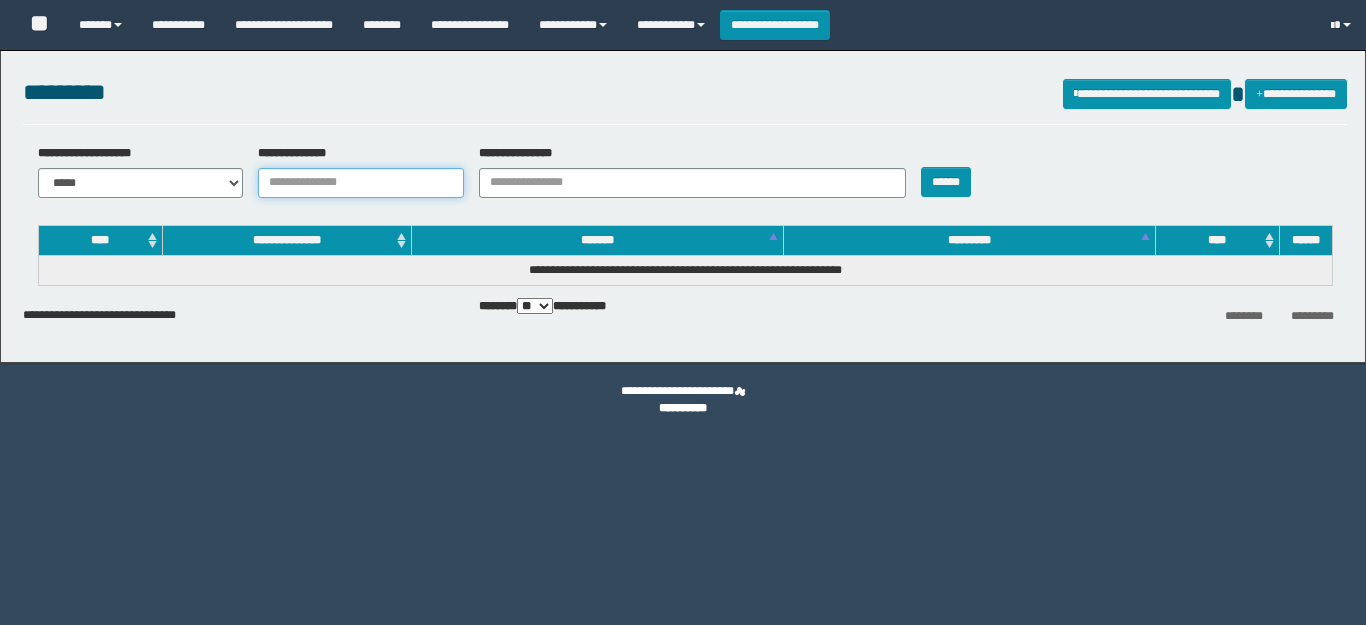 click on "**********" at bounding box center (361, 183) 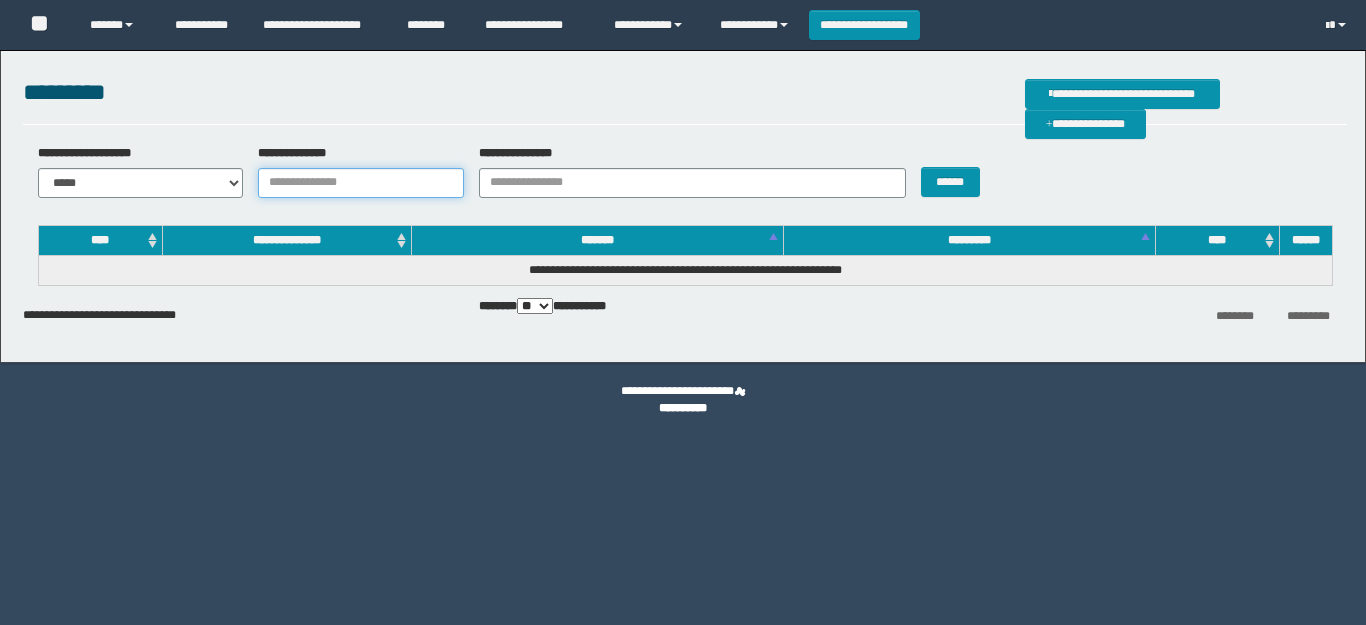 scroll, scrollTop: 0, scrollLeft: 0, axis: both 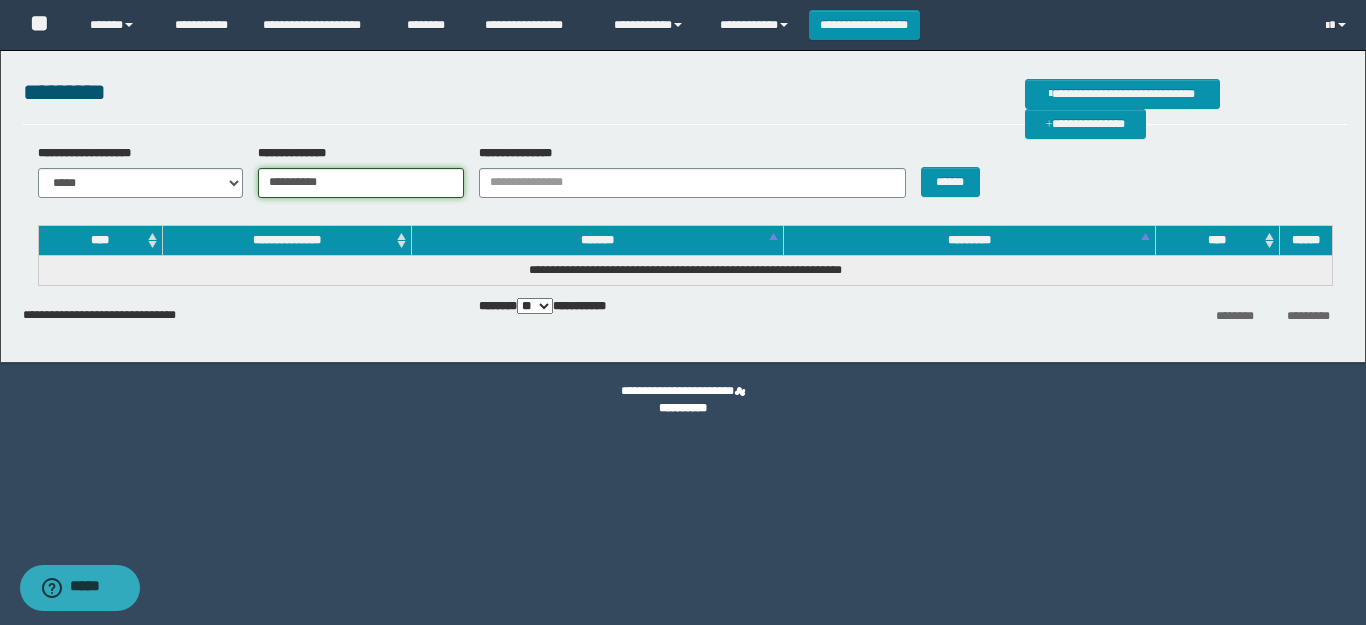 type on "**********" 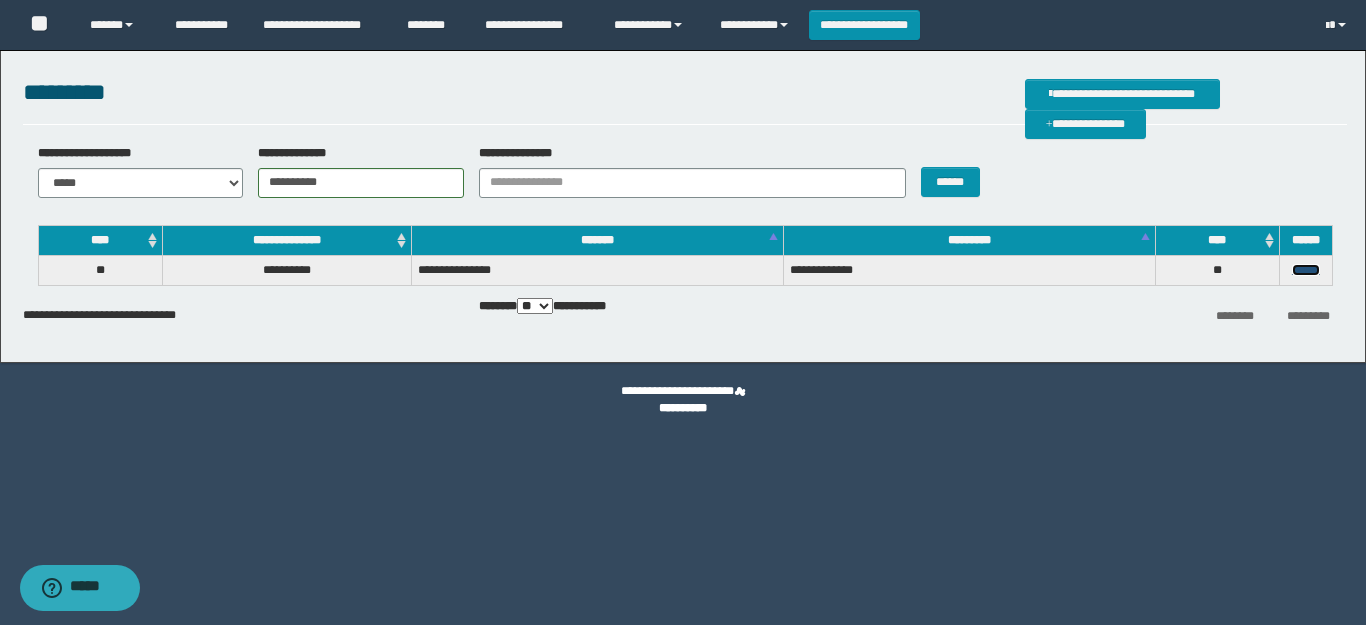 click on "******" at bounding box center [1306, 270] 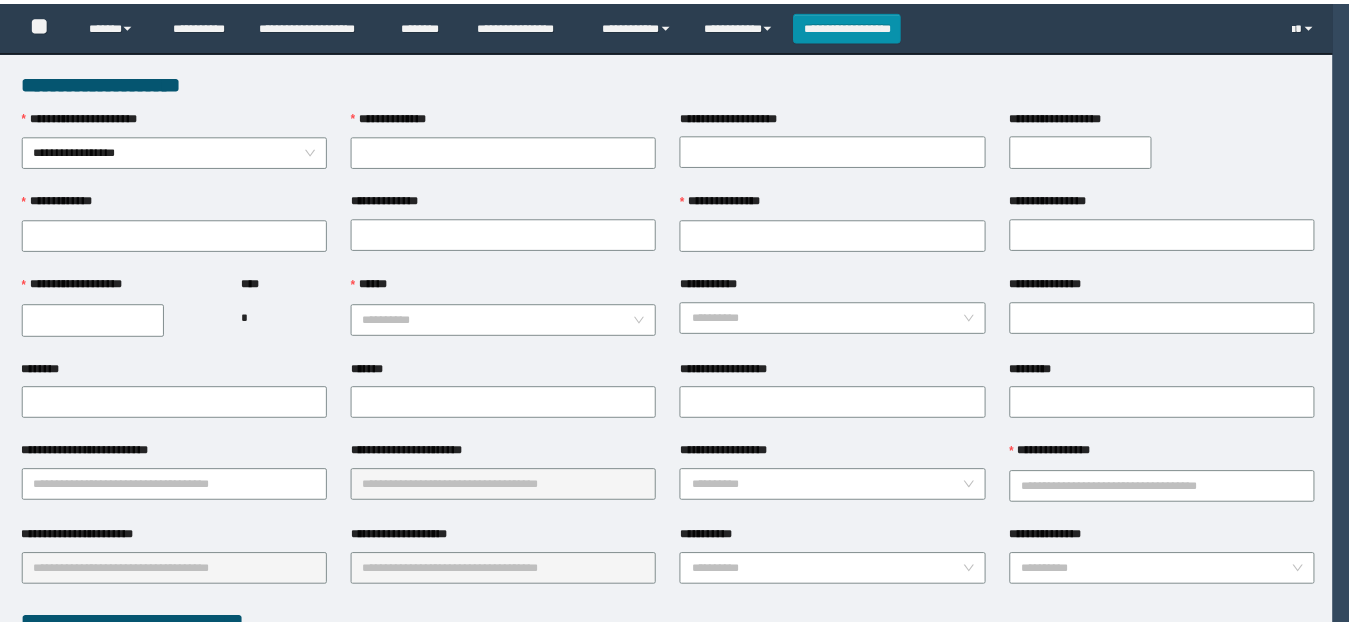 scroll, scrollTop: 0, scrollLeft: 0, axis: both 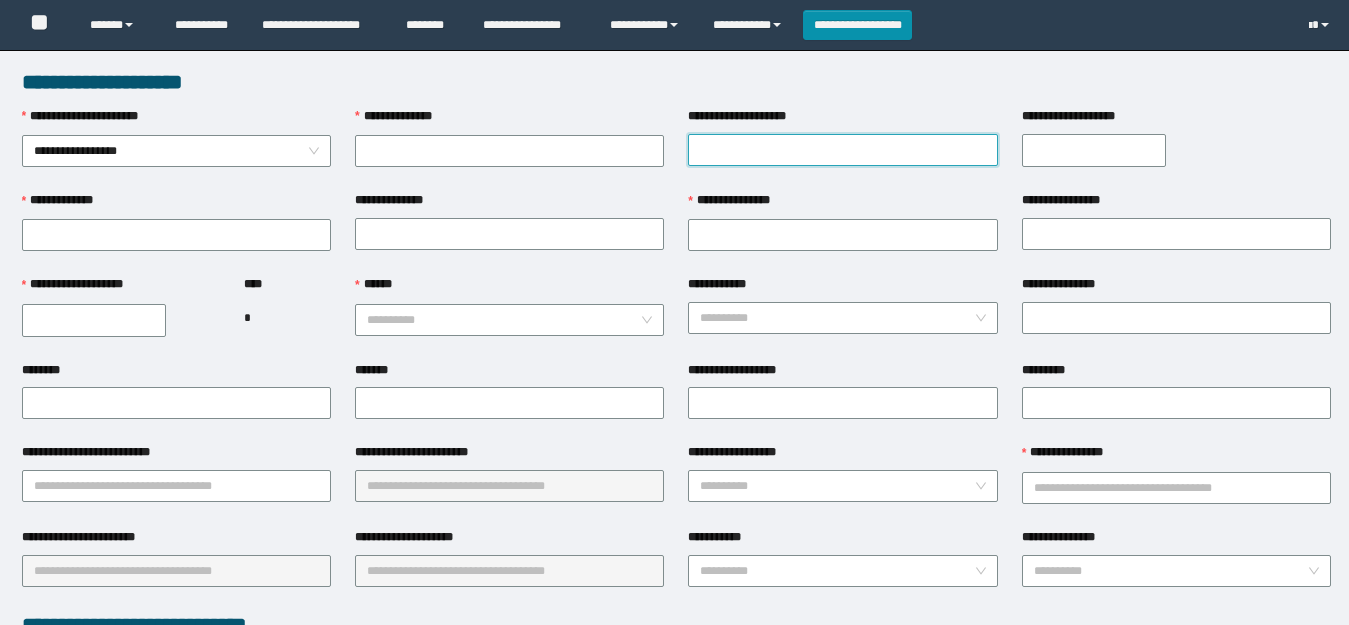click on "**********" at bounding box center (842, 150) 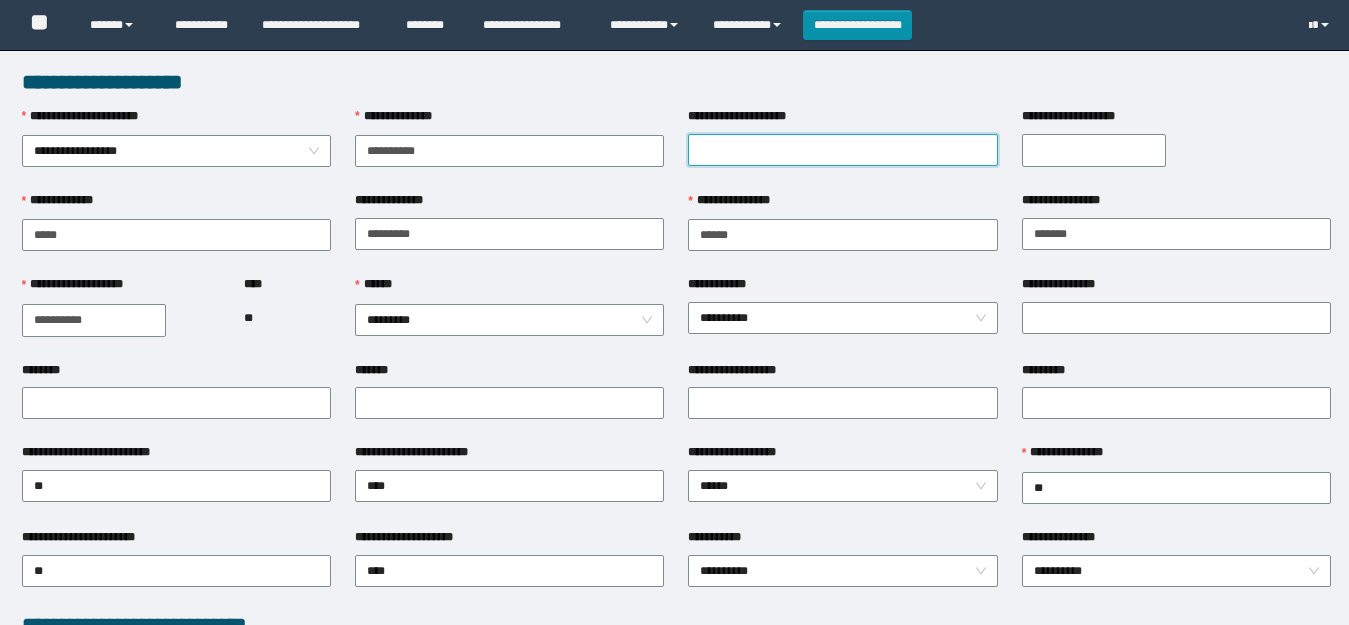 type on "**********" 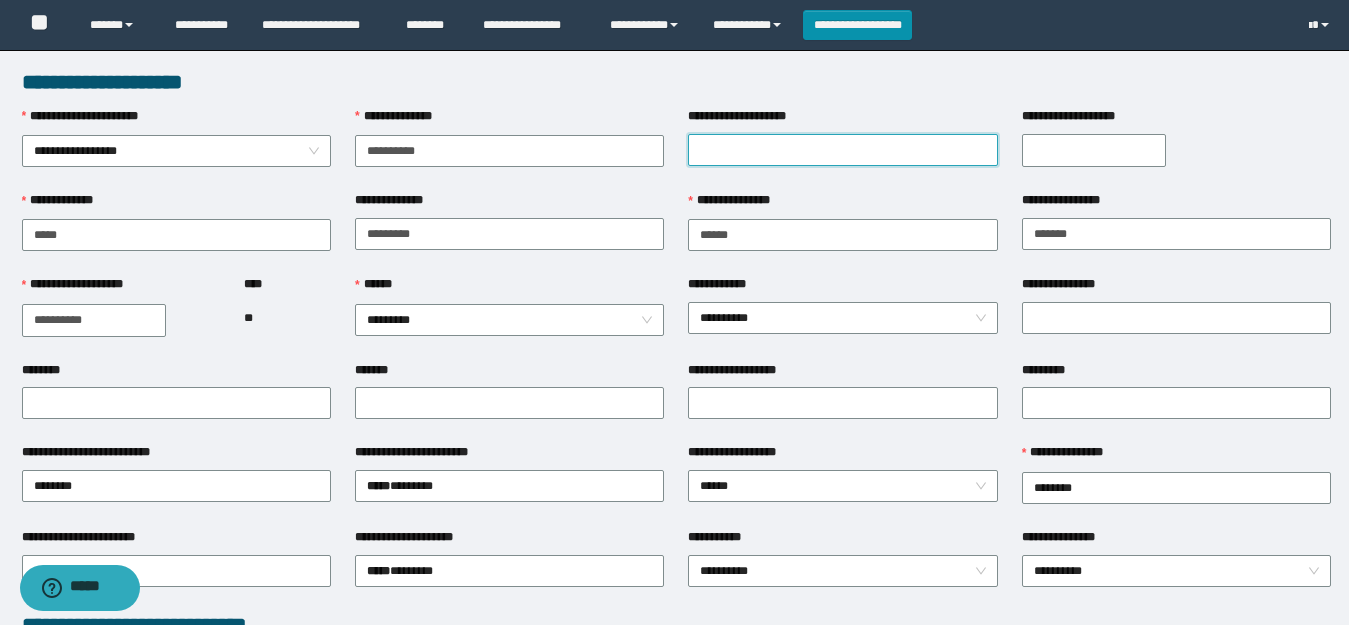 scroll, scrollTop: 0, scrollLeft: 0, axis: both 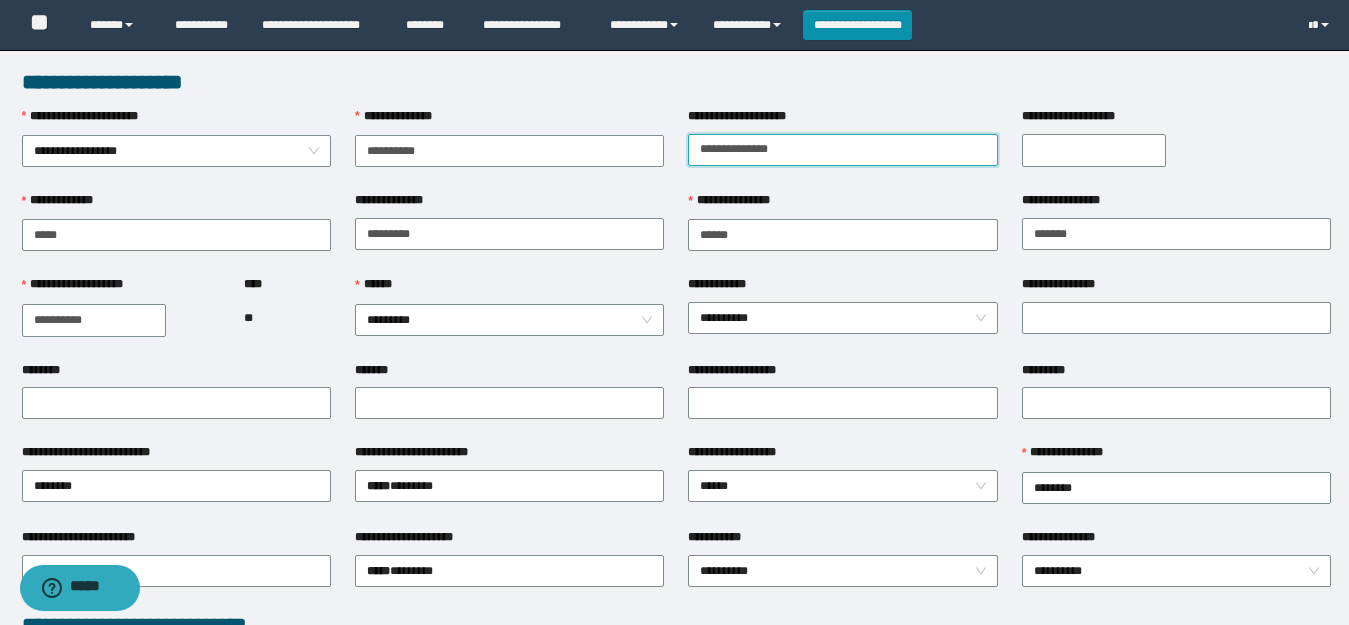 type on "**********" 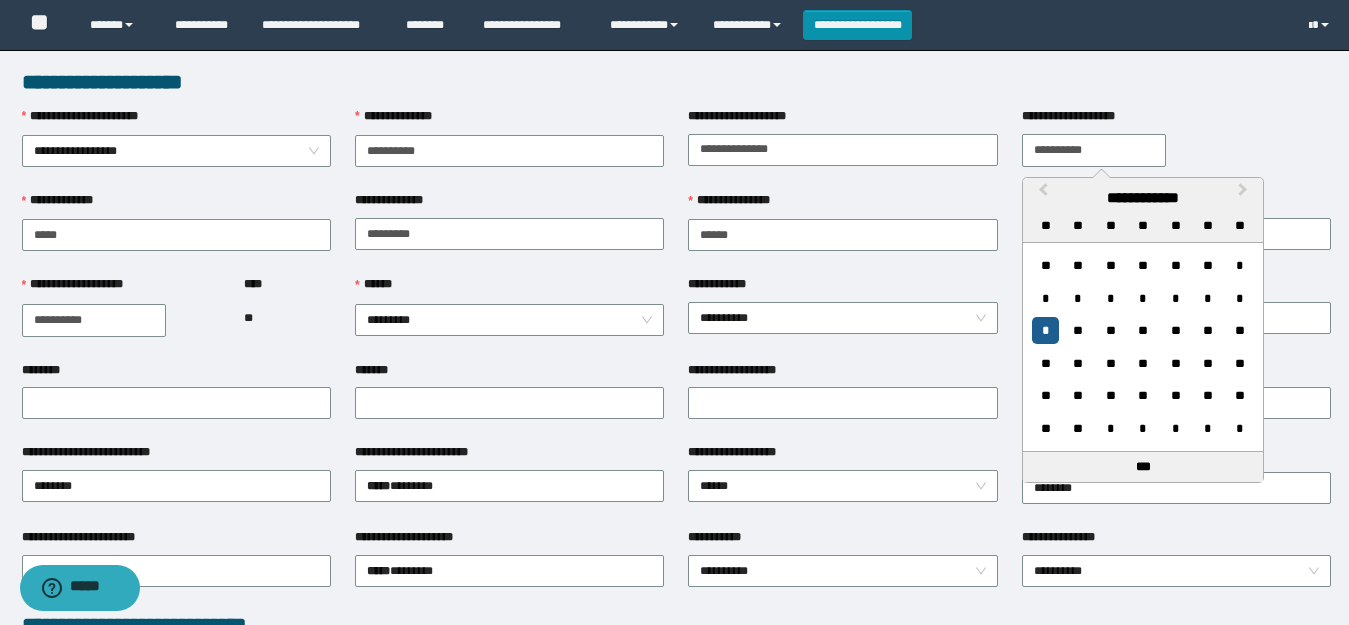 type on "**********" 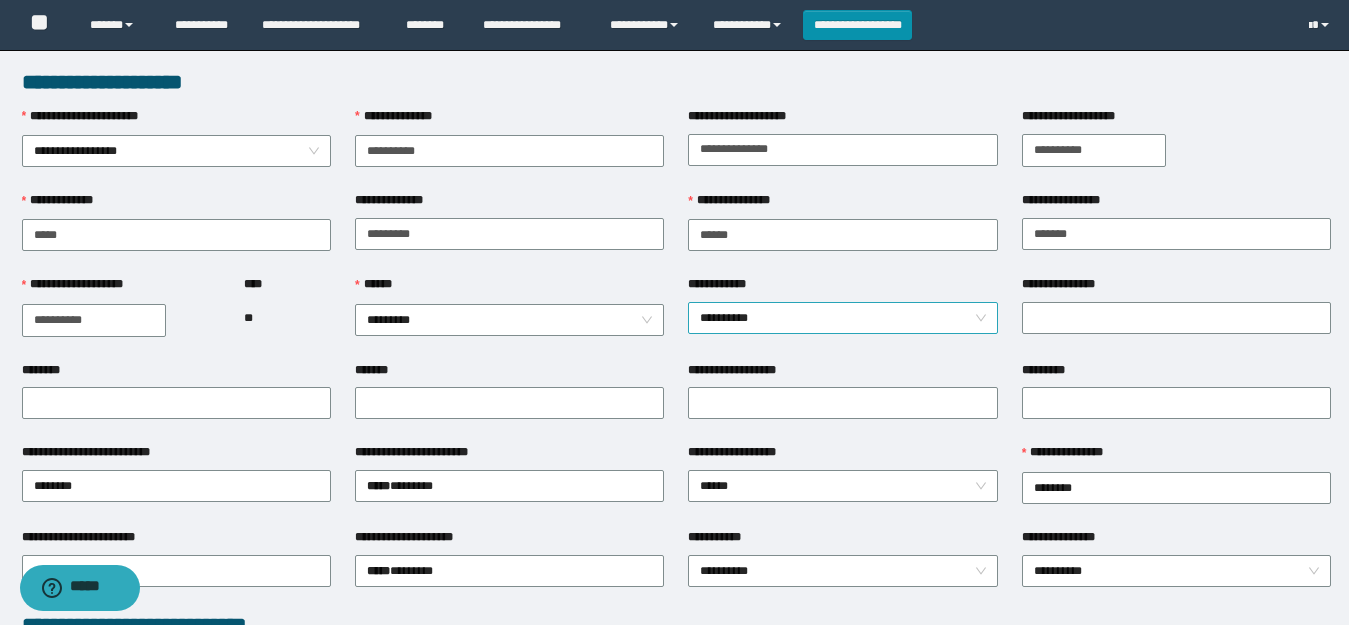 click on "**********" at bounding box center [842, 318] 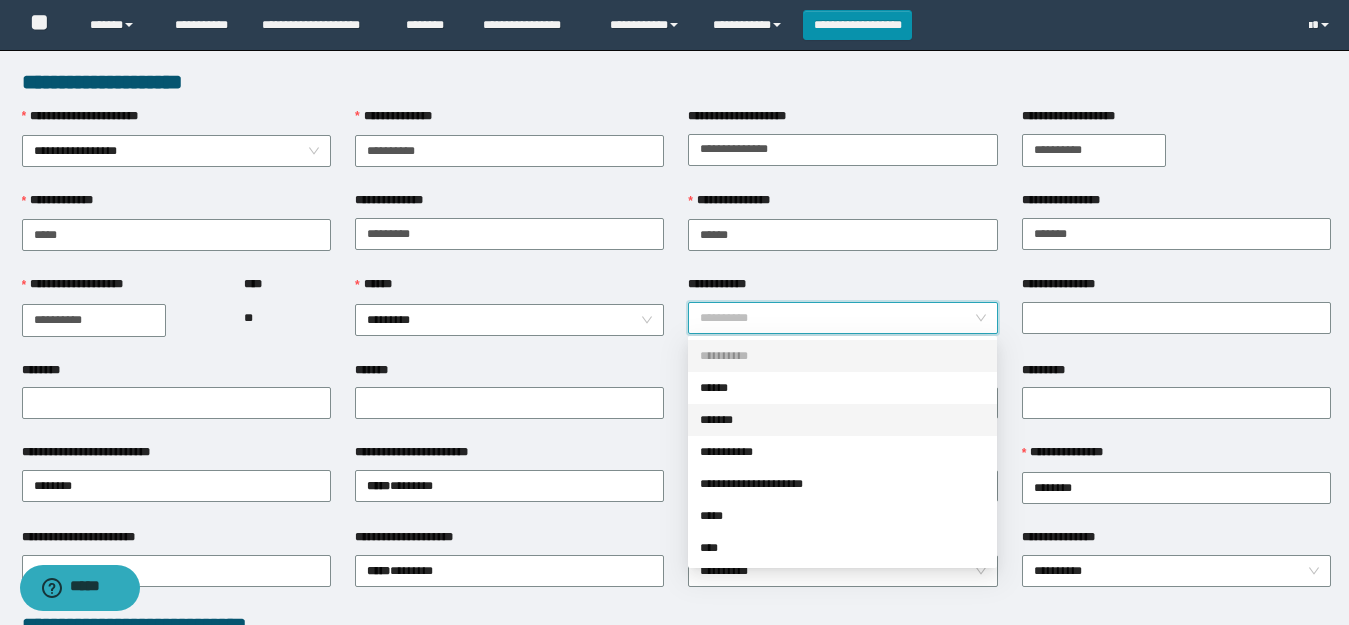 click on "*******" at bounding box center (842, 420) 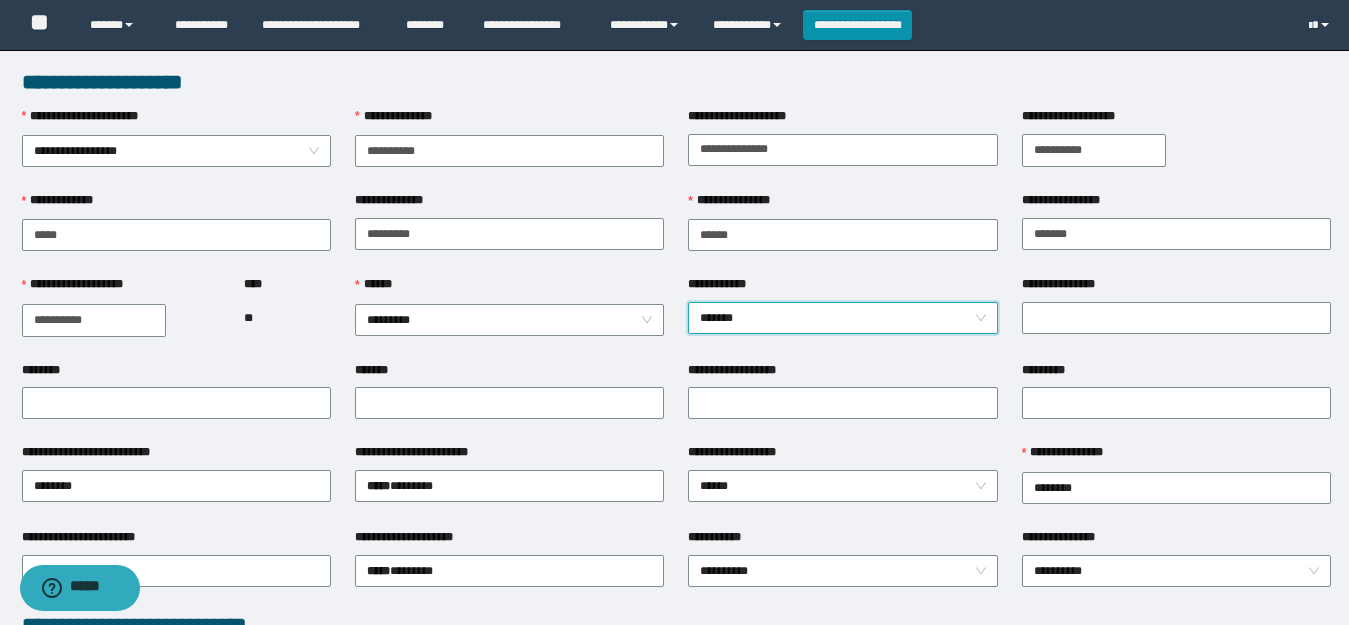 click on "**********" at bounding box center [1176, 288] 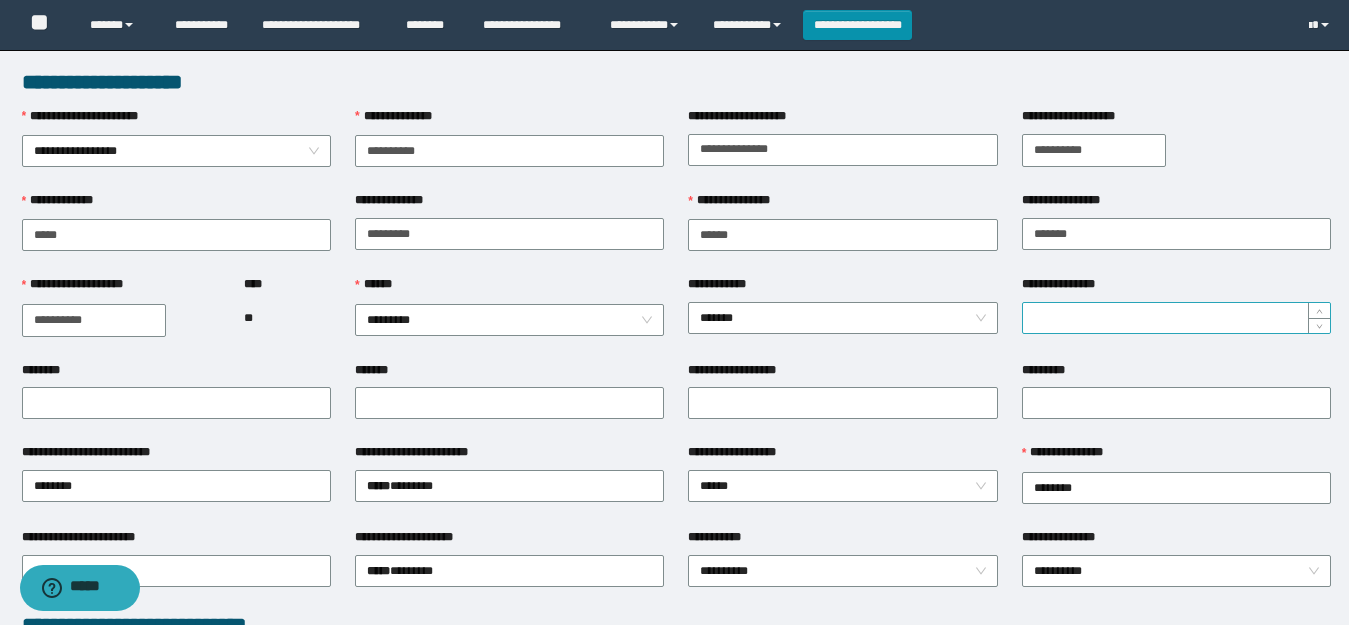 click on "**********" at bounding box center (1176, 318) 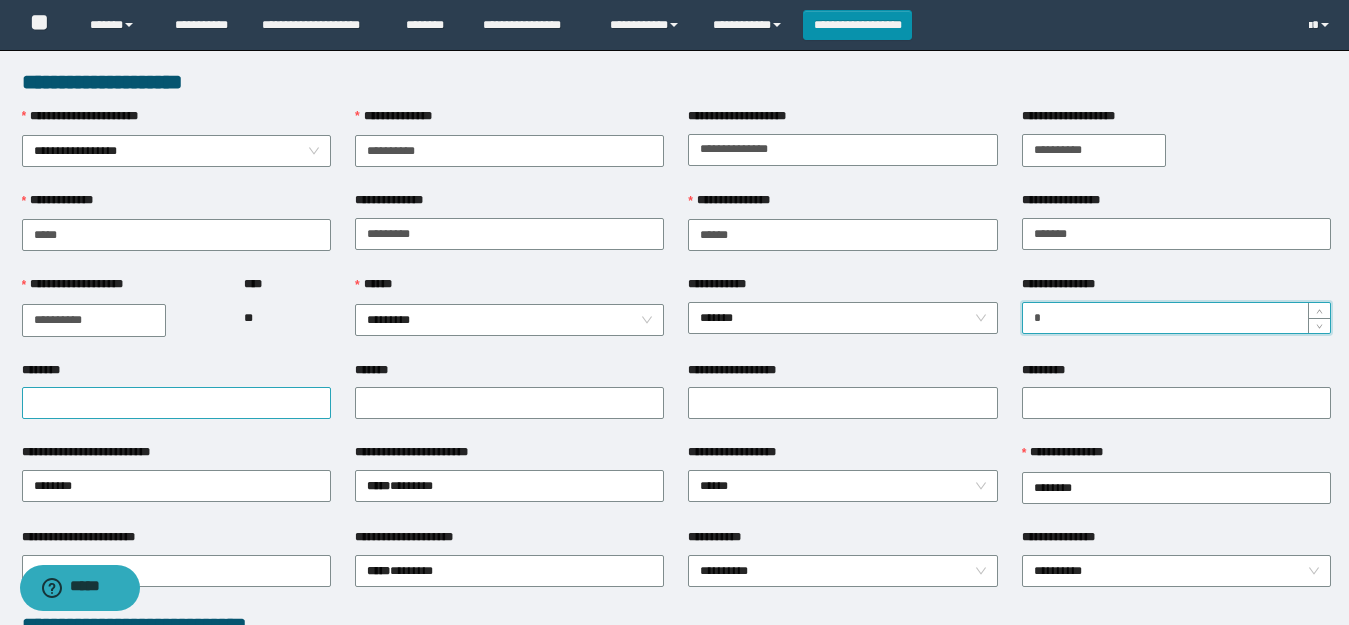 type on "*" 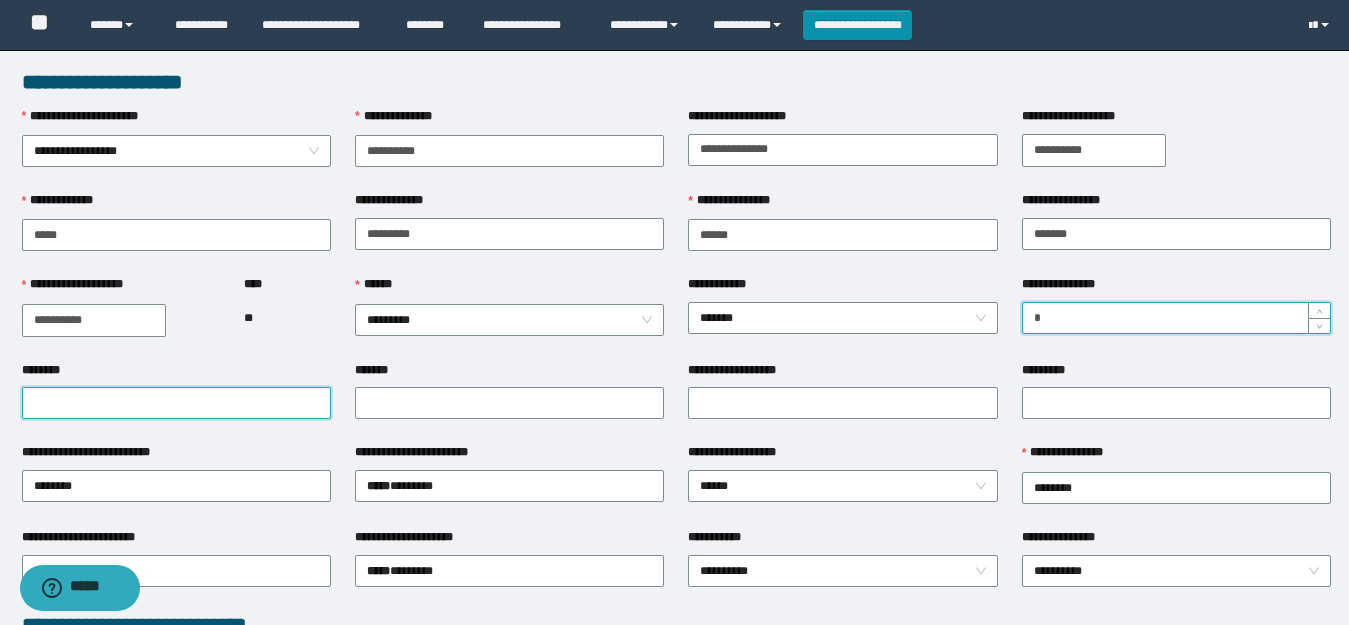click on "********" at bounding box center [176, 403] 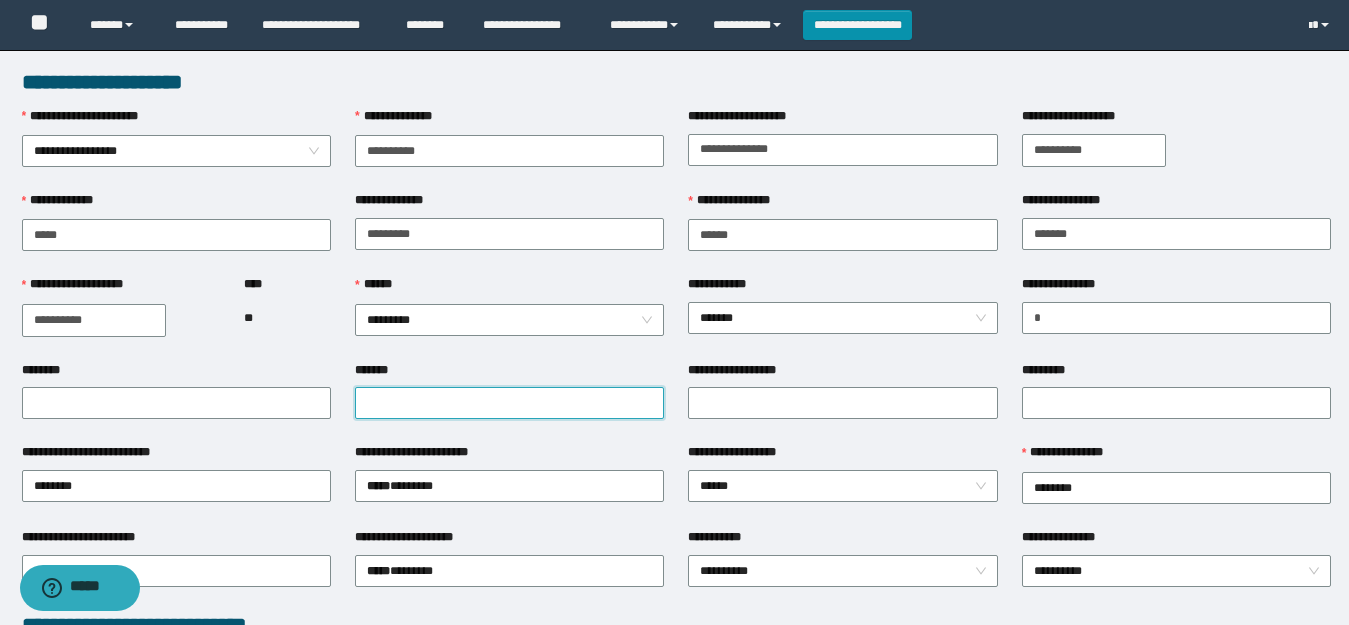click on "*******" at bounding box center (509, 403) 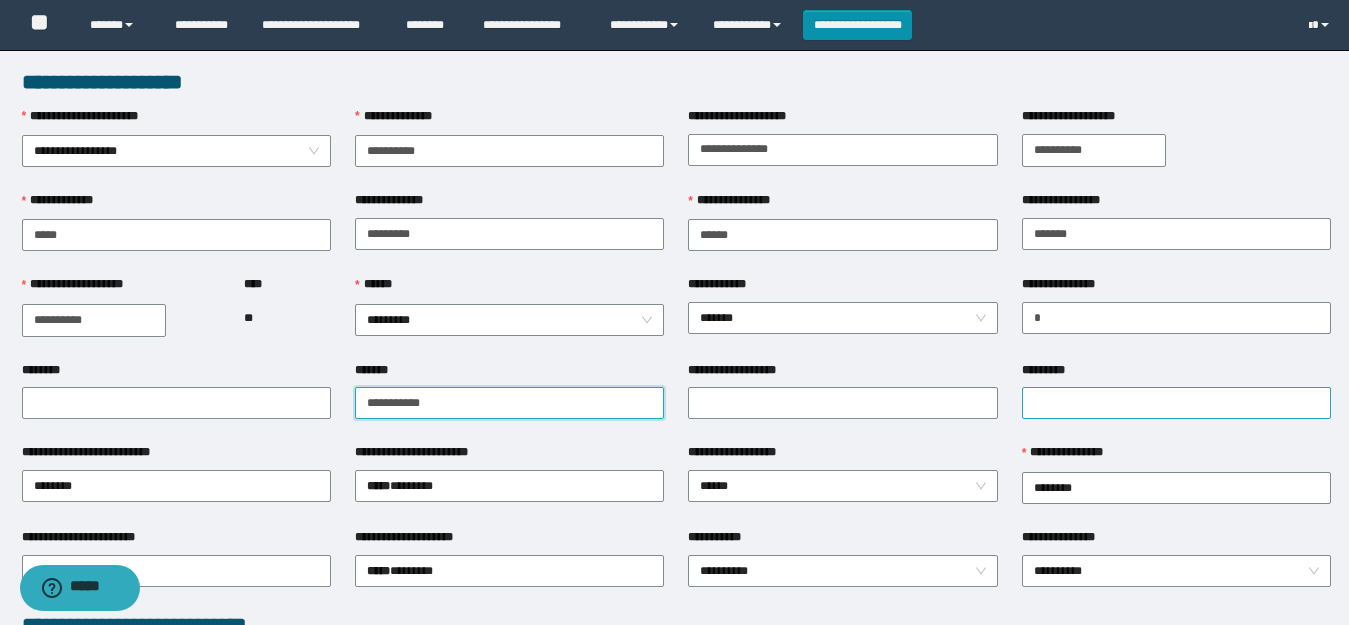 type on "**********" 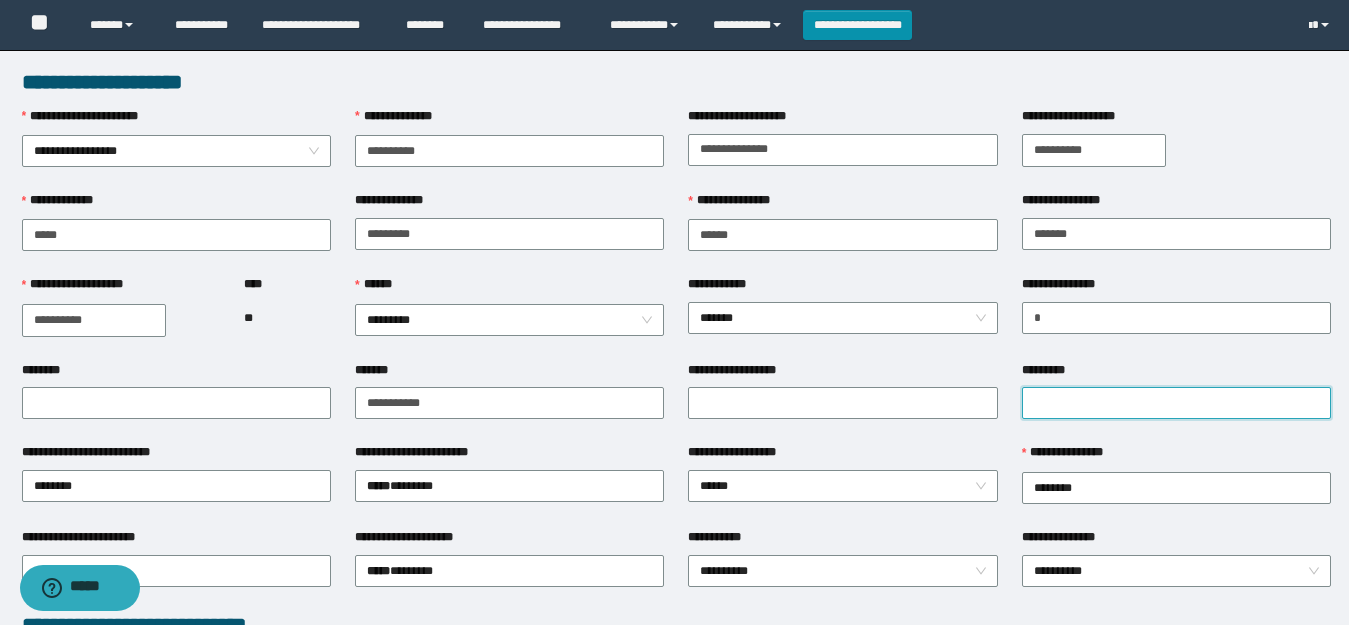 click on "*********" at bounding box center [1176, 403] 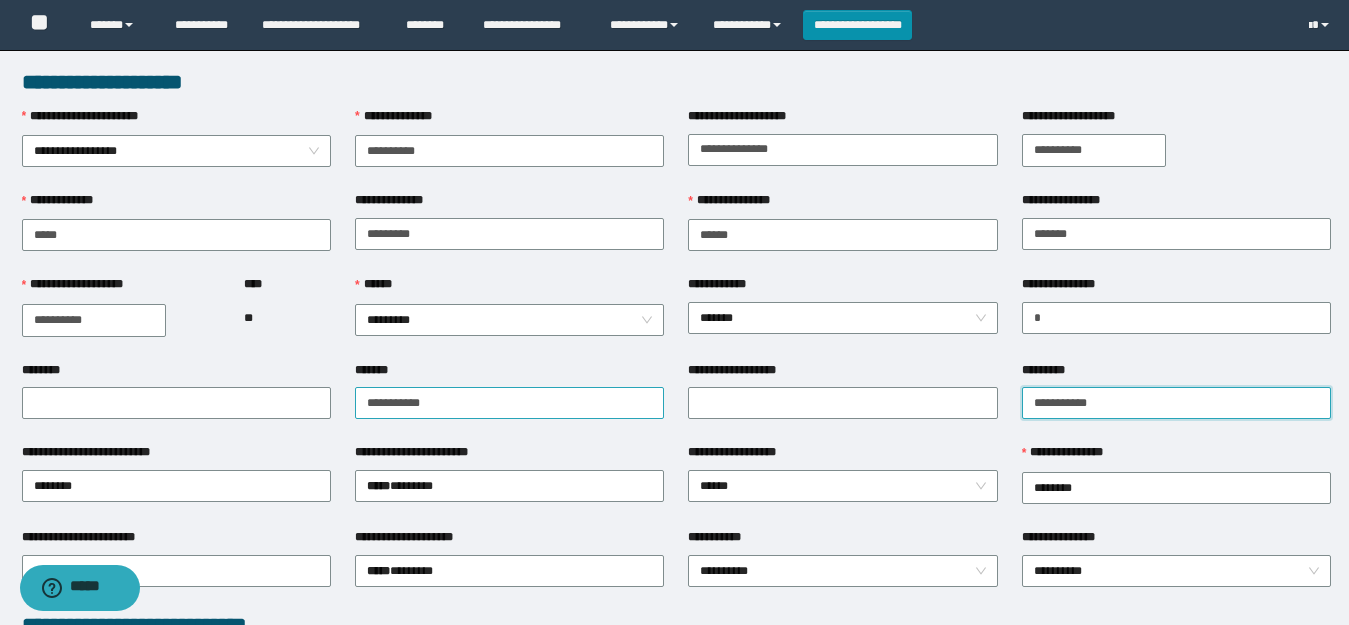 type on "**********" 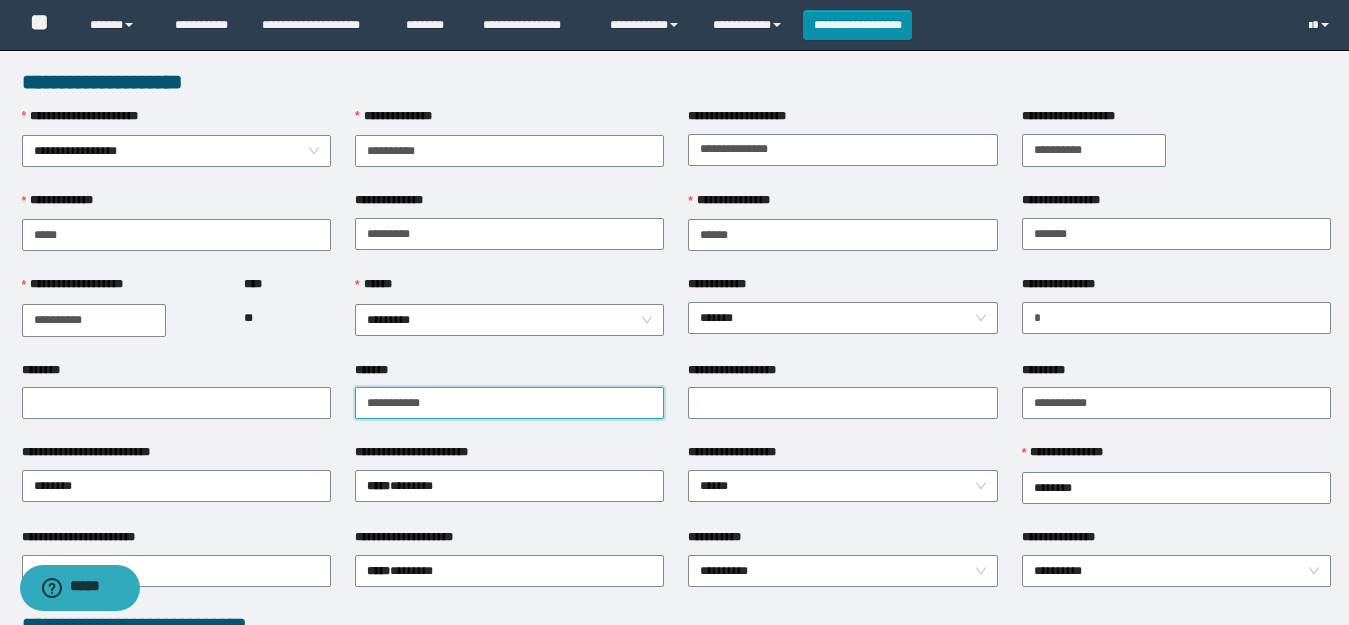 click on "**********" at bounding box center [509, 403] 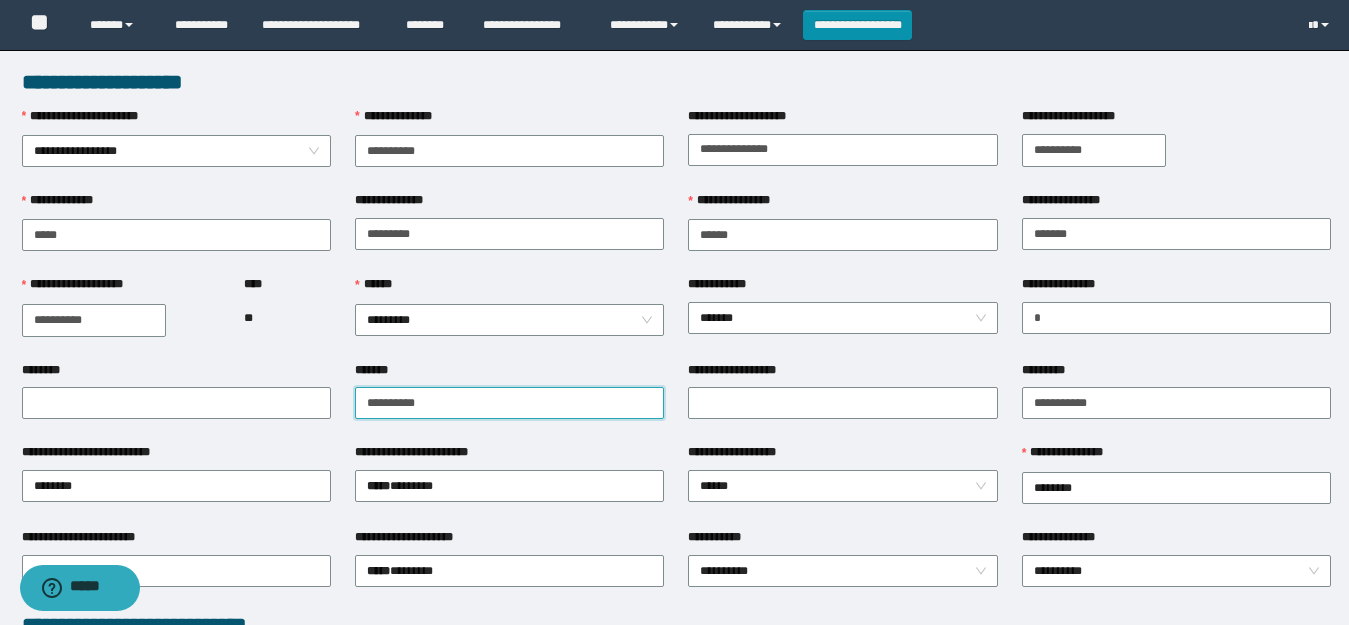 scroll, scrollTop: 300, scrollLeft: 0, axis: vertical 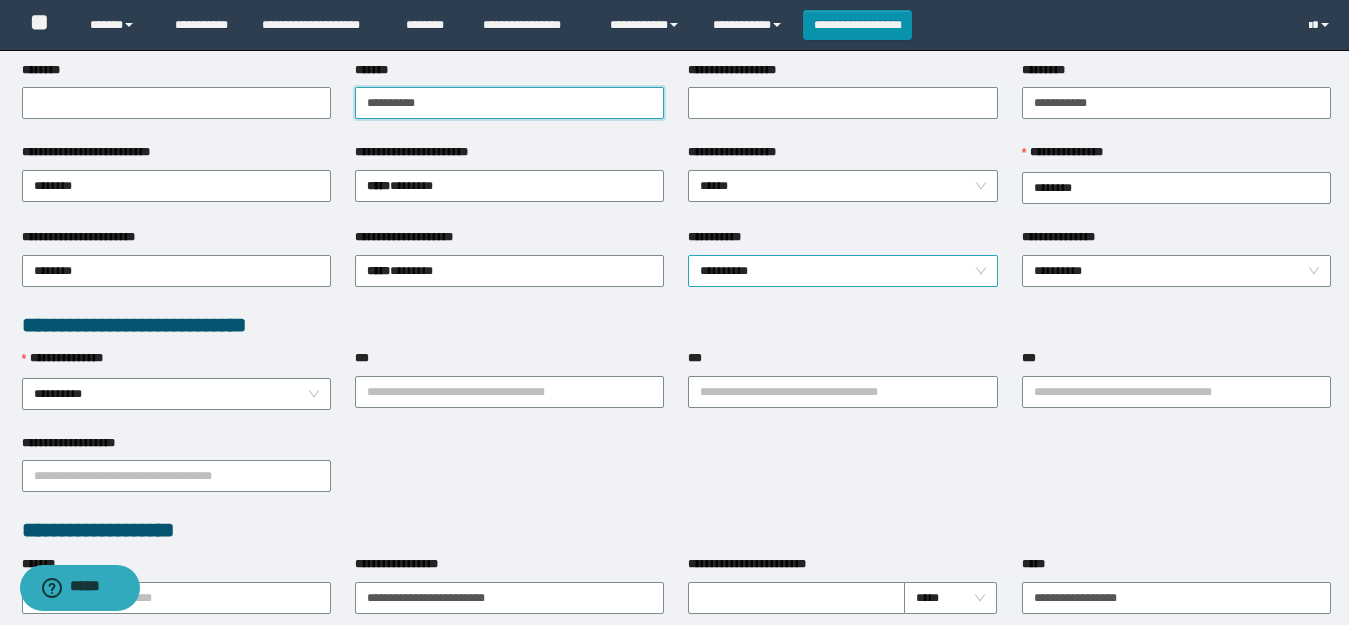 click on "**********" at bounding box center [842, 271] 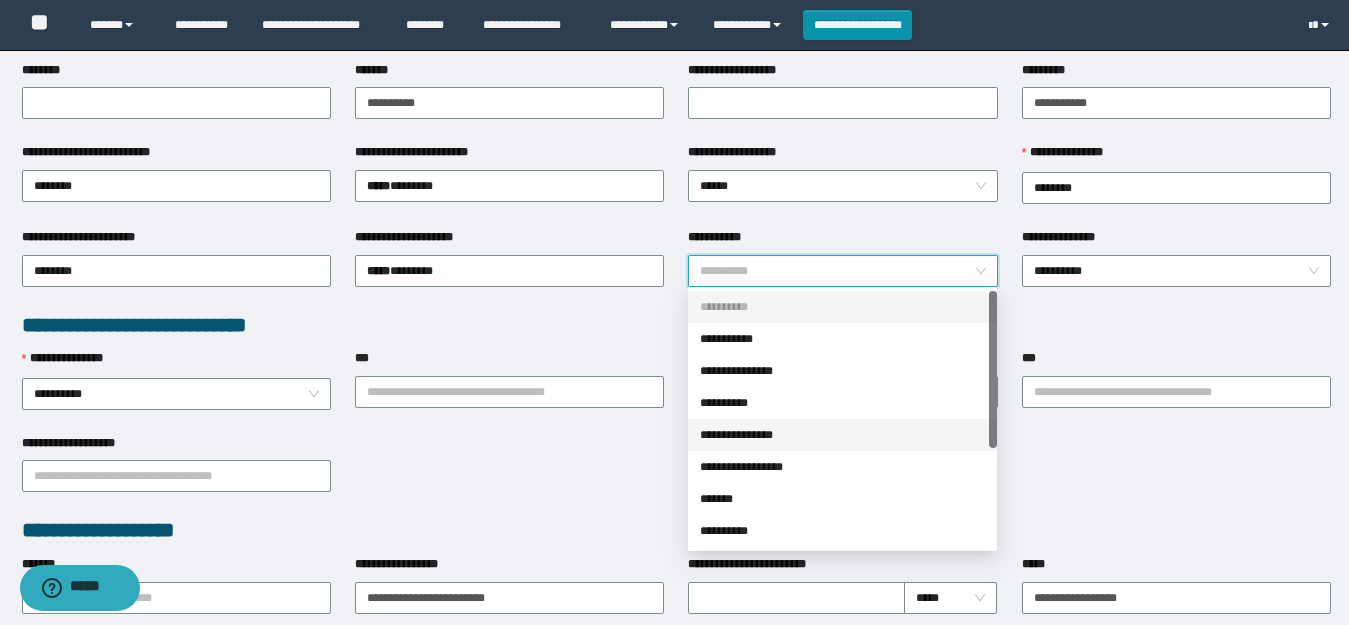 click on "**********" at bounding box center (842, 435) 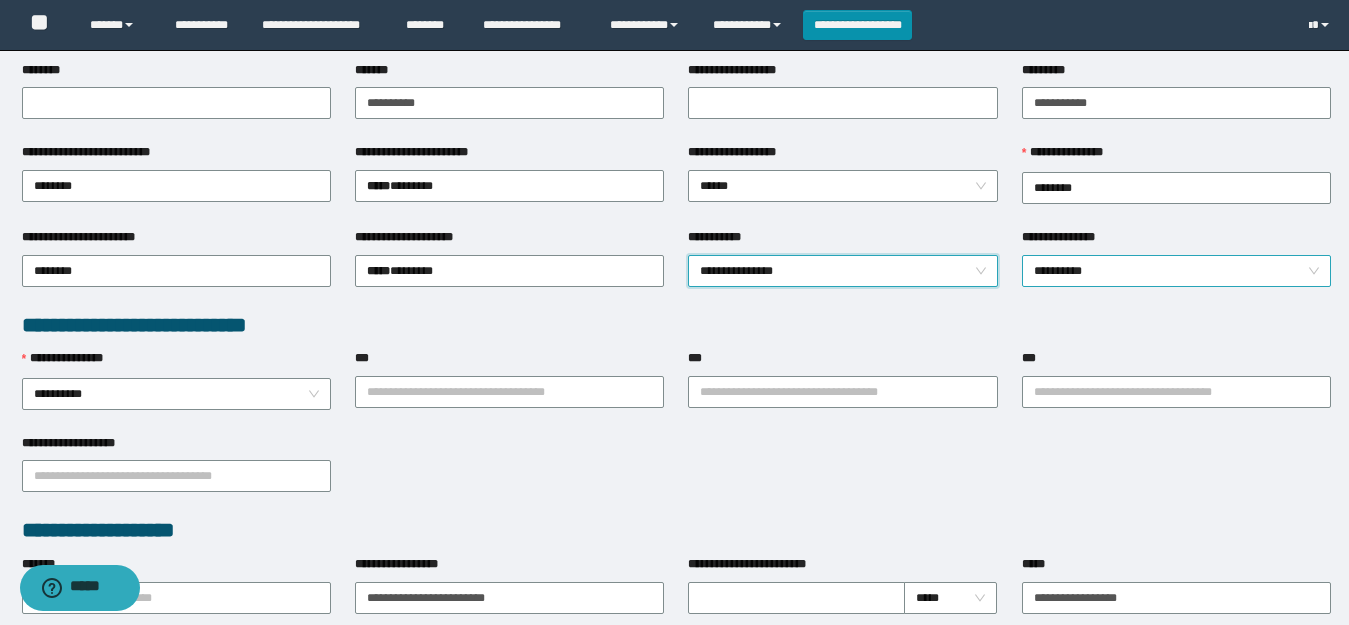 click on "**********" at bounding box center [1176, 271] 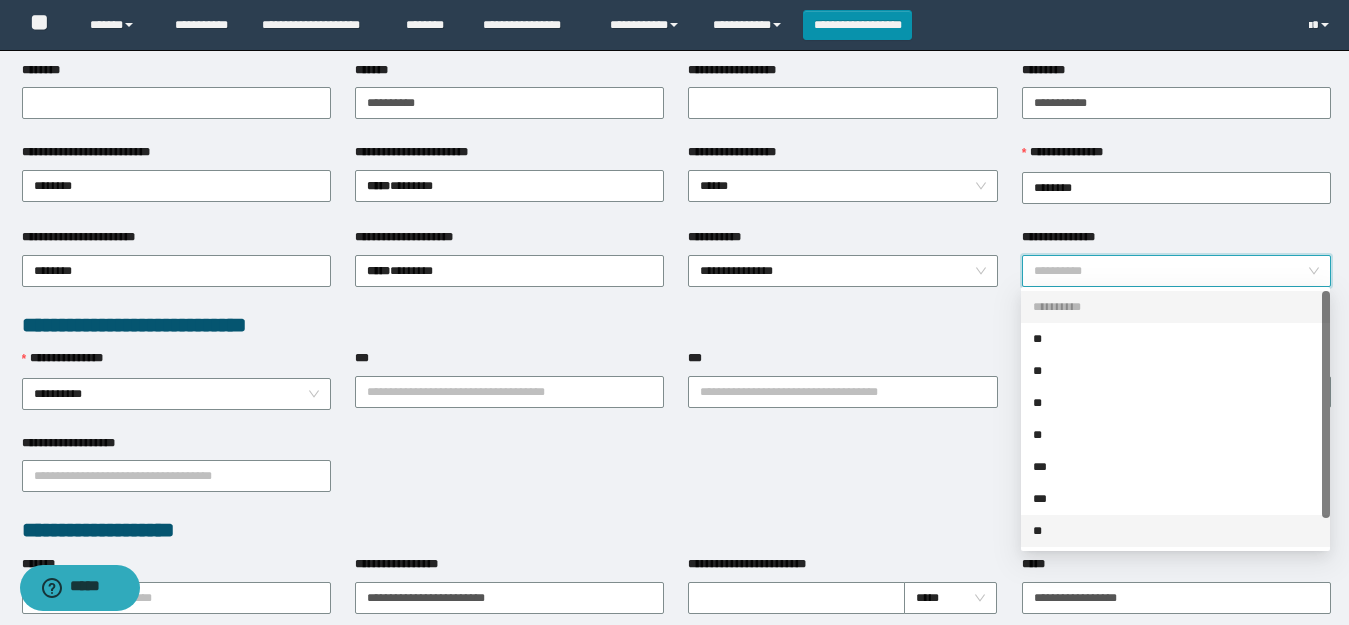 click on "**" at bounding box center (1175, 531) 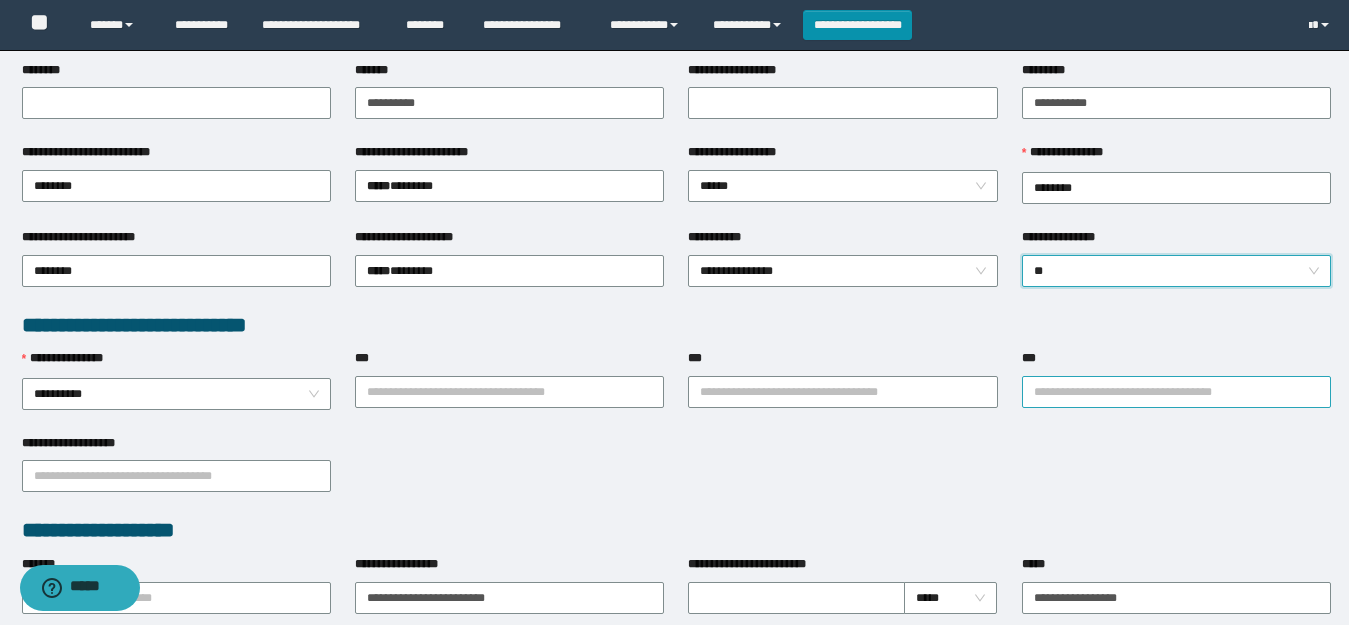 click on "***" at bounding box center [1176, 392] 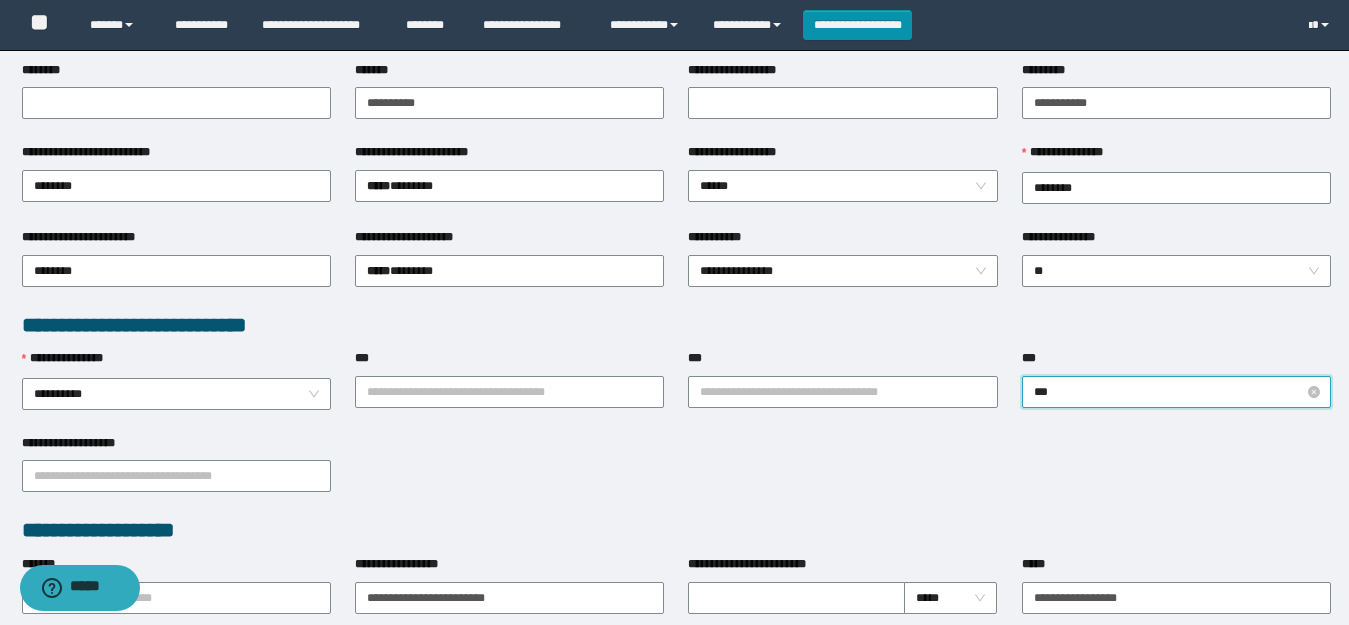 type on "****" 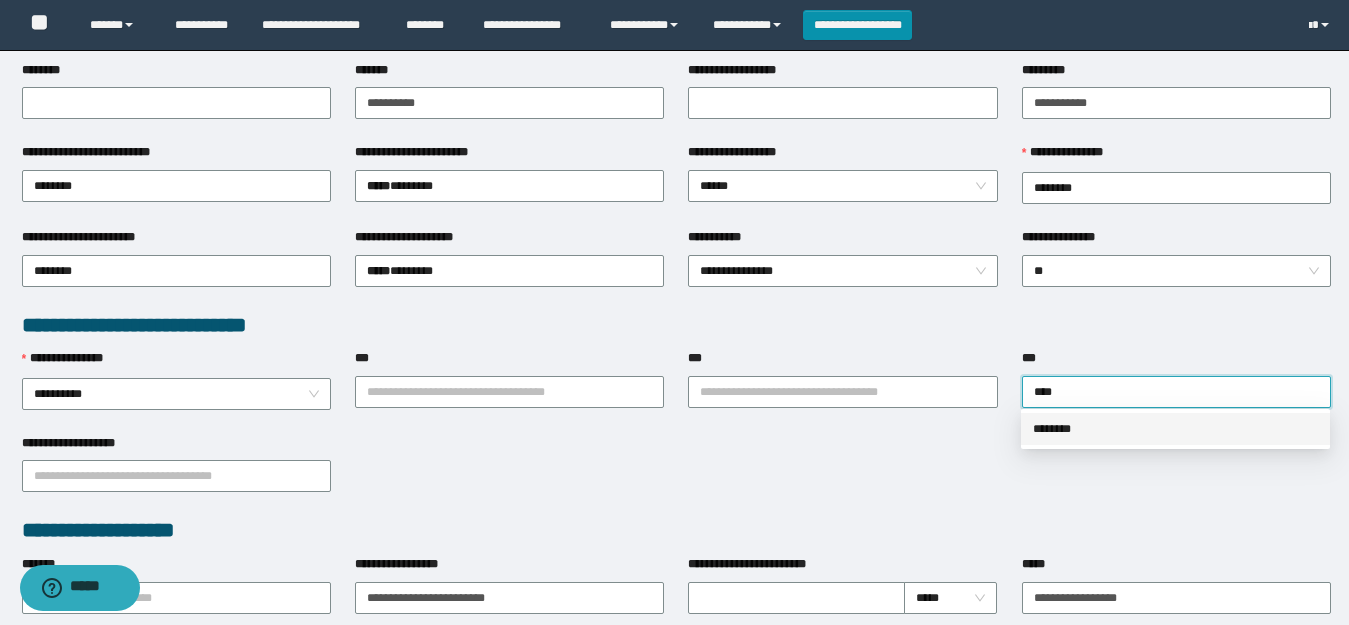 click on "********" at bounding box center (1175, 429) 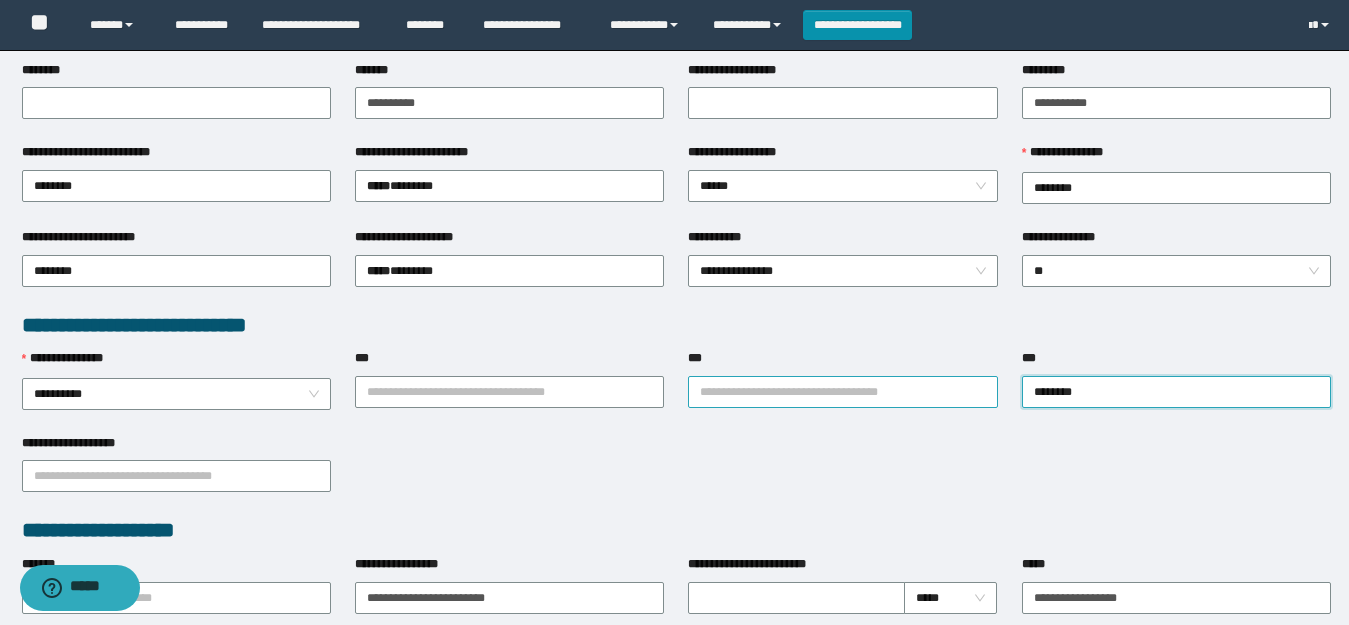 click on "***" at bounding box center (842, 392) 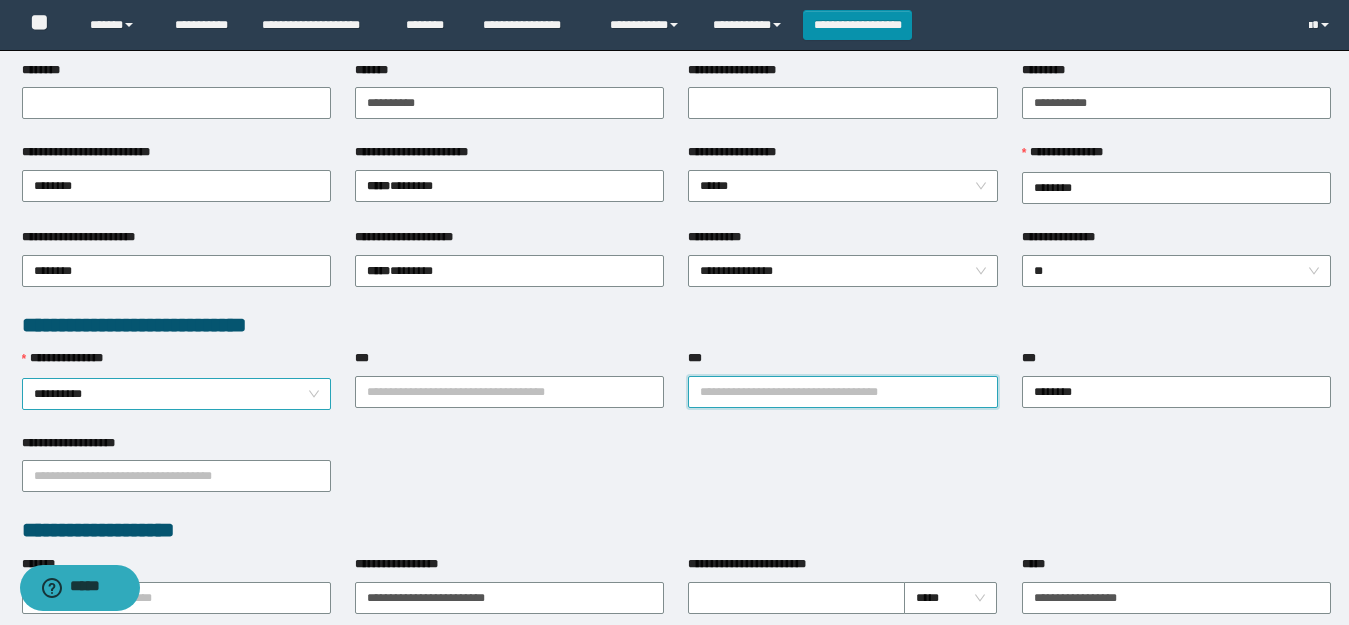 click on "**********" at bounding box center [176, 394] 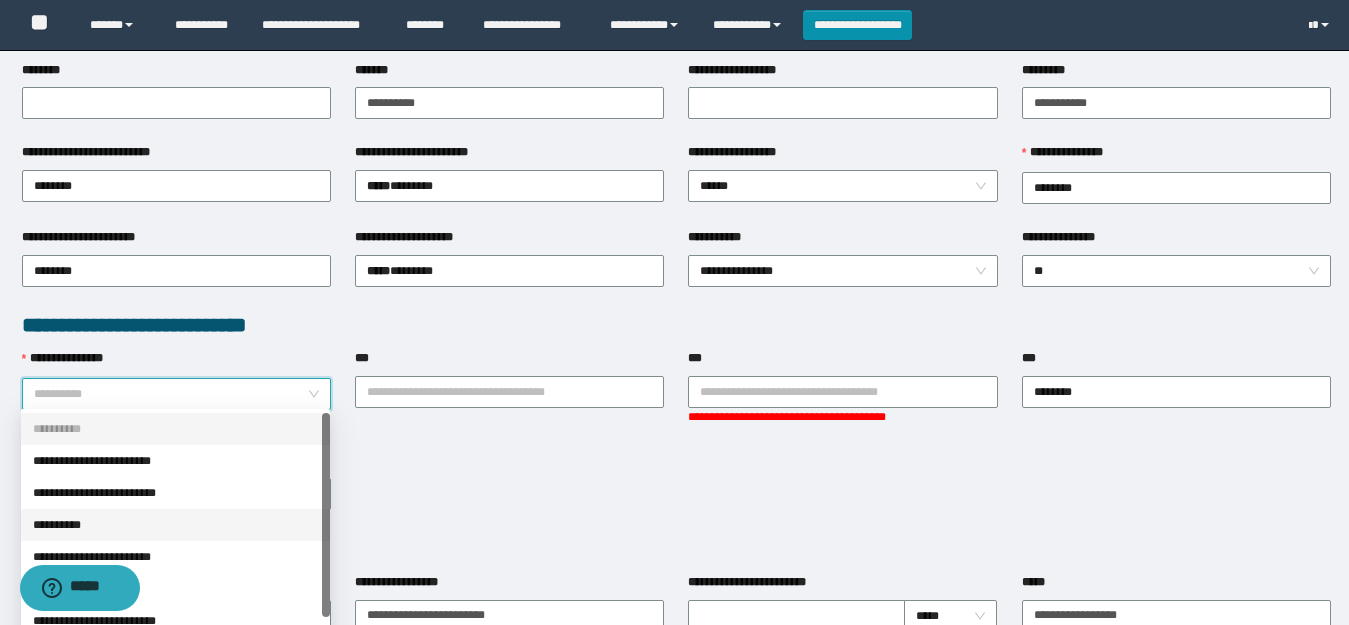click on "**********" at bounding box center [175, 525] 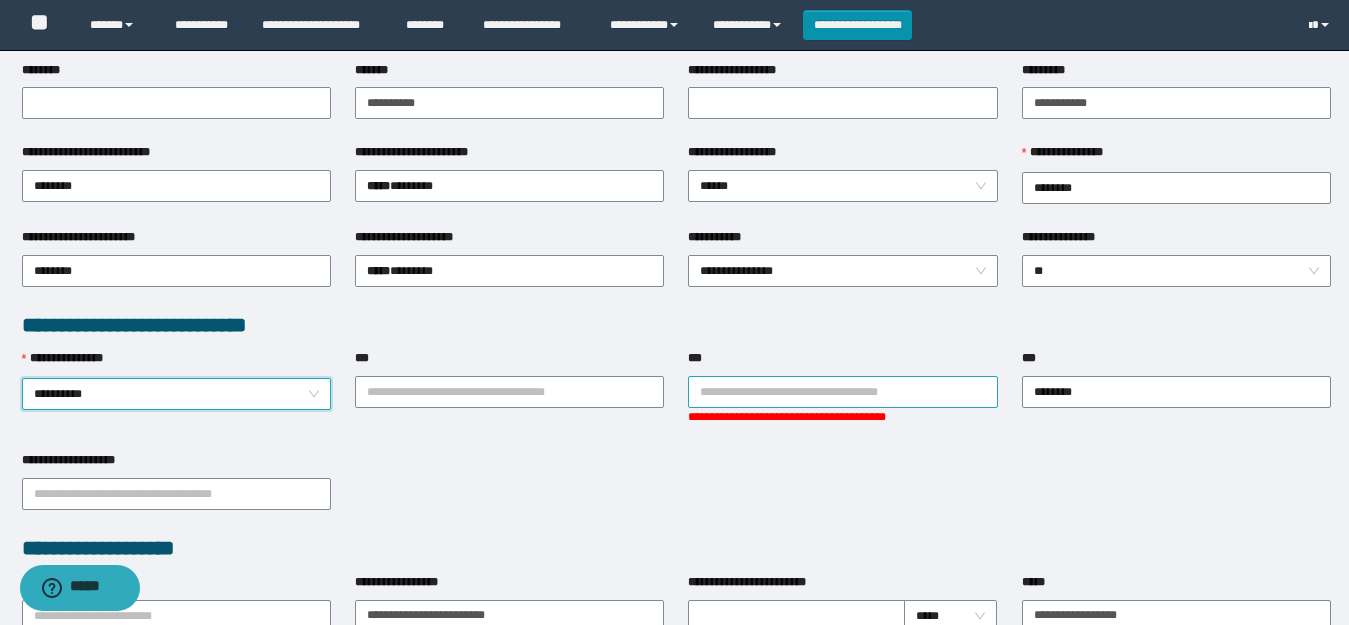 click on "***" at bounding box center [842, 392] 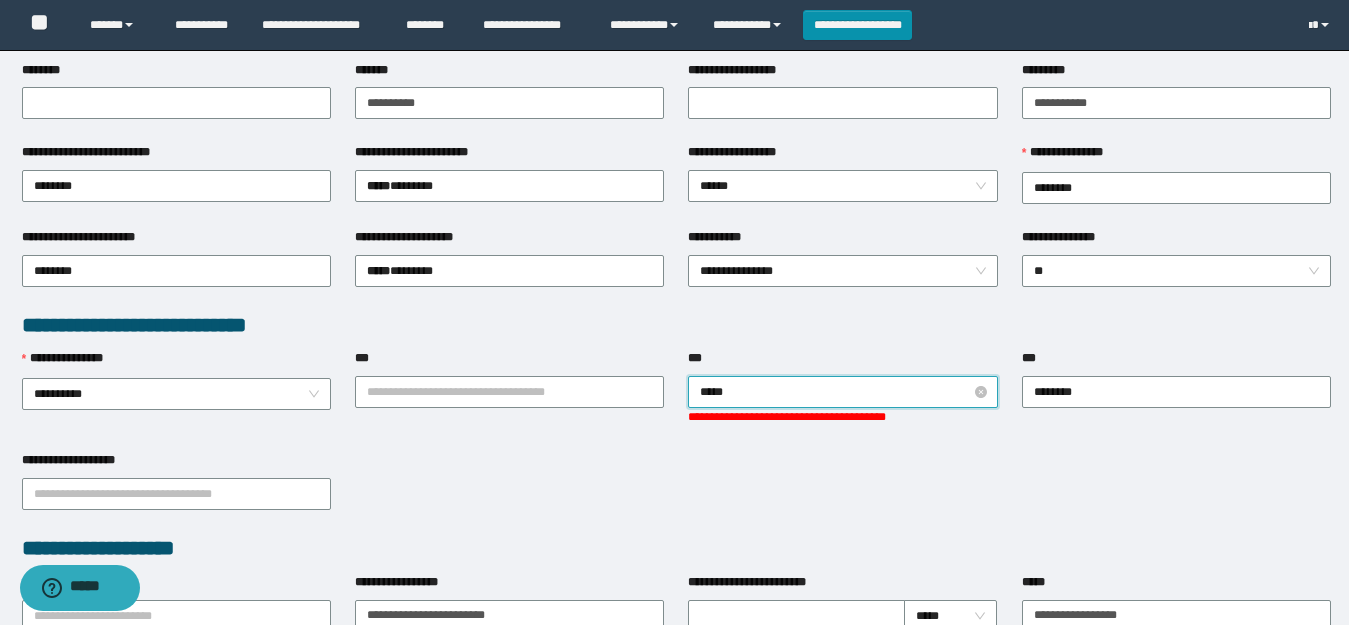 type on "******" 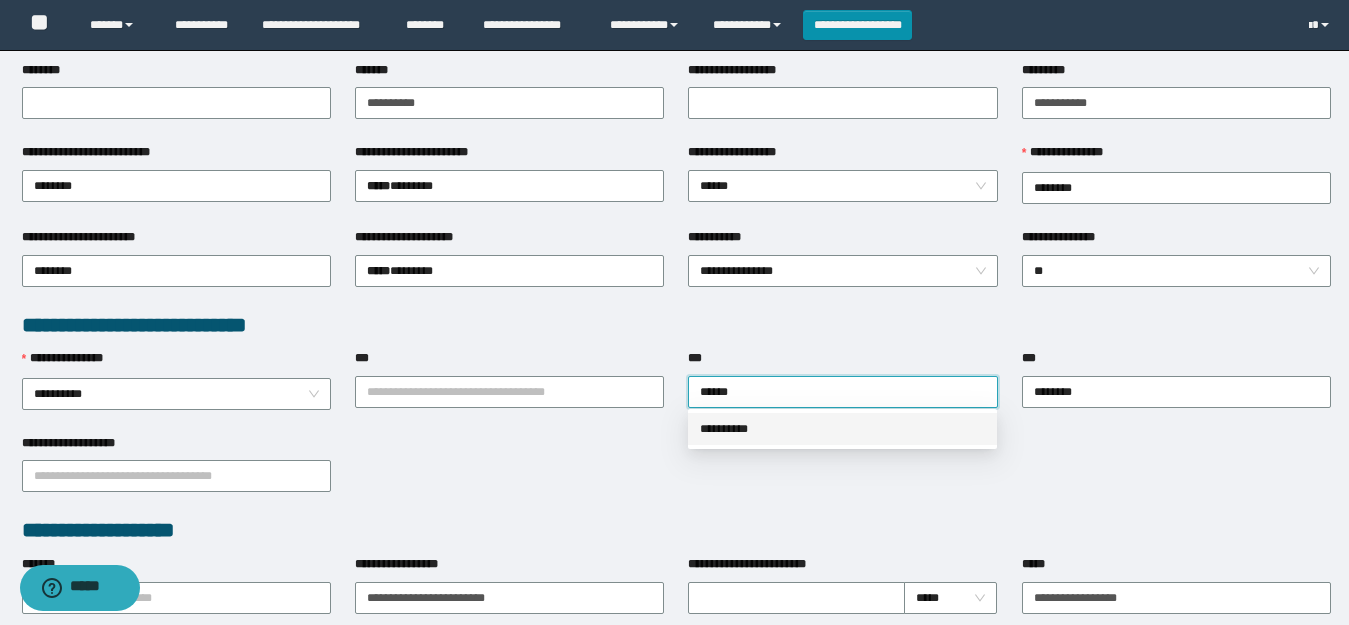 click on "**********" at bounding box center (842, 429) 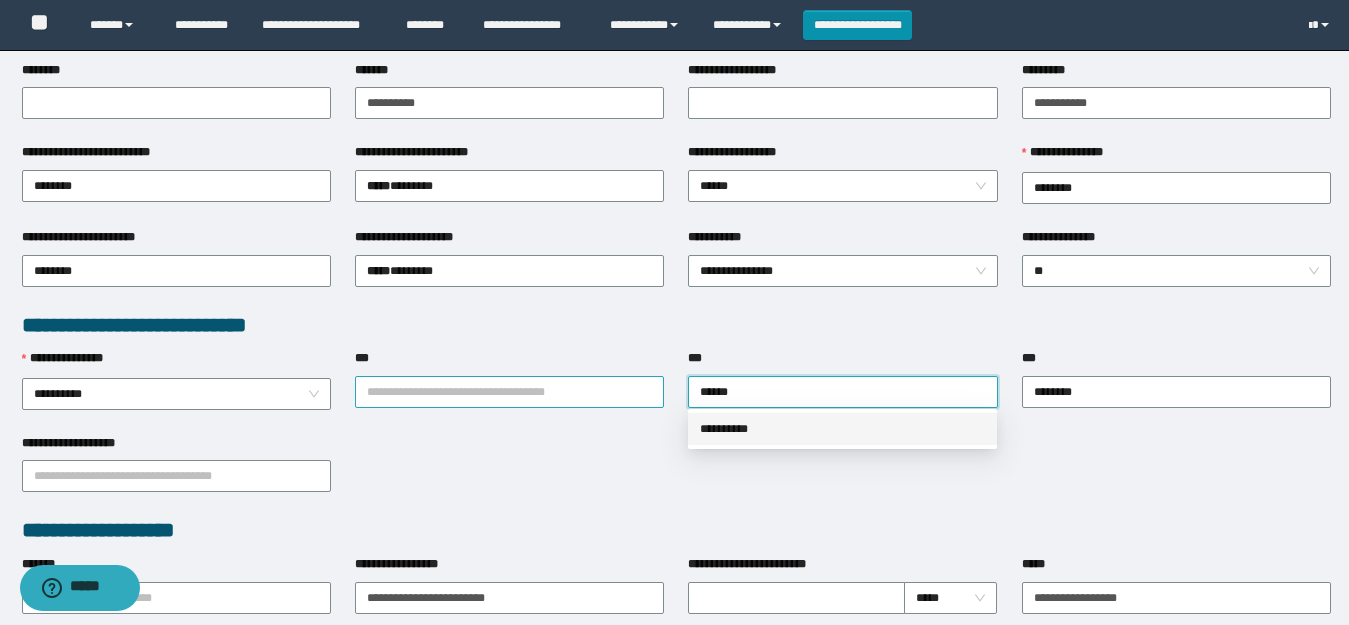 type 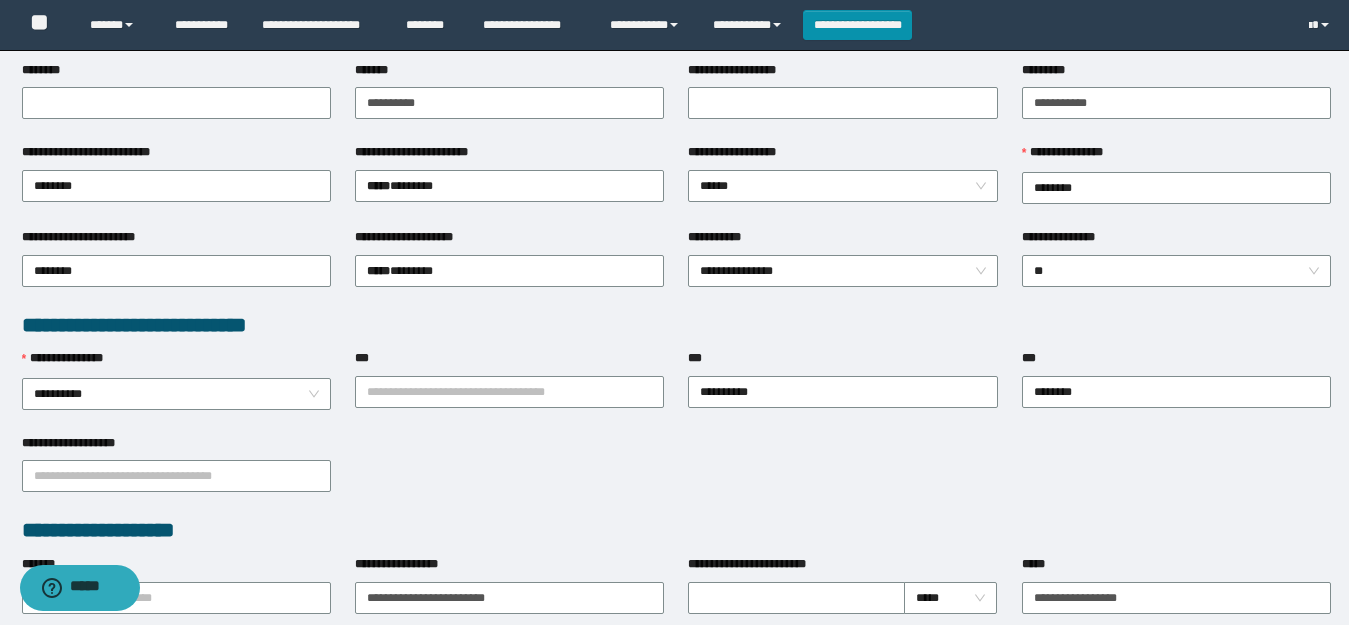 click on "***" at bounding box center (509, 362) 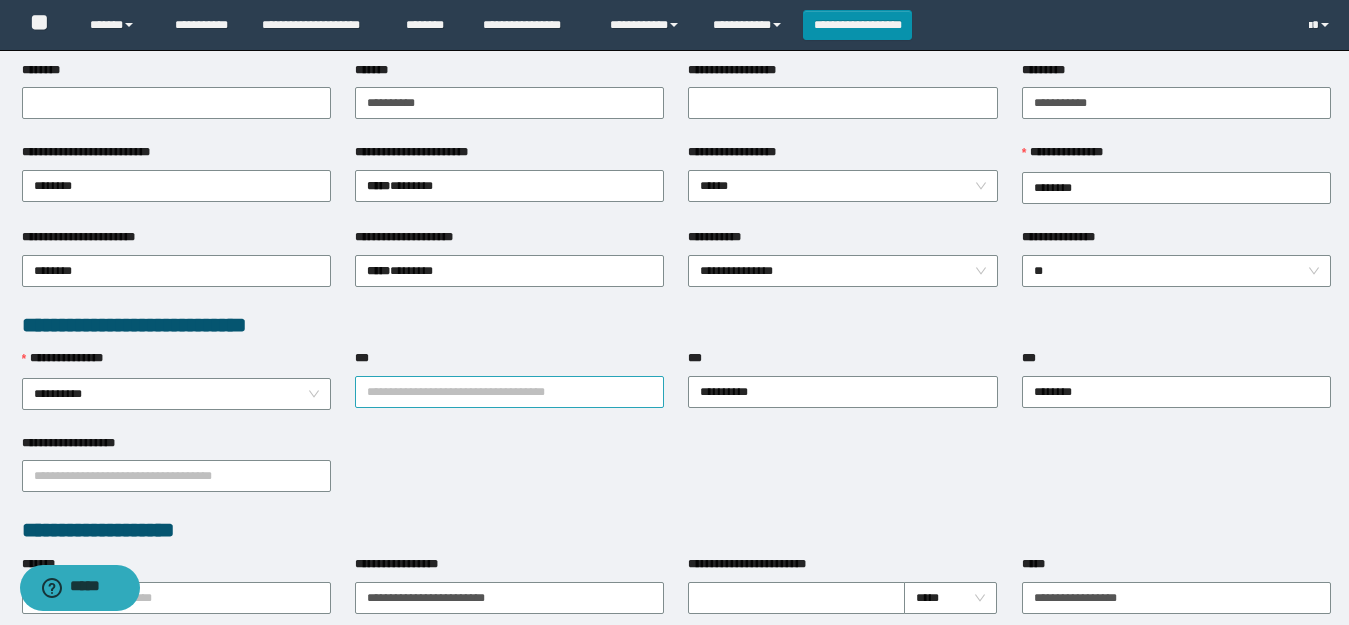 click on "***" at bounding box center (509, 392) 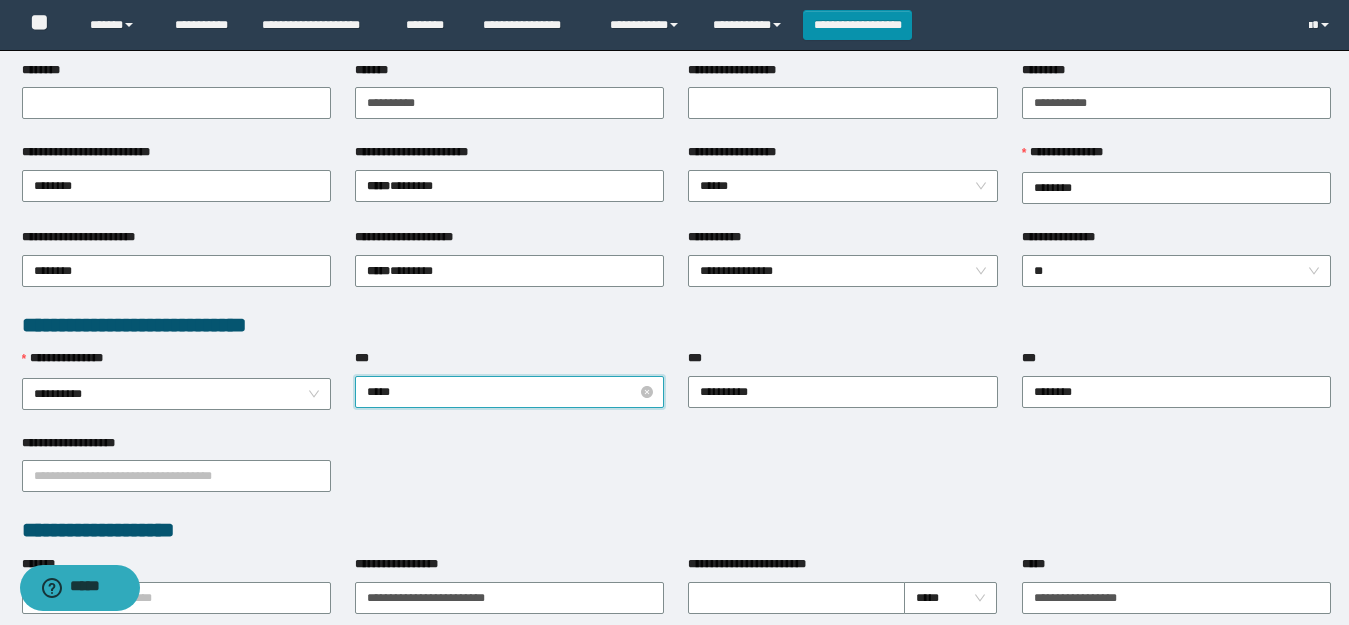 type on "******" 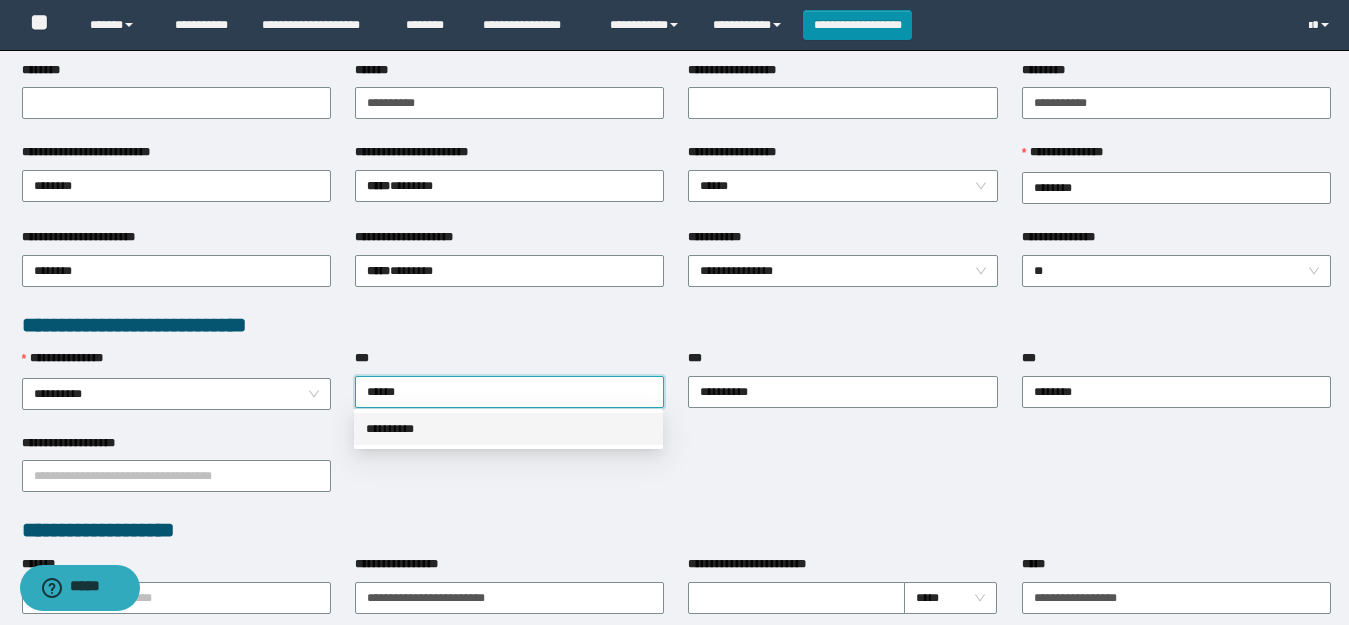 click on "**********" at bounding box center (508, 429) 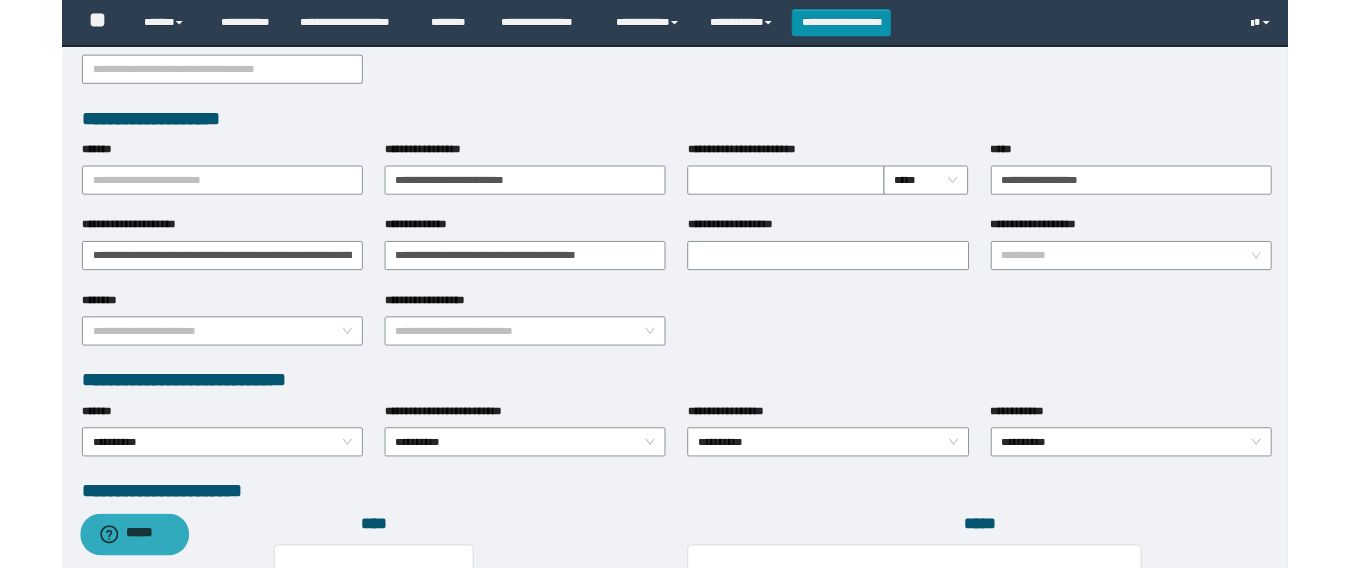 scroll, scrollTop: 1000, scrollLeft: 0, axis: vertical 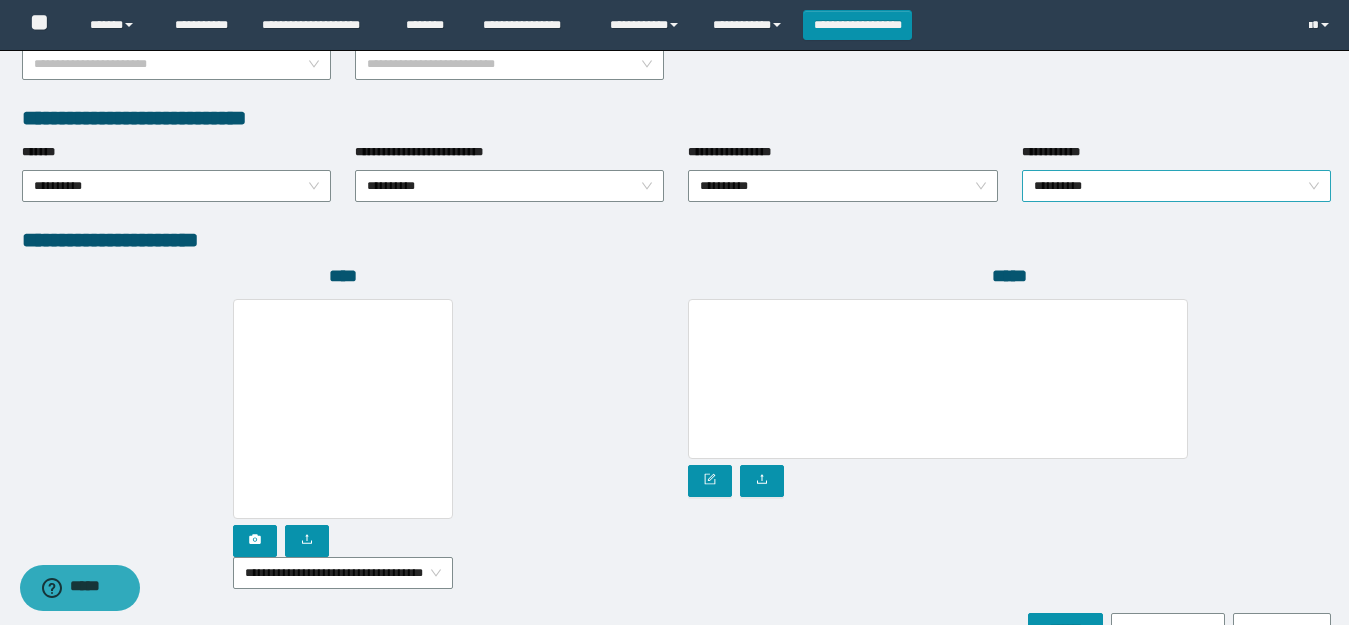 click on "**********" at bounding box center (1176, 186) 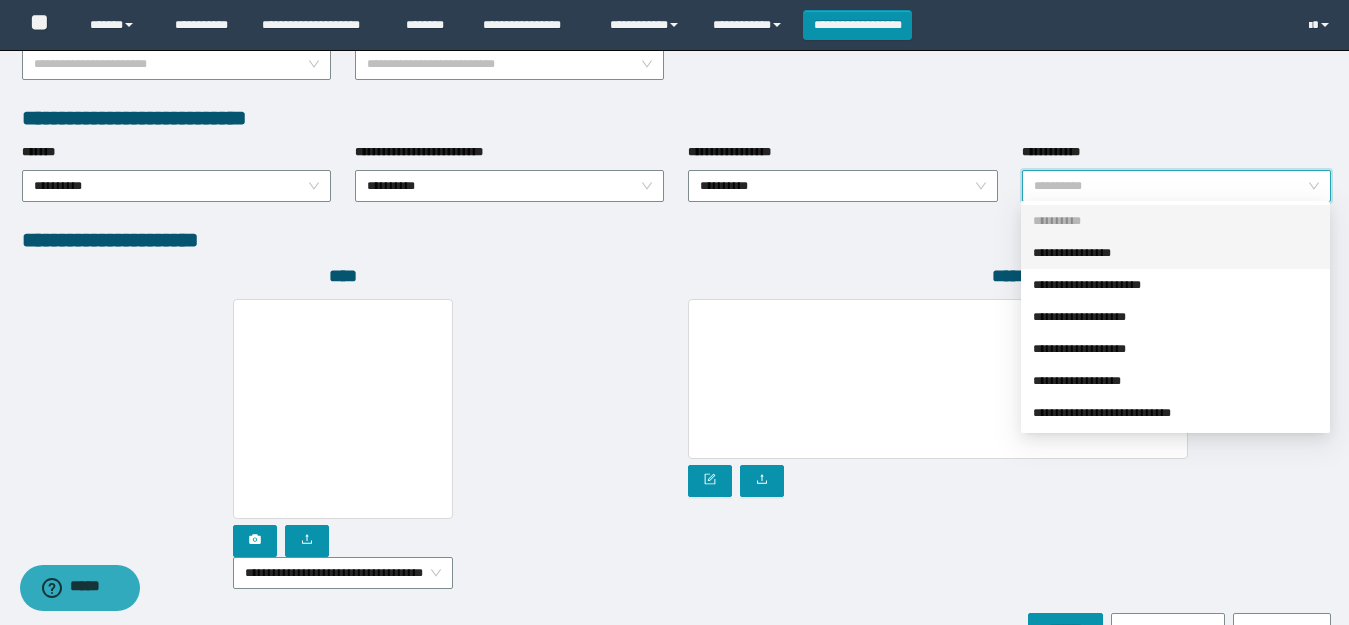 click on "**********" at bounding box center [1175, 253] 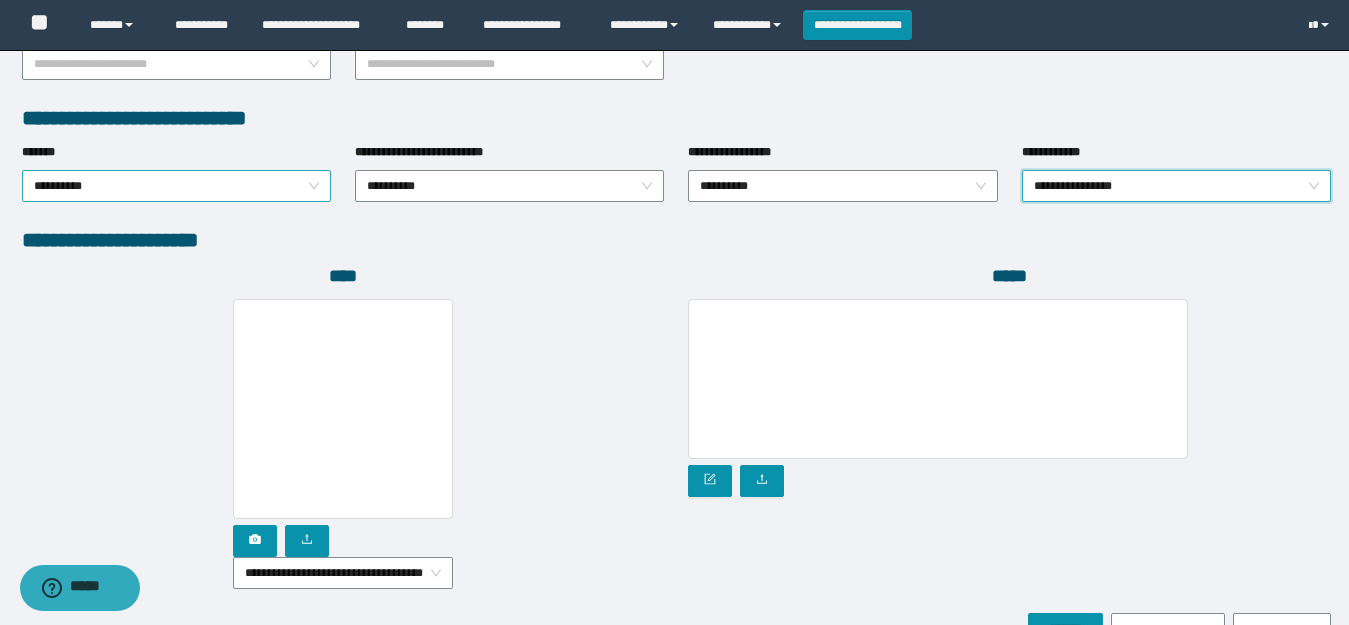 click on "**********" at bounding box center (176, 186) 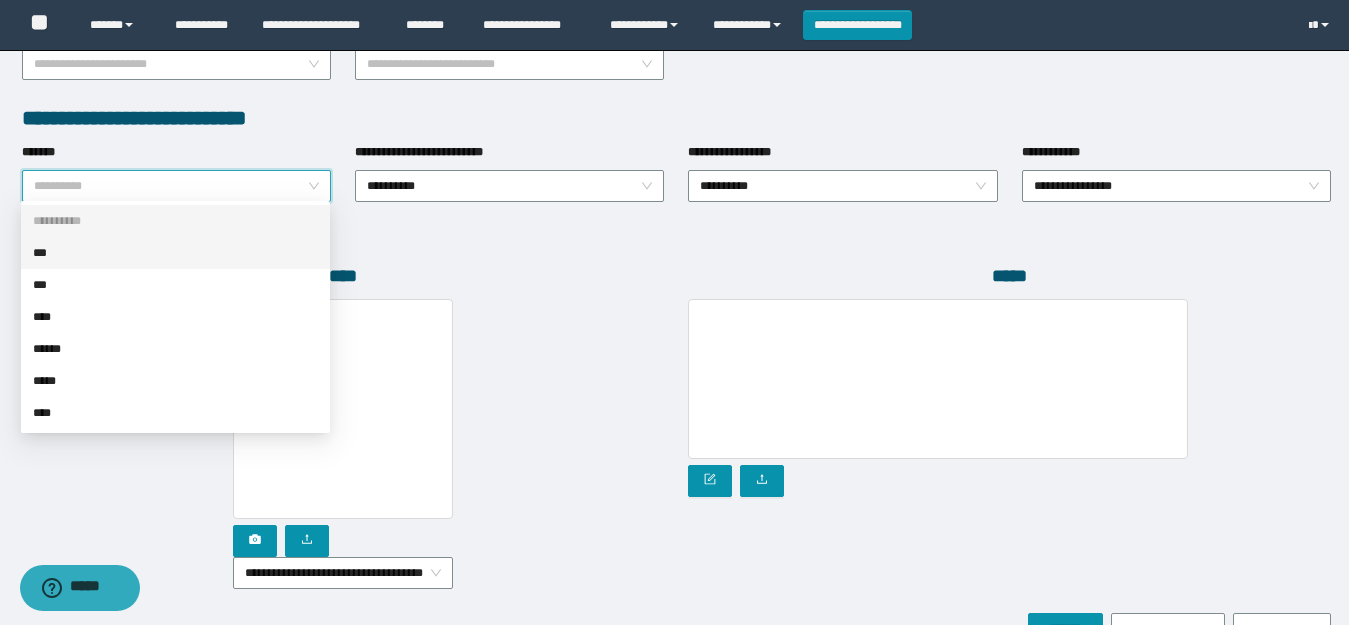 click on "***" at bounding box center [175, 253] 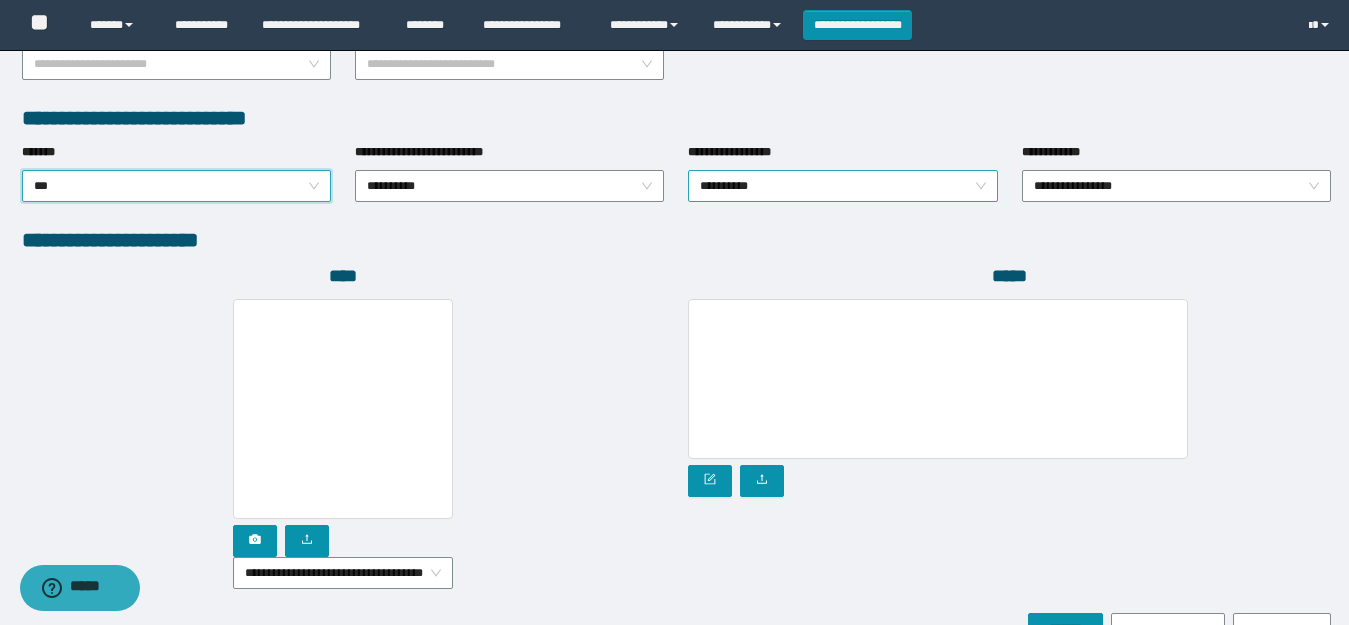 click on "**********" at bounding box center [842, 186] 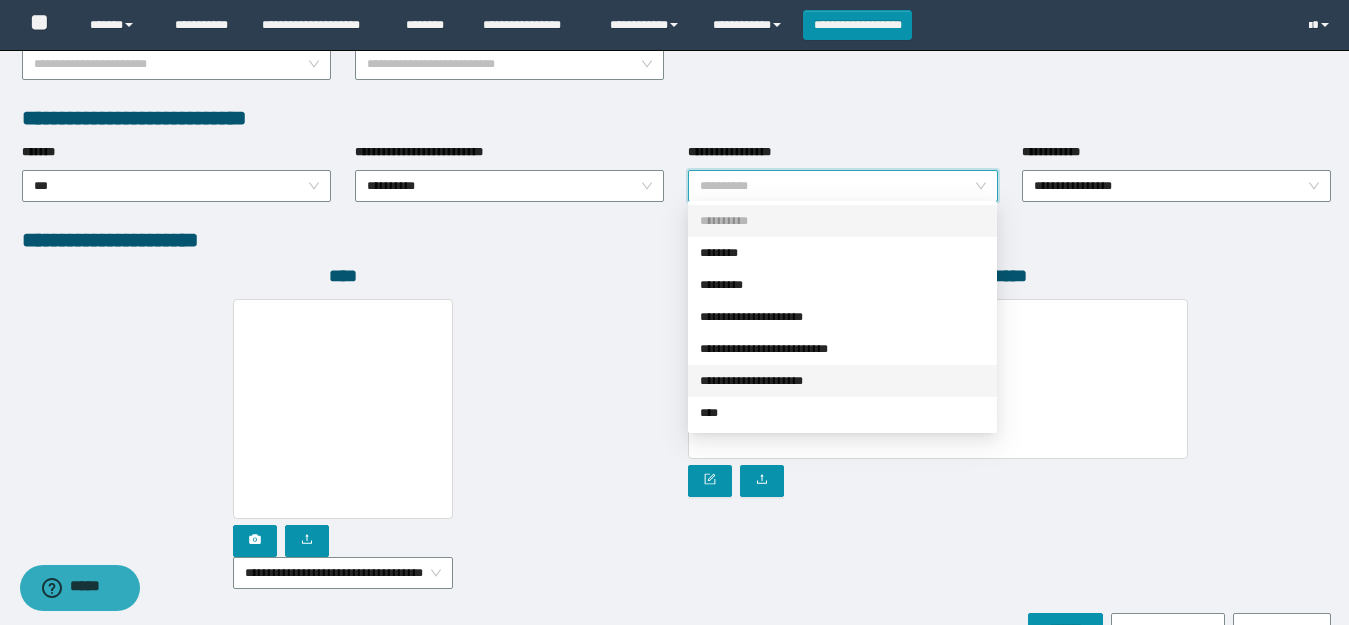 click on "**********" at bounding box center (842, 381) 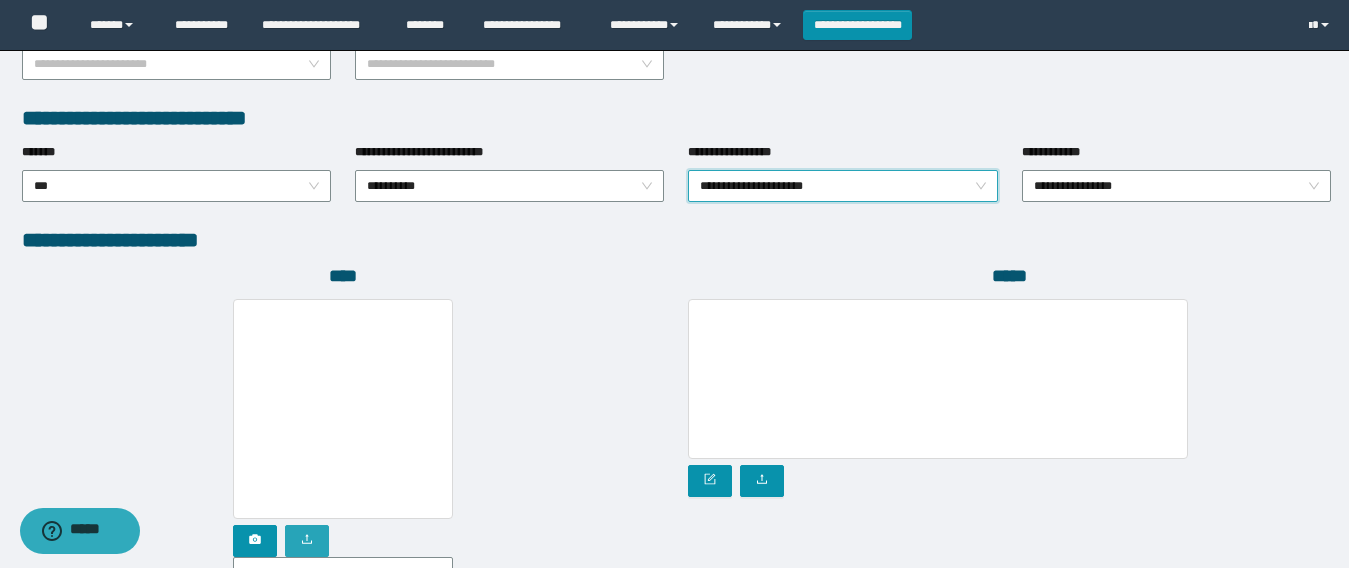 click 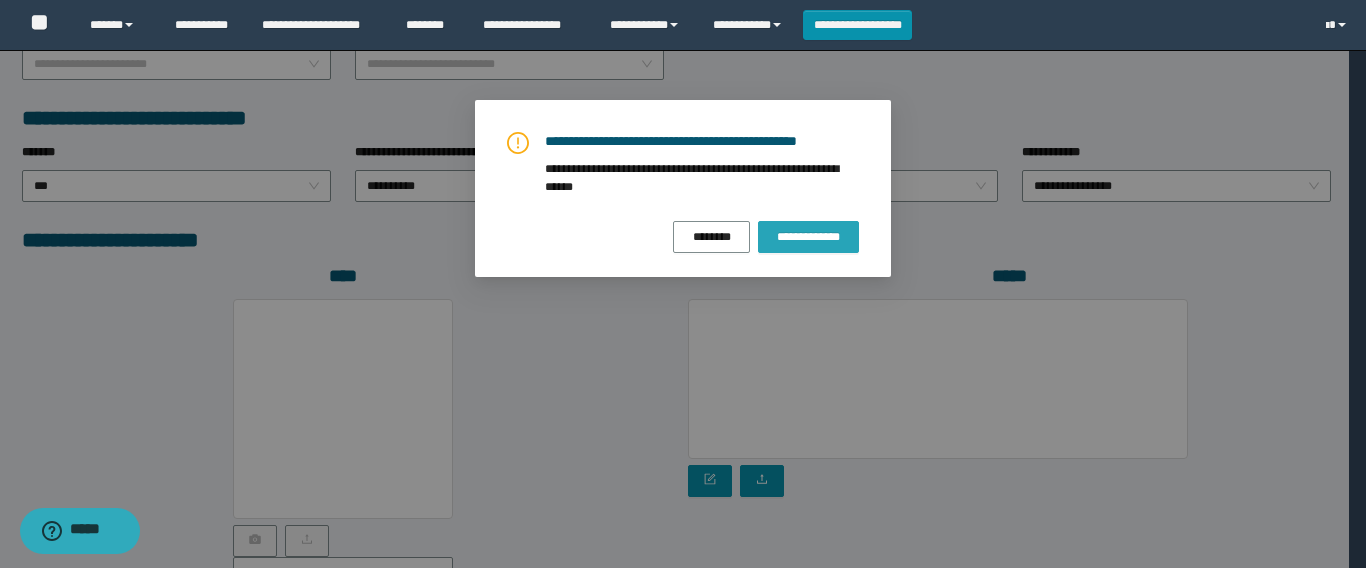 click on "**********" at bounding box center [808, 237] 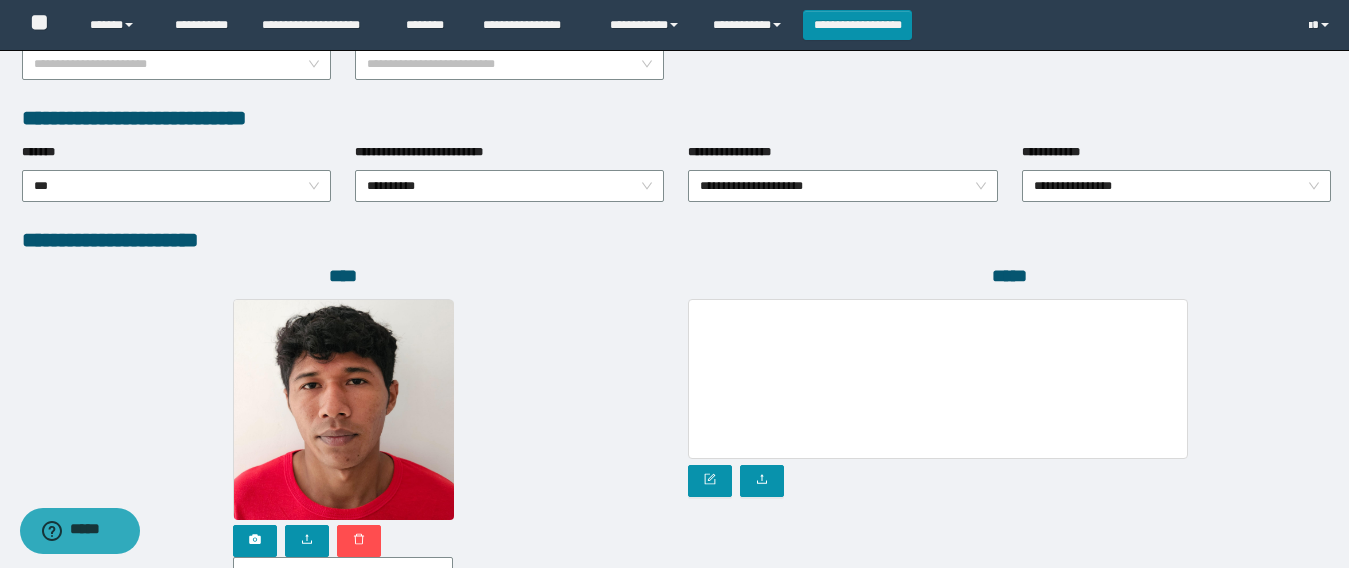 scroll, scrollTop: 1169, scrollLeft: 0, axis: vertical 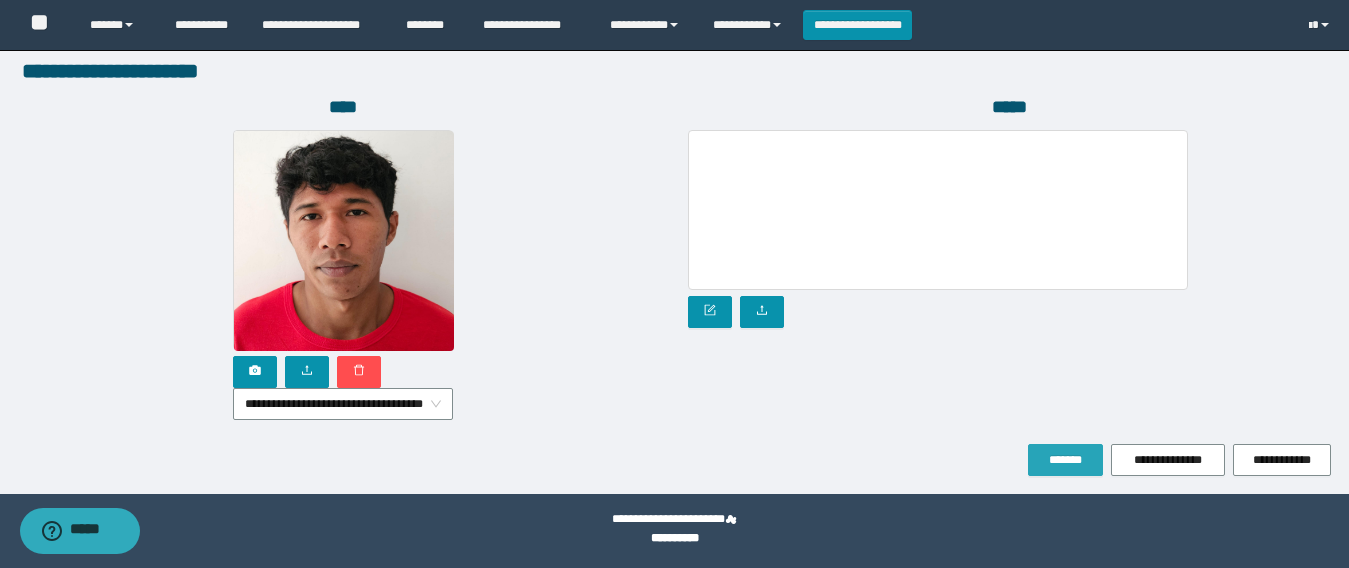 click on "*******" at bounding box center (1065, 460) 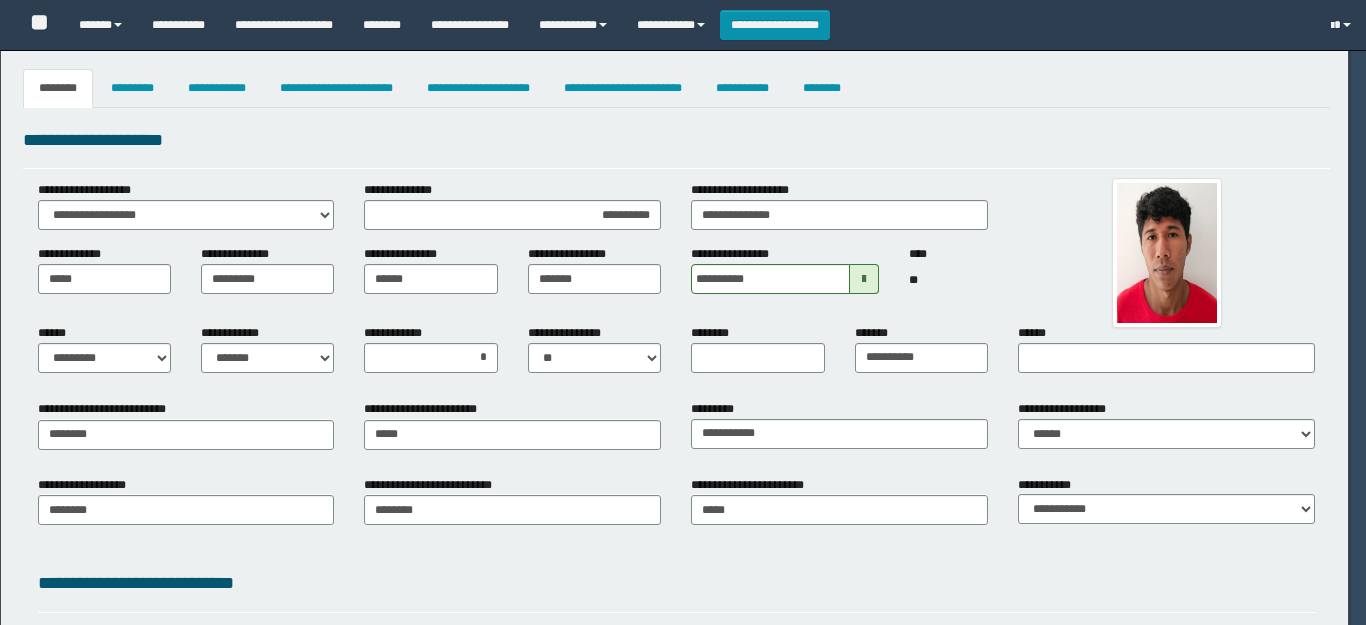 select on "**" 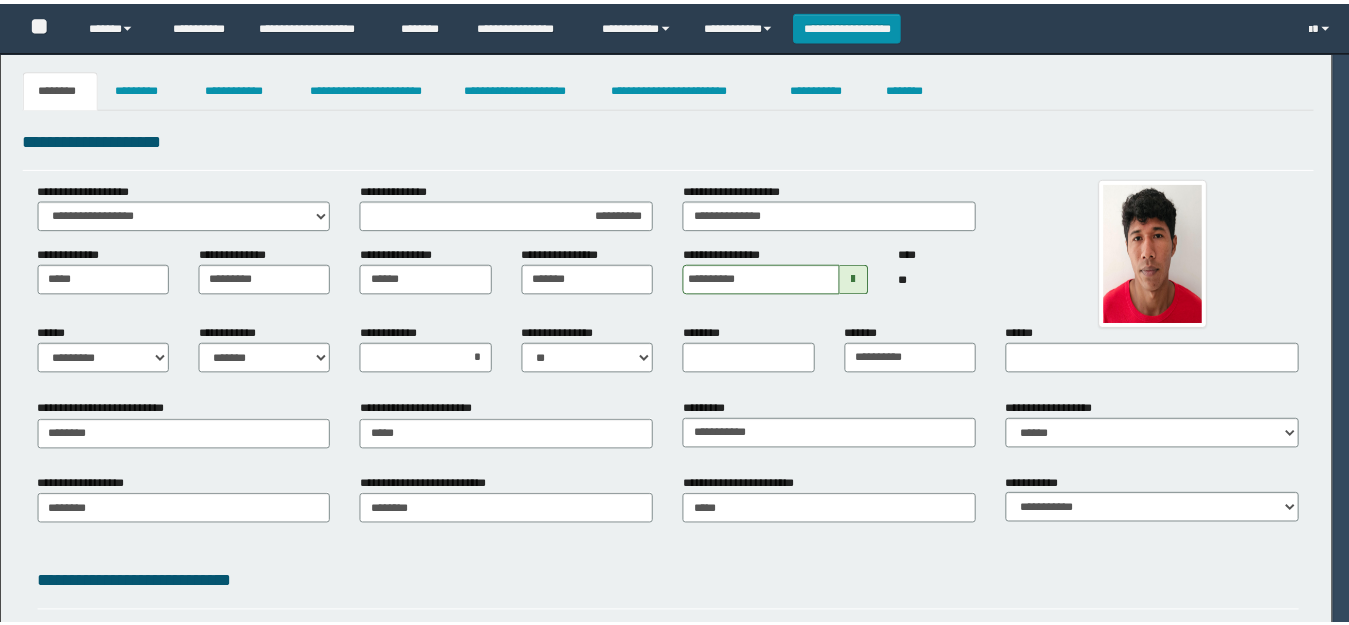 scroll, scrollTop: 0, scrollLeft: 0, axis: both 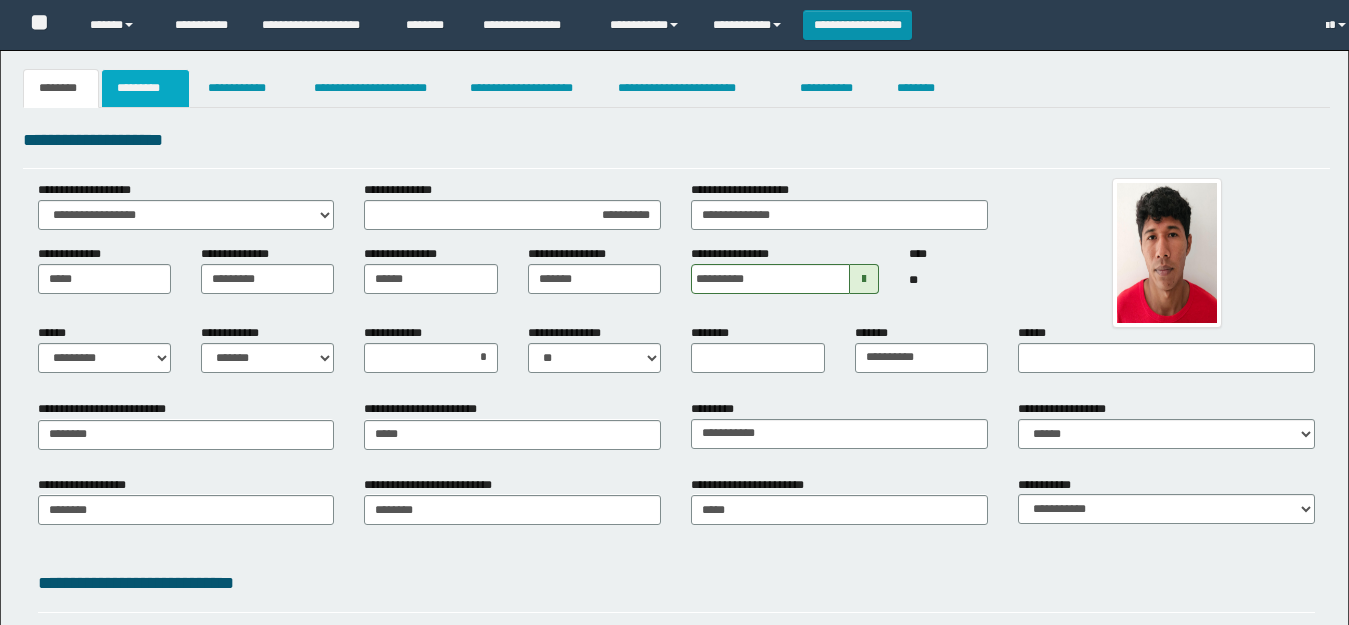 click on "*********" at bounding box center (145, 88) 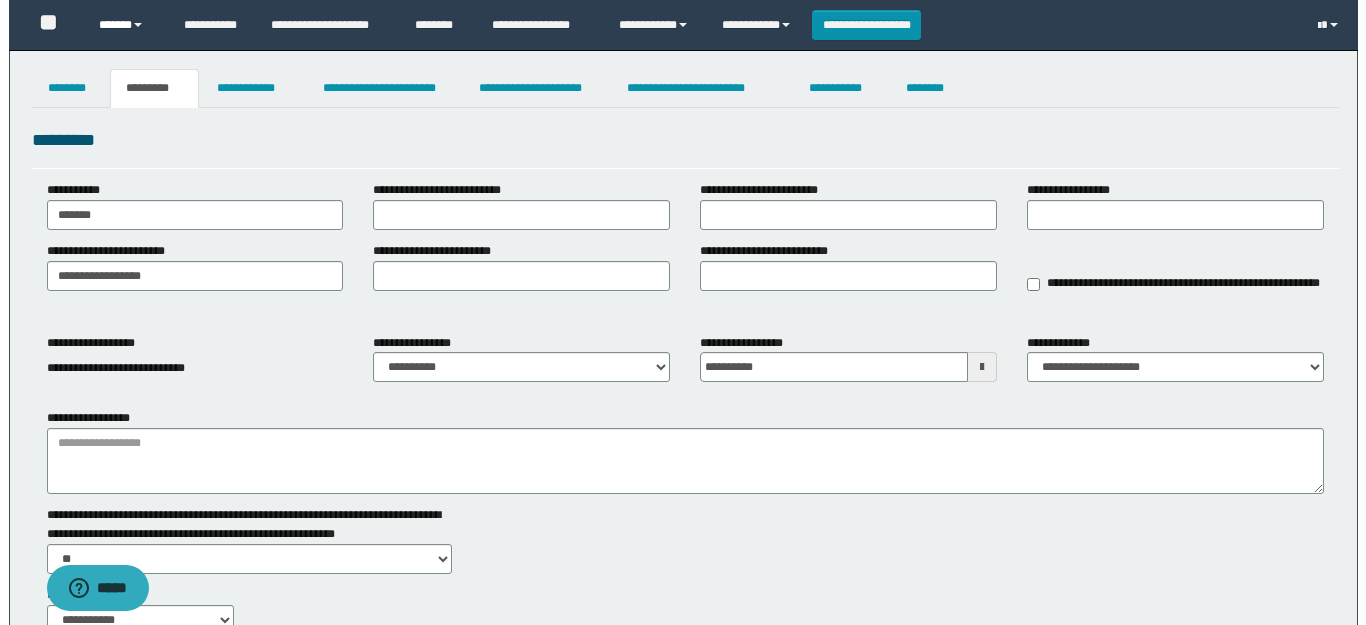 scroll, scrollTop: 0, scrollLeft: 0, axis: both 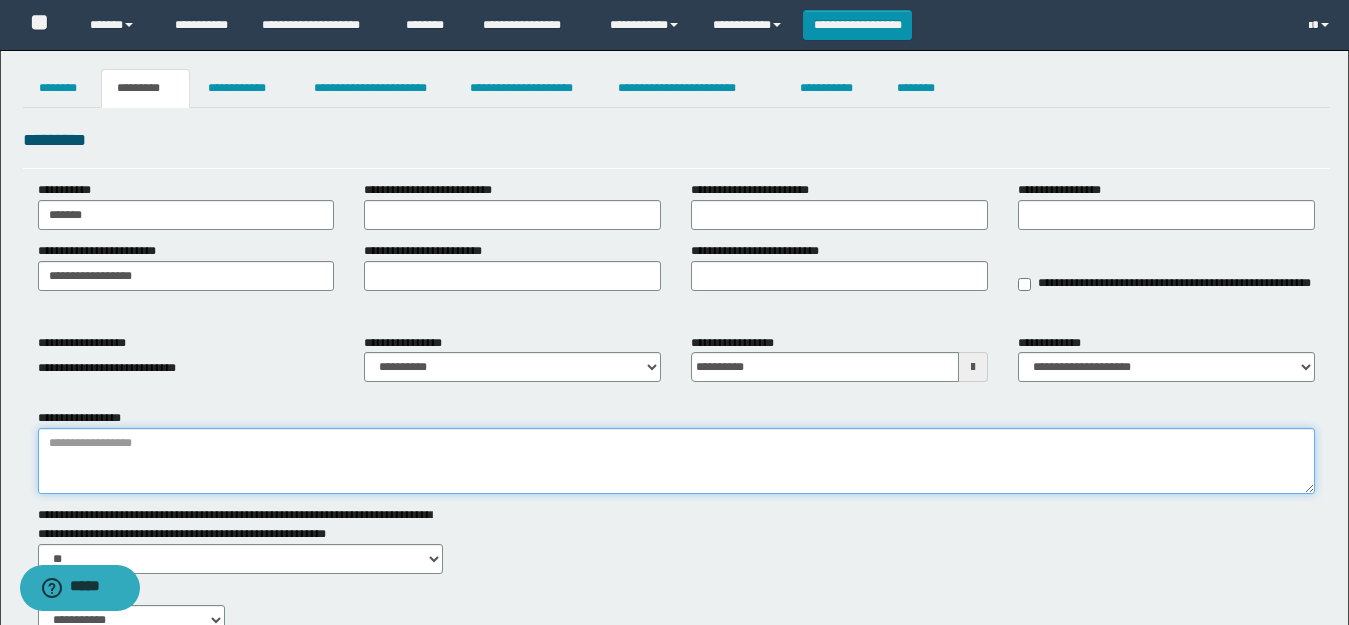 click on "**********" at bounding box center (676, 461) 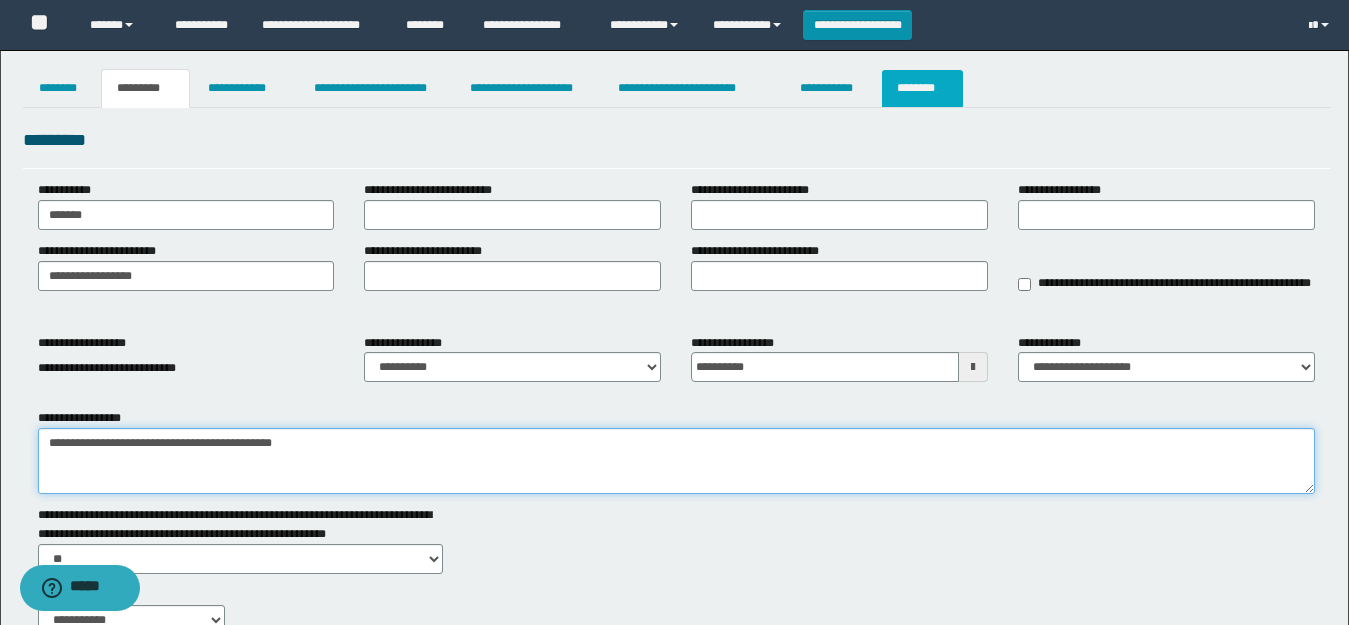 type on "**********" 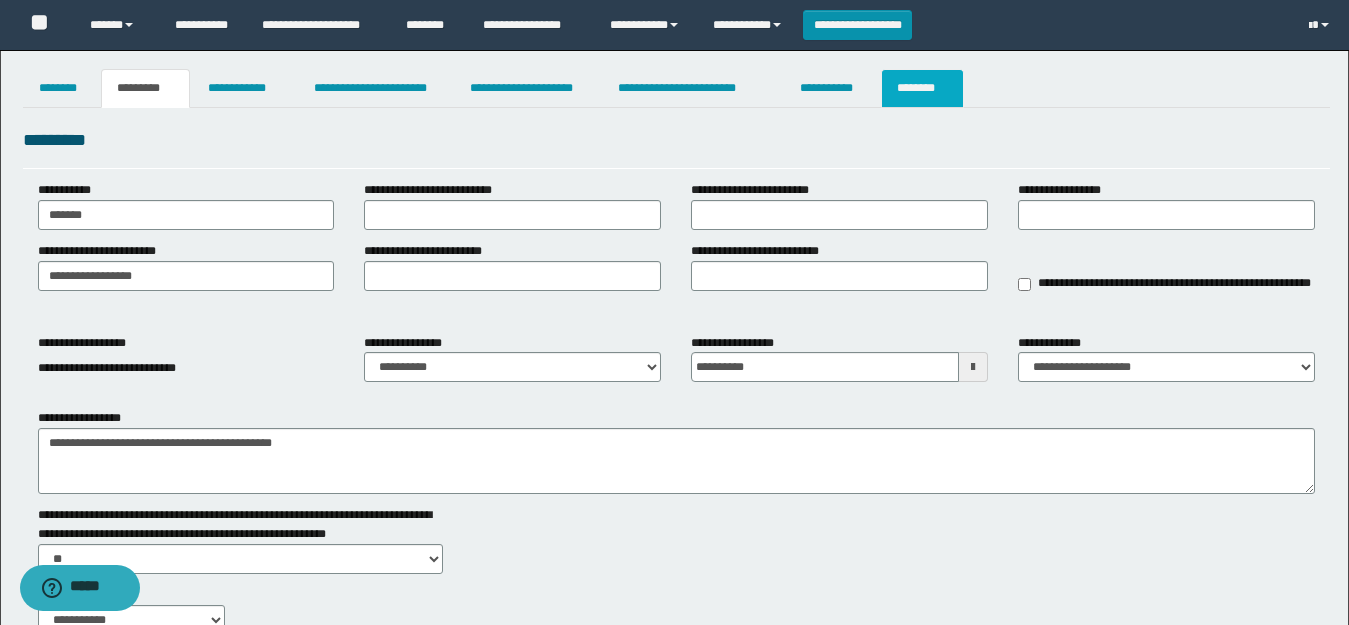 click on "********" at bounding box center (922, 88) 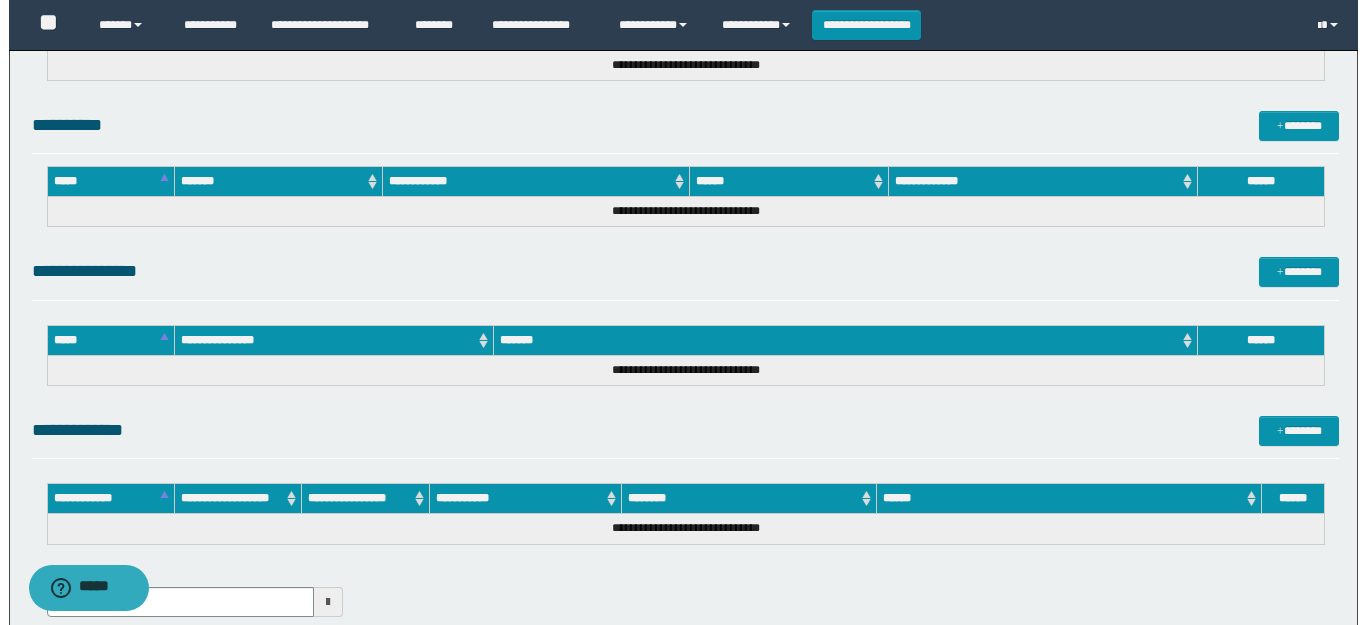scroll, scrollTop: 0, scrollLeft: 0, axis: both 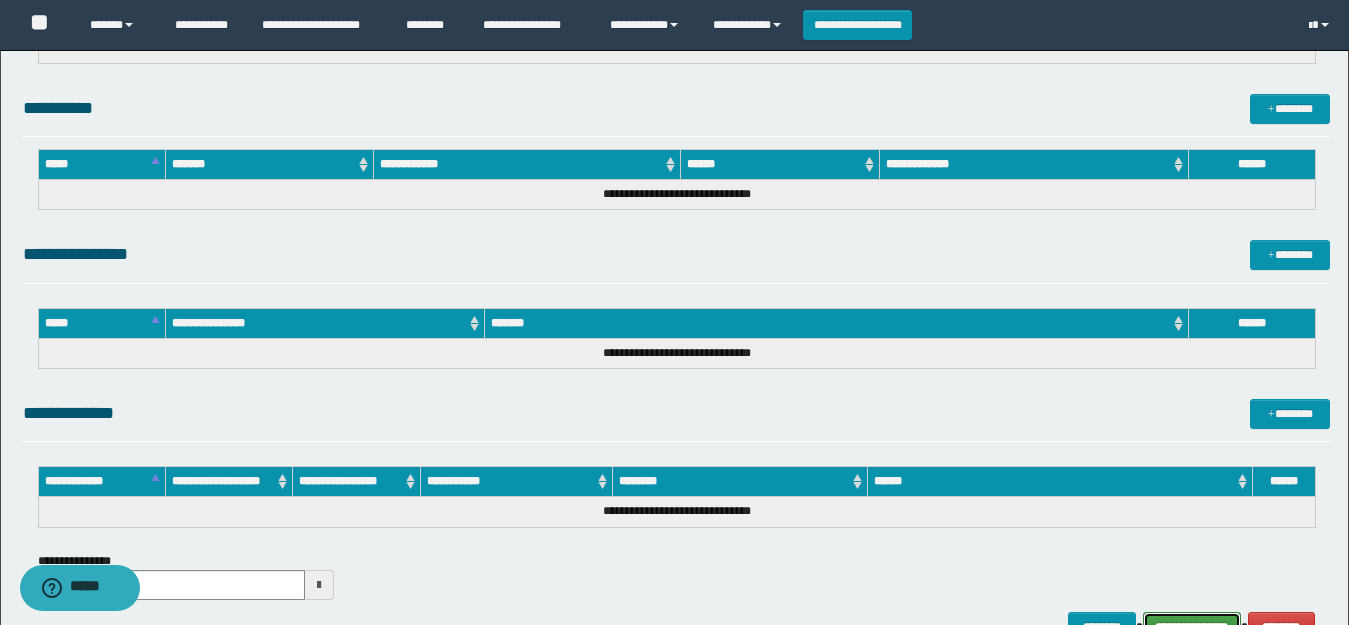 click on "**********" at bounding box center (1192, 627) 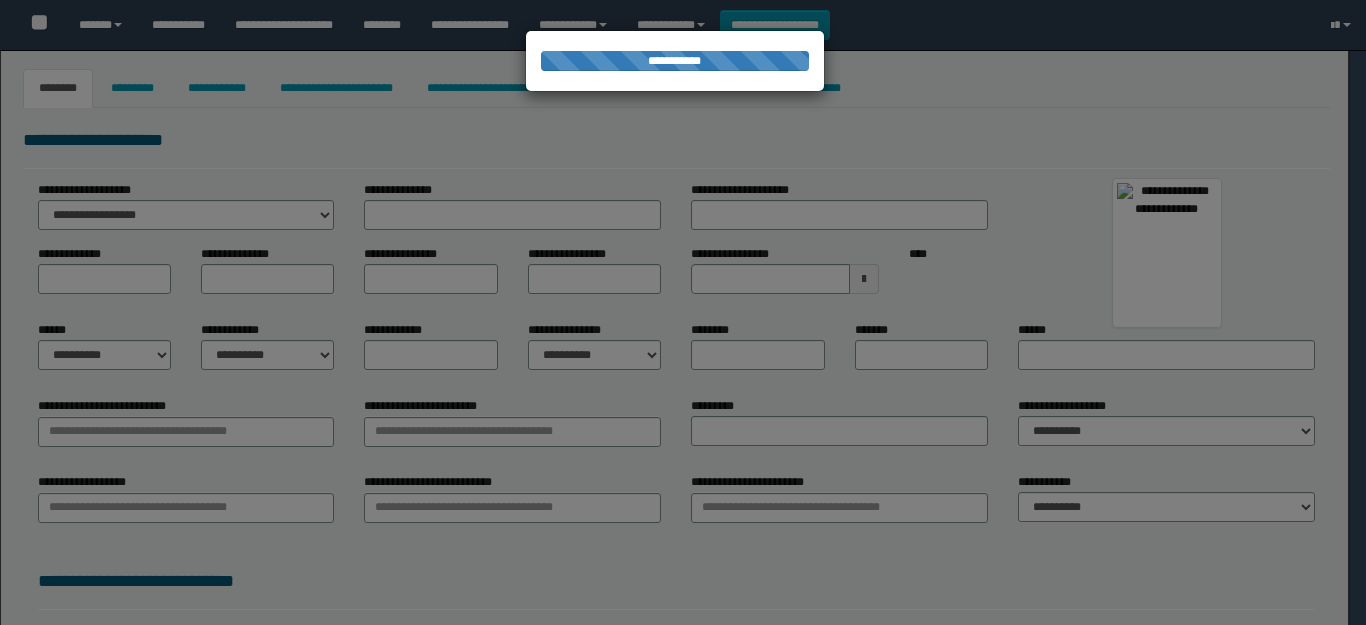 type on "**********" 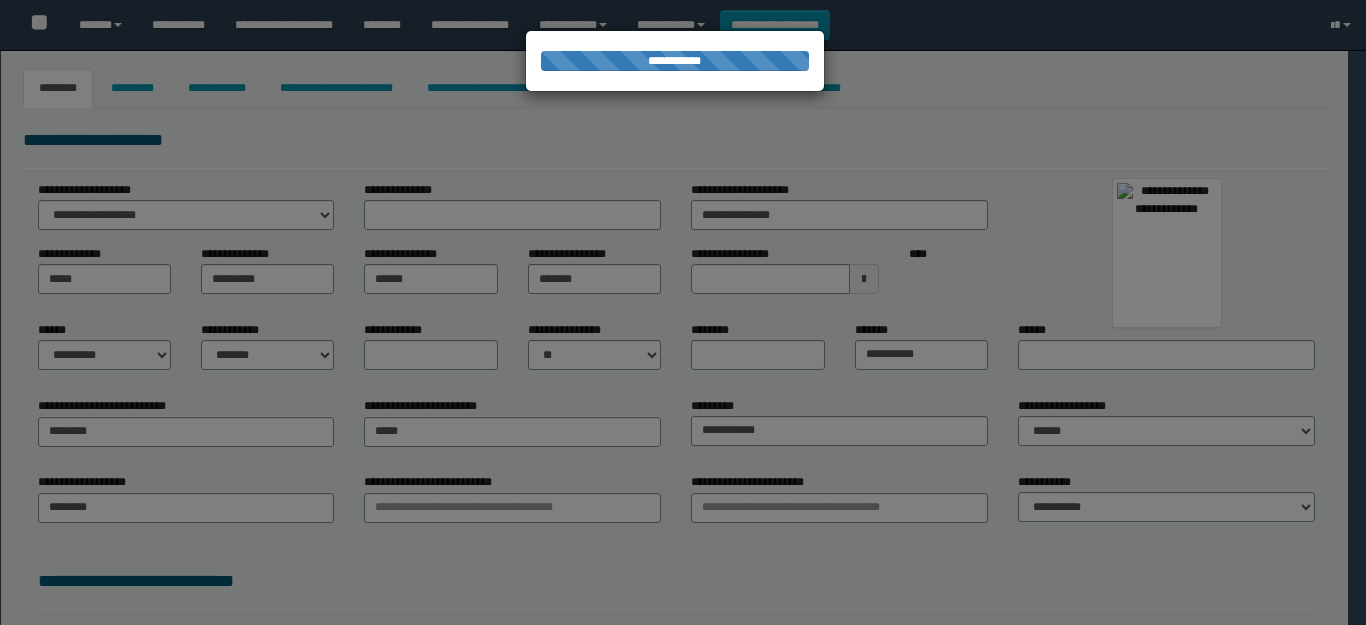 type on "********" 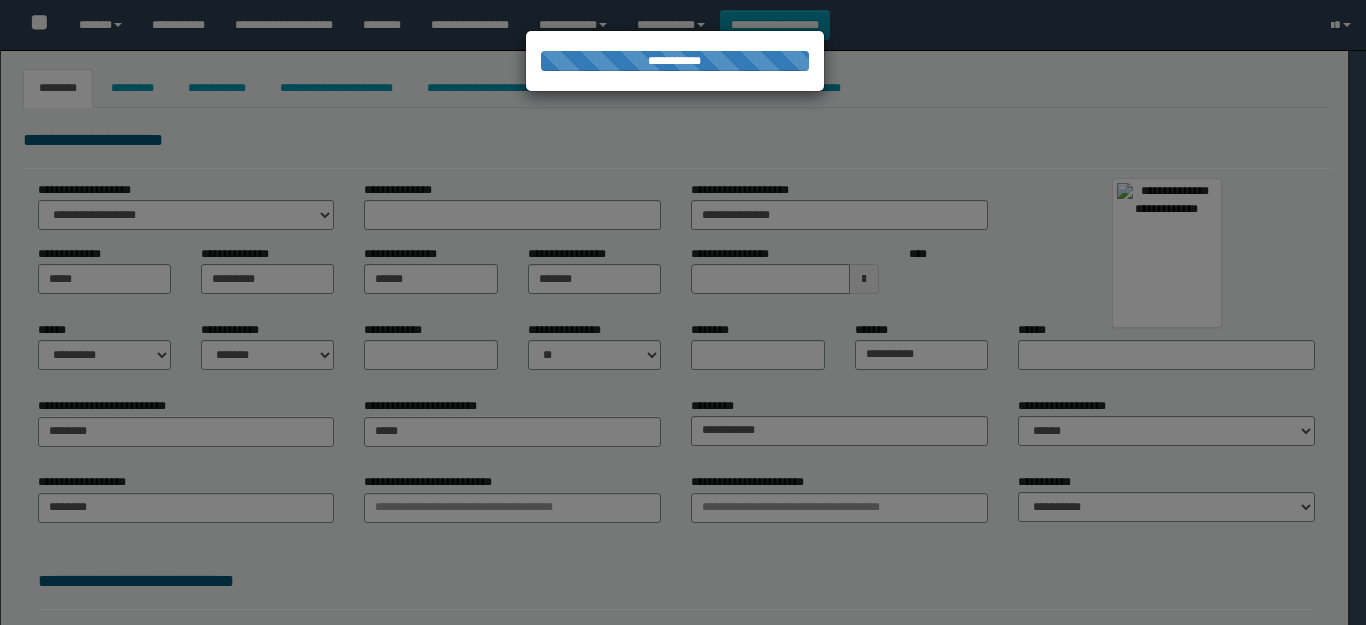 type on "*****" 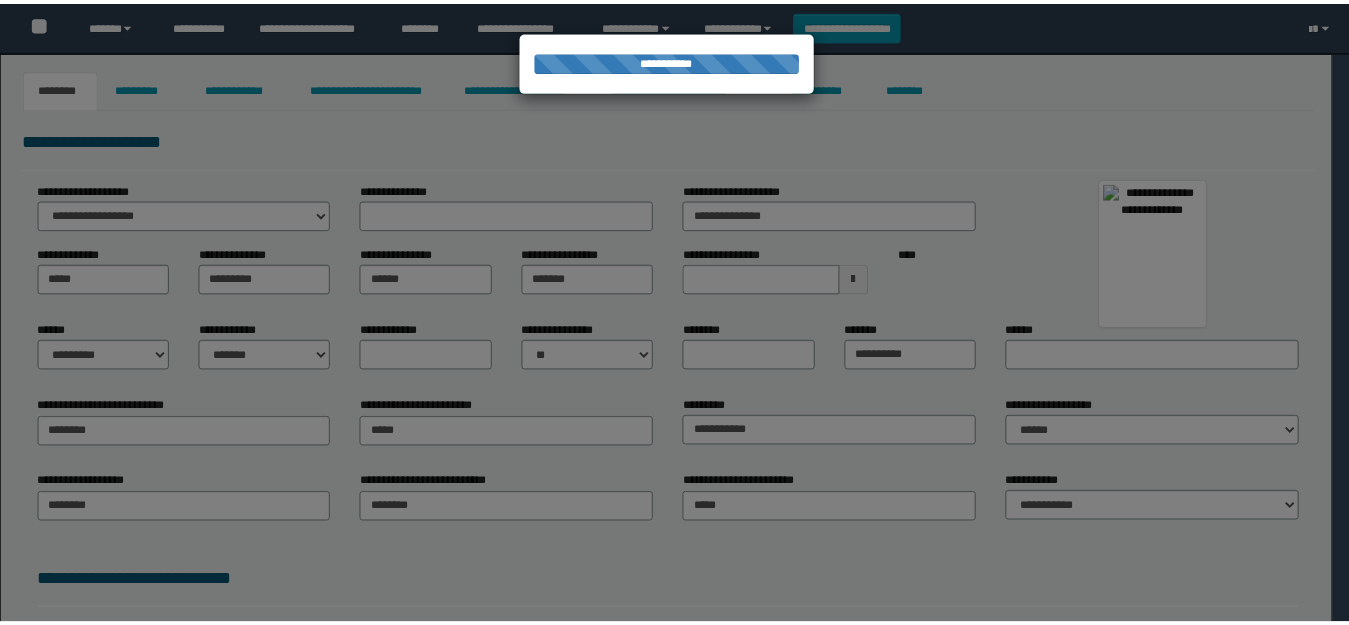 scroll, scrollTop: 0, scrollLeft: 0, axis: both 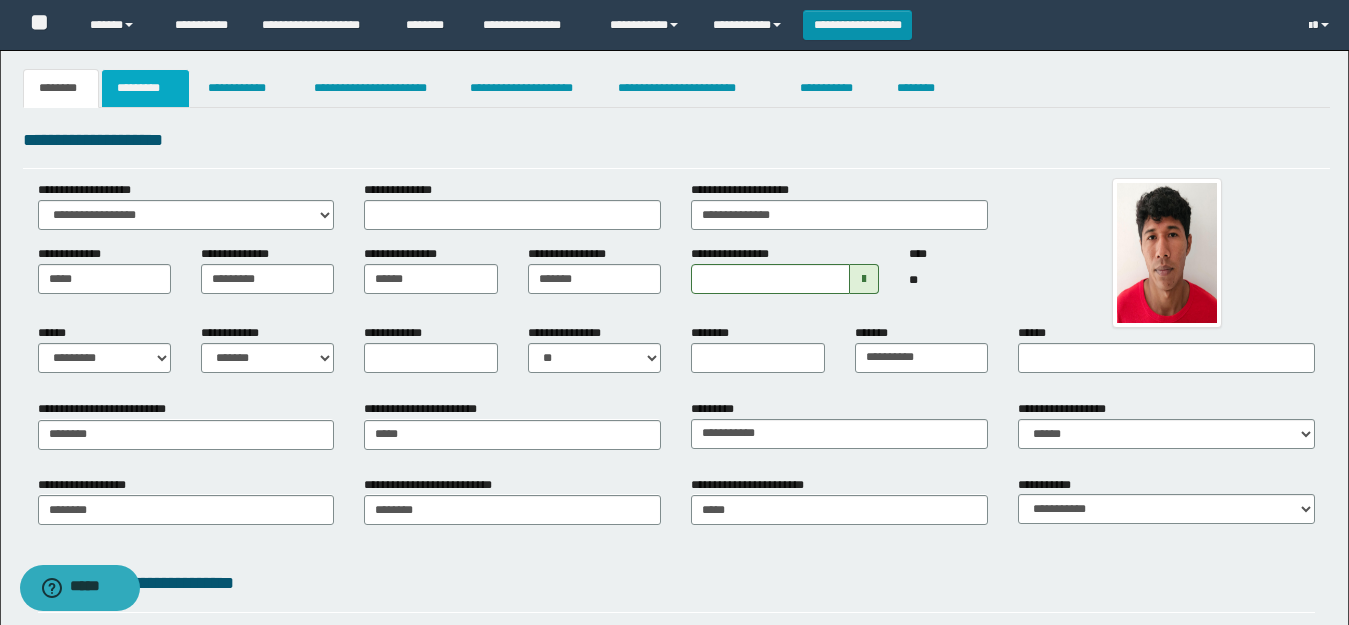 click on "*********" at bounding box center (145, 88) 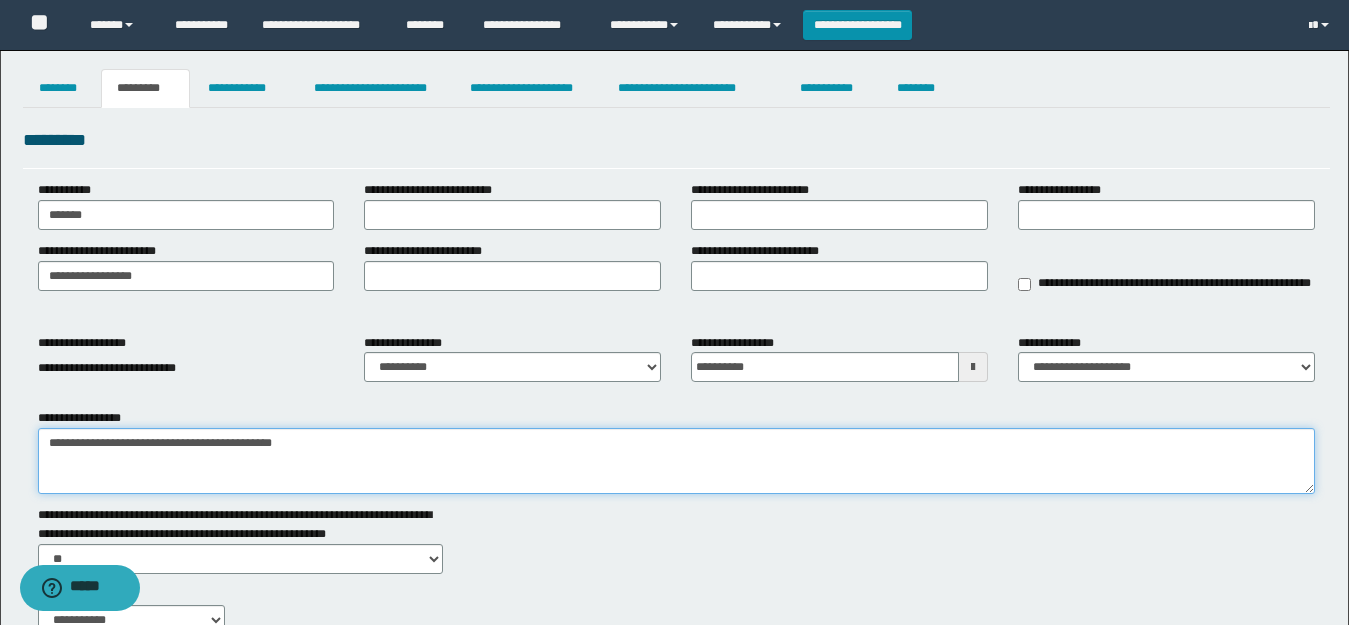 click on "**********" at bounding box center (676, 461) 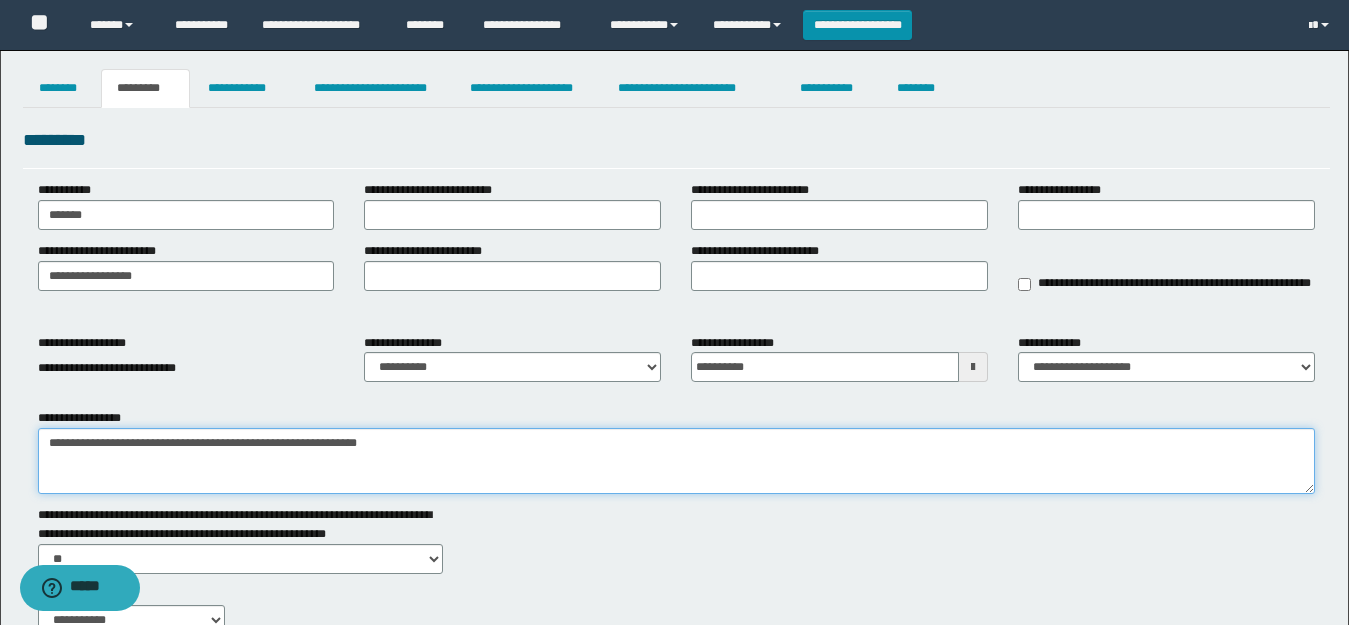 type on "**********" 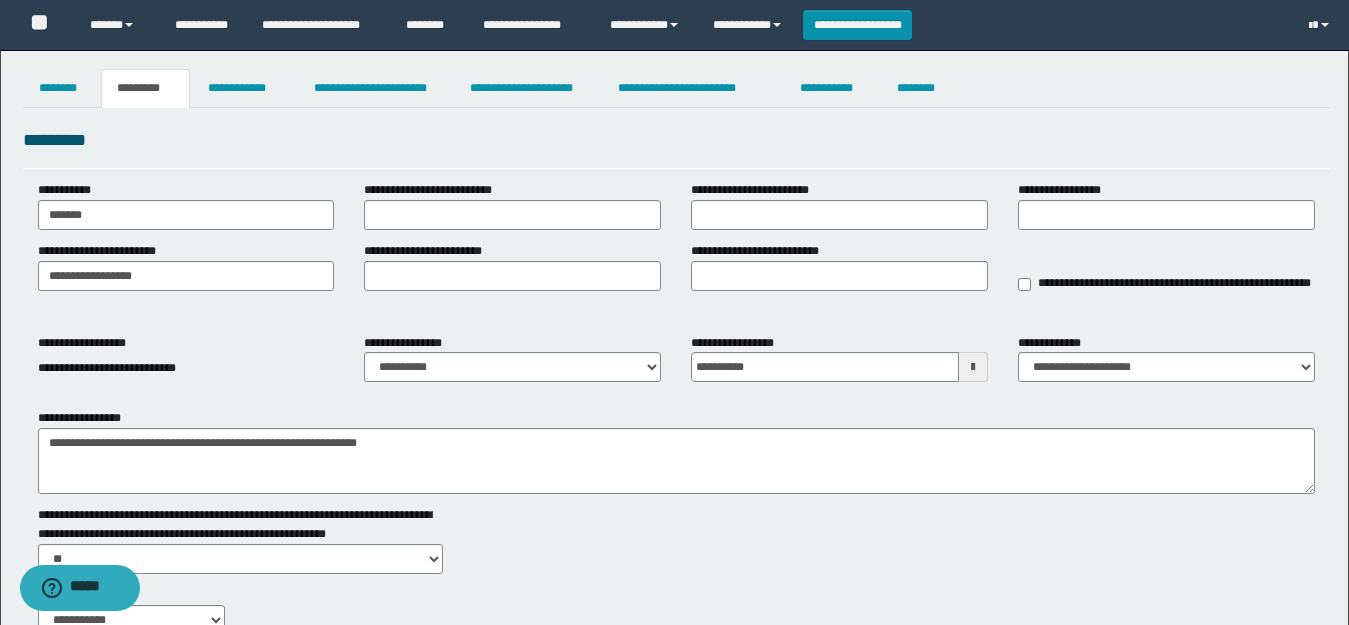 click on "**********" at bounding box center (408, 343) 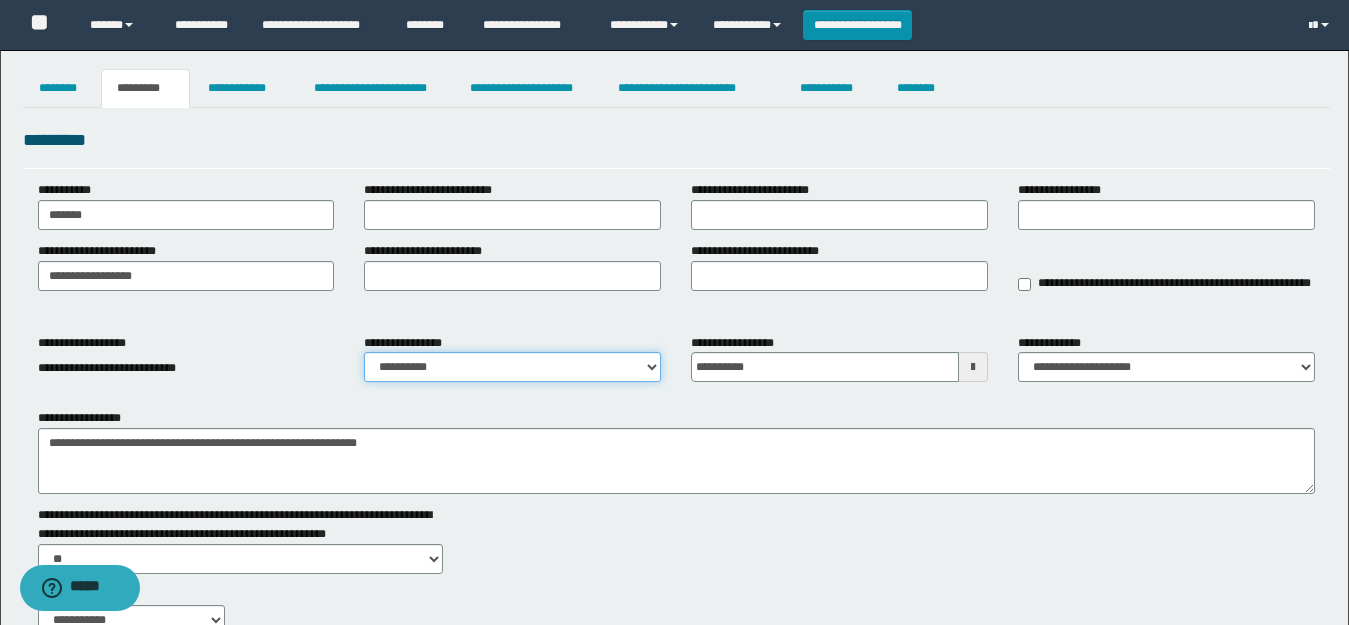 click on "**********" at bounding box center (512, 367) 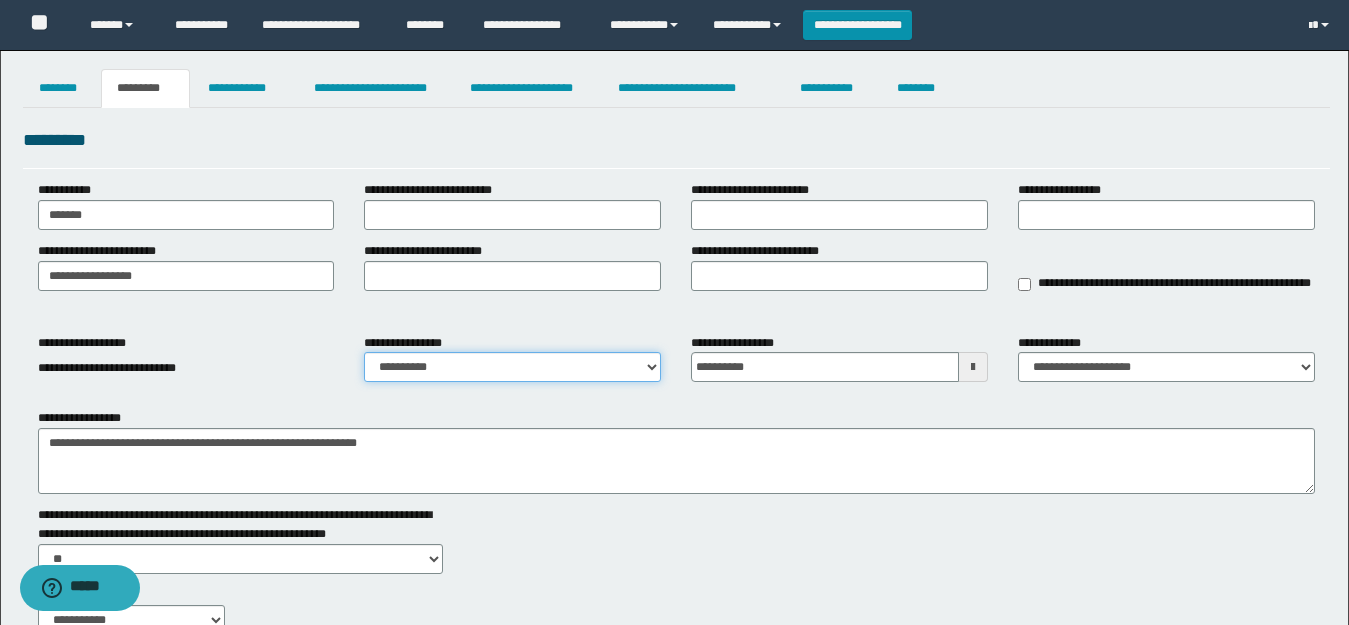 select on "****" 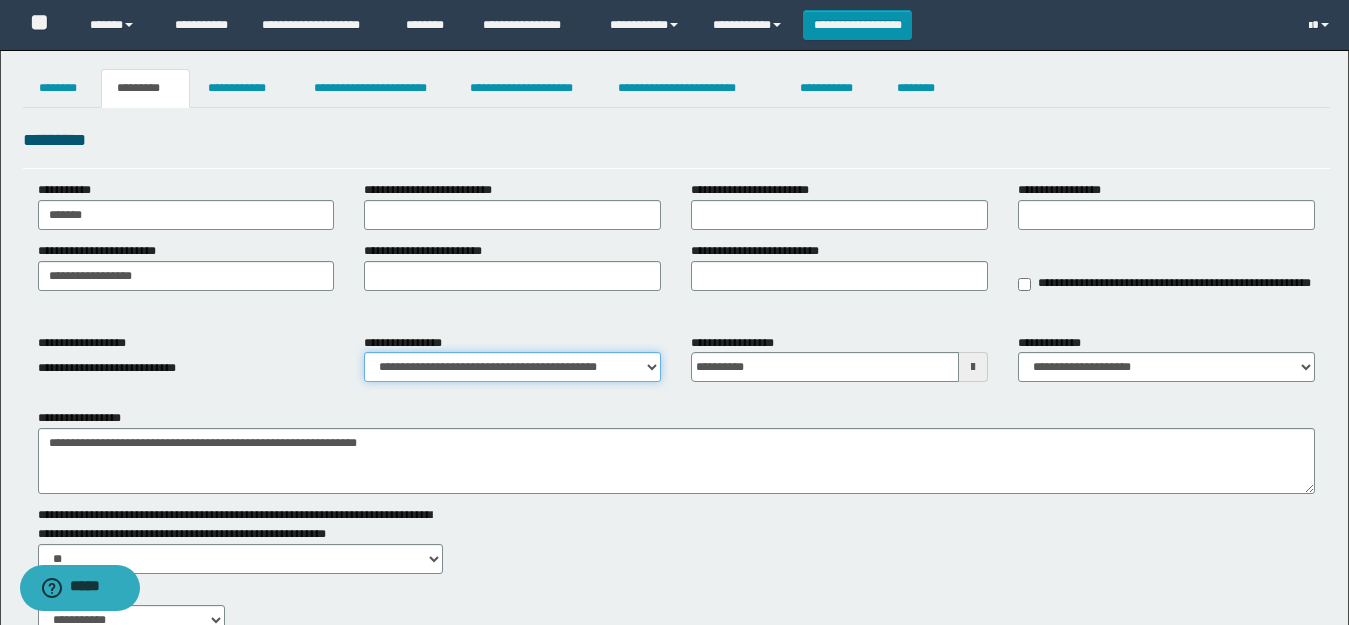 click on "**********" at bounding box center [512, 367] 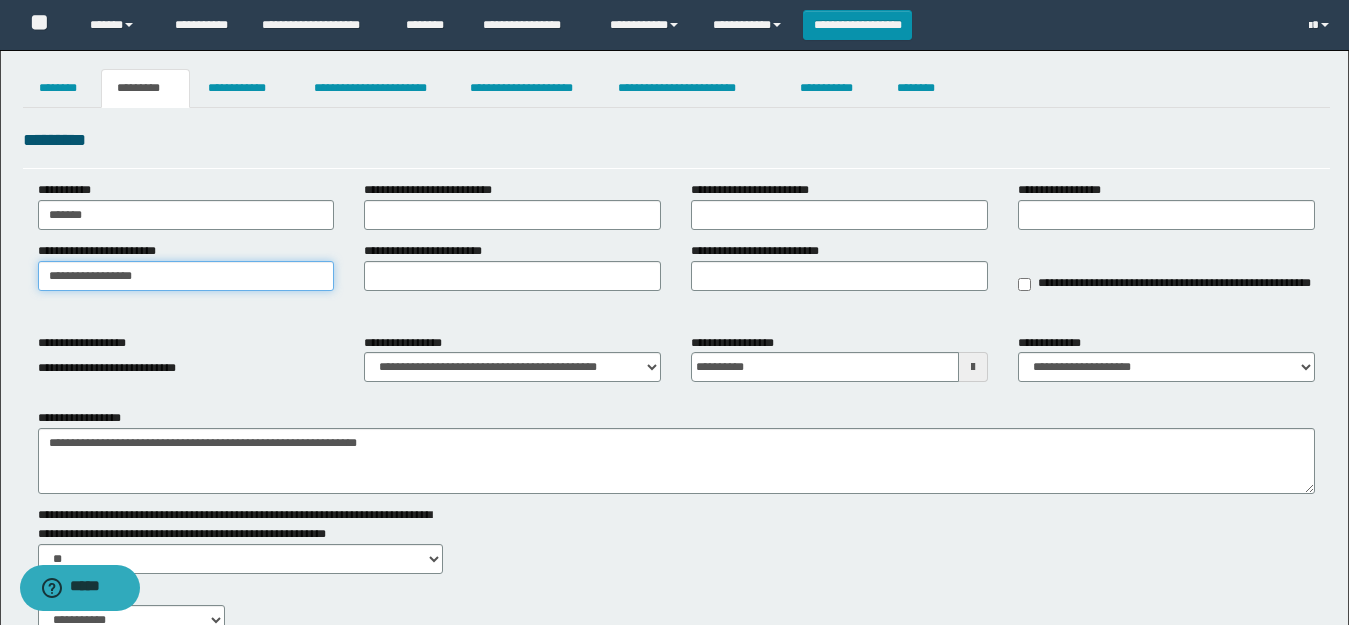 drag, startPoint x: 231, startPoint y: 283, endPoint x: 1, endPoint y: 136, distance: 272.96338 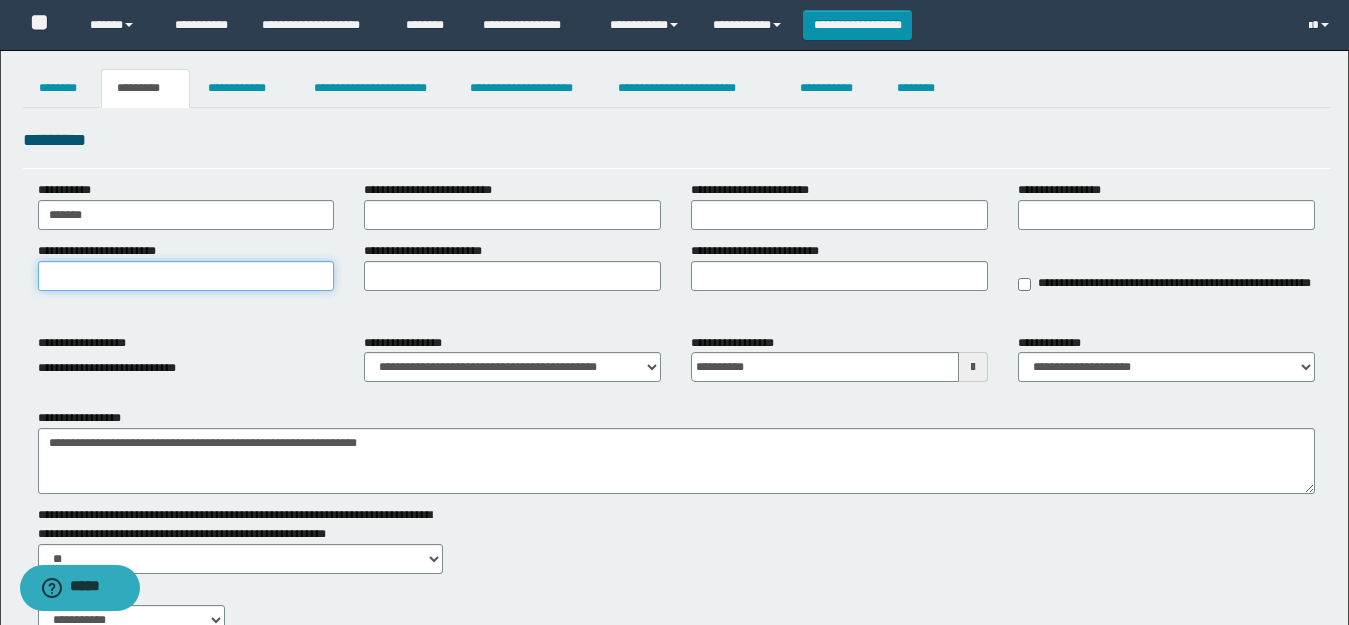 type on "*" 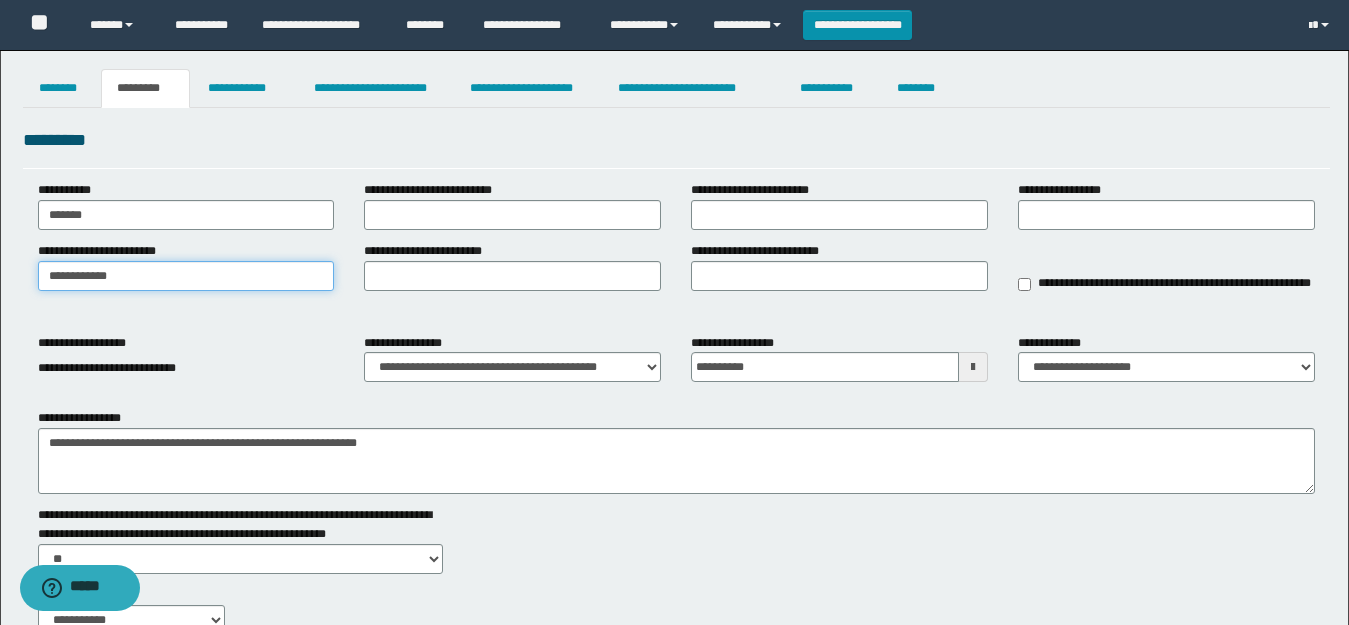 type on "**********" 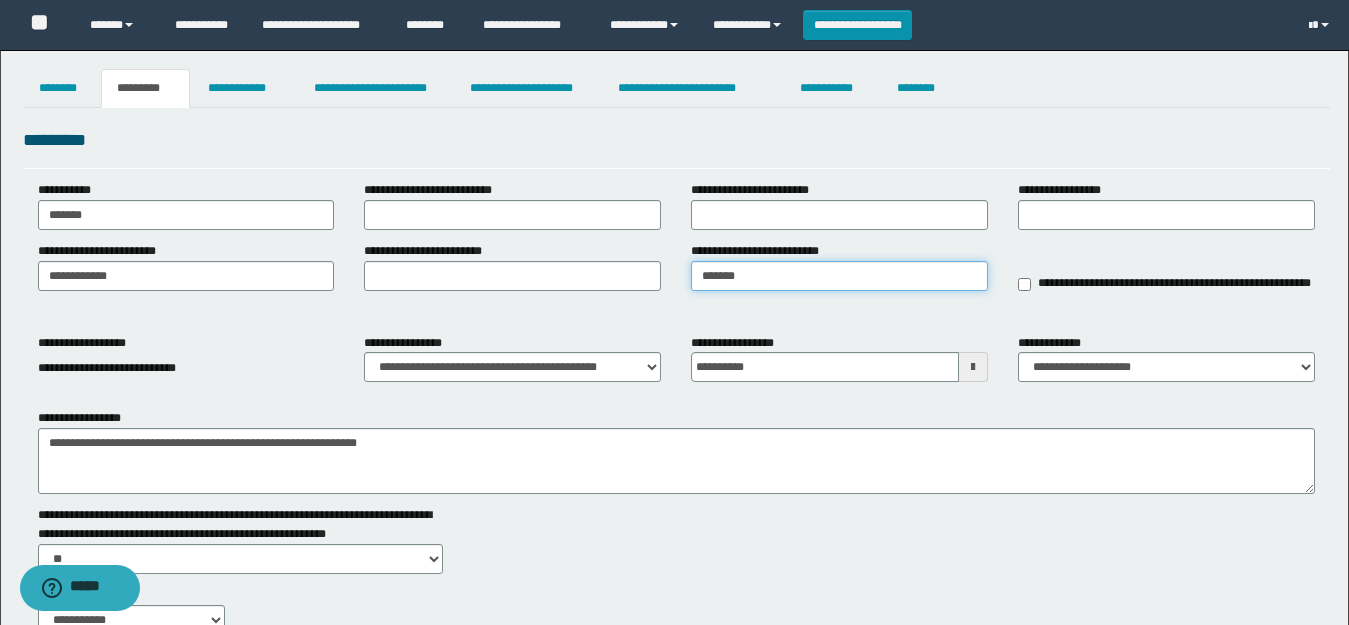 type on "*******" 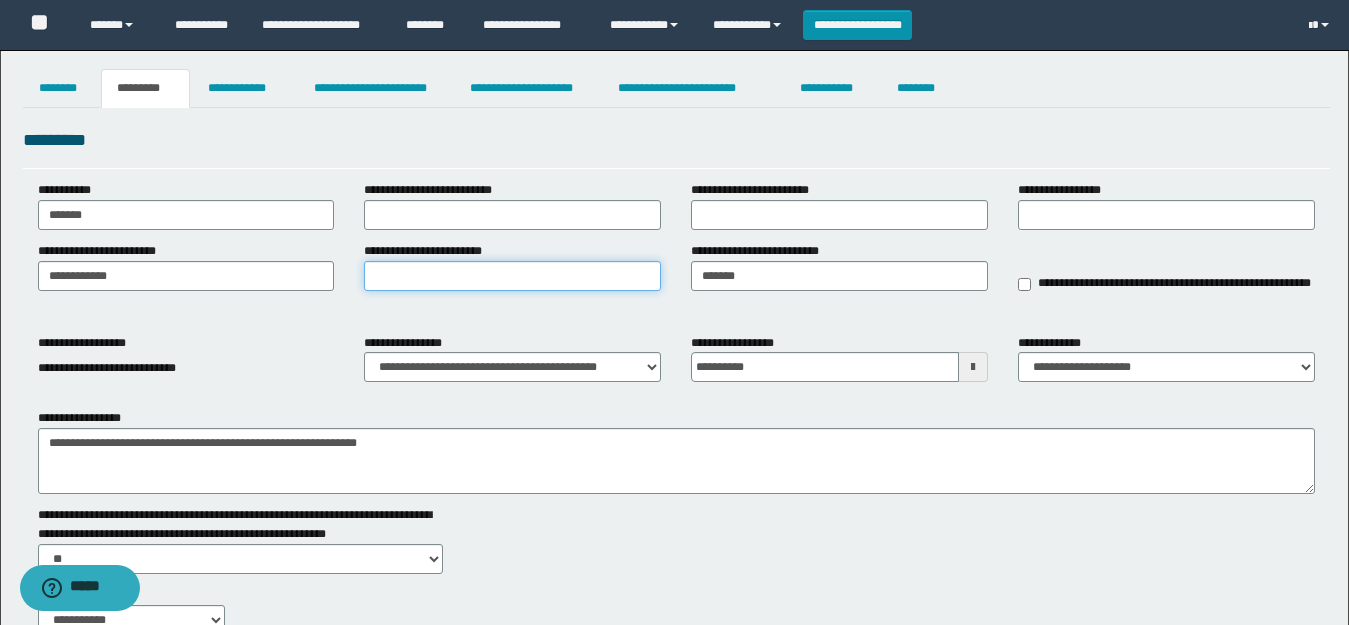 click on "**********" at bounding box center [512, 276] 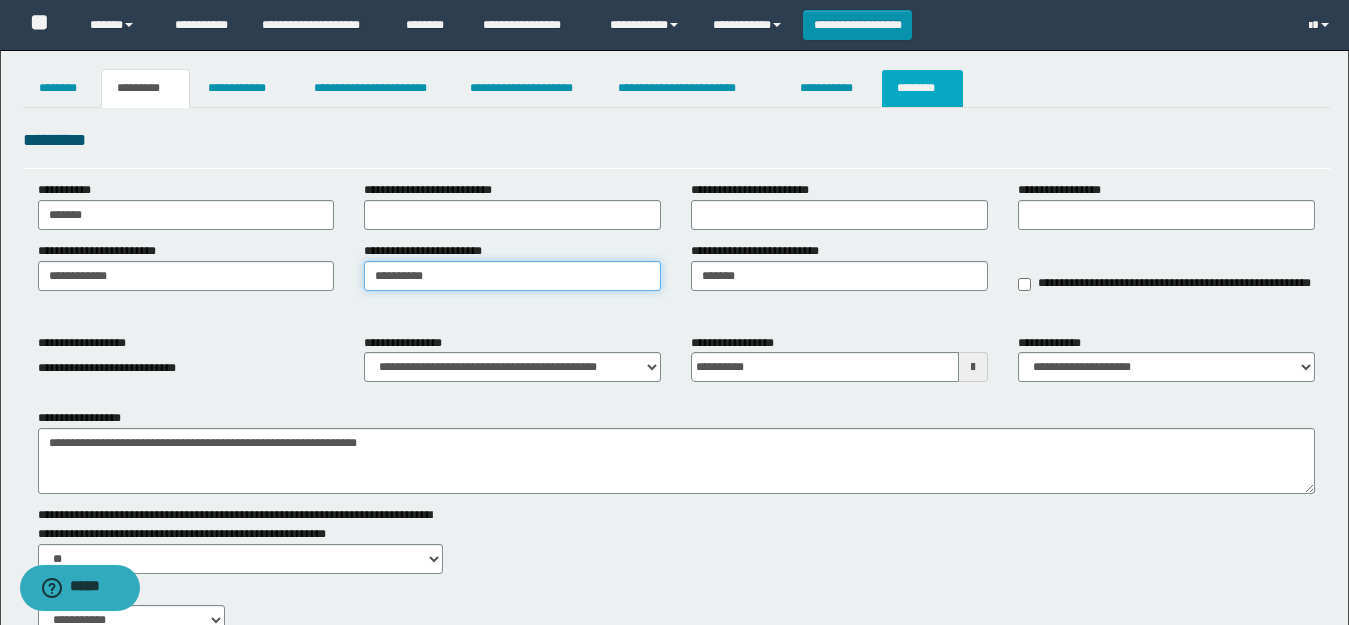 type on "**********" 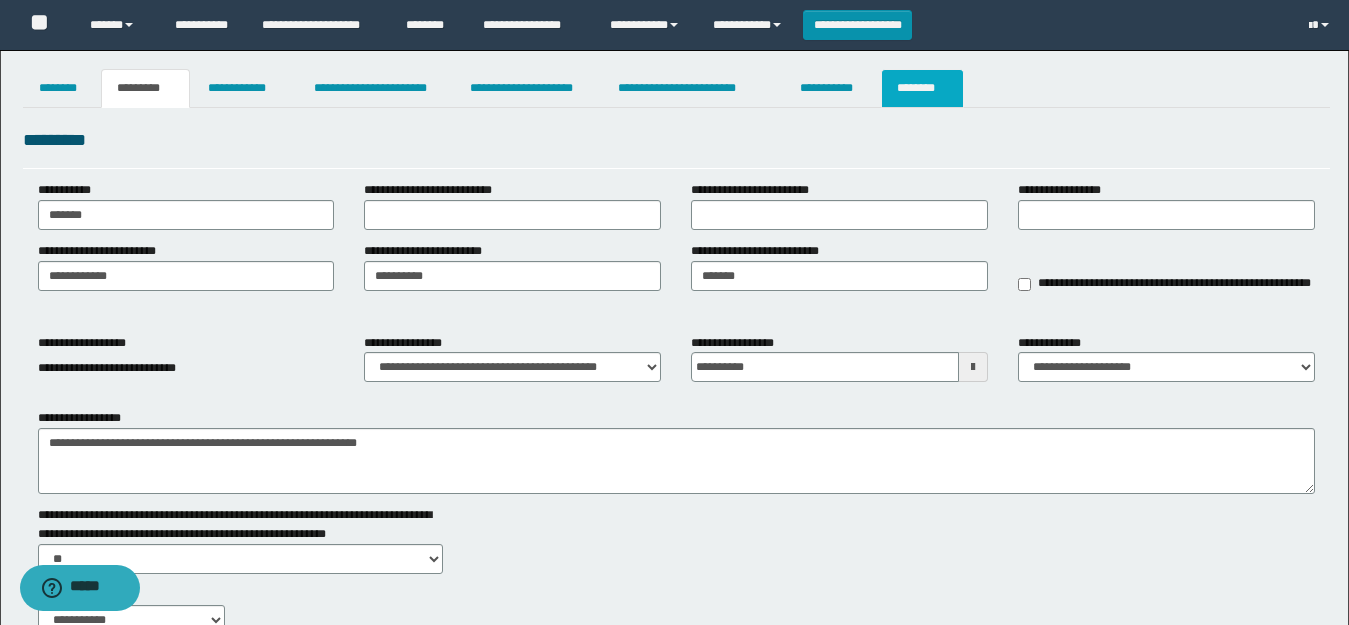 click on "********" at bounding box center (922, 88) 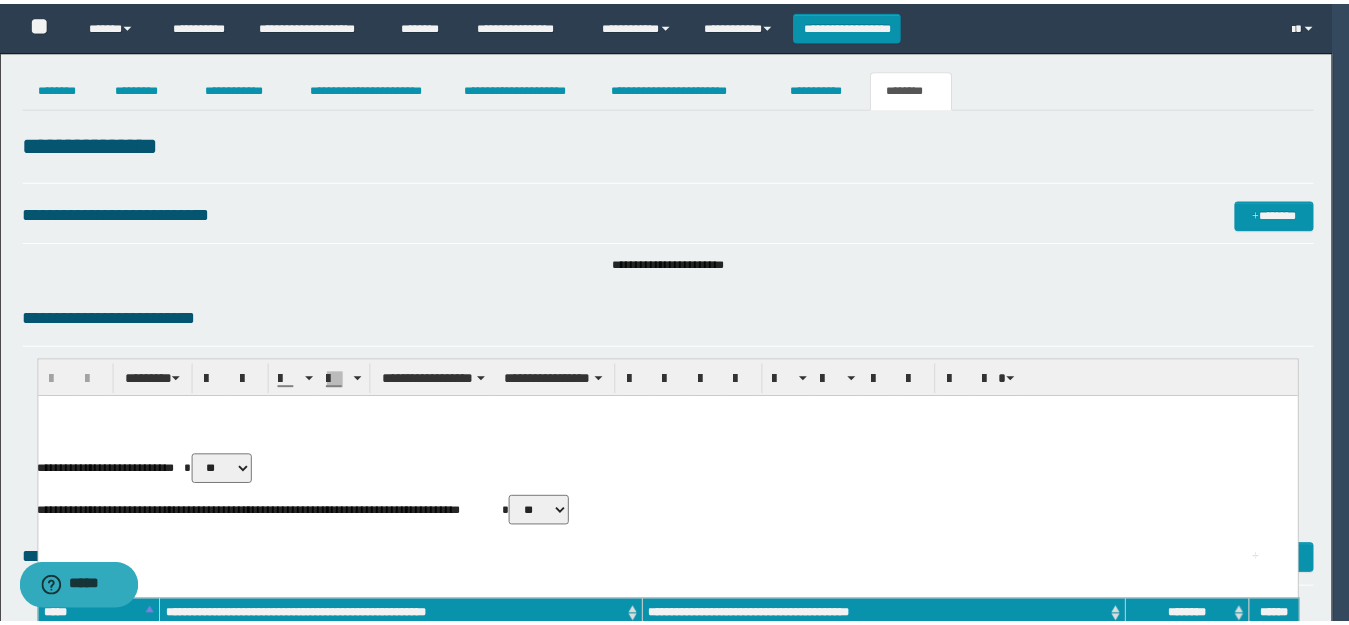 scroll, scrollTop: 981, scrollLeft: 0, axis: vertical 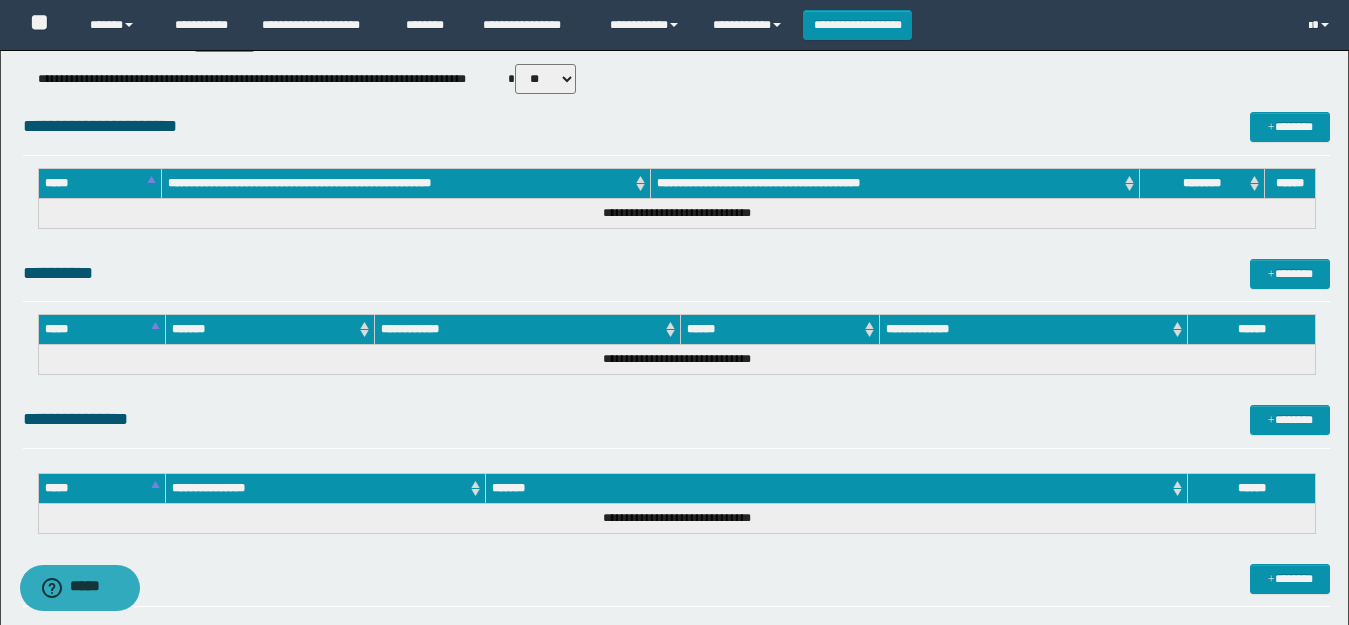 click on "**********" at bounding box center (1192, 792) 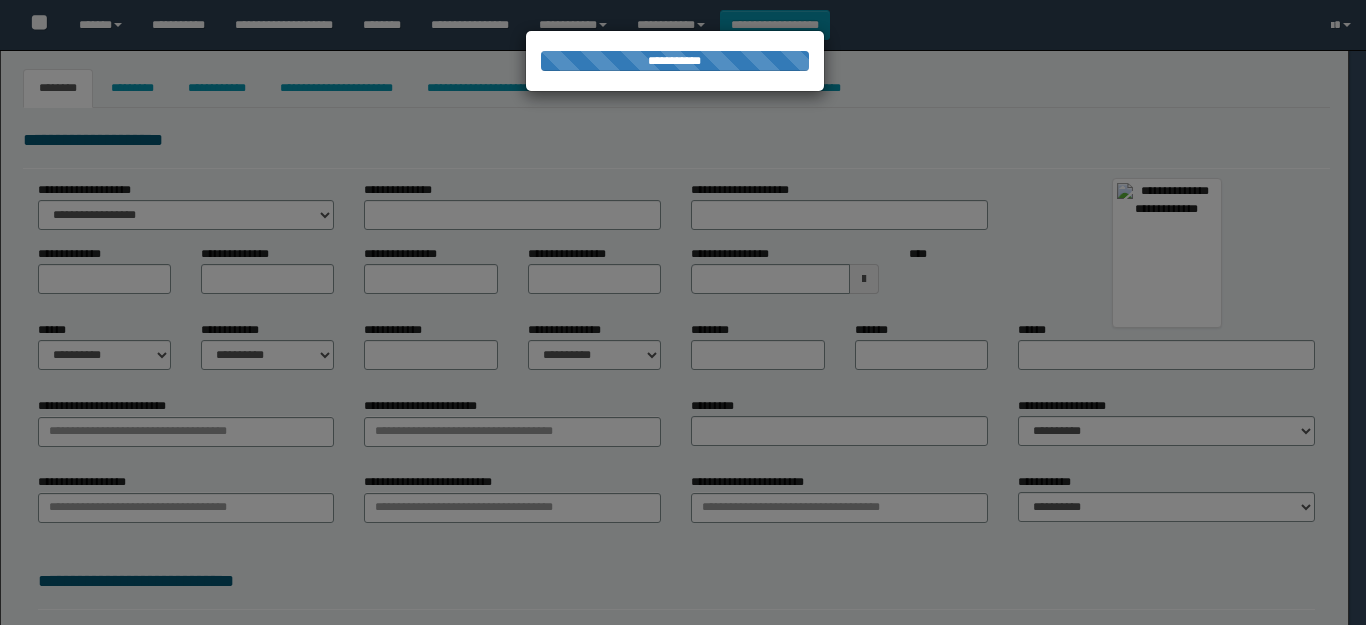 select on "**" 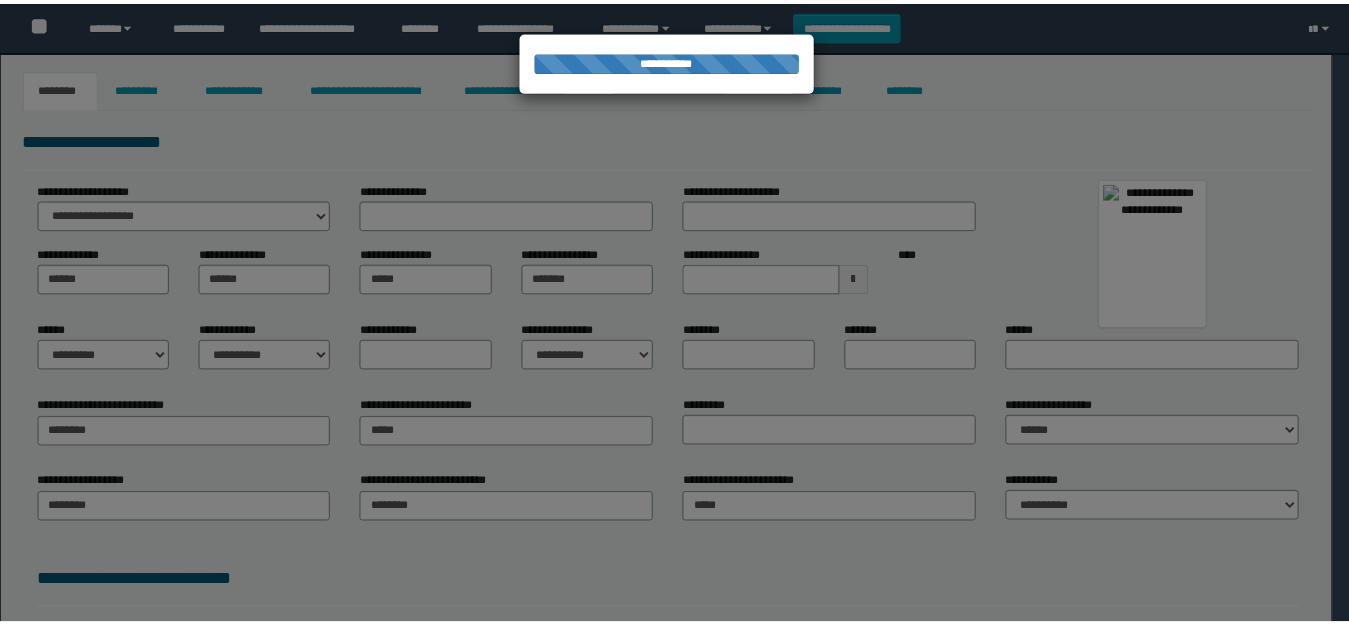 scroll, scrollTop: 0, scrollLeft: 0, axis: both 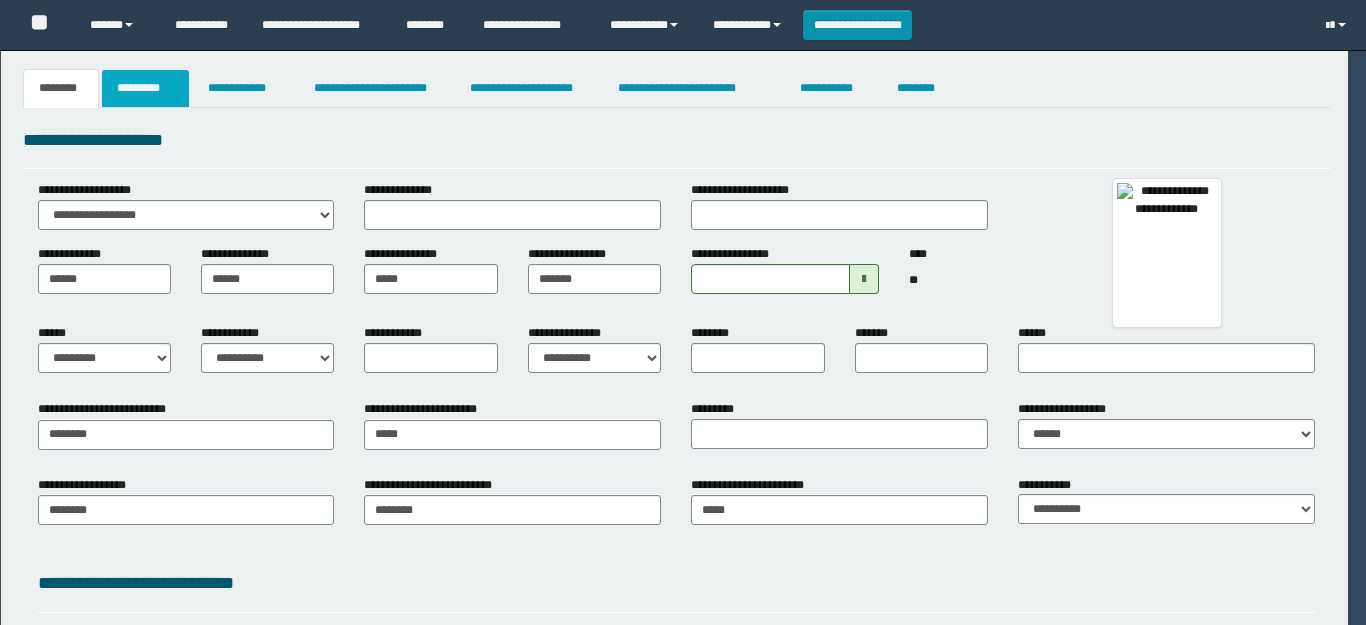 click on "*********" at bounding box center (145, 88) 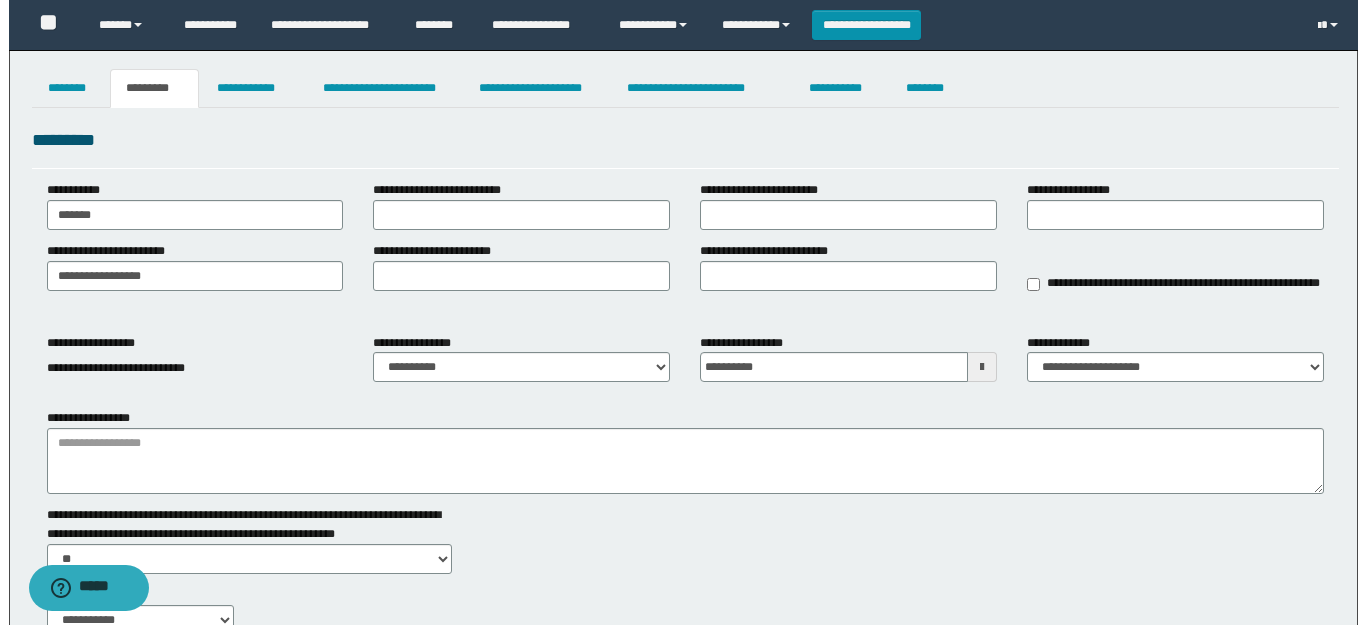 scroll, scrollTop: 0, scrollLeft: 0, axis: both 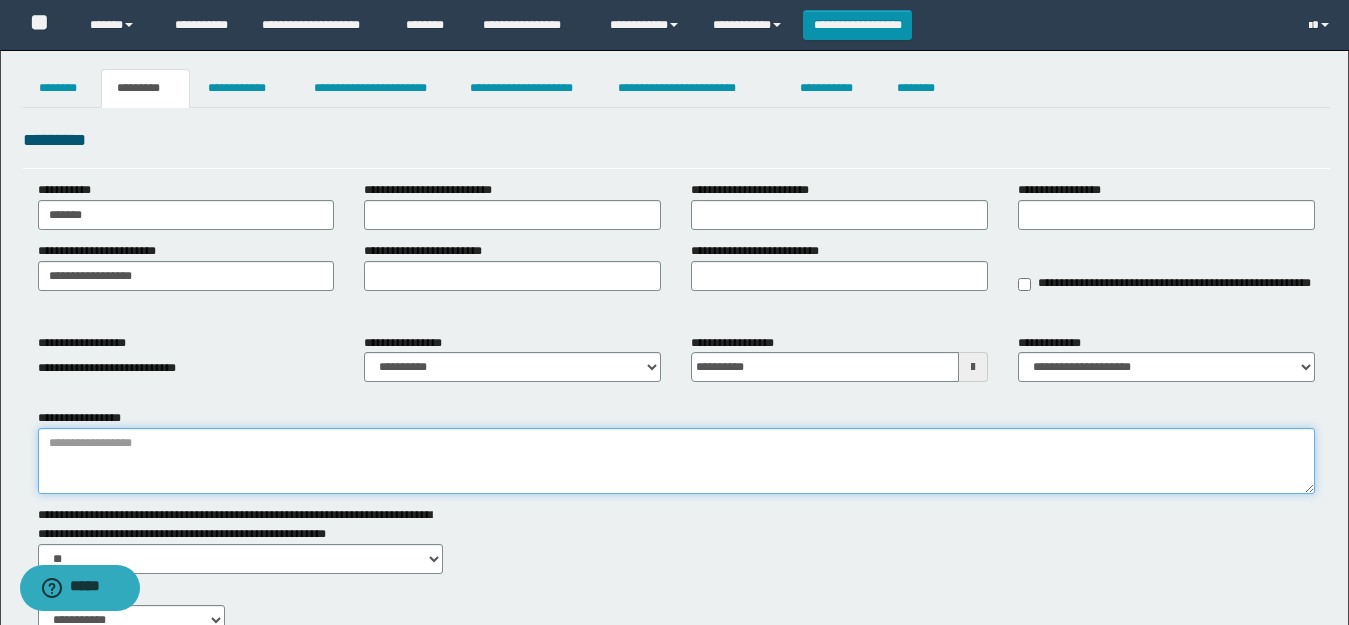 click on "**********" at bounding box center (676, 461) 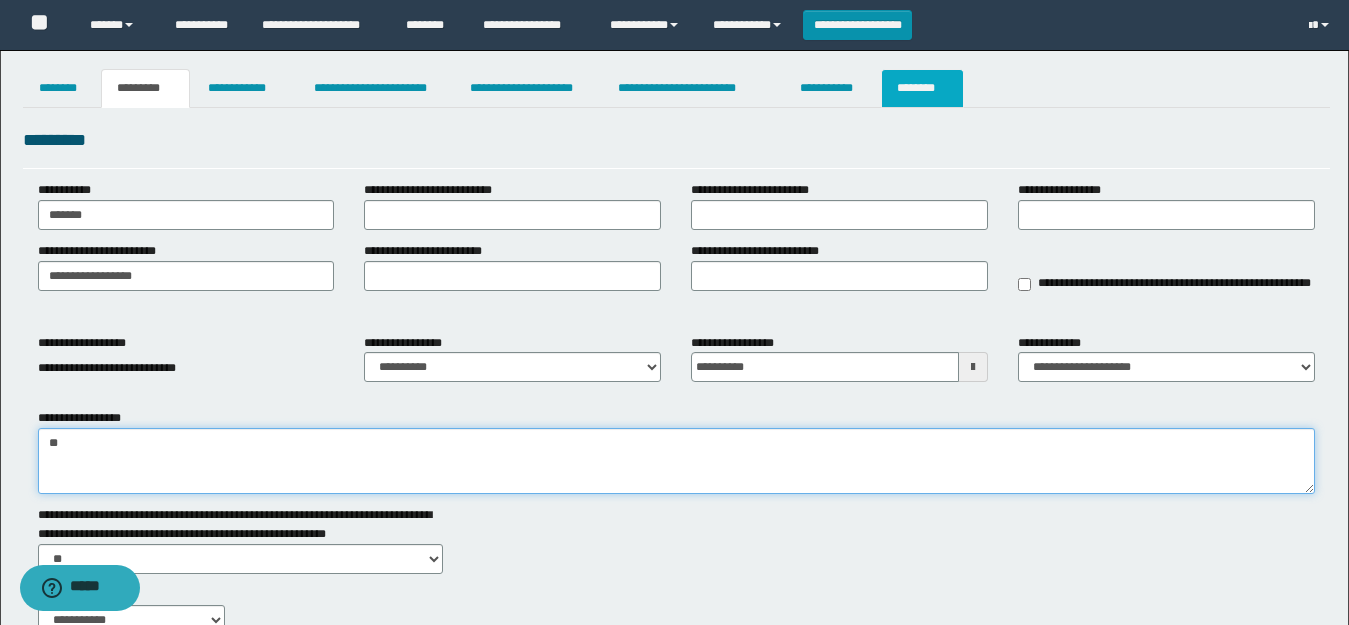 type on "**" 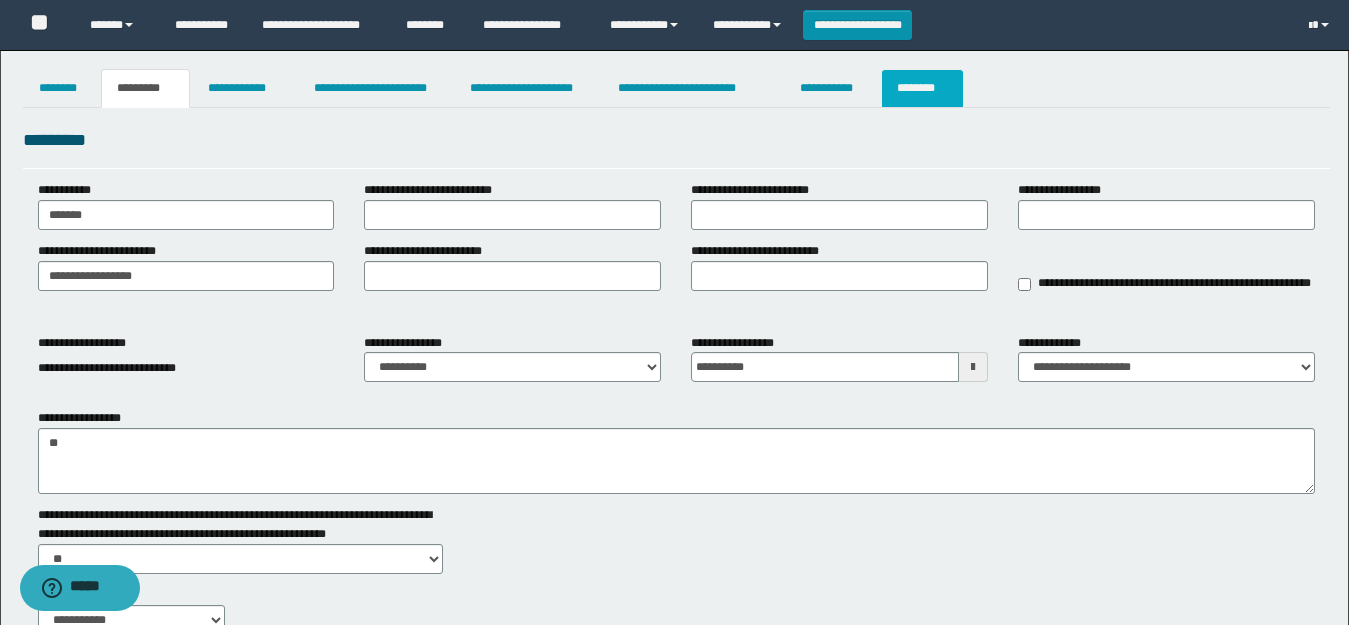 click on "********" at bounding box center (922, 88) 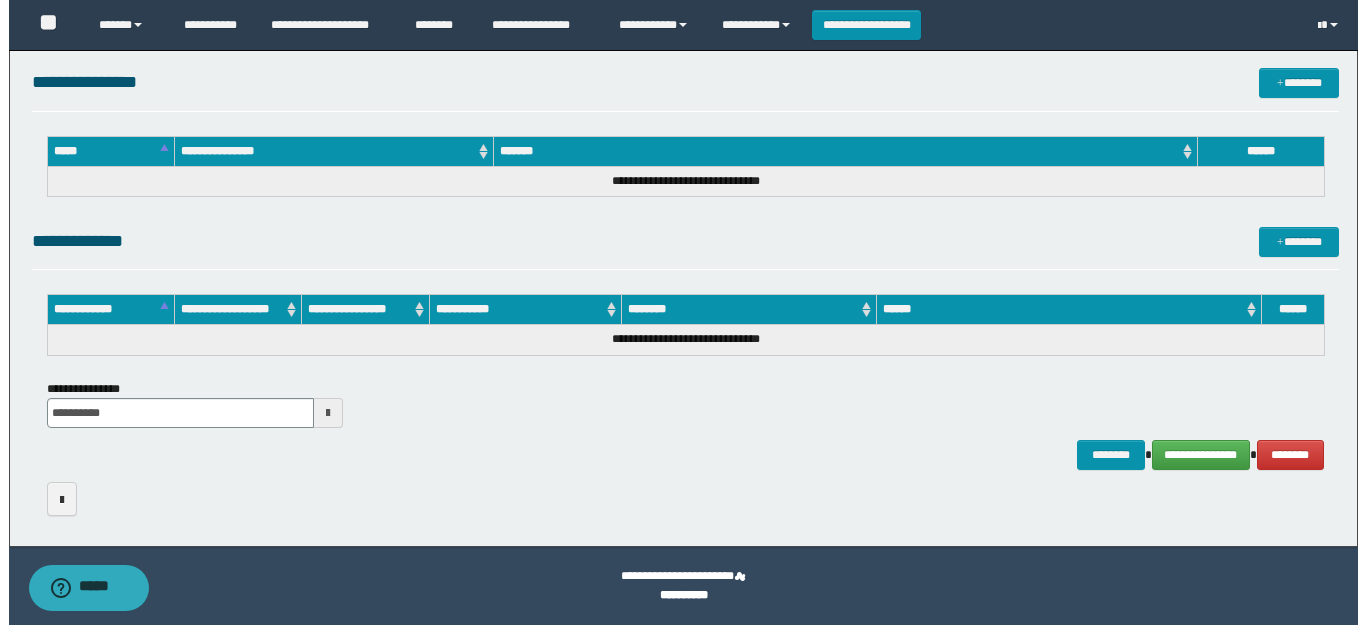 scroll, scrollTop: 964, scrollLeft: 0, axis: vertical 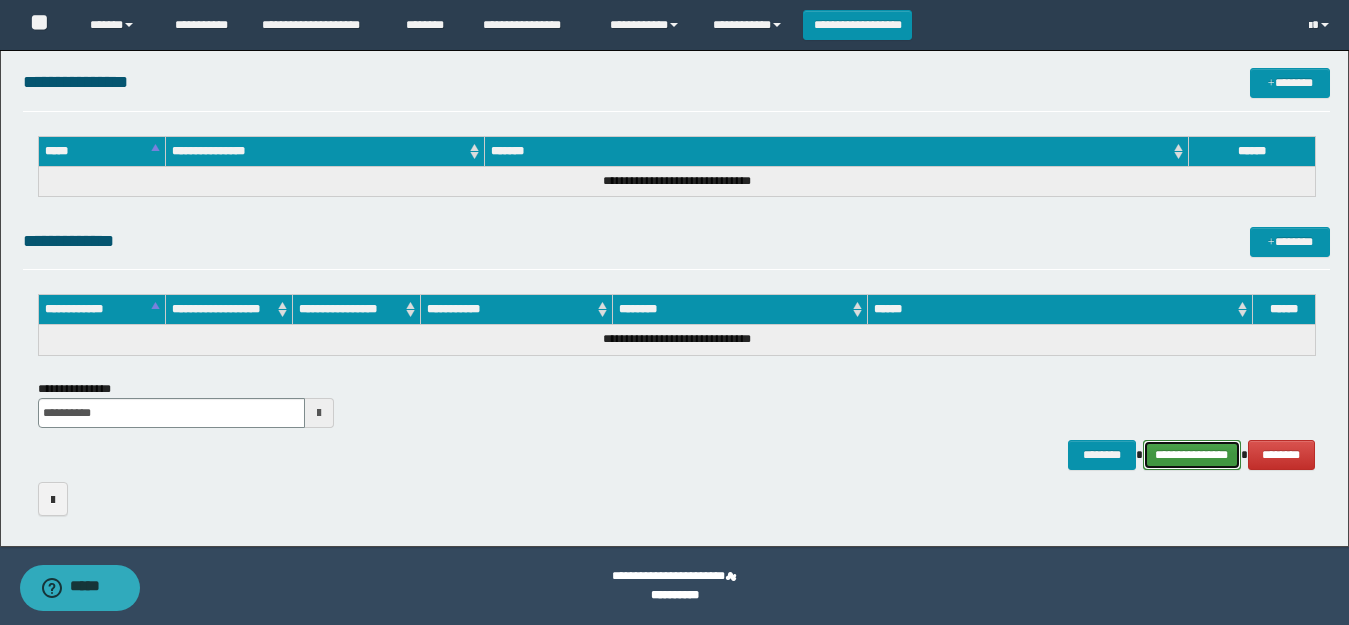 click on "**********" at bounding box center [1192, 455] 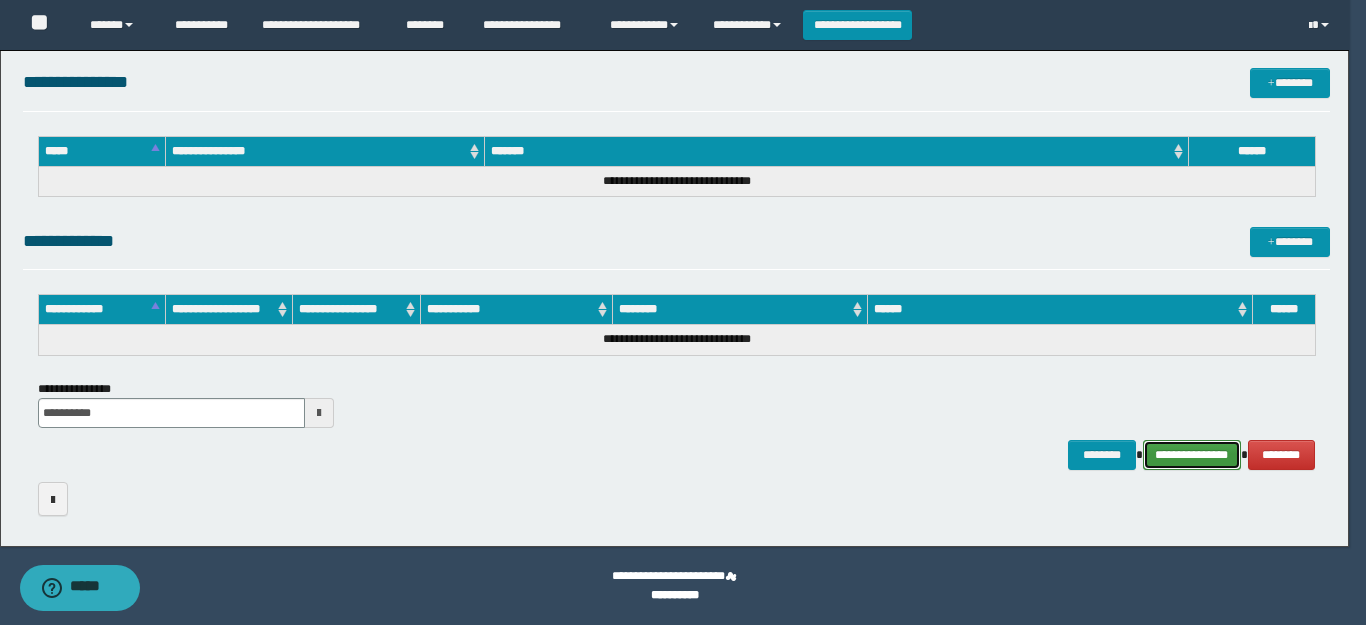 scroll, scrollTop: 0, scrollLeft: 0, axis: both 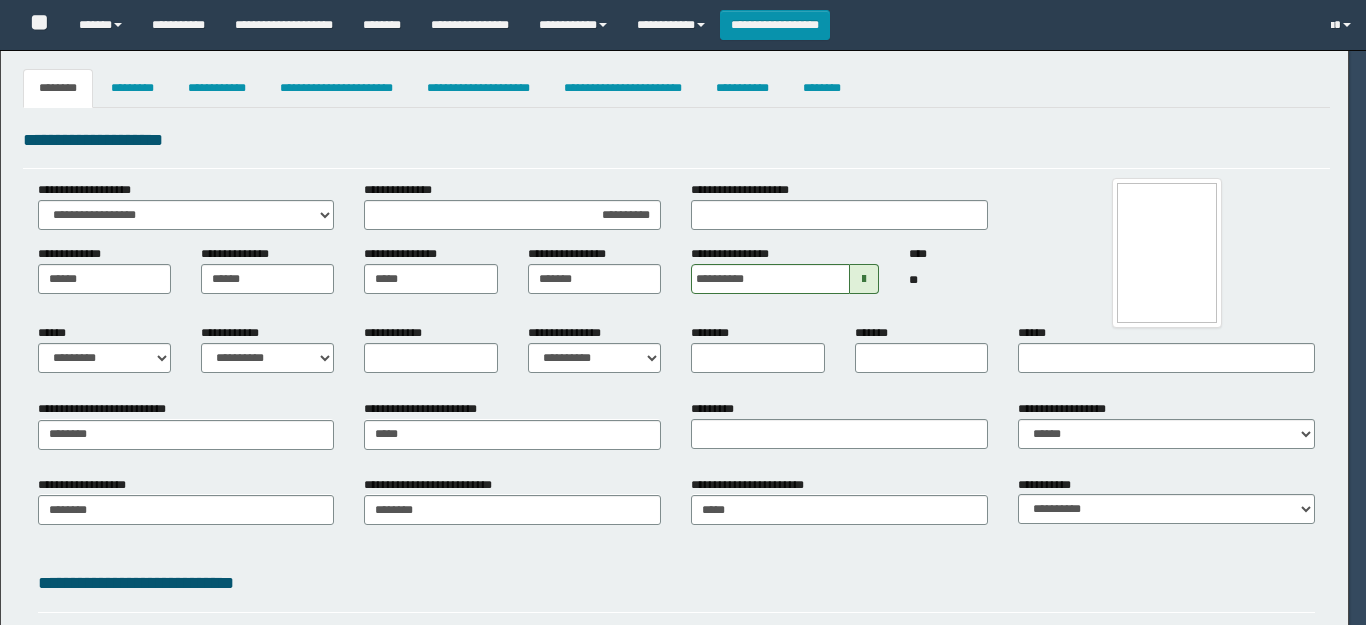select on "*" 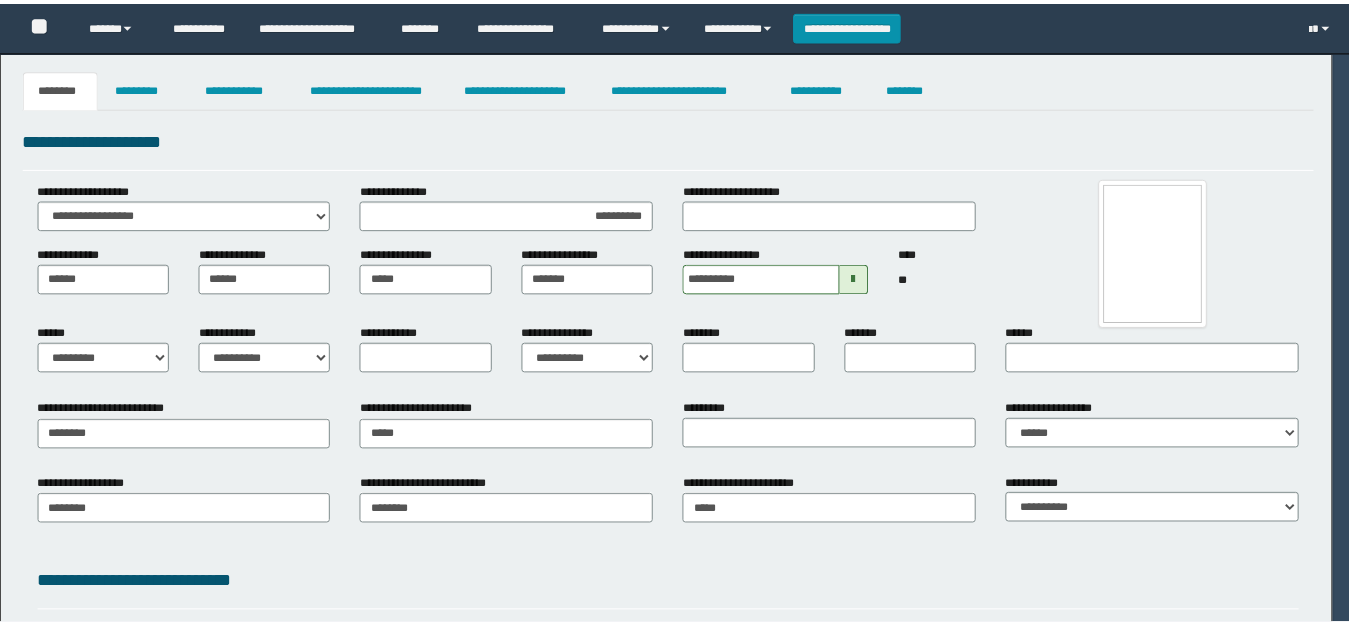 scroll, scrollTop: 0, scrollLeft: 0, axis: both 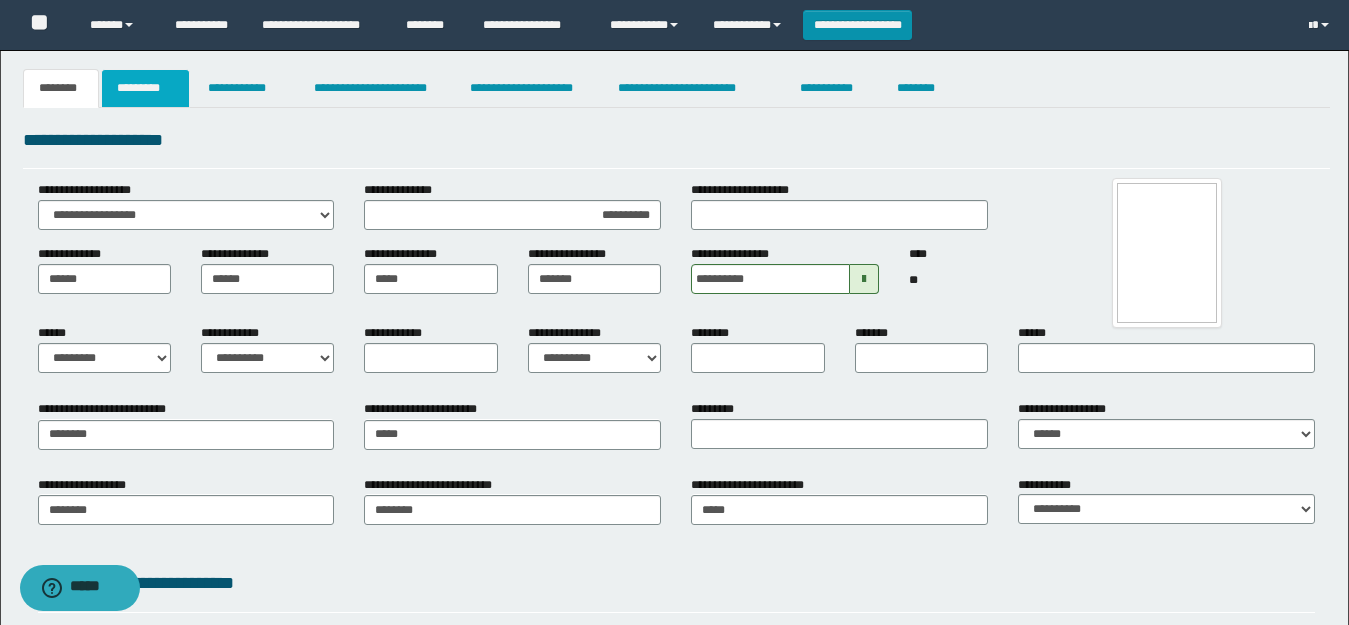 click on "*********" at bounding box center [145, 88] 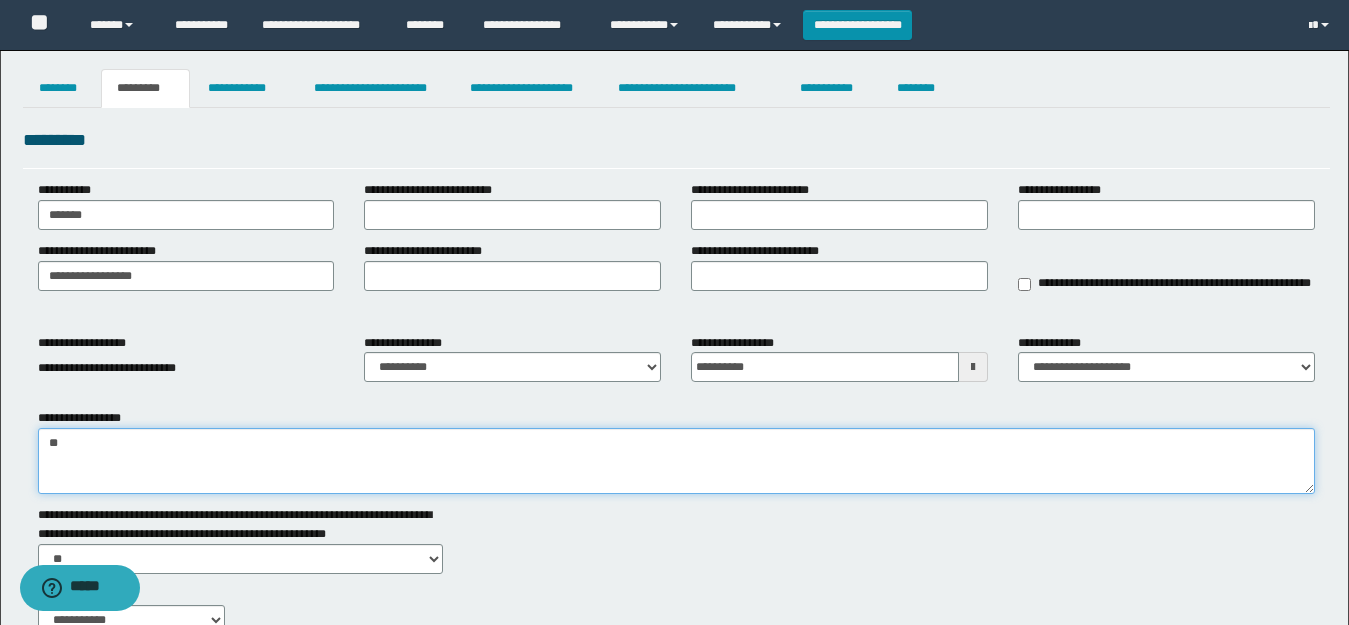 drag, startPoint x: 78, startPoint y: 459, endPoint x: 0, endPoint y: 455, distance: 78.10249 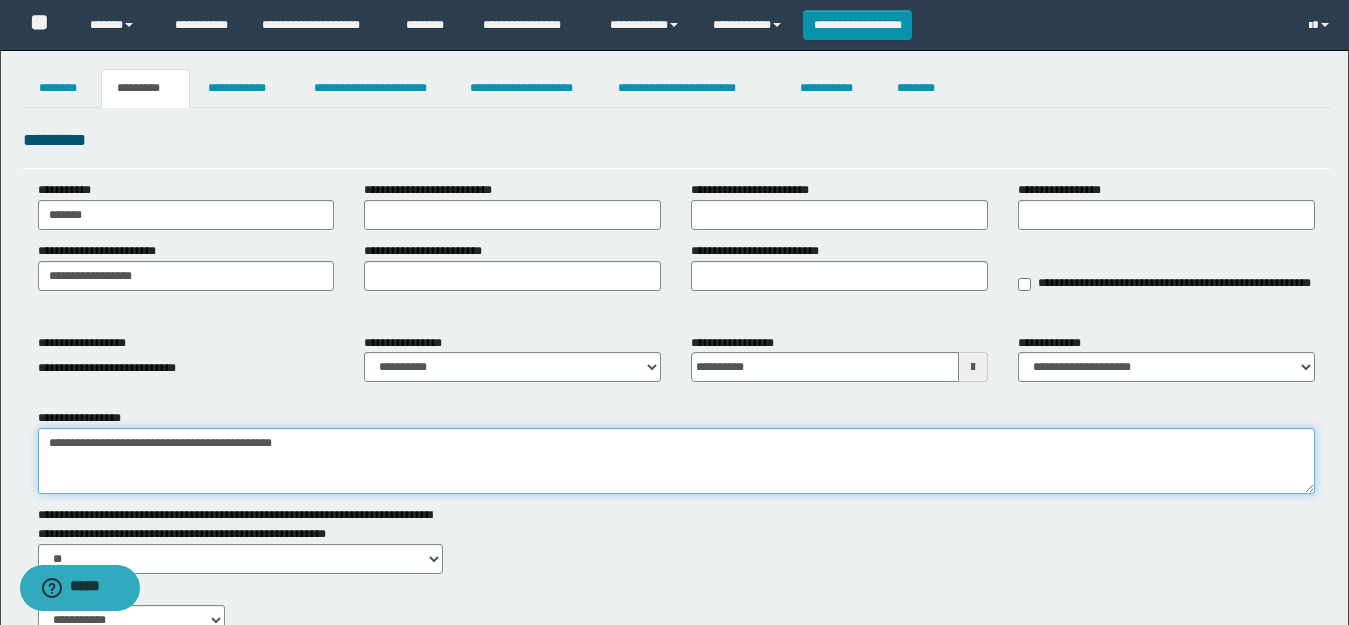 paste on "**********" 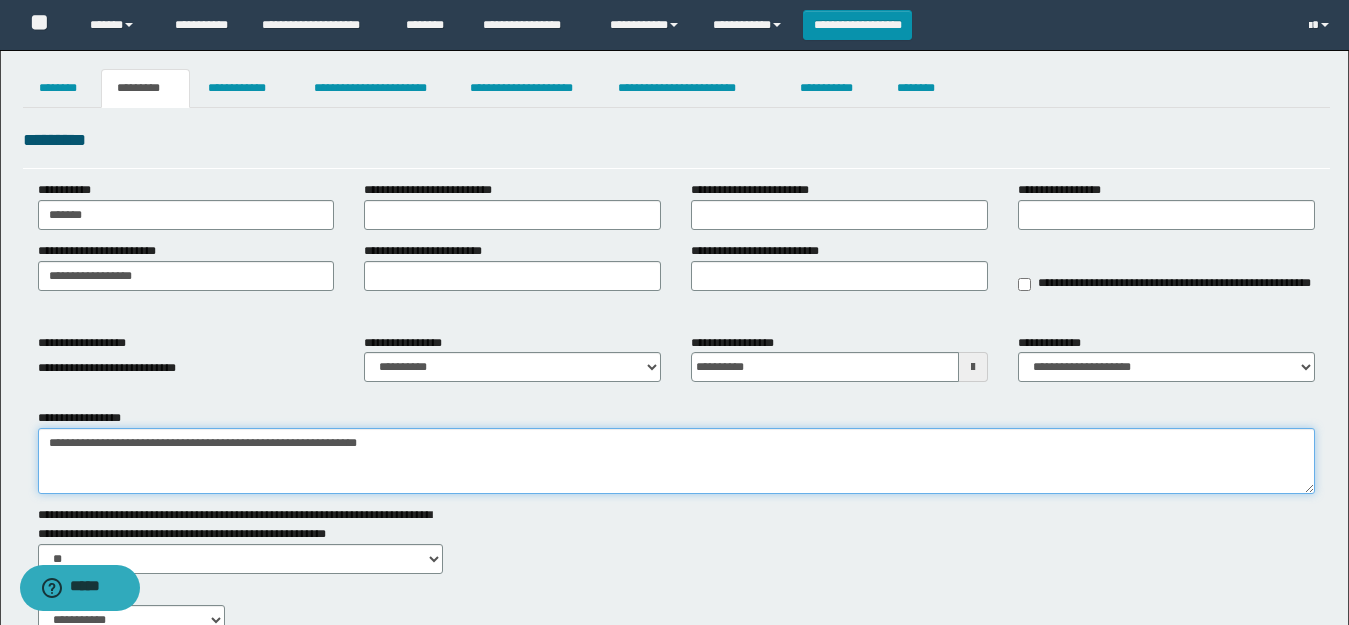 type on "**********" 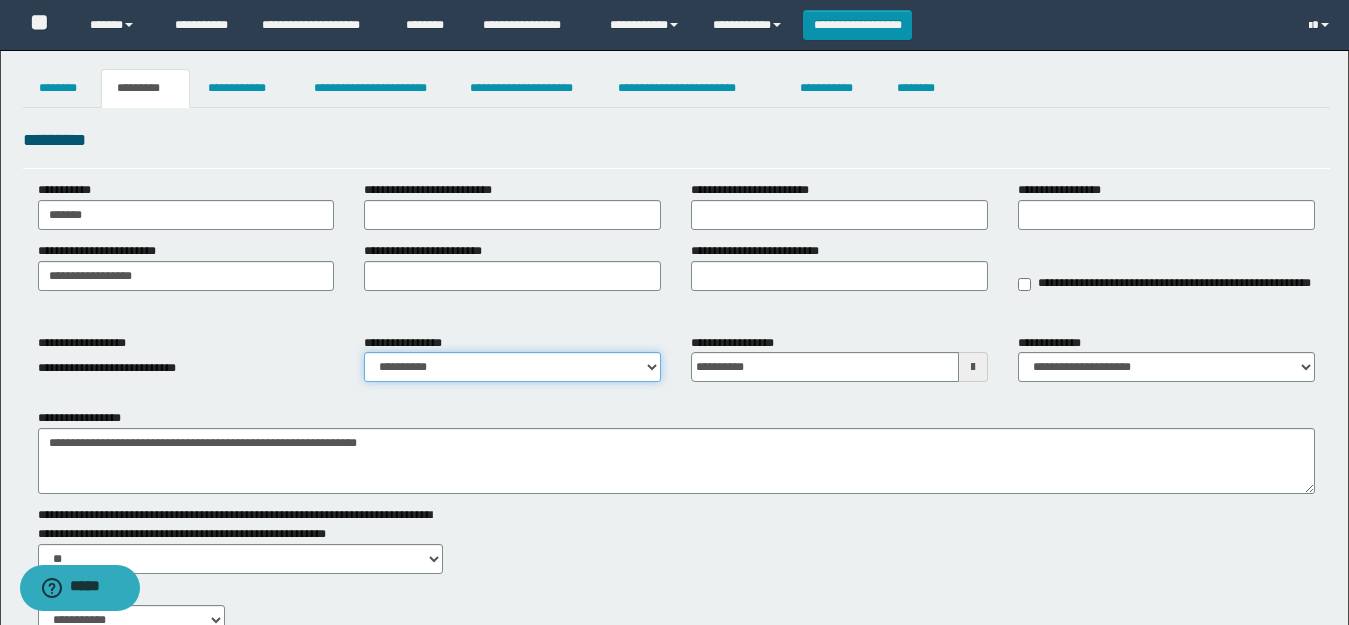 click on "**********" at bounding box center [512, 367] 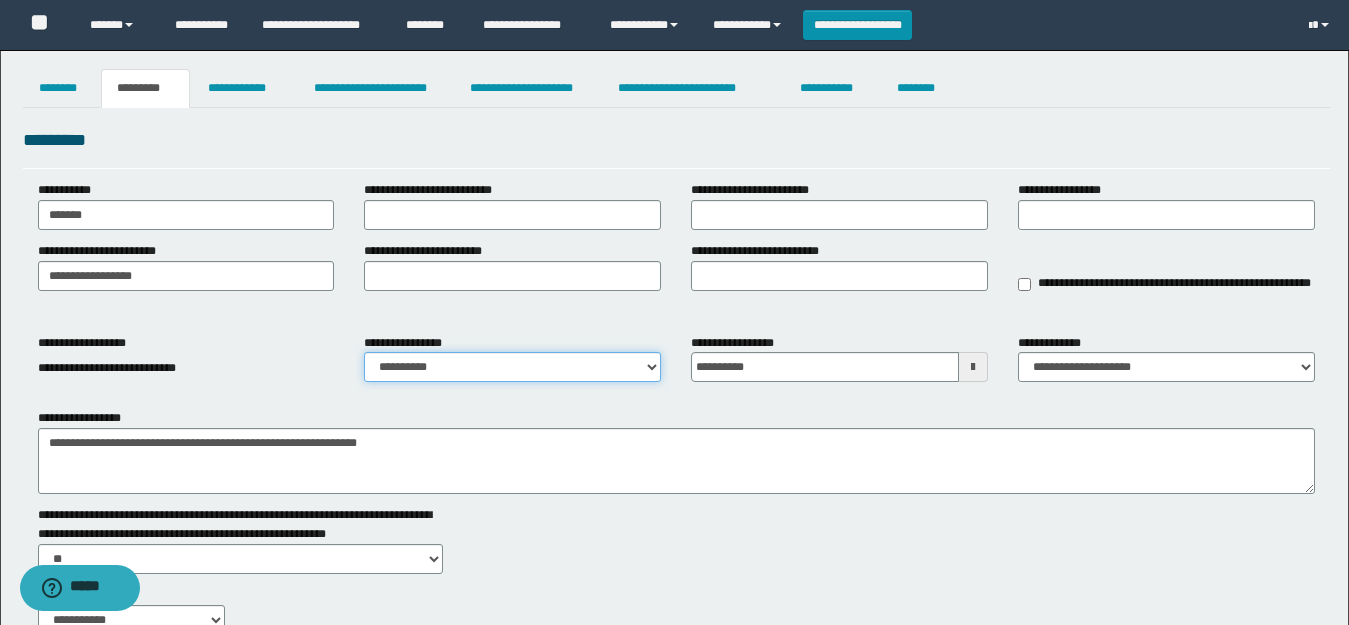 select on "****" 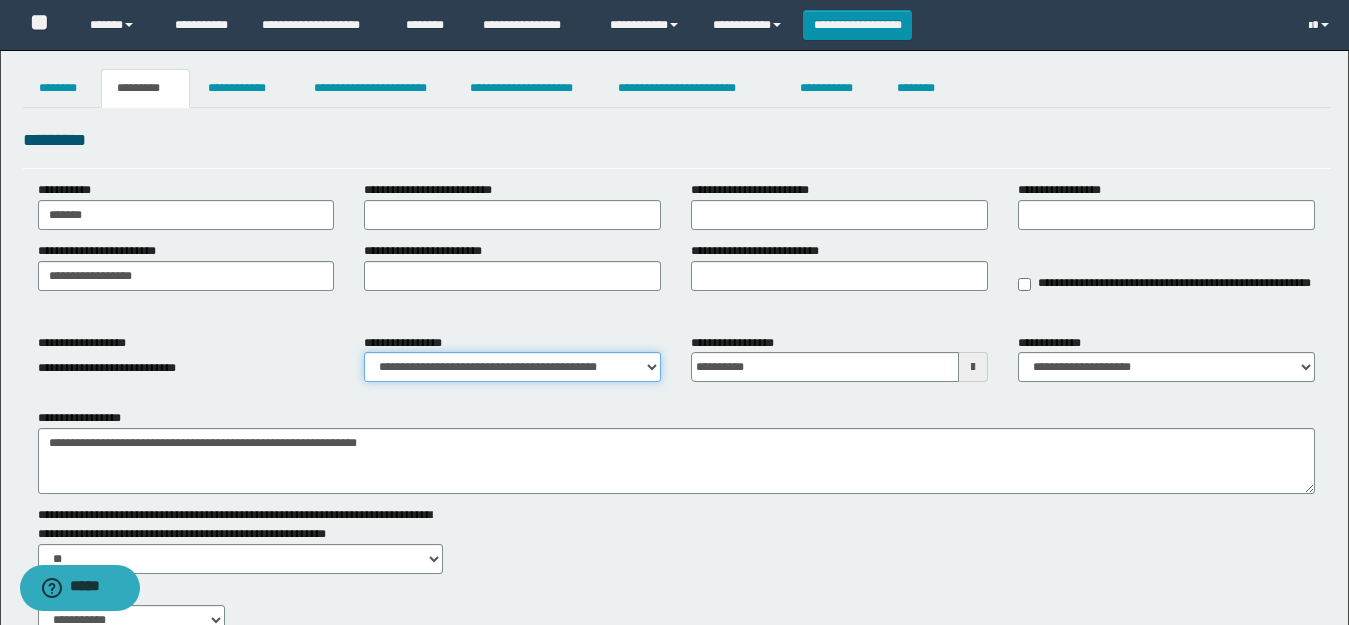 click on "**********" at bounding box center (512, 367) 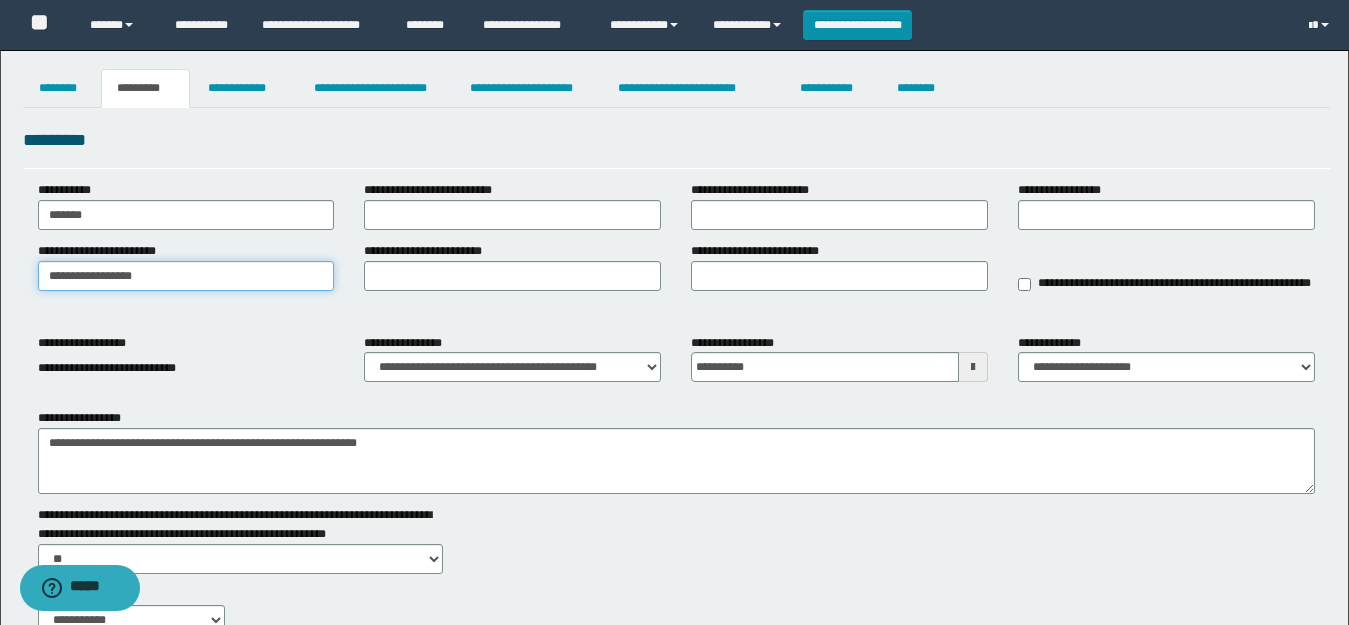 drag, startPoint x: 113, startPoint y: 276, endPoint x: 59, endPoint y: 163, distance: 125.23977 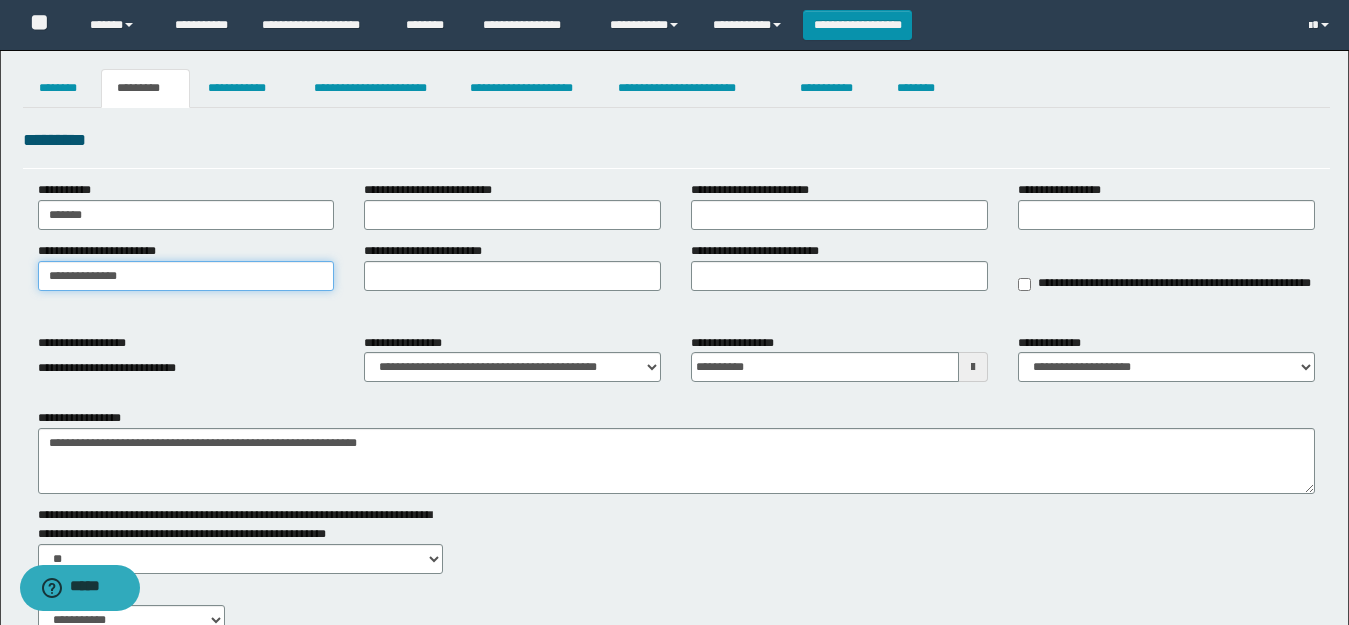 click on "**********" at bounding box center (186, 276) 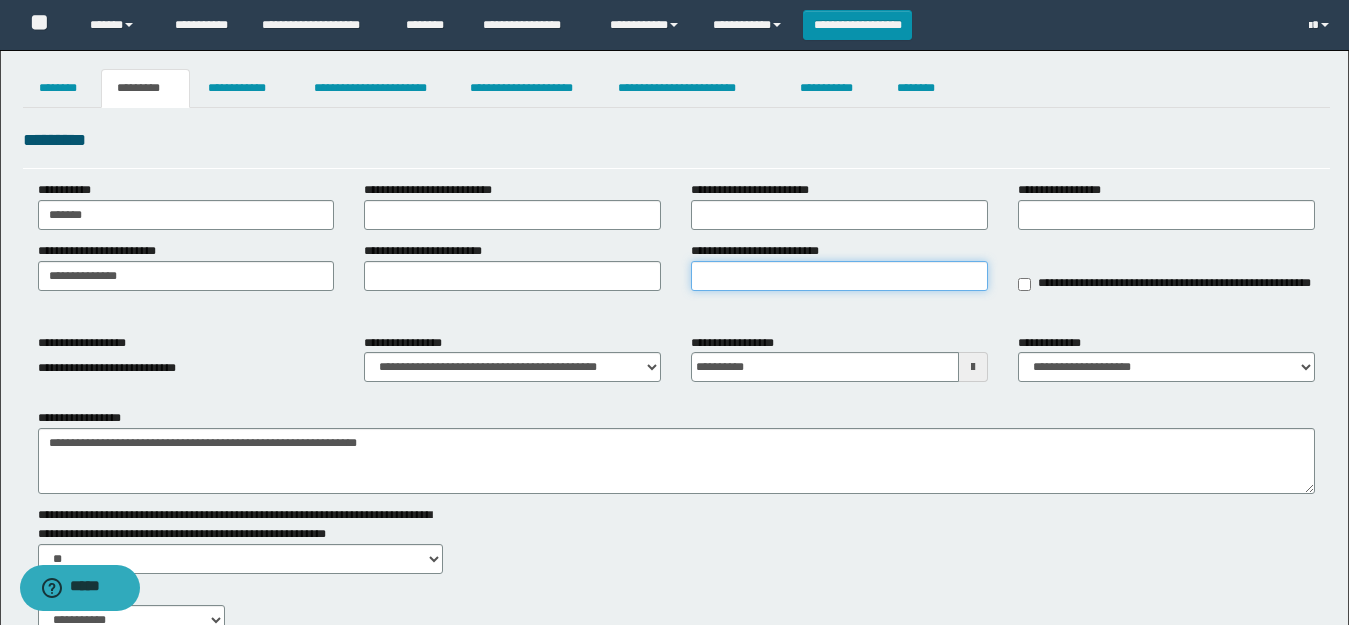 click on "**********" at bounding box center (839, 276) 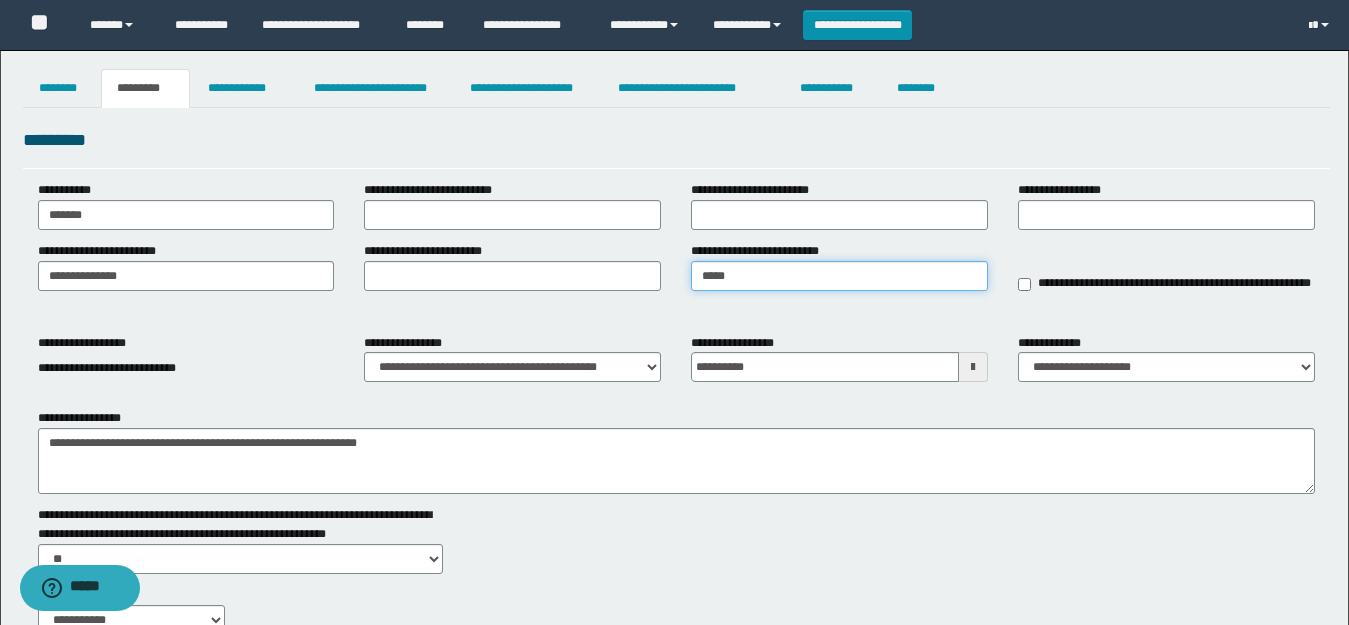 type on "*****" 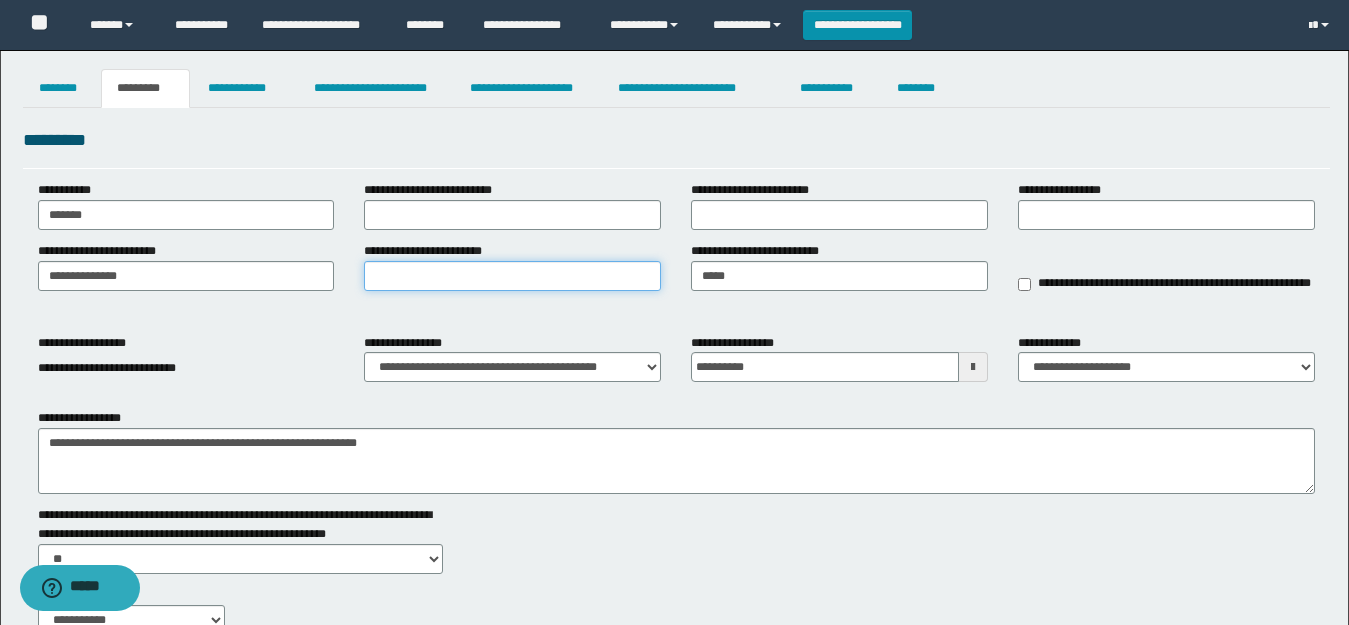 click on "**********" at bounding box center (512, 276) 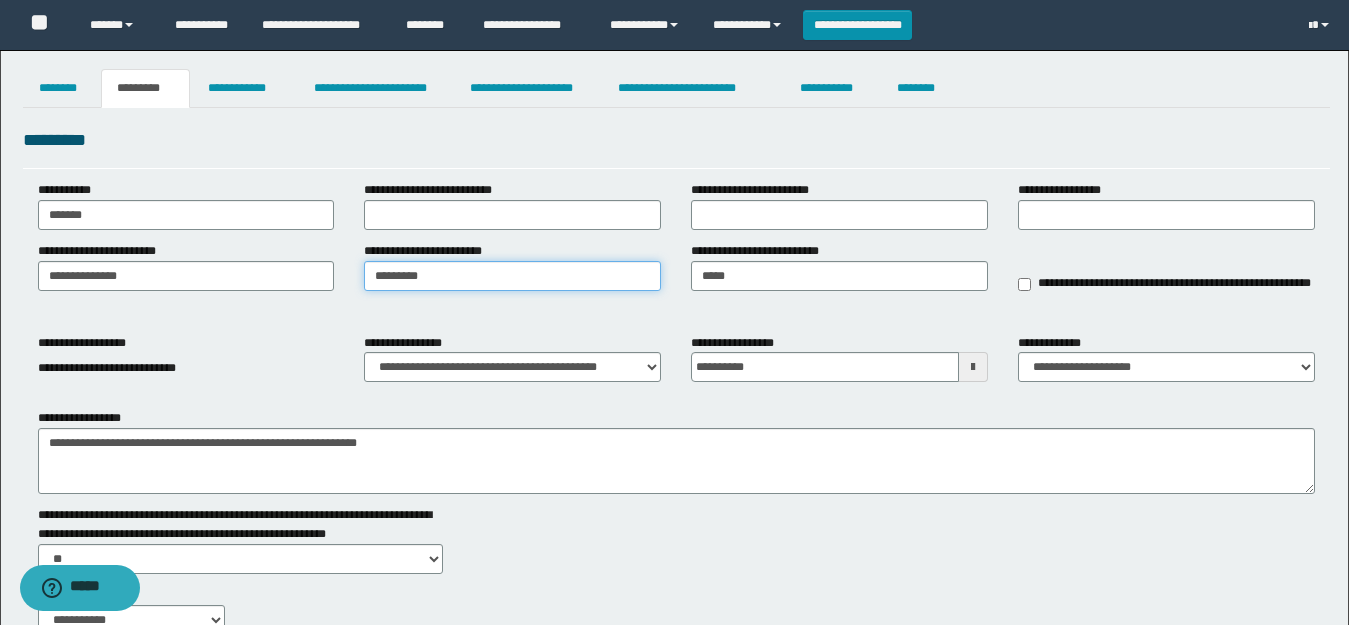 type on "**********" 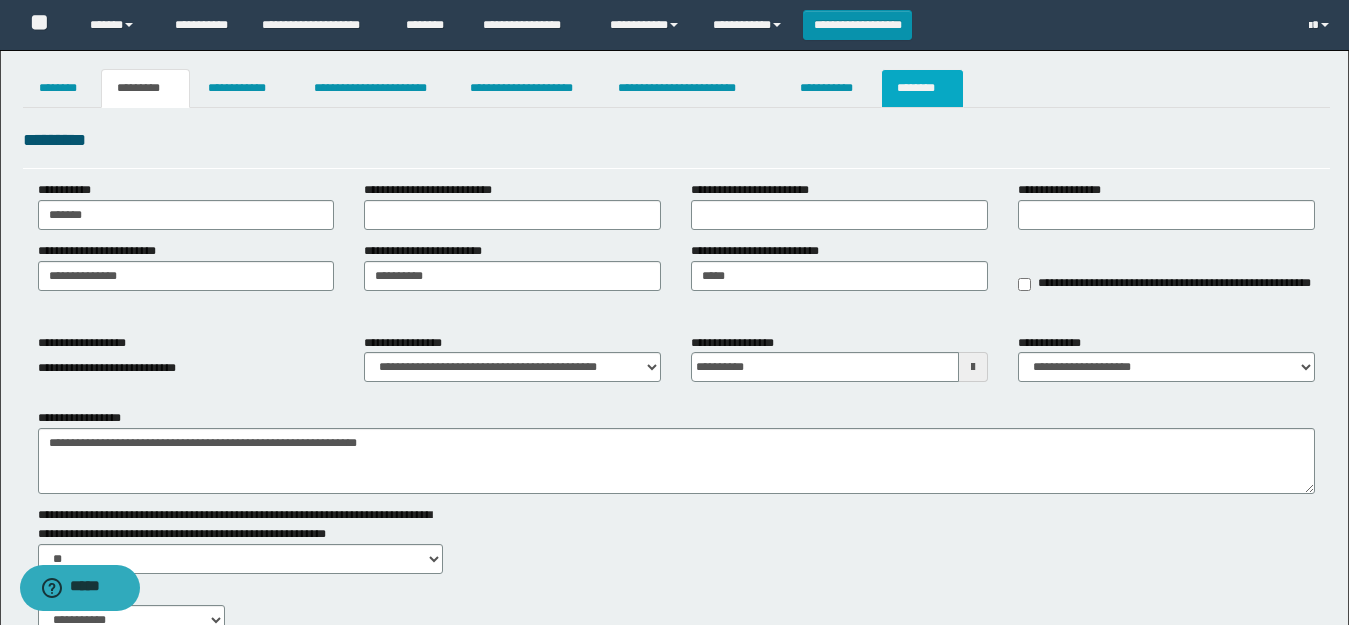 click on "********" at bounding box center (922, 88) 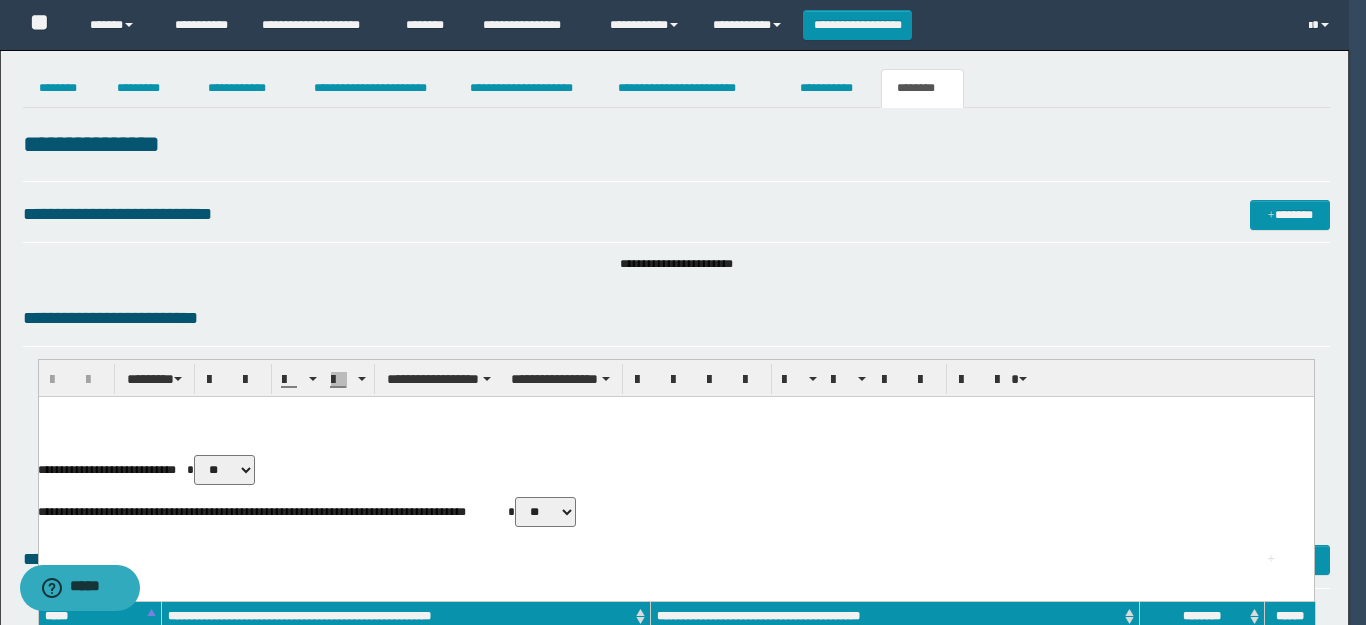 click on "**********" at bounding box center [676, 1011] 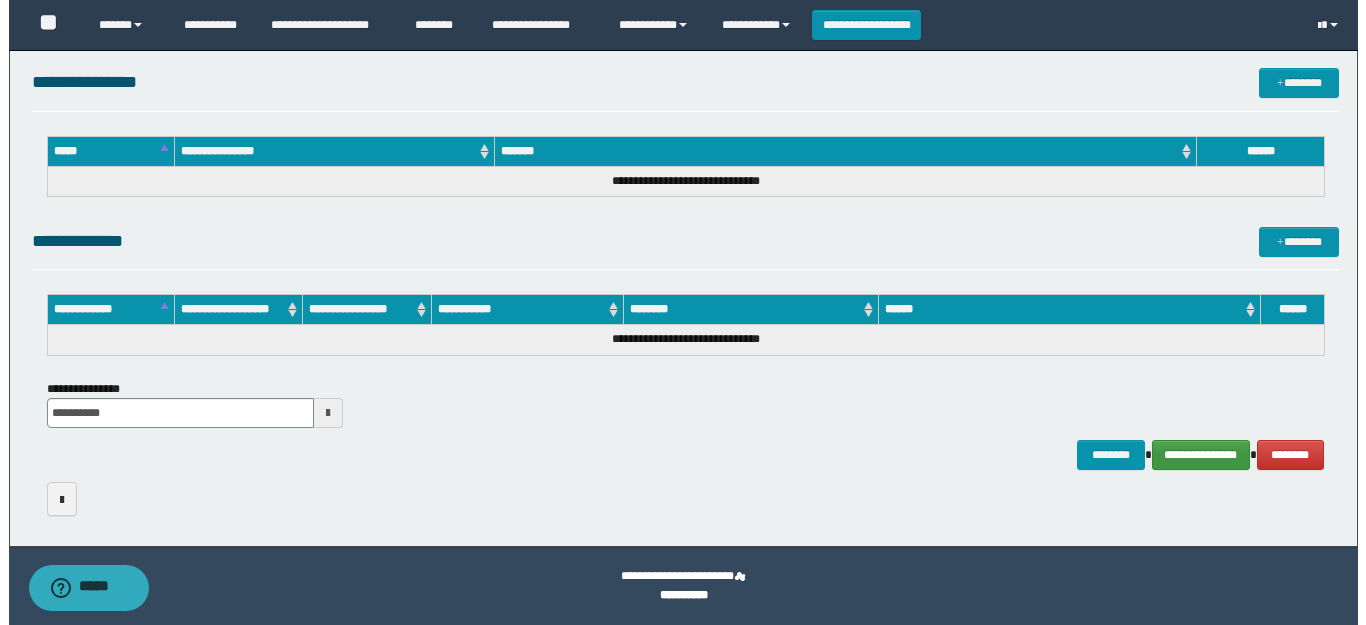 scroll, scrollTop: 0, scrollLeft: 0, axis: both 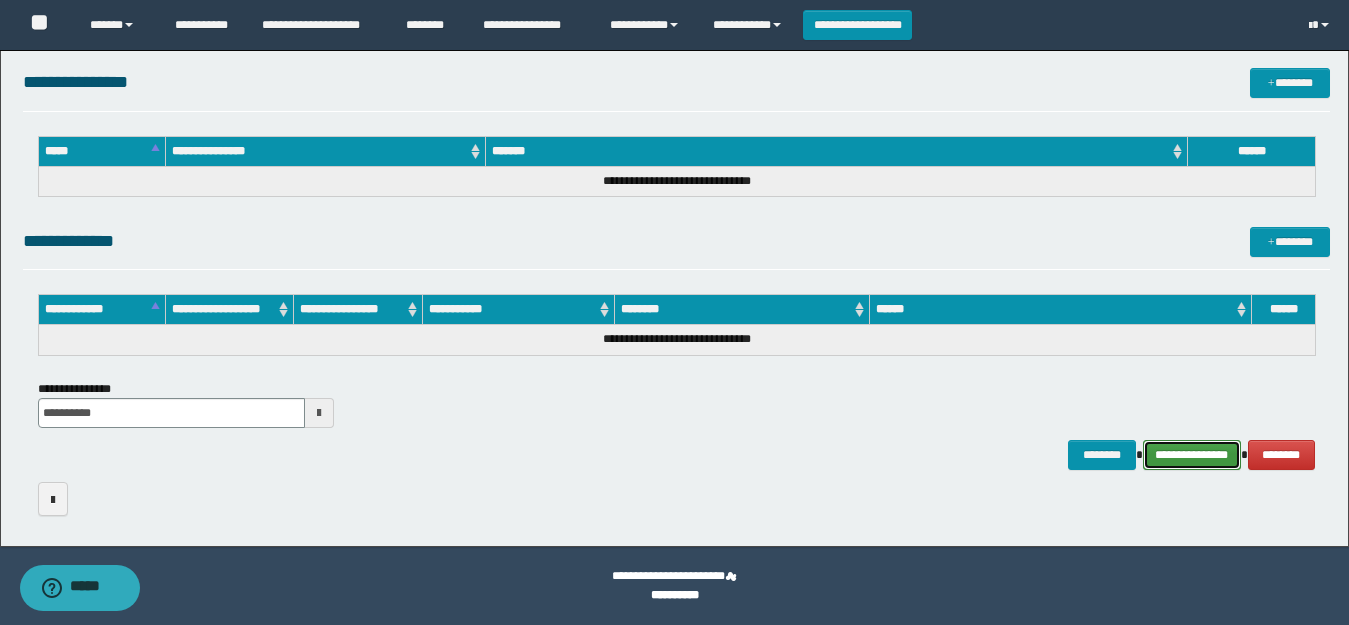 click on "**********" at bounding box center [1192, 455] 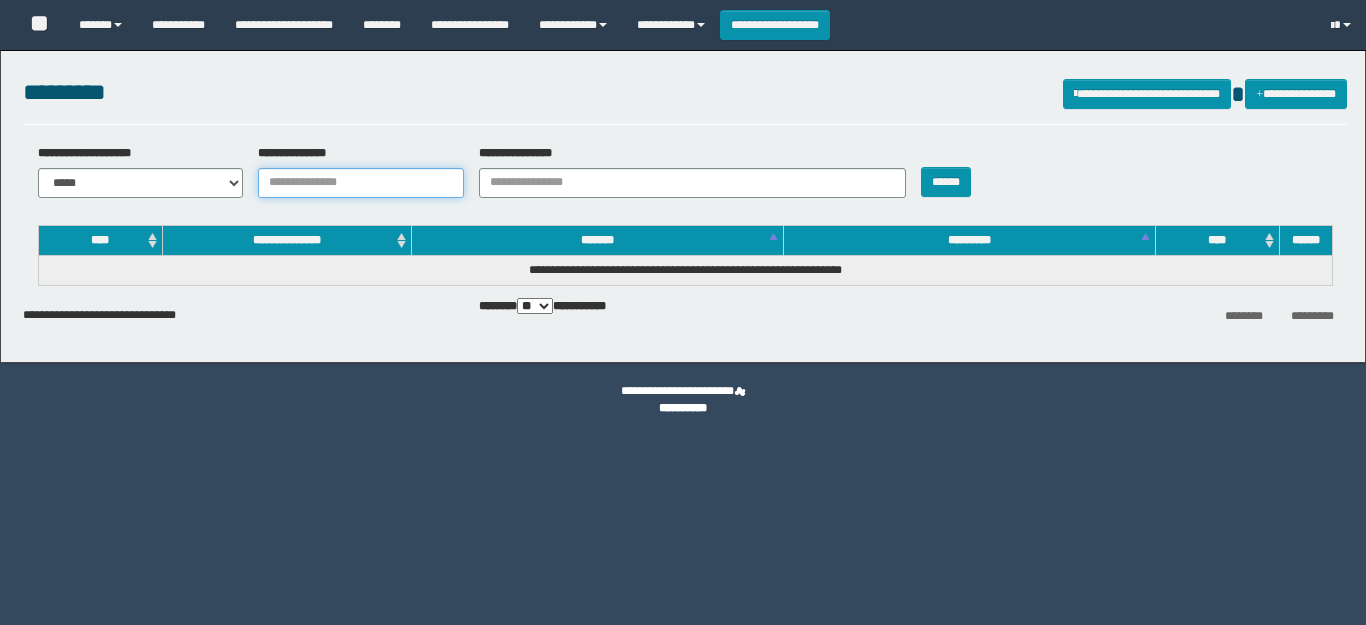 click on "**********" at bounding box center (361, 183) 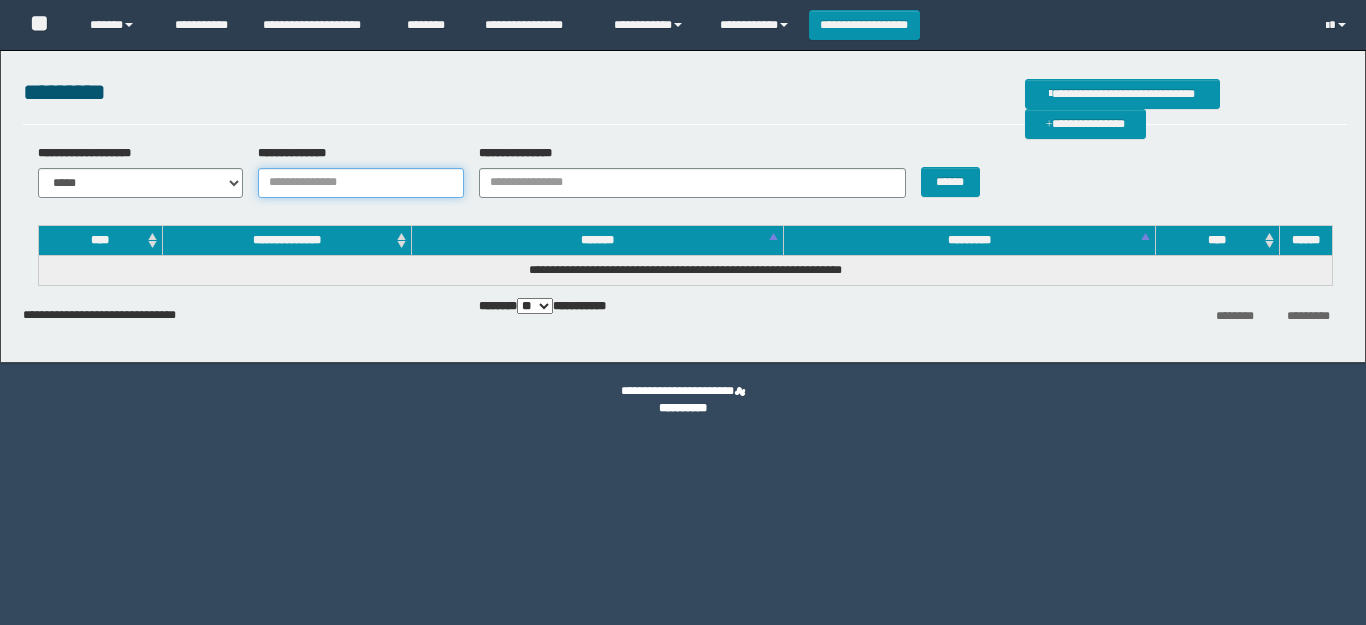 scroll, scrollTop: 0, scrollLeft: 0, axis: both 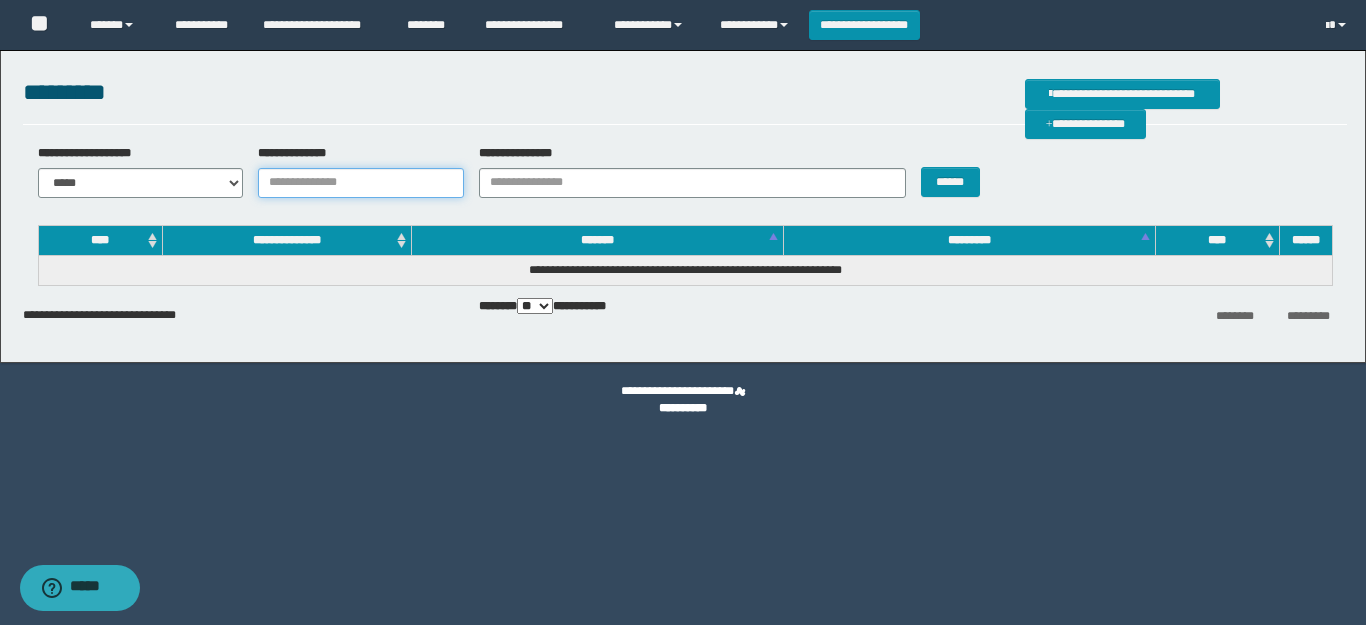 paste on "**********" 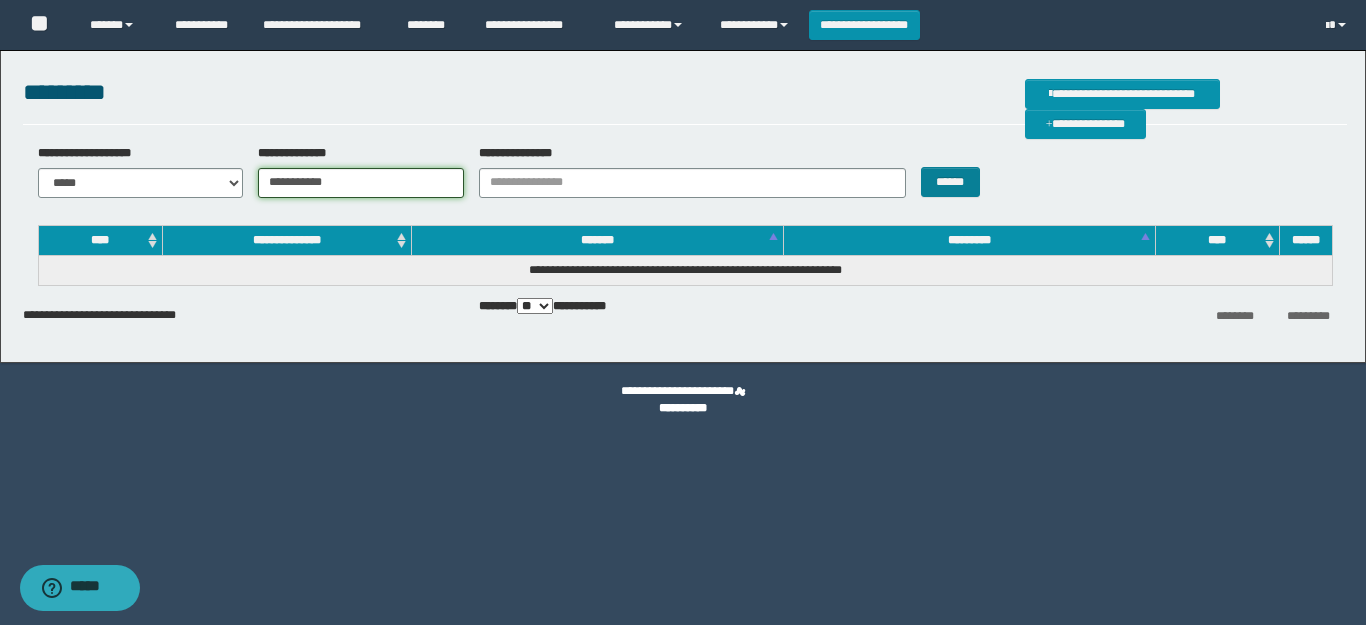 type on "**********" 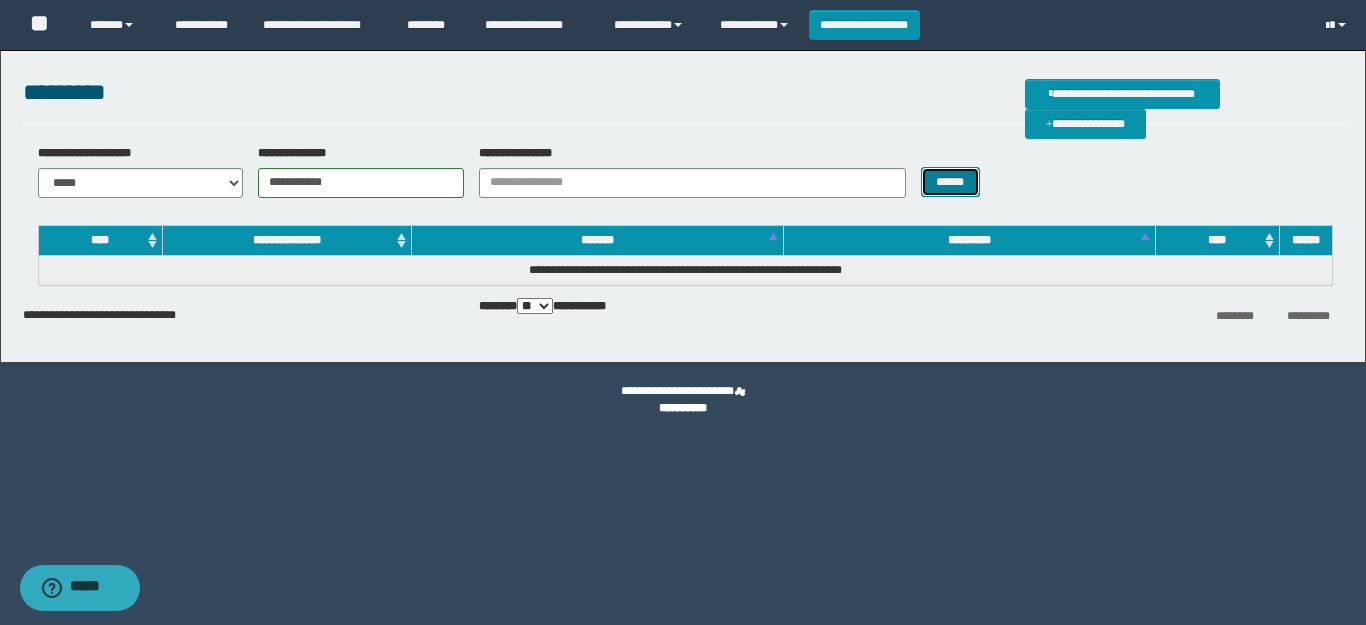 click on "******" at bounding box center [950, 182] 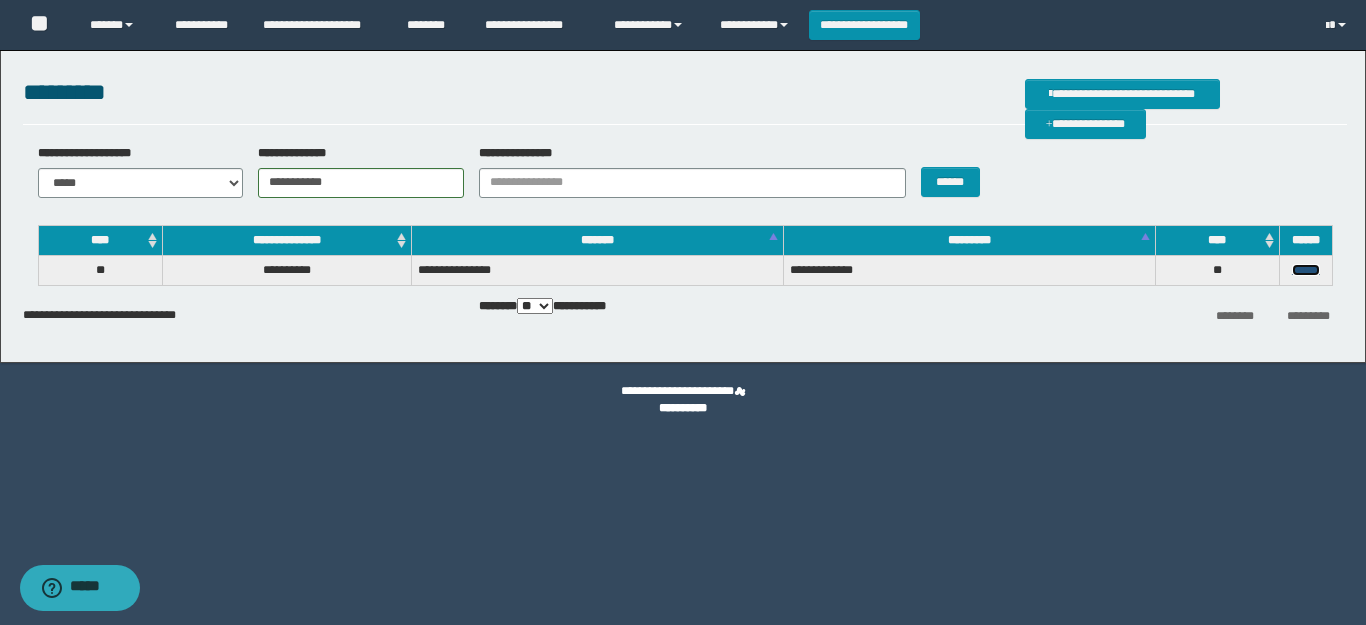 click on "******" at bounding box center (1306, 270) 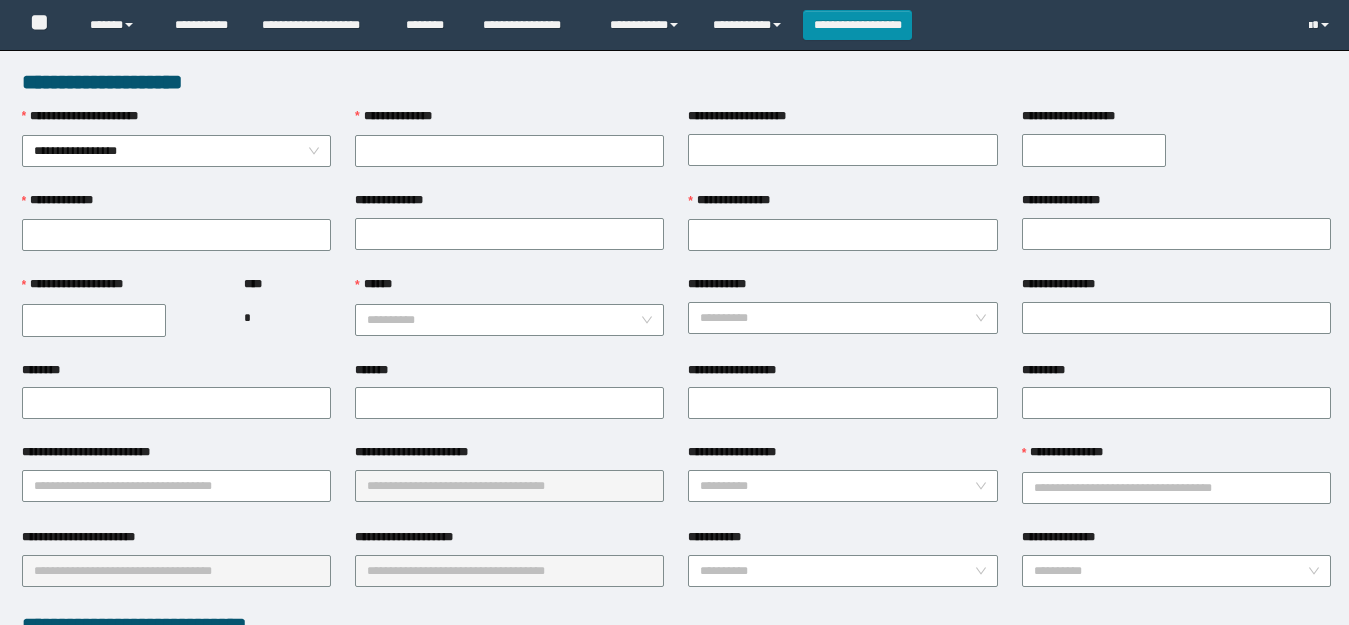 scroll, scrollTop: 0, scrollLeft: 0, axis: both 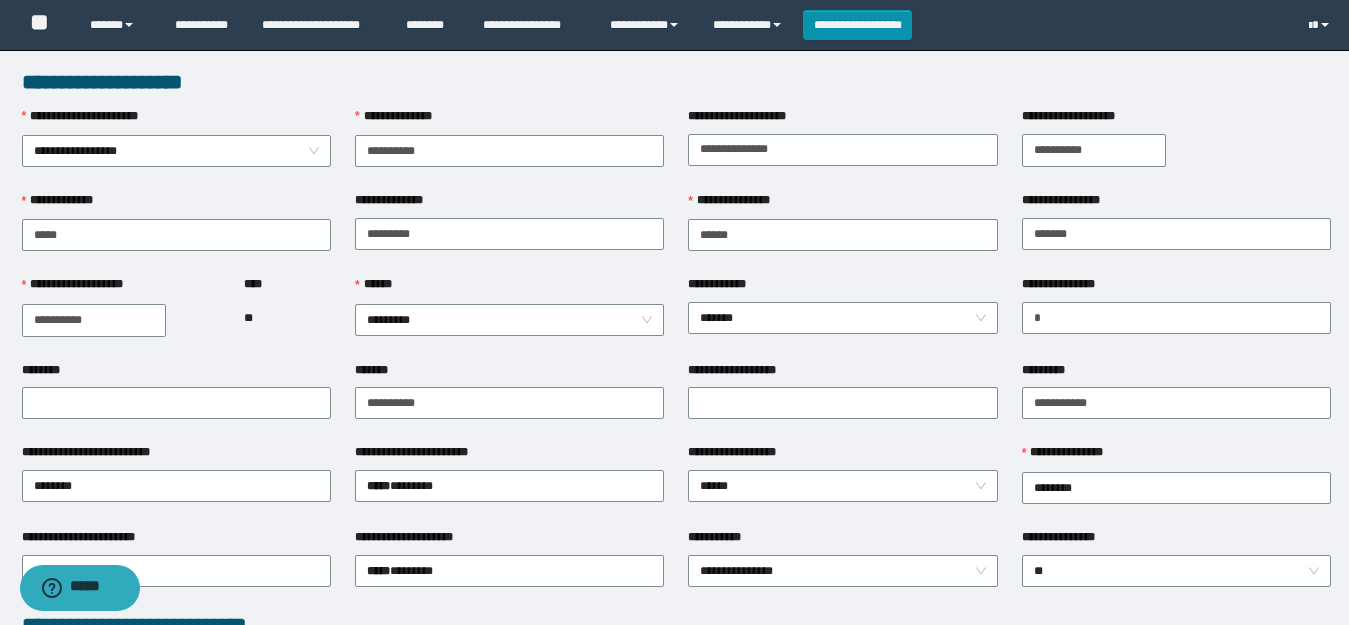 click on "**********" at bounding box center [1094, 150] 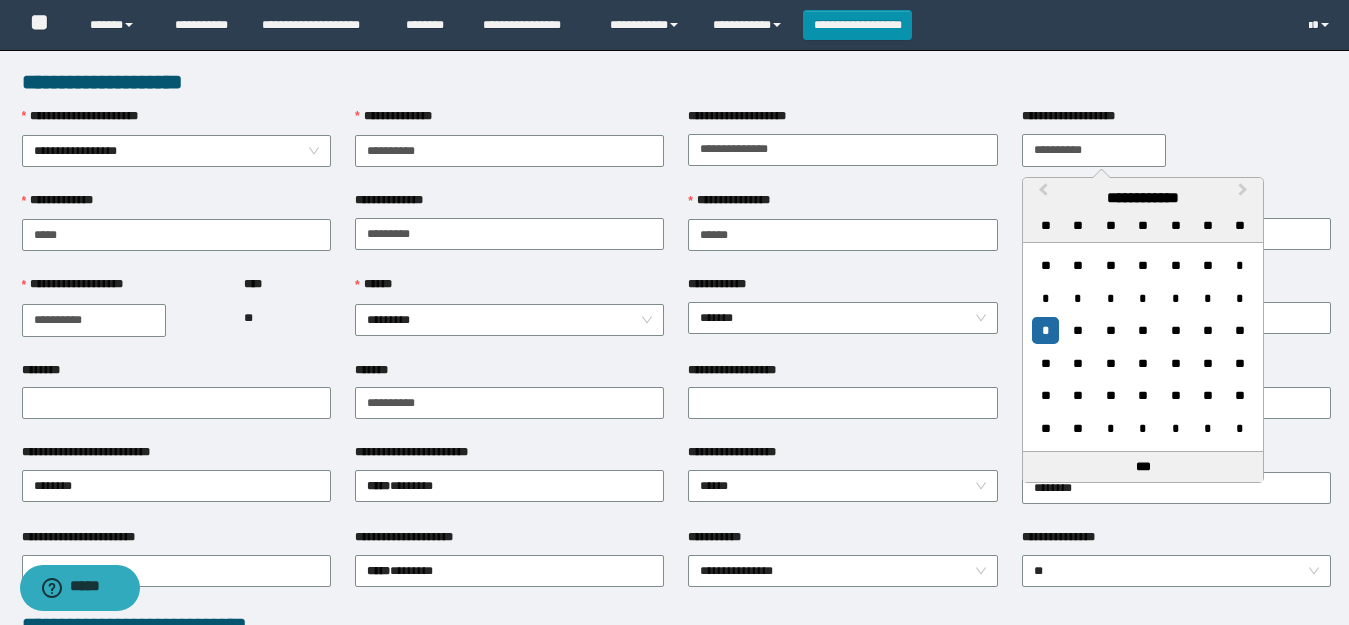 click on "**********" at bounding box center [1094, 150] 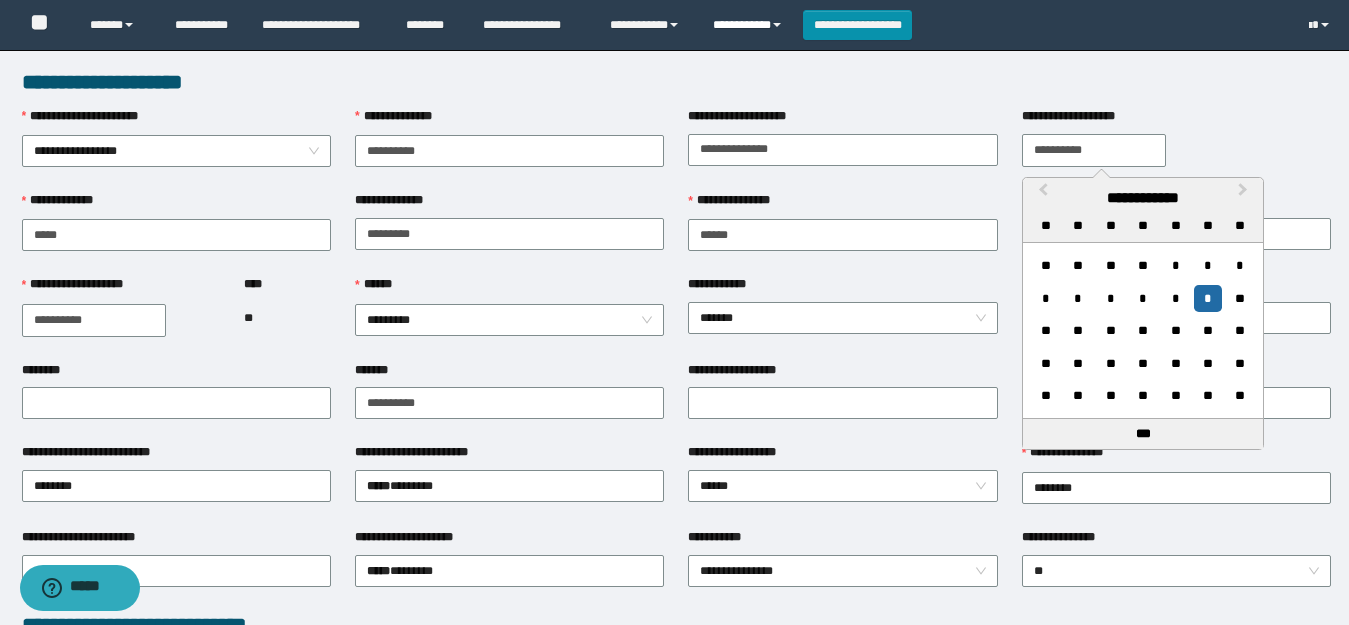 type on "**********" 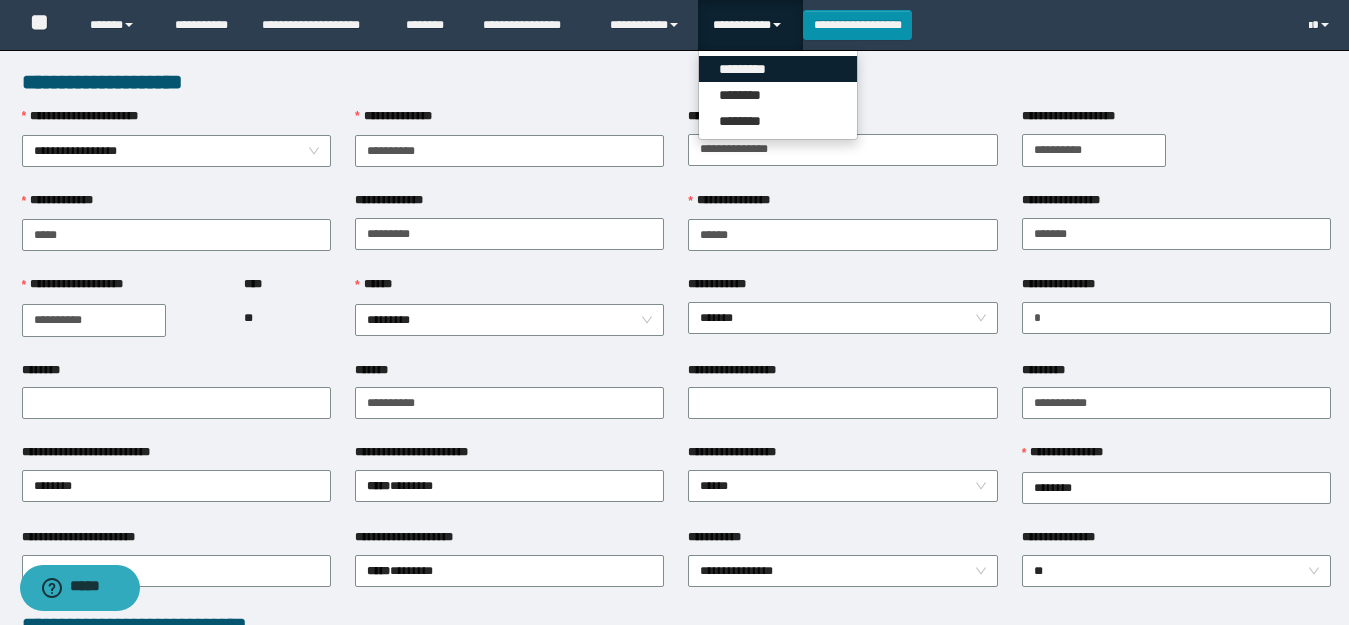 click on "*********" at bounding box center (778, 69) 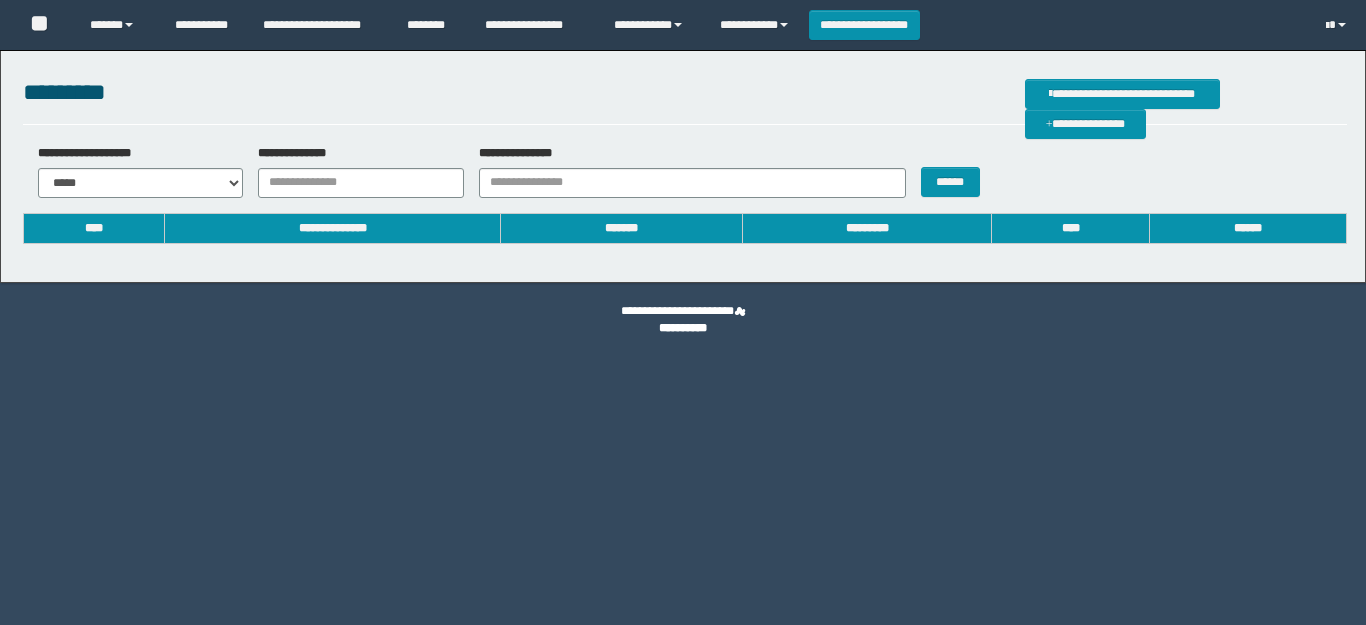 scroll, scrollTop: 0, scrollLeft: 0, axis: both 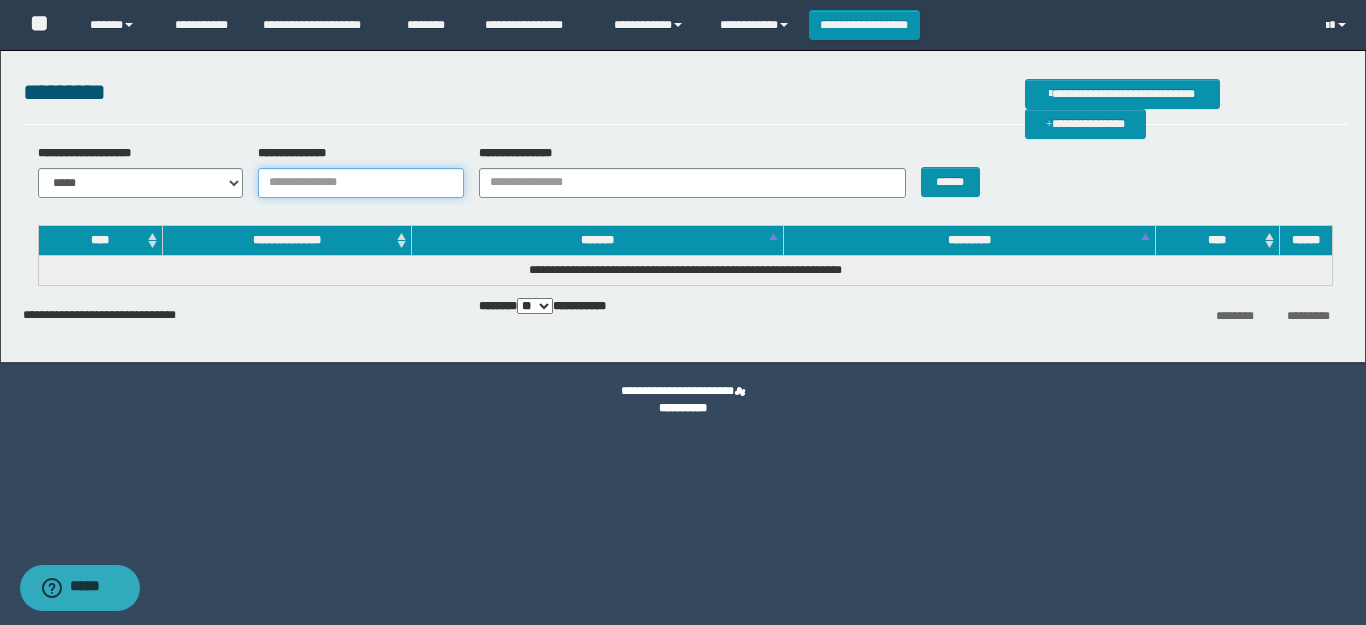 click on "**********" at bounding box center (361, 183) 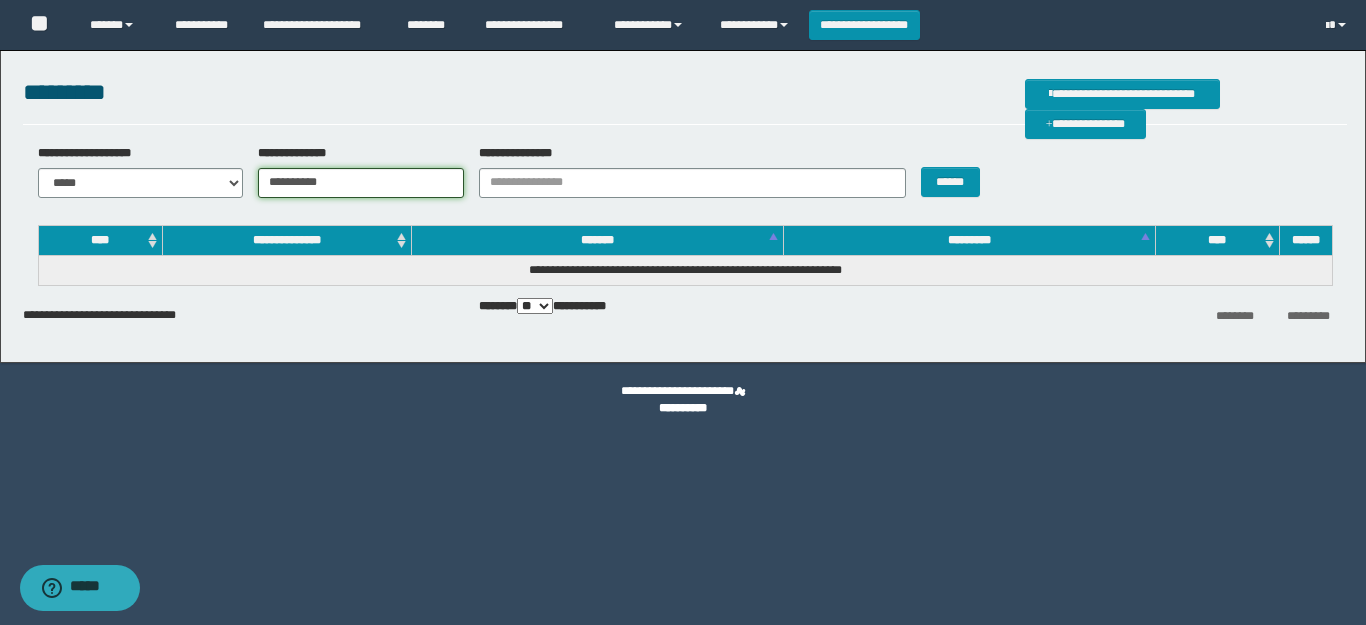 type on "**********" 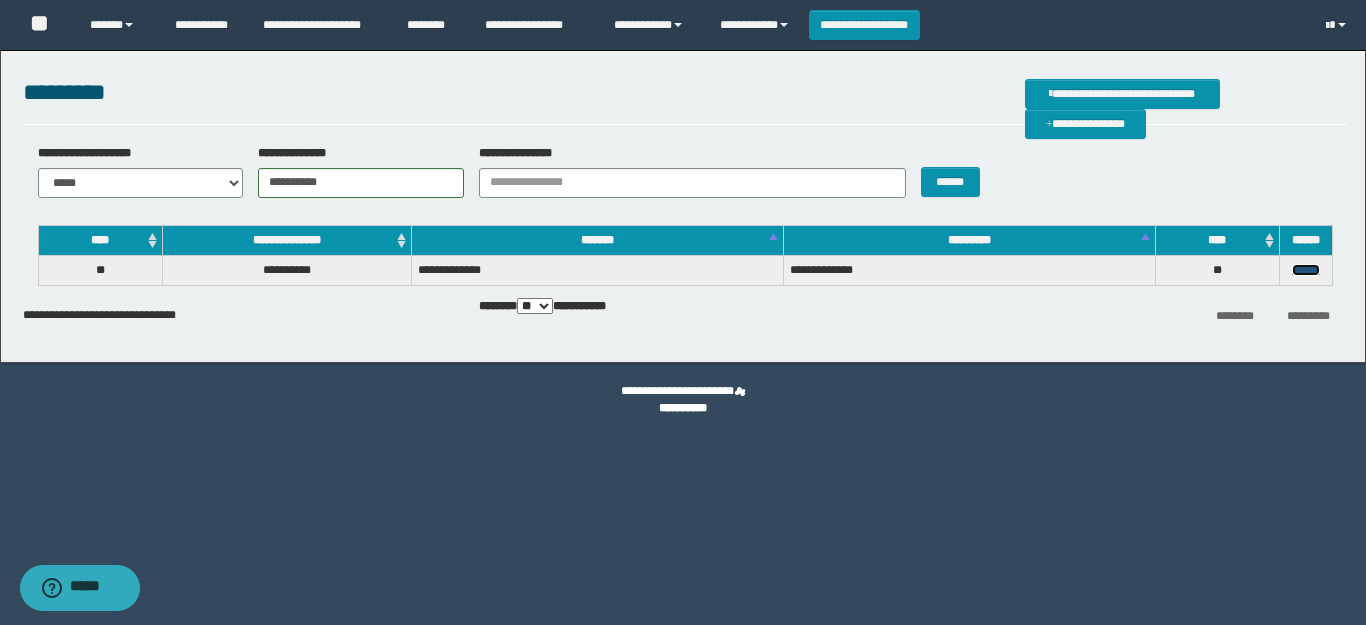 click on "******" at bounding box center [1306, 270] 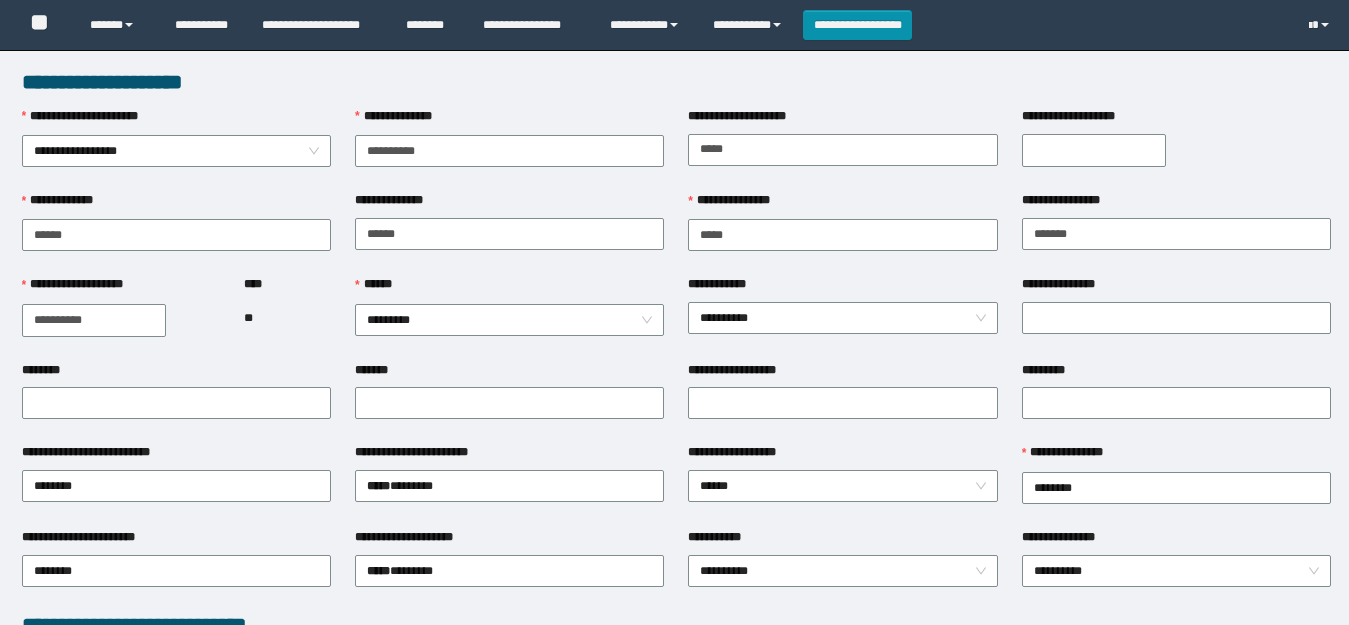 scroll, scrollTop: 0, scrollLeft: 0, axis: both 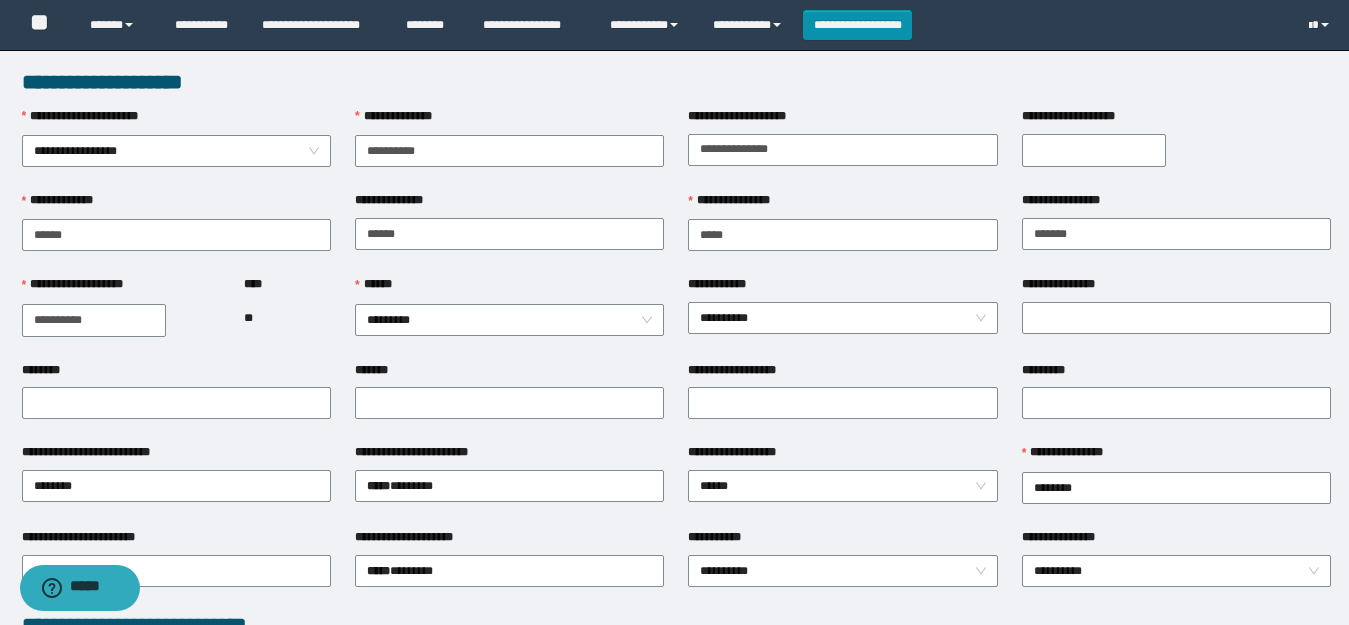 type on "**********" 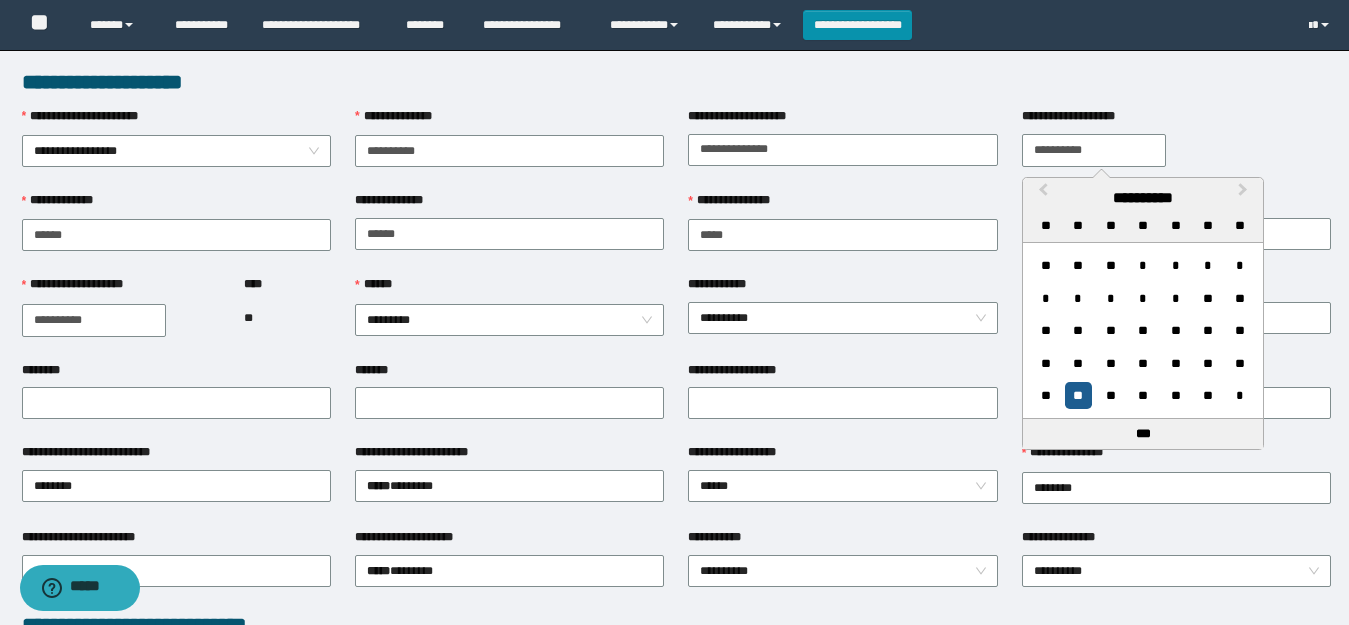 type on "**********" 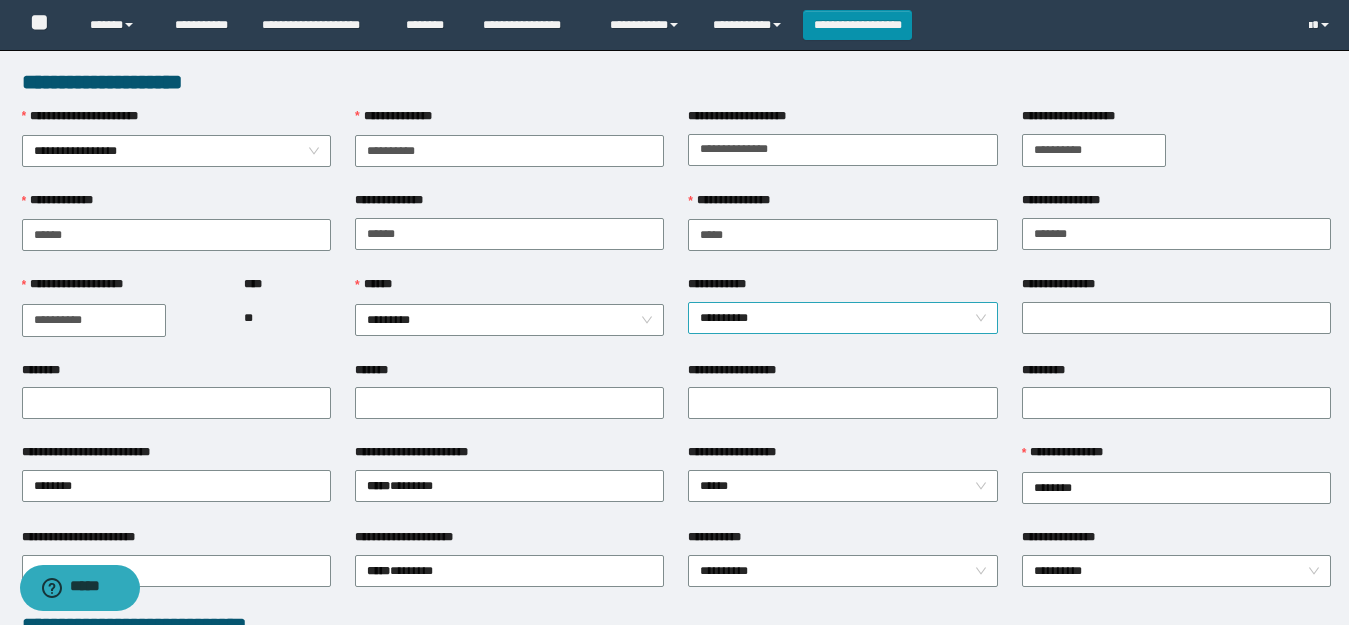 click on "**********" at bounding box center (842, 318) 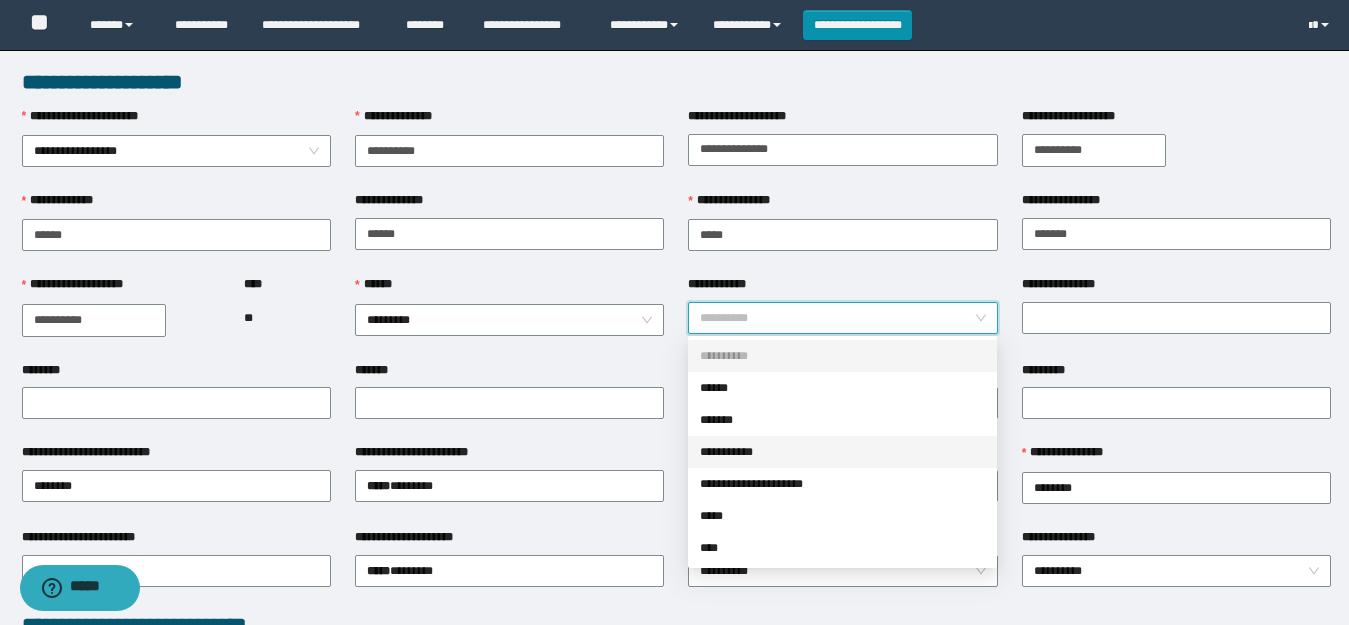 click on "**********" at bounding box center (842, 452) 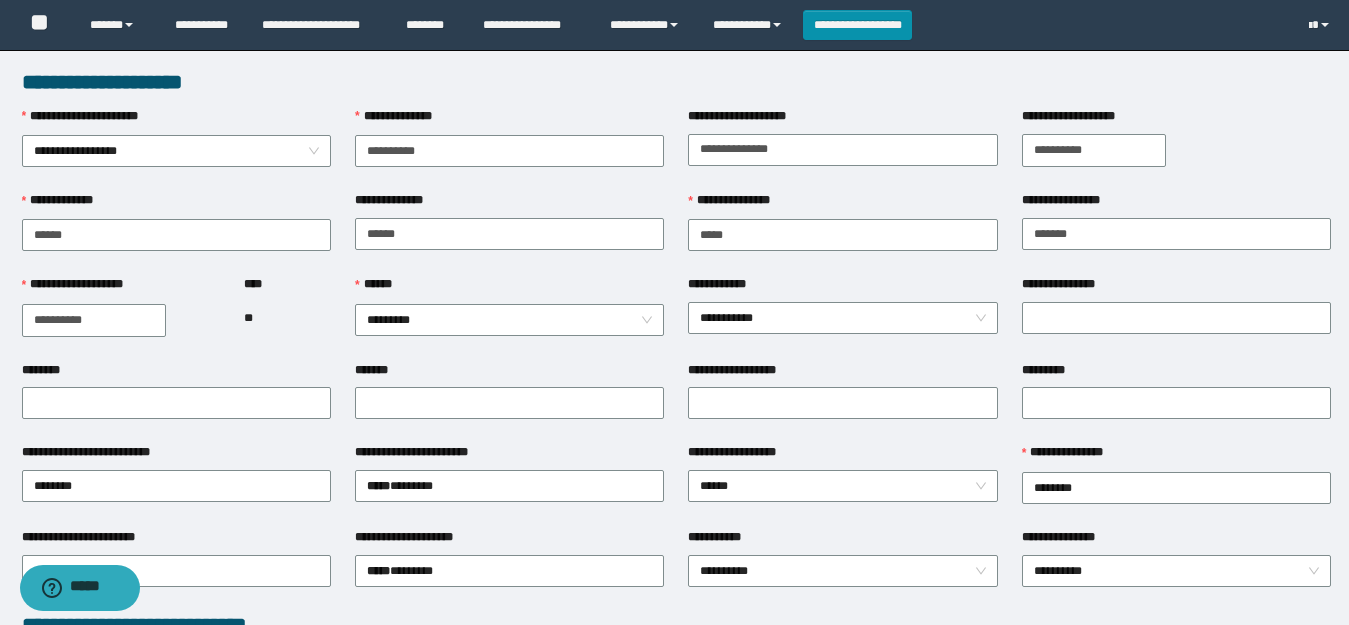 click on "**********" at bounding box center (1176, 317) 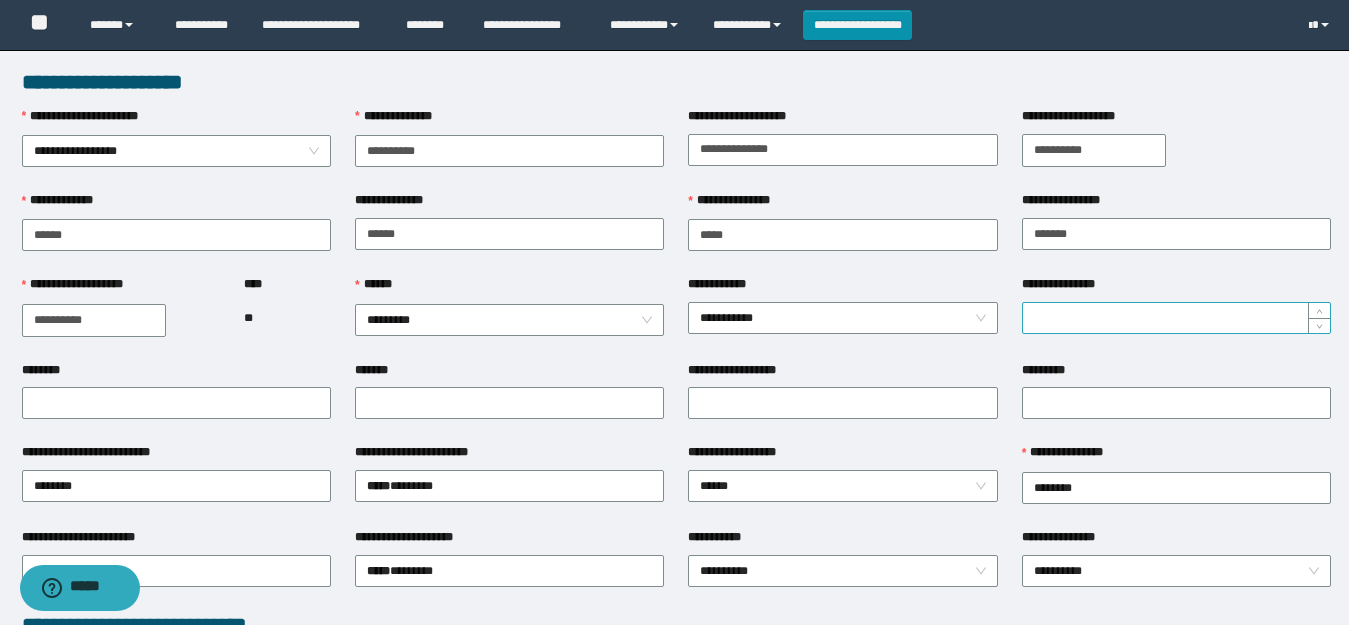 click on "**********" at bounding box center [1176, 318] 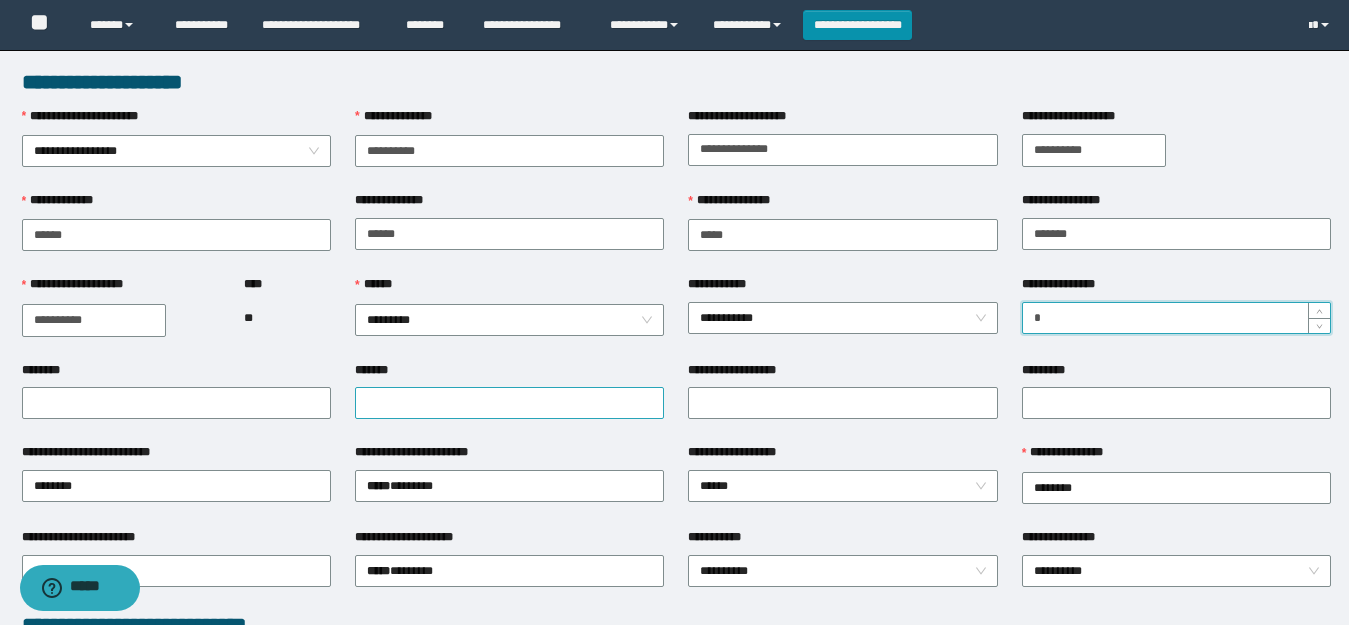 type on "*" 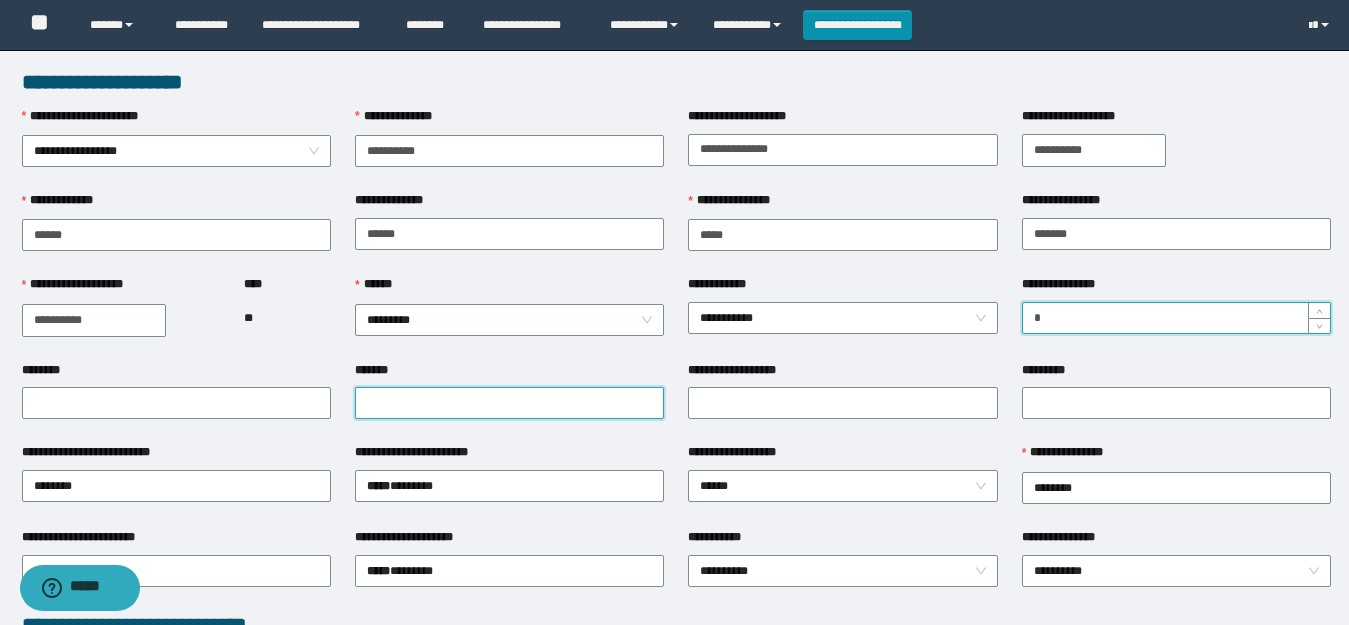 click on "*******" at bounding box center [509, 403] 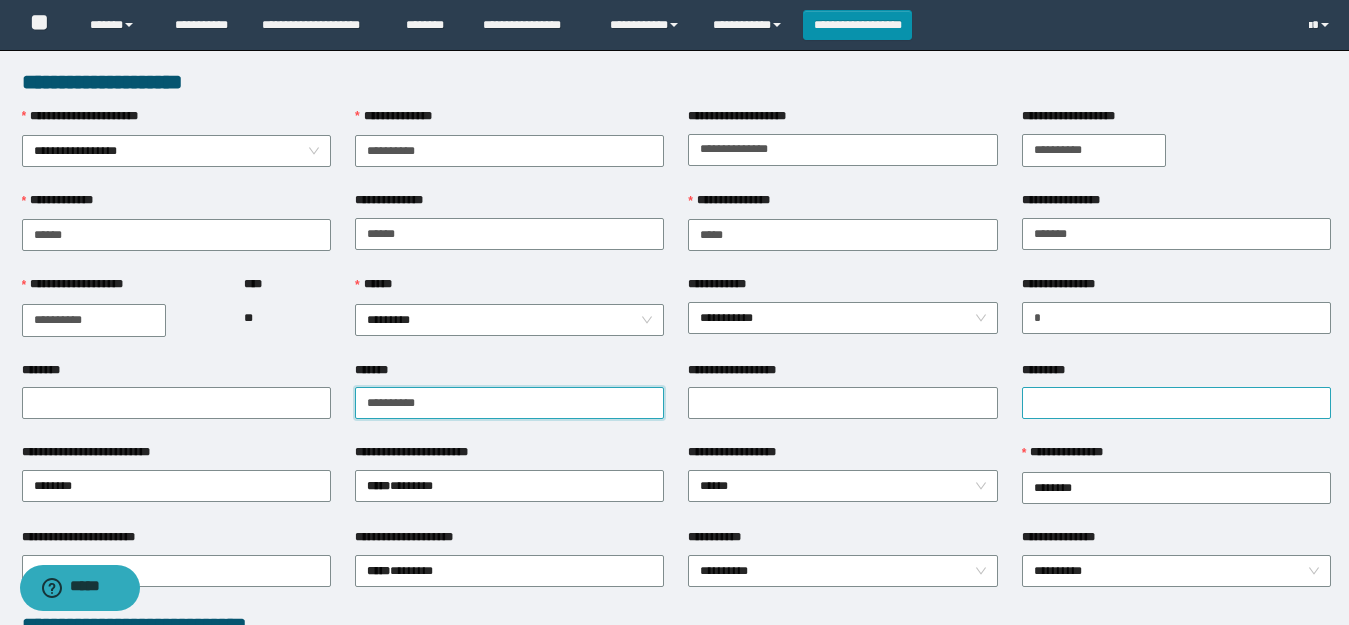 type on "**********" 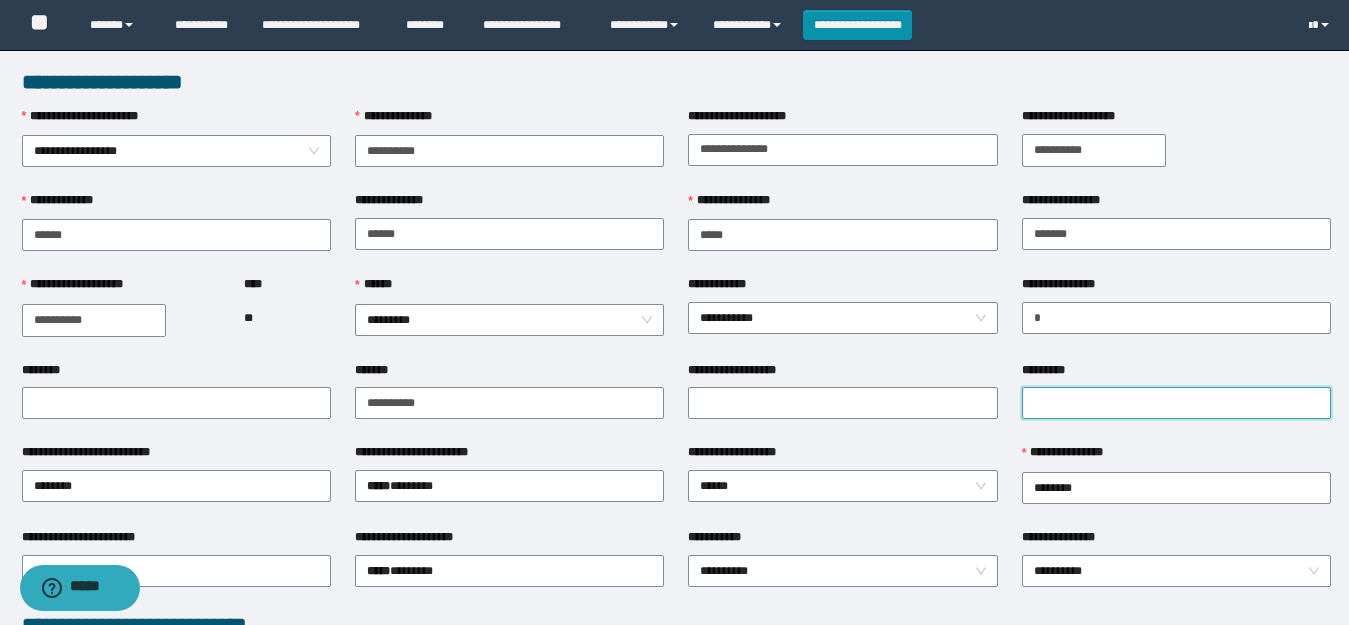 click on "*********" at bounding box center (1176, 403) 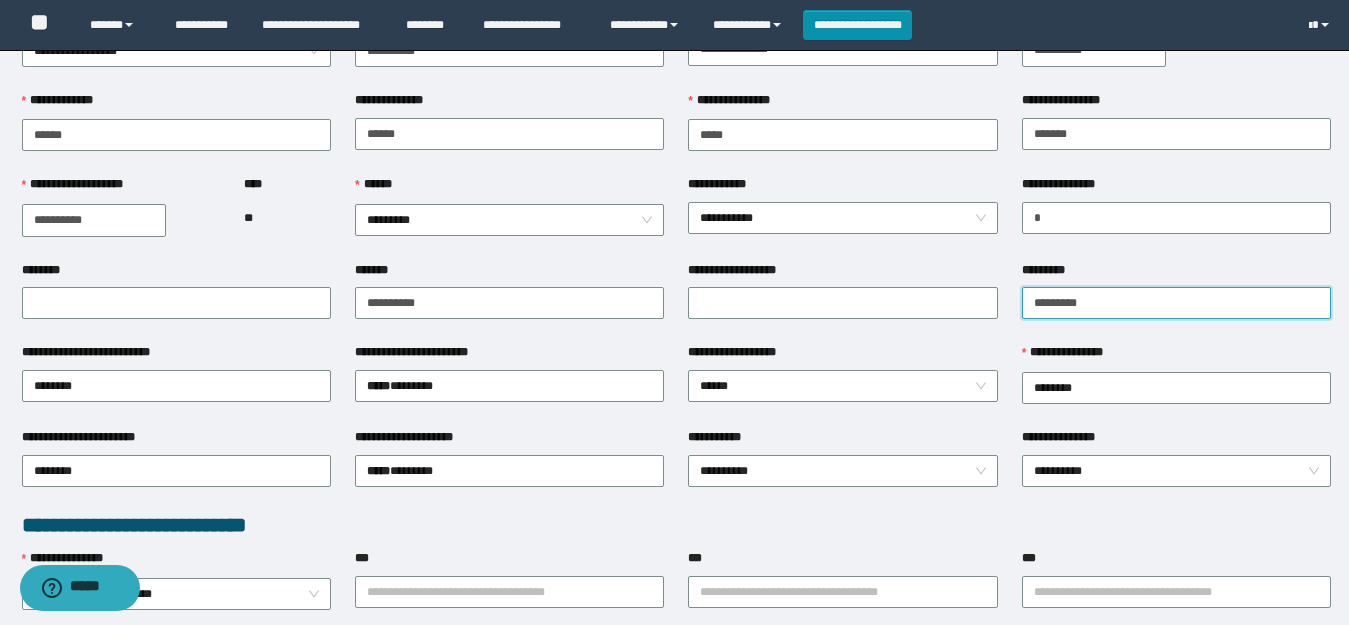 scroll, scrollTop: 400, scrollLeft: 0, axis: vertical 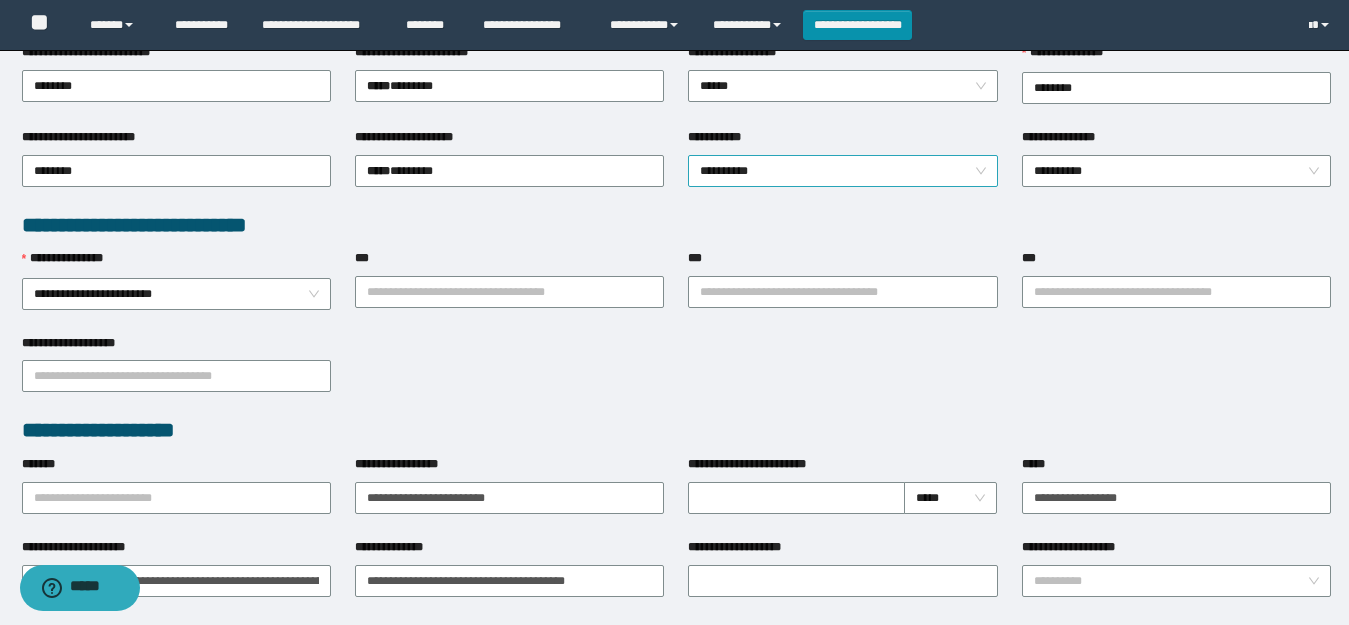 click on "**********" at bounding box center [842, 171] 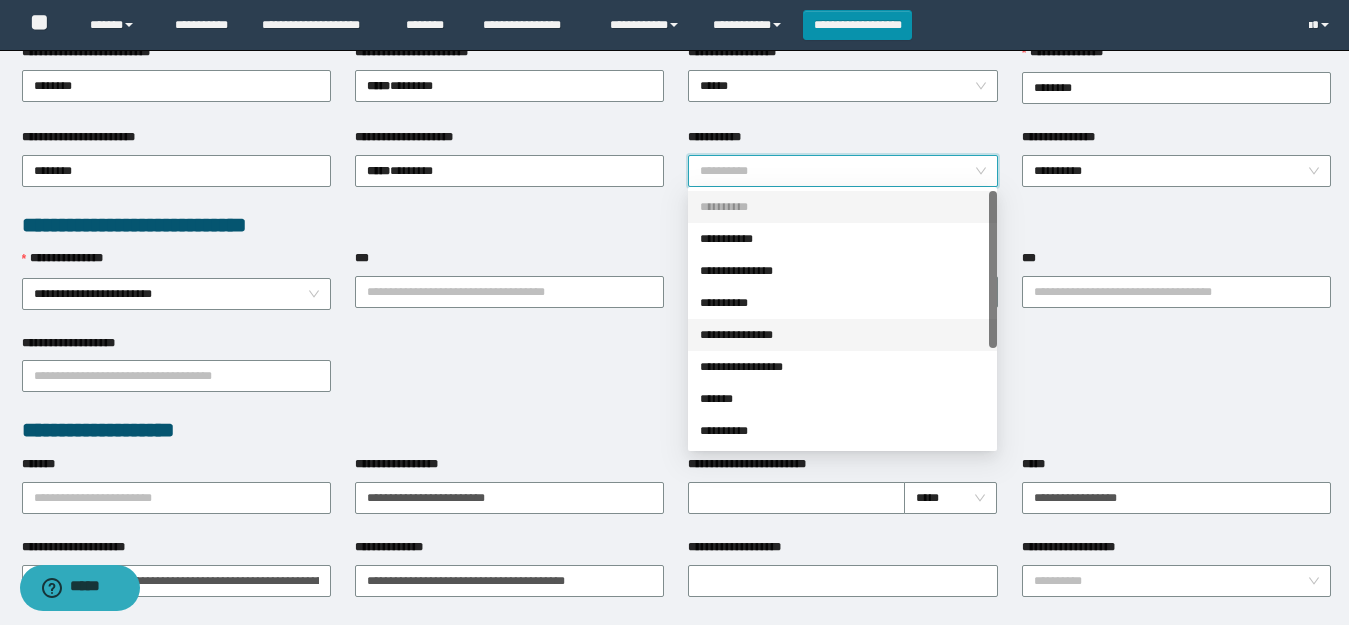 click on "**********" at bounding box center (842, 335) 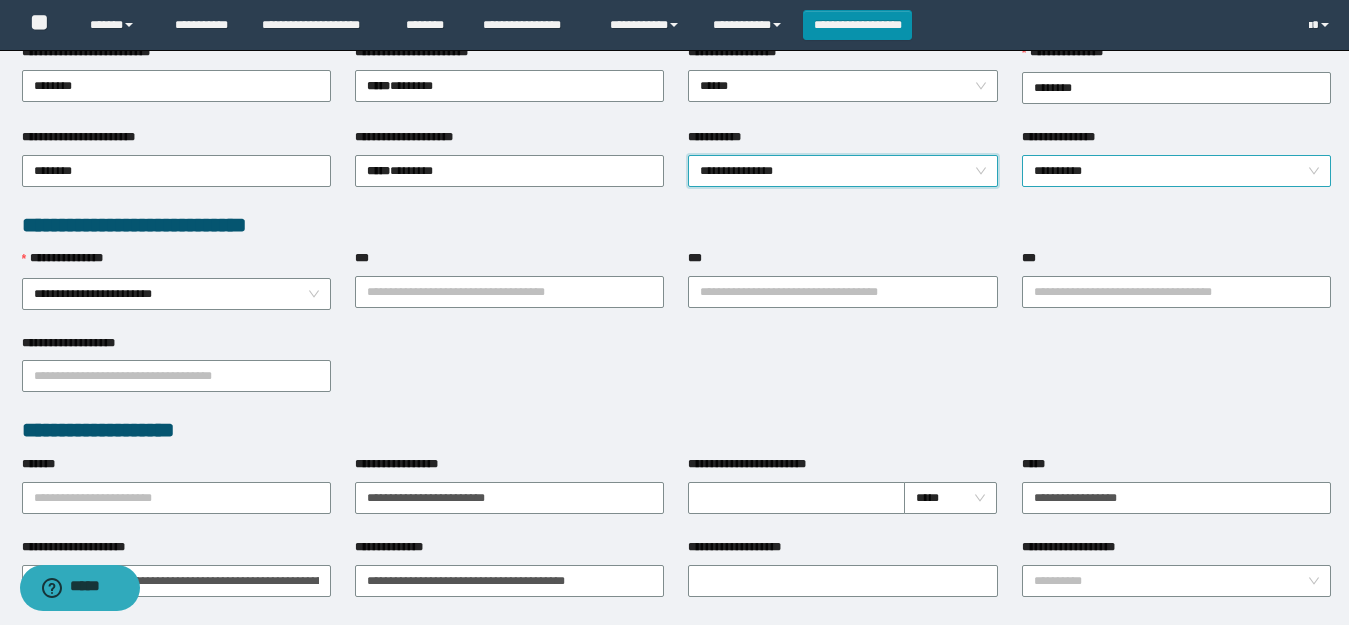 click on "**********" at bounding box center (1176, 171) 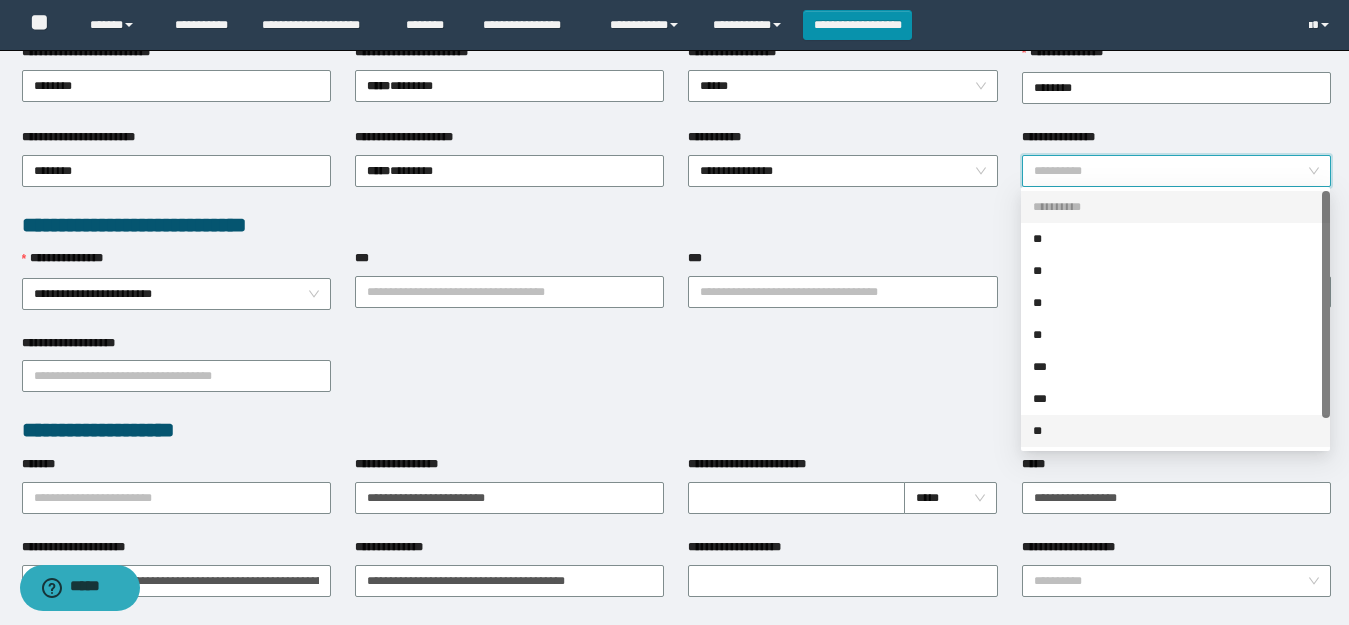 click on "**" at bounding box center [1175, 431] 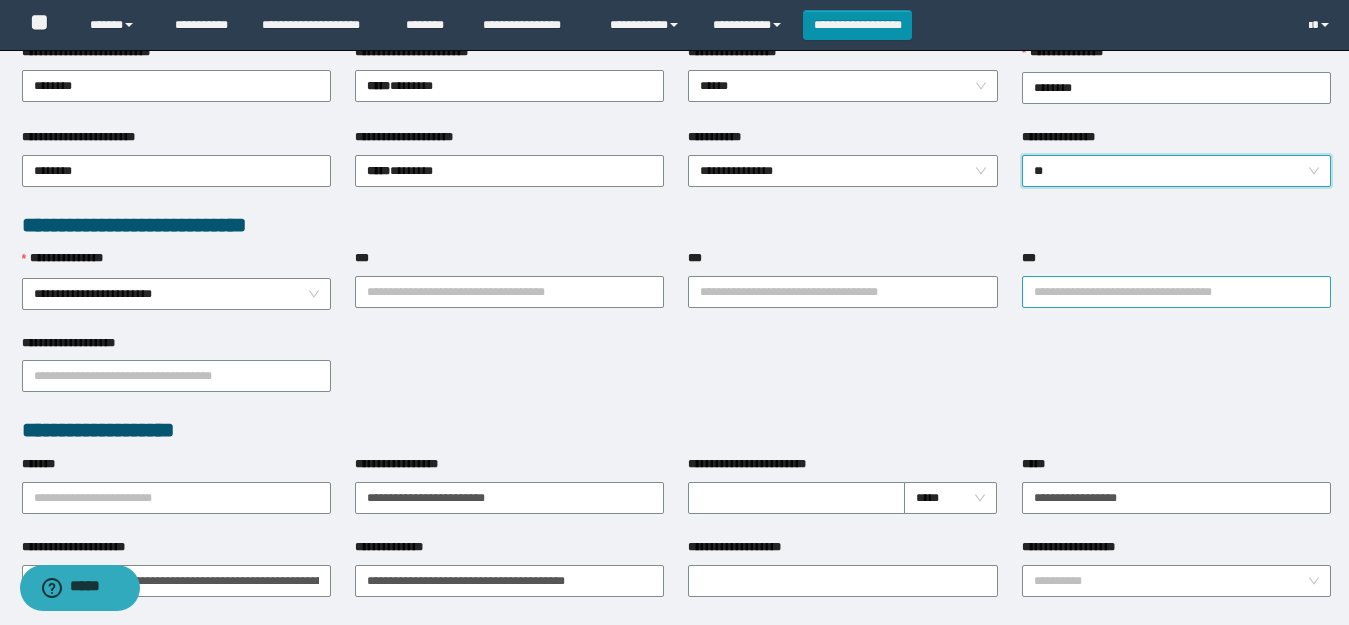 click on "***" at bounding box center (1176, 292) 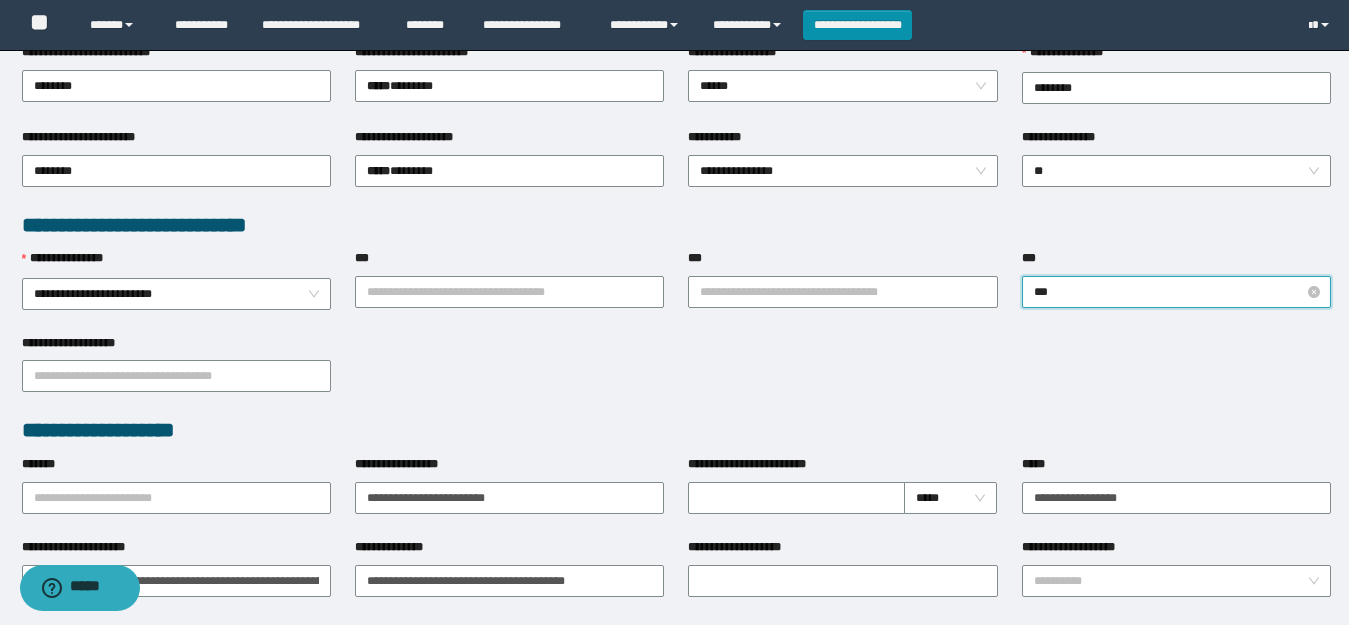 type on "****" 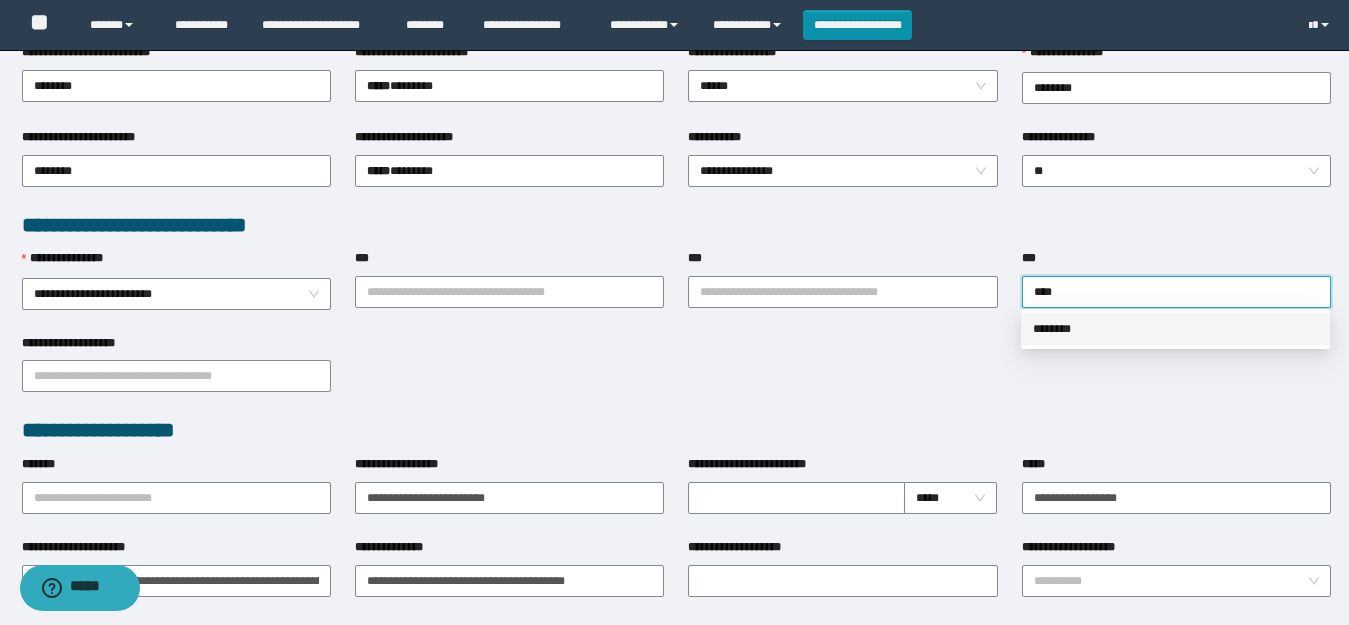 click on "********" at bounding box center (1175, 329) 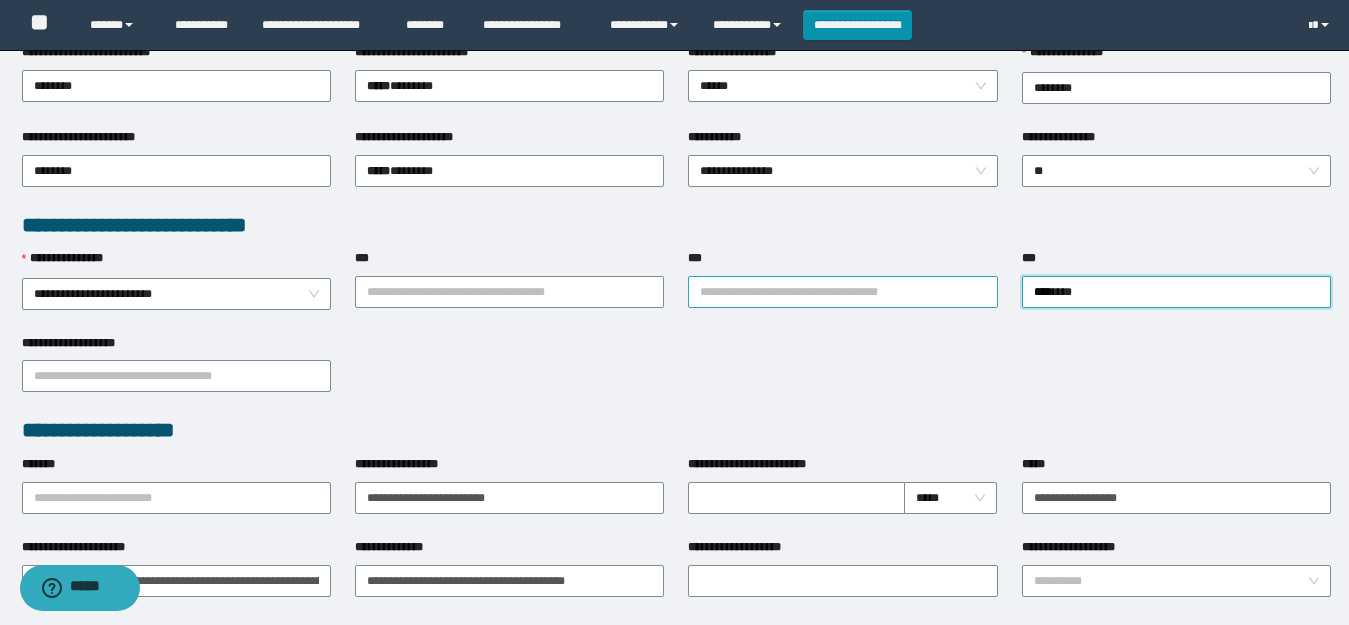 click on "***" at bounding box center (842, 292) 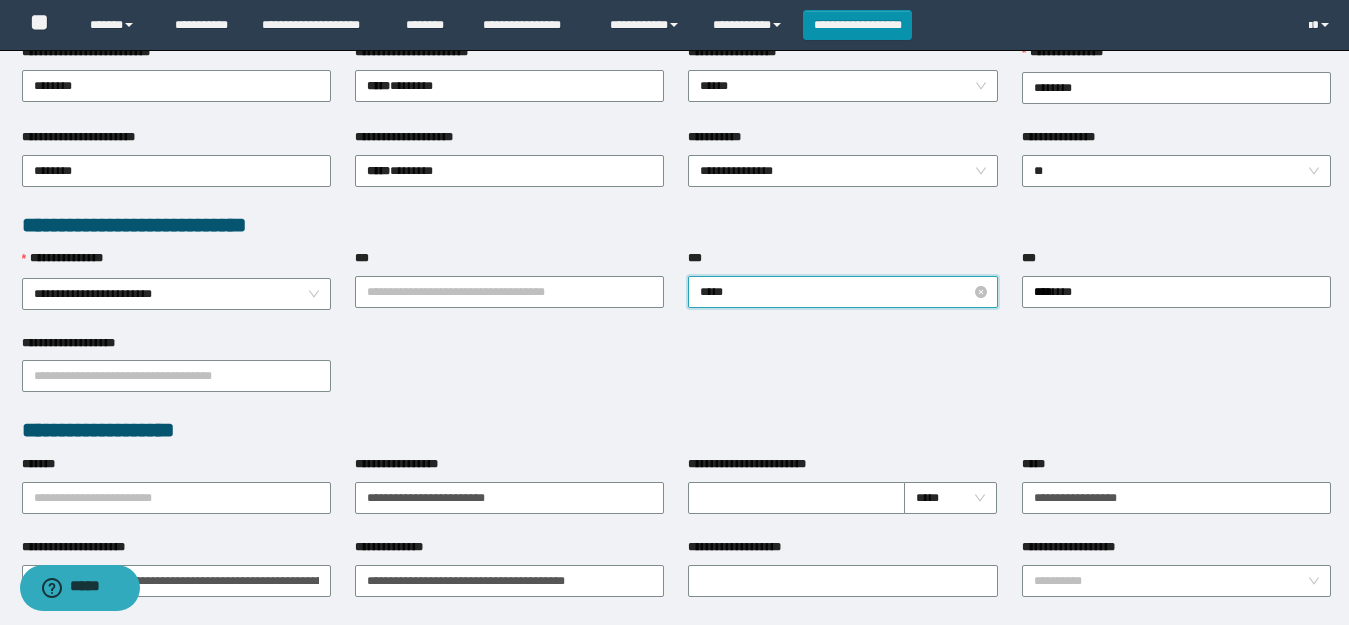 type on "******" 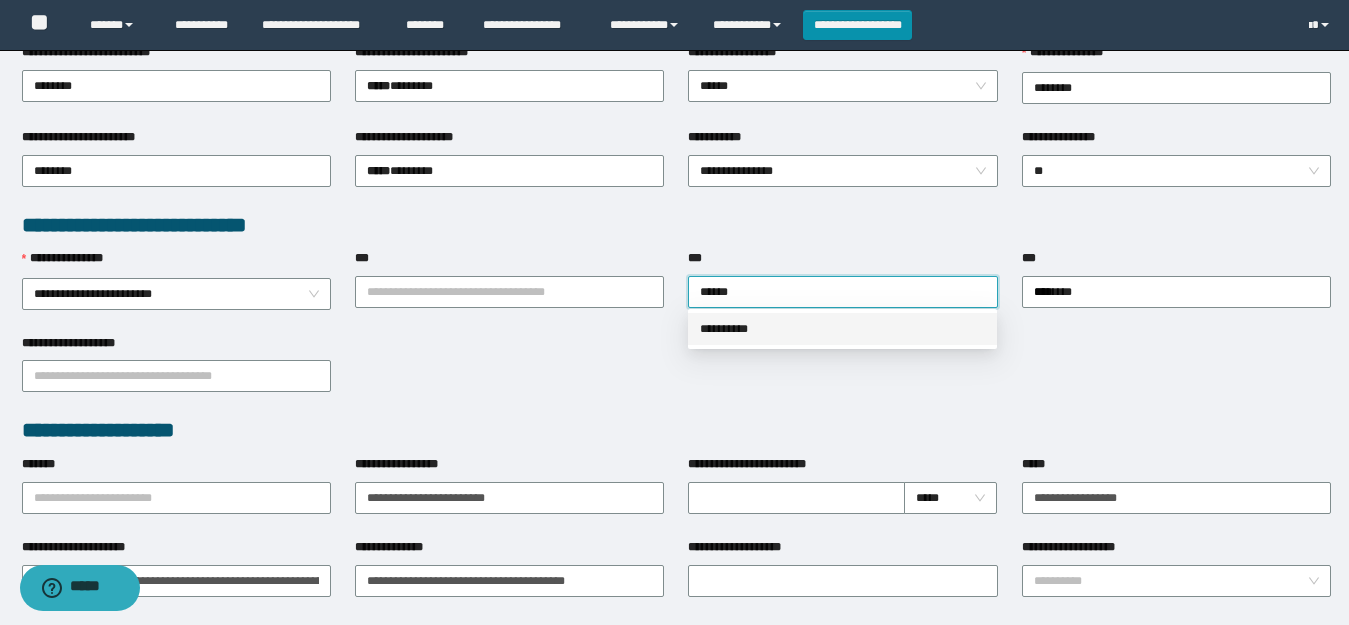 click on "**********" at bounding box center (842, 329) 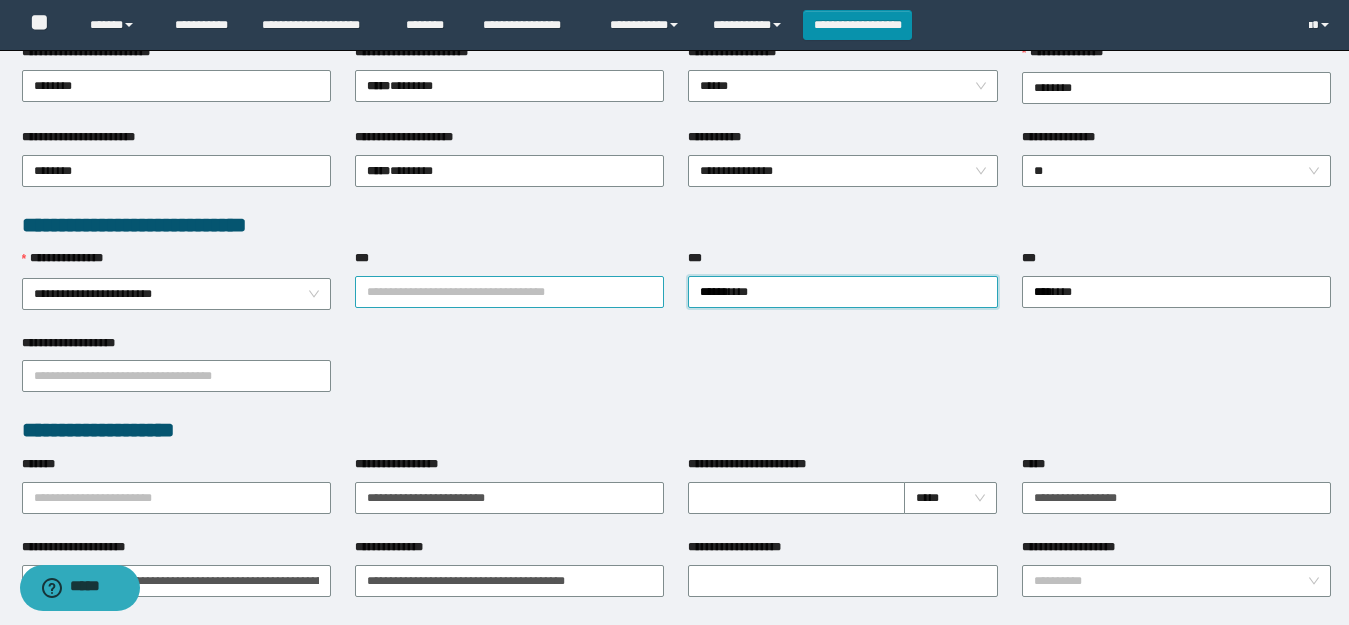 click on "***" at bounding box center (509, 292) 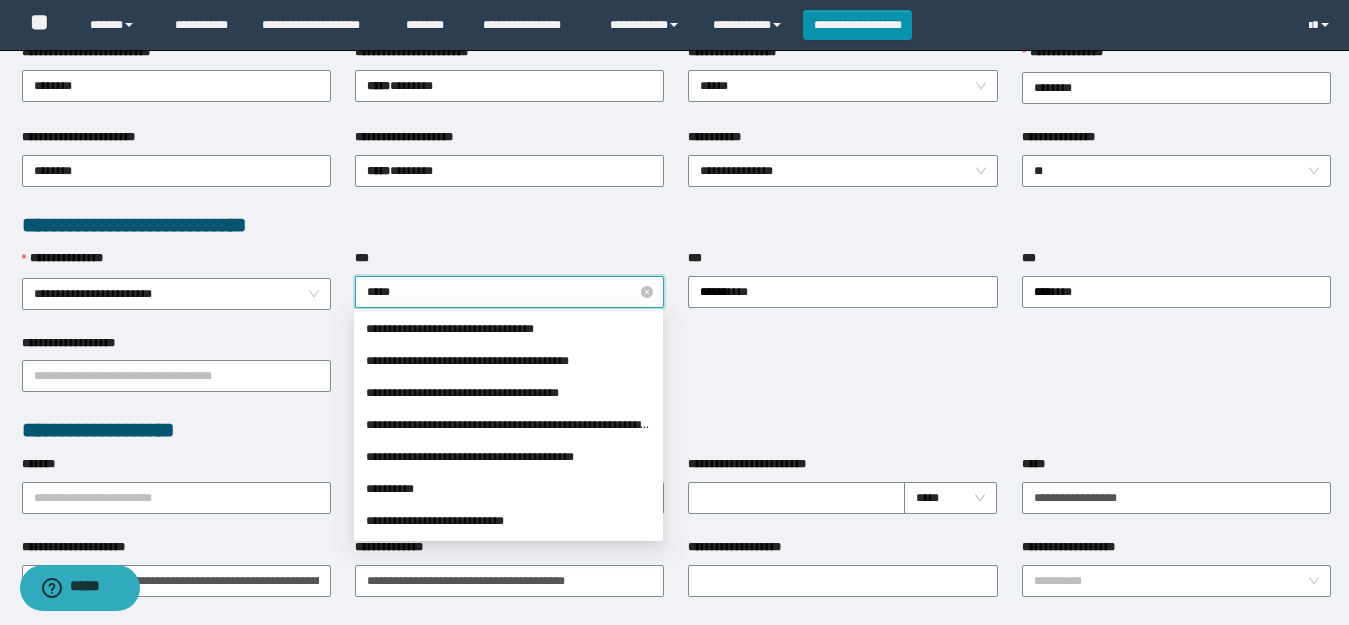 type on "******" 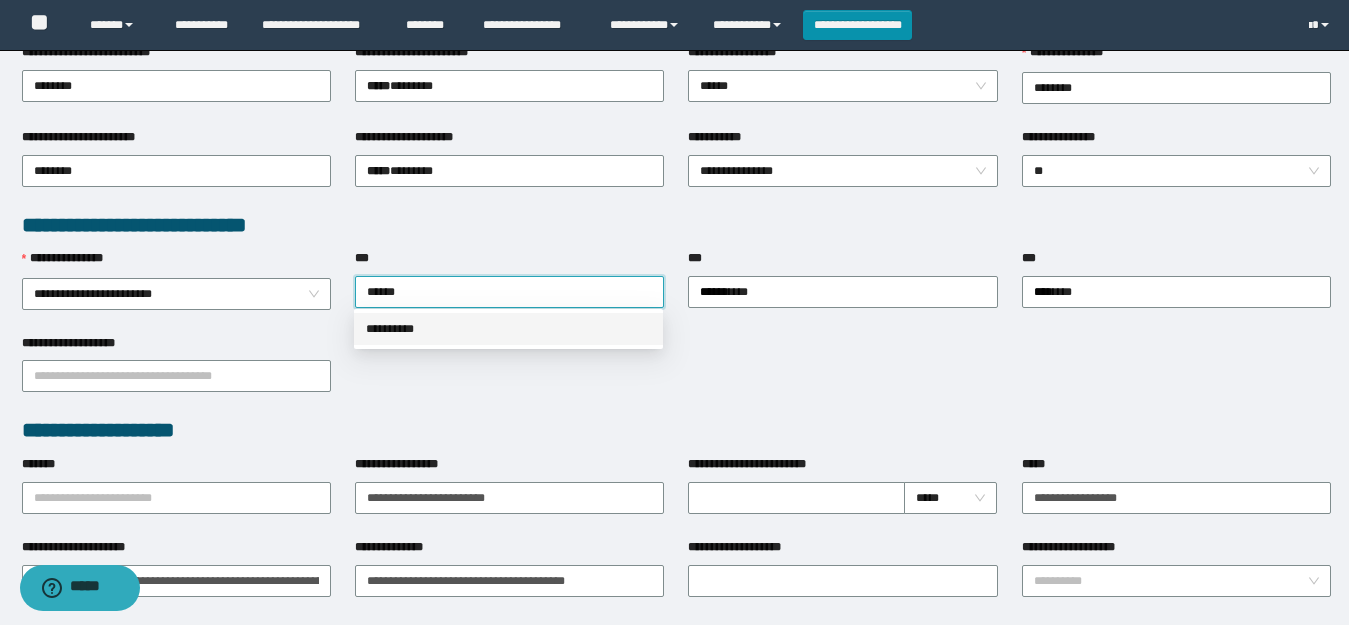 click on "**********" at bounding box center (508, 329) 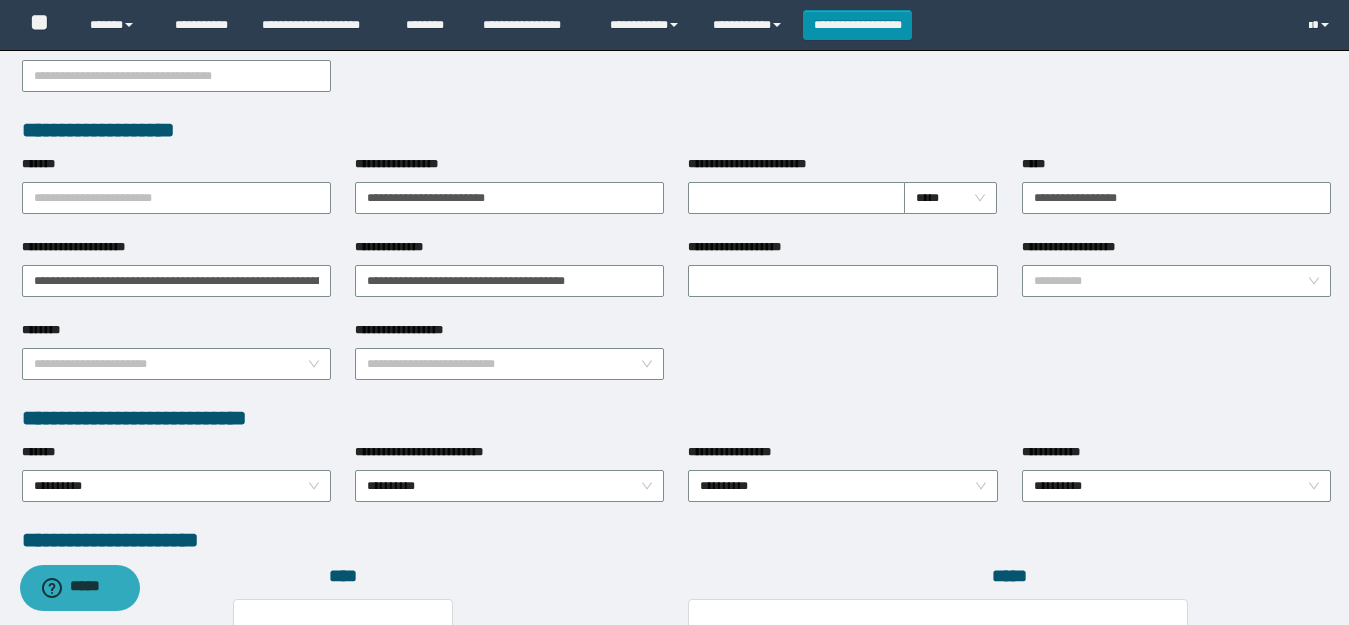 scroll, scrollTop: 900, scrollLeft: 0, axis: vertical 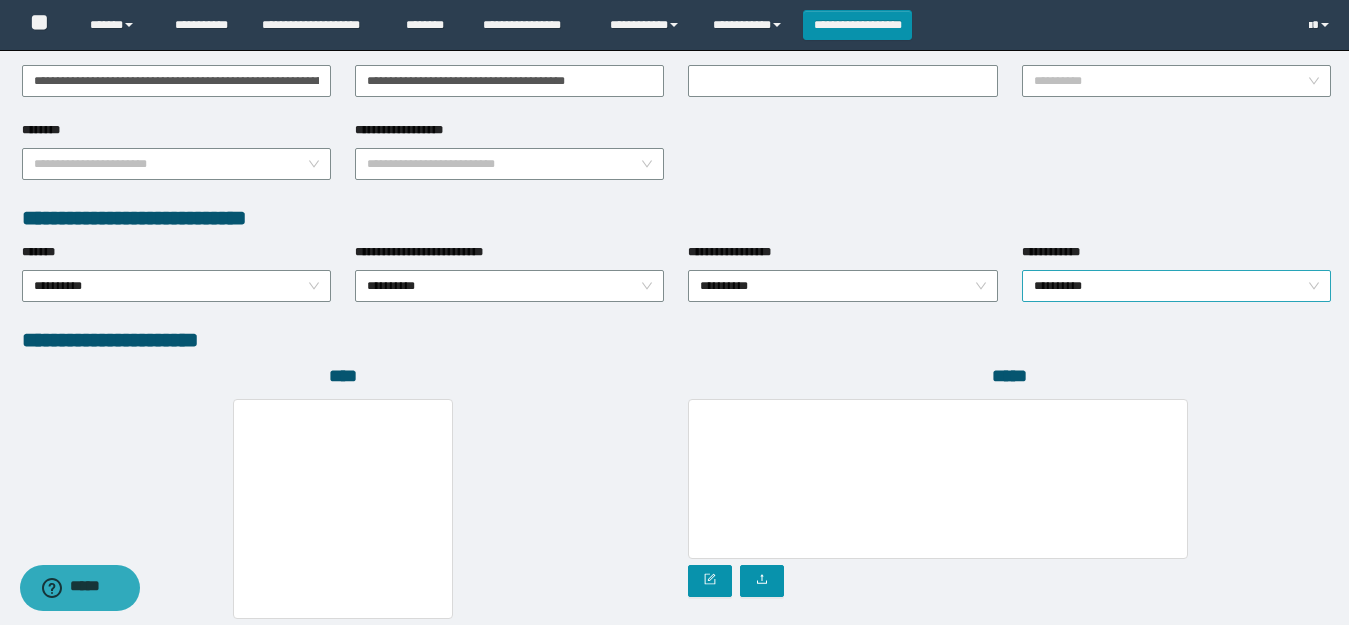 click on "**********" at bounding box center [1176, 286] 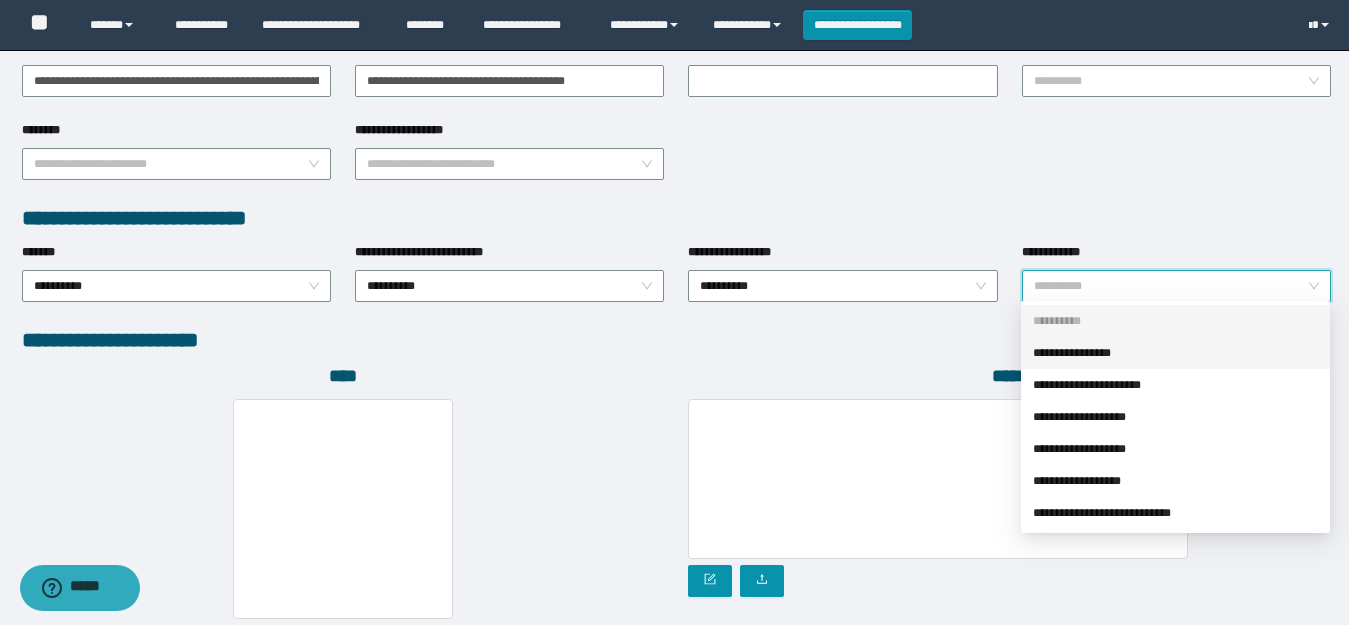 click on "**********" at bounding box center (1175, 353) 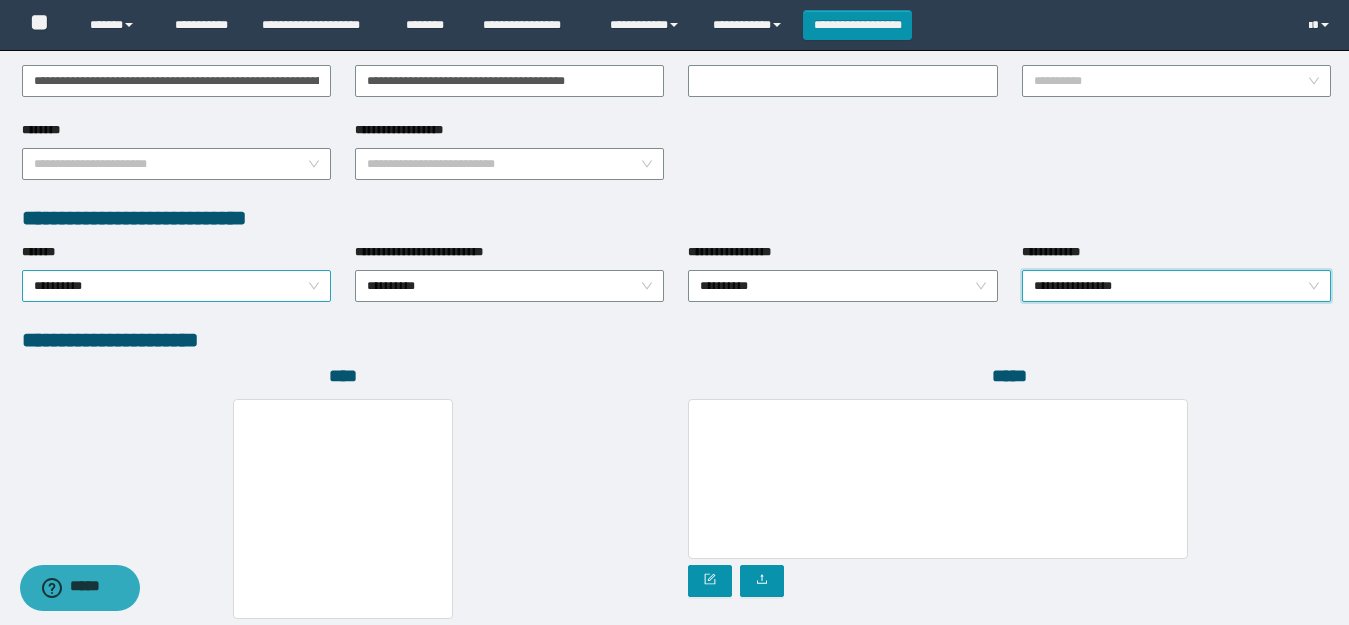 click on "**********" at bounding box center (176, 286) 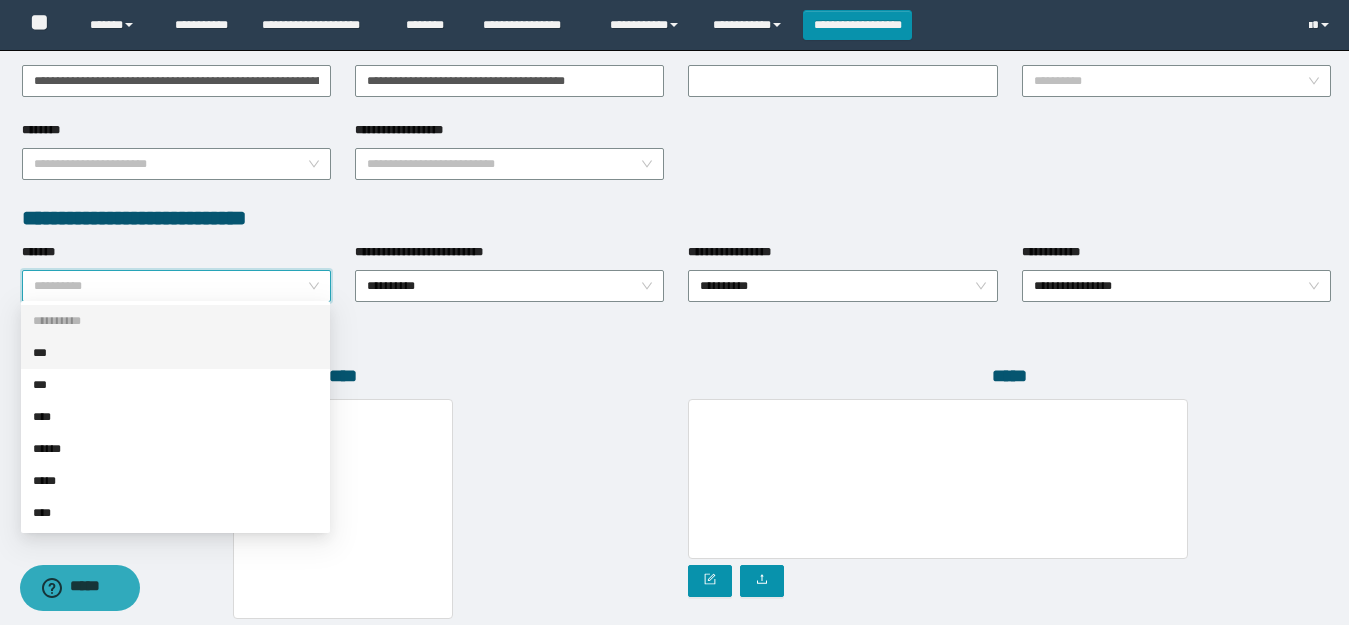 click on "***" at bounding box center [175, 353] 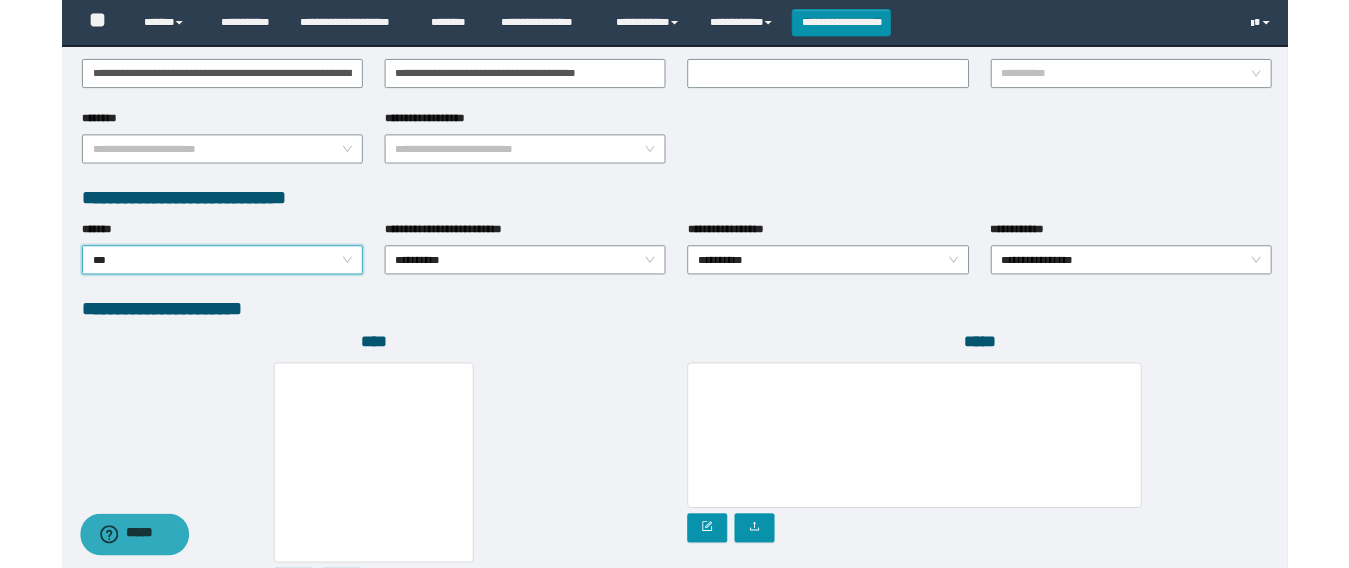 scroll, scrollTop: 1100, scrollLeft: 0, axis: vertical 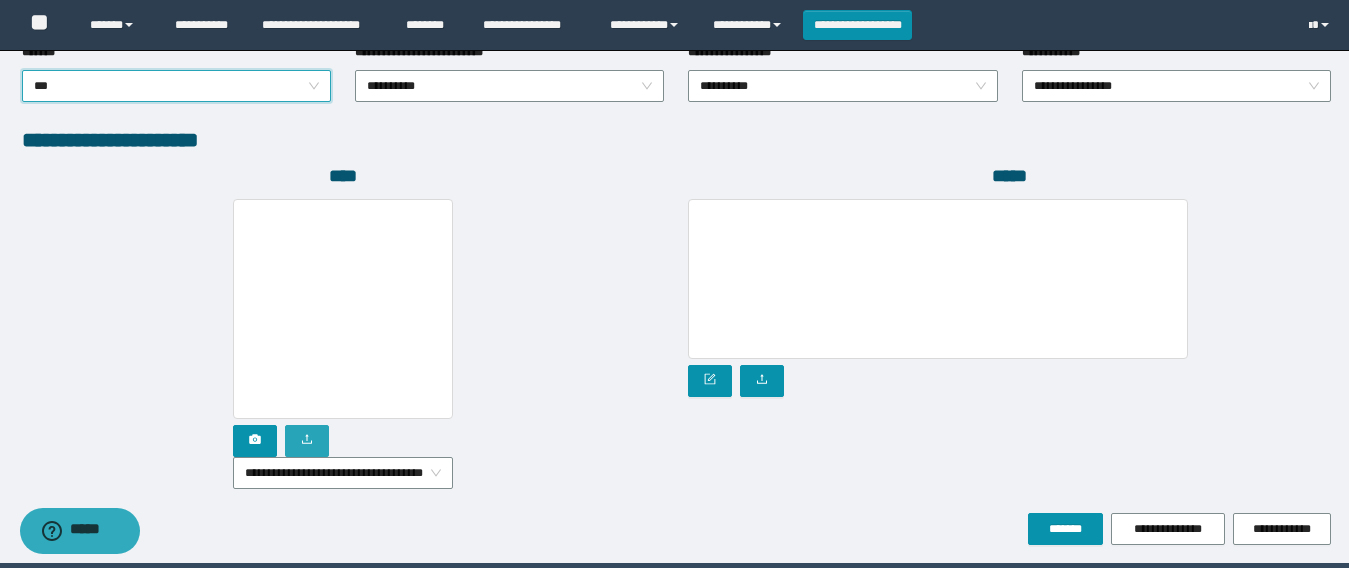 click 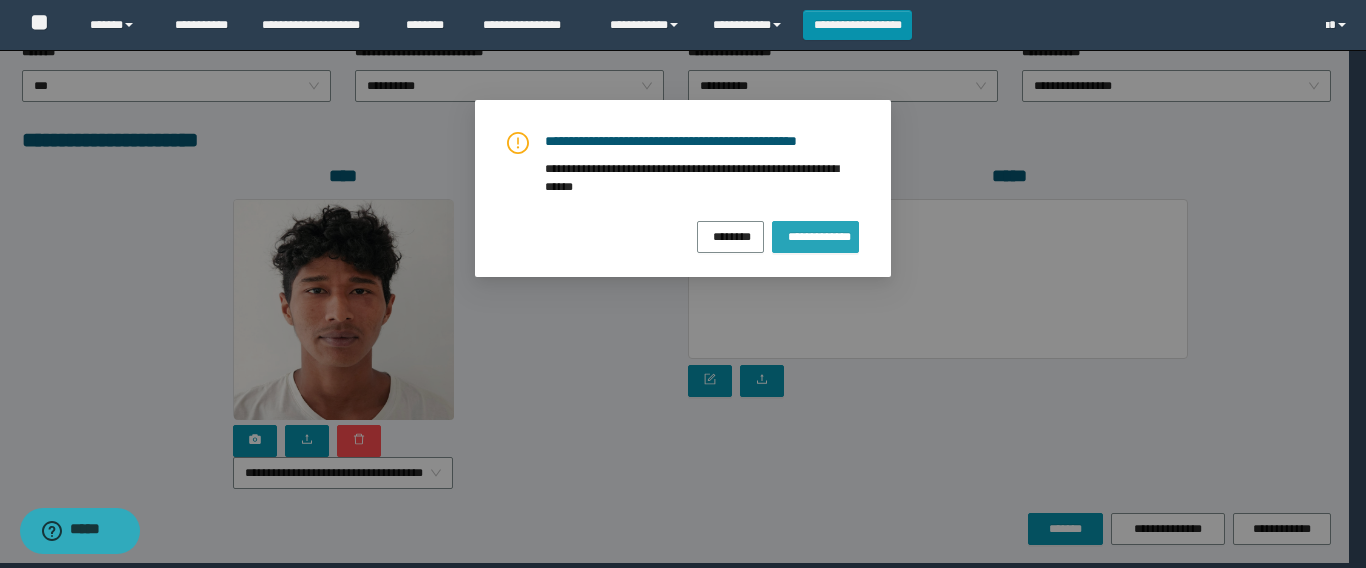 click on "**********" at bounding box center (815, 237) 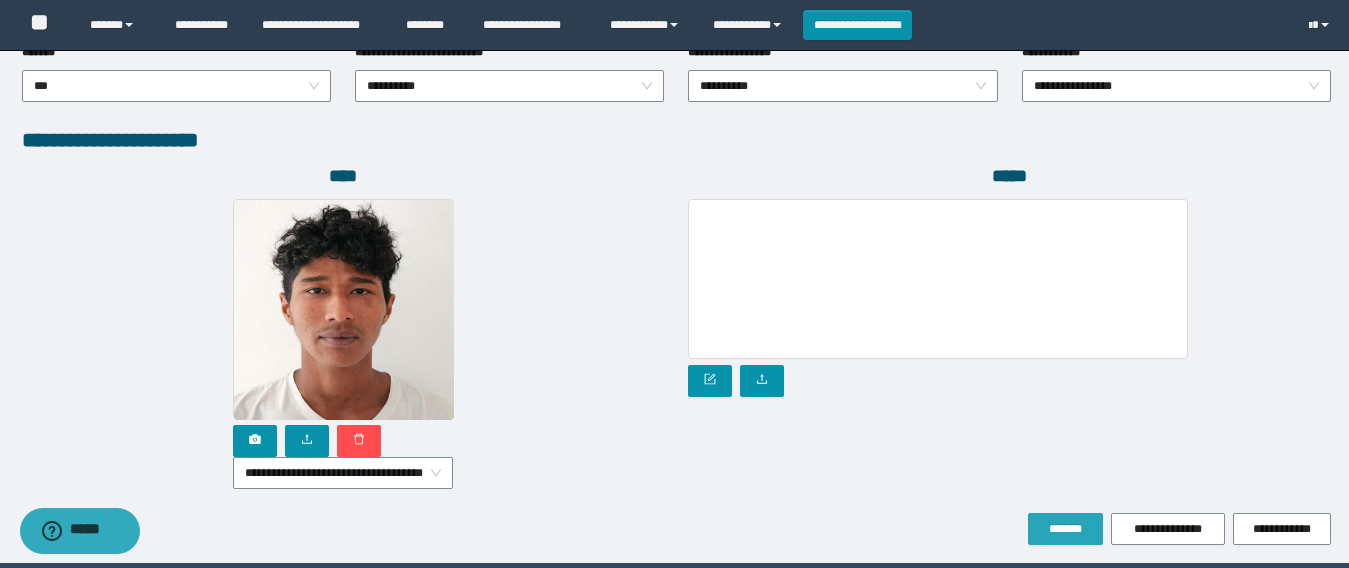 click on "*******" at bounding box center (1065, 529) 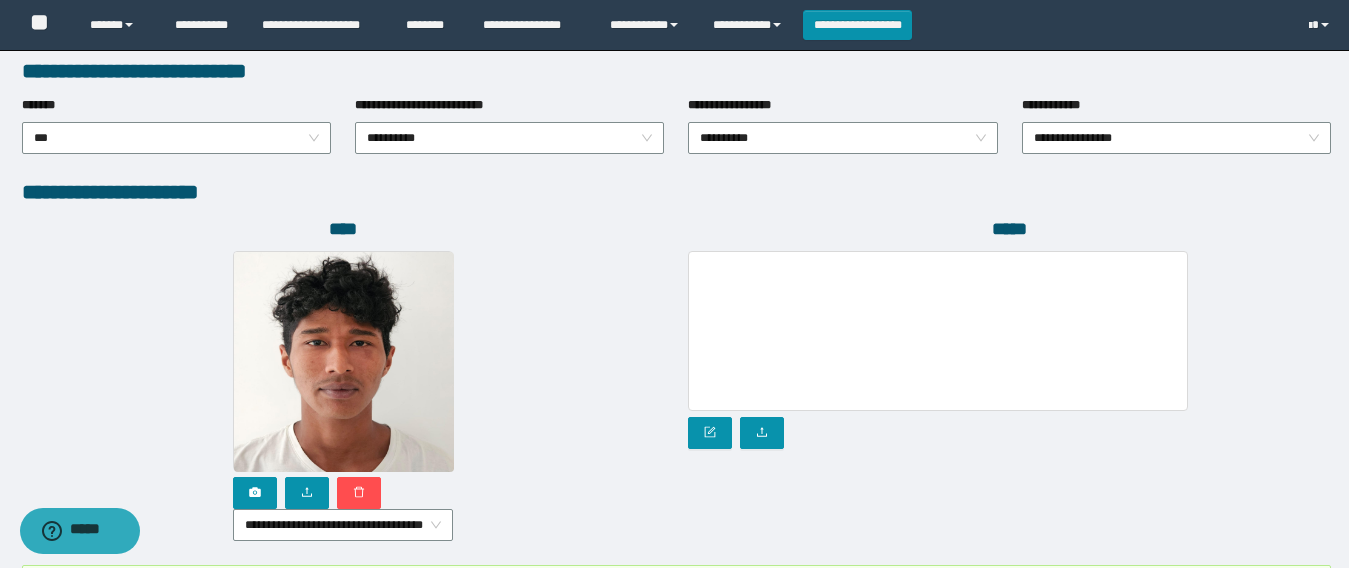scroll, scrollTop: 1153, scrollLeft: 0, axis: vertical 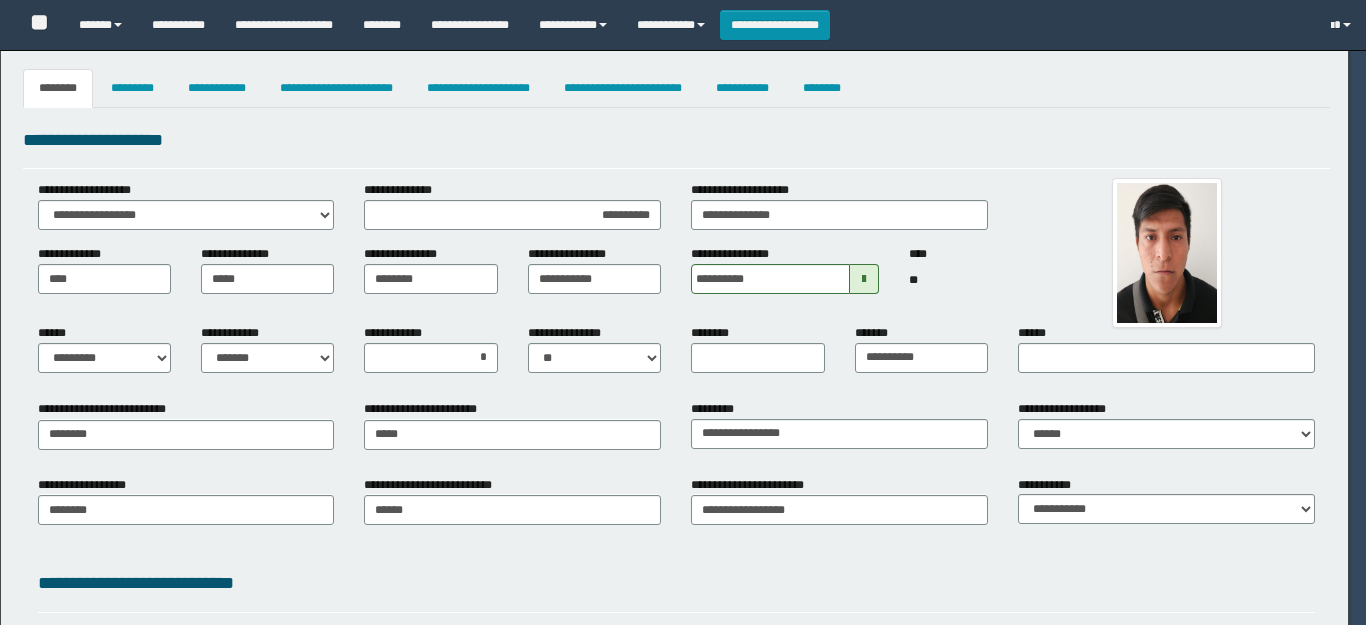 select on "*" 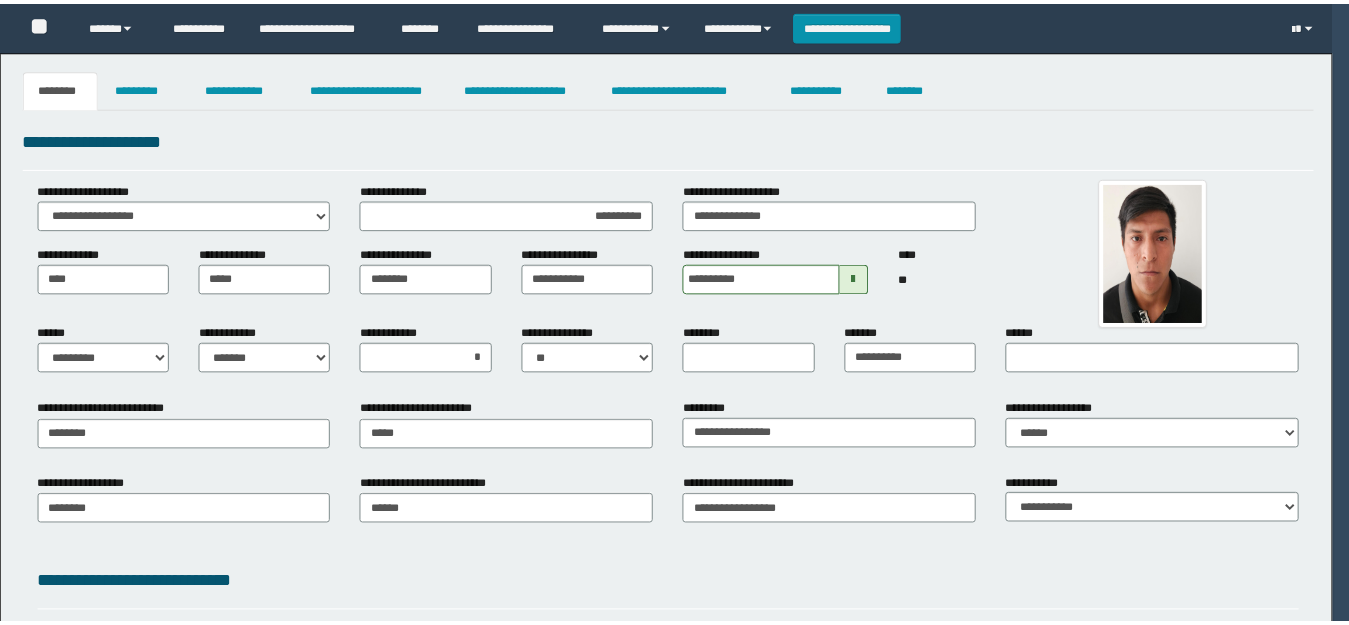 scroll, scrollTop: 0, scrollLeft: 0, axis: both 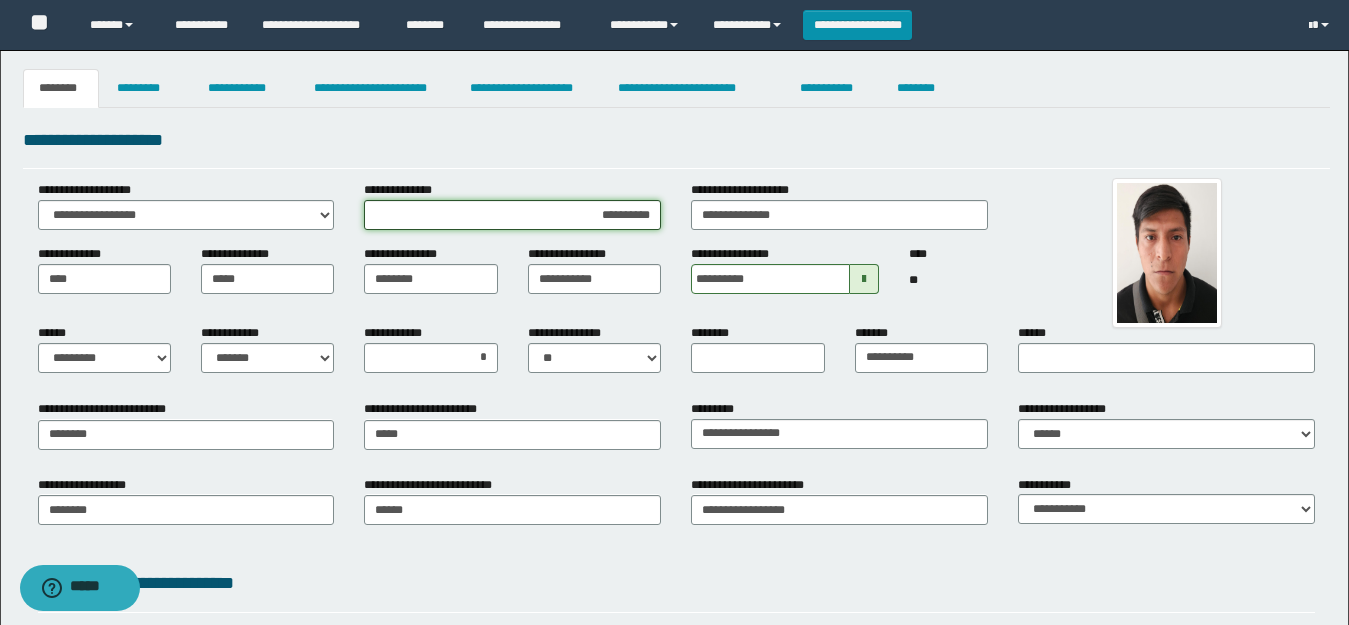 drag, startPoint x: 657, startPoint y: 220, endPoint x: 388, endPoint y: 221, distance: 269.00186 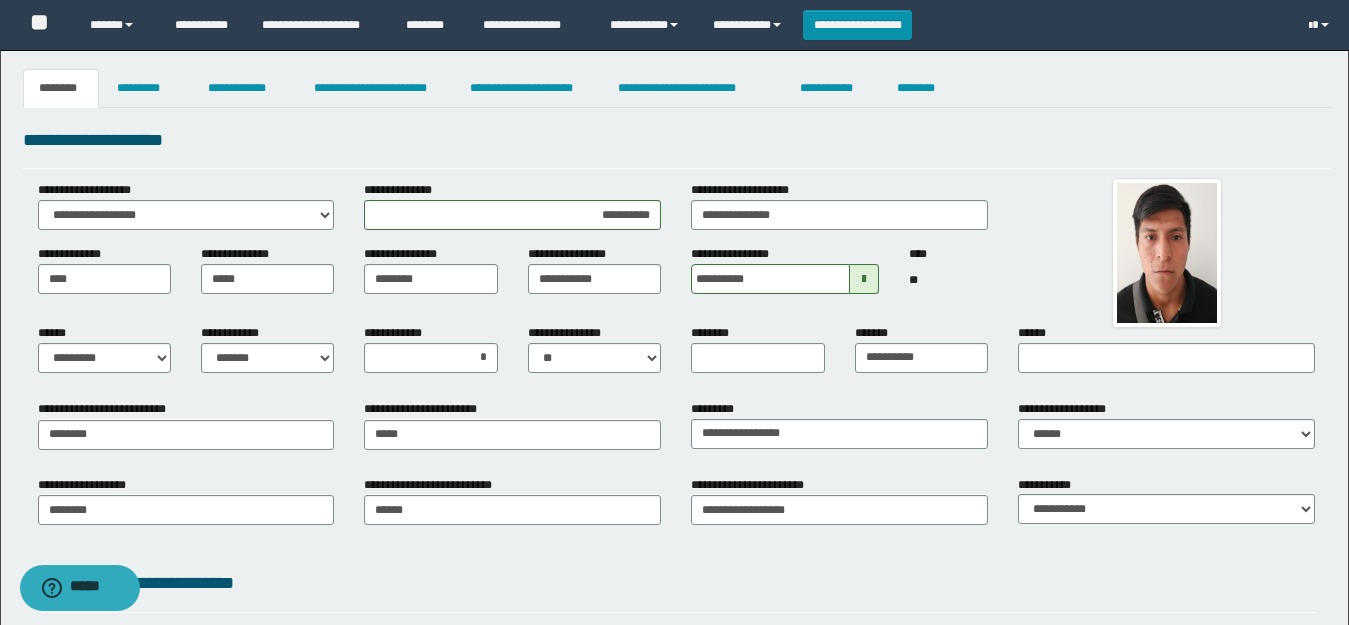 click on "**********" at bounding box center [676, 517] 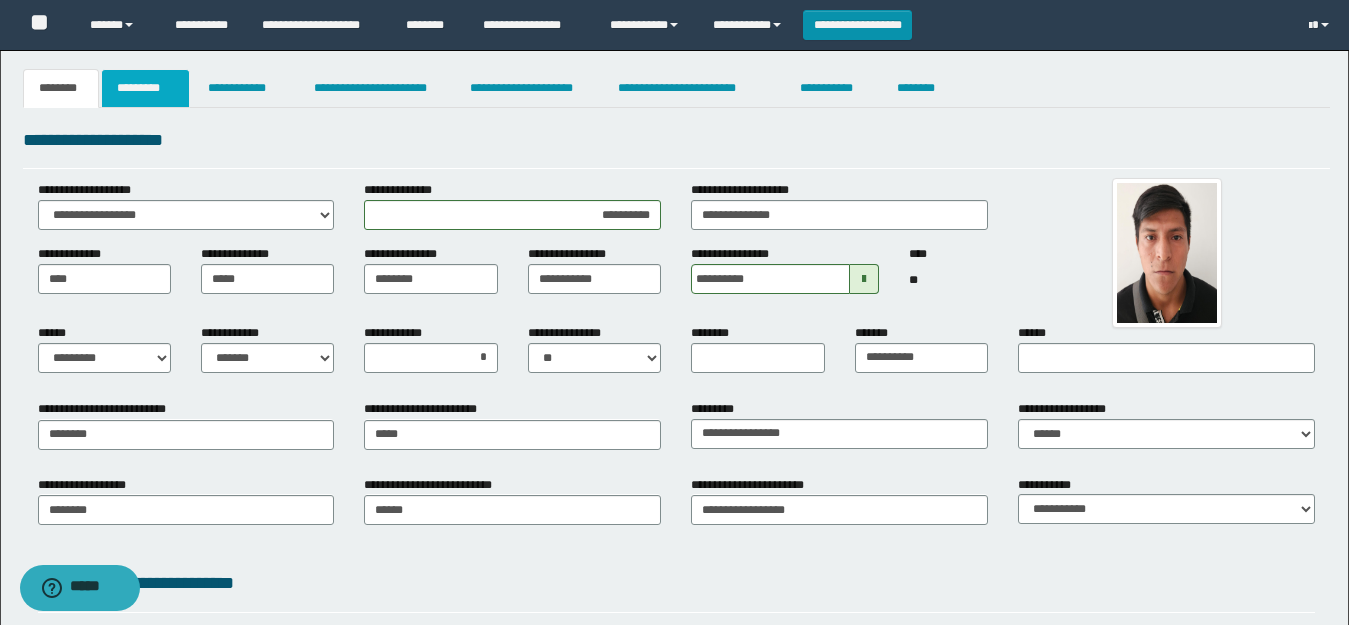 click on "*********" at bounding box center [145, 88] 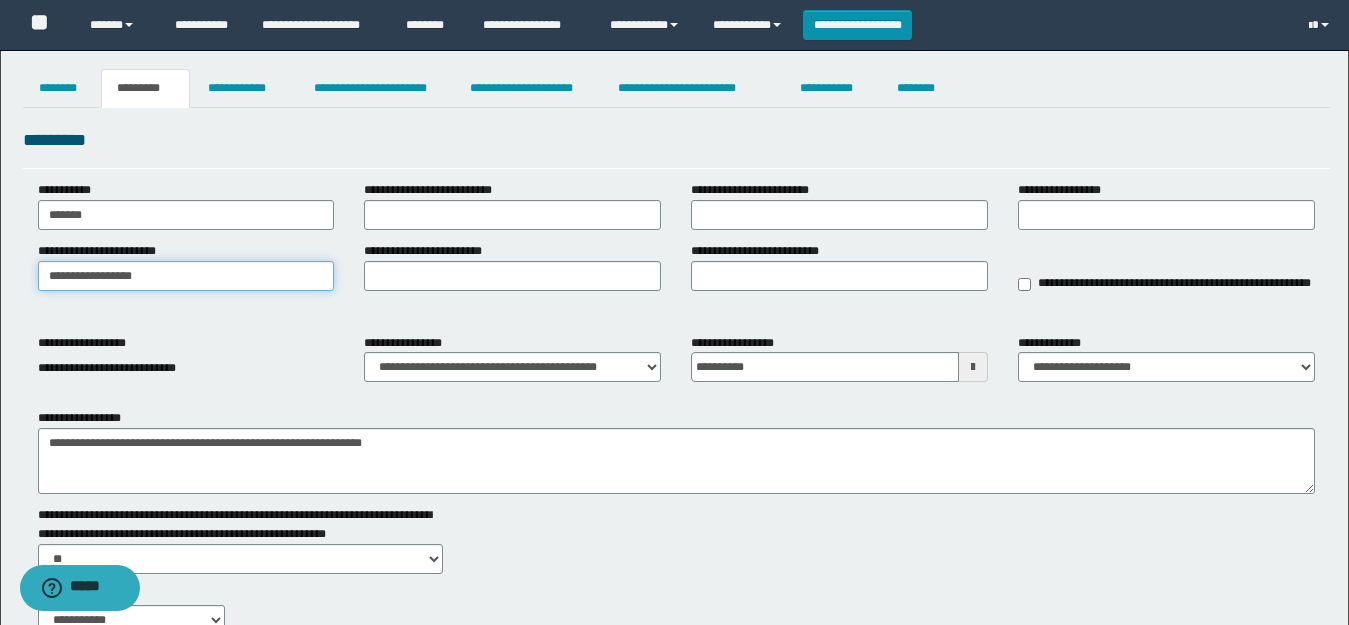 drag, startPoint x: 156, startPoint y: 273, endPoint x: 0, endPoint y: 260, distance: 156.54073 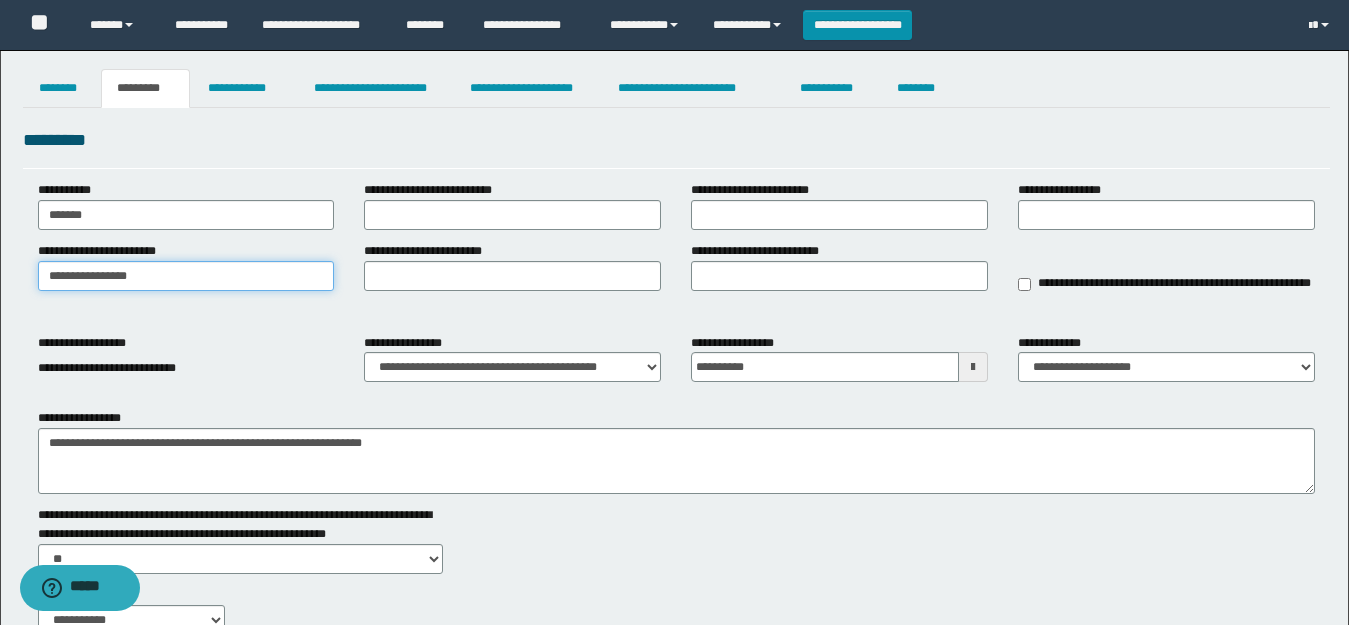 type on "**********" 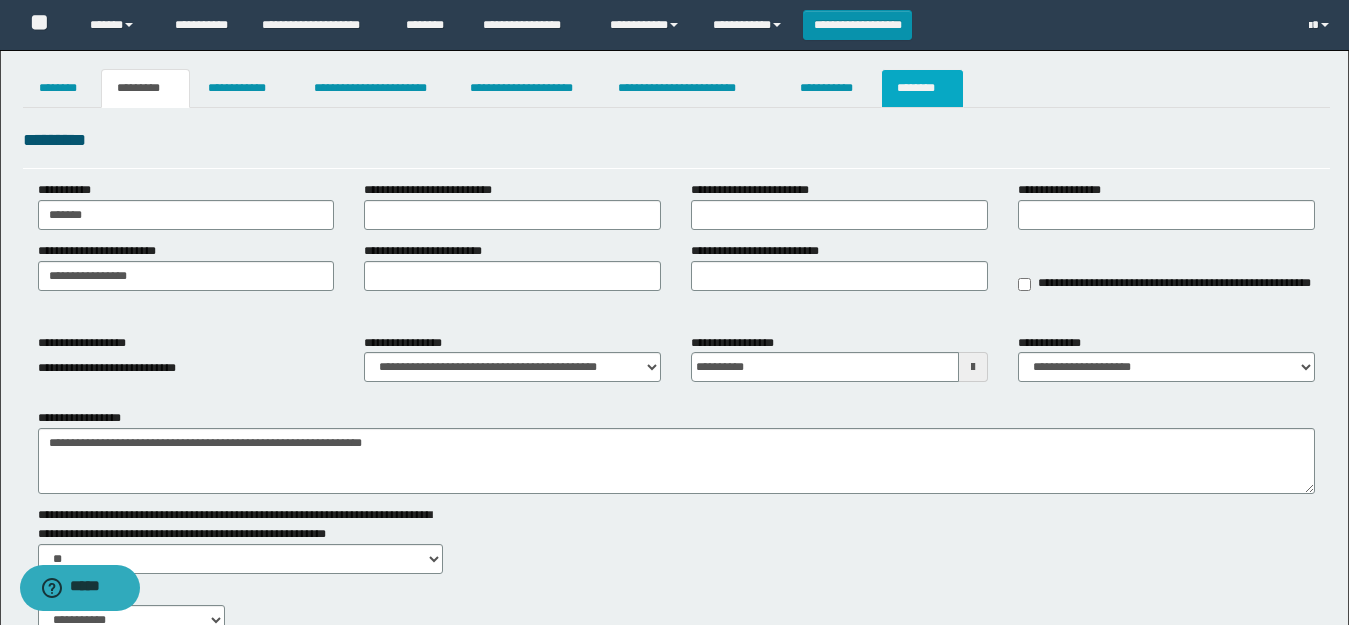 click on "********" at bounding box center (922, 88) 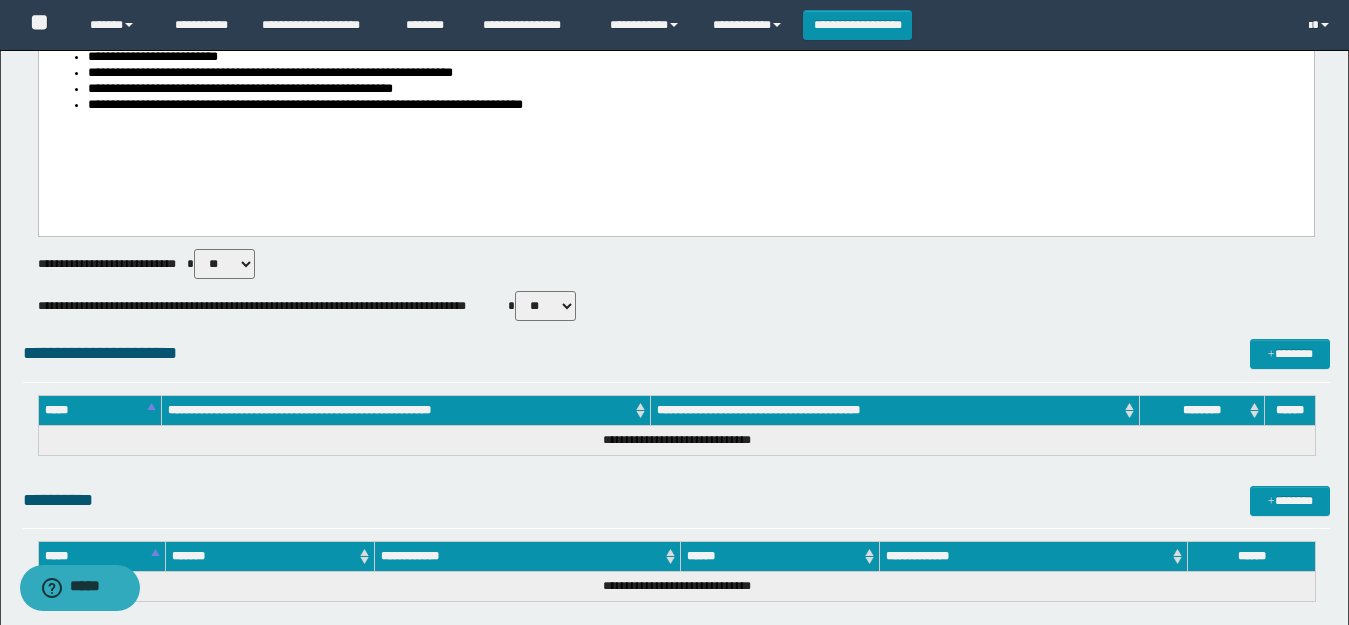 scroll, scrollTop: 964, scrollLeft: 0, axis: vertical 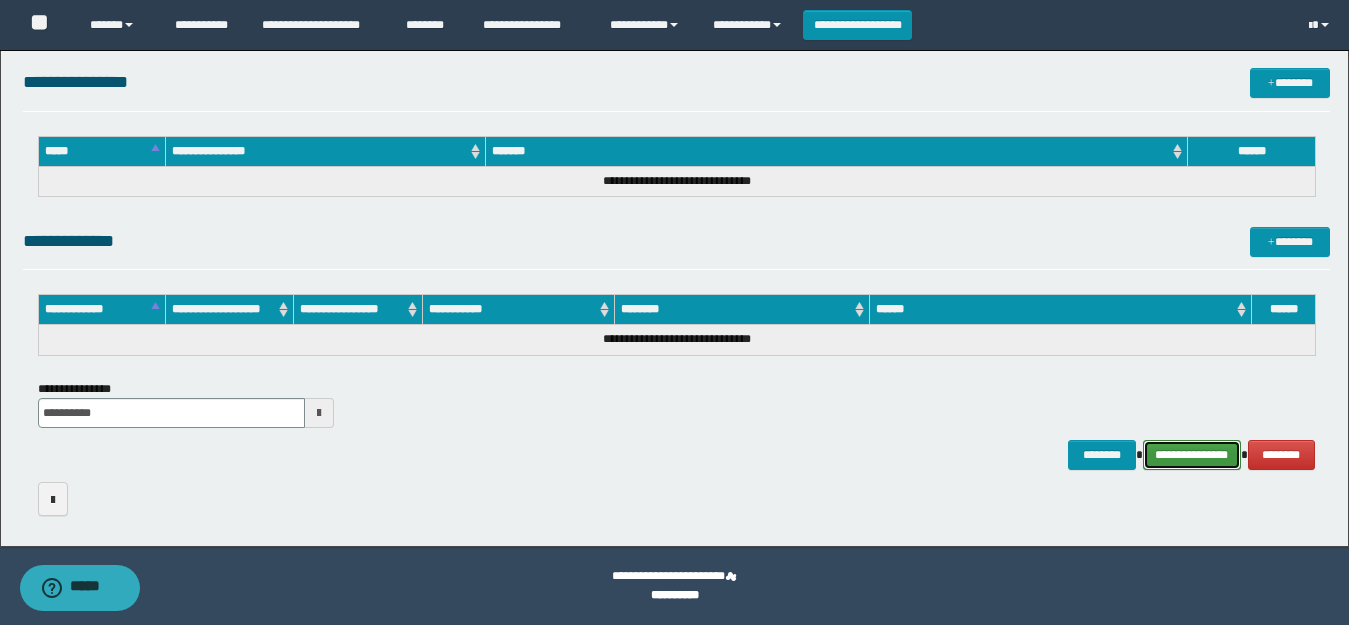 click on "**********" at bounding box center [1192, 455] 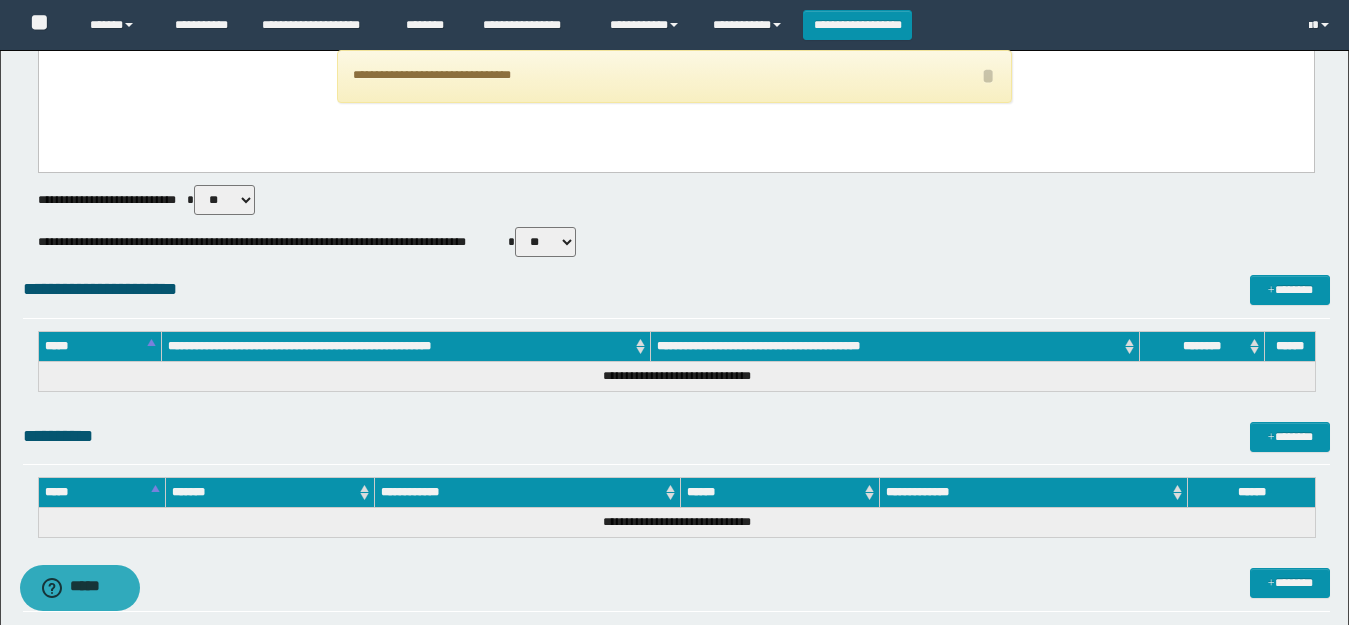 scroll, scrollTop: 0, scrollLeft: 0, axis: both 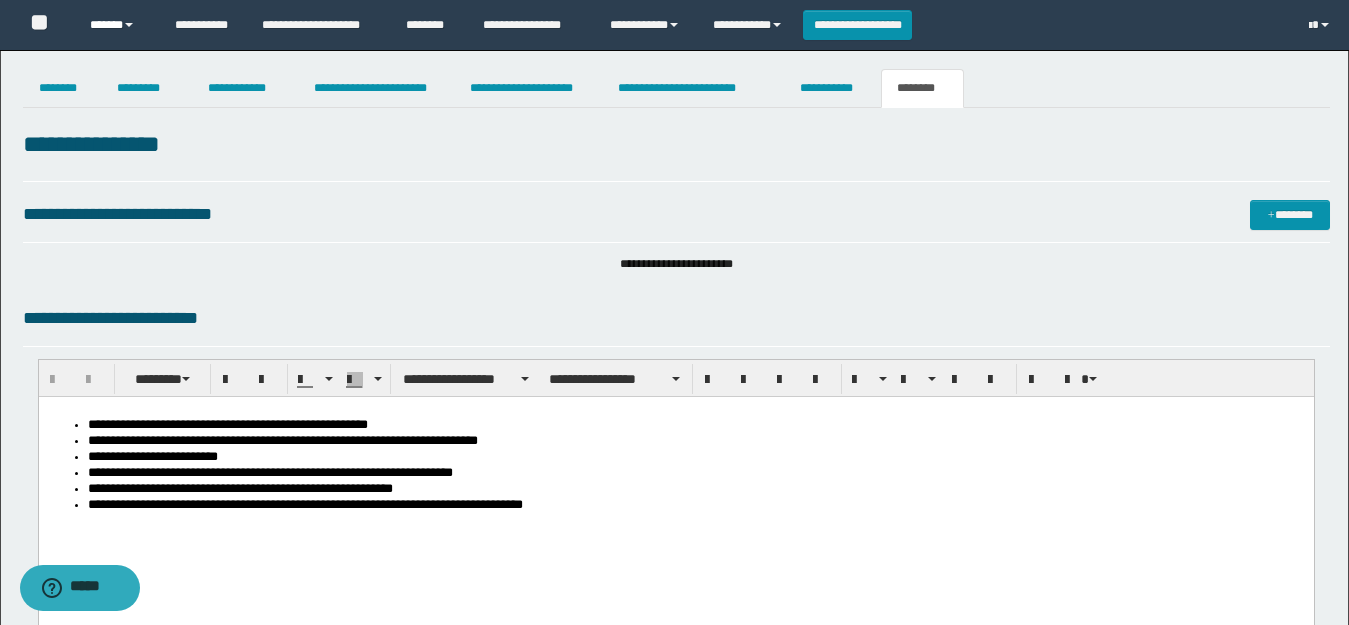 click on "******" at bounding box center (117, 25) 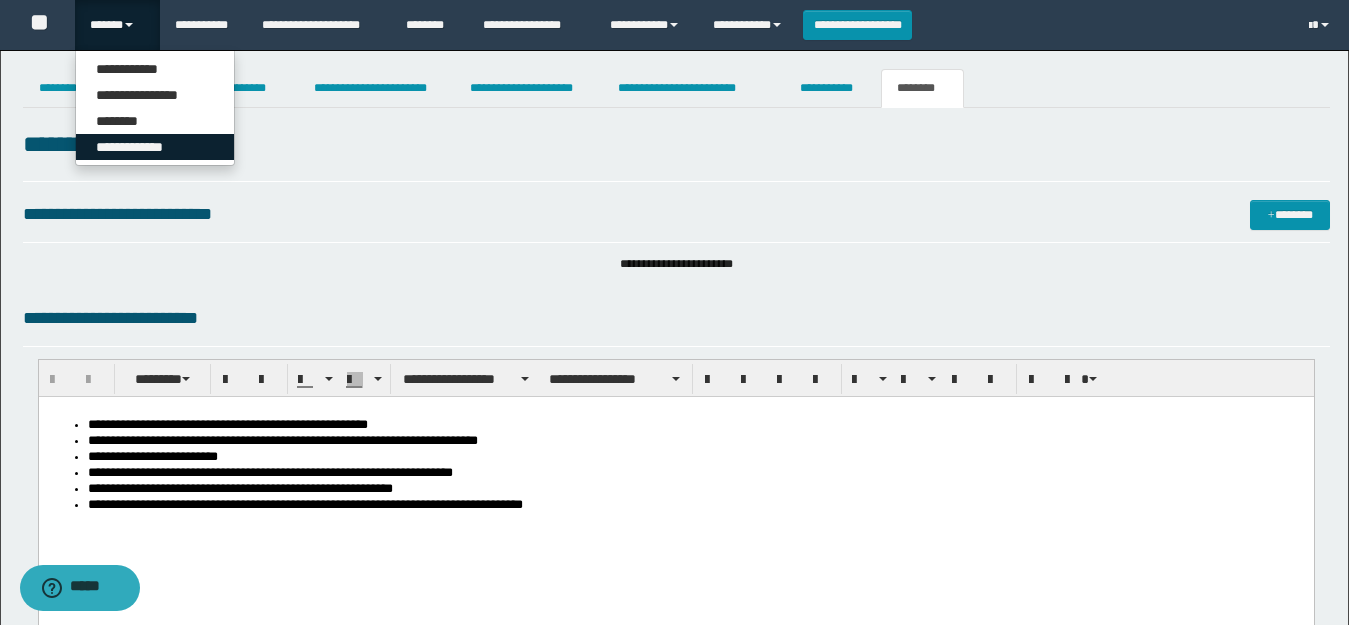 click on "**********" at bounding box center (155, 147) 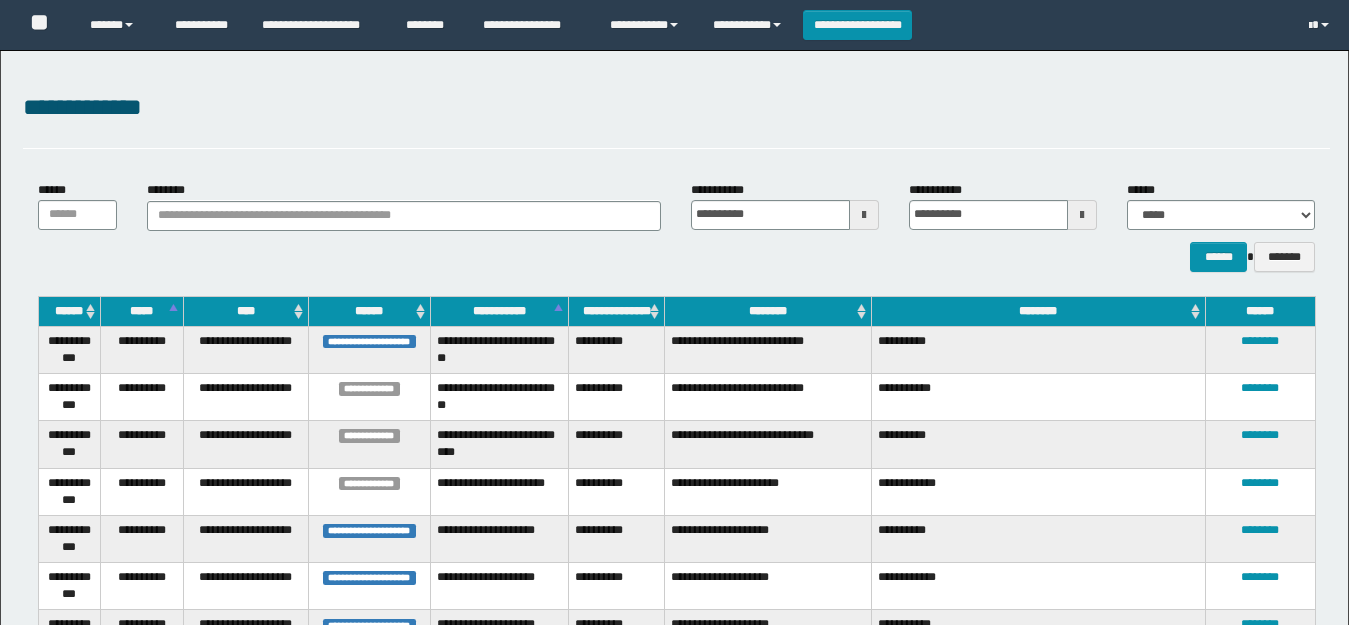 scroll, scrollTop: 0, scrollLeft: 0, axis: both 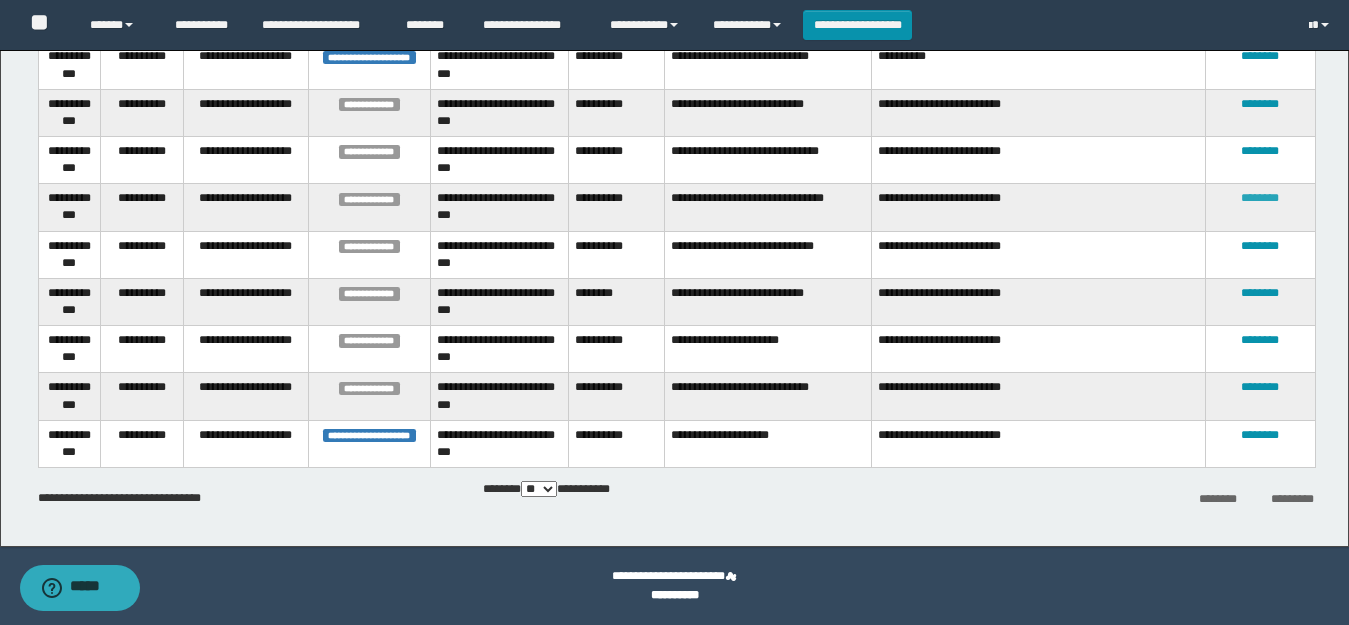 click on "********" at bounding box center [1260, 198] 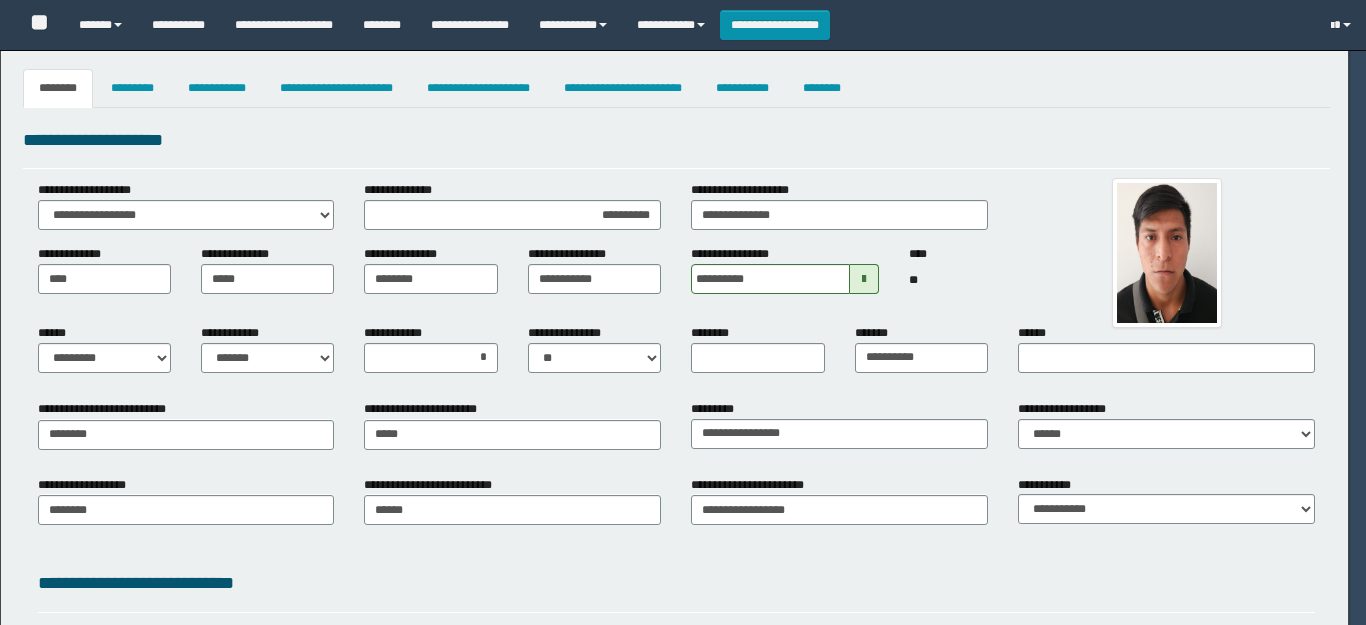 select on "*" 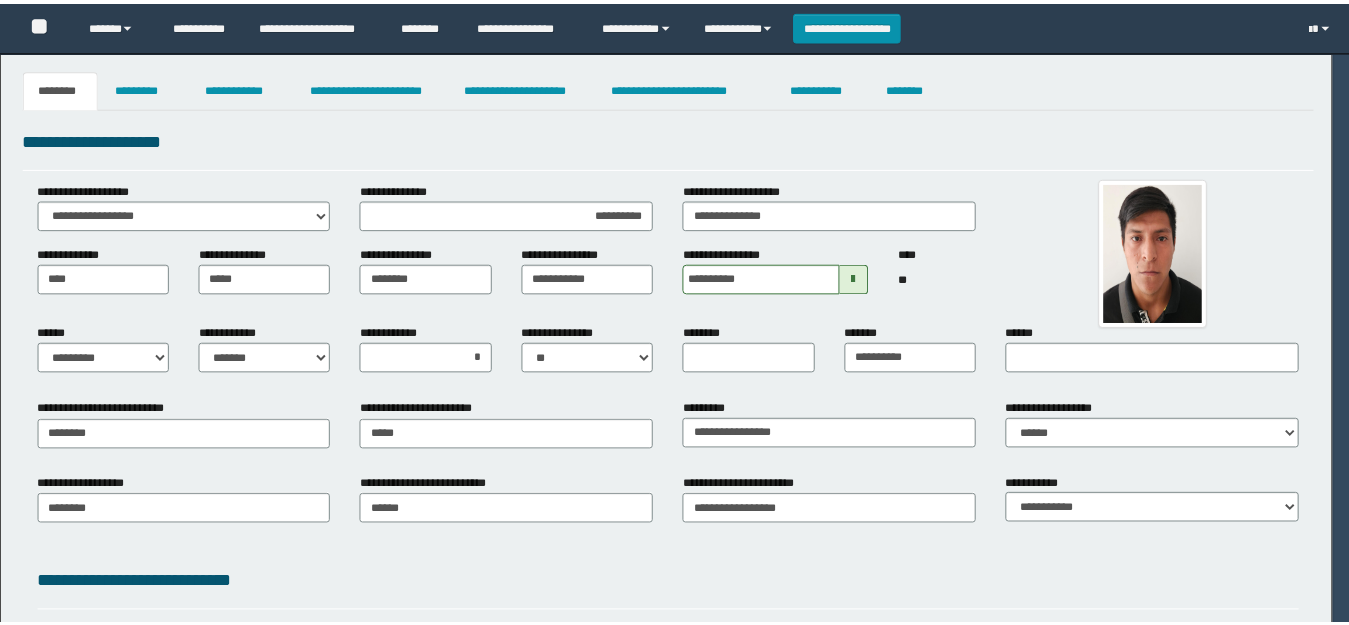 scroll, scrollTop: 0, scrollLeft: 0, axis: both 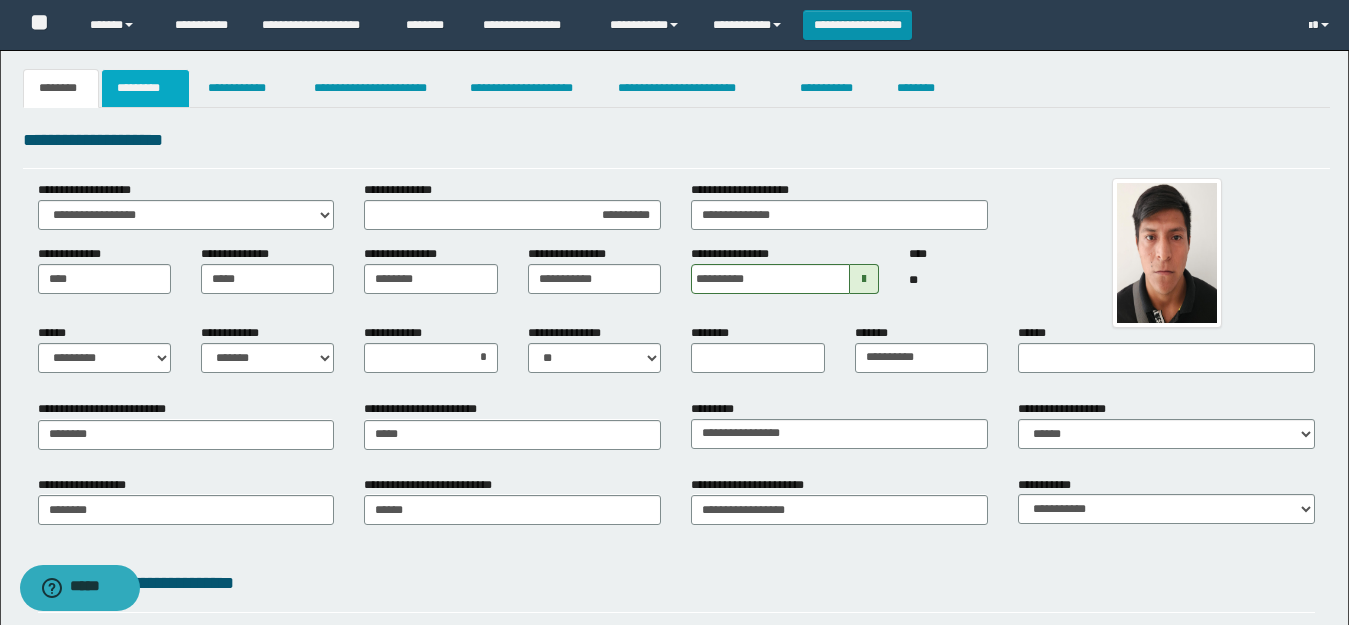 click on "*********" at bounding box center [145, 88] 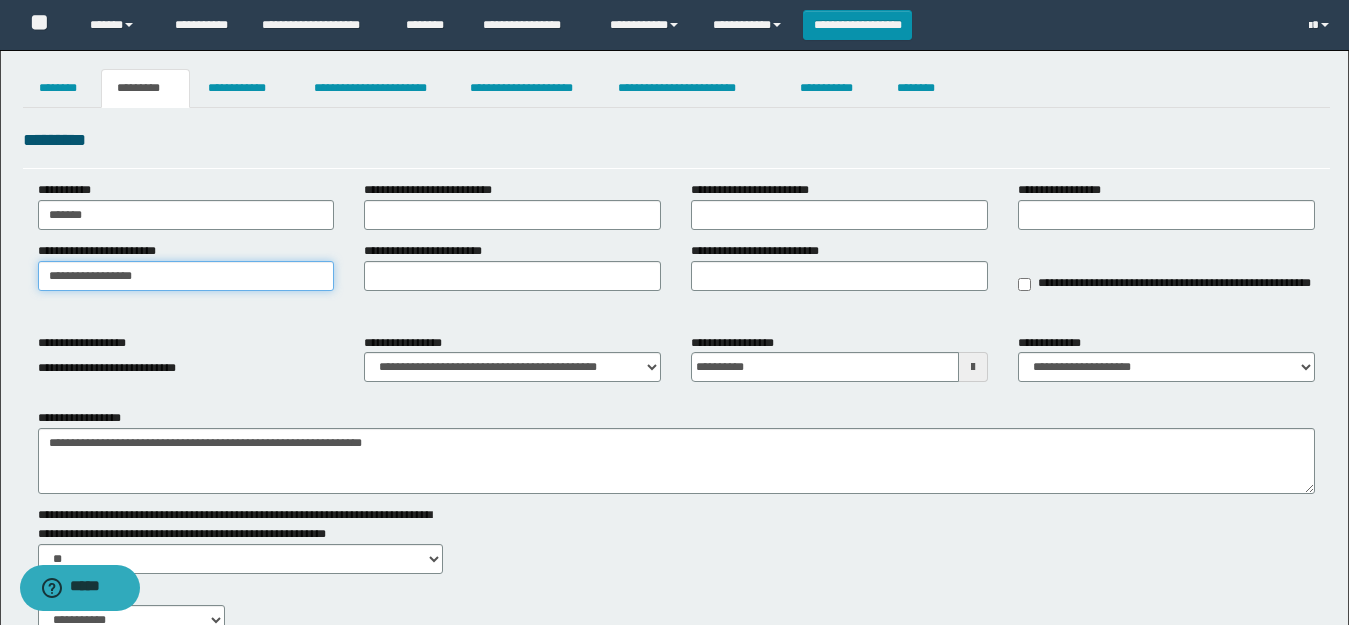 drag, startPoint x: 176, startPoint y: 276, endPoint x: 2, endPoint y: 259, distance: 174.82849 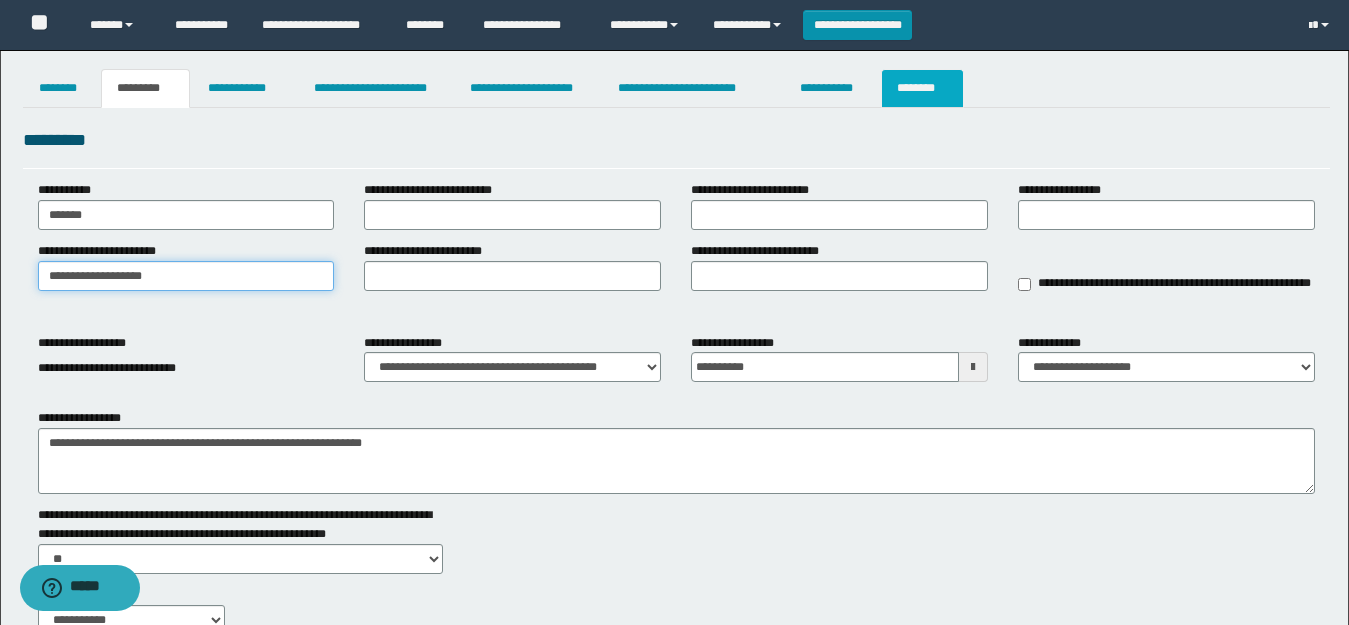 type on "**********" 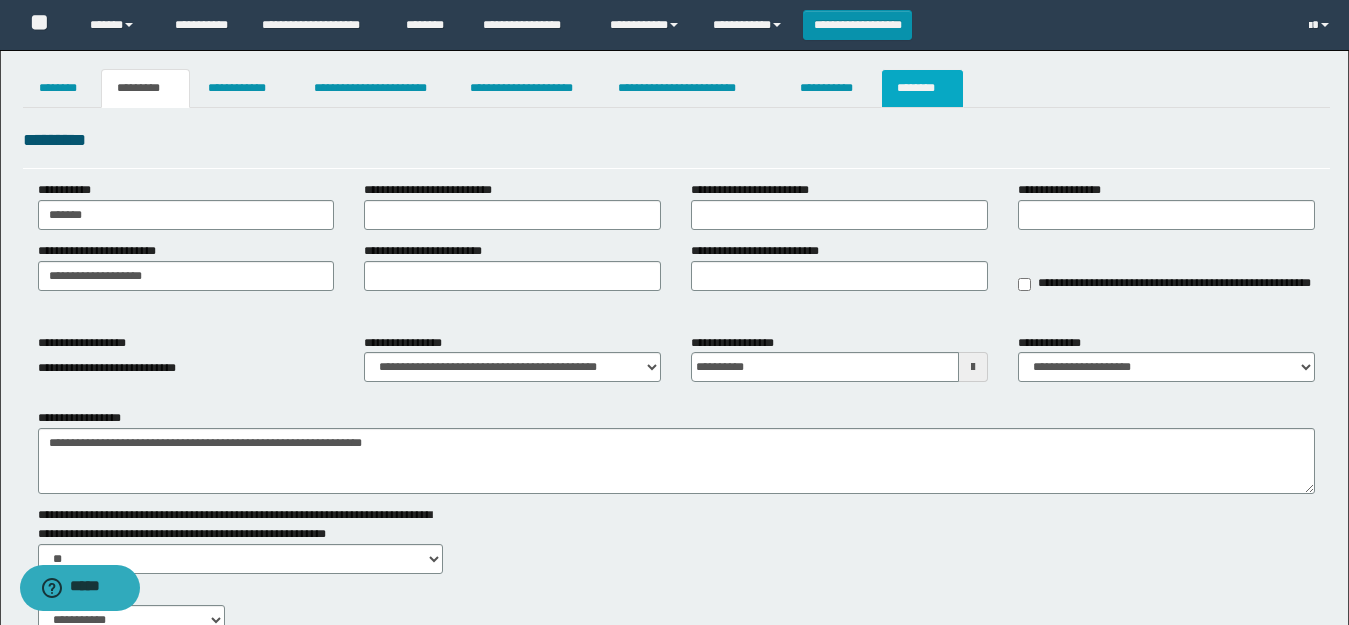 click on "********" at bounding box center [922, 88] 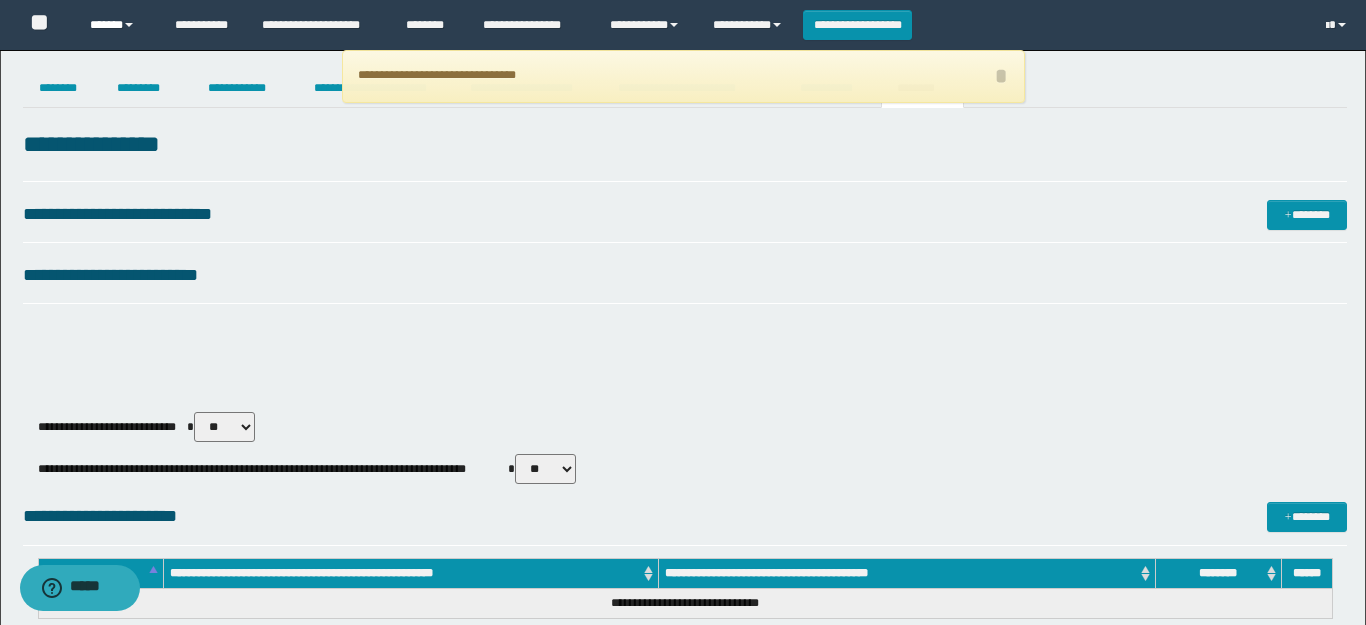 click on "******" at bounding box center (117, 25) 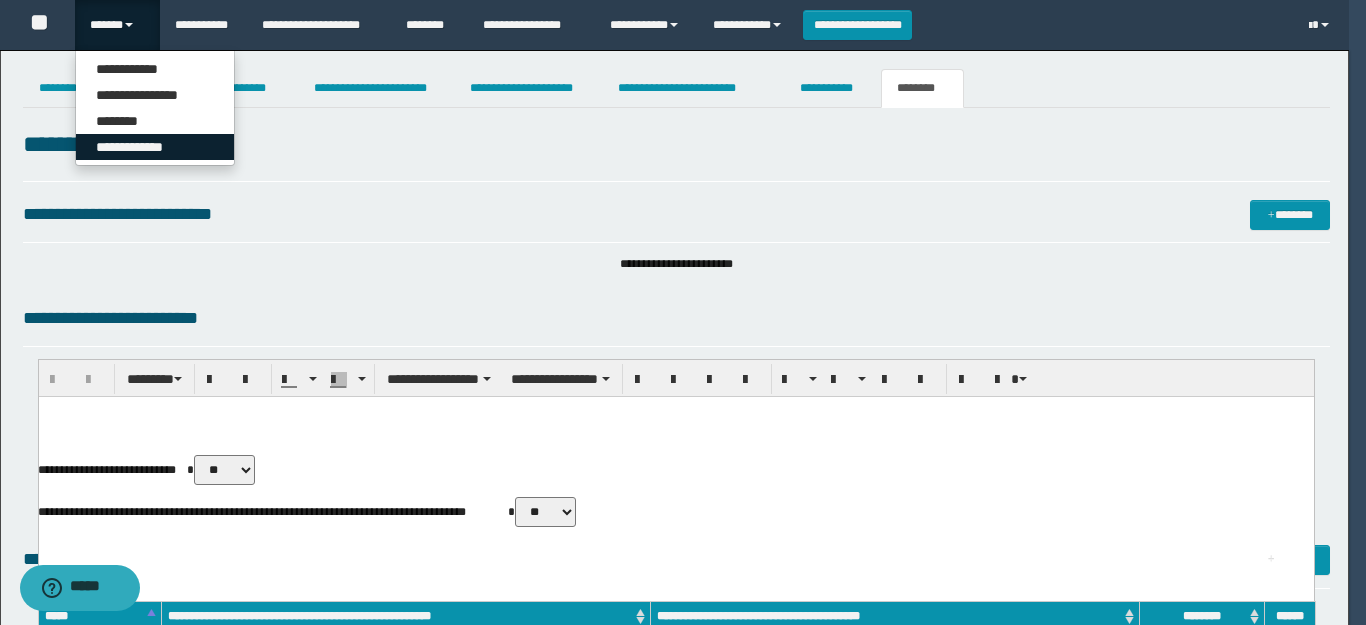 click on "**********" at bounding box center (155, 147) 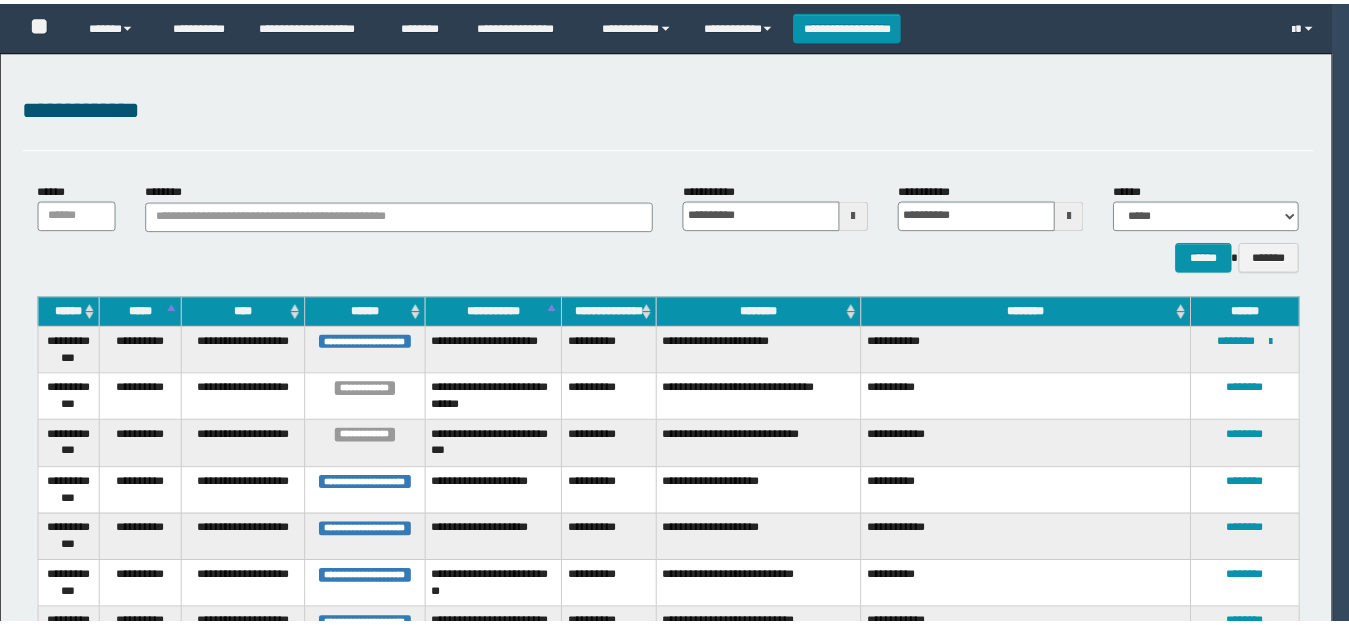 scroll, scrollTop: 0, scrollLeft: 0, axis: both 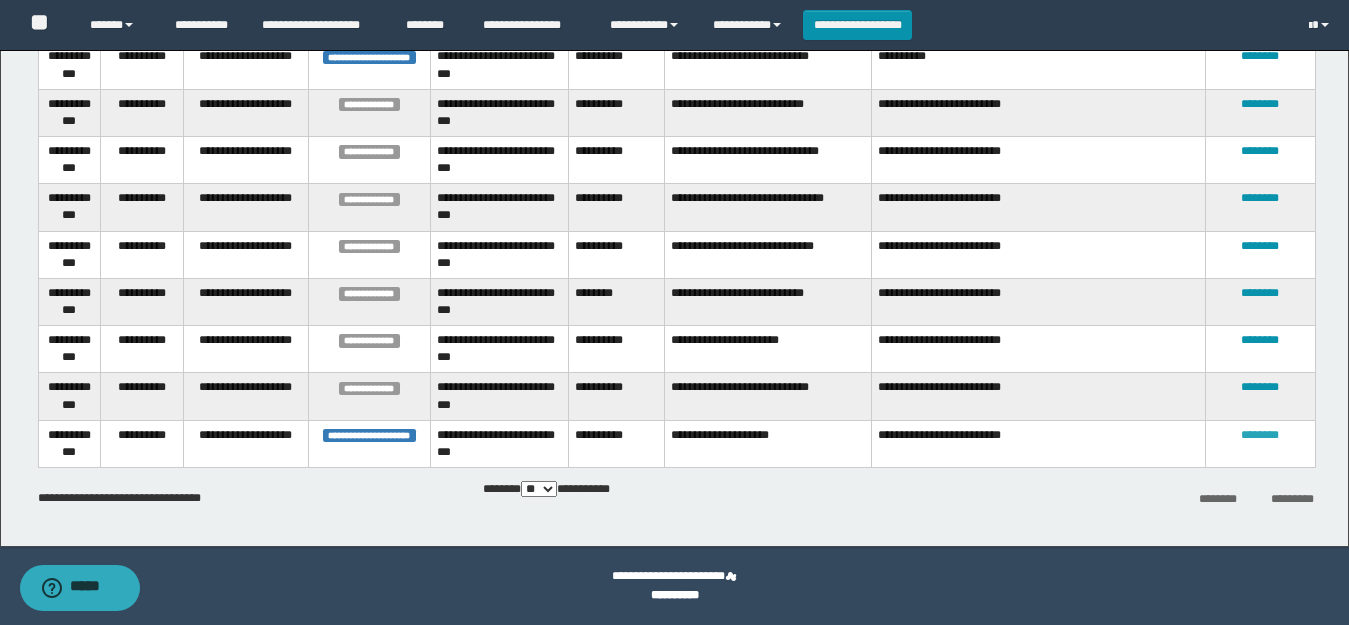 click on "********" at bounding box center [1260, 435] 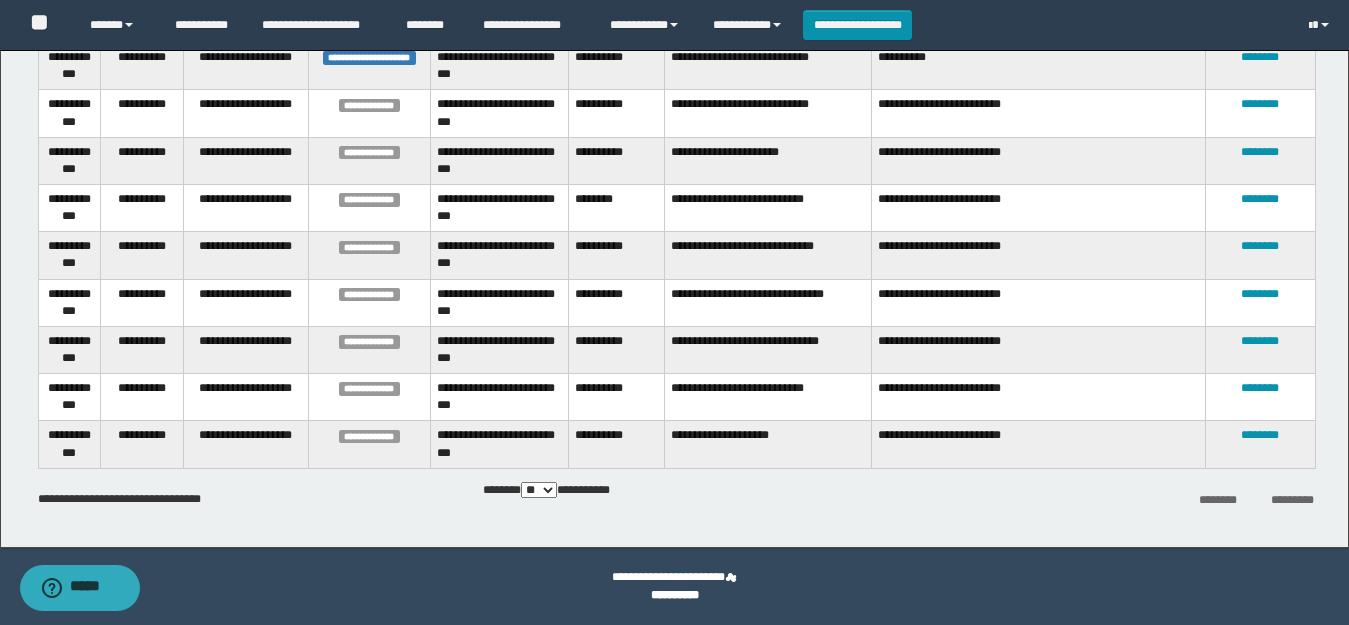 scroll, scrollTop: 1040, scrollLeft: 0, axis: vertical 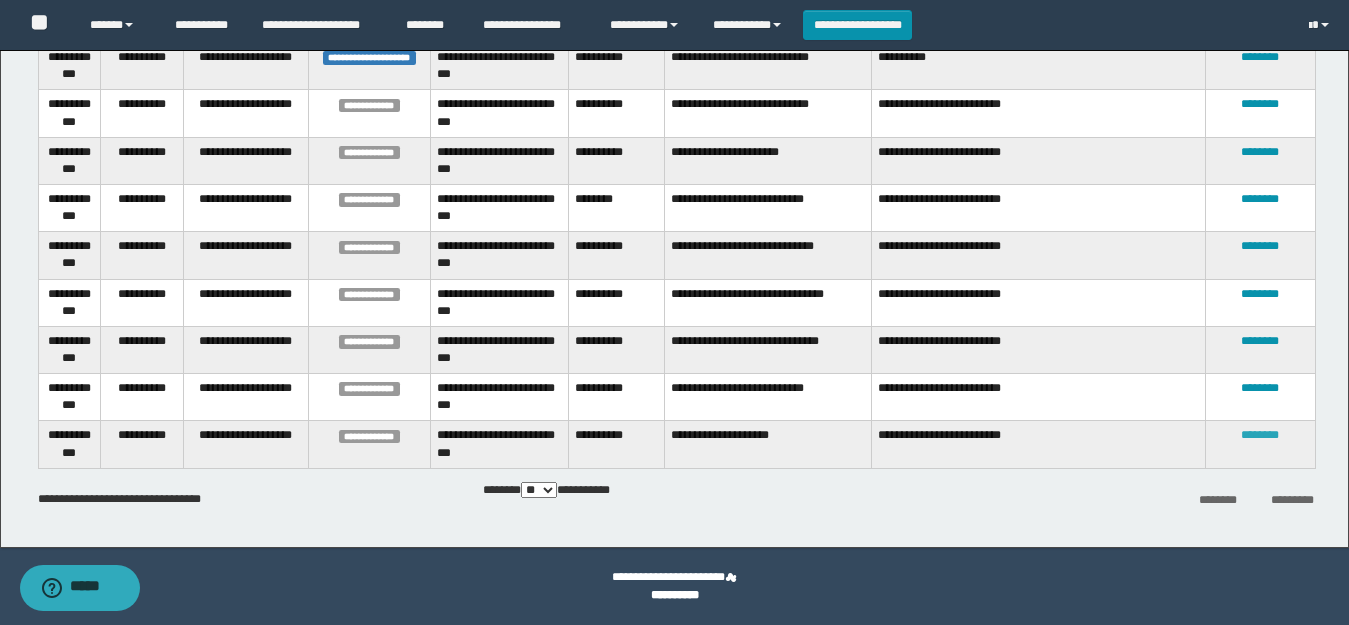 click on "********" at bounding box center [1260, 435] 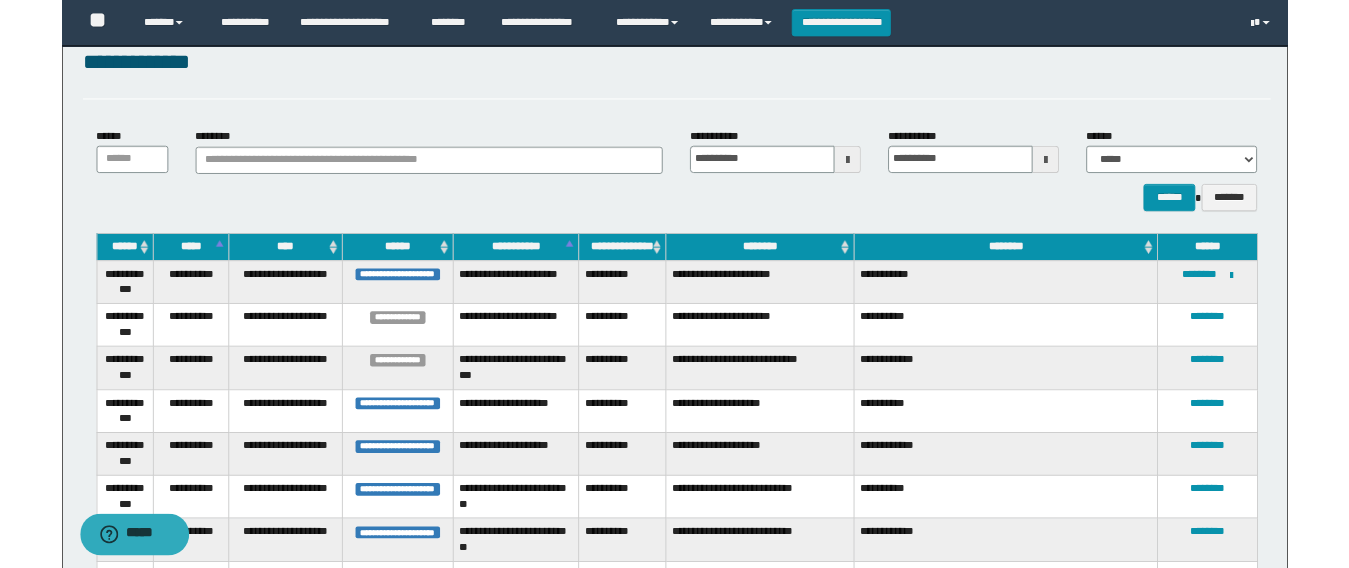 scroll, scrollTop: 0, scrollLeft: 0, axis: both 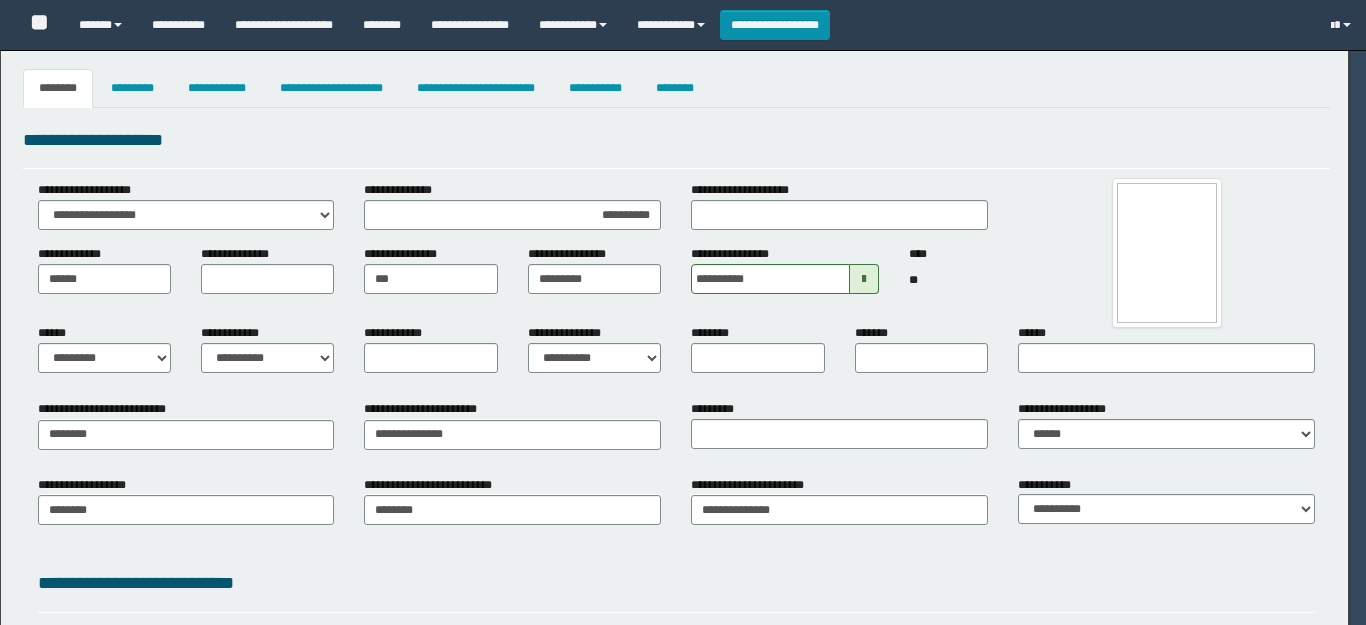 select on "*" 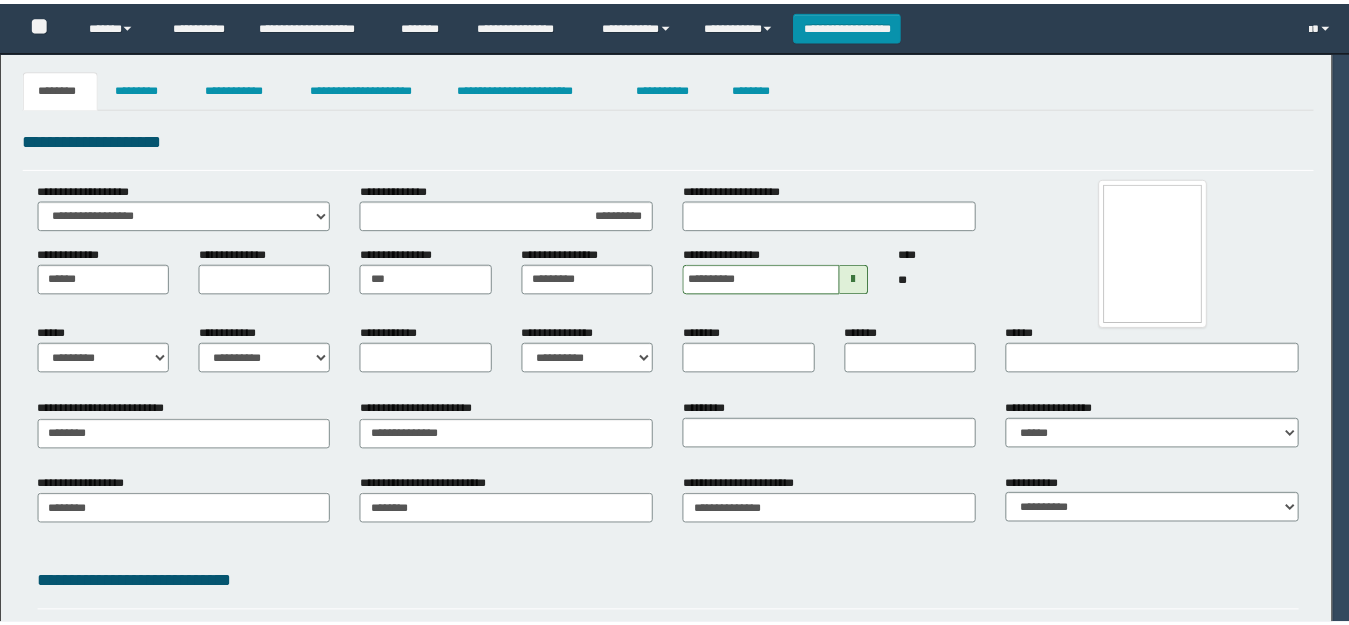 scroll, scrollTop: 0, scrollLeft: 0, axis: both 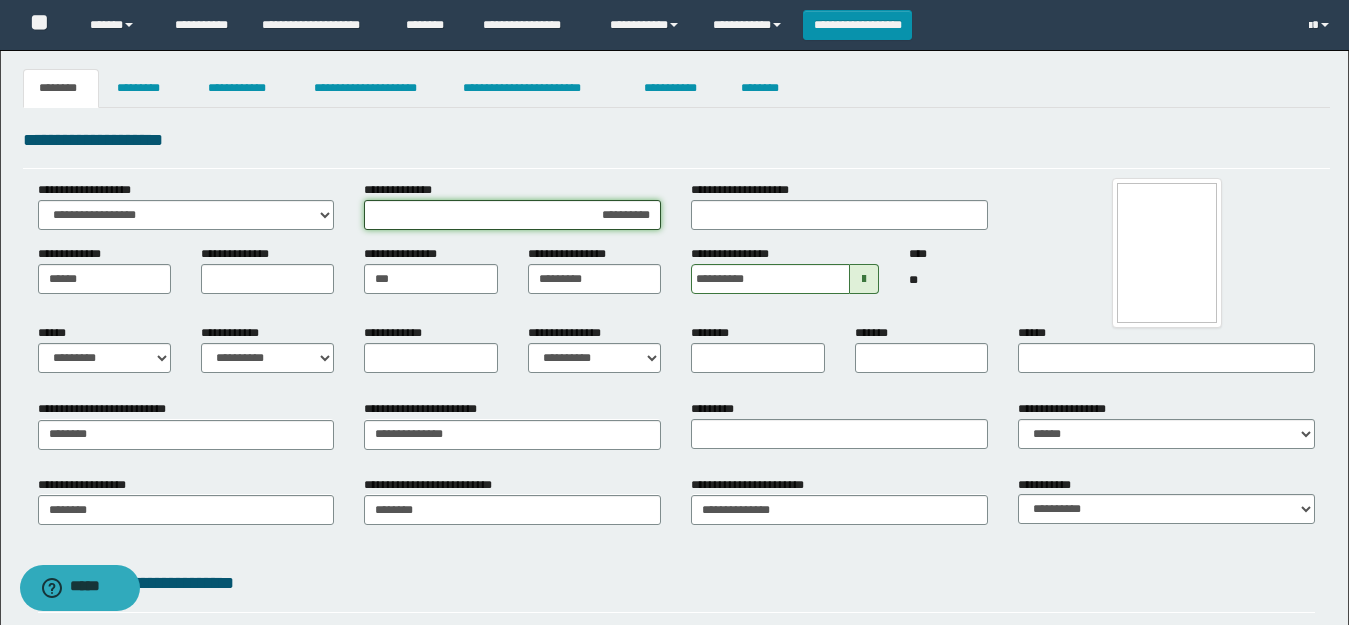 drag, startPoint x: 649, startPoint y: 217, endPoint x: 459, endPoint y: 218, distance: 190.00262 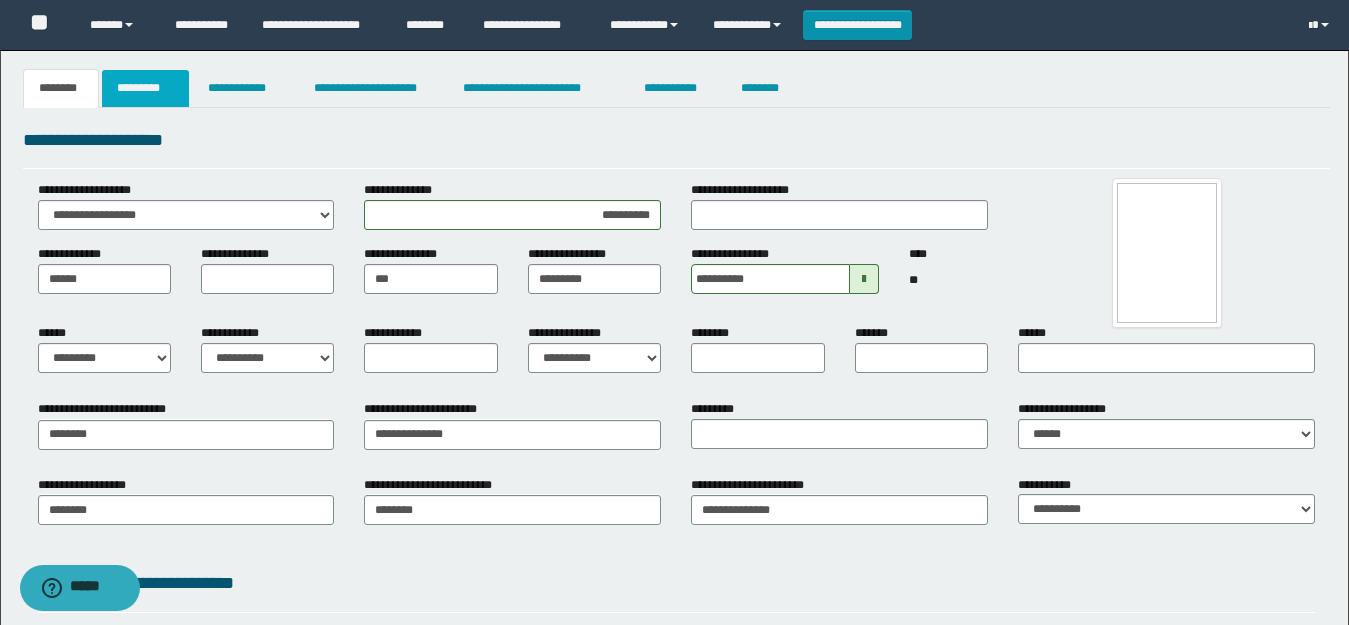 click on "*********" at bounding box center [145, 88] 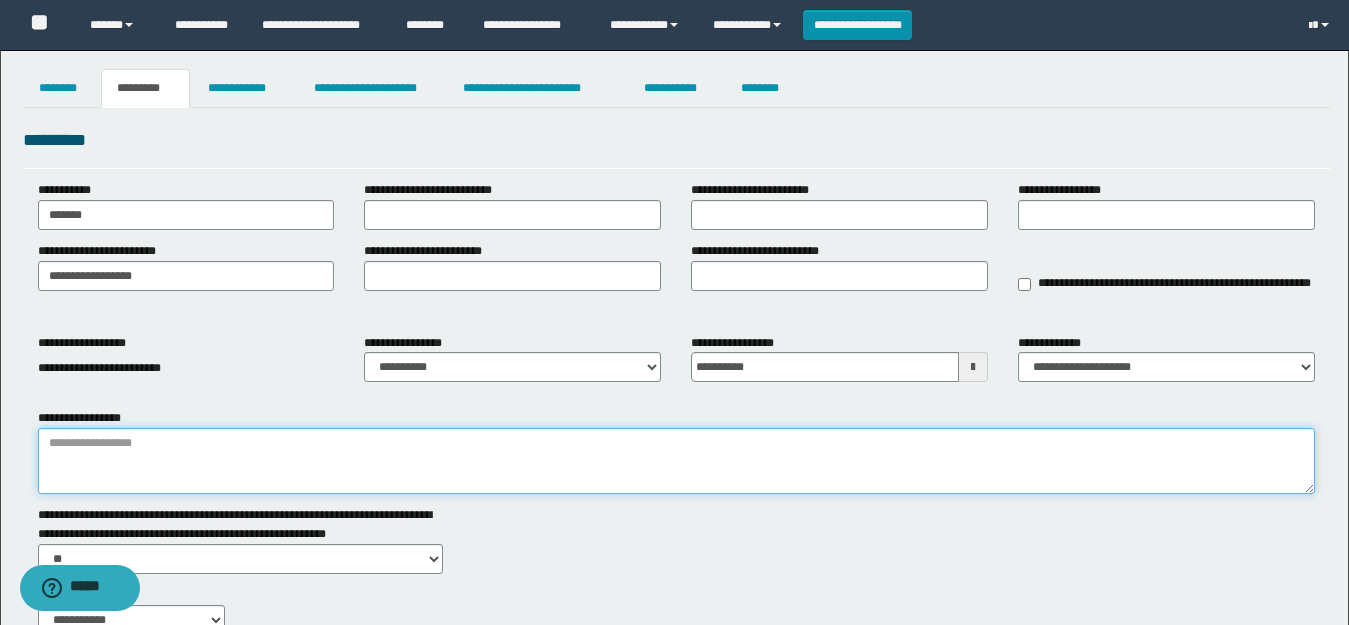click on "**********" at bounding box center (676, 461) 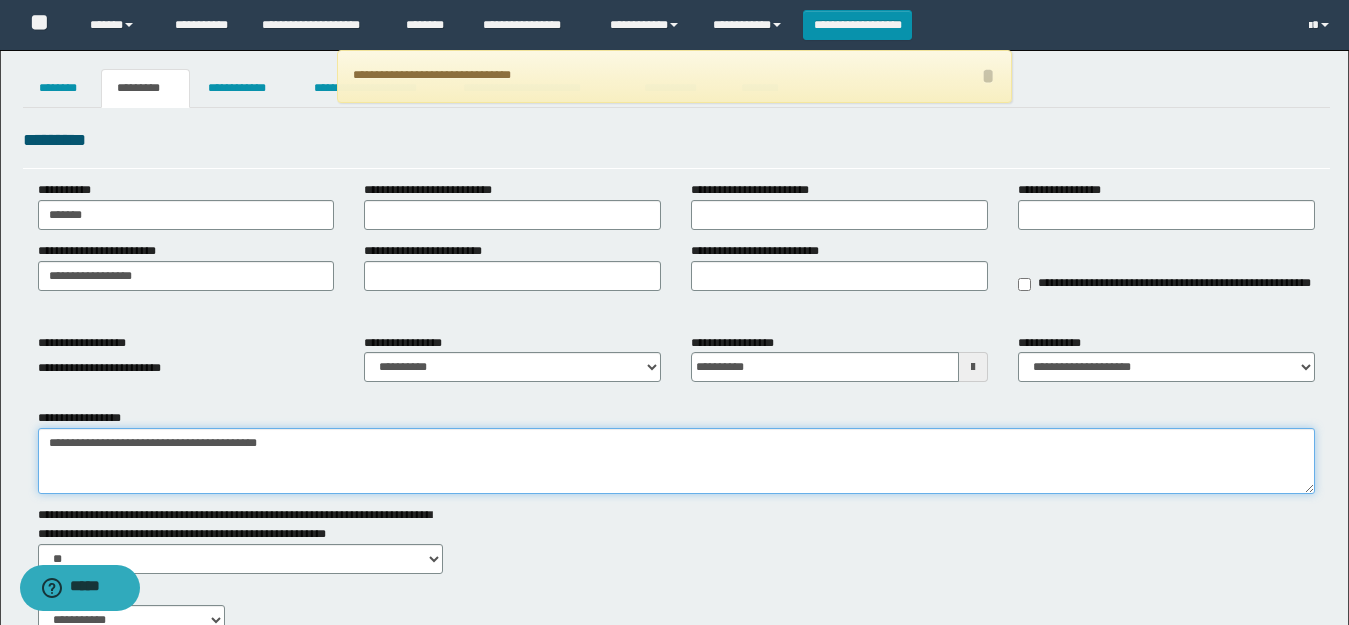 paste on "**********" 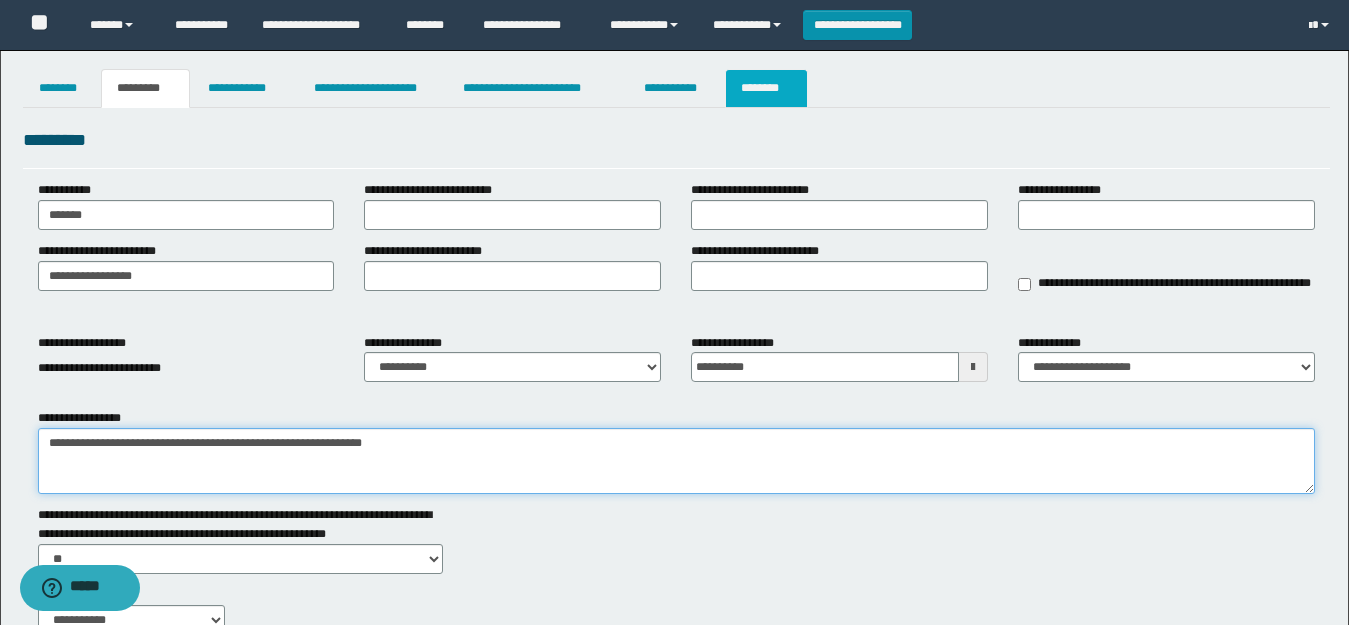 type on "**********" 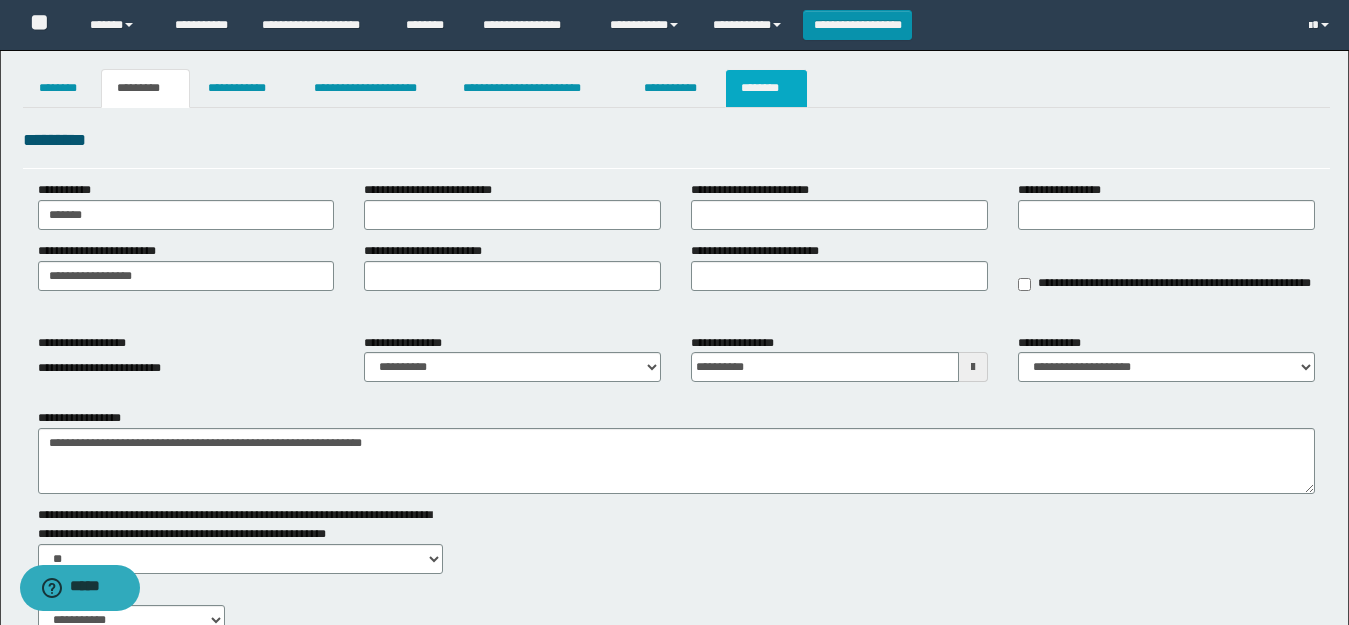 click on "********" at bounding box center [766, 88] 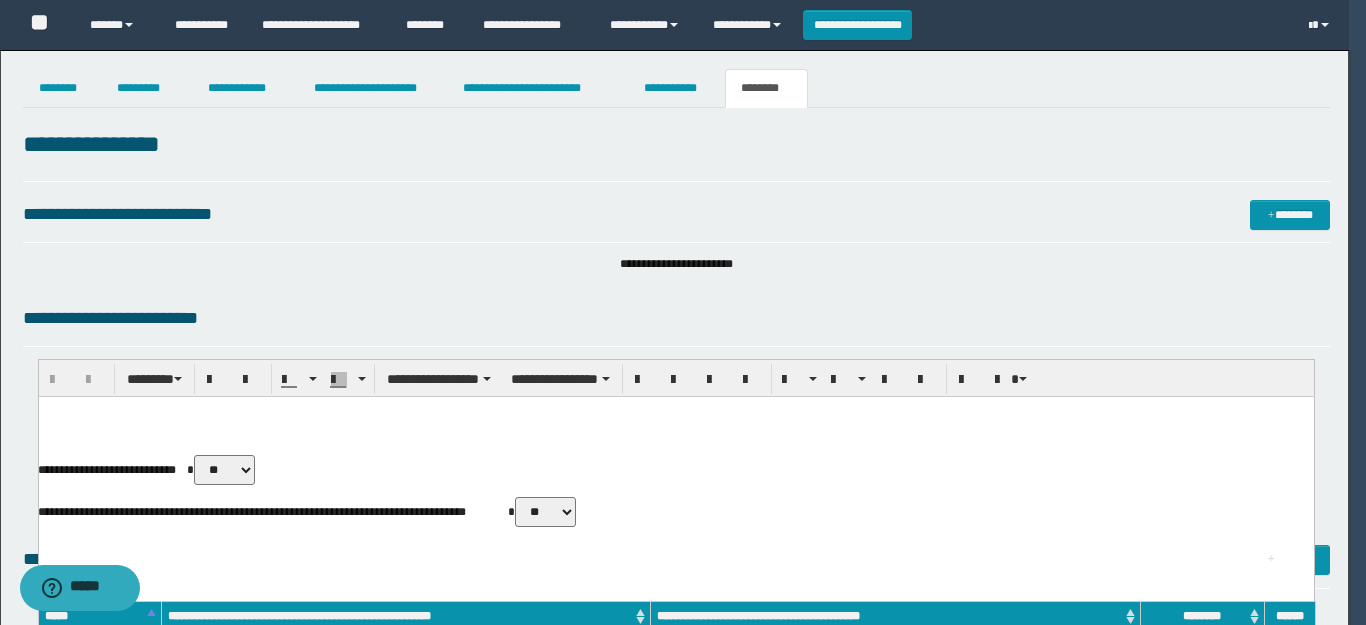 click on "**********" at bounding box center (676, 706) 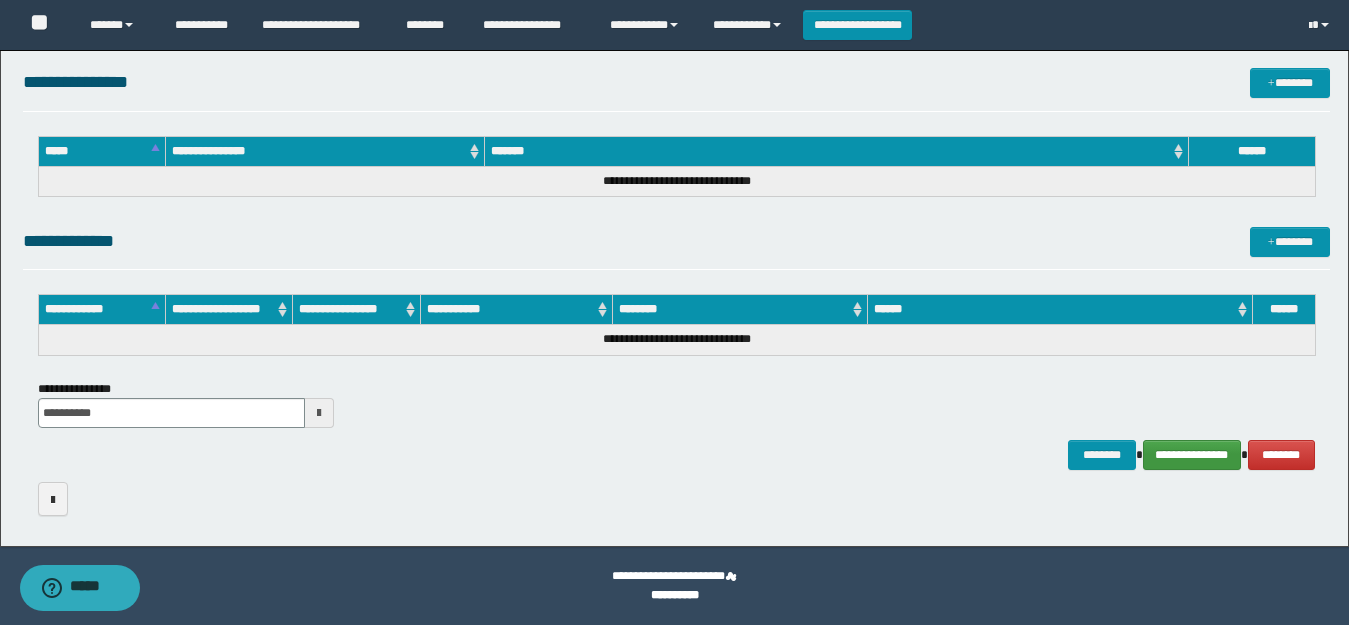 scroll, scrollTop: 0, scrollLeft: 0, axis: both 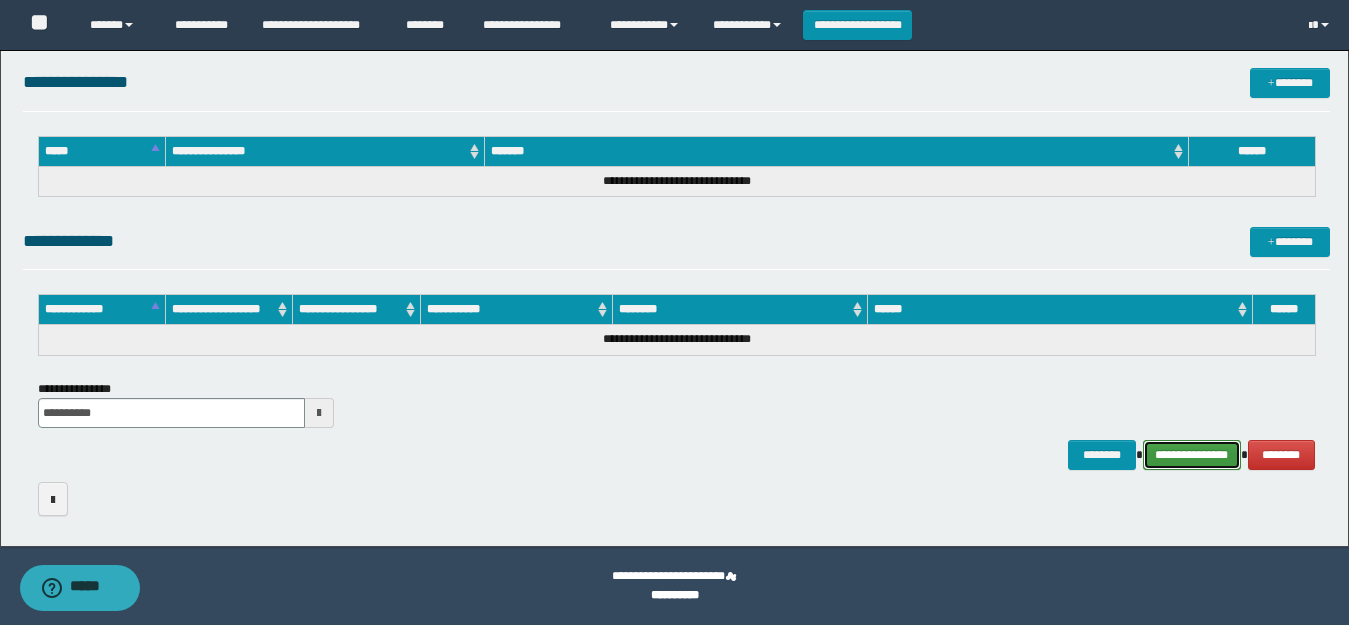 click on "**********" at bounding box center (1192, 455) 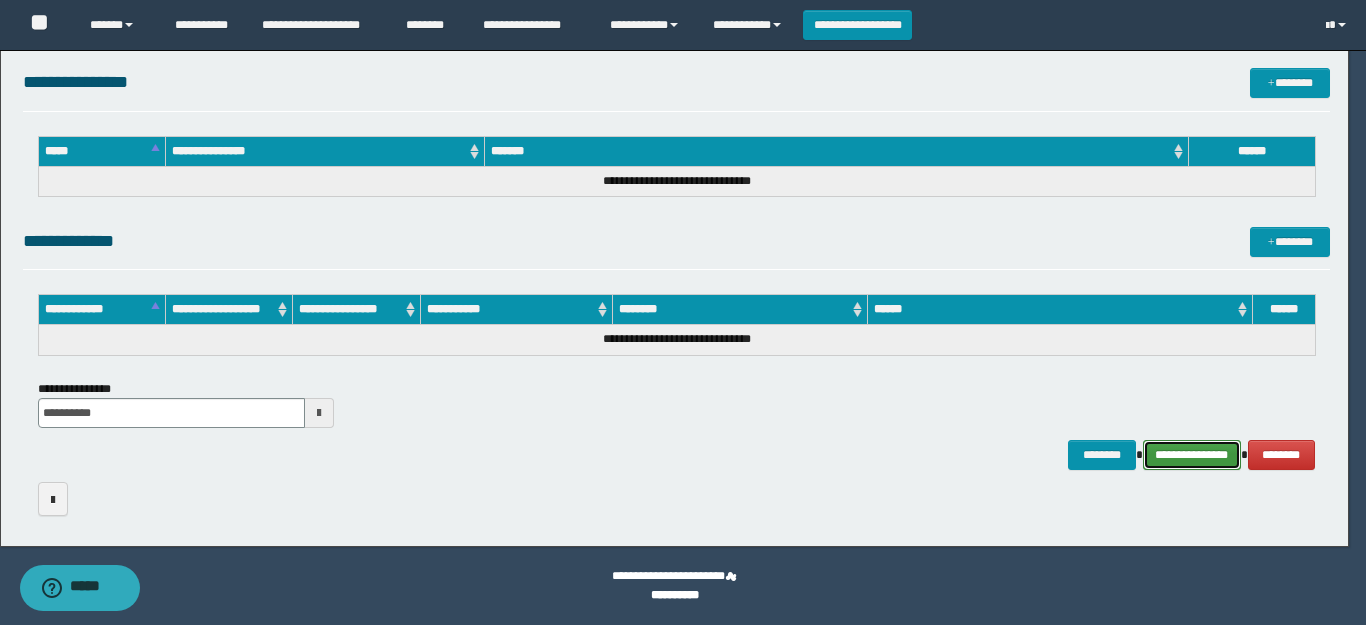 click on "**********" at bounding box center [674, -652] 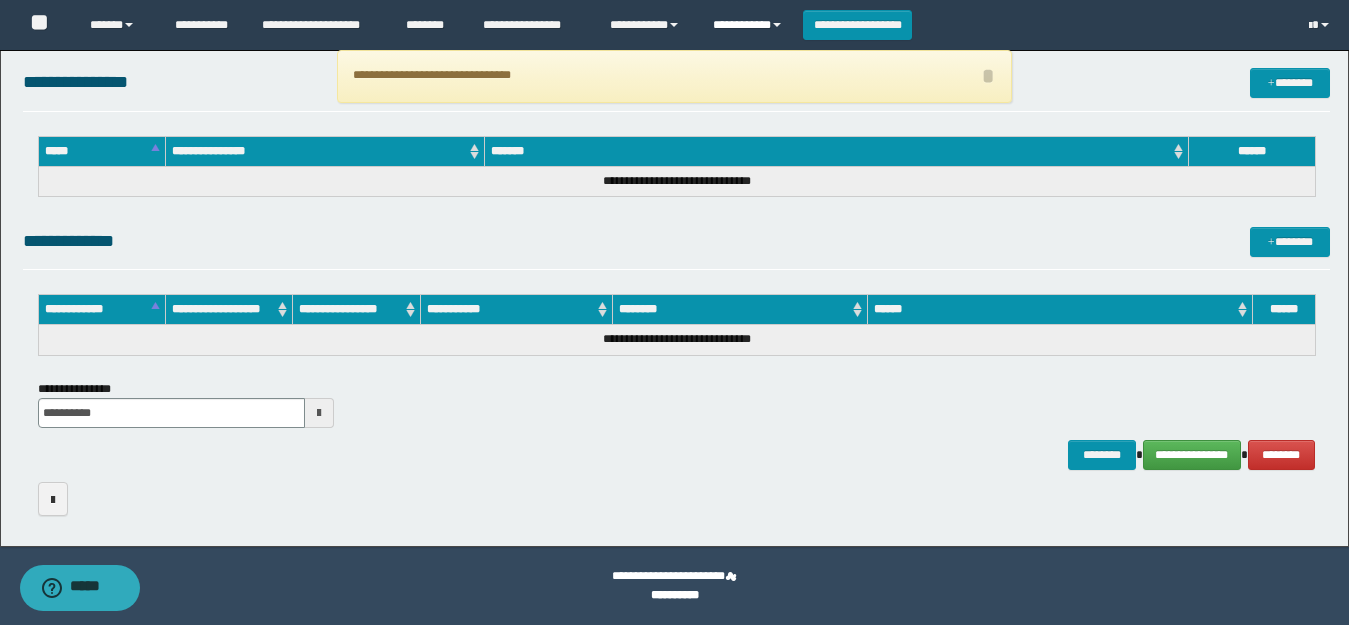 click on "**********" at bounding box center (750, 25) 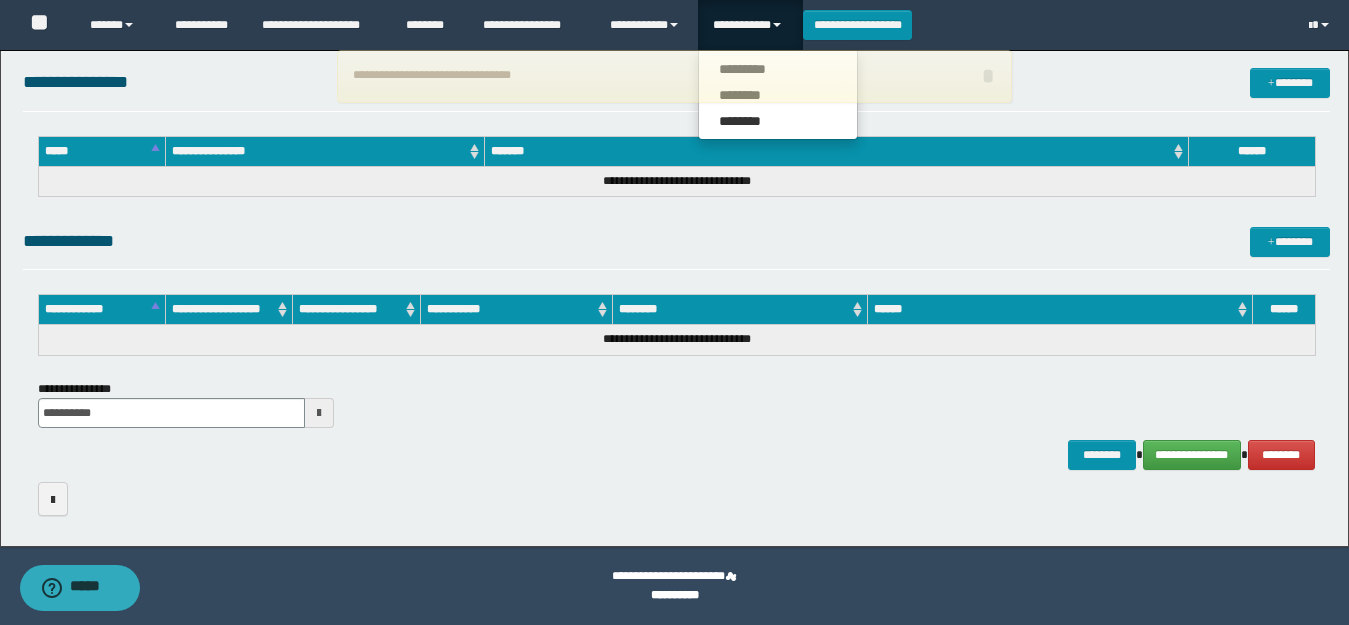 click on "**********" at bounding box center [674, 76] 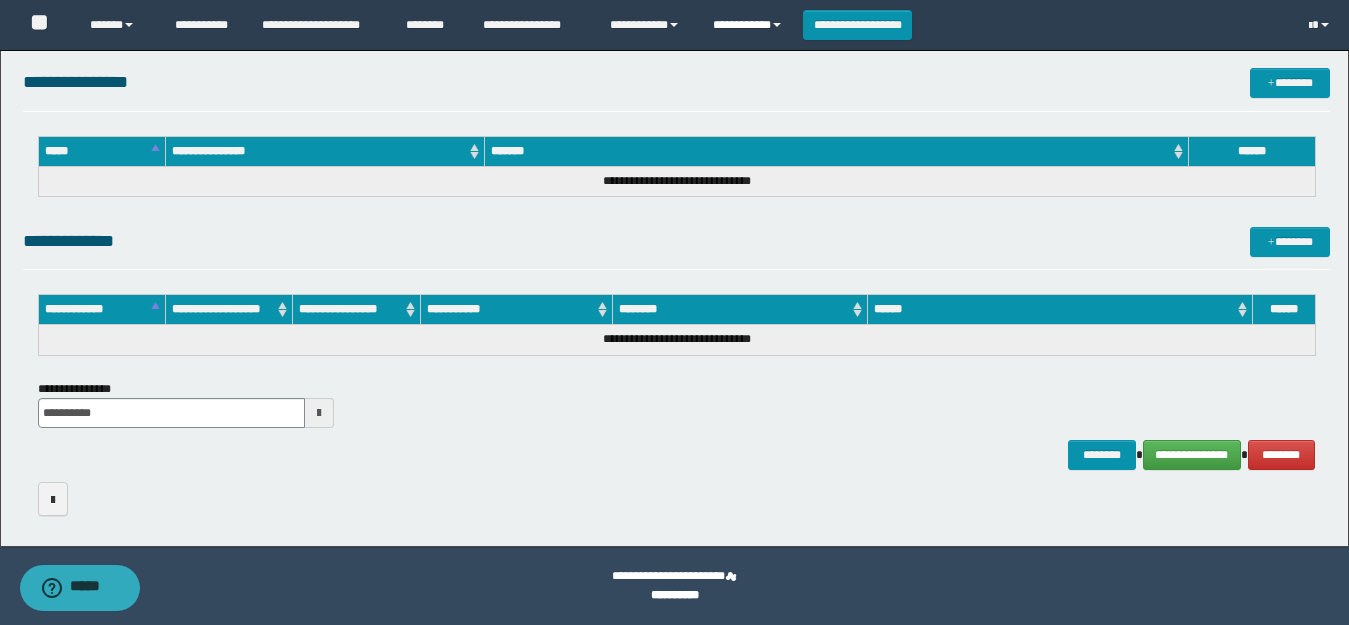 click on "**********" at bounding box center (750, 25) 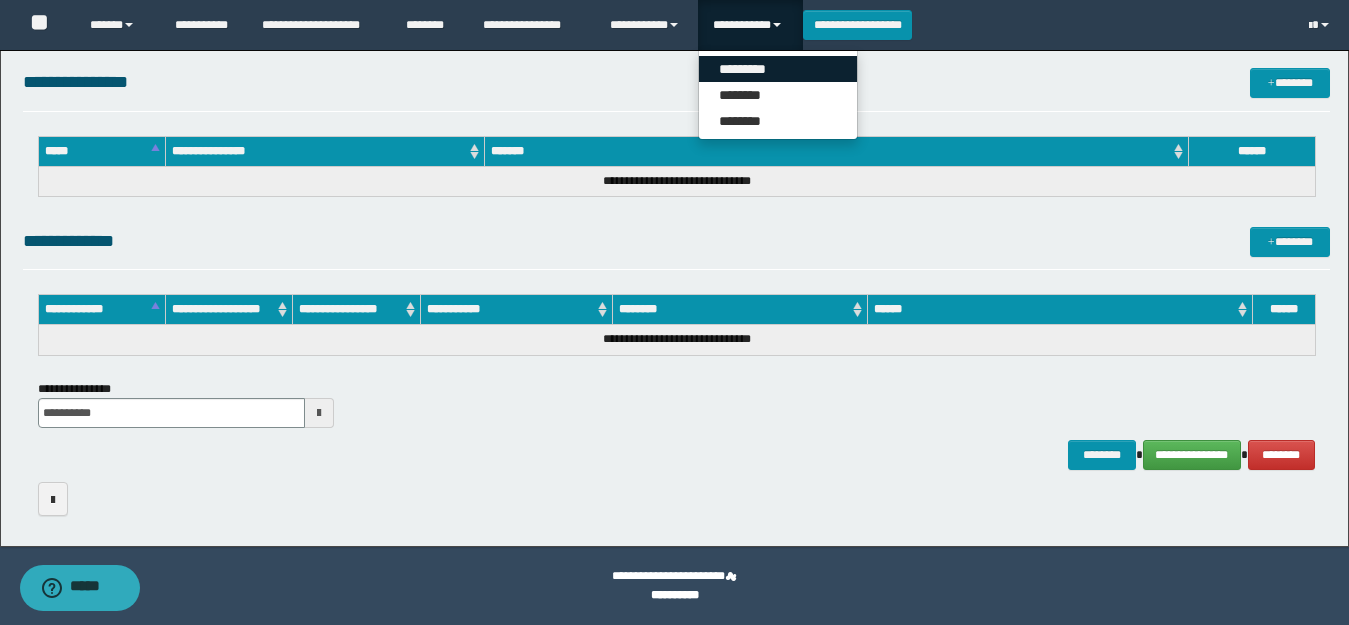 click on "*********" at bounding box center [778, 69] 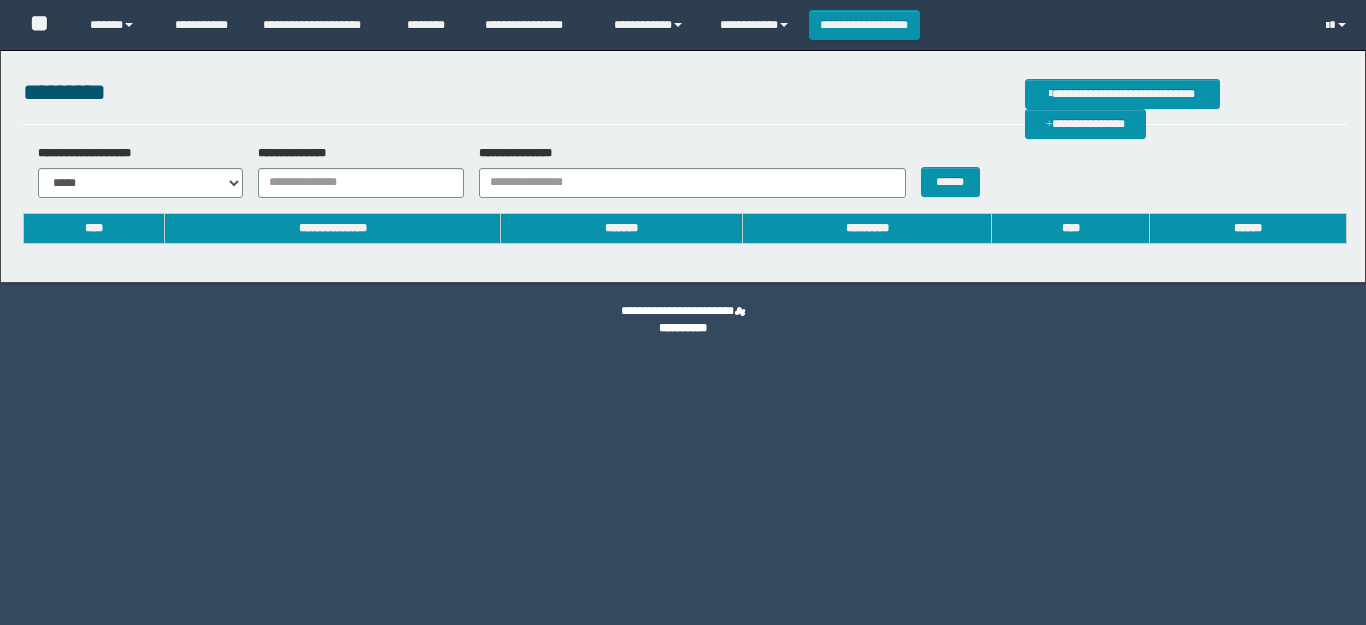 scroll, scrollTop: 0, scrollLeft: 0, axis: both 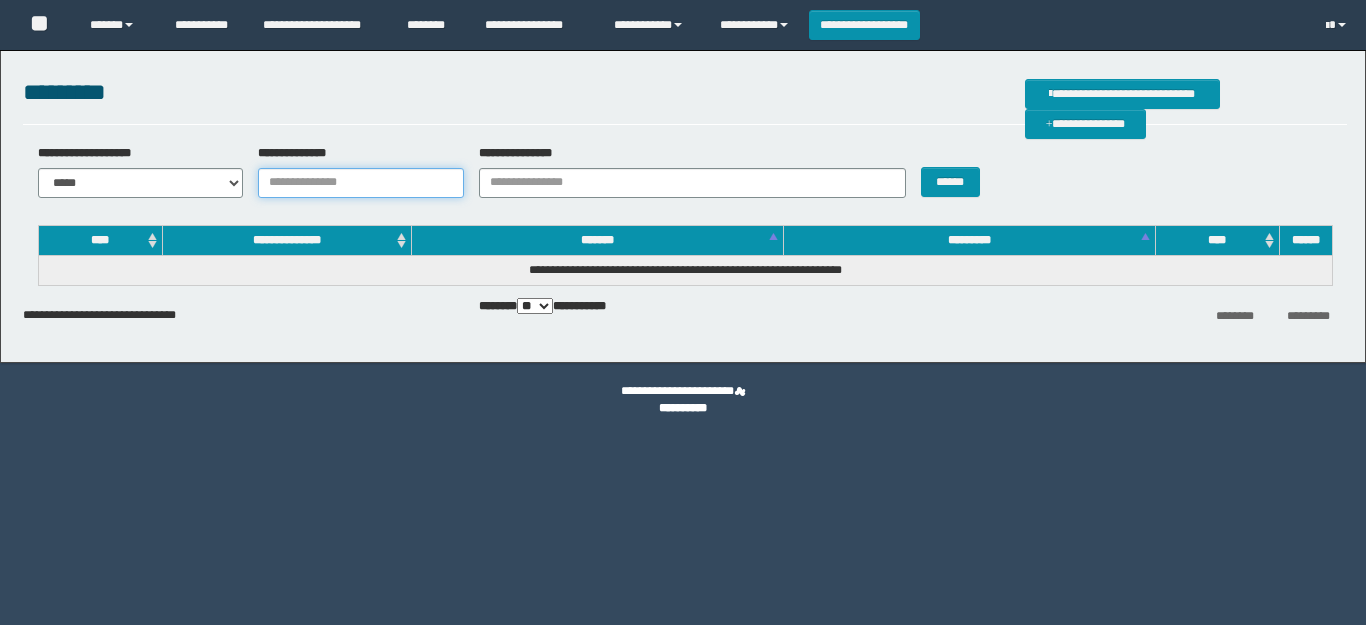 click on "**********" at bounding box center [361, 183] 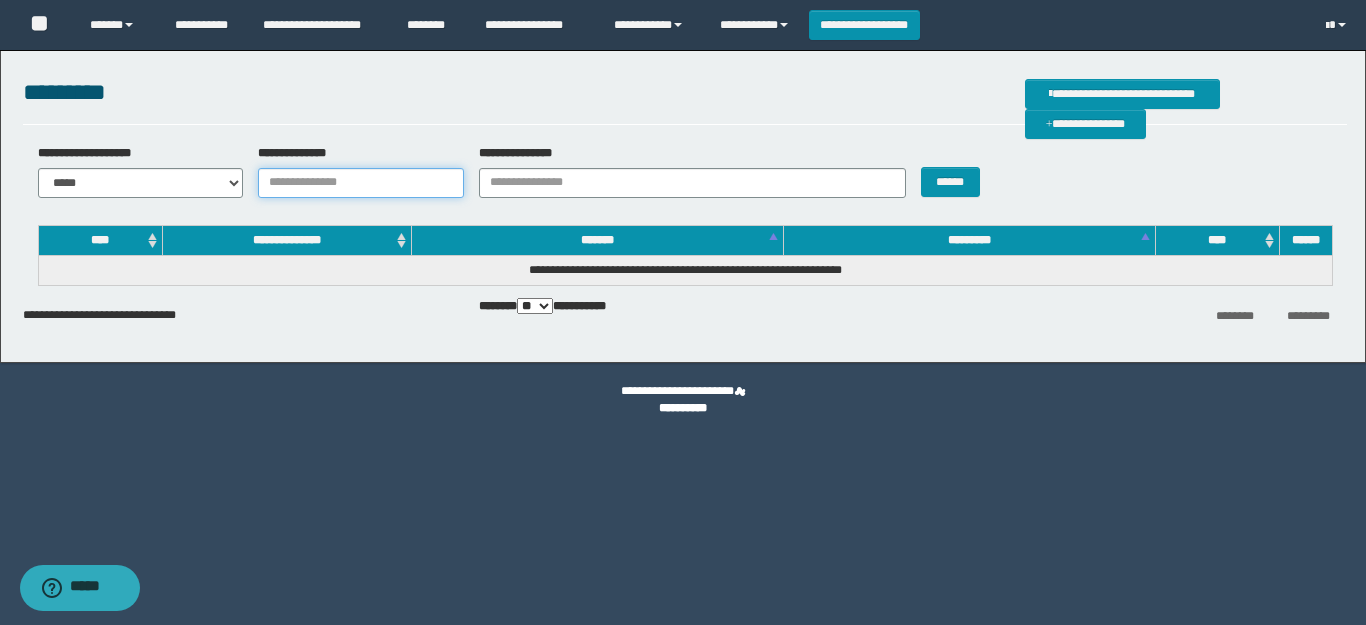 scroll, scrollTop: 0, scrollLeft: 0, axis: both 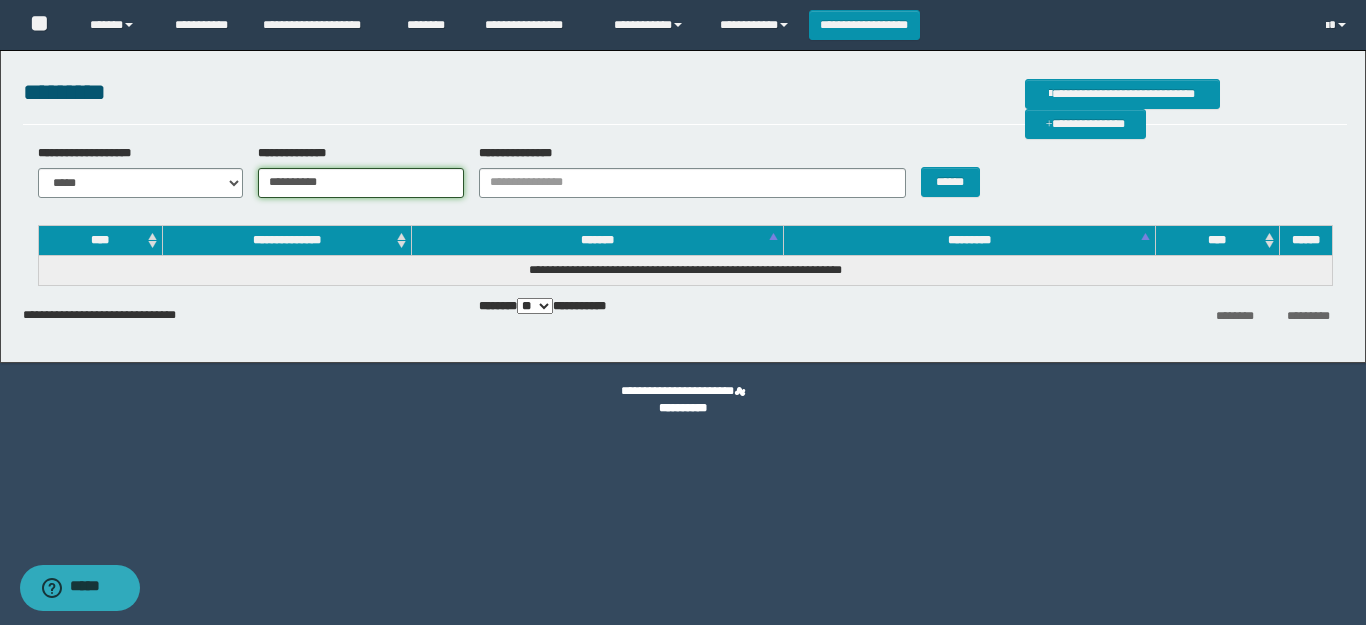 type on "**********" 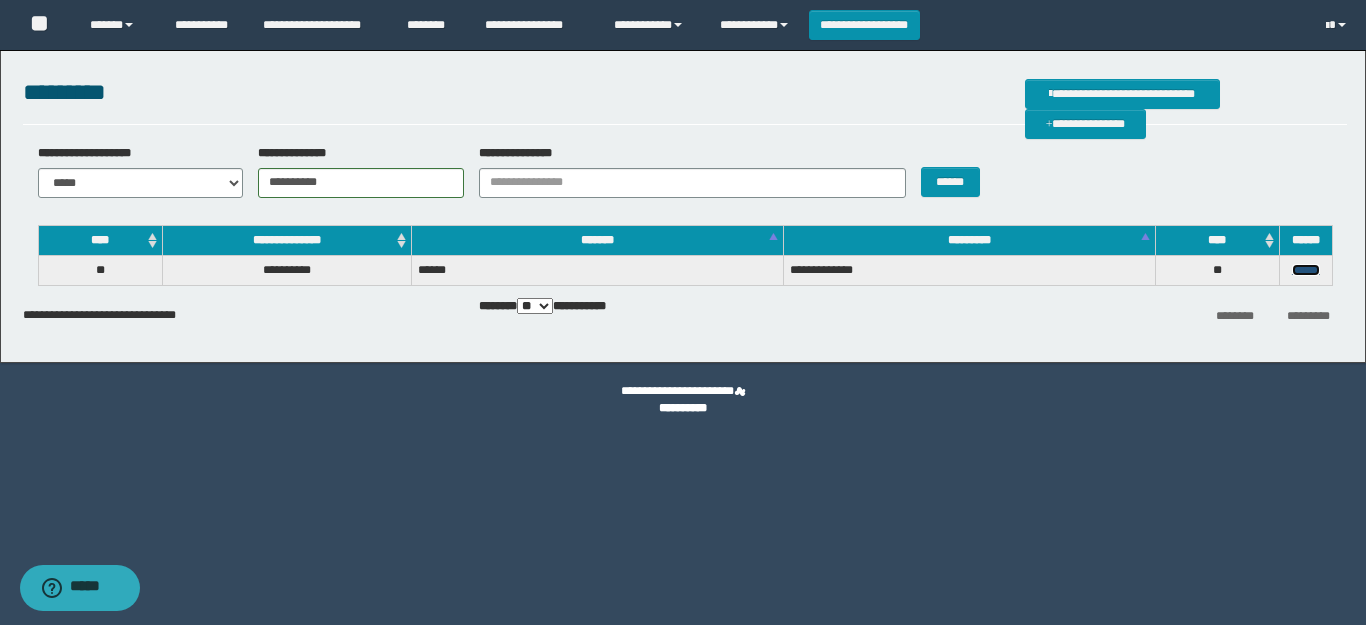 click on "******" at bounding box center (1306, 270) 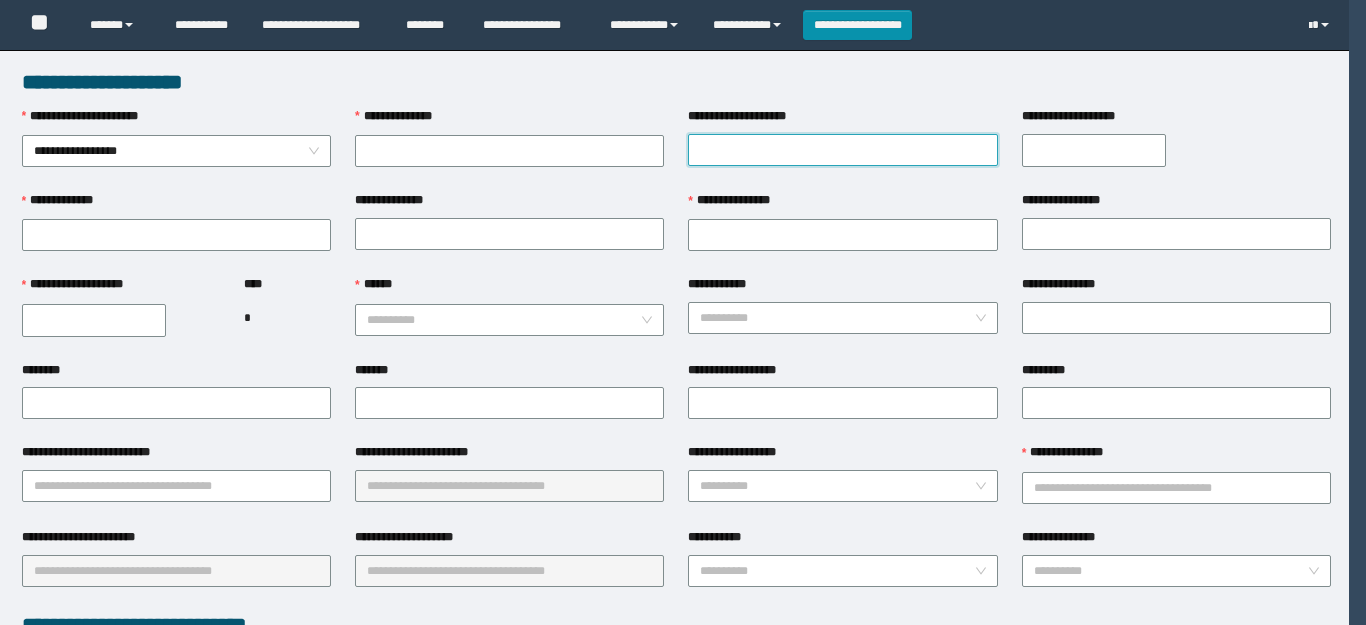 click on "**********" at bounding box center [842, 150] 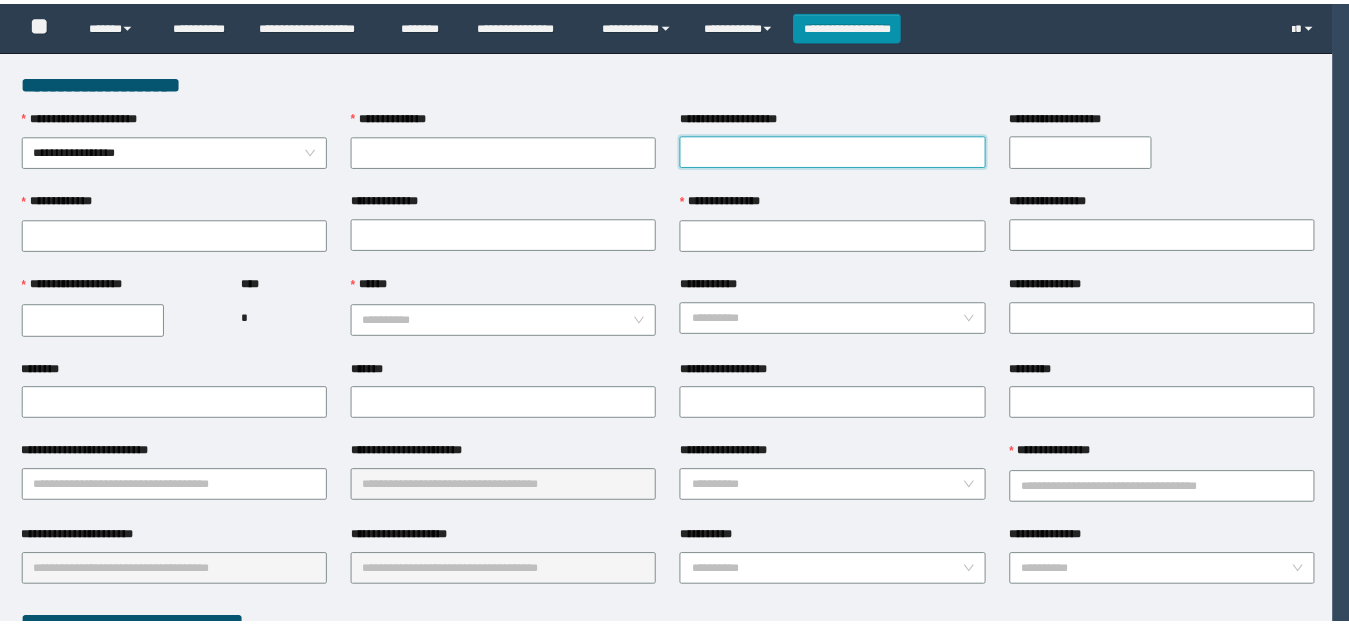 scroll, scrollTop: 0, scrollLeft: 0, axis: both 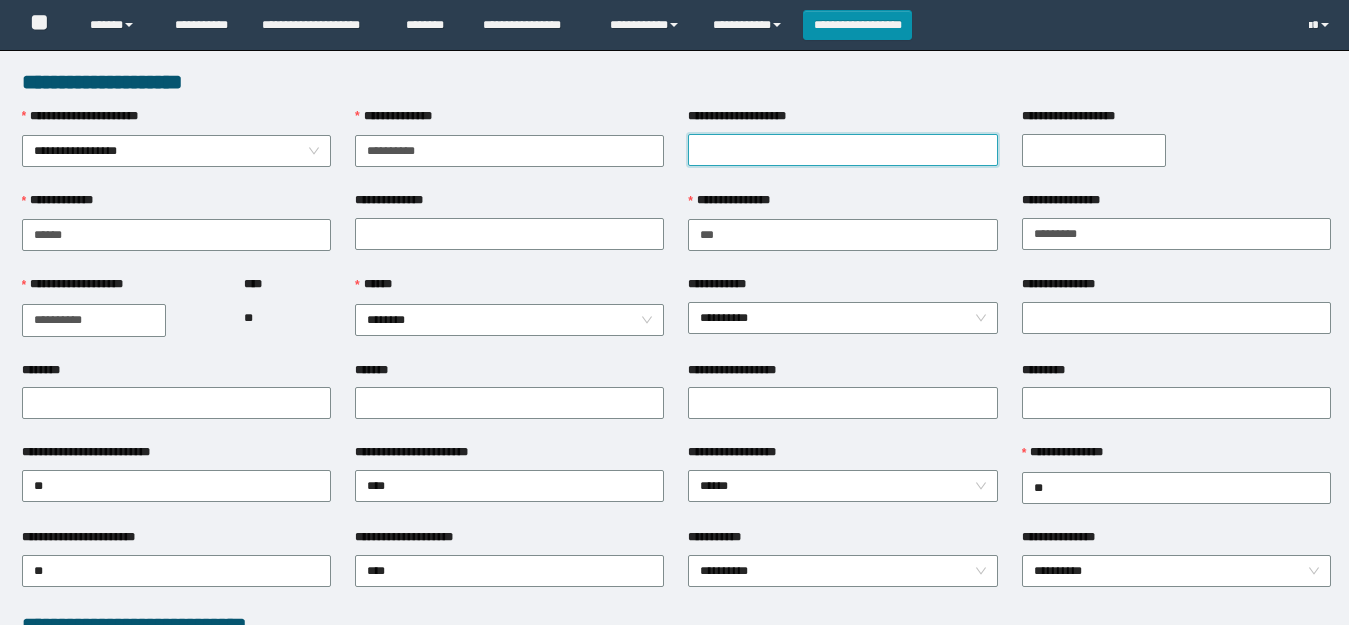 type on "**********" 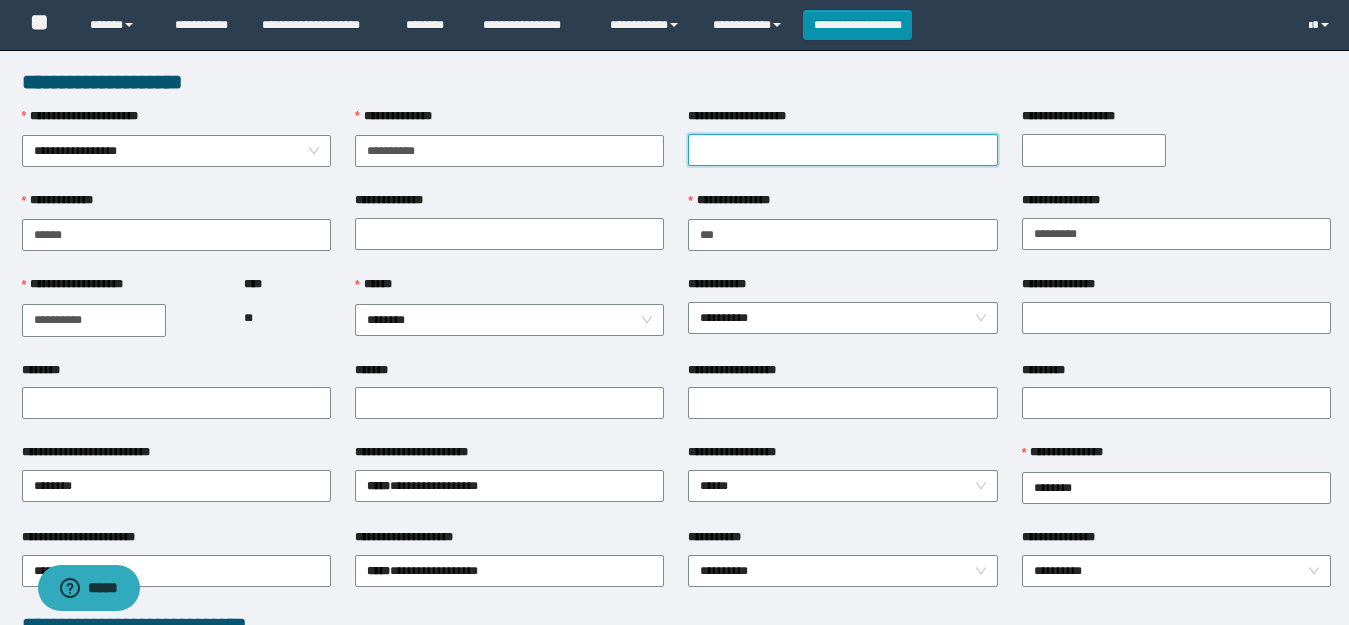 scroll, scrollTop: 0, scrollLeft: 0, axis: both 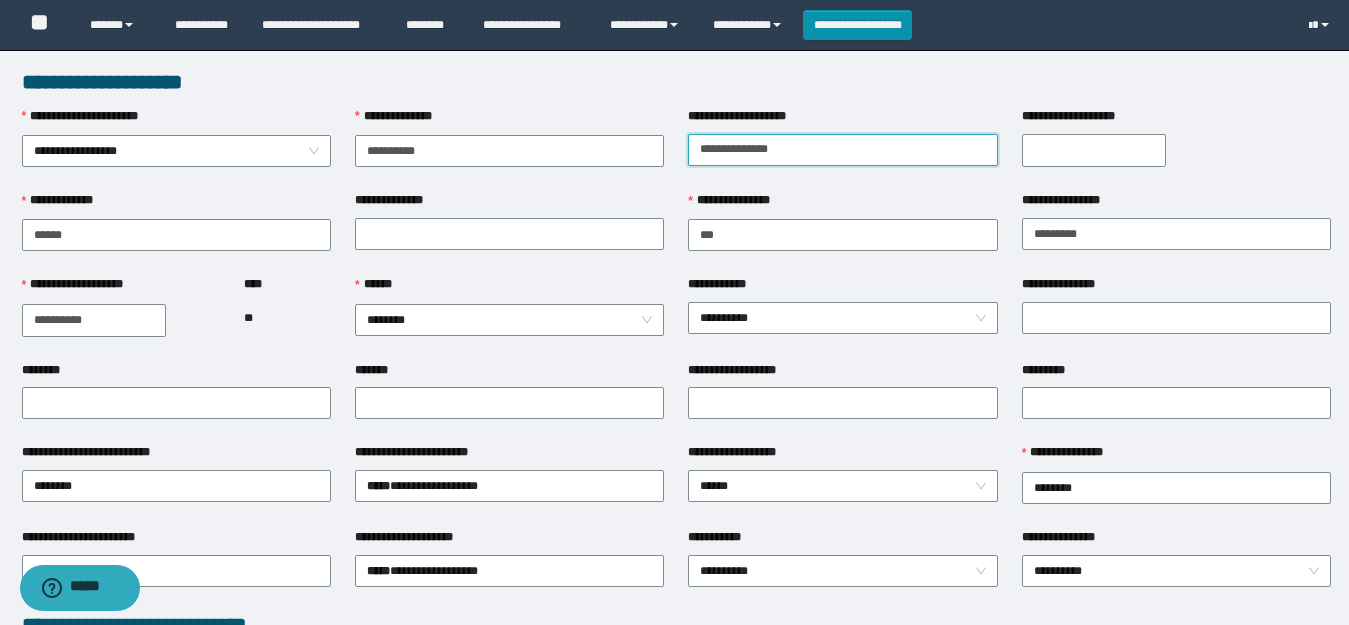 type on "**********" 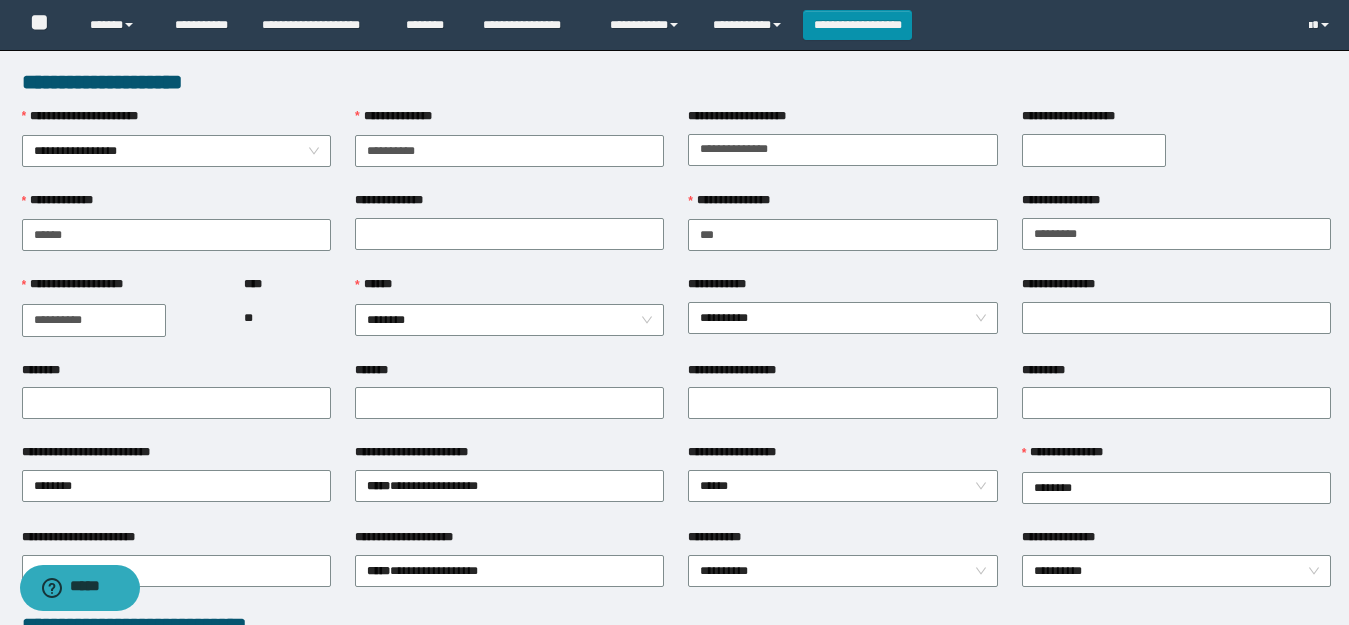 click on "**********" at bounding box center [1094, 150] 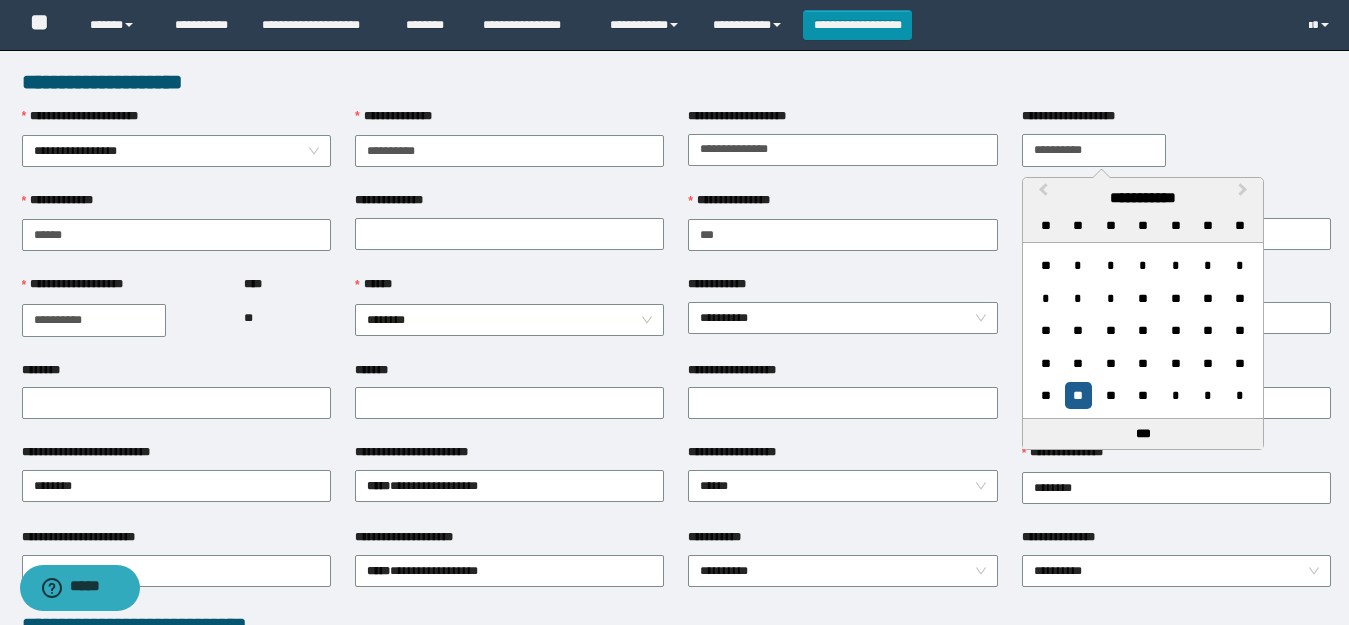 type on "**********" 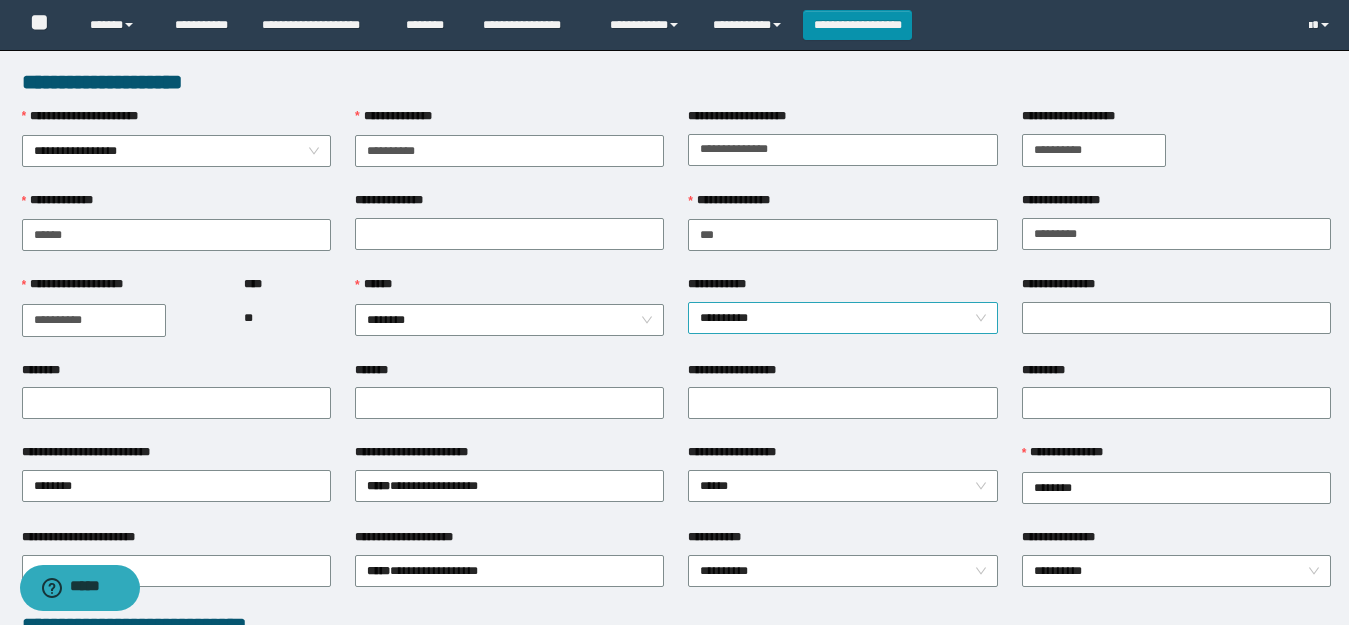 click on "**********" at bounding box center (842, 318) 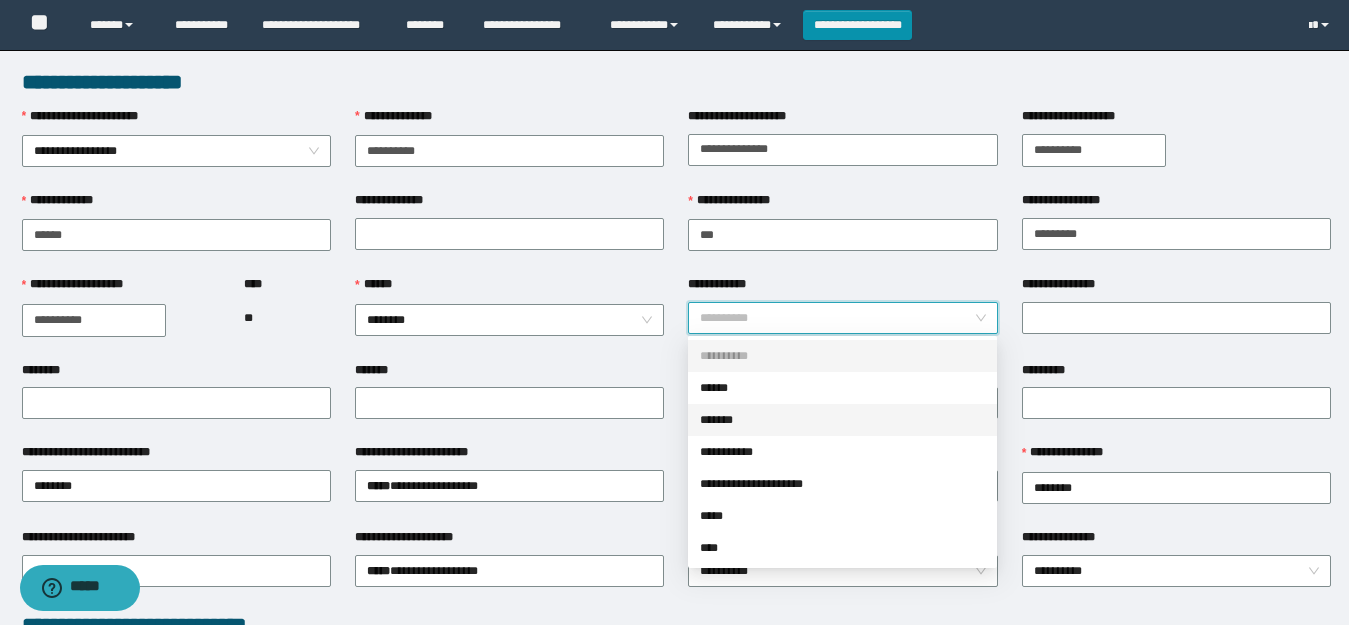 click on "*******" at bounding box center (842, 420) 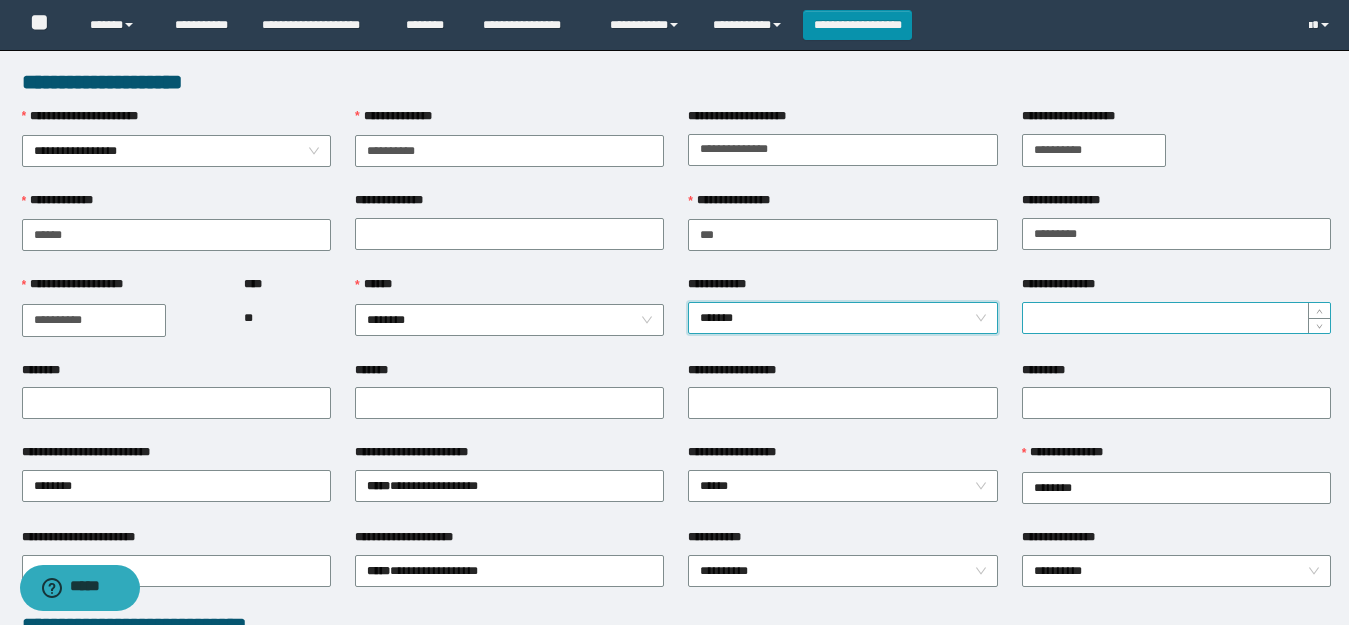 click on "**********" at bounding box center [1176, 318] 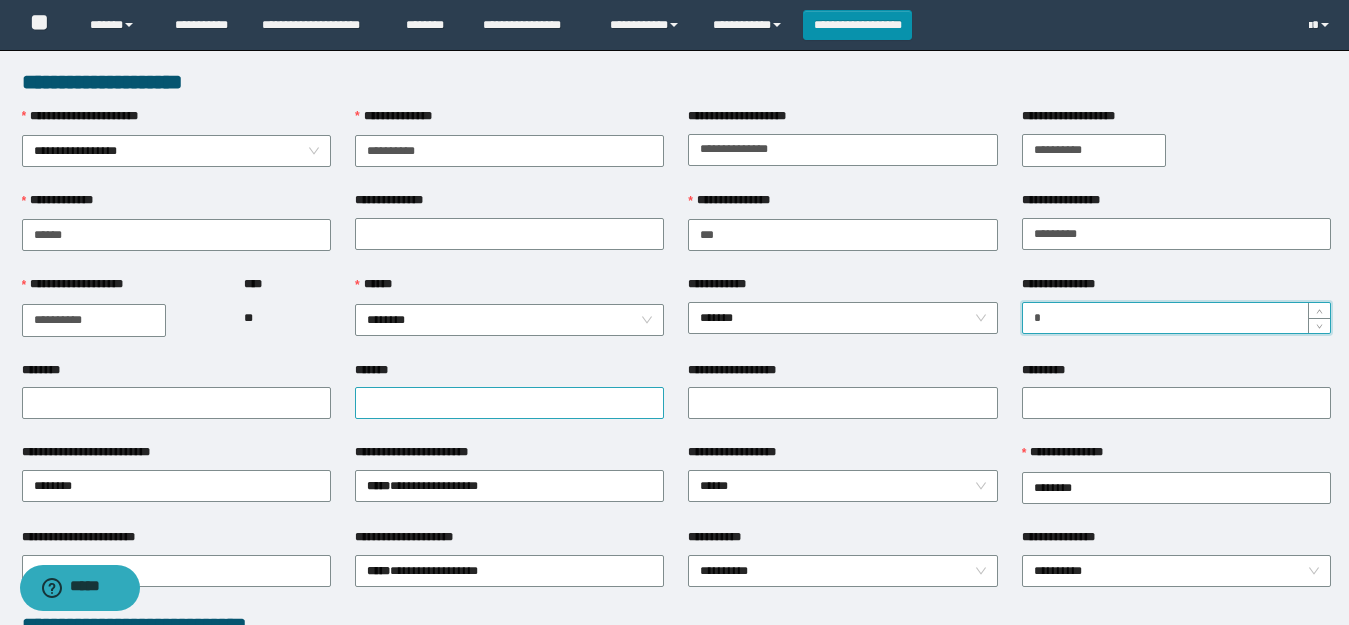 type on "*" 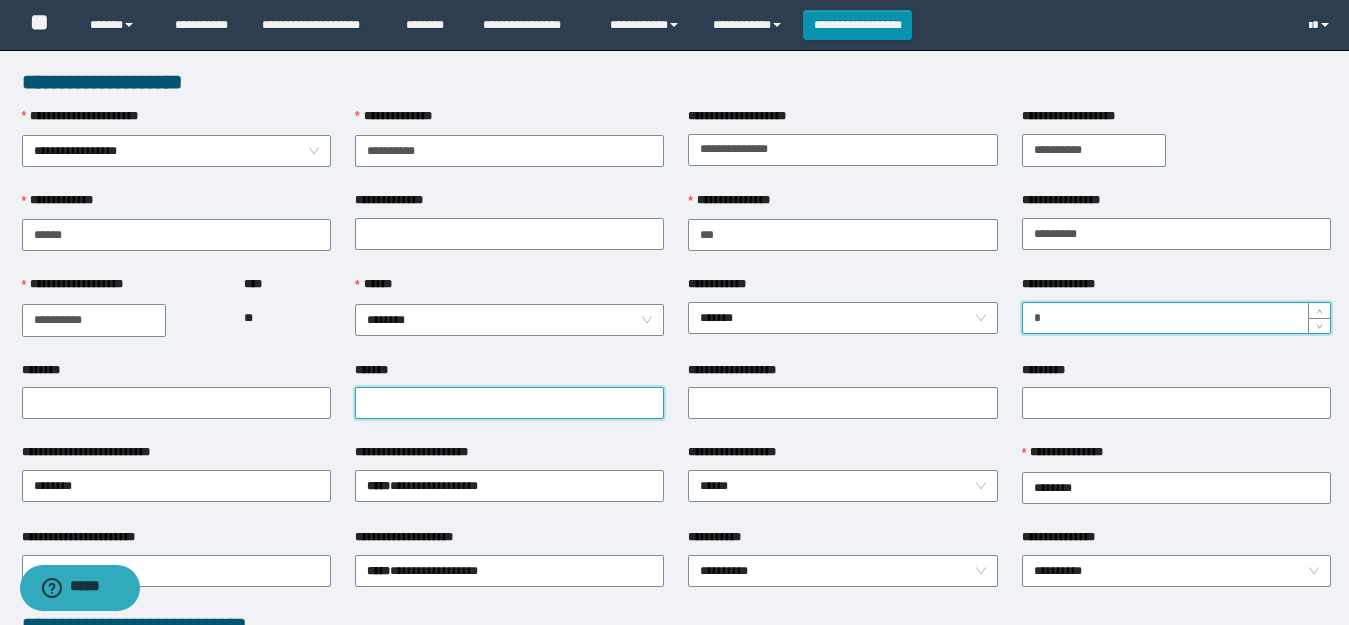click on "*******" at bounding box center (509, 403) 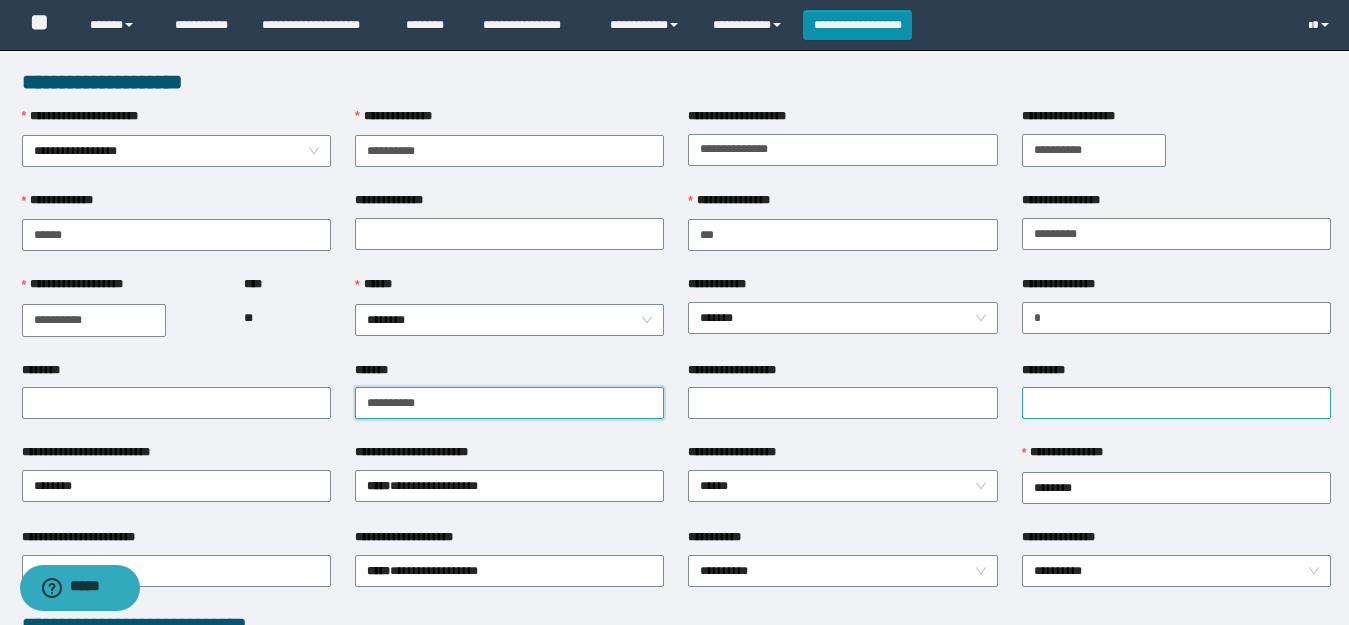 type on "**********" 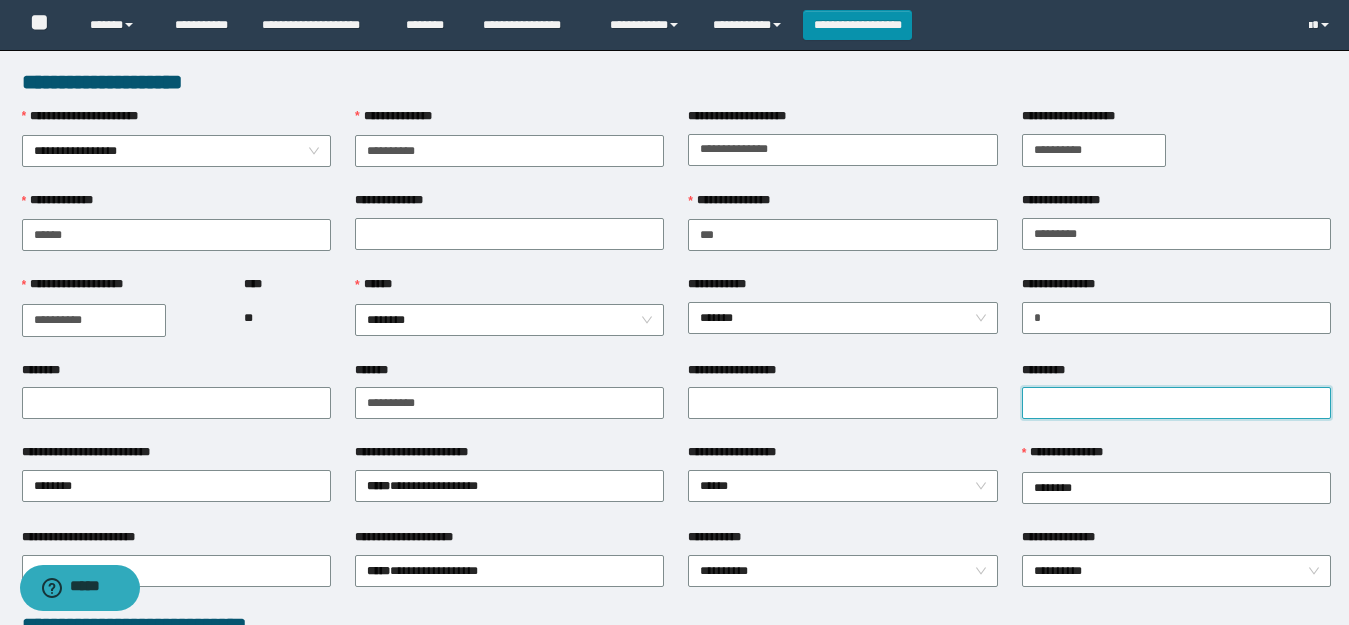 click on "*********" at bounding box center [1176, 403] 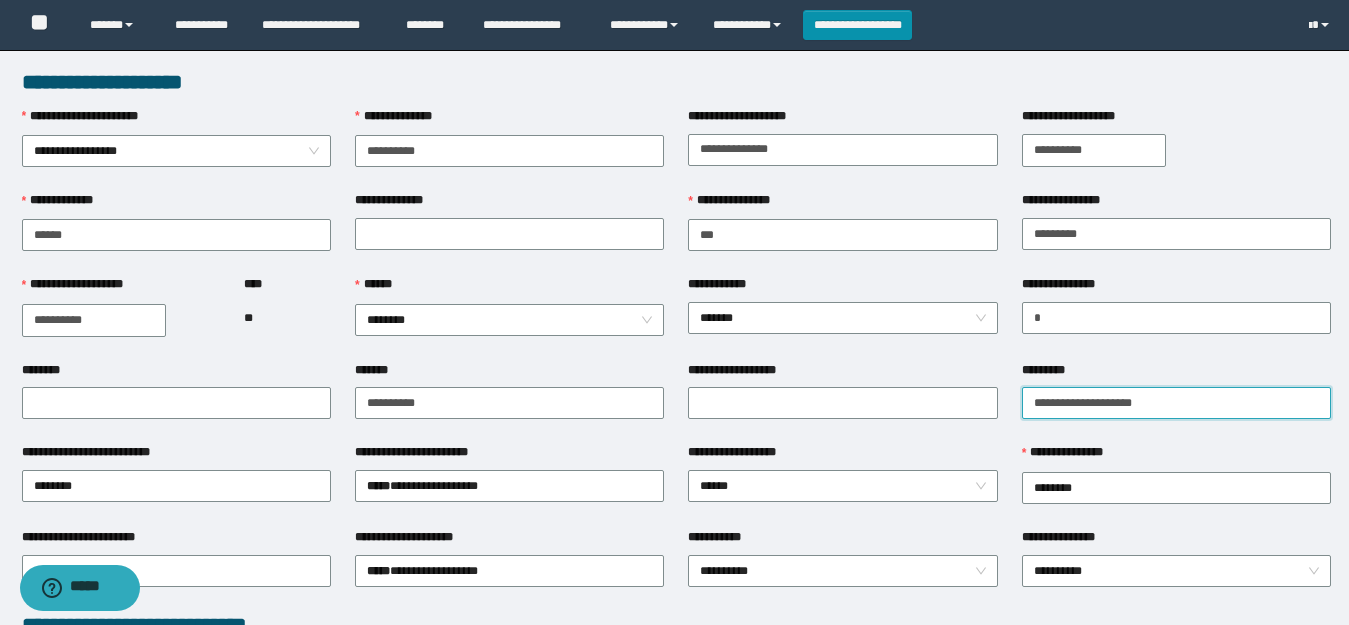 scroll, scrollTop: 200, scrollLeft: 0, axis: vertical 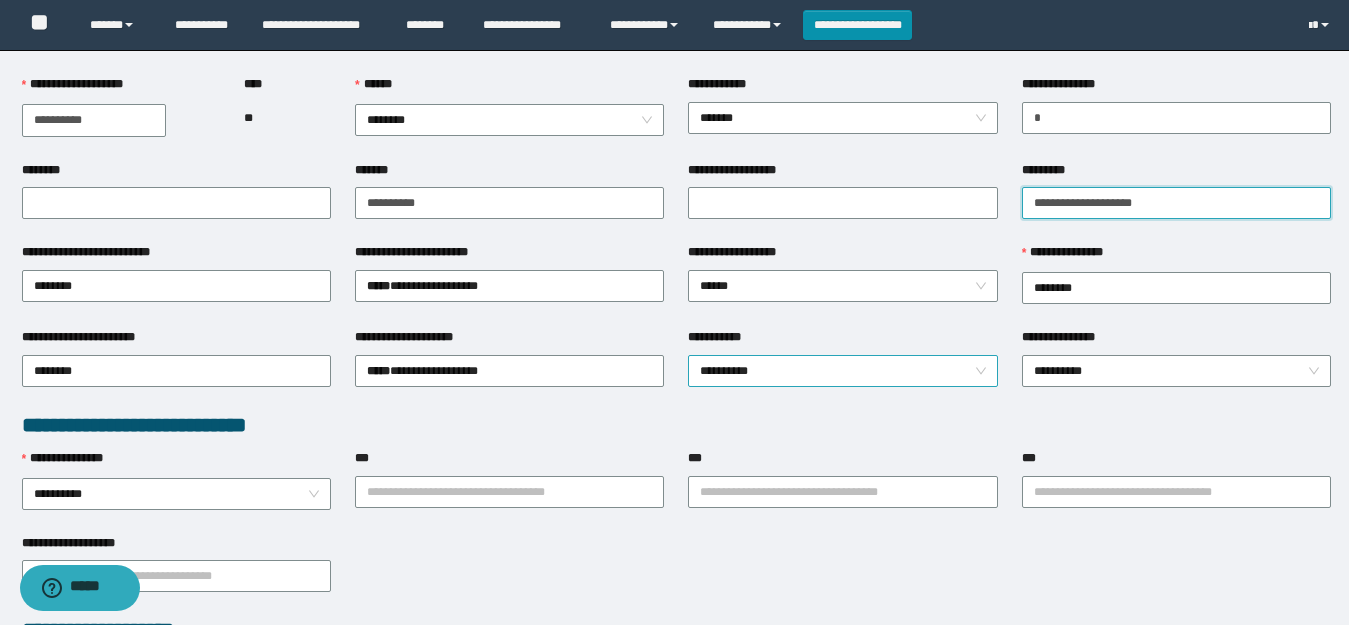 click on "**********" at bounding box center (842, 371) 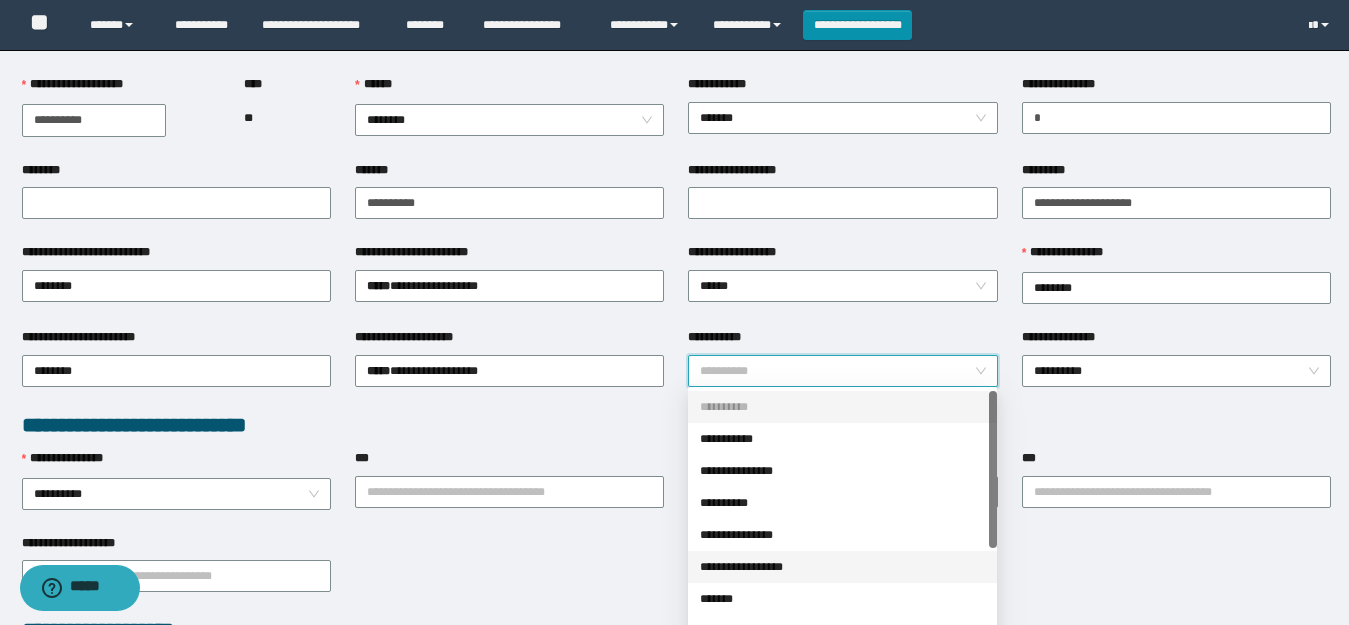 click on "**********" at bounding box center [842, 567] 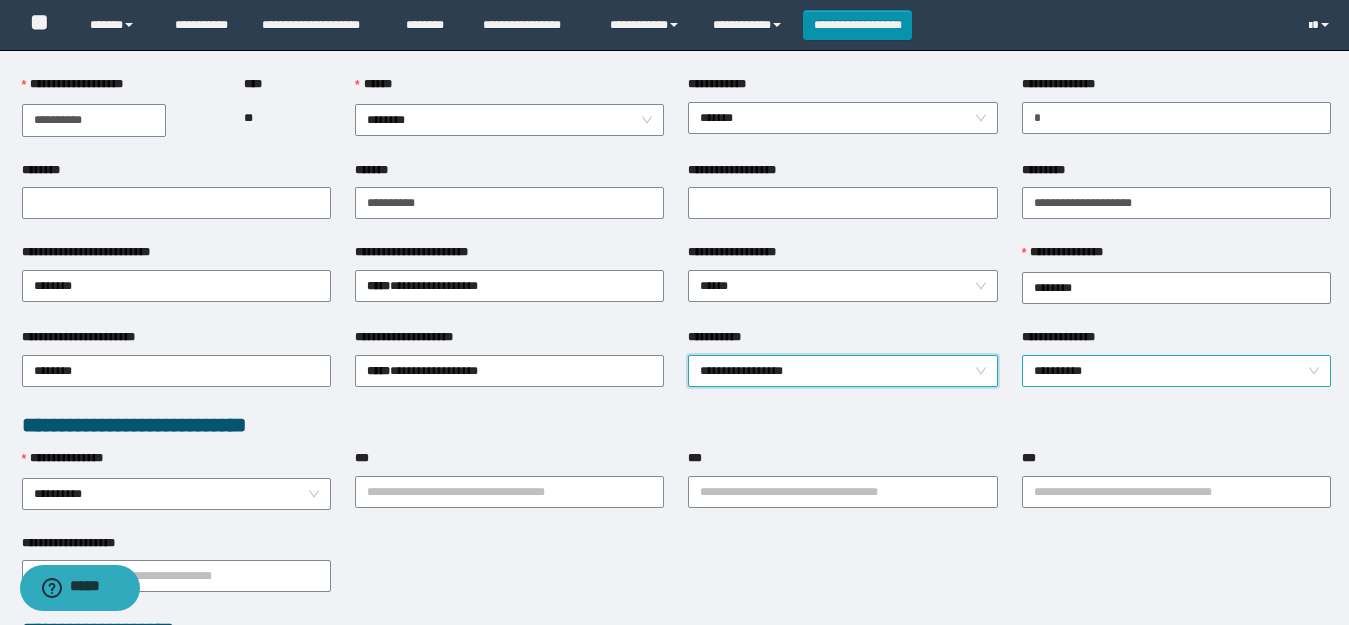 click on "**********" at bounding box center [1176, 371] 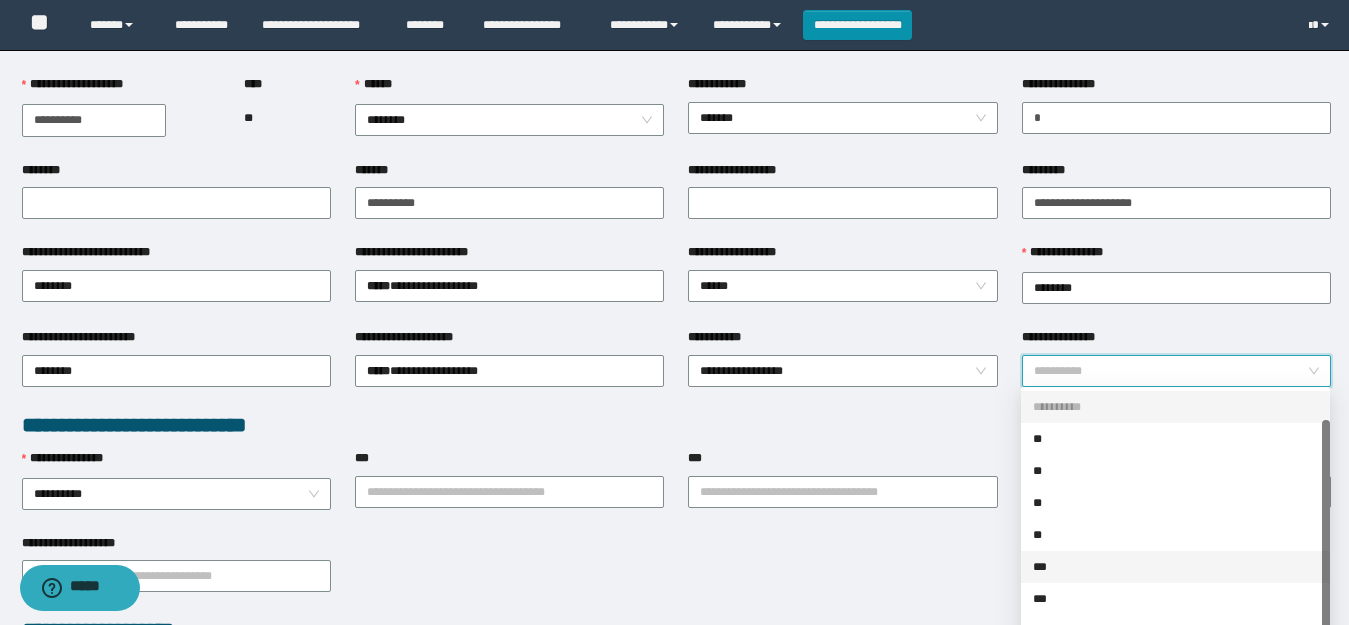 scroll, scrollTop: 32, scrollLeft: 0, axis: vertical 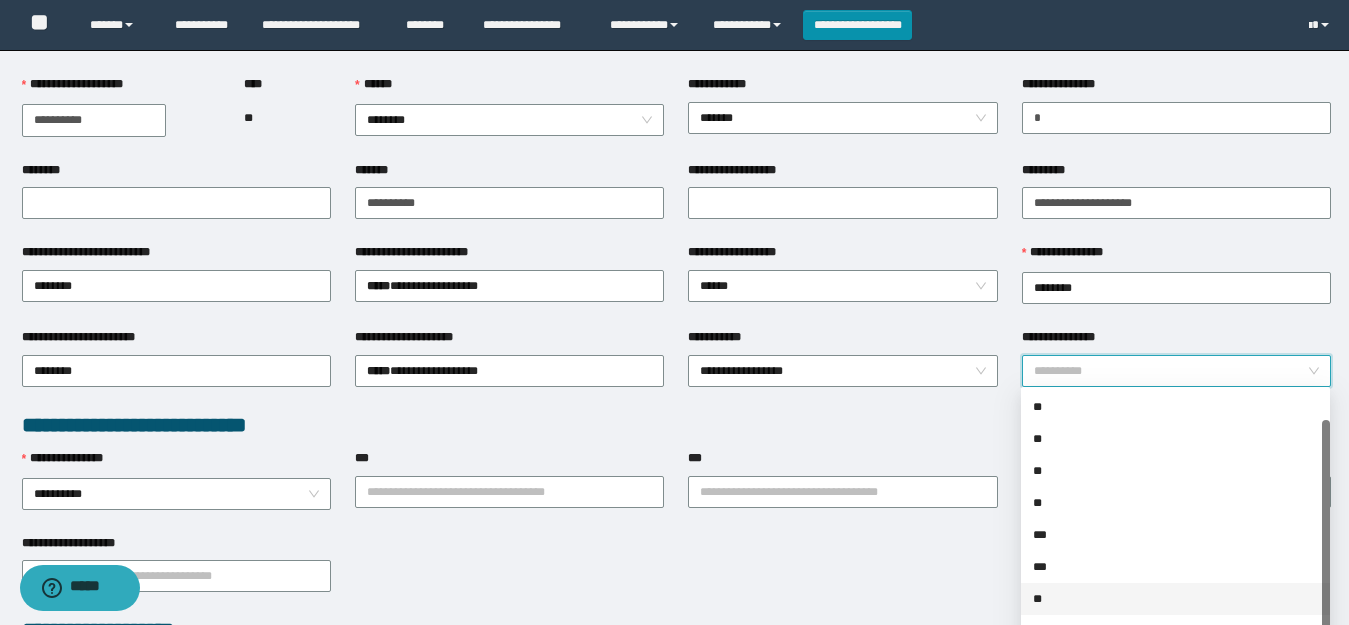 click on "**" at bounding box center [1175, 599] 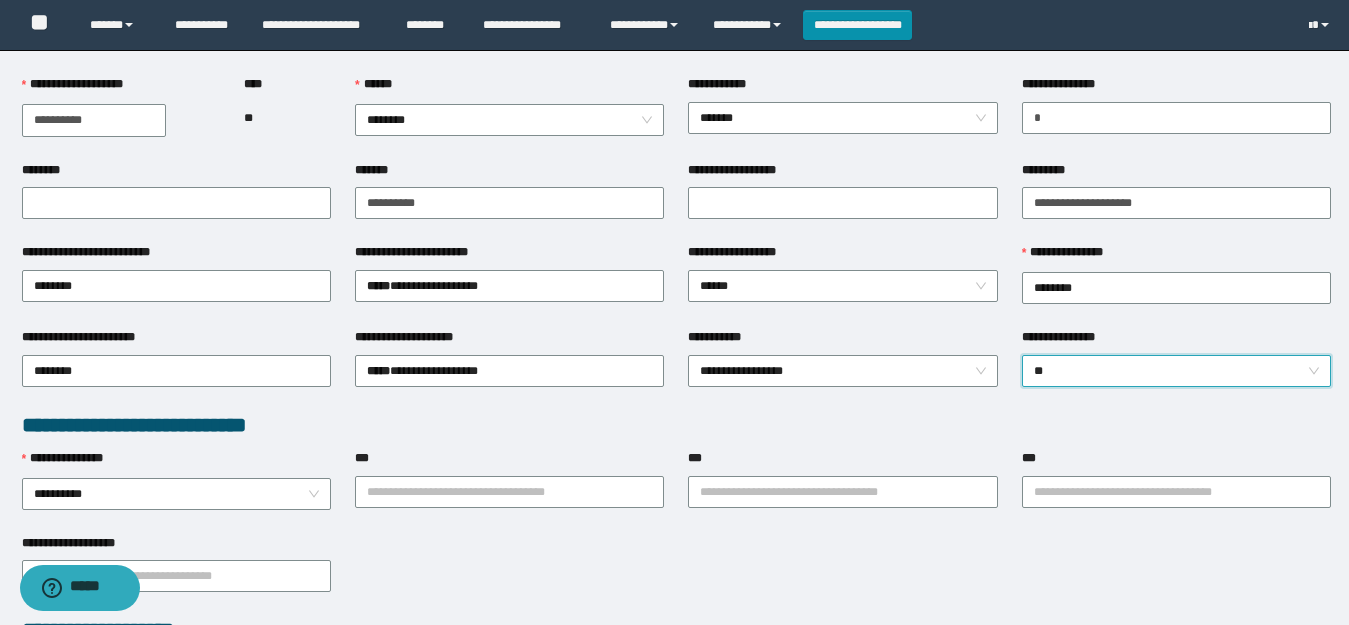 scroll, scrollTop: 400, scrollLeft: 0, axis: vertical 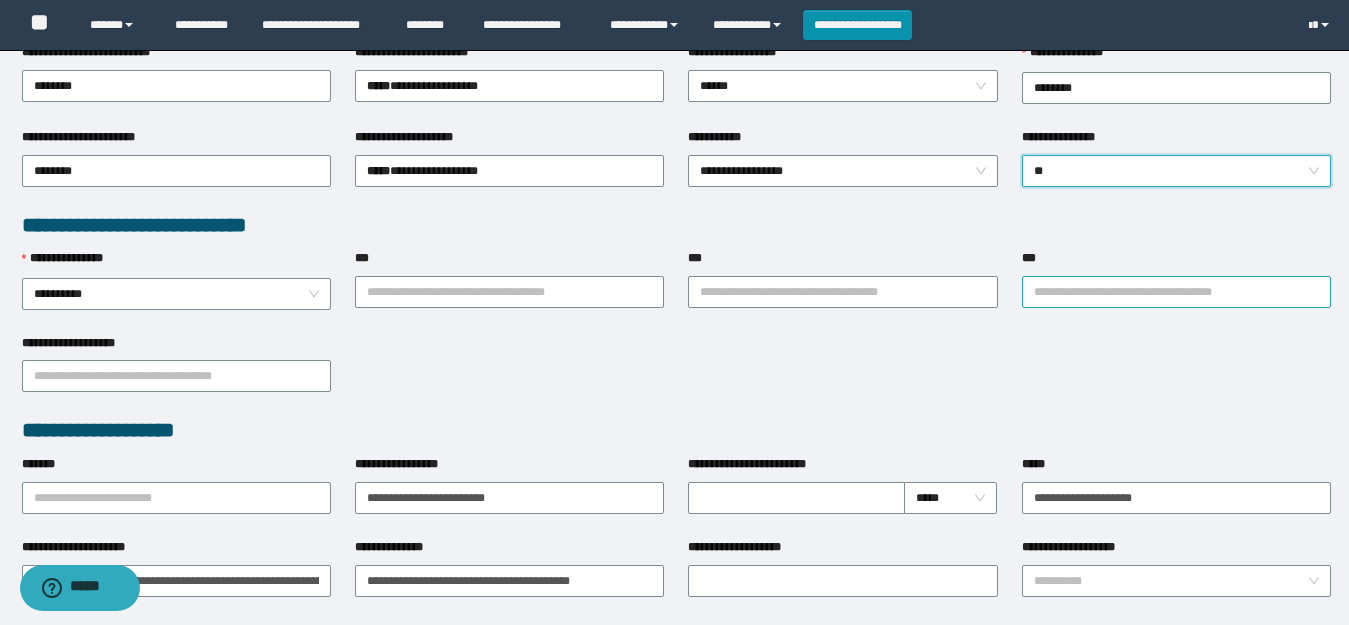 click on "***" at bounding box center [1176, 292] 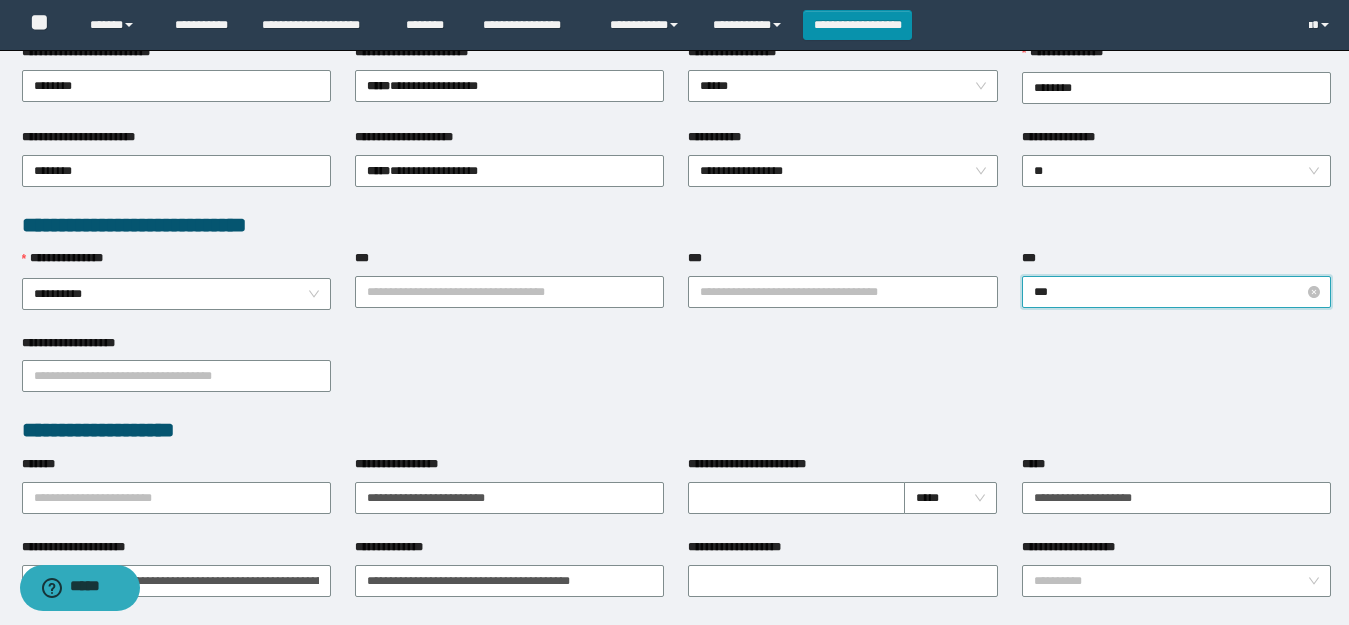 type on "****" 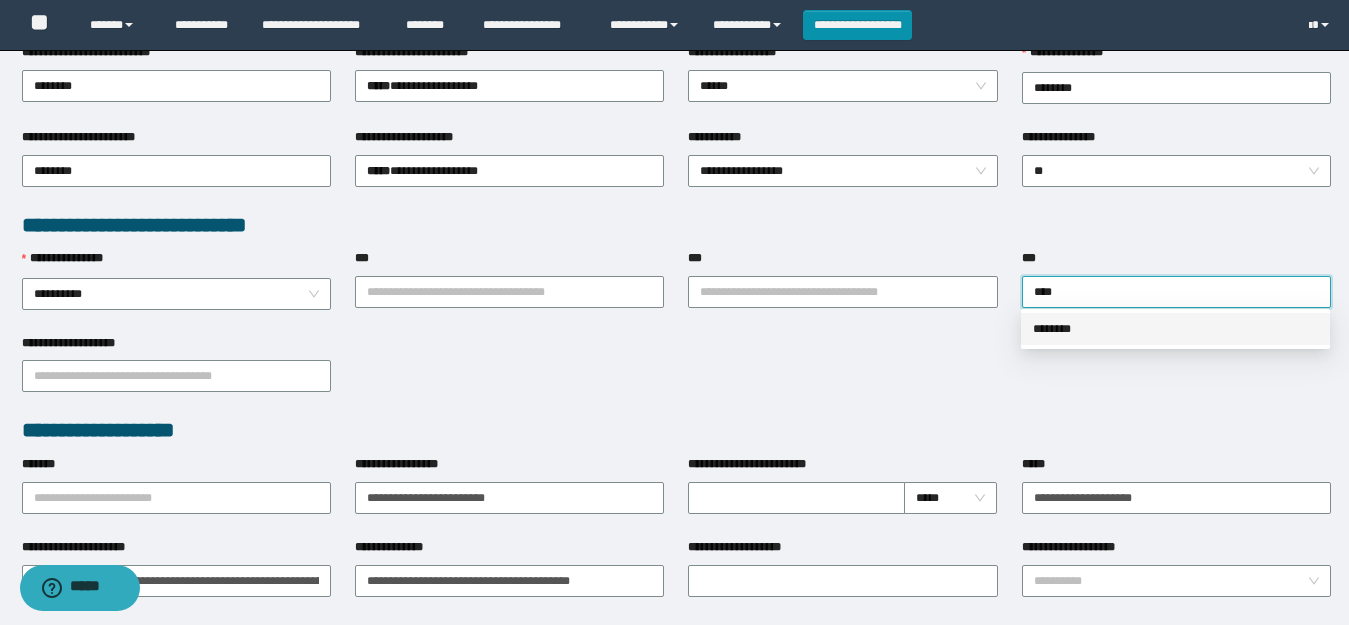 click on "********" at bounding box center (1175, 329) 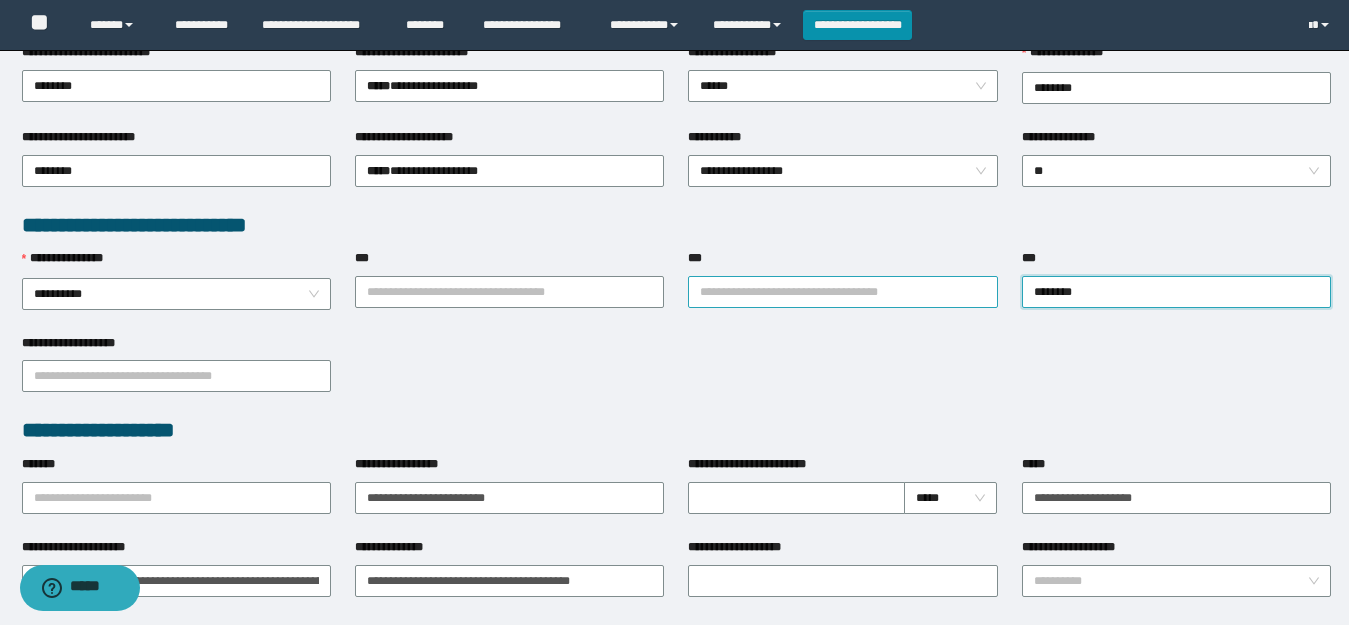 click on "***" at bounding box center [842, 292] 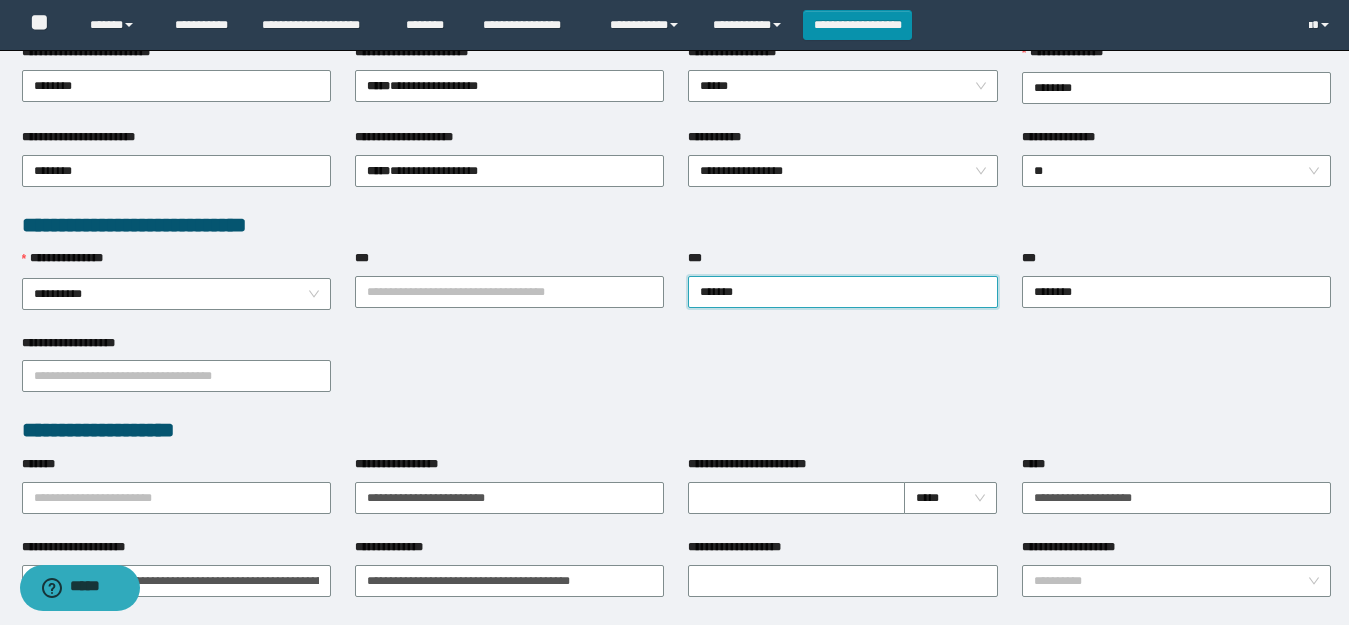 drag, startPoint x: 797, startPoint y: 287, endPoint x: 342, endPoint y: 168, distance: 470.30417 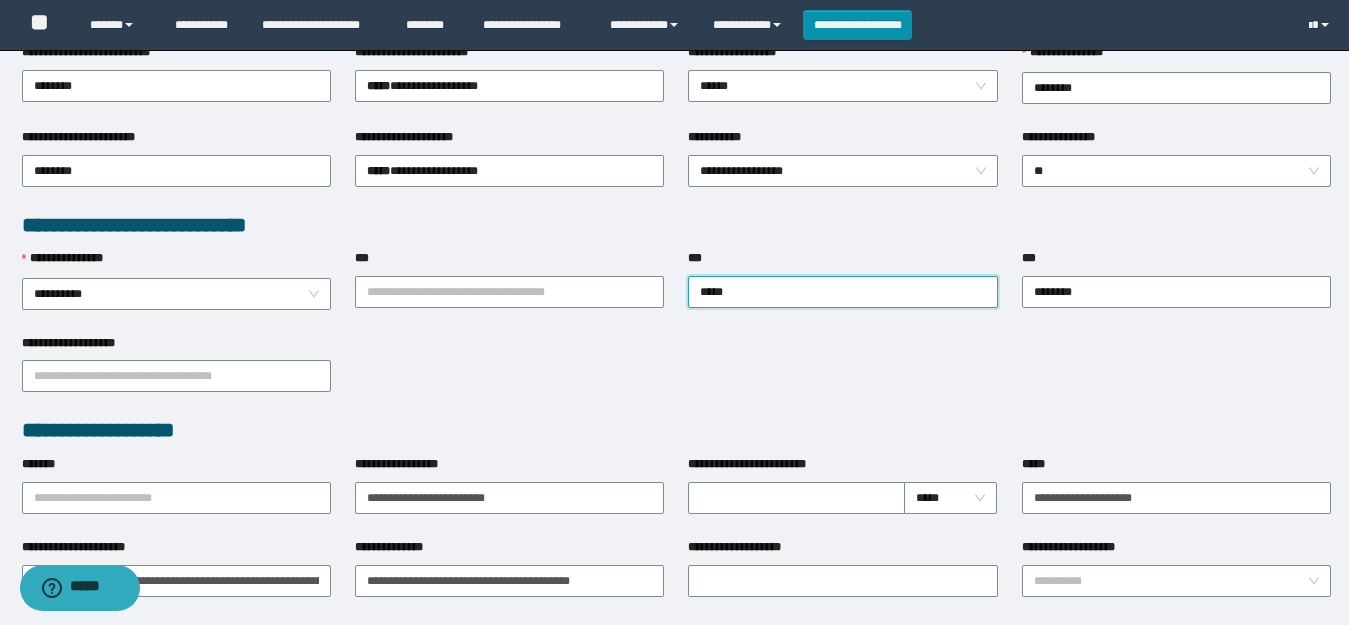type on "******" 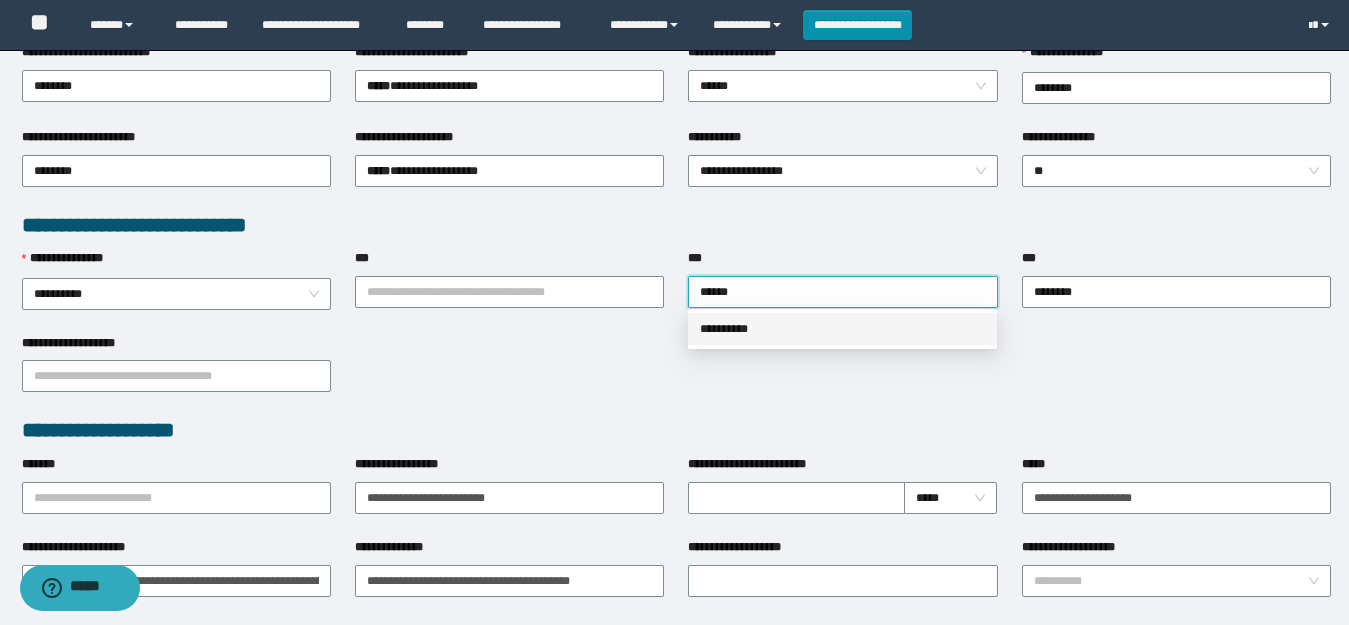 click on "**********" at bounding box center [842, 329] 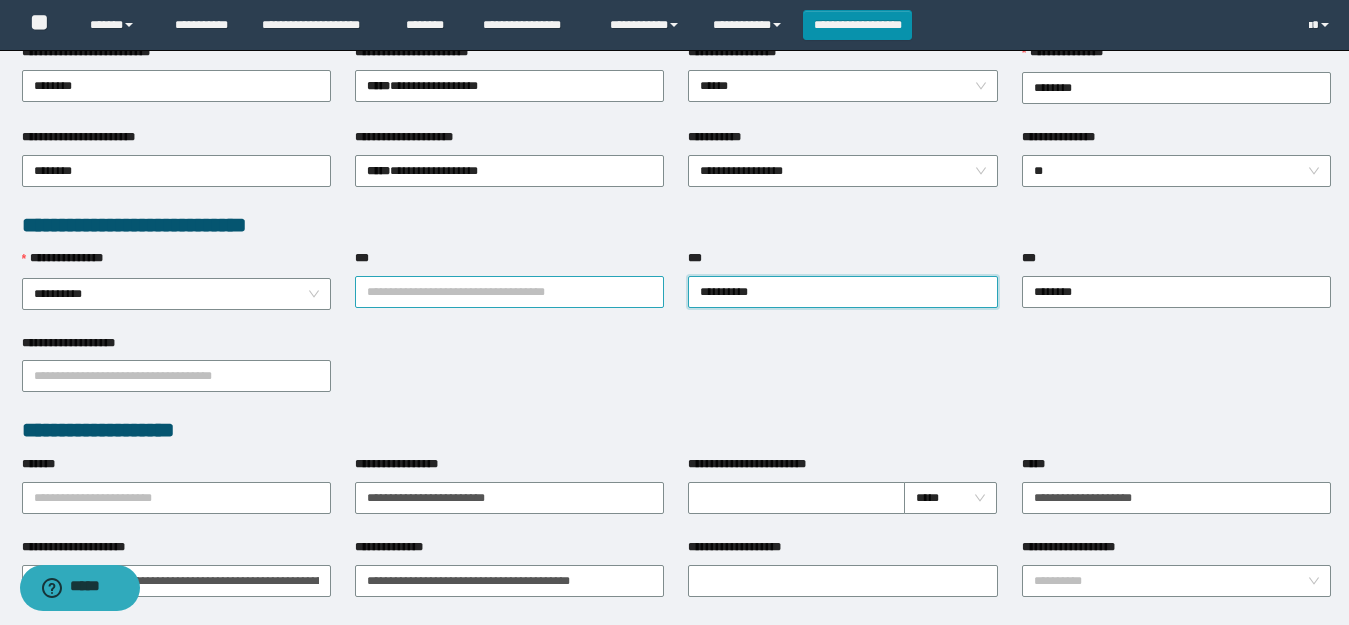 click on "***" at bounding box center [509, 292] 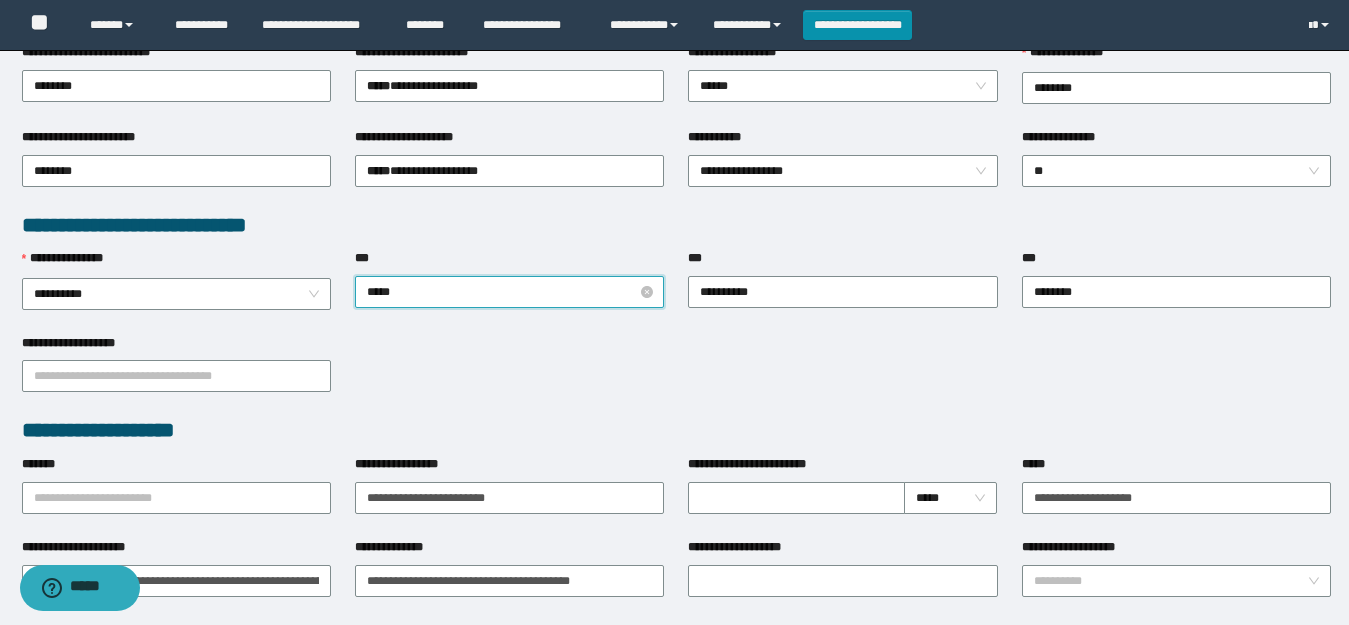 type on "******" 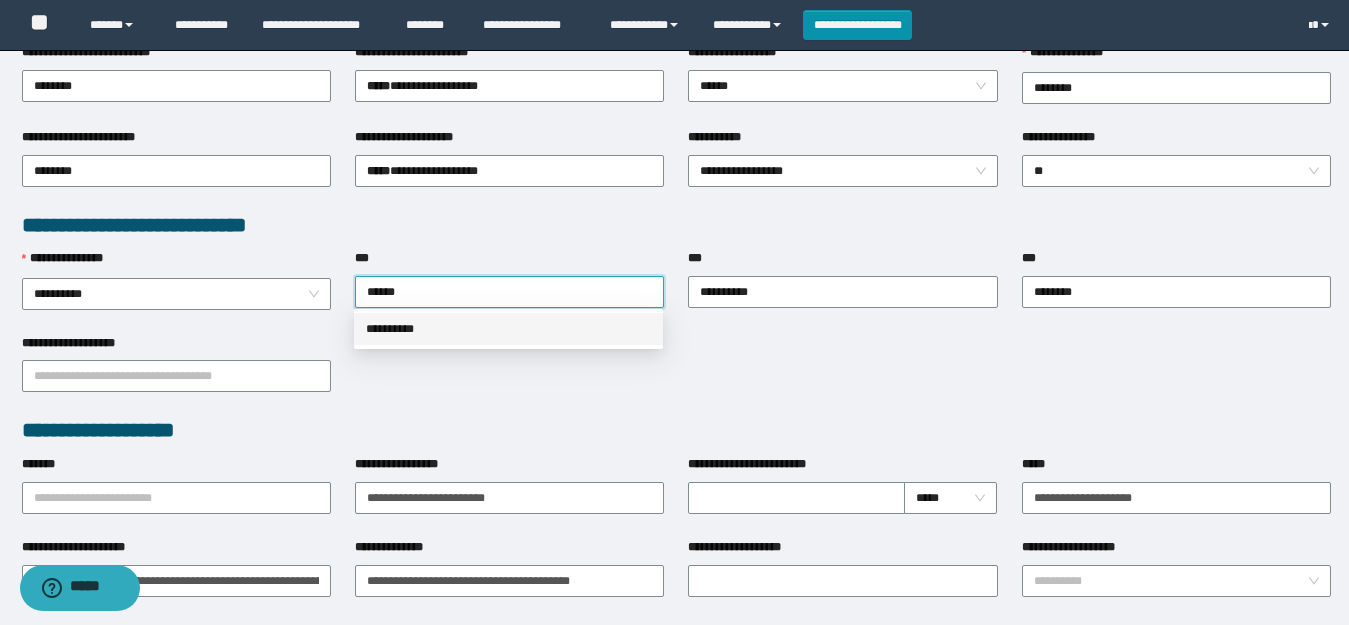 click on "**********" at bounding box center (508, 329) 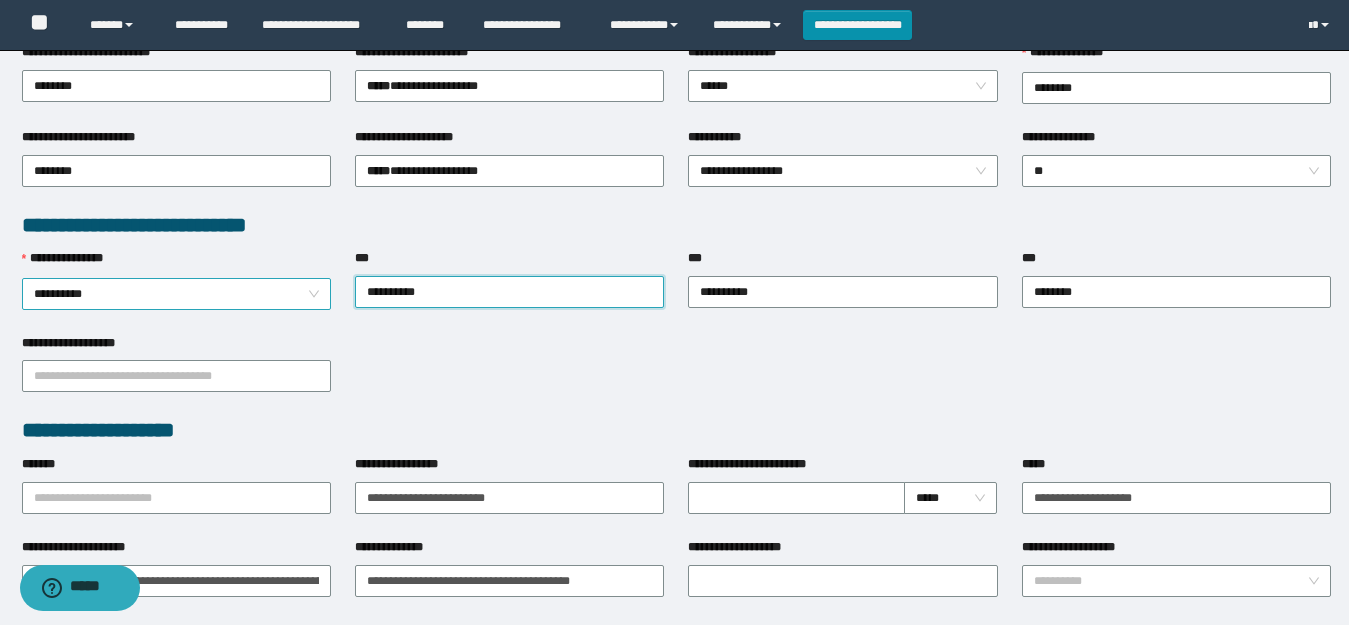 click on "**********" at bounding box center (176, 294) 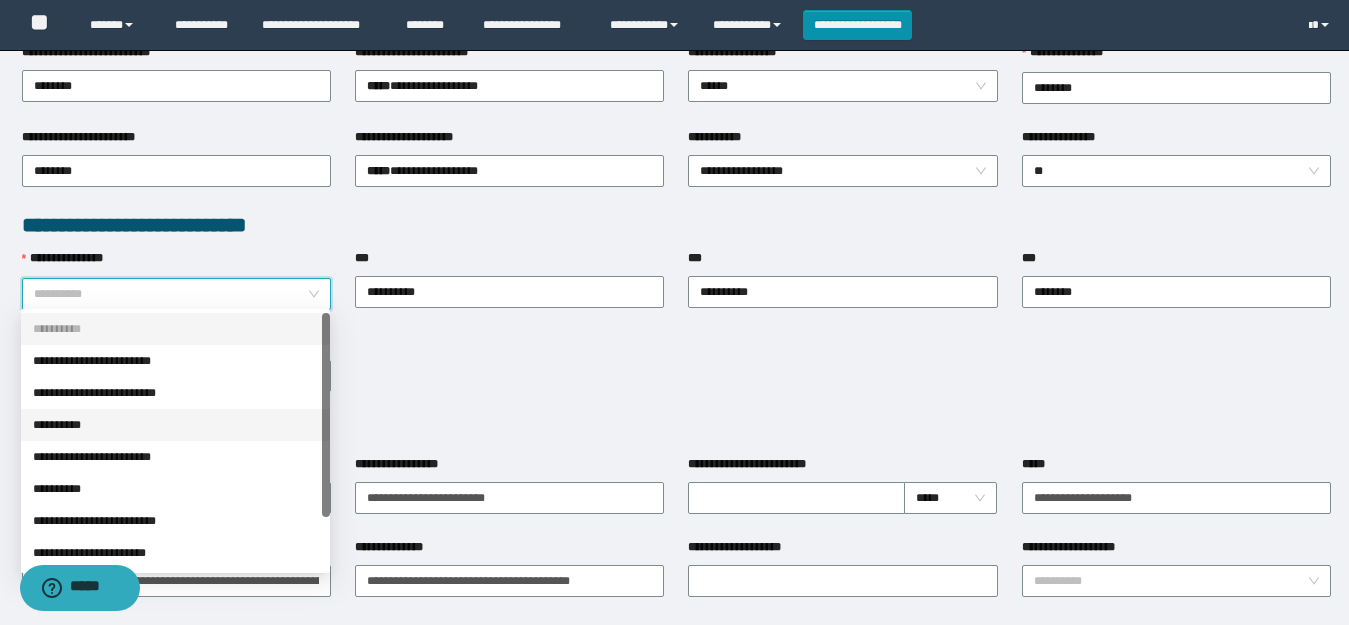 click on "**********" at bounding box center [175, 425] 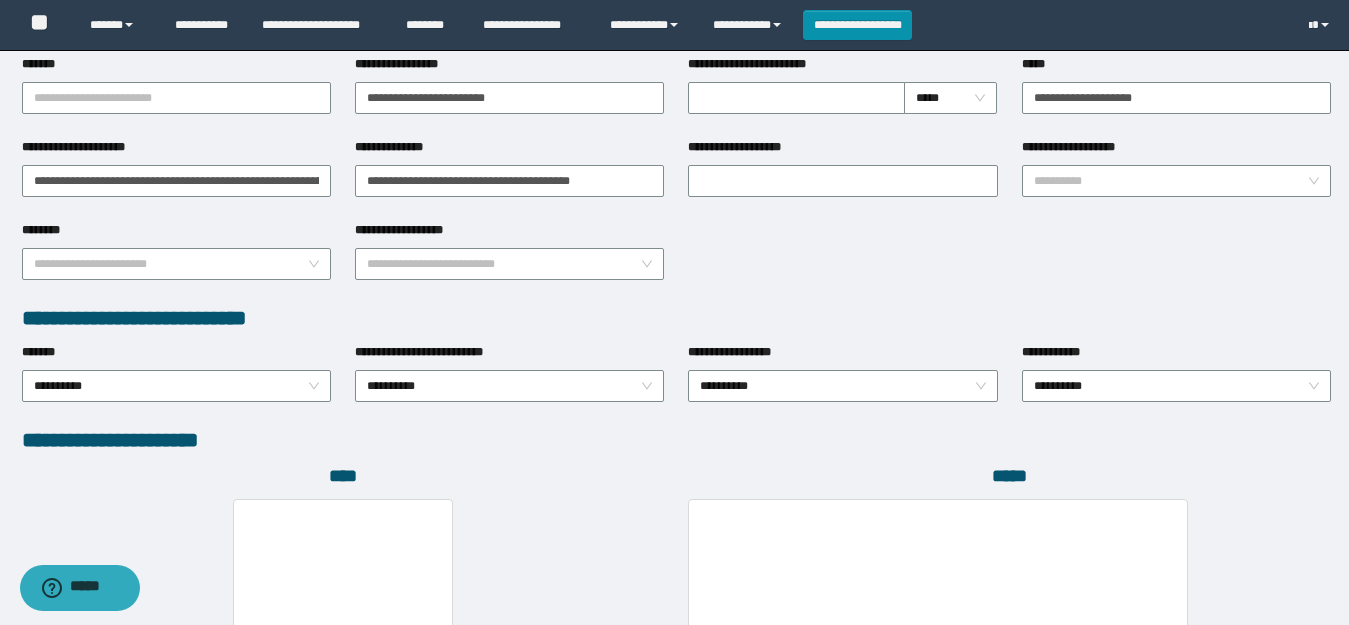 scroll, scrollTop: 1100, scrollLeft: 0, axis: vertical 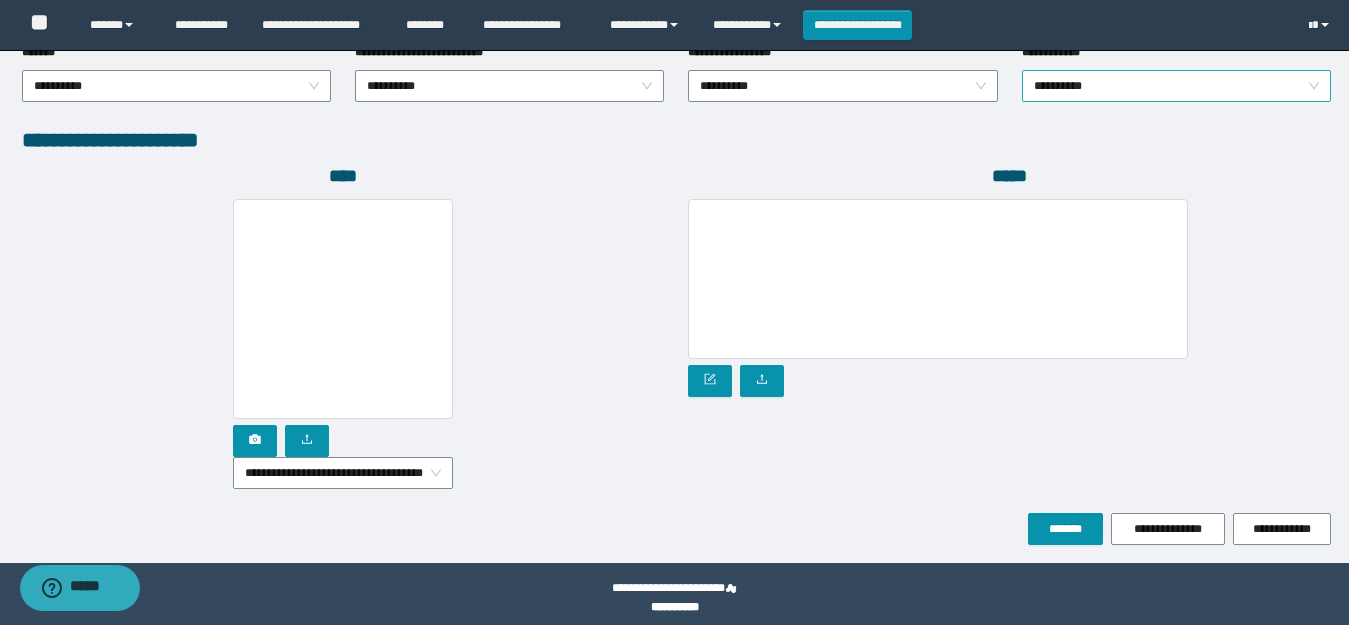 click on "**********" at bounding box center [1176, 86] 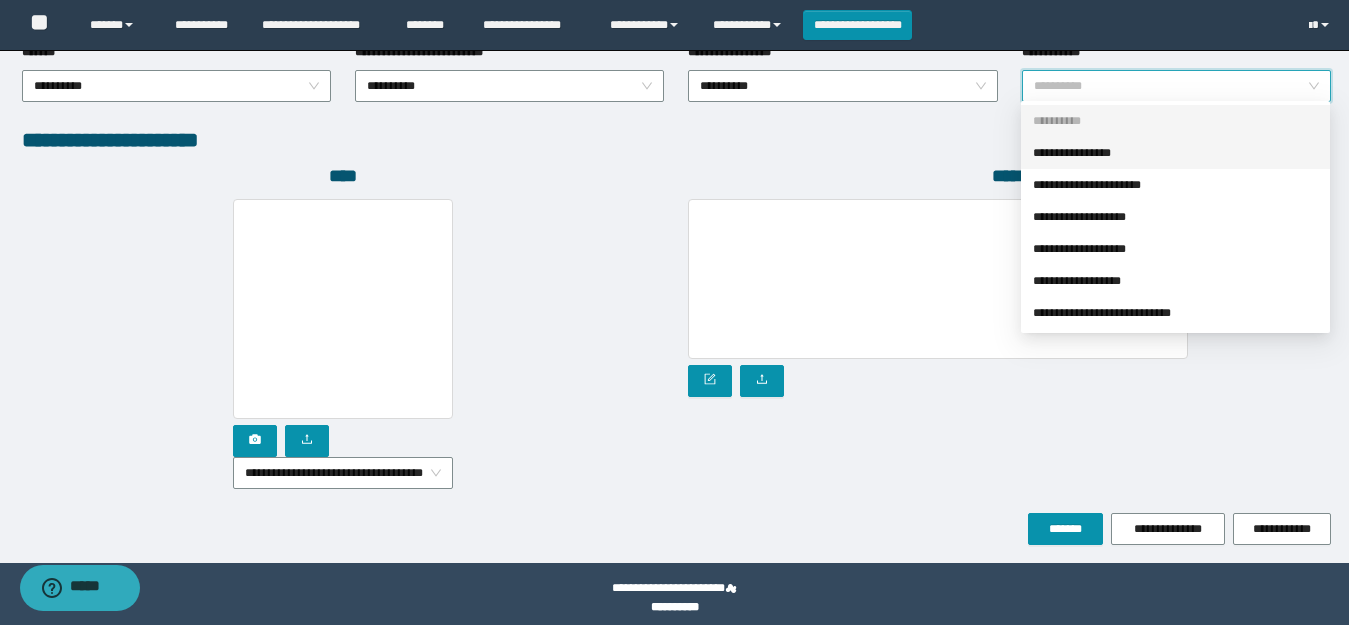 click on "**********" at bounding box center (1175, 153) 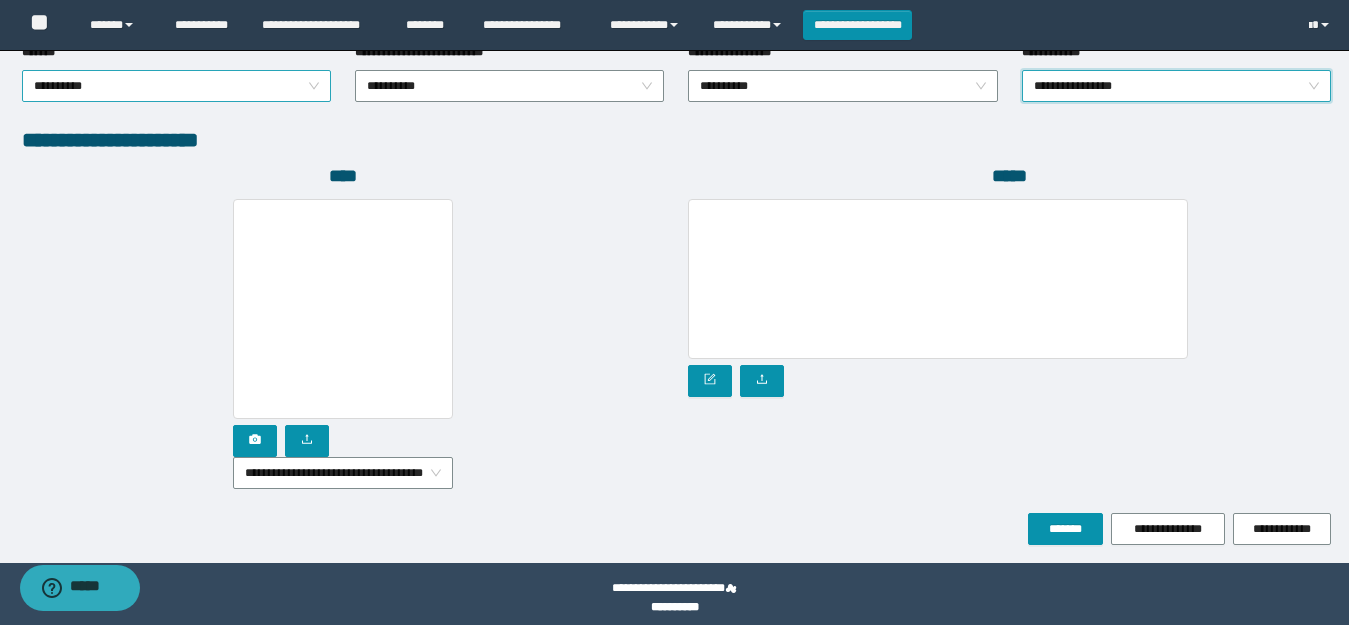 click on "**********" at bounding box center (176, 86) 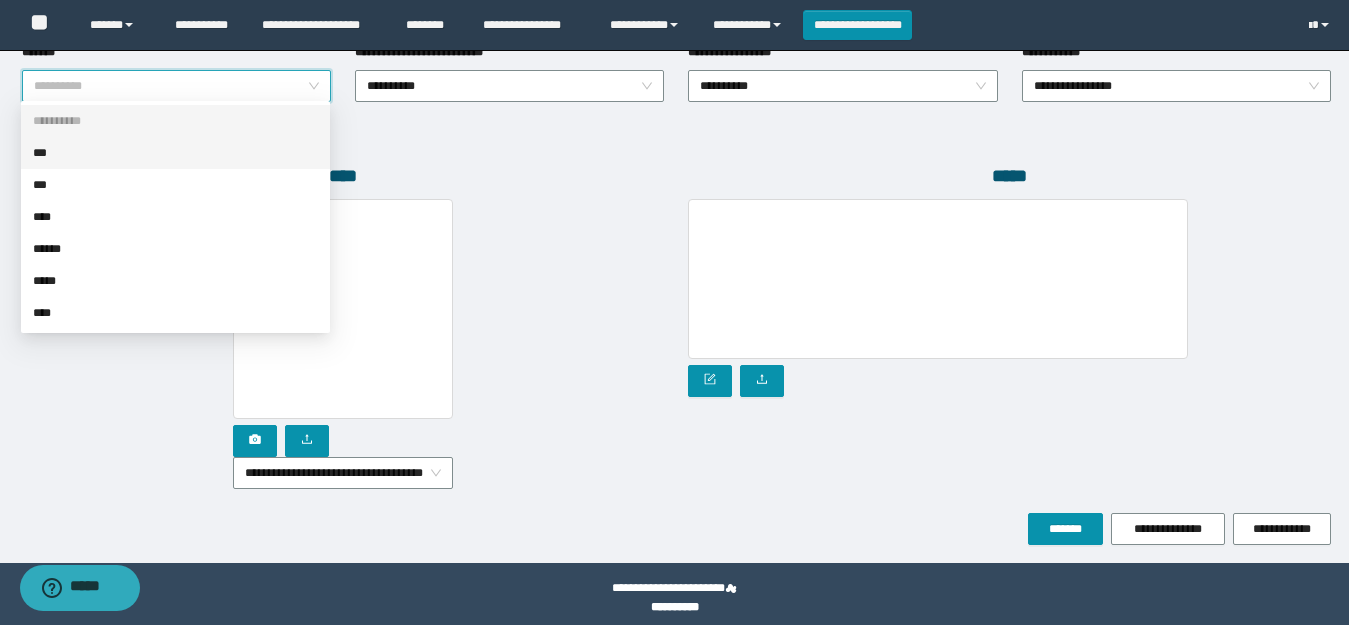 click on "***" at bounding box center (175, 153) 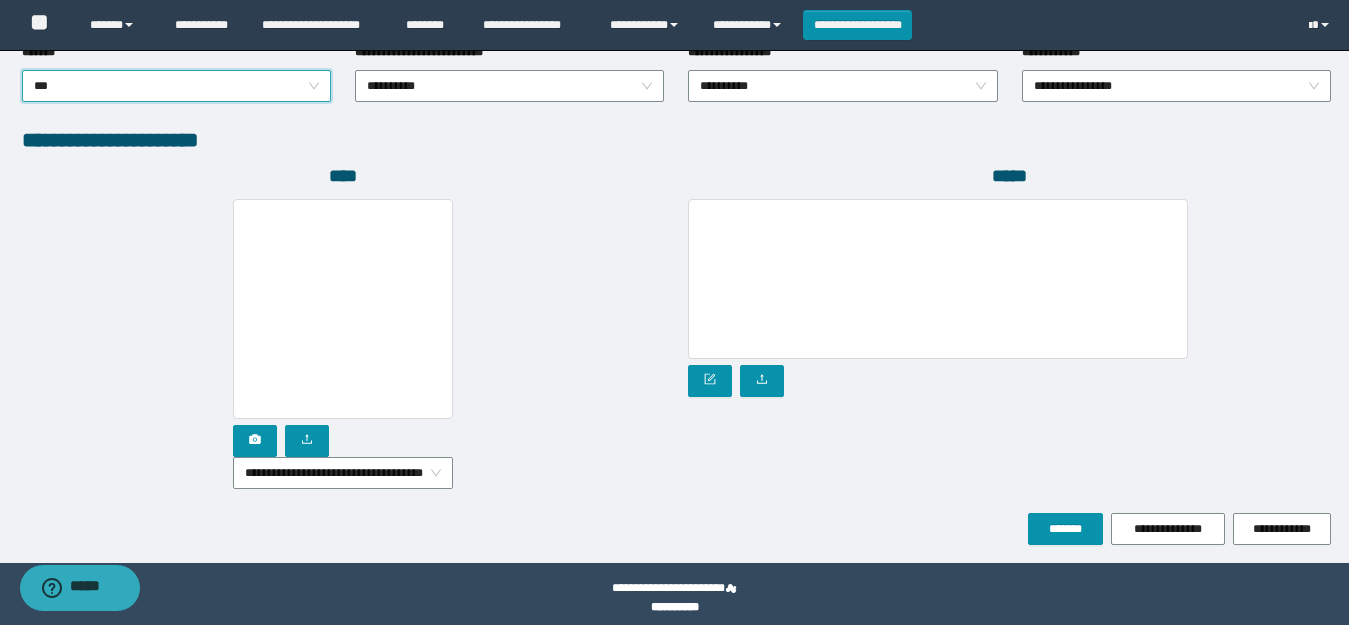 scroll, scrollTop: 900, scrollLeft: 0, axis: vertical 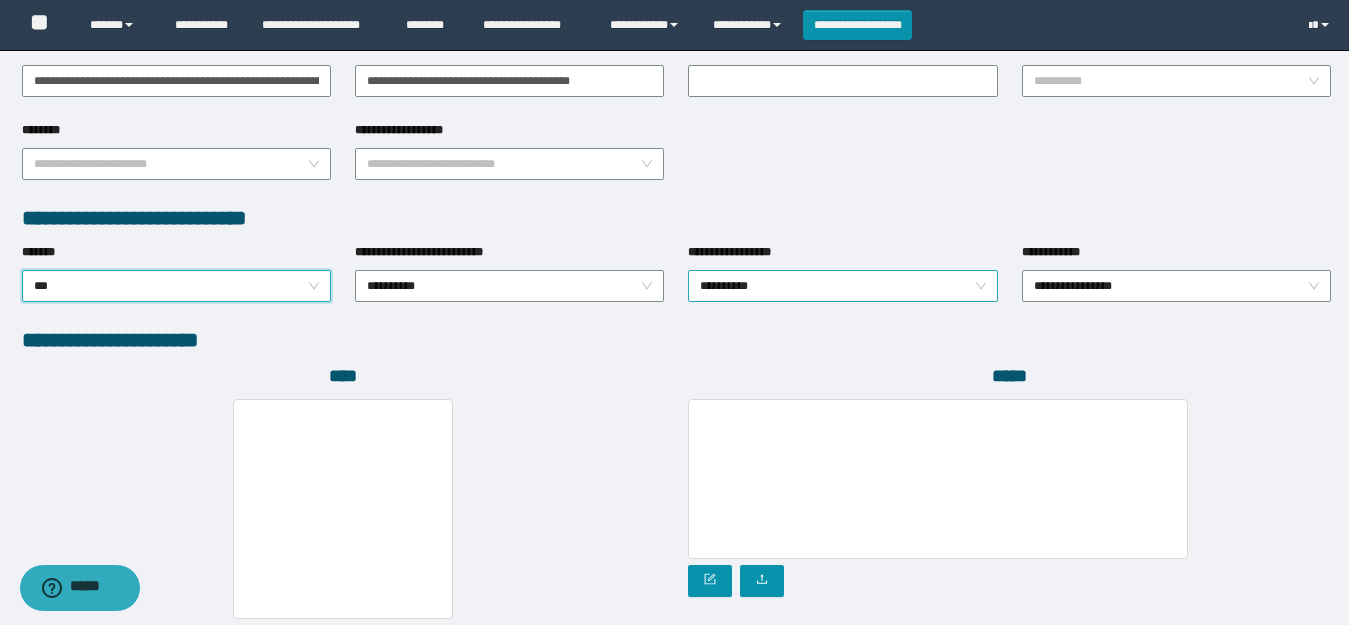 click on "**********" at bounding box center [842, 286] 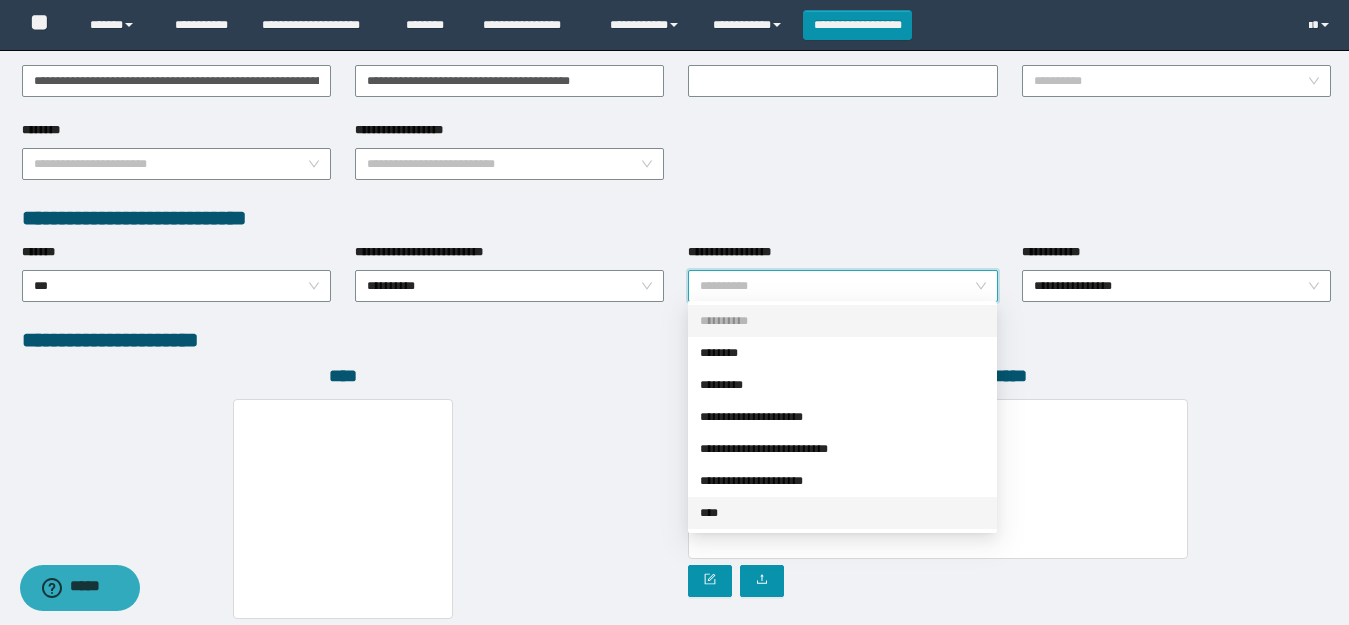 click on "**********" at bounding box center (343, 544) 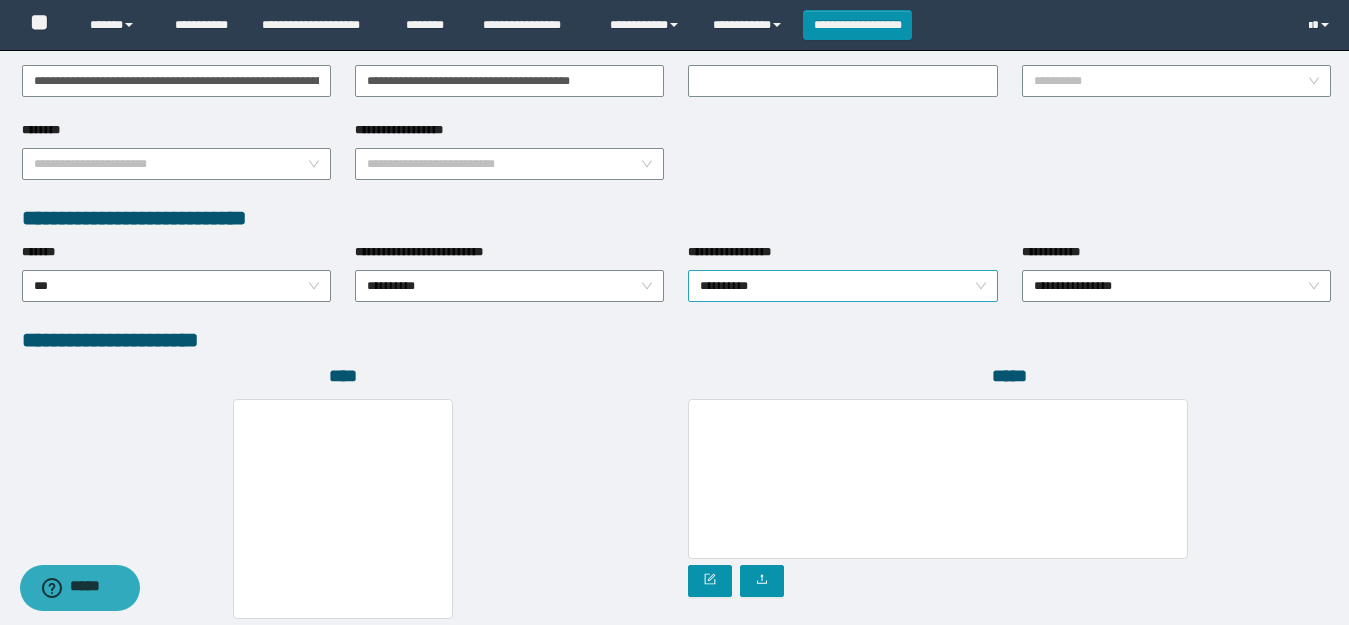 click on "**********" at bounding box center (842, 286) 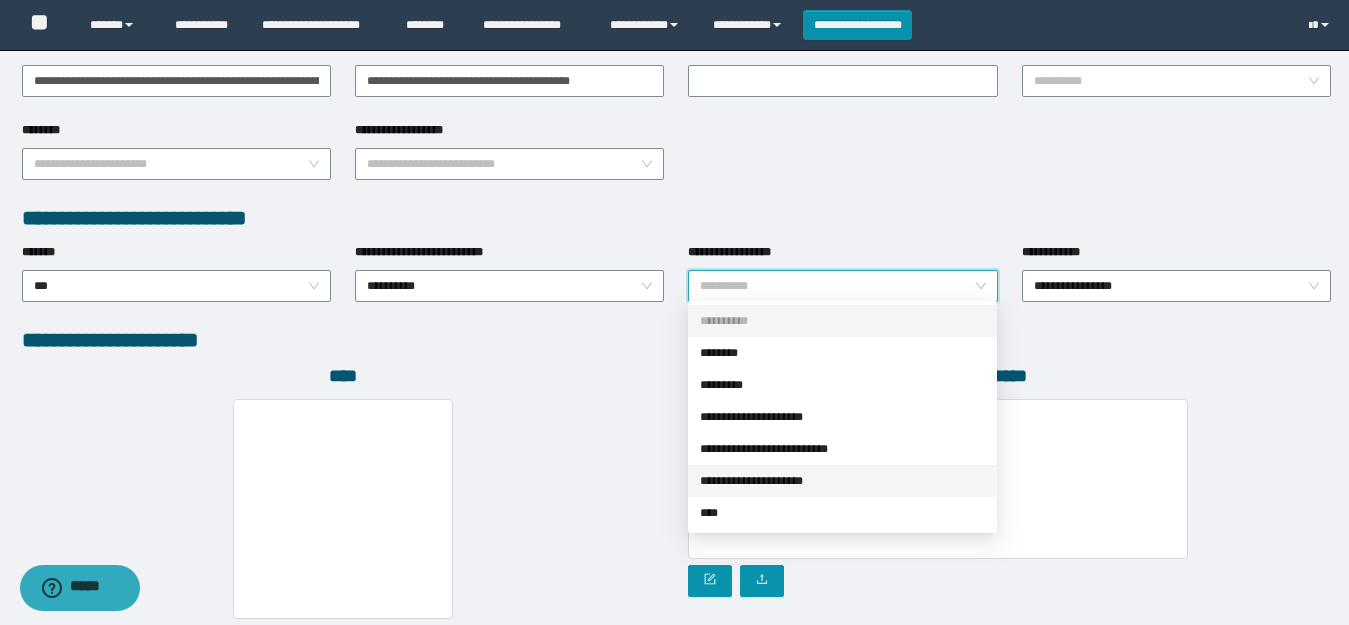 click on "**********" at bounding box center (842, 481) 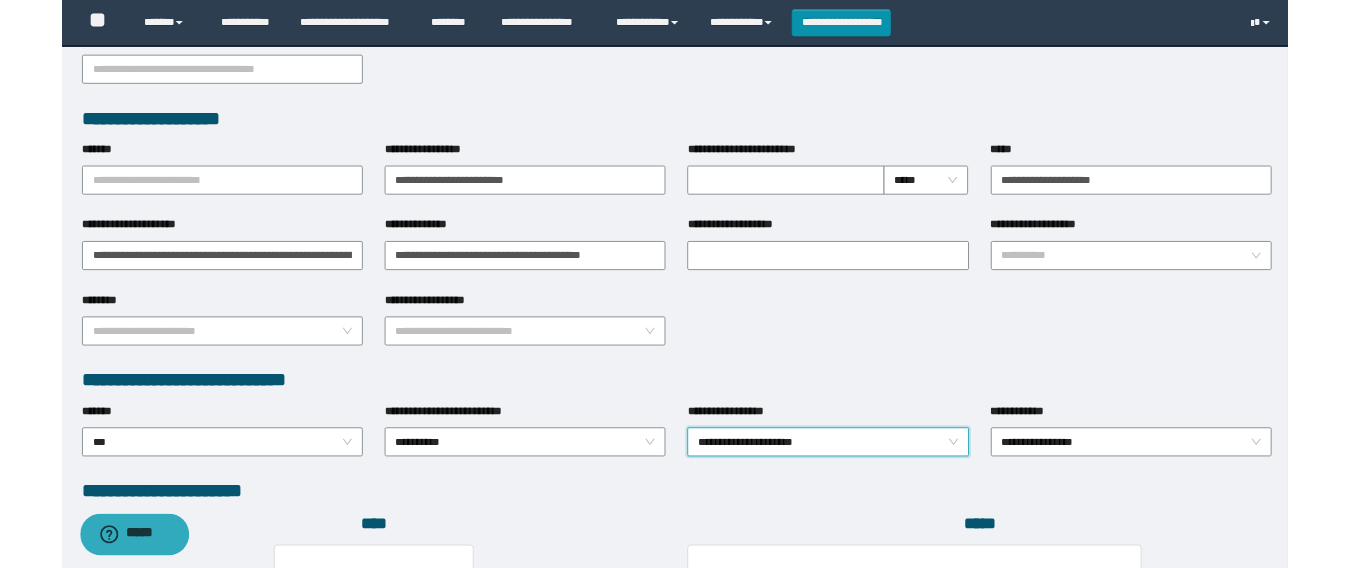 scroll, scrollTop: 1112, scrollLeft: 0, axis: vertical 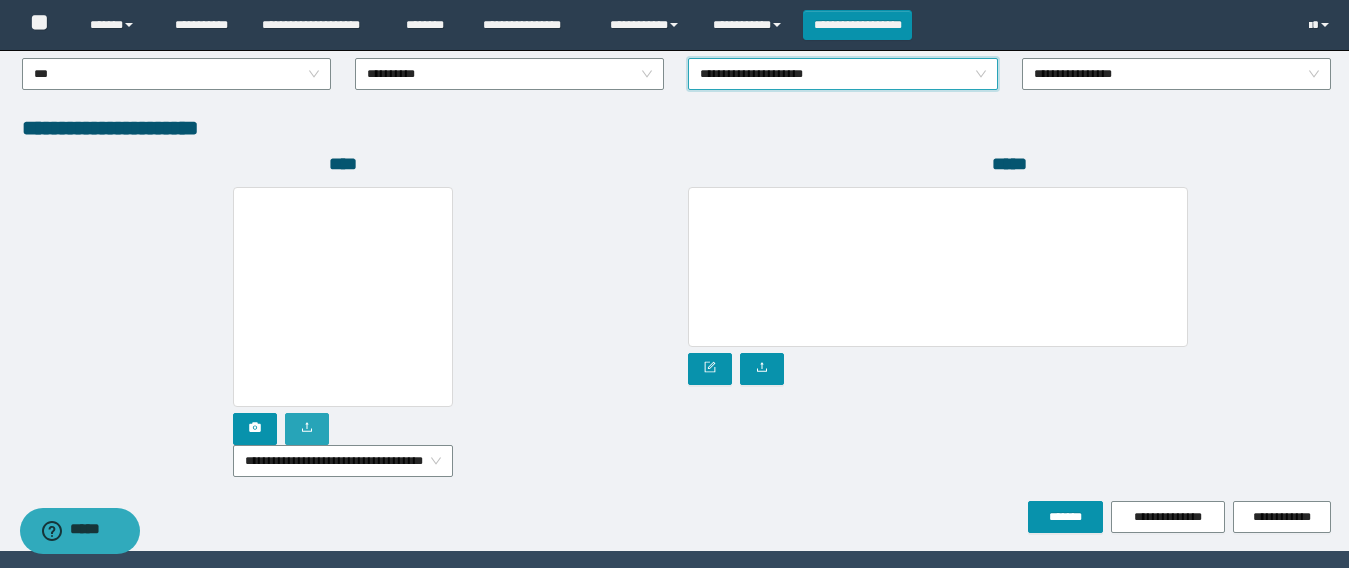 click 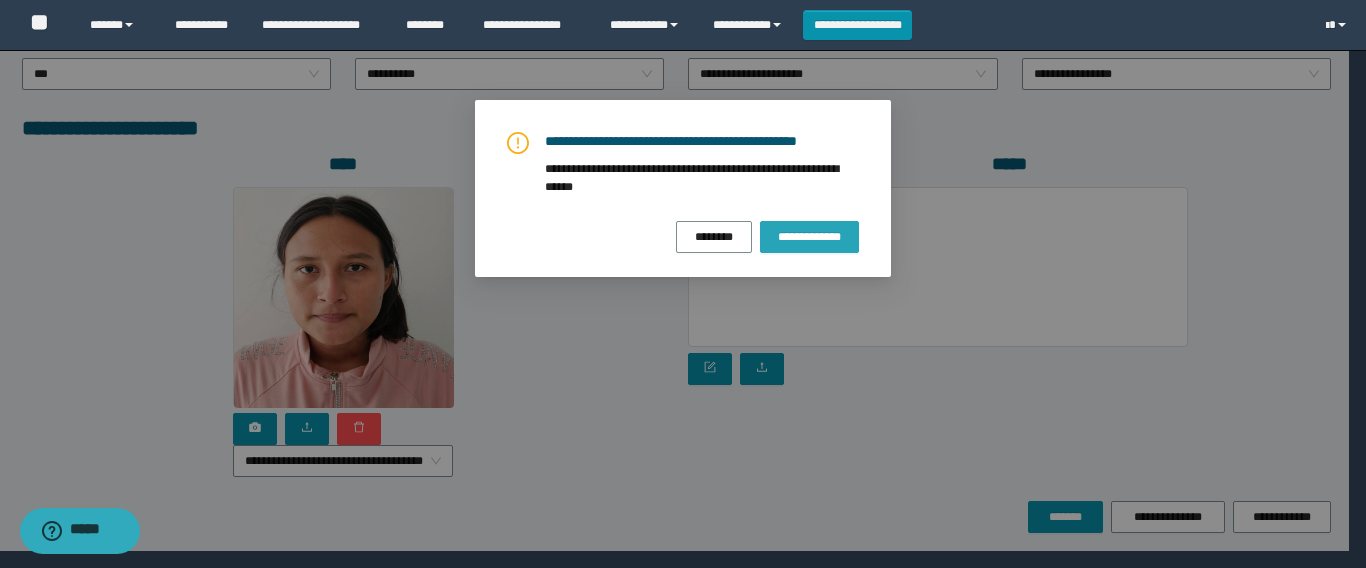 click on "**********" at bounding box center [809, 237] 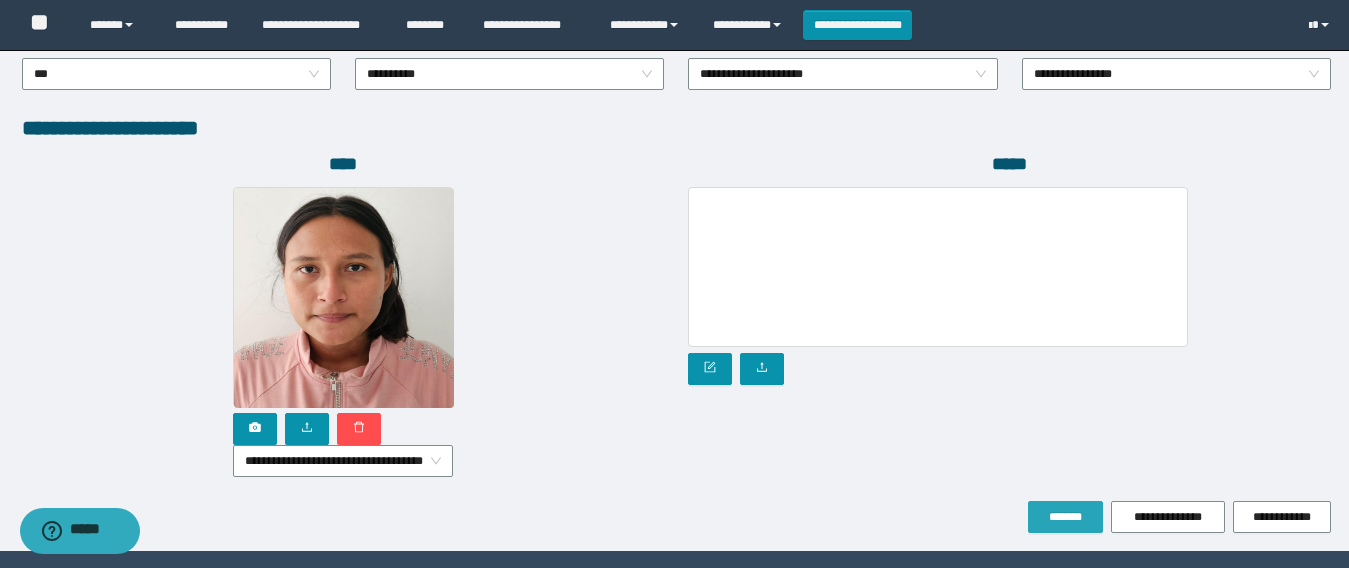 click on "*******" at bounding box center (1065, 517) 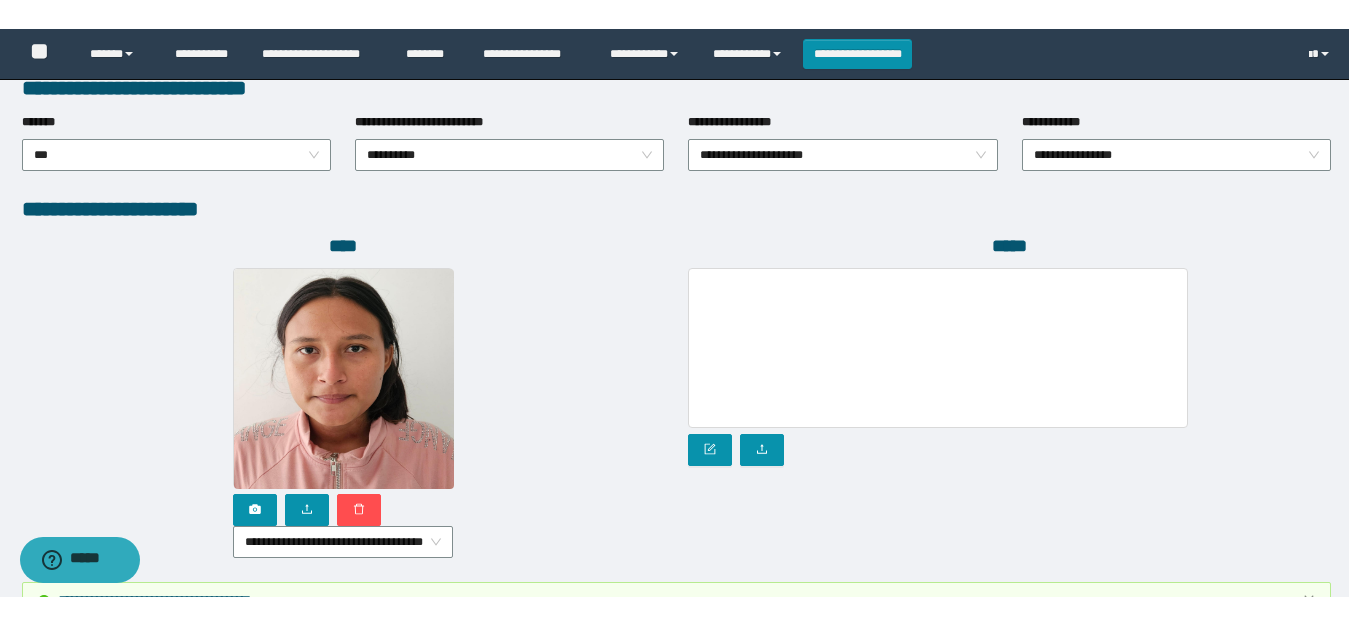 scroll, scrollTop: 1165, scrollLeft: 0, axis: vertical 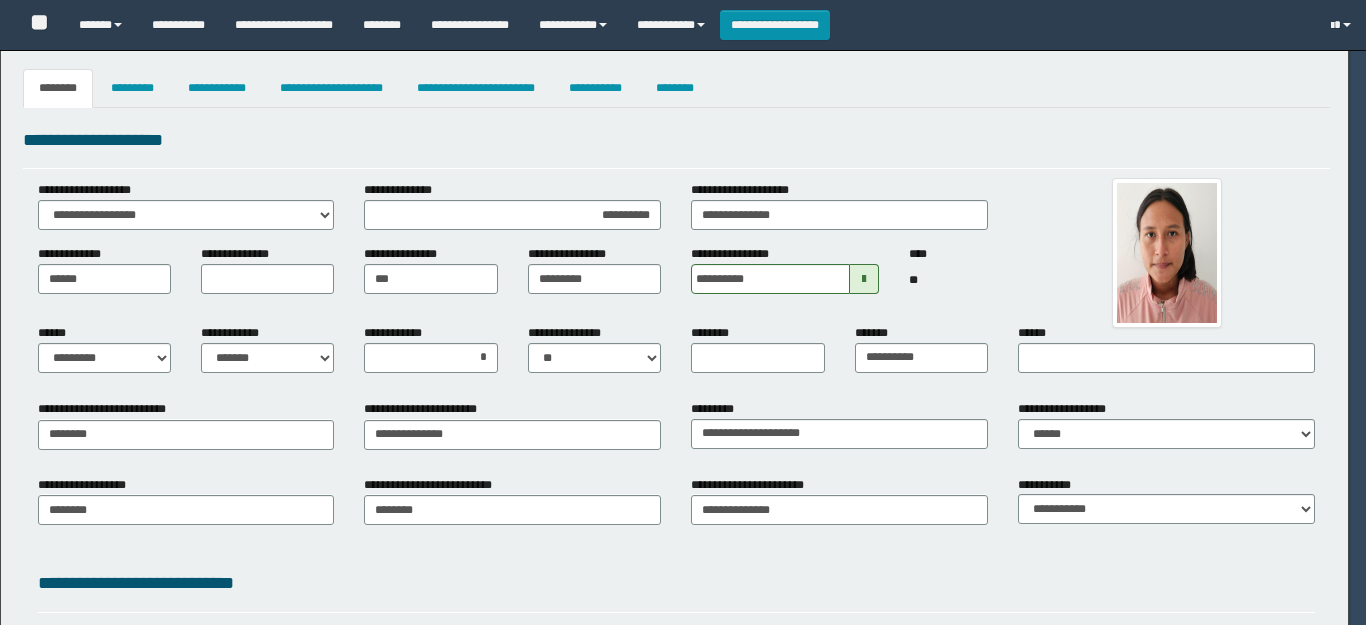 select on "**" 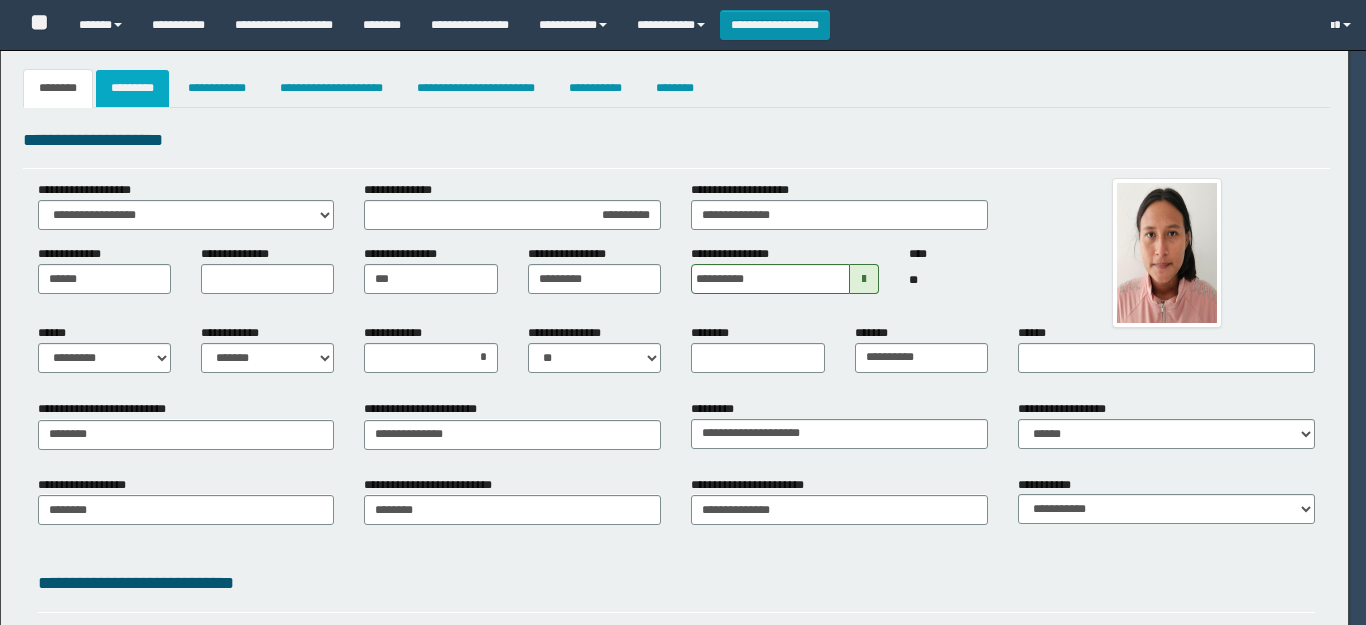 click on "*********" at bounding box center (132, 88) 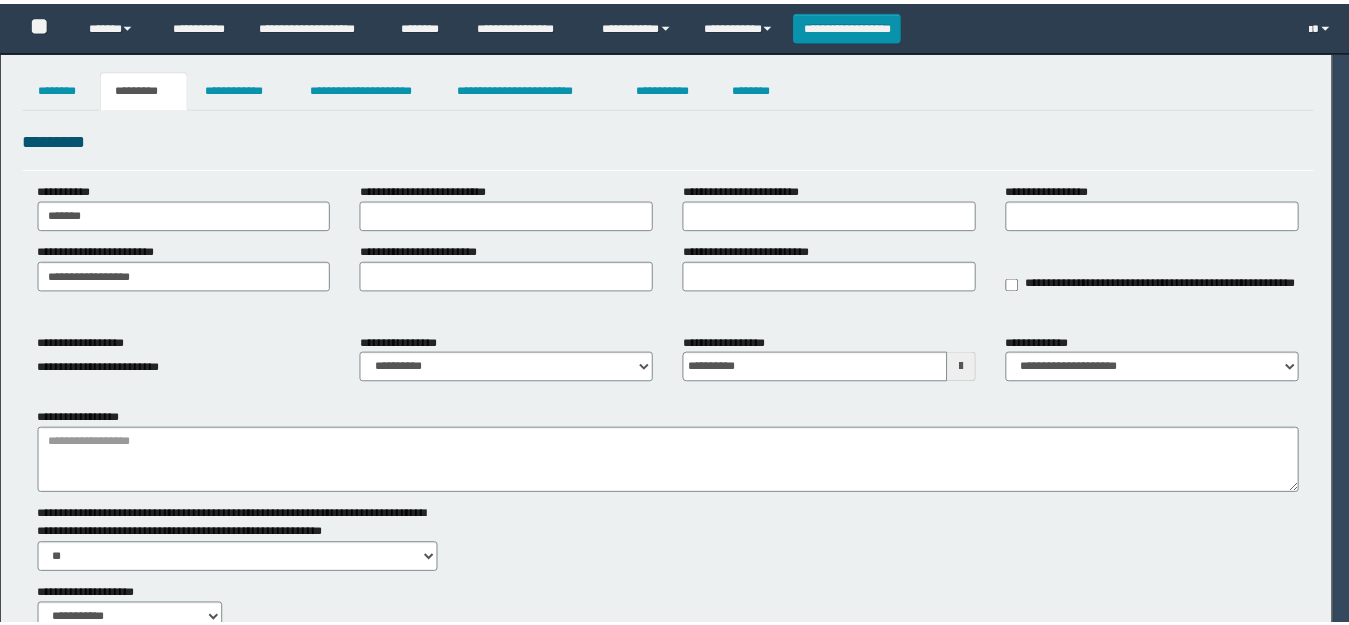 scroll, scrollTop: 0, scrollLeft: 0, axis: both 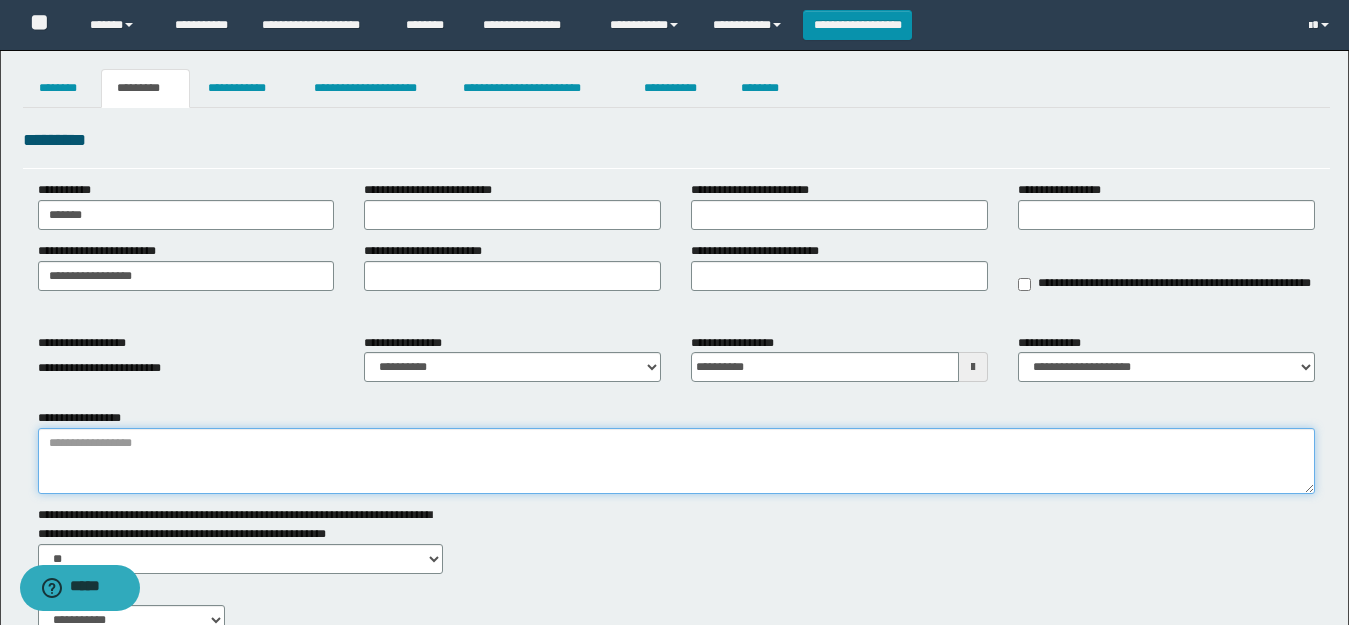 click on "**********" at bounding box center [676, 461] 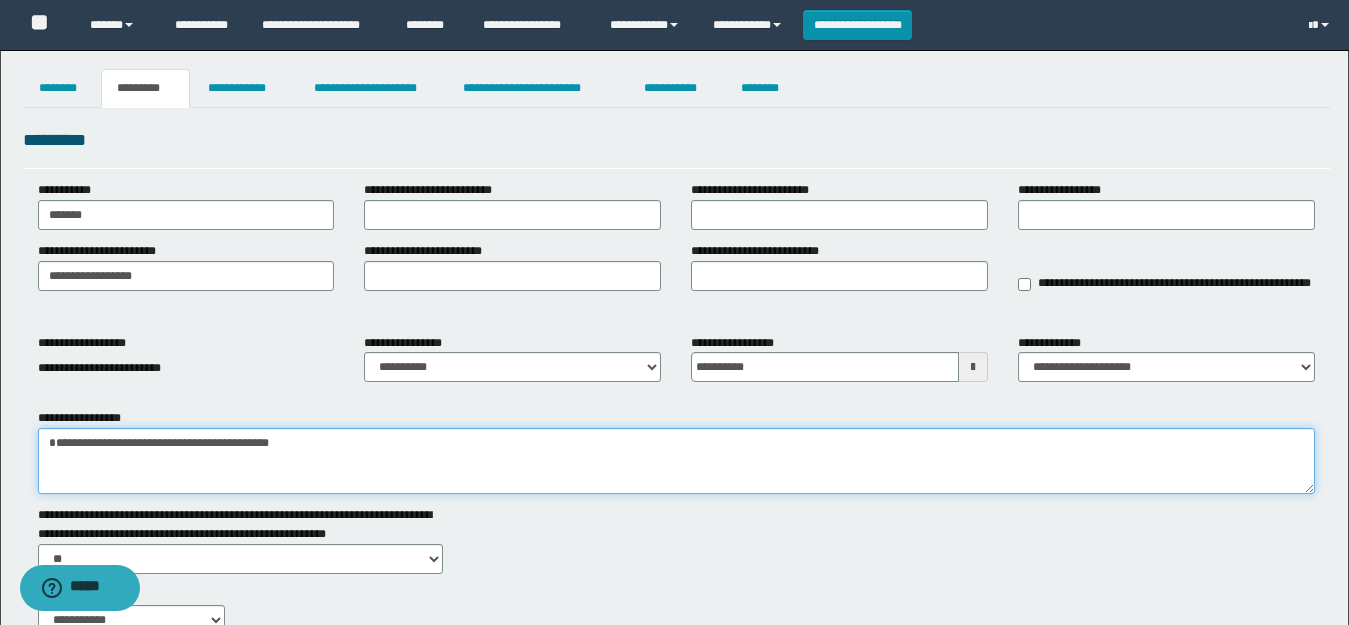 paste on "**********" 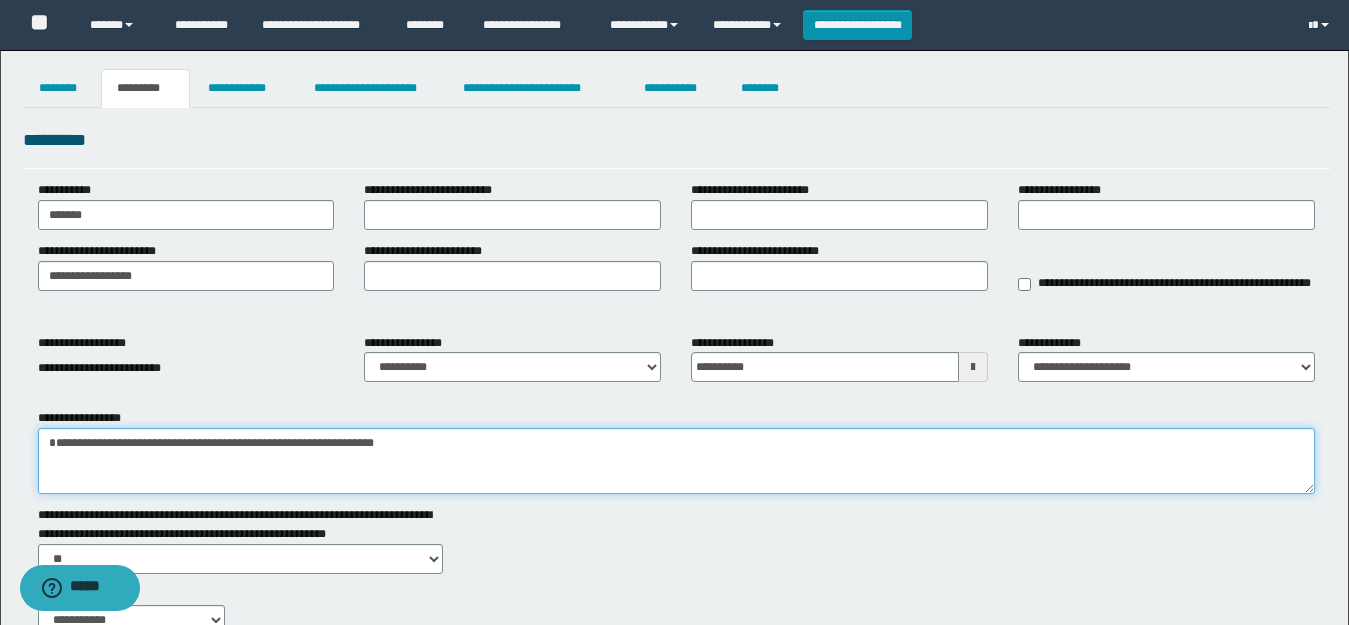 type on "**********" 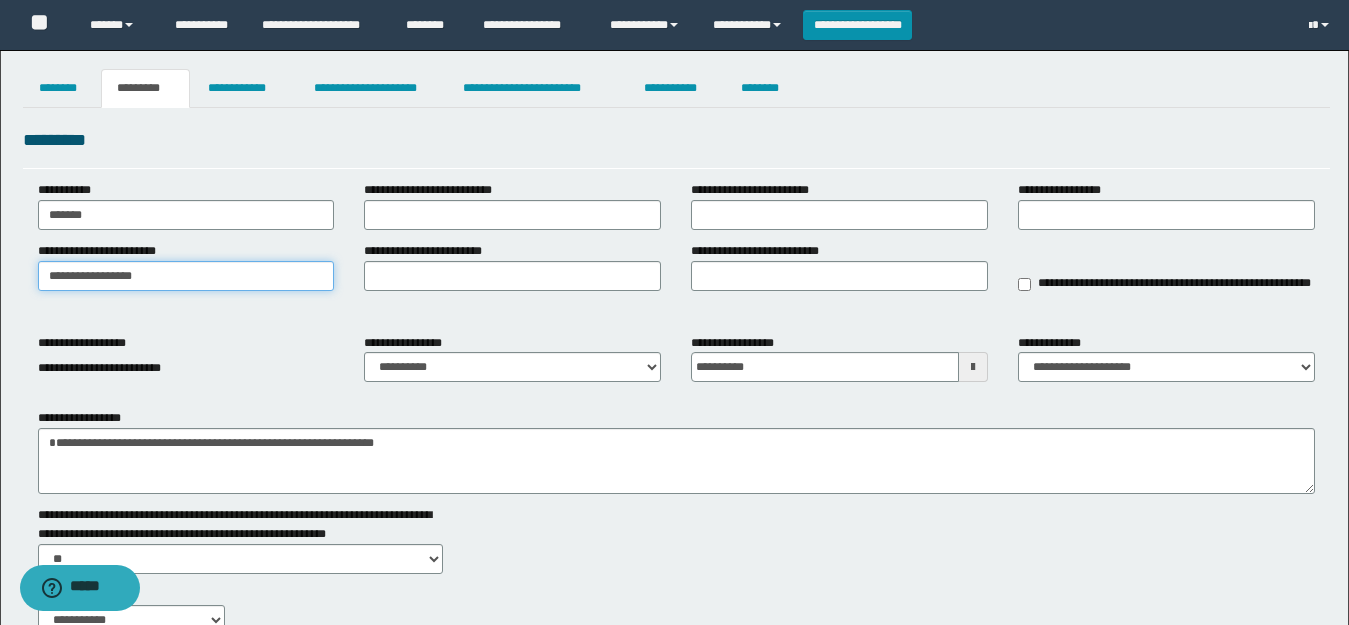 drag, startPoint x: 167, startPoint y: 277, endPoint x: 0, endPoint y: 148, distance: 211.02133 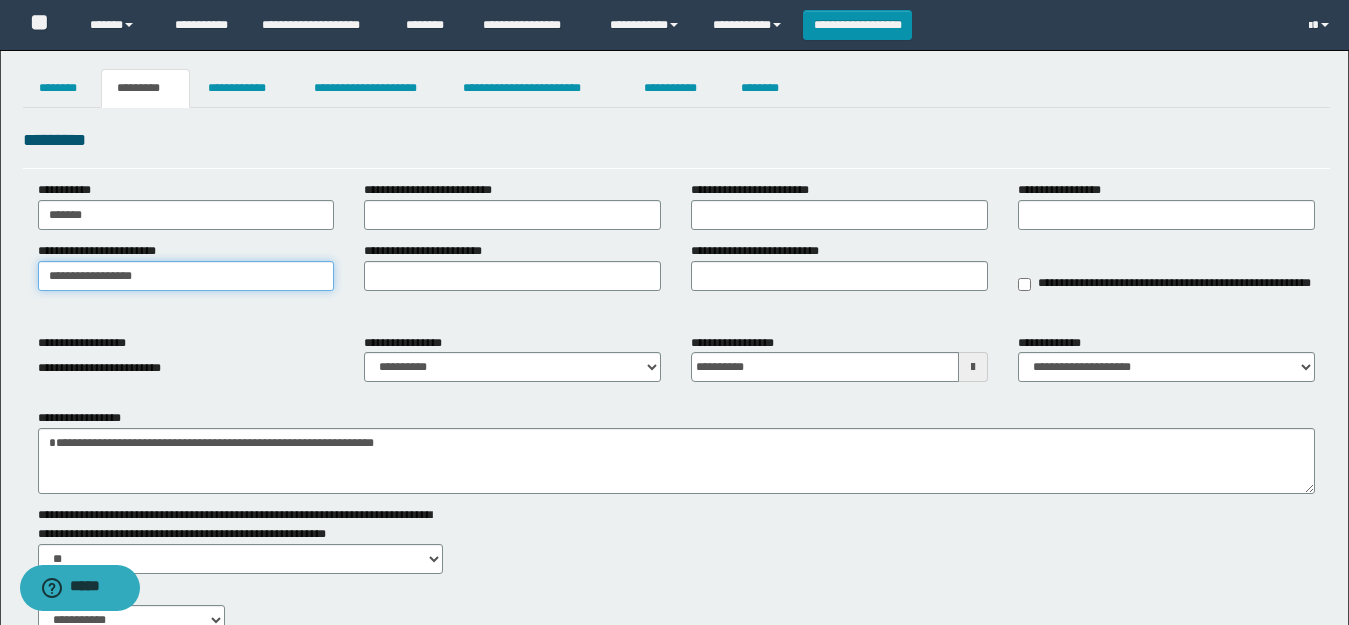 type on "**********" 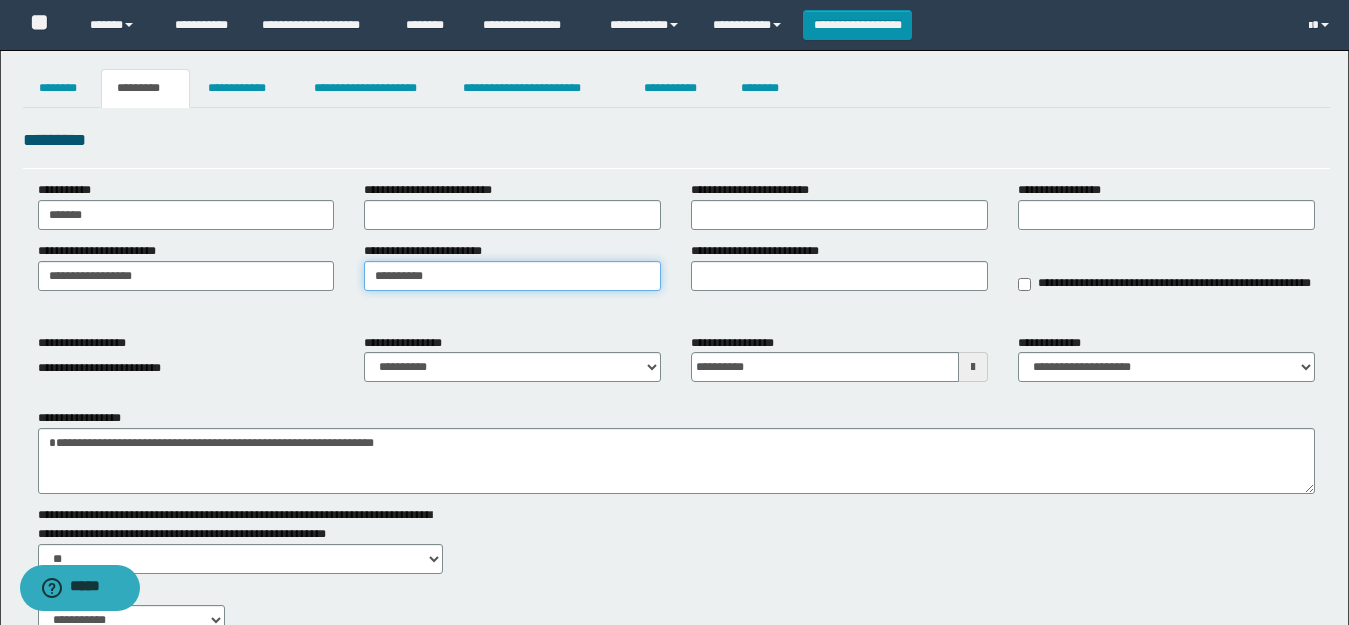type on "**********" 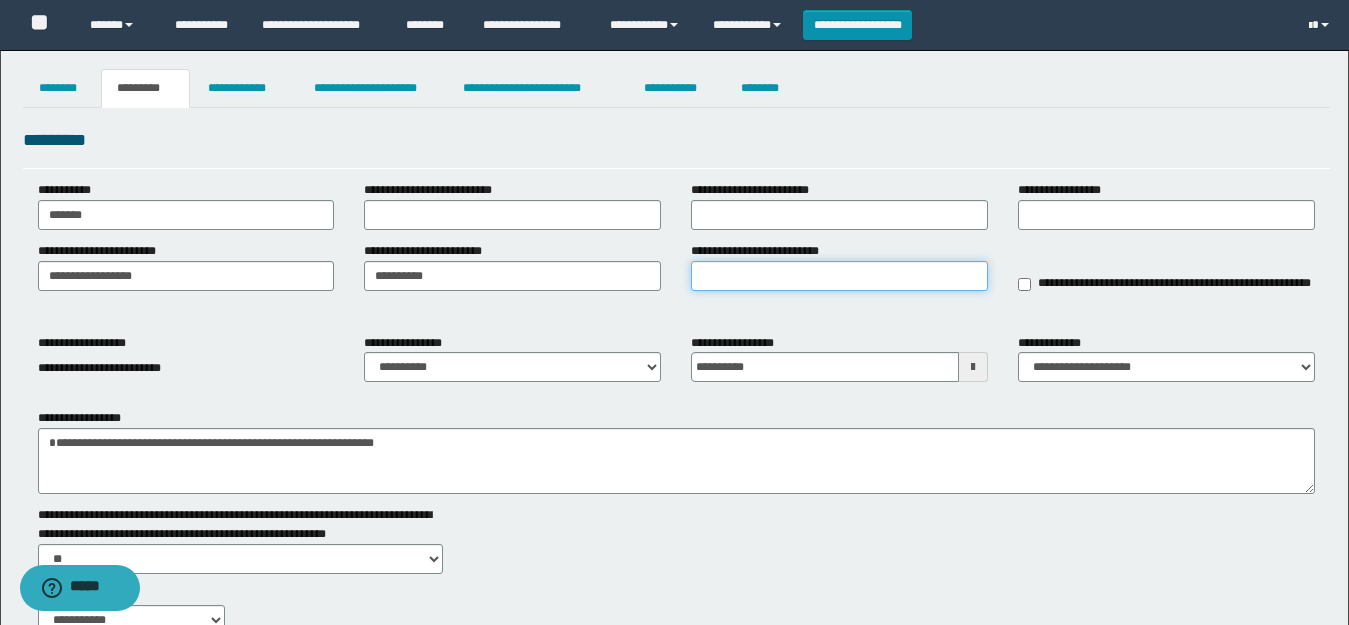 click on "**********" at bounding box center [839, 276] 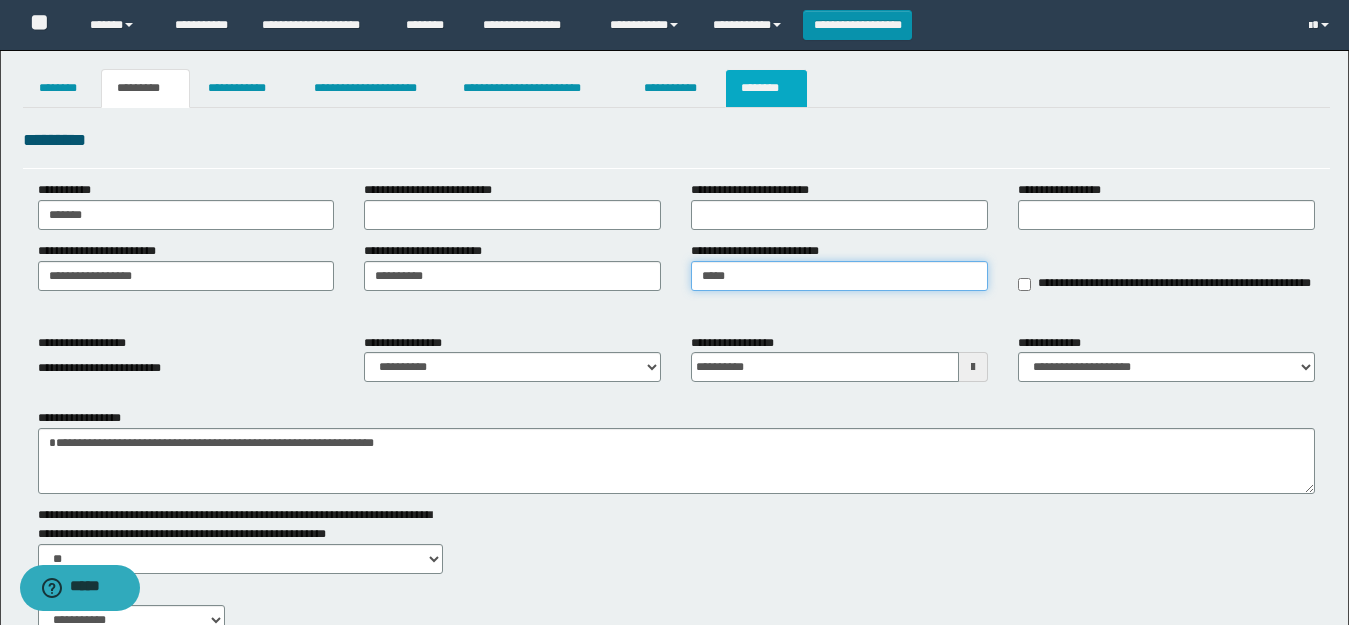type on "*****" 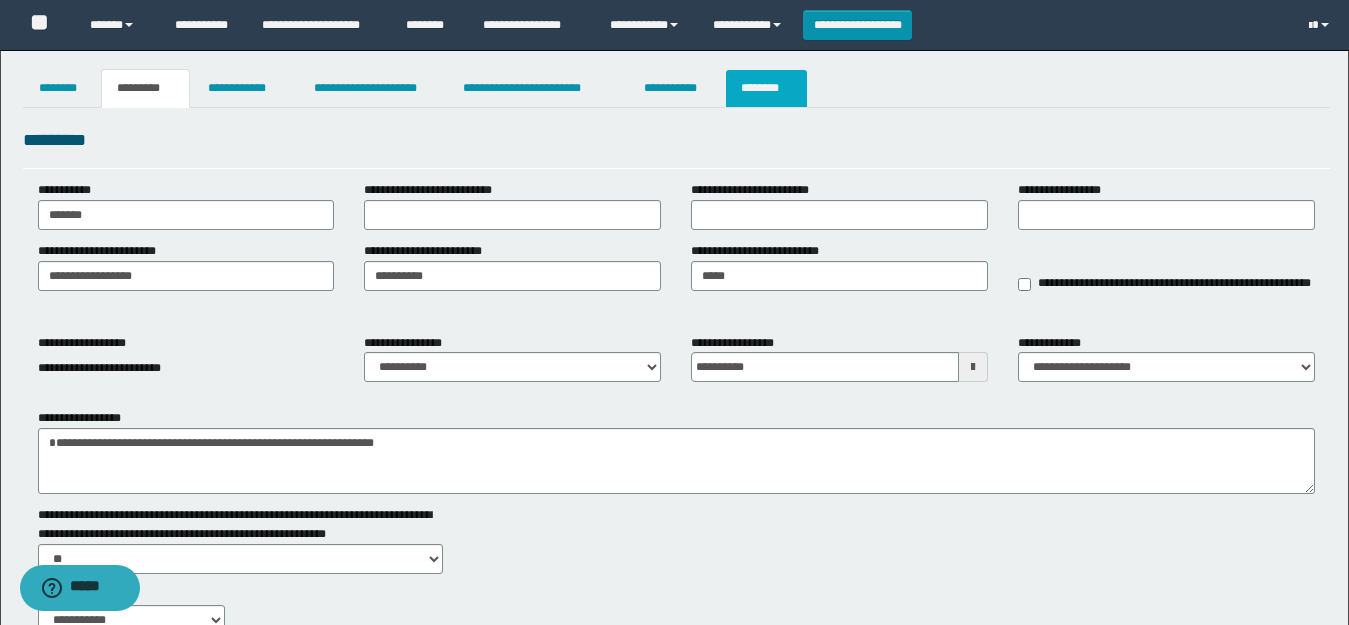 click on "********" at bounding box center (766, 88) 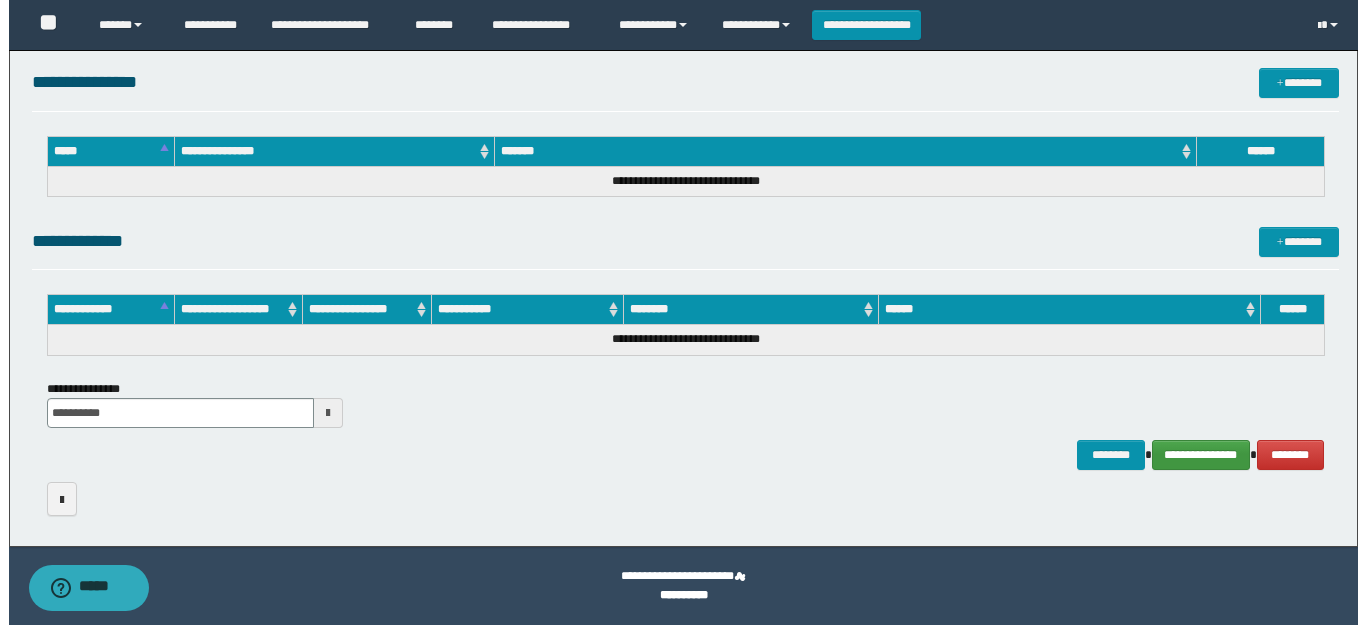 scroll, scrollTop: 0, scrollLeft: 0, axis: both 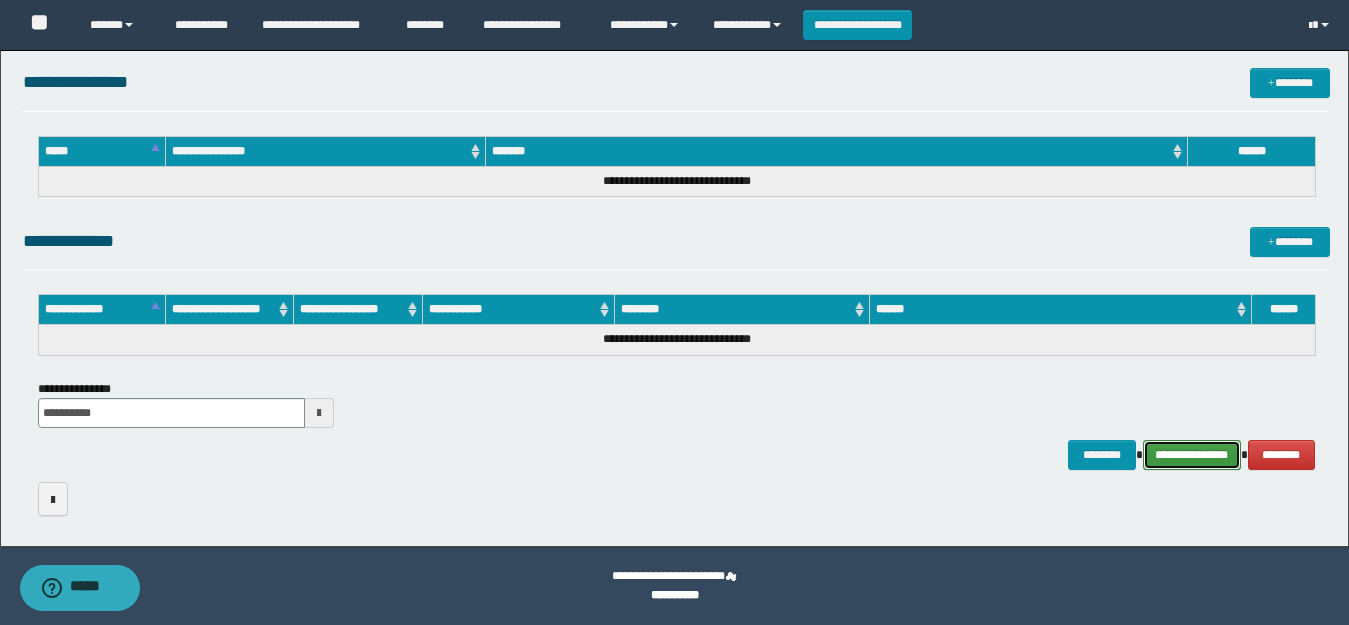 click on "**********" at bounding box center (1192, 455) 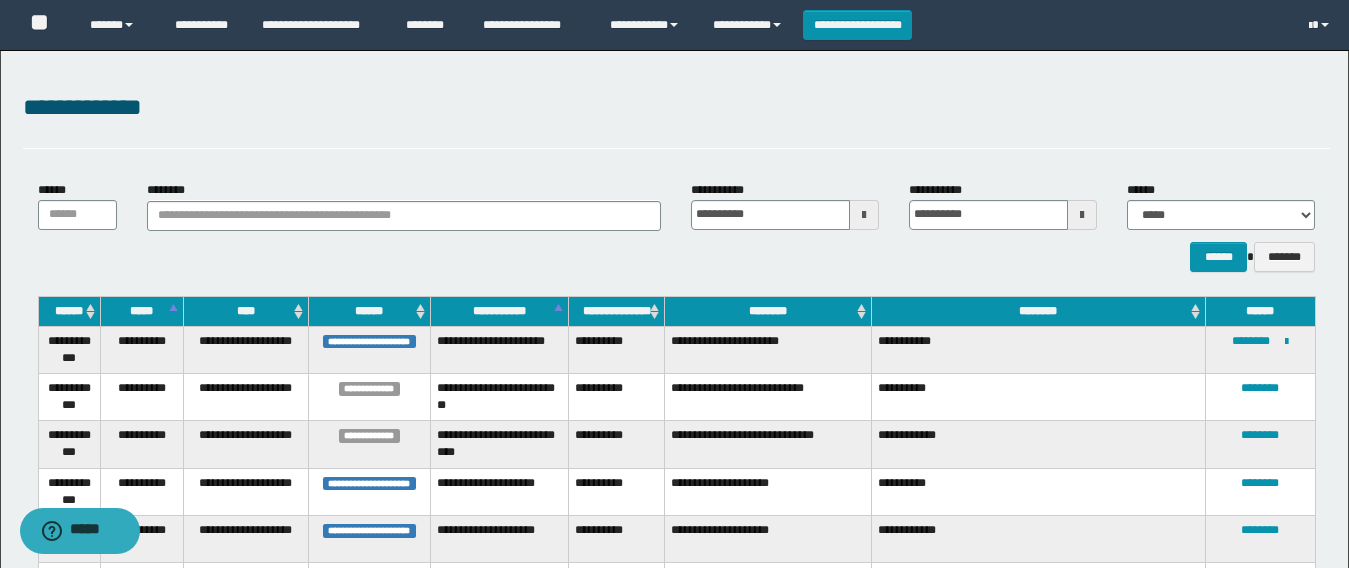 scroll, scrollTop: 908, scrollLeft: 0, axis: vertical 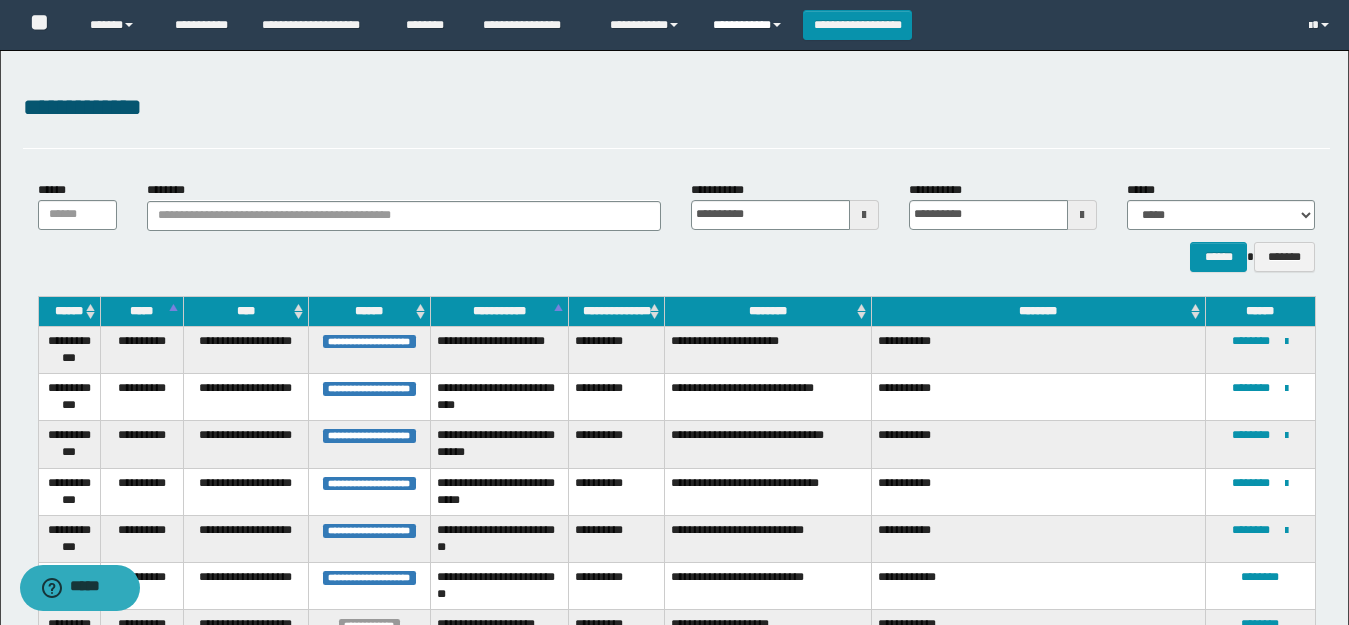 click on "**********" at bounding box center (750, 25) 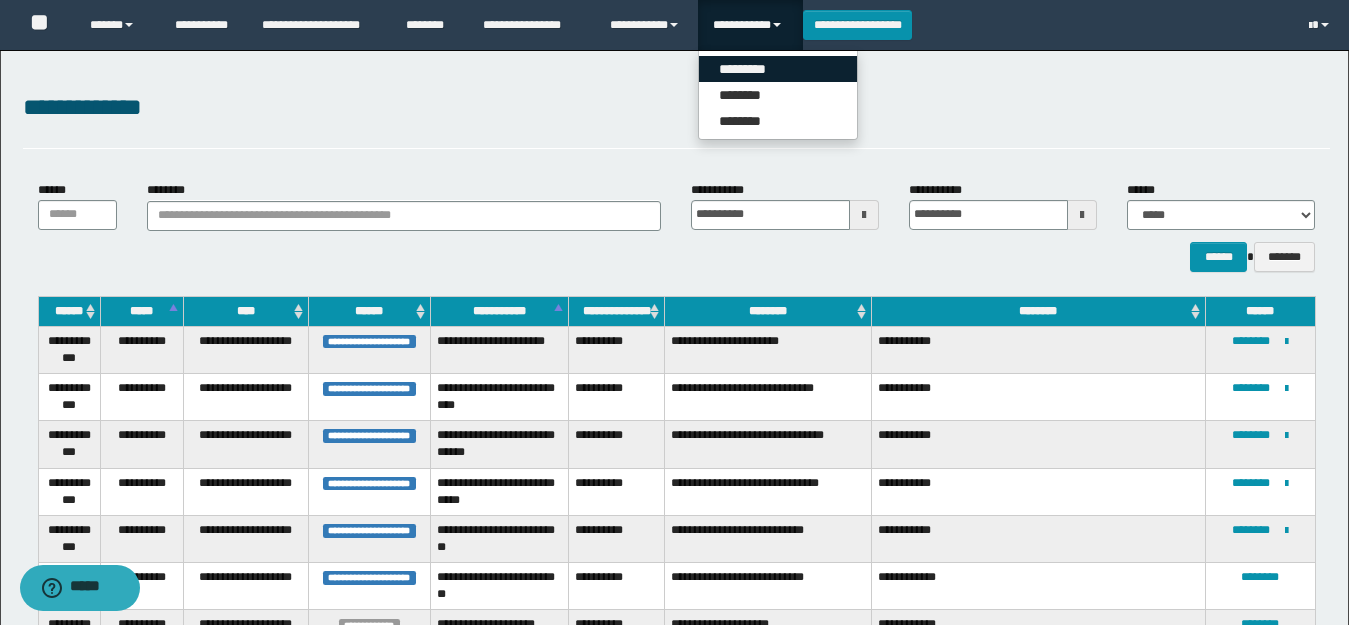 click on "*********" at bounding box center [778, 69] 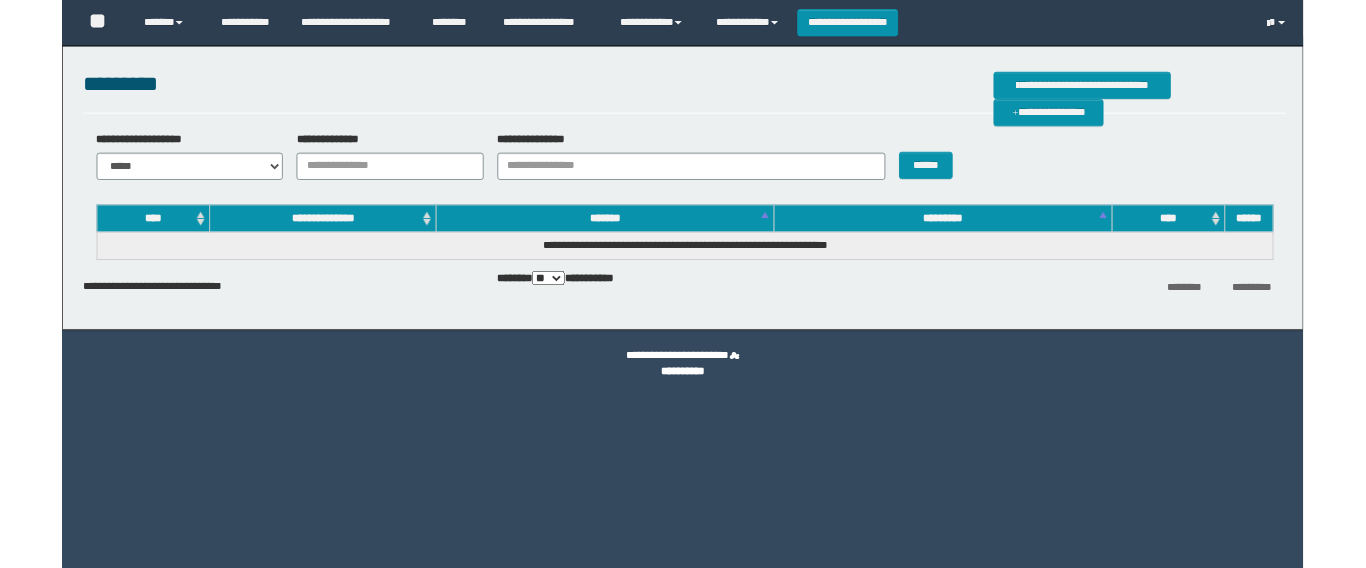 scroll, scrollTop: 0, scrollLeft: 0, axis: both 